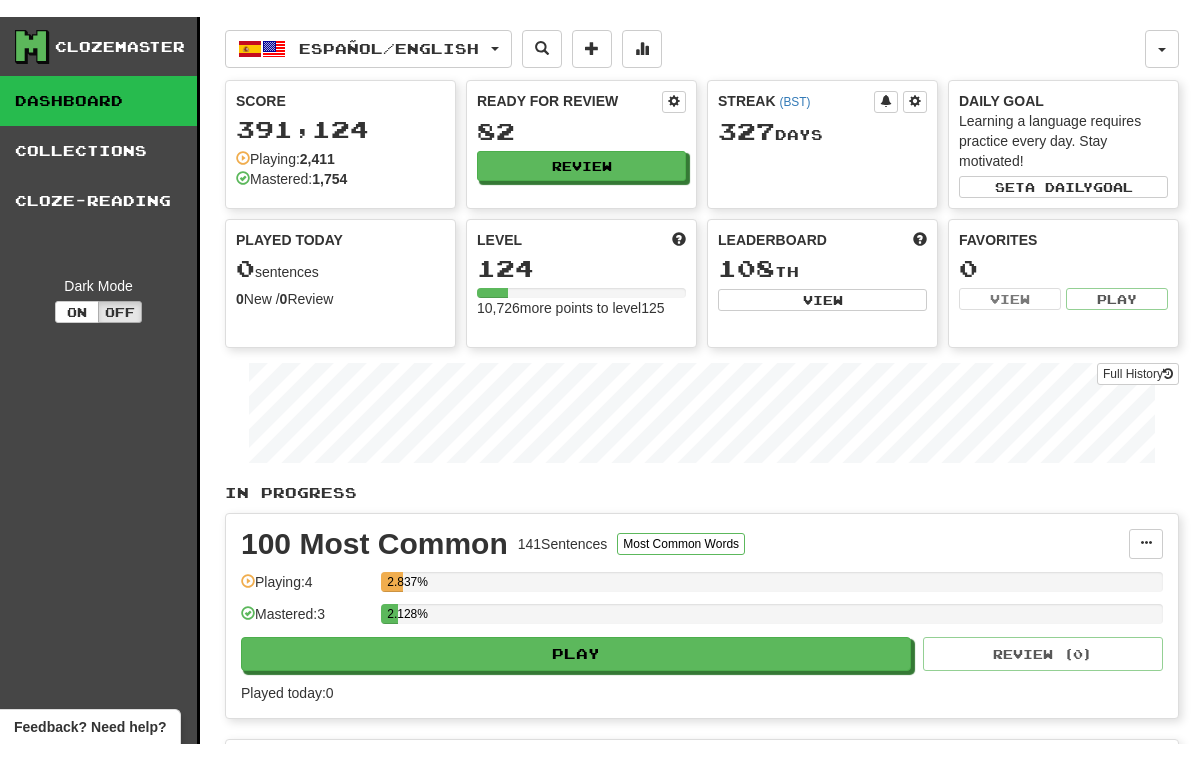 scroll, scrollTop: 0, scrollLeft: 0, axis: both 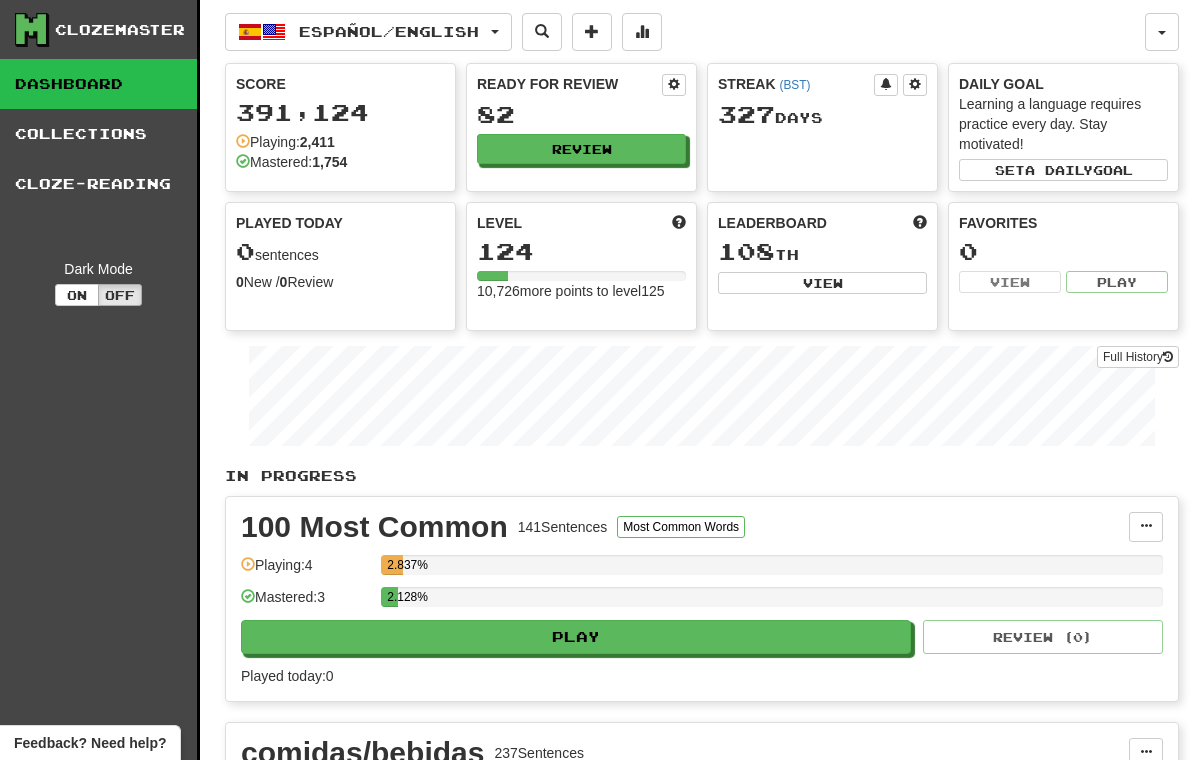 click on "Review" at bounding box center (581, 149) 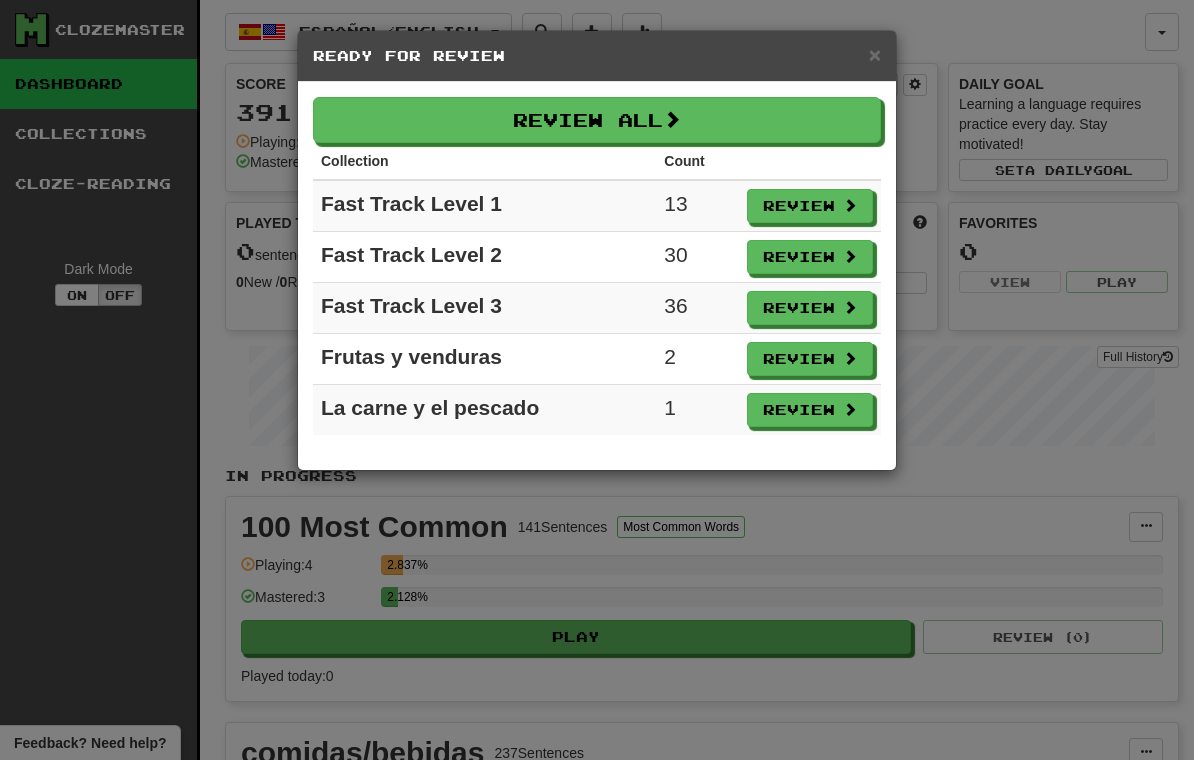 click on "Review" at bounding box center [810, 410] 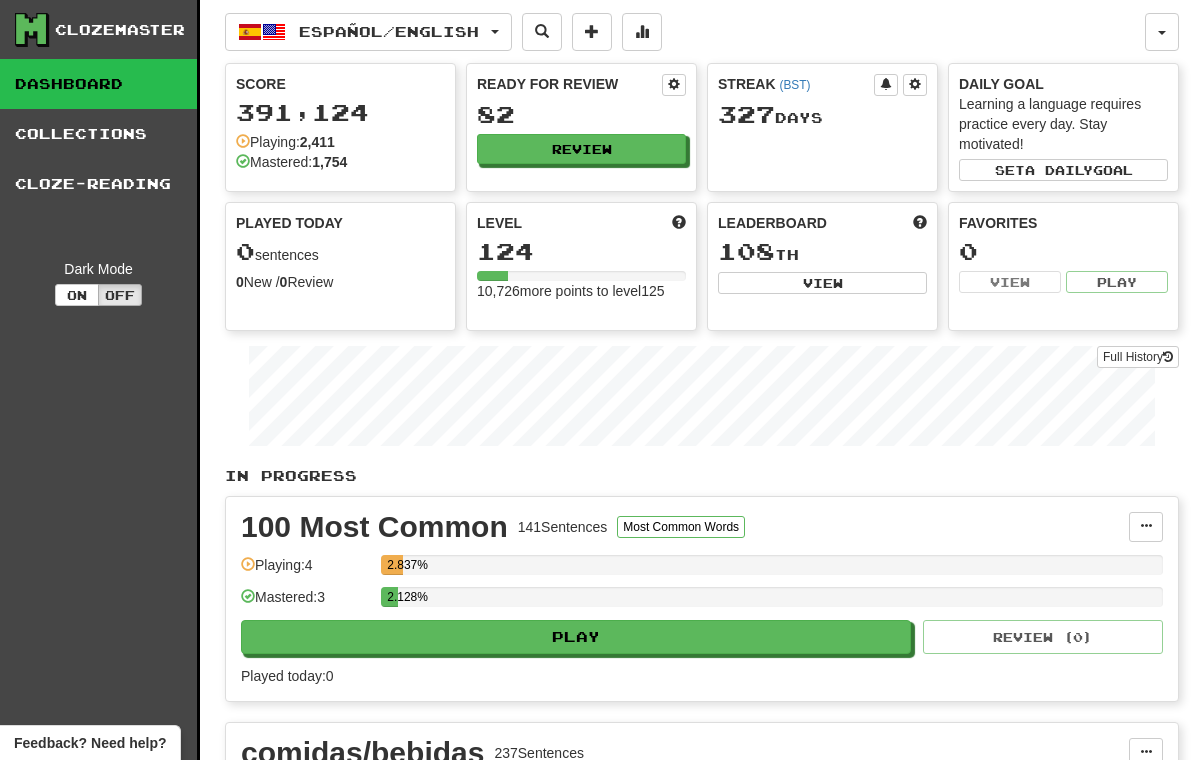 select on "**" 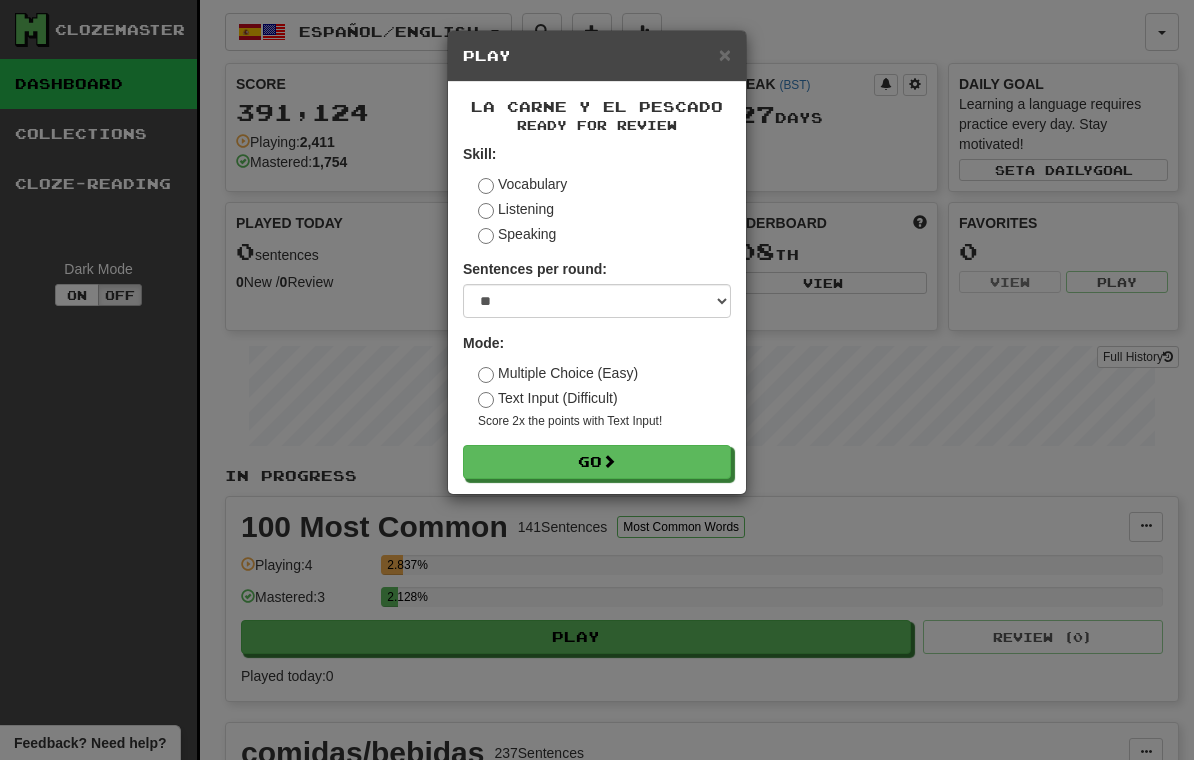 click on "Go" at bounding box center (597, 462) 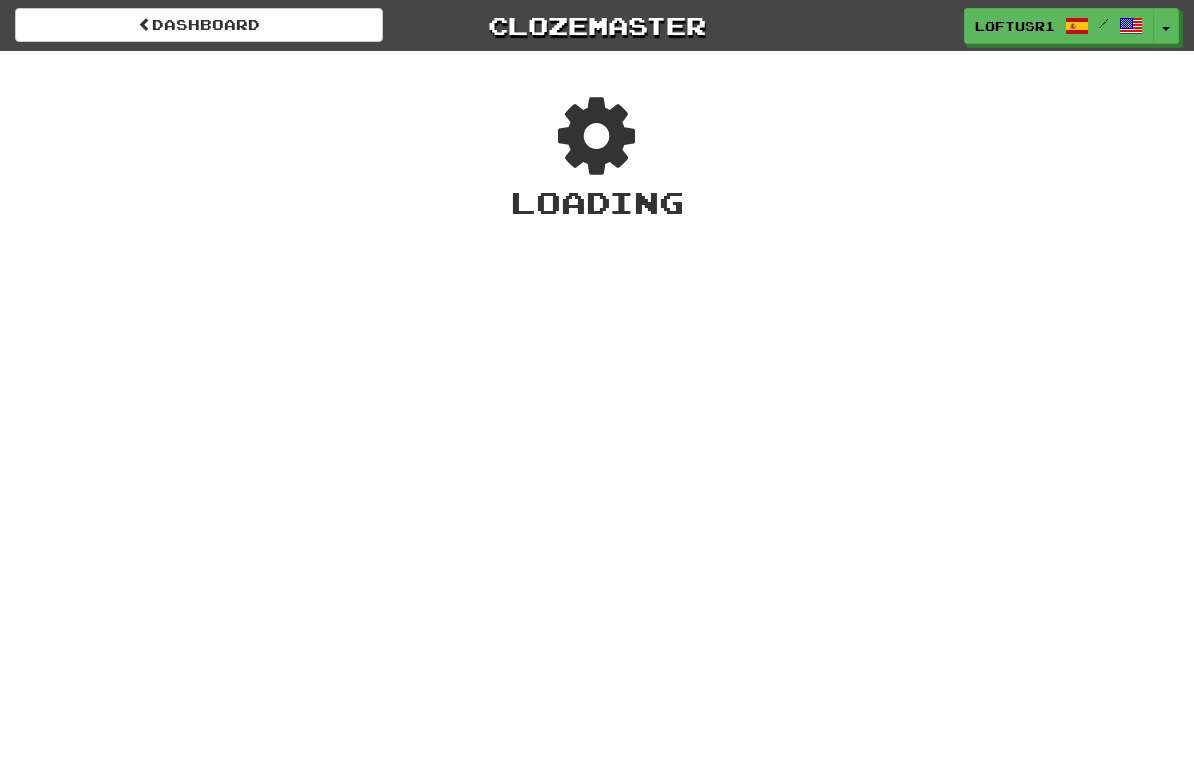 scroll, scrollTop: 0, scrollLeft: 0, axis: both 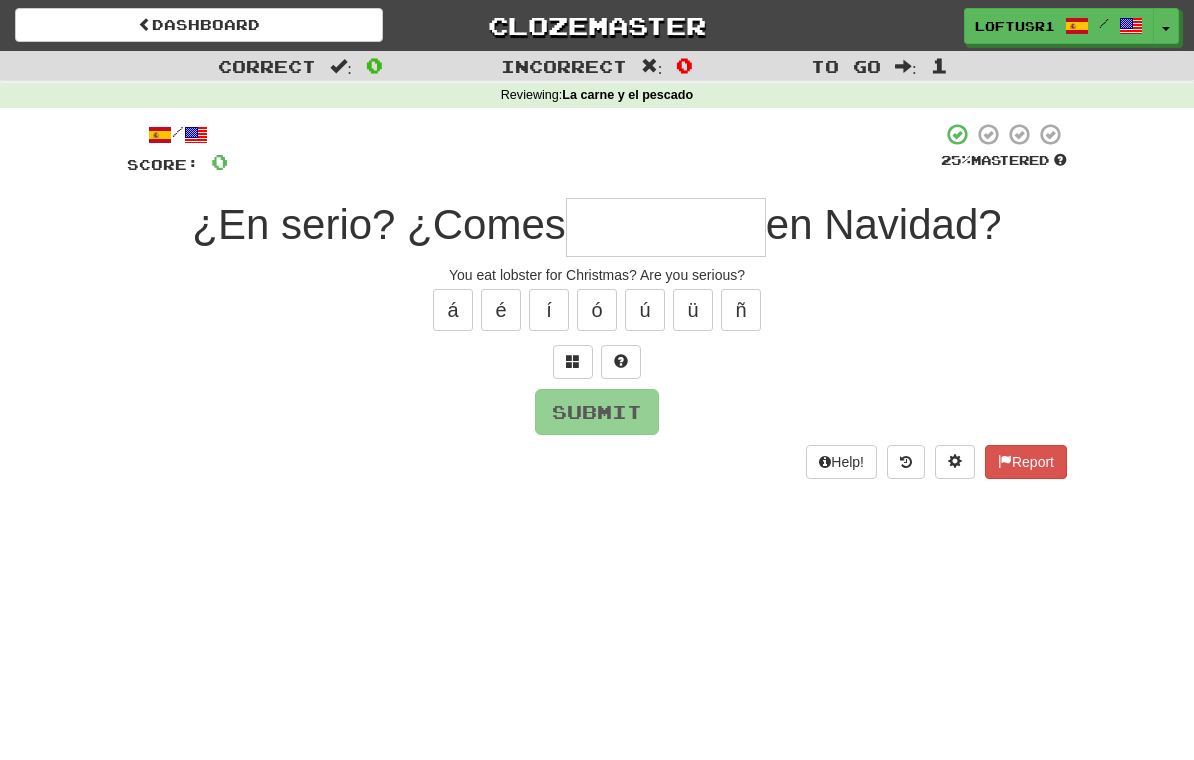 click at bounding box center (666, 227) 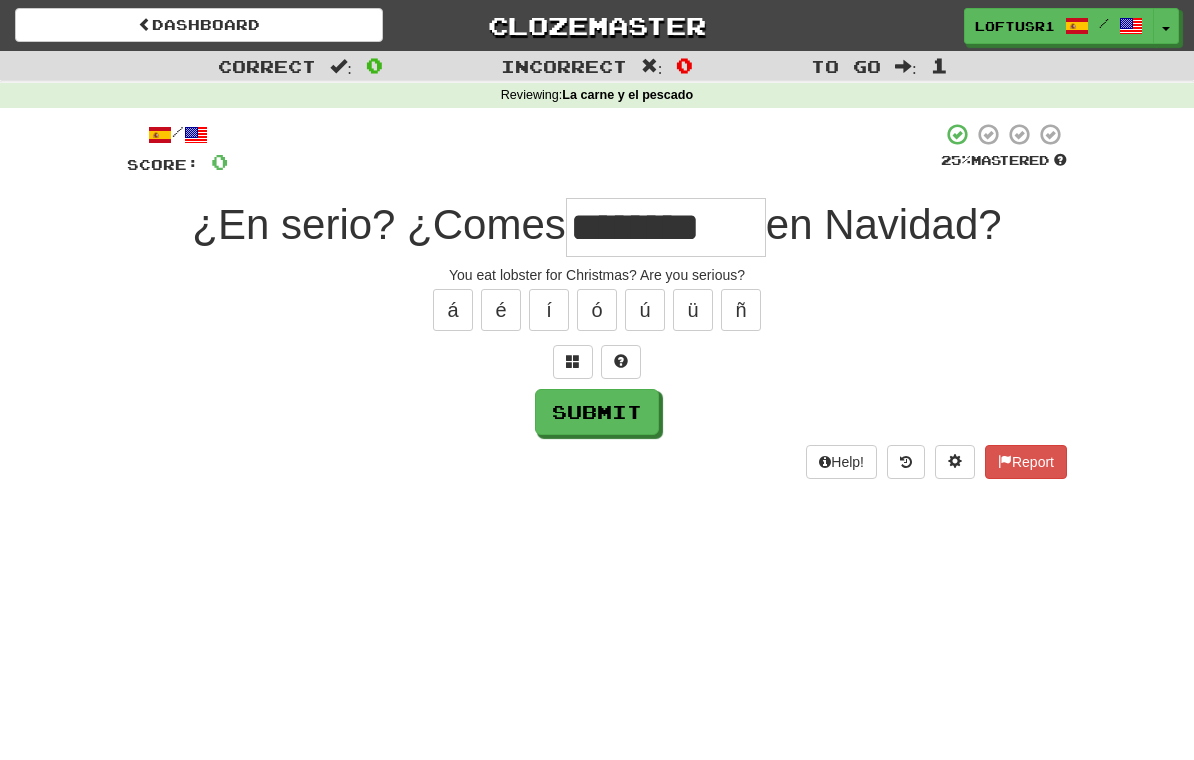 click on "Submit" at bounding box center [597, 412] 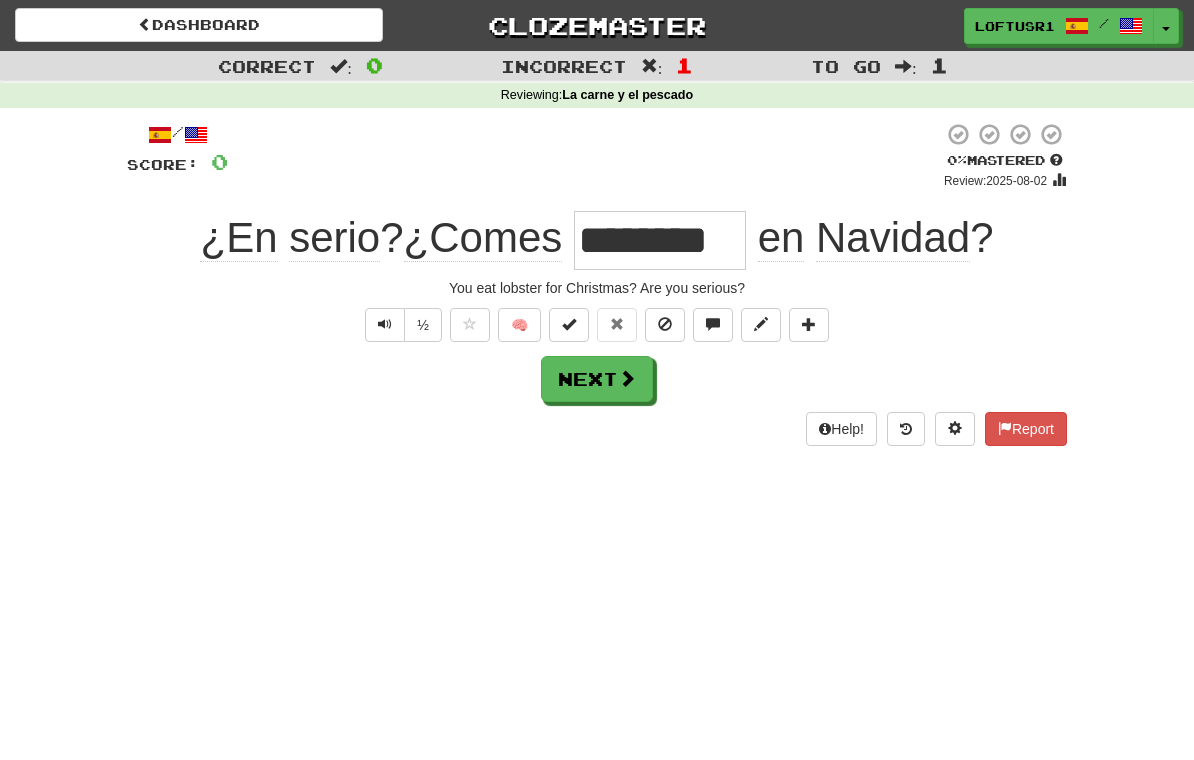 click on "Next" at bounding box center (597, 379) 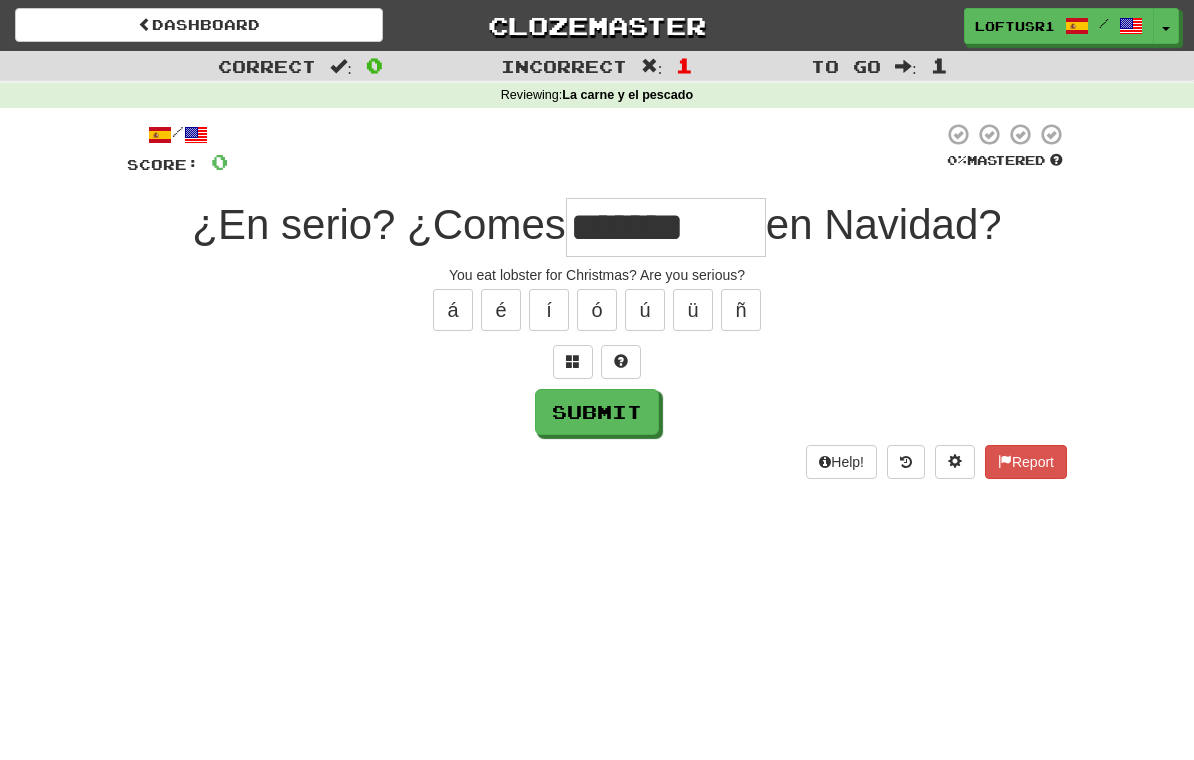 click on "Submit" at bounding box center [597, 412] 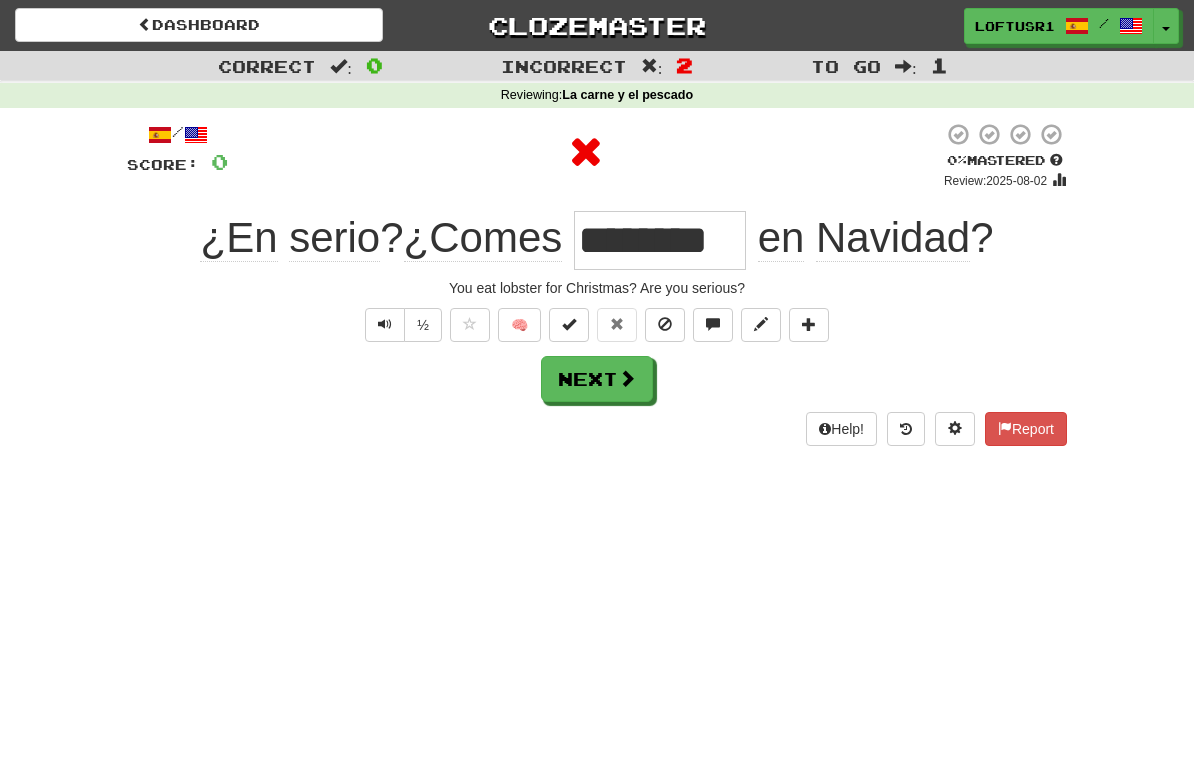 click on "Next" at bounding box center (597, 379) 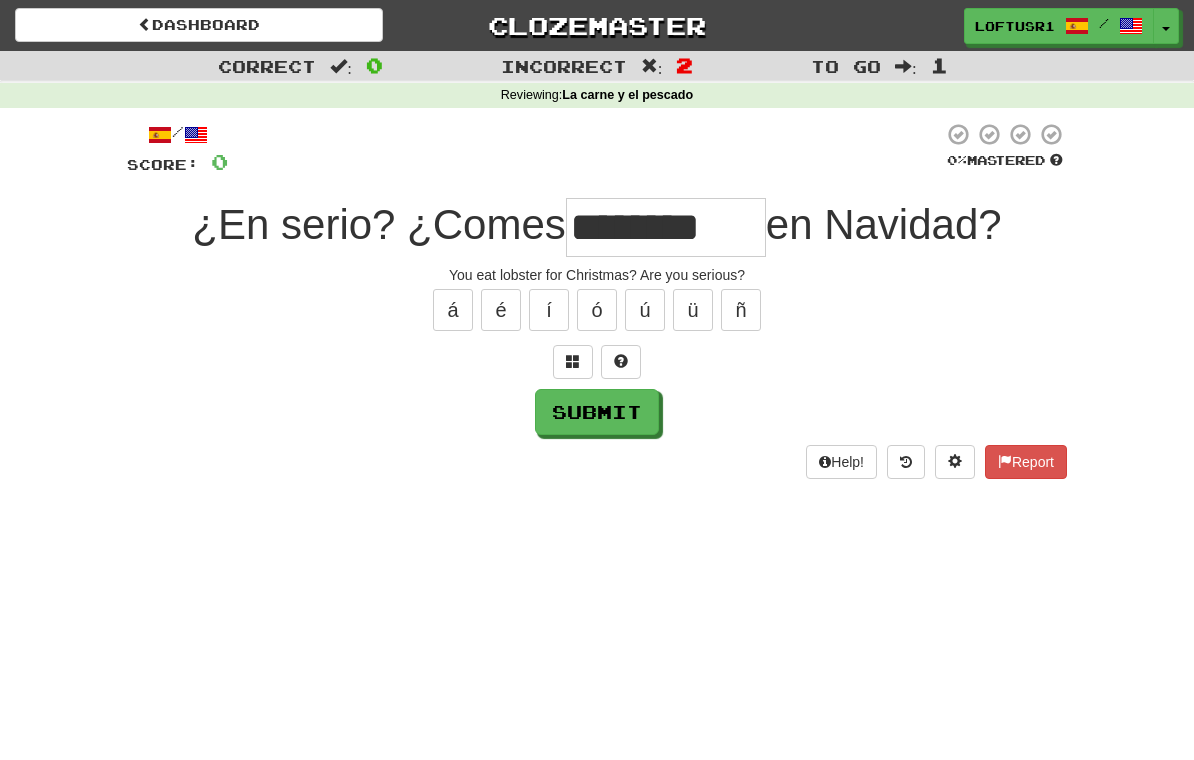 type on "********" 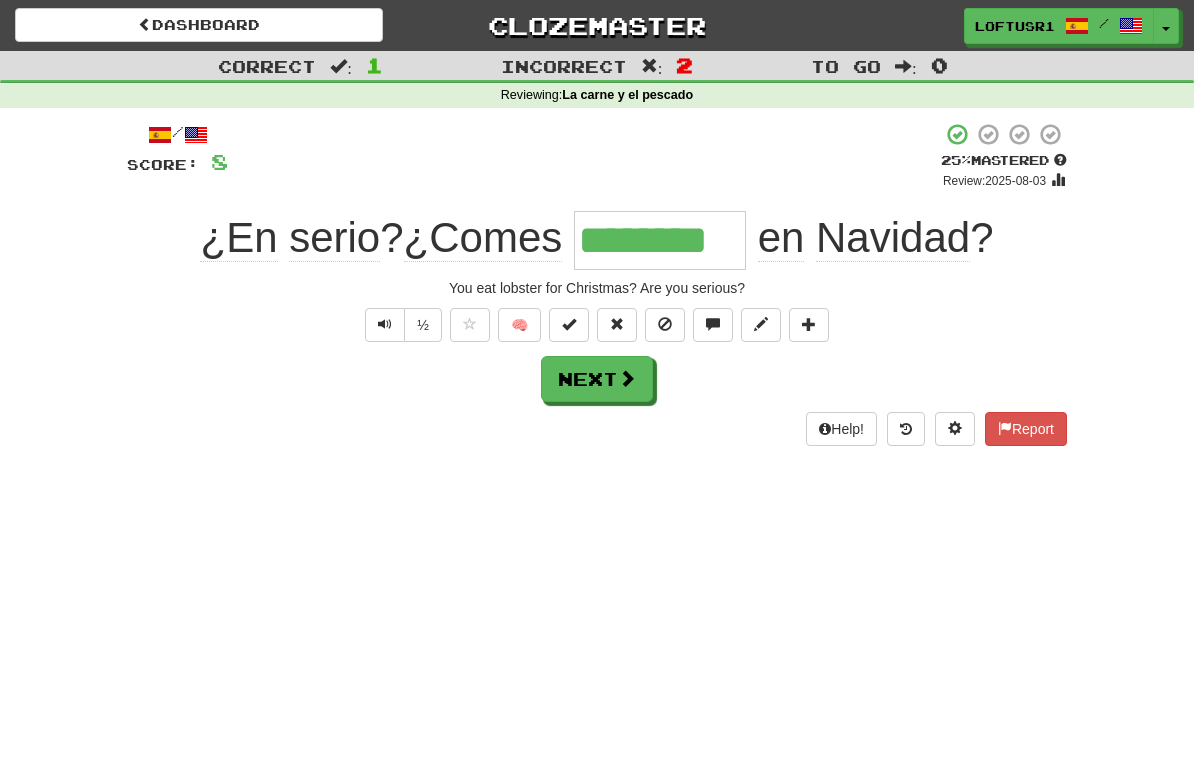 click on "Next" at bounding box center [597, 379] 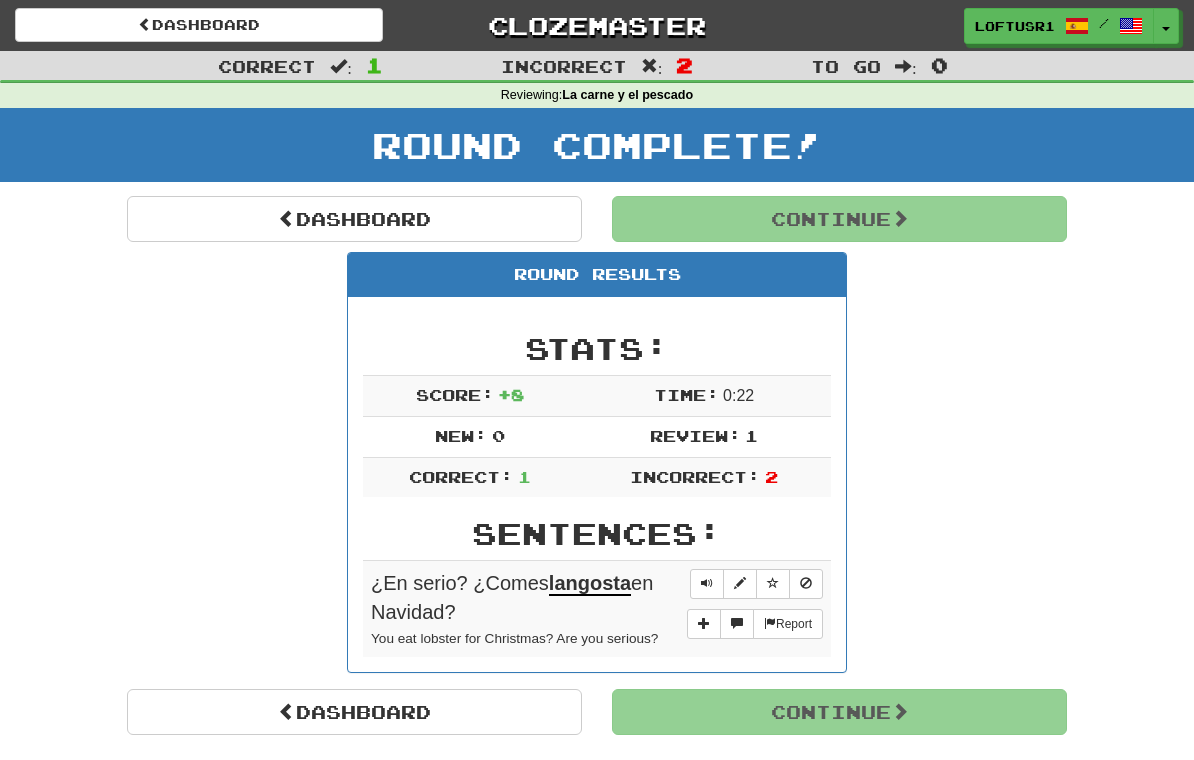 click on "Dashboard" at bounding box center [354, 219] 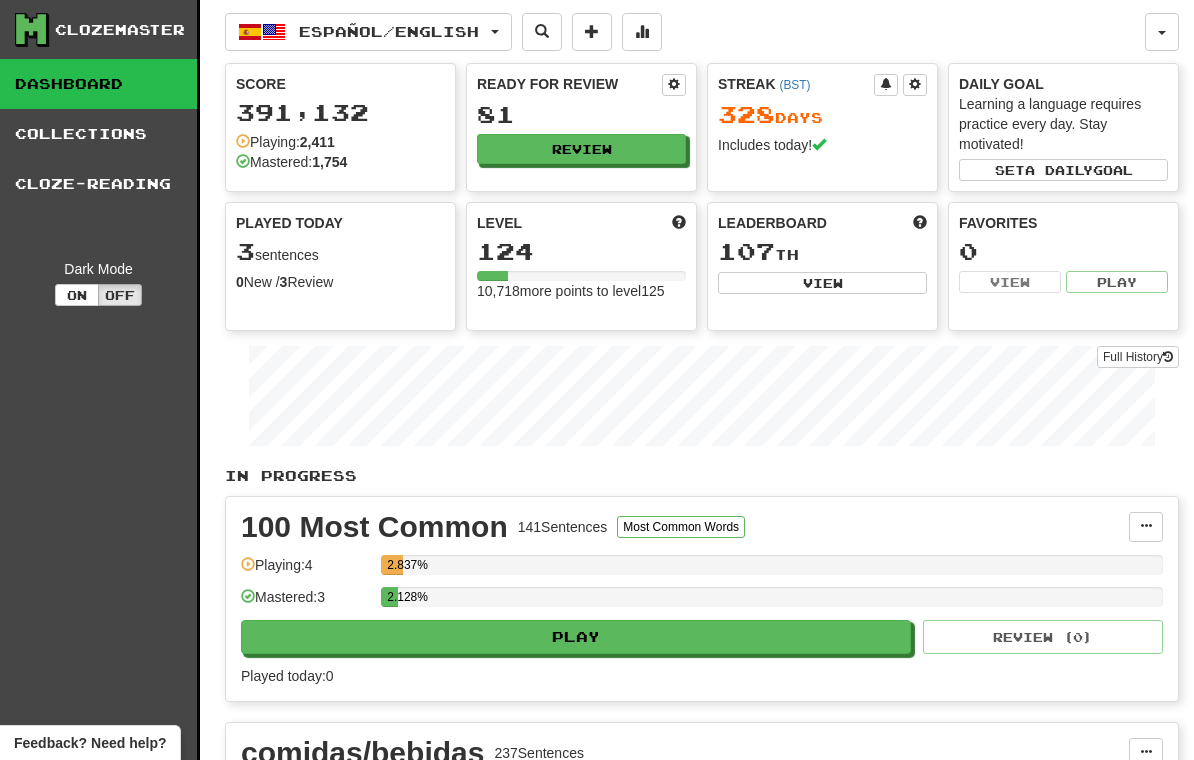 scroll, scrollTop: 0, scrollLeft: 0, axis: both 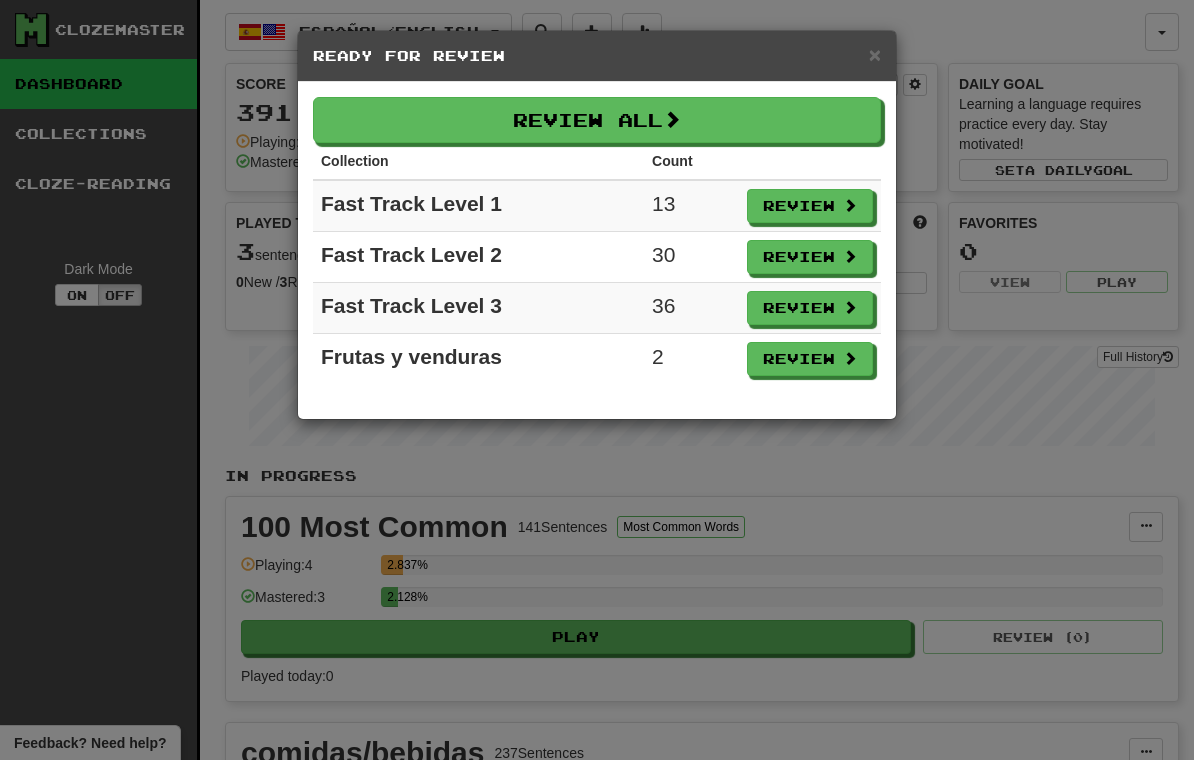 click on "Review" at bounding box center (810, 359) 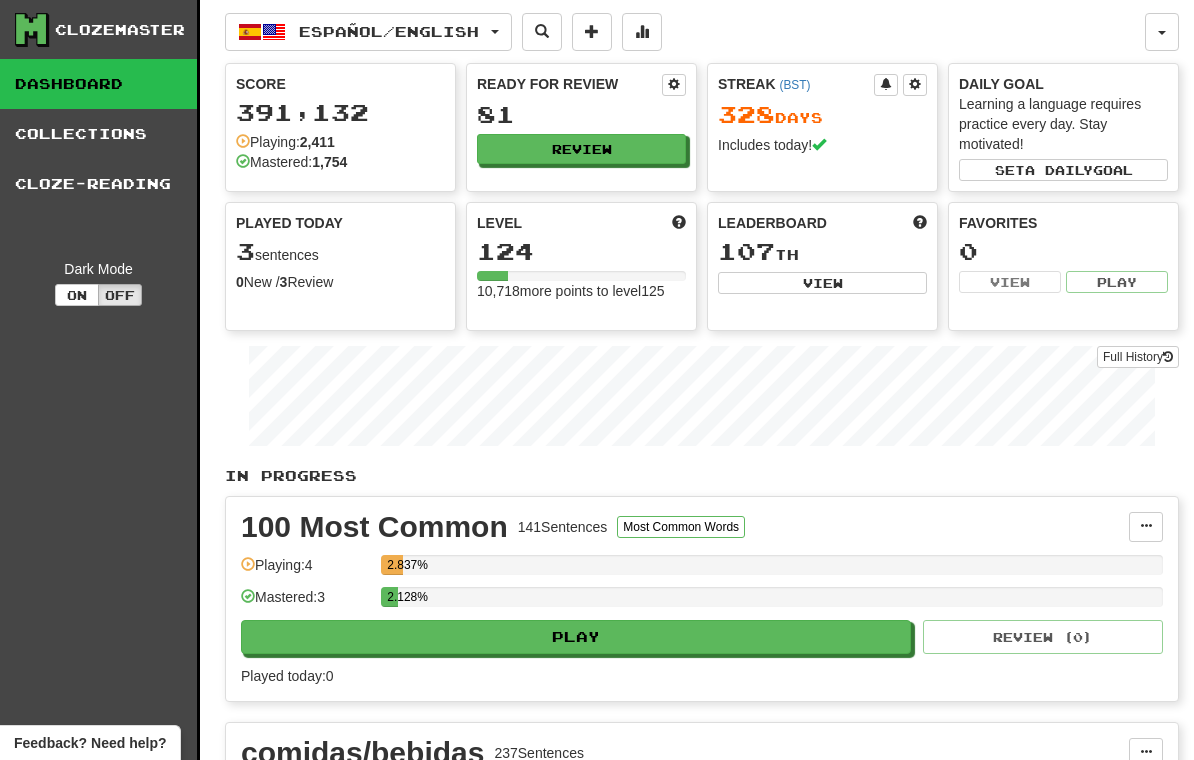 select on "**" 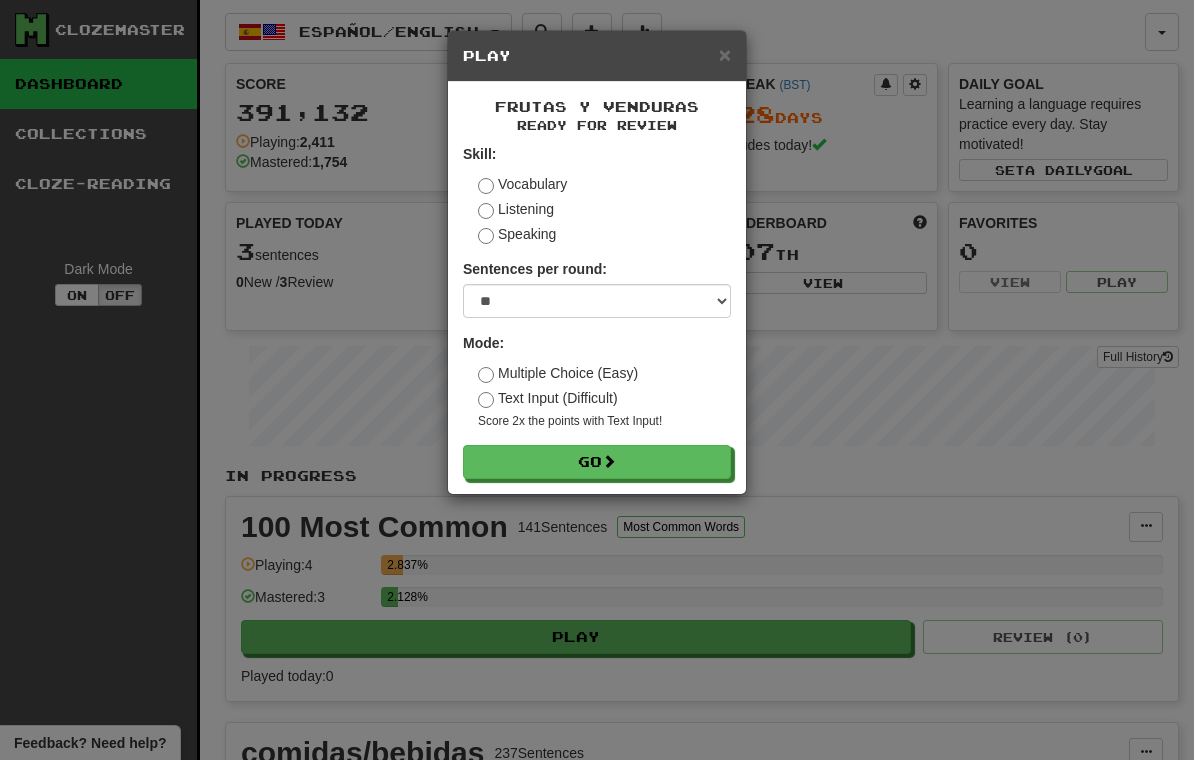 click on "Go" at bounding box center (597, 462) 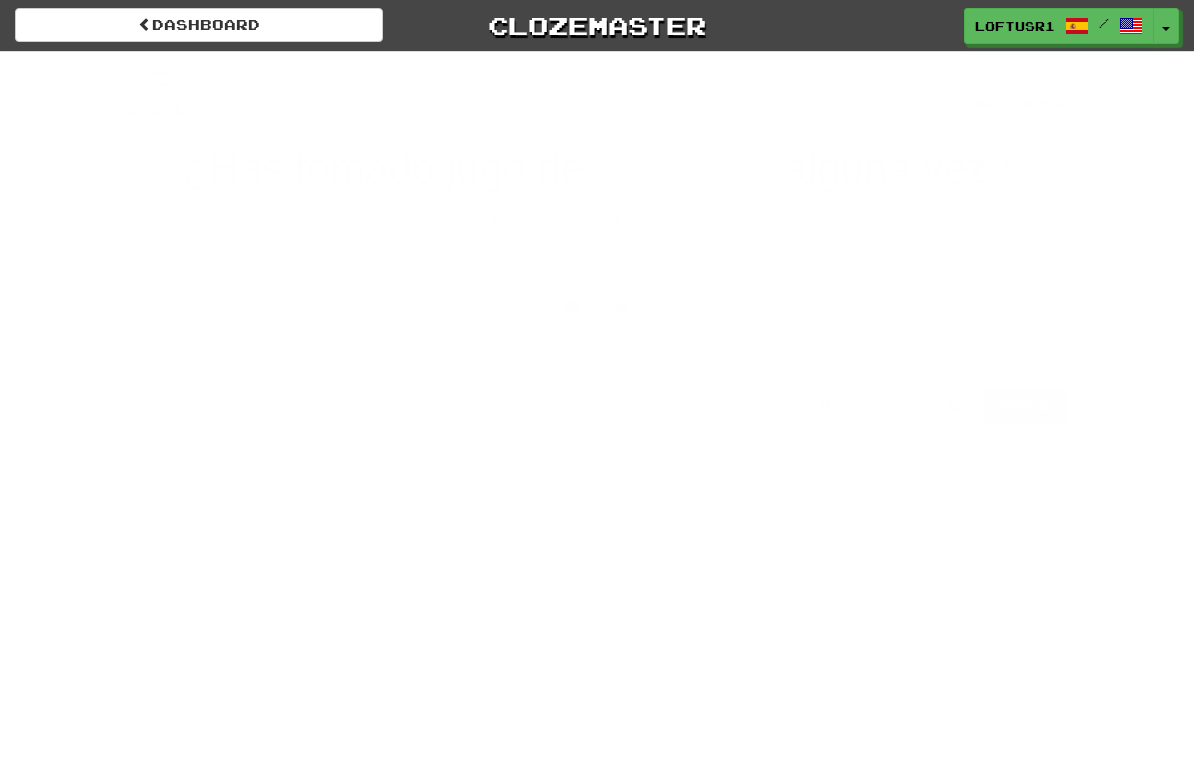 scroll, scrollTop: 0, scrollLeft: 0, axis: both 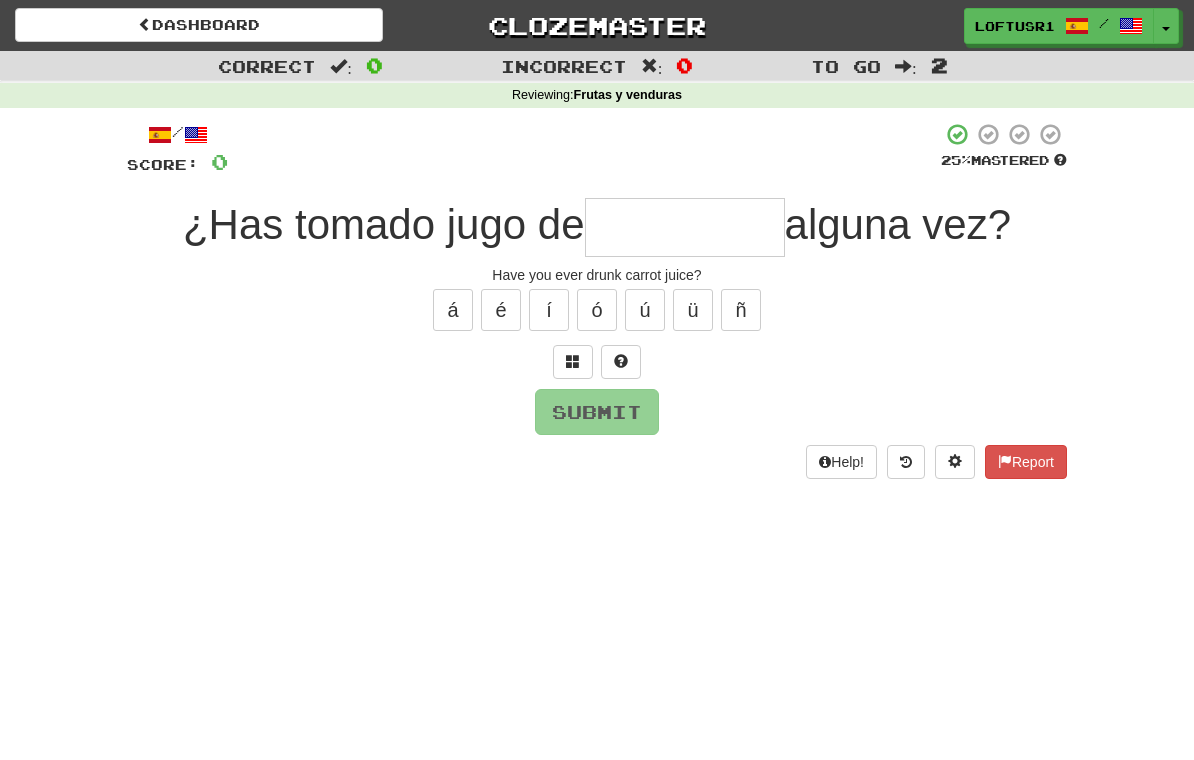 click at bounding box center (685, 227) 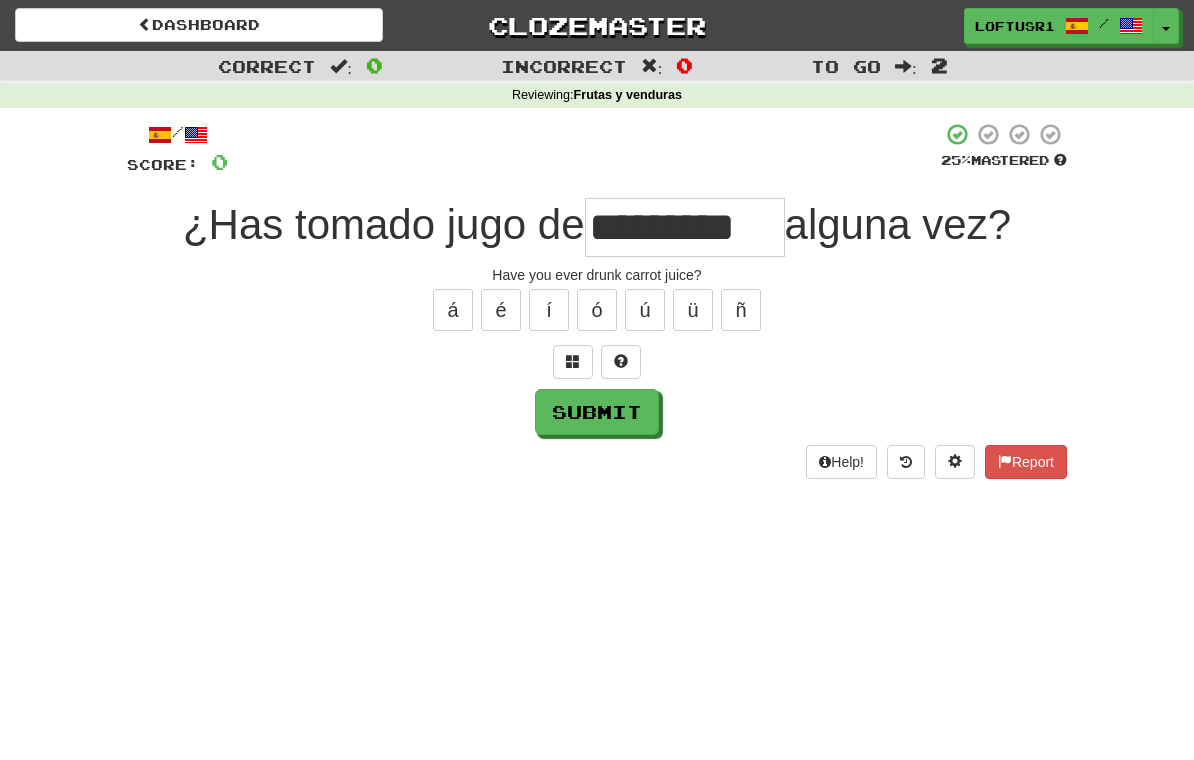 type on "*********" 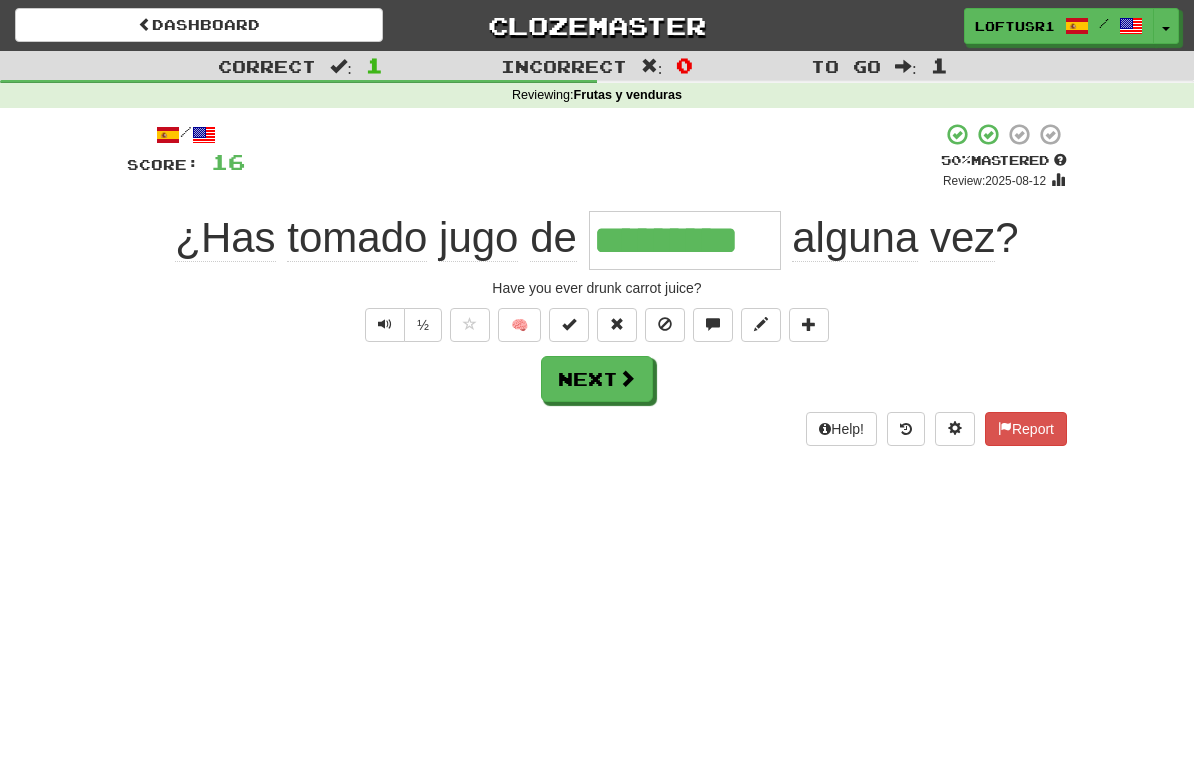 click on "Next" at bounding box center (597, 379) 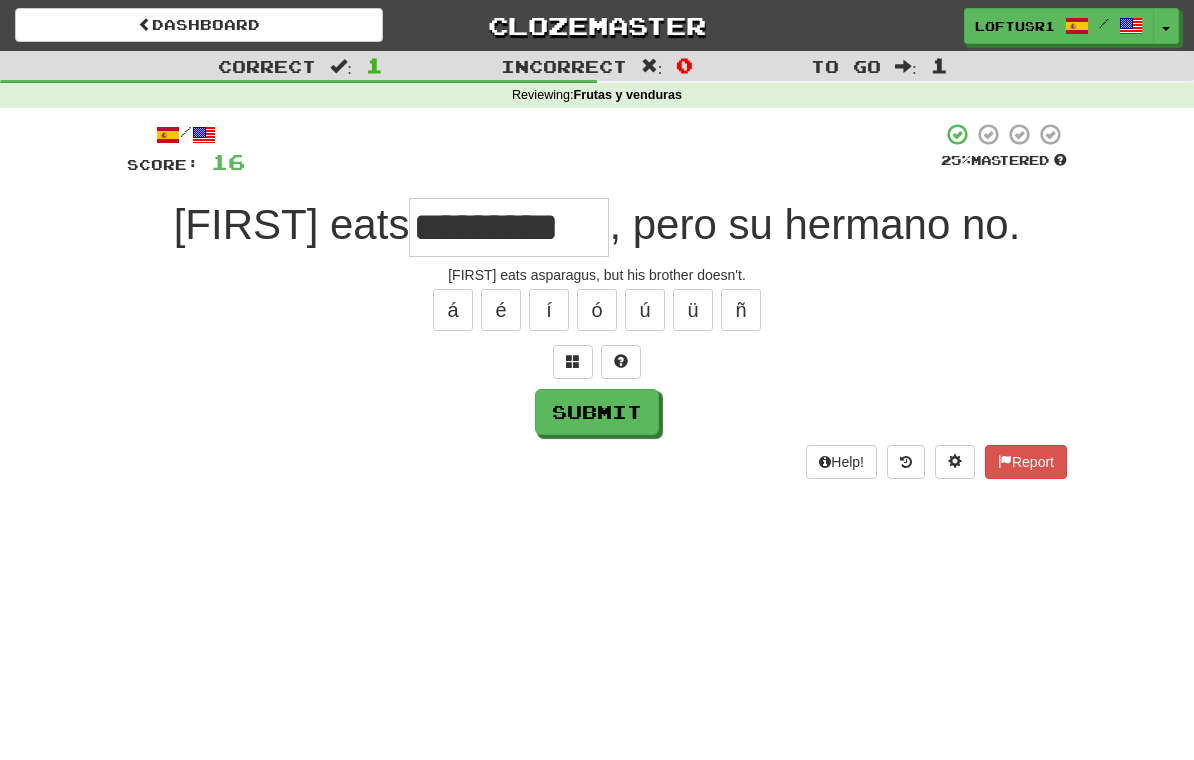 click on "Submit" at bounding box center [597, 412] 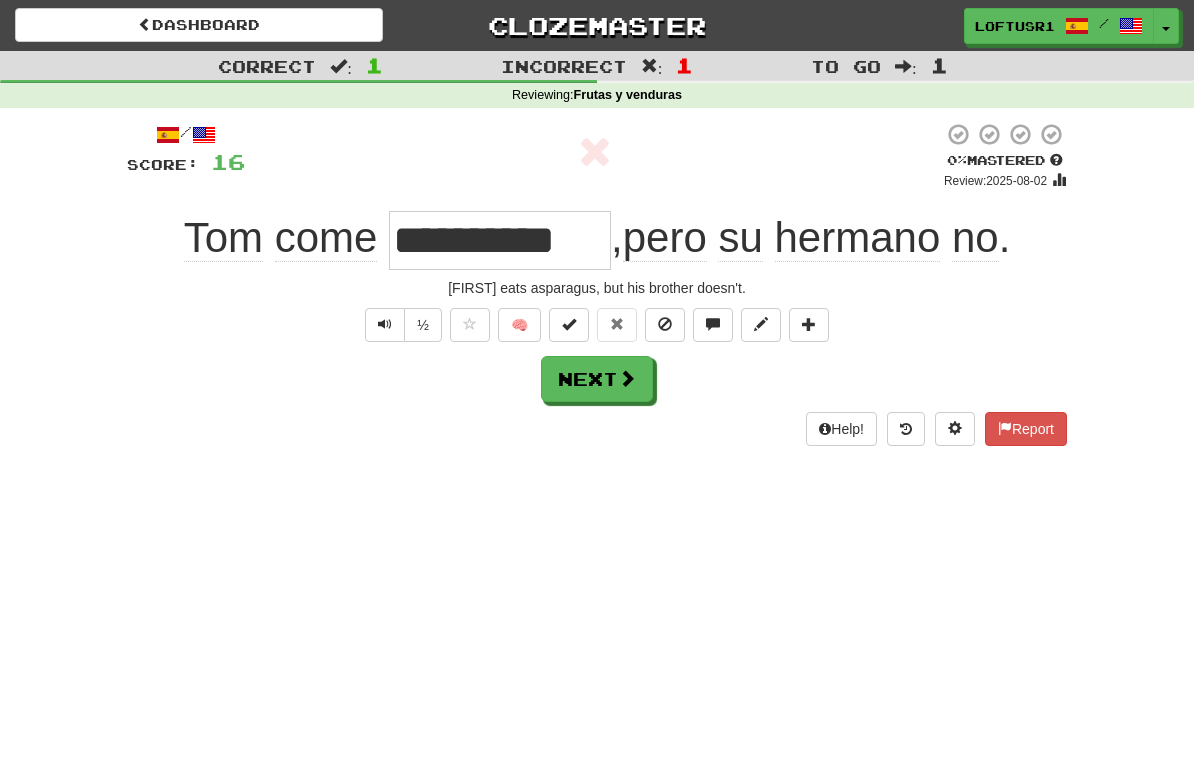 click on "Next" at bounding box center [597, 379] 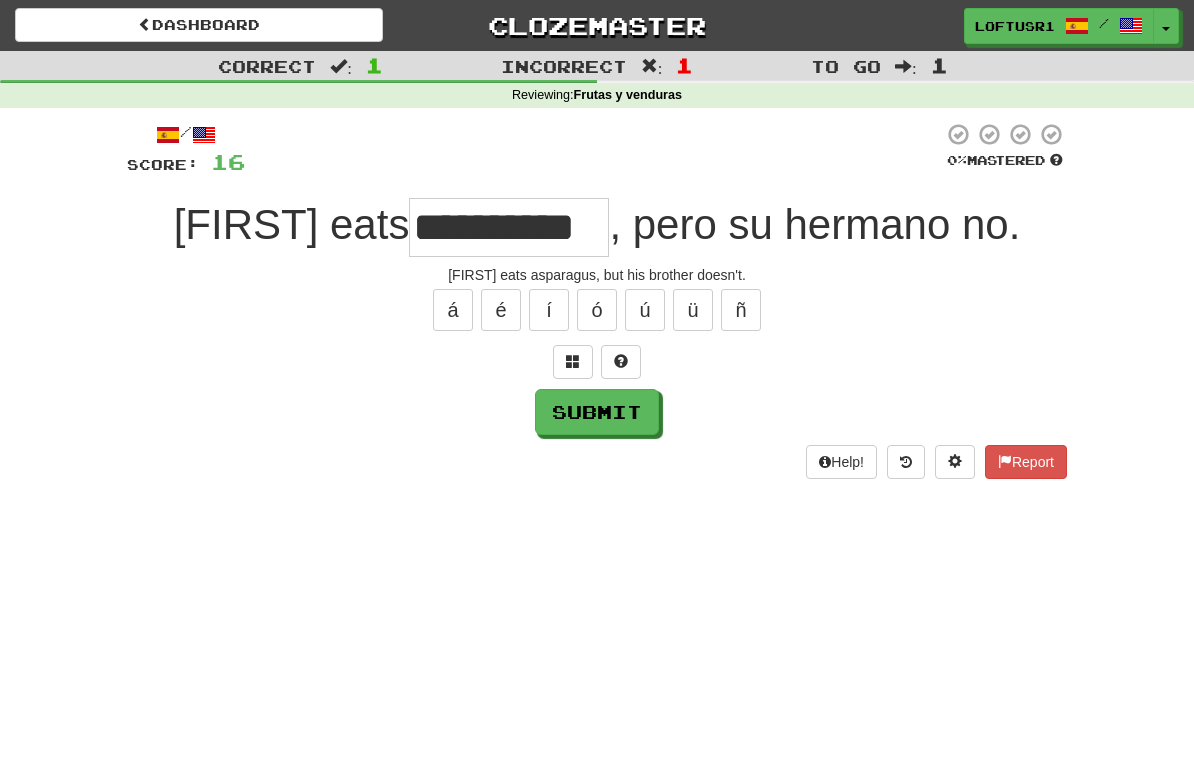 type on "**********" 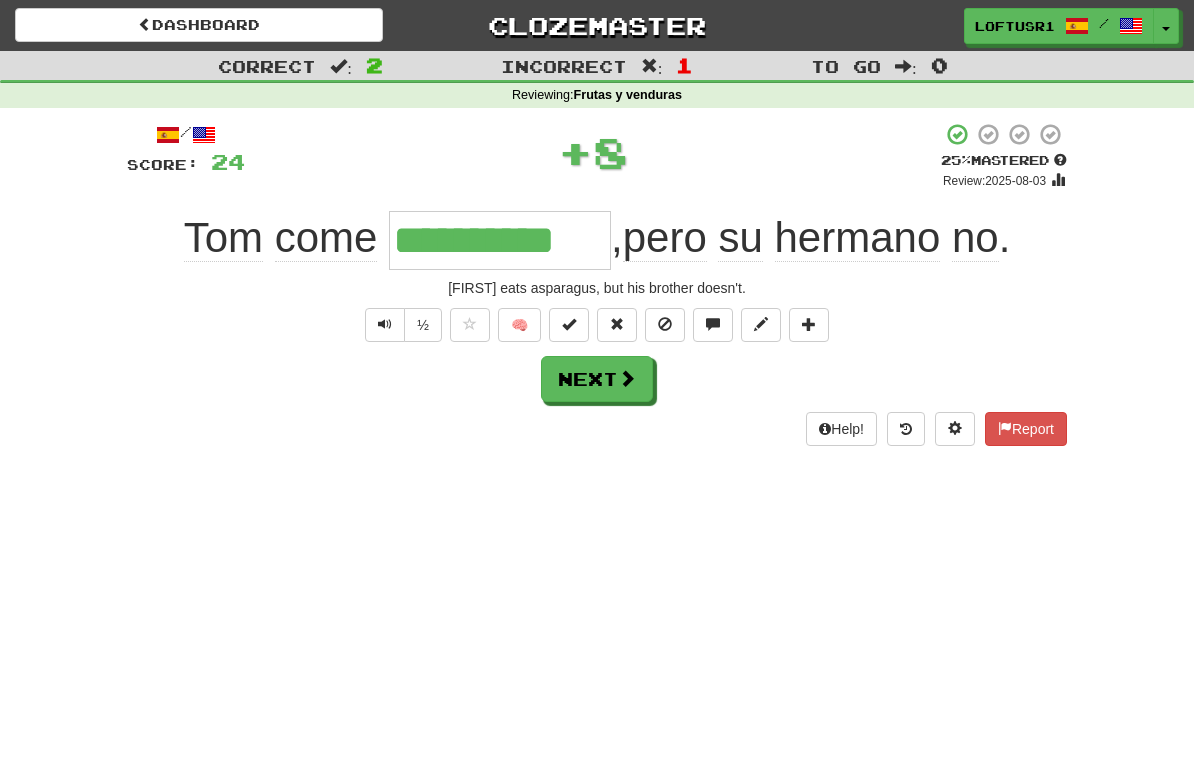 click on "Next" at bounding box center [597, 379] 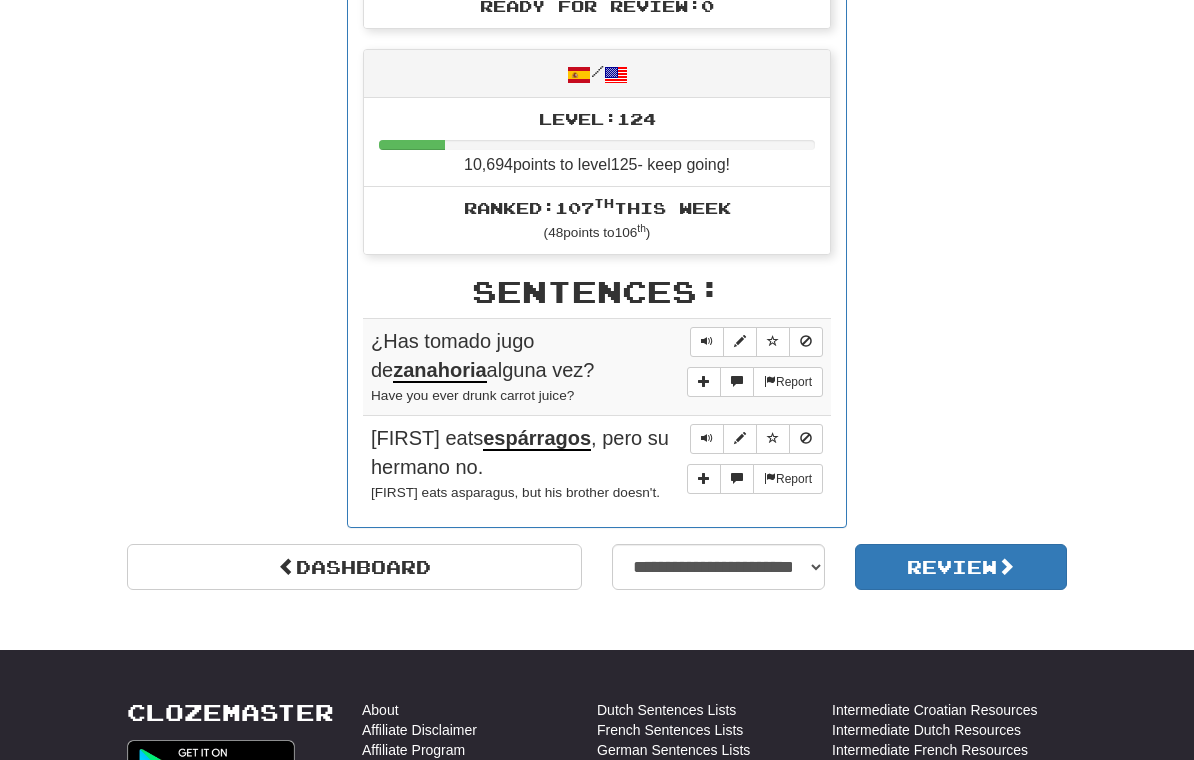 click on "Review" at bounding box center [961, 568] 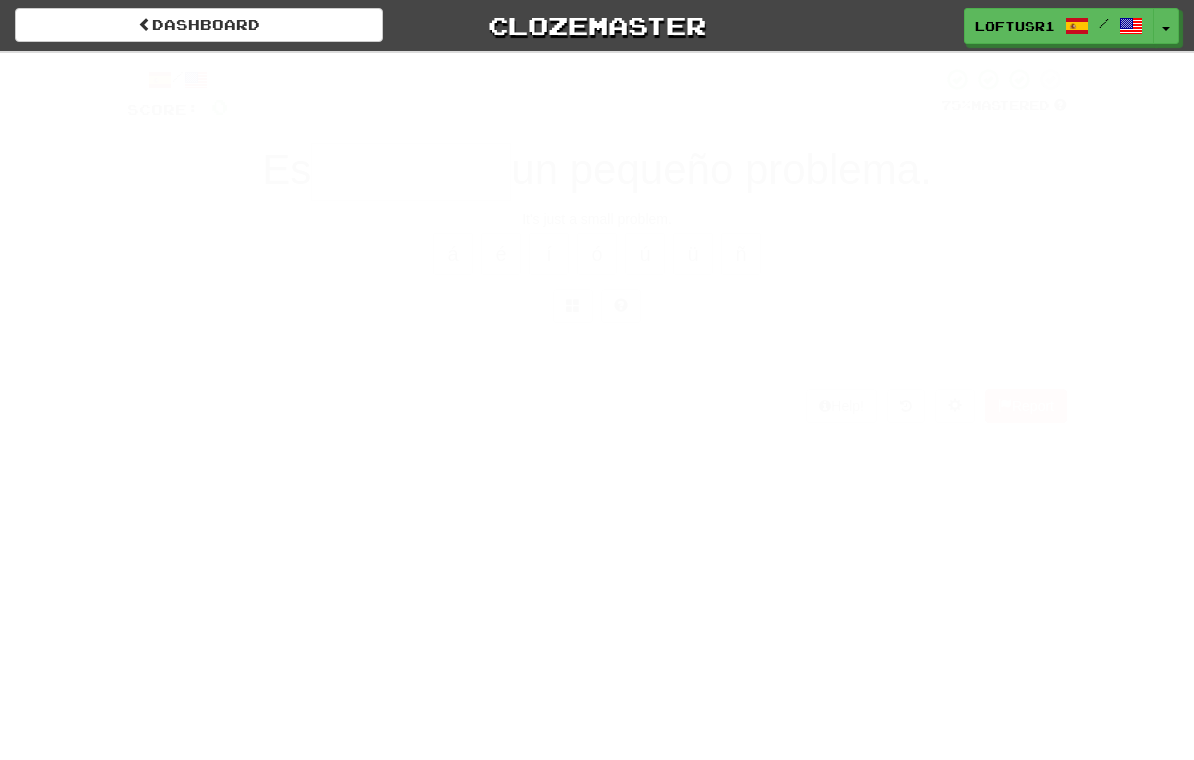 scroll, scrollTop: 0, scrollLeft: 0, axis: both 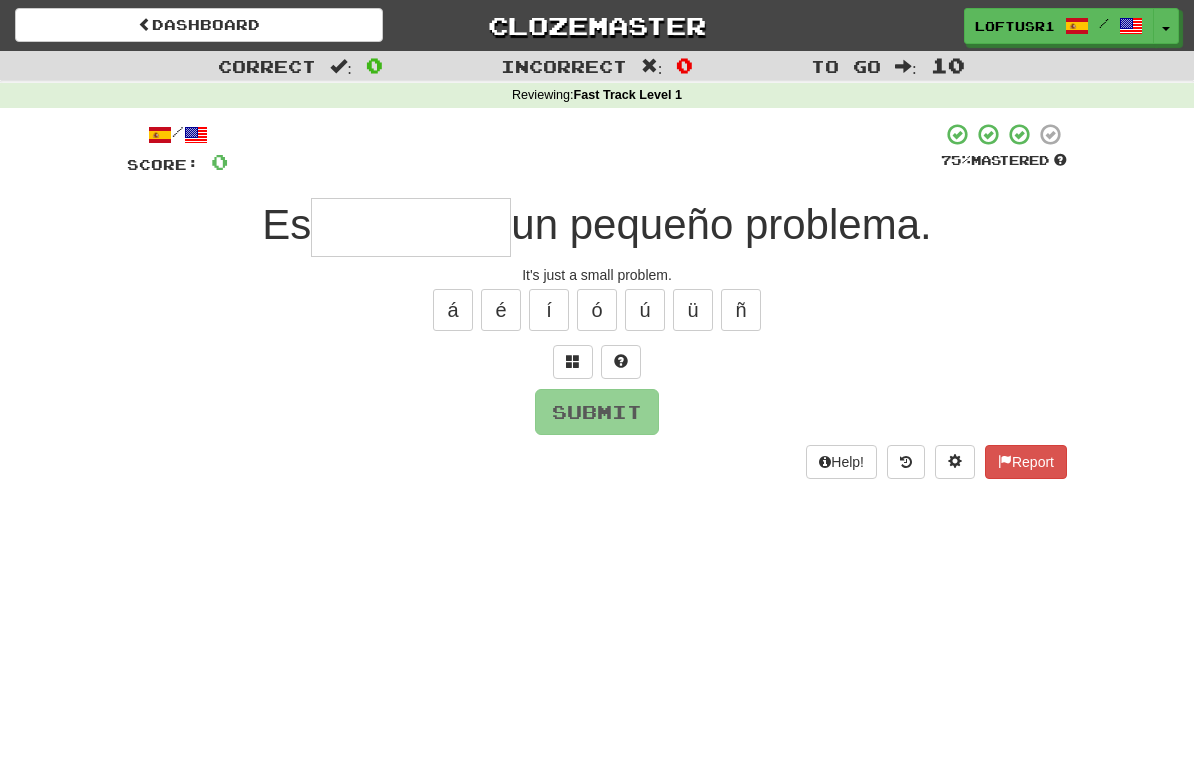 click at bounding box center (411, 227) 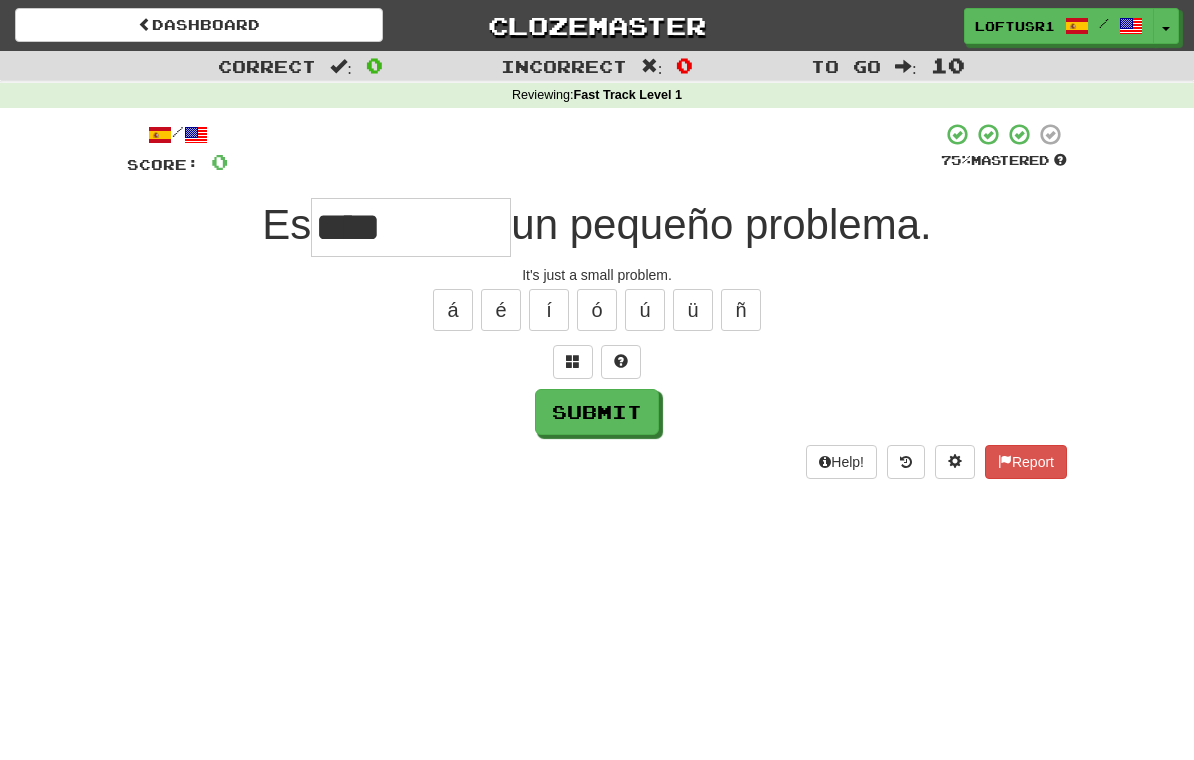click on "Submit" at bounding box center [597, 412] 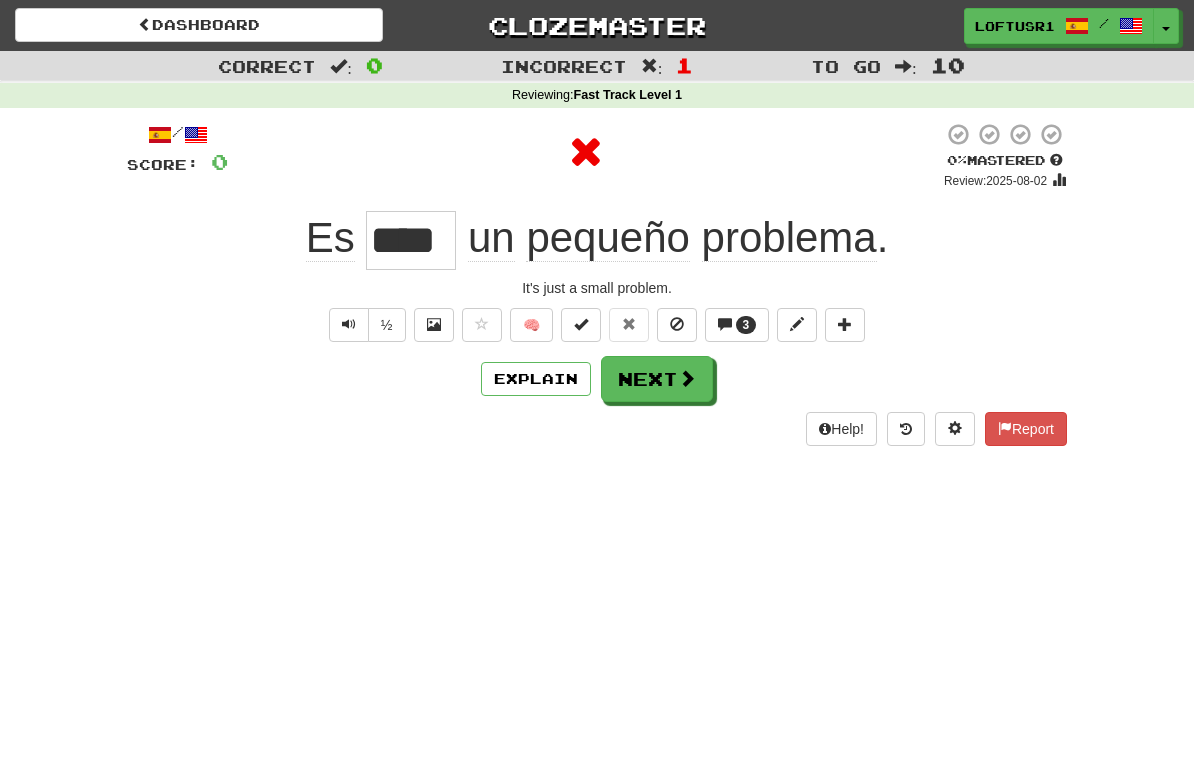 click at bounding box center (687, 378) 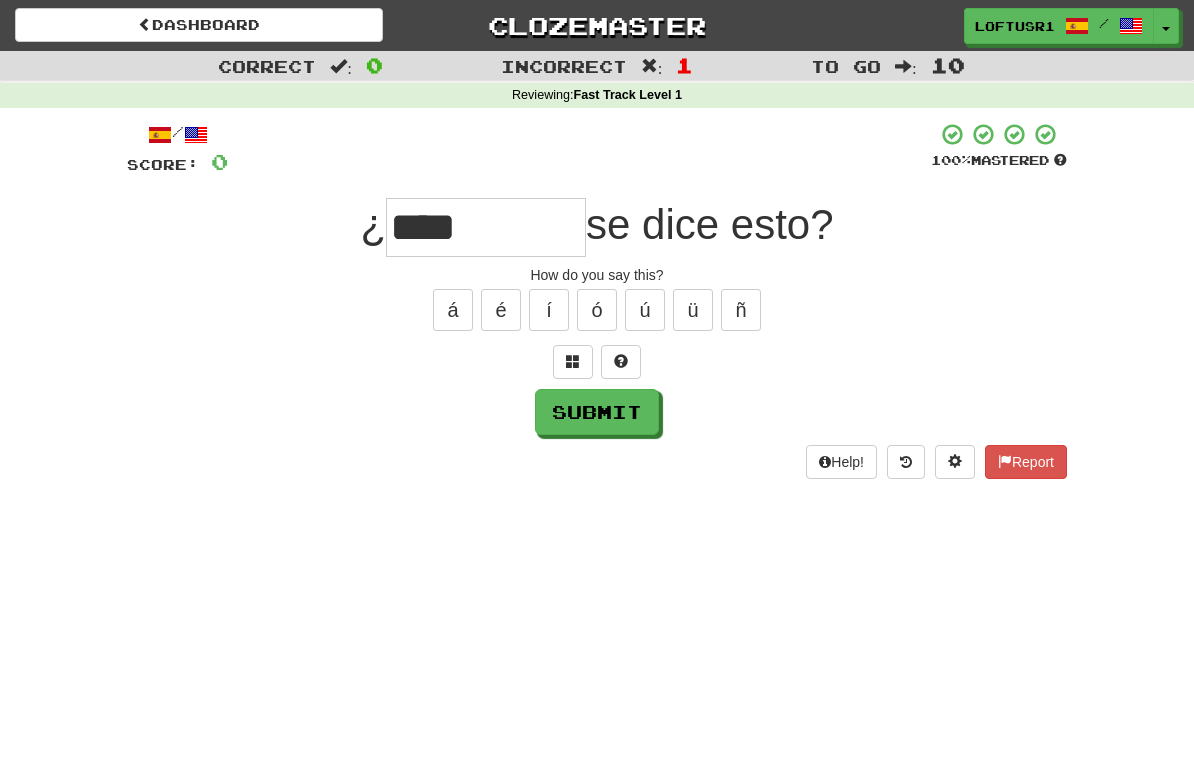click on "Submit" at bounding box center [597, 412] 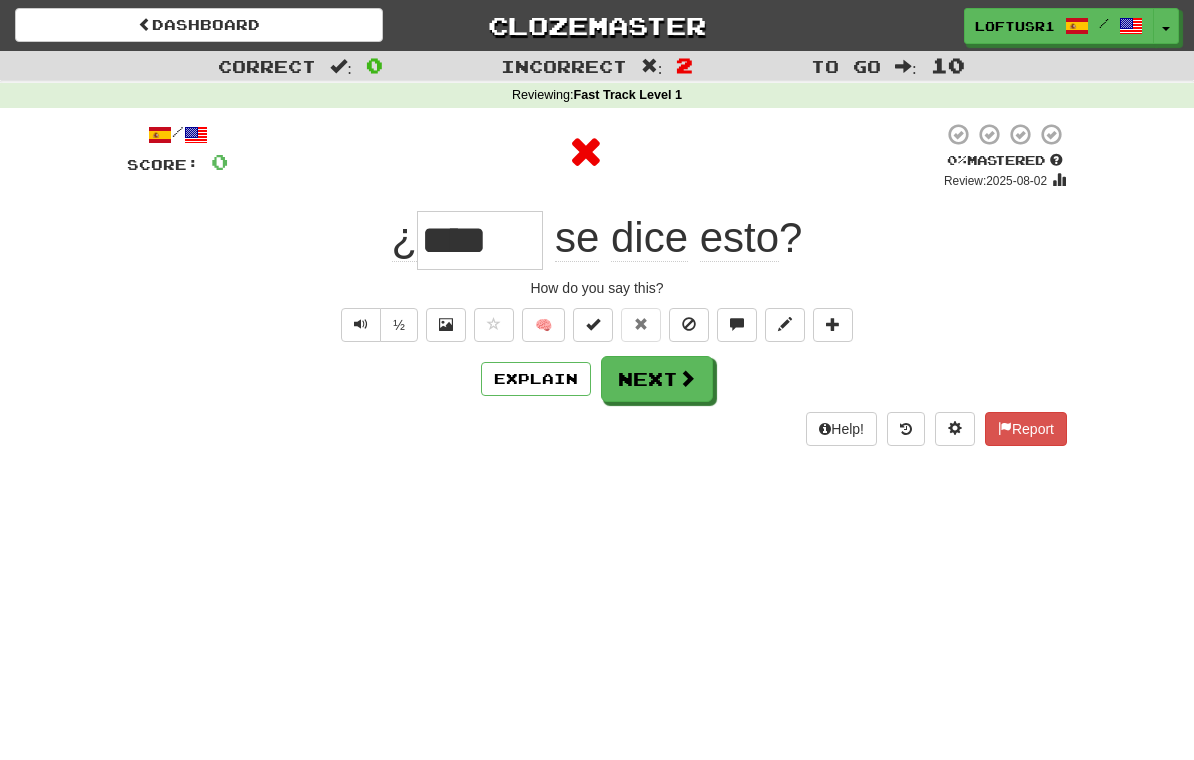 click at bounding box center (687, 378) 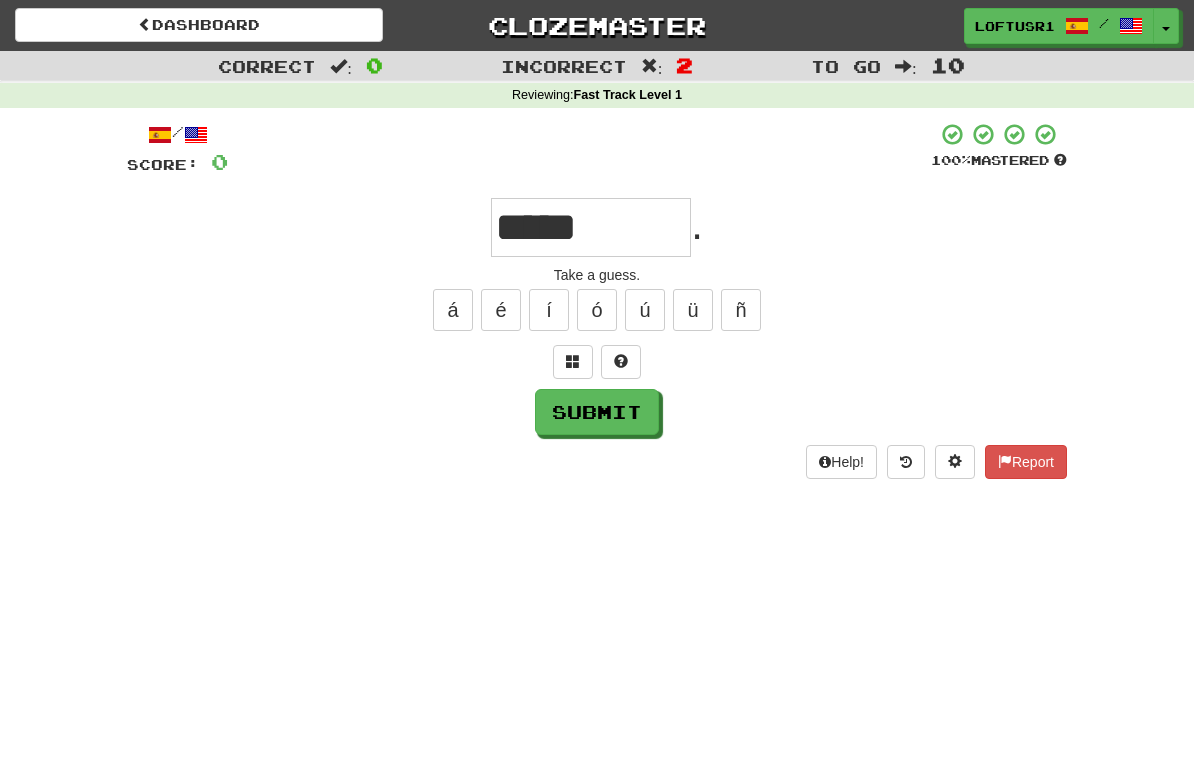 click on "Submit" at bounding box center (597, 412) 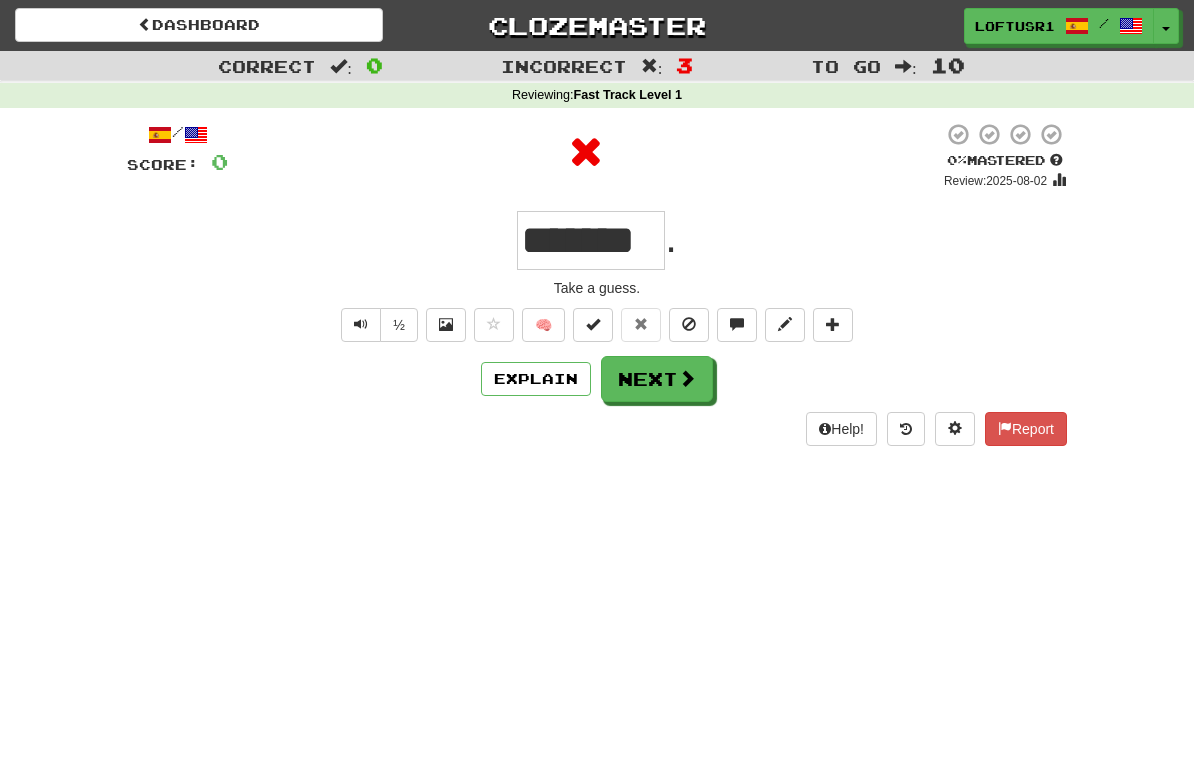 click on "Explain" at bounding box center (536, 379) 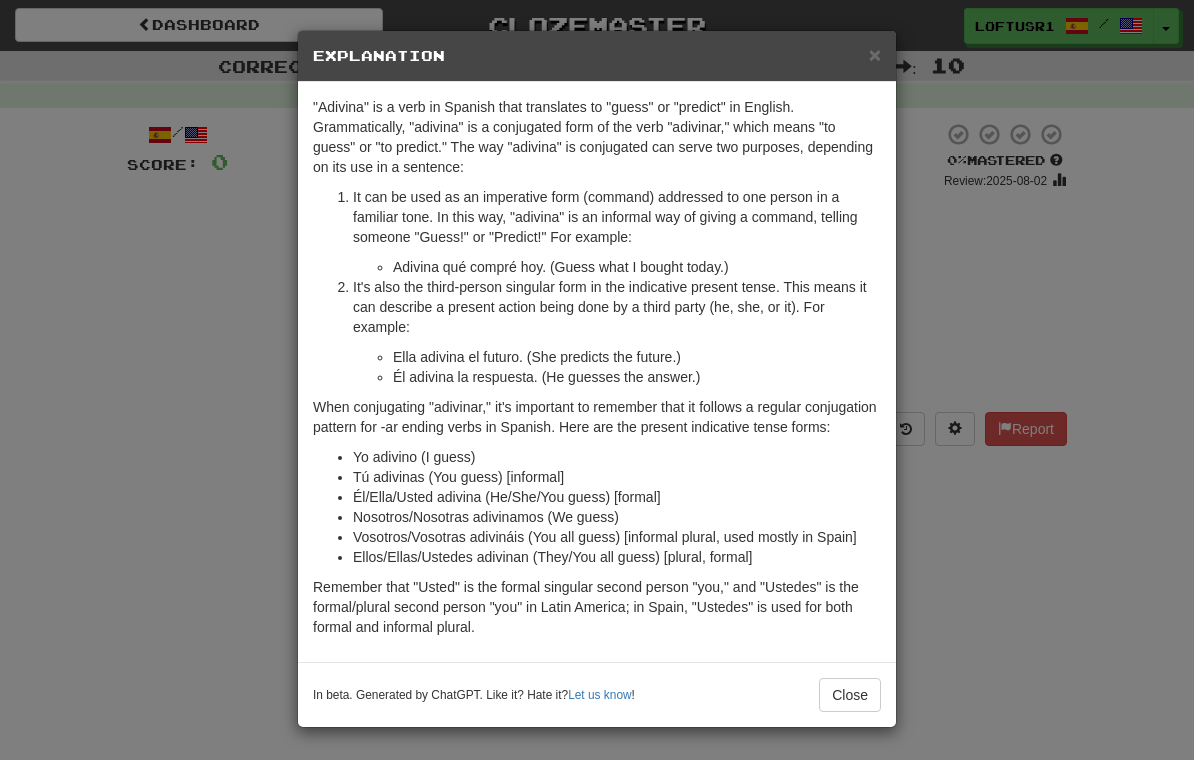scroll, scrollTop: 18, scrollLeft: 0, axis: vertical 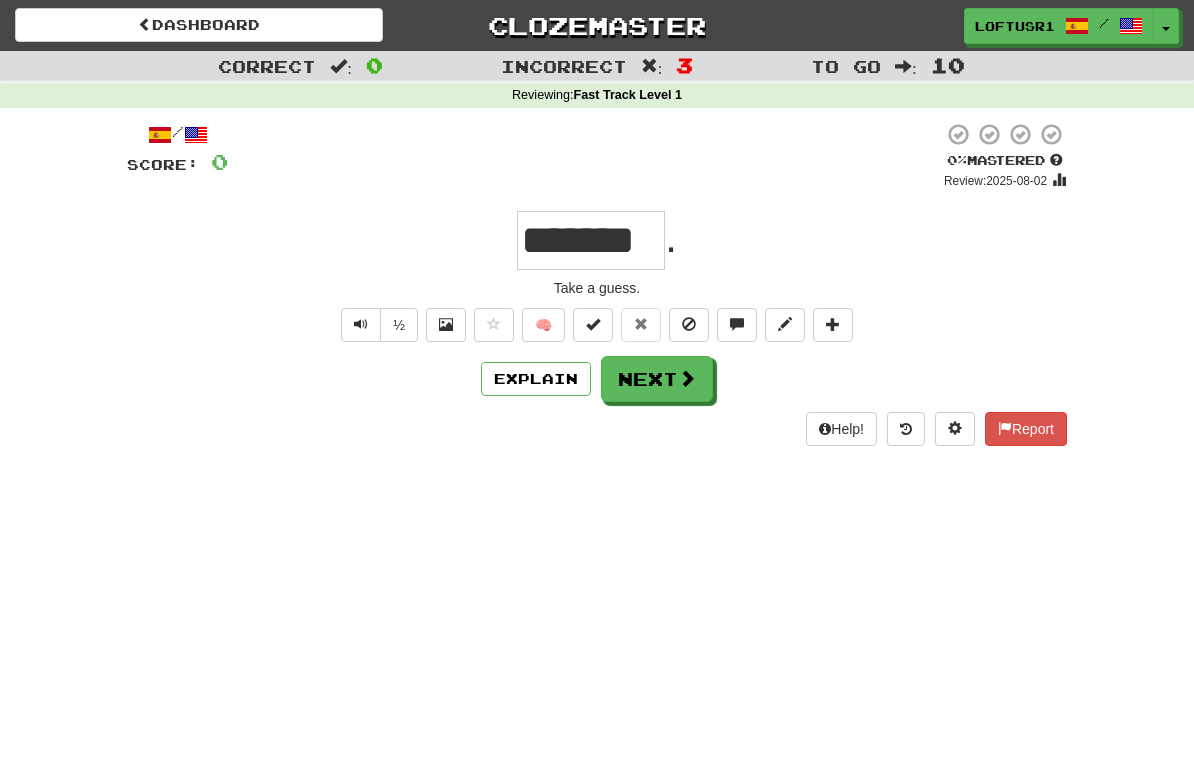 click on "Next" at bounding box center (657, 379) 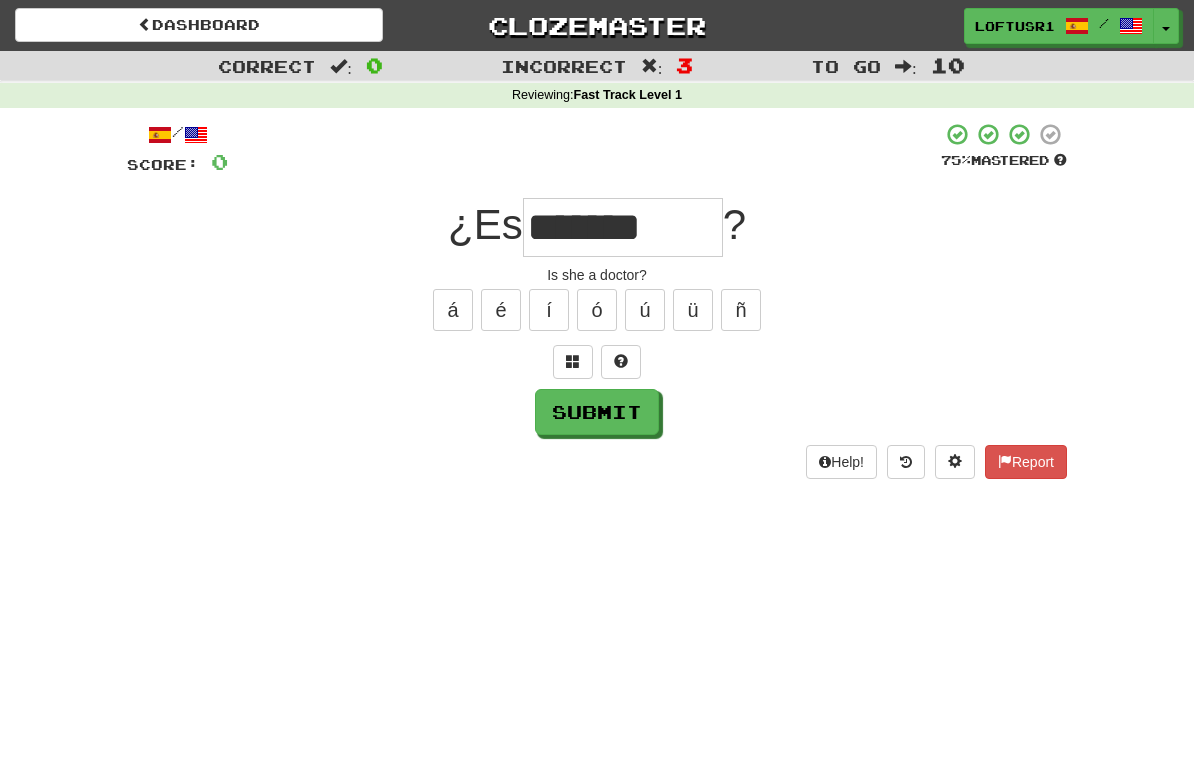 click on "Submit" at bounding box center [597, 412] 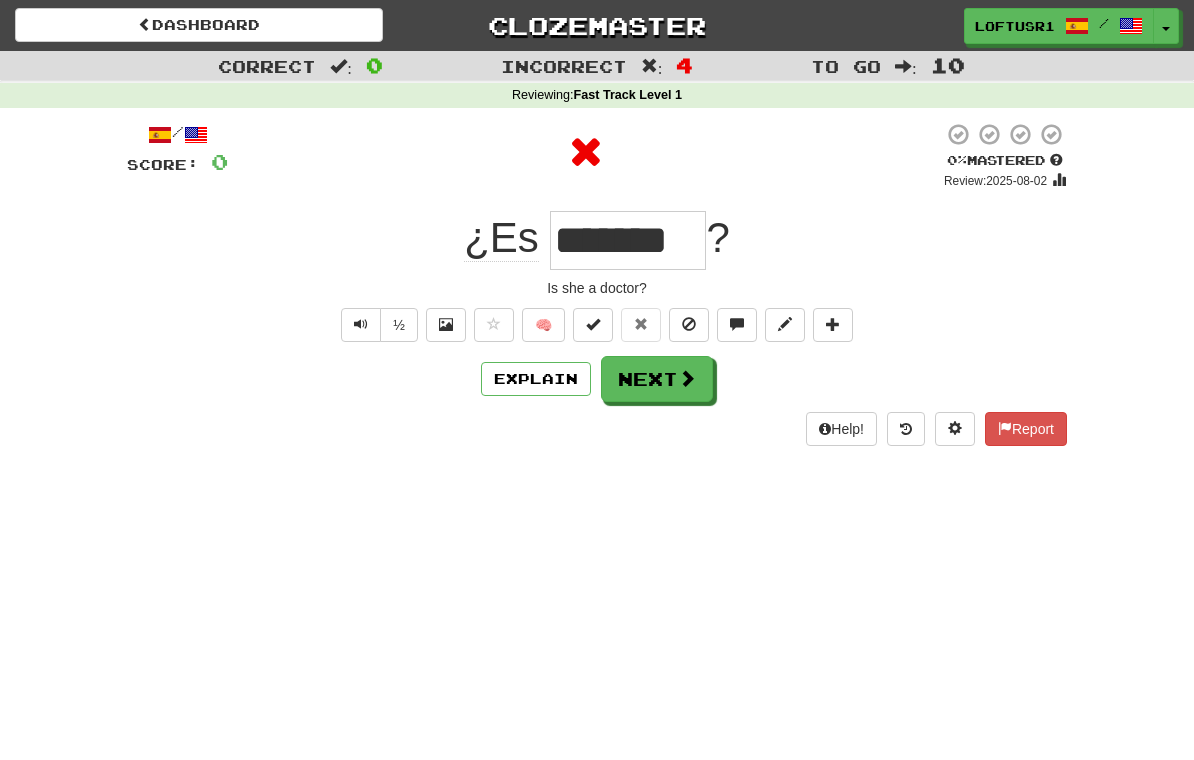 click on "Next" at bounding box center (657, 379) 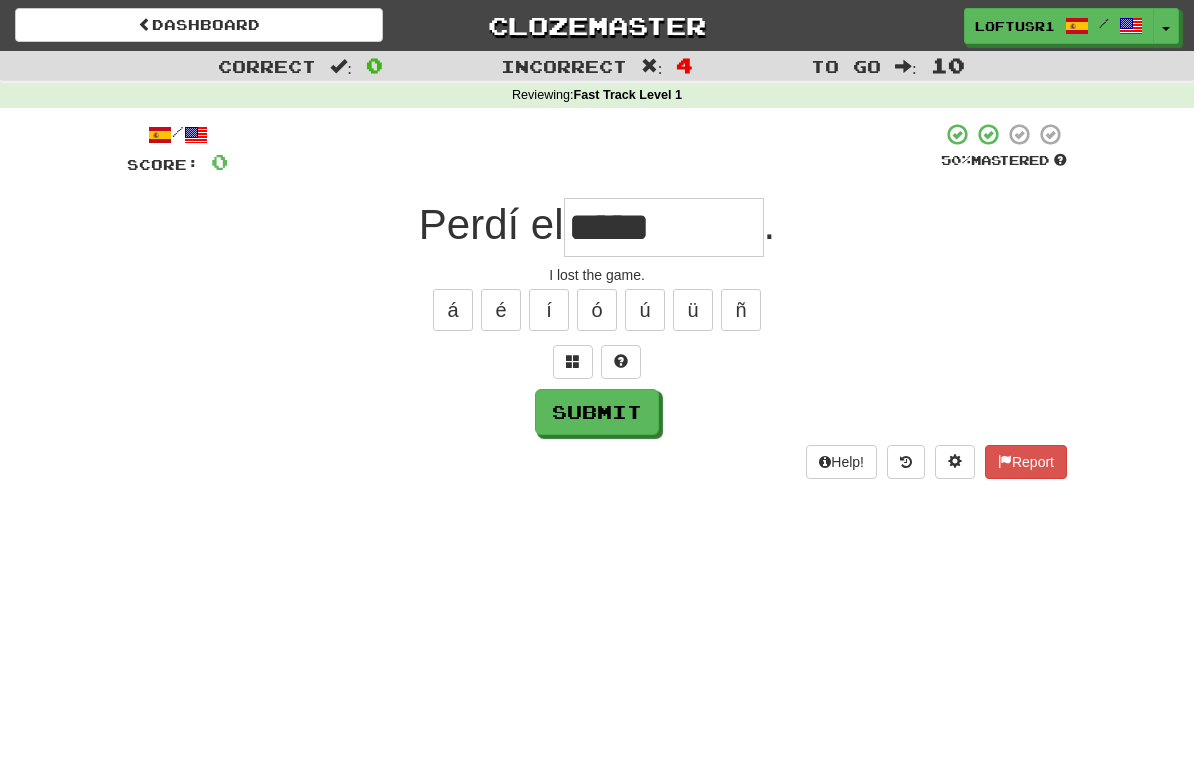 type on "*****" 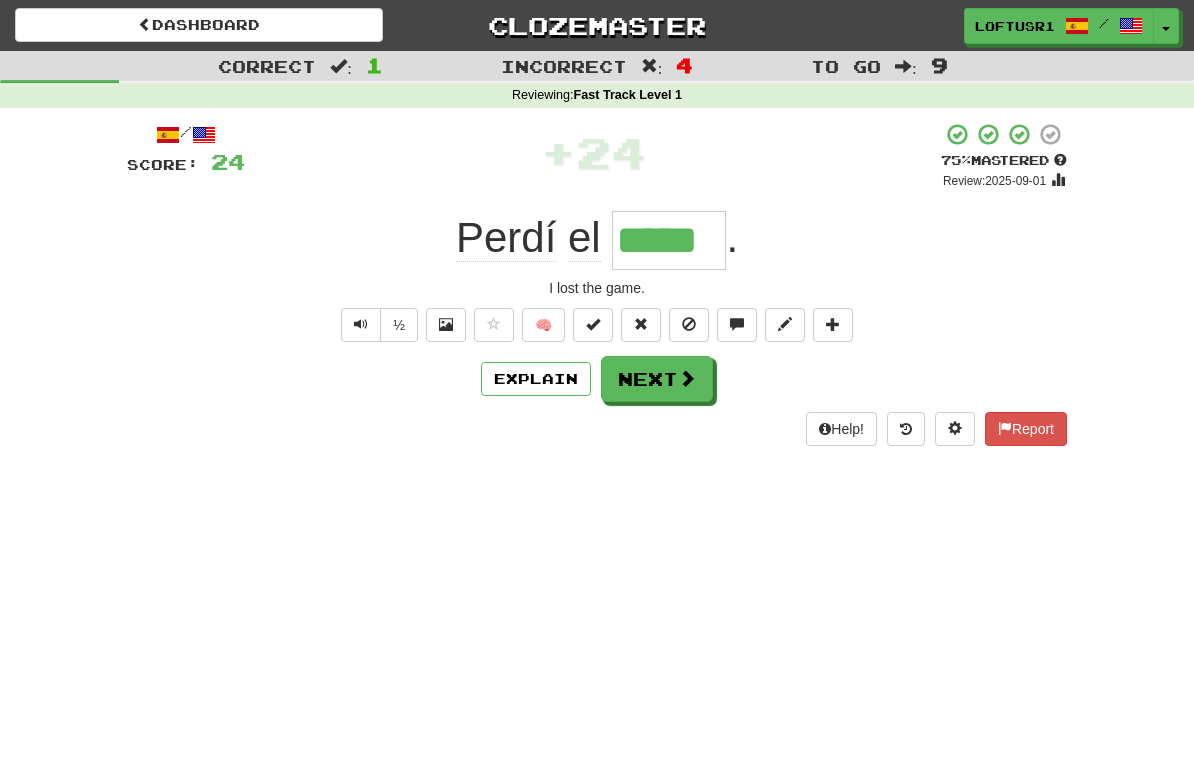 click on "Next" at bounding box center (657, 379) 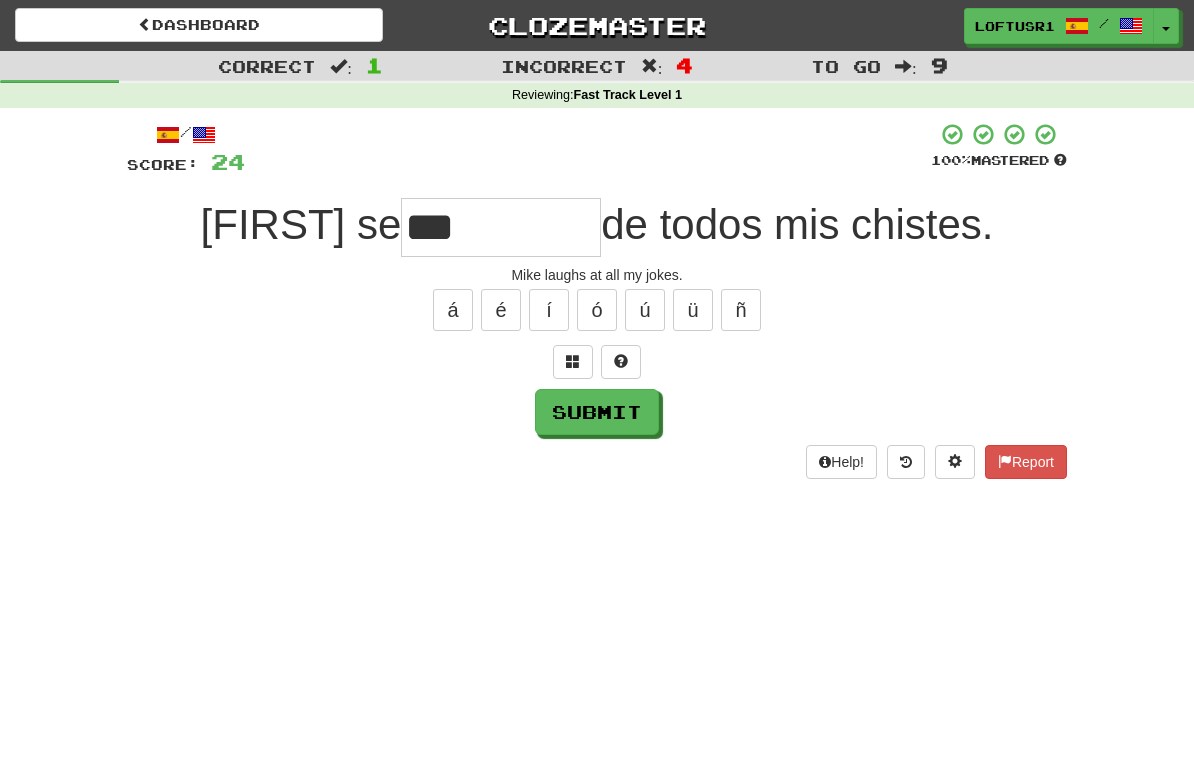 type on "***" 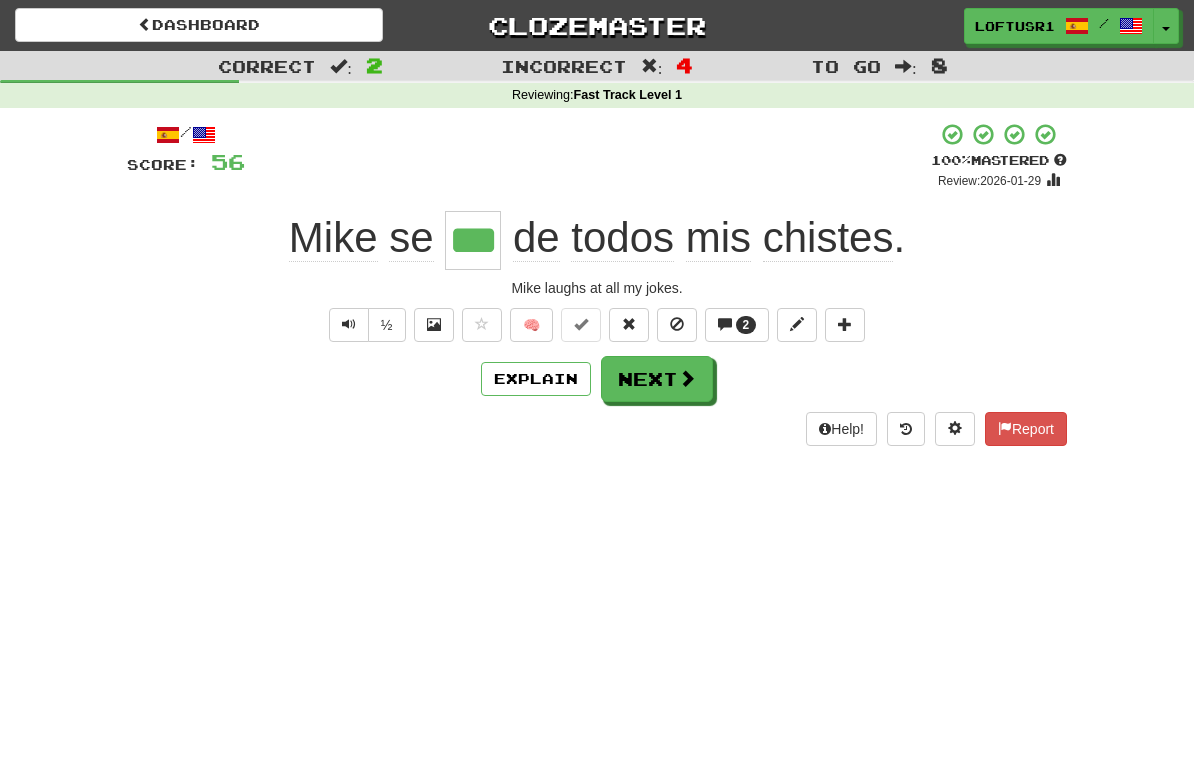 click on "Next" at bounding box center [657, 379] 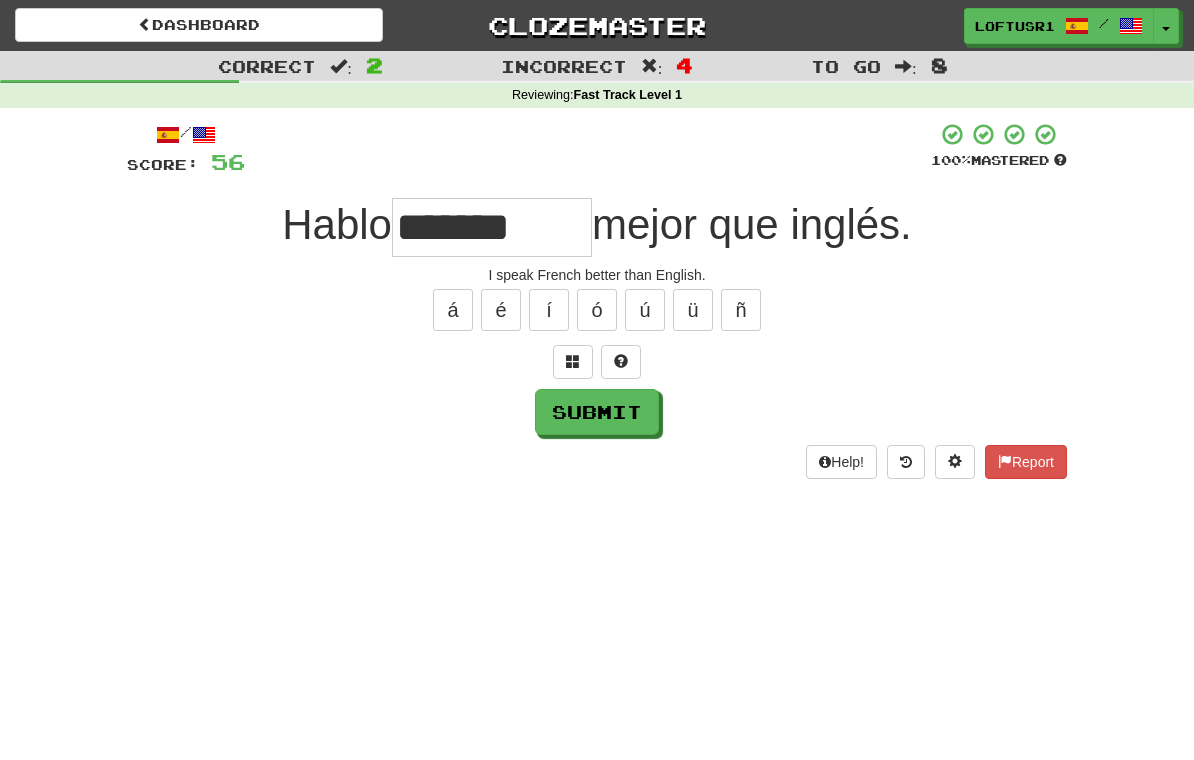 type on "*******" 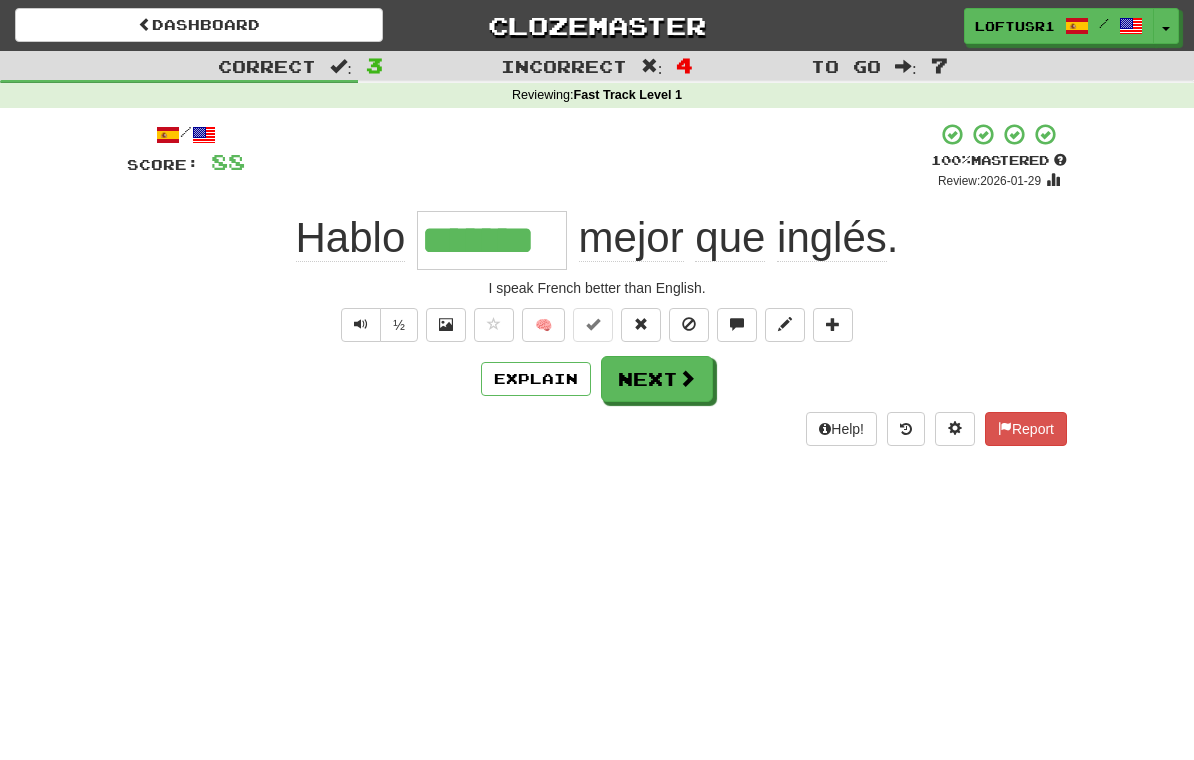 click on "Next" at bounding box center [657, 379] 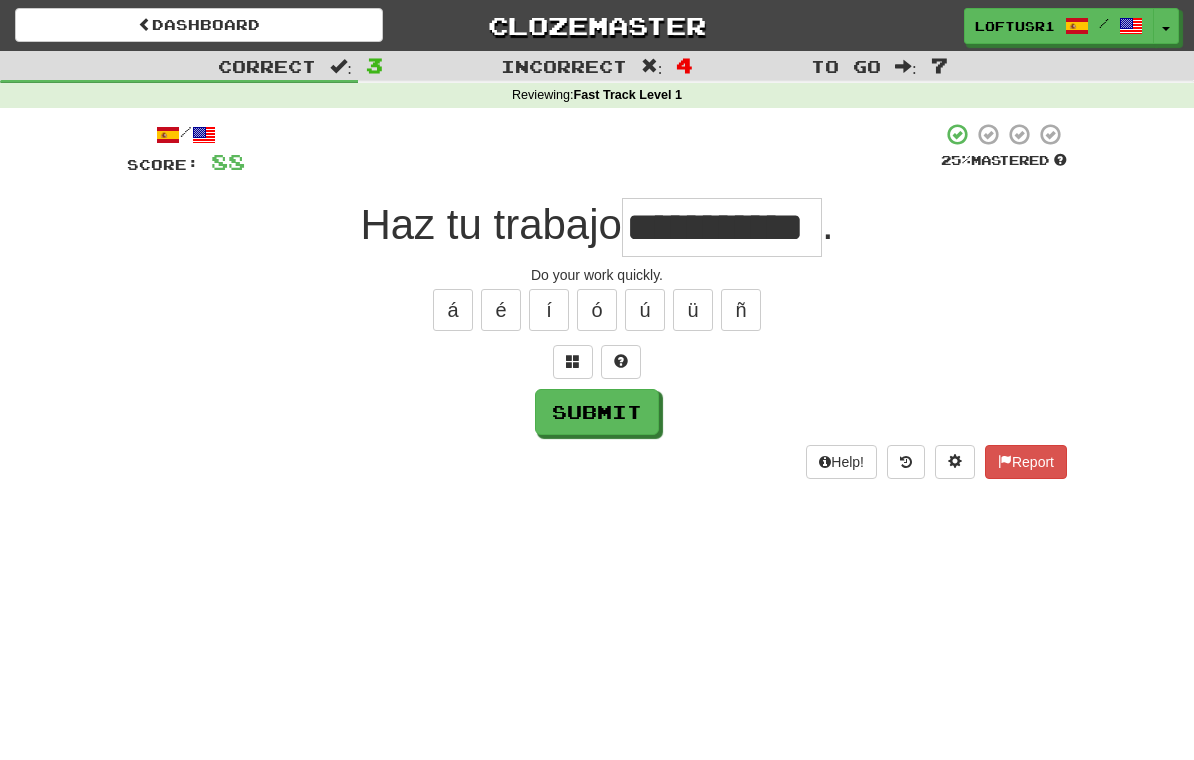 click on "**********" at bounding box center [722, 227] 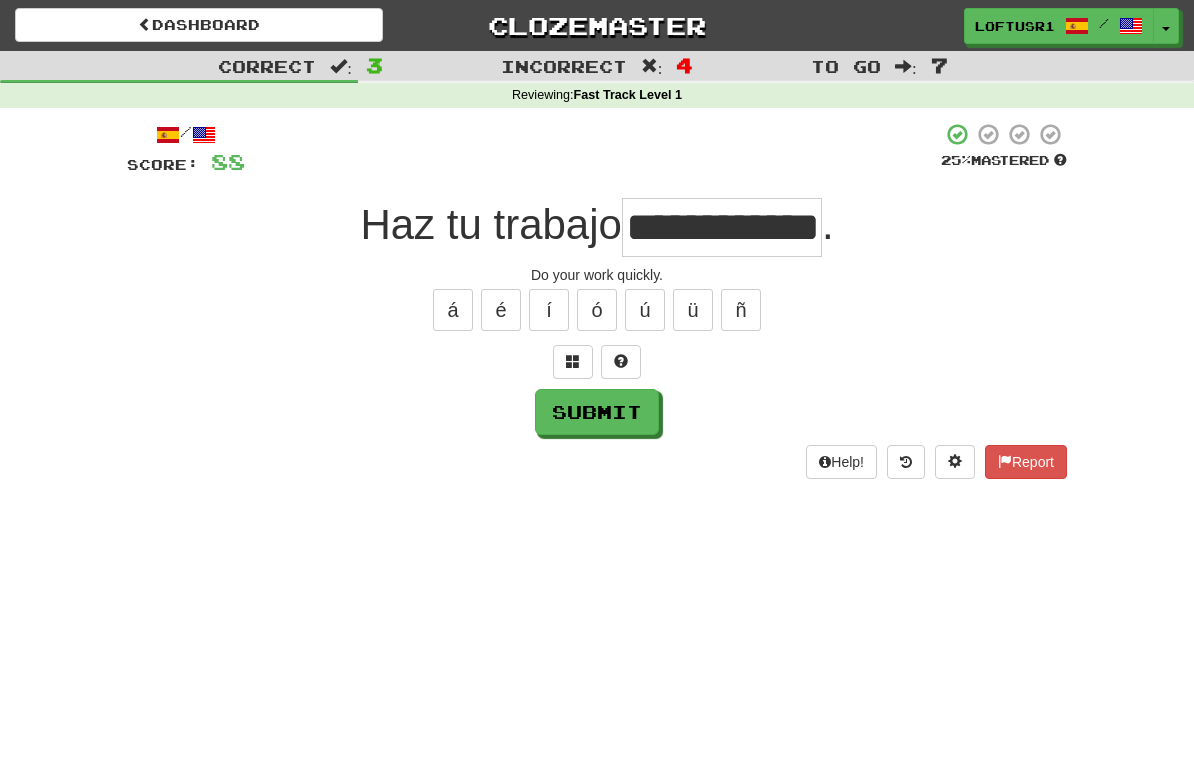 click on "Submit" at bounding box center [597, 412] 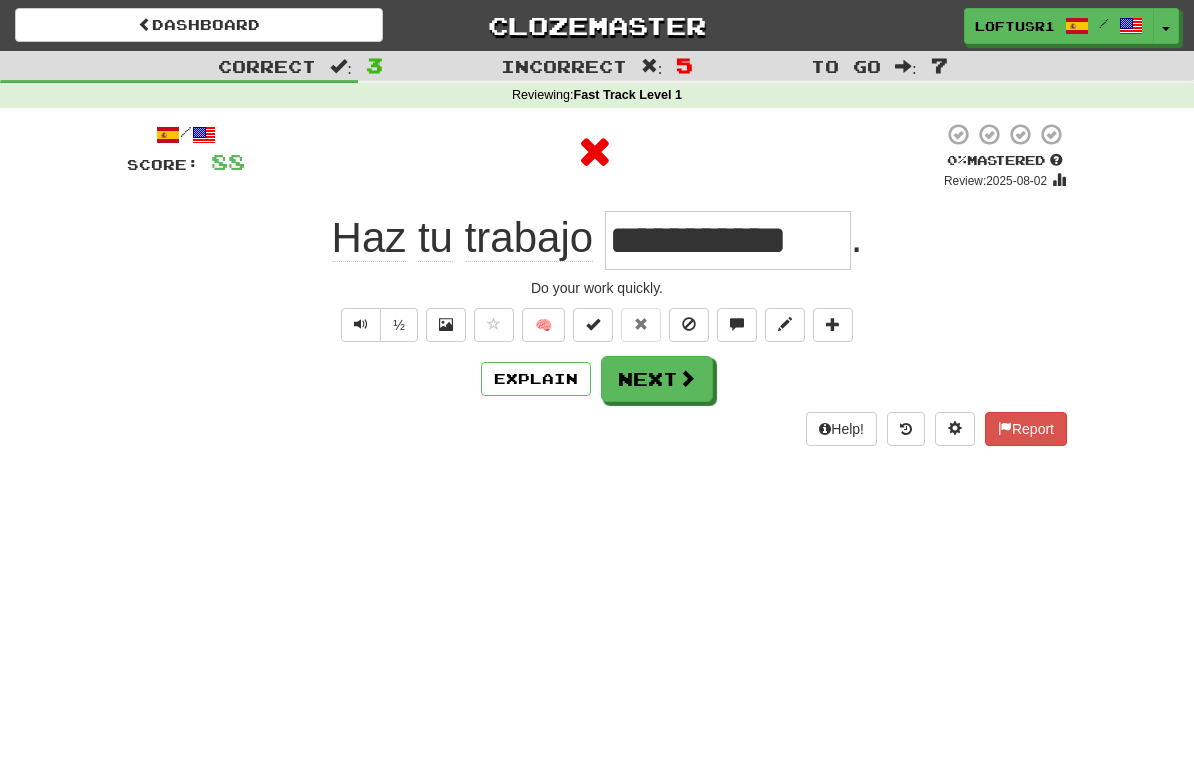click on "Next" at bounding box center [657, 379] 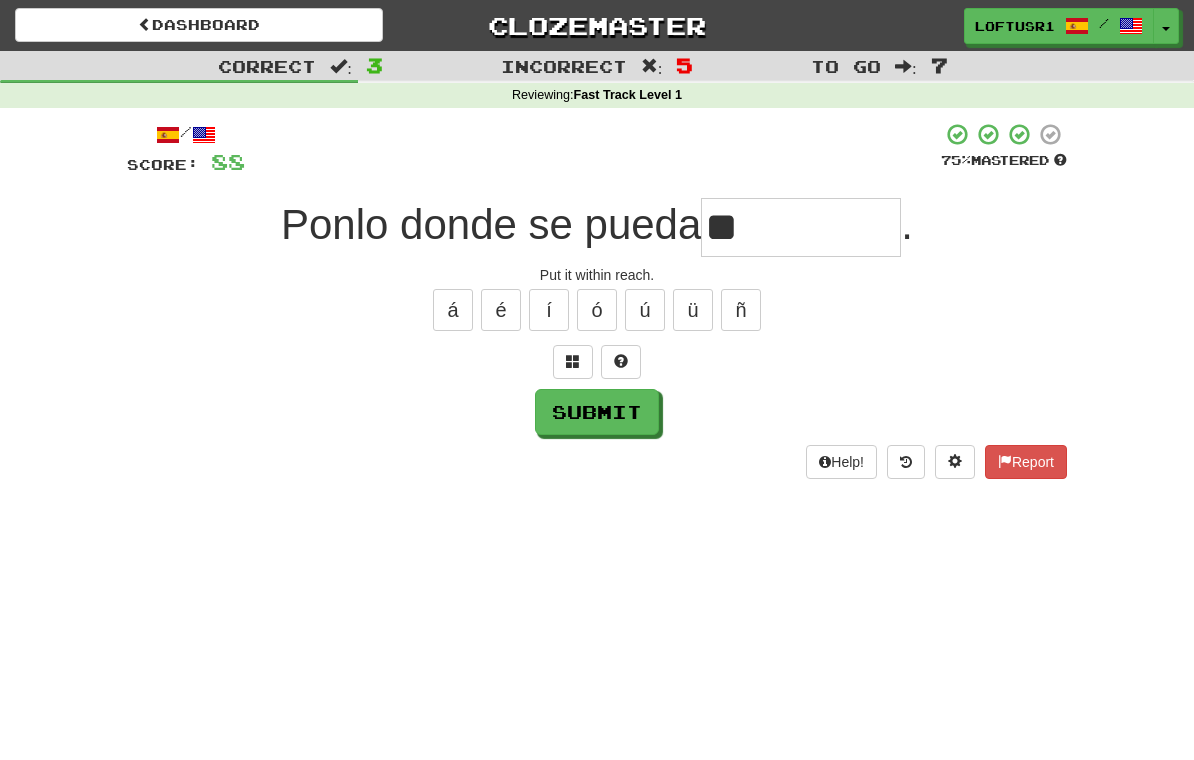 type on "*" 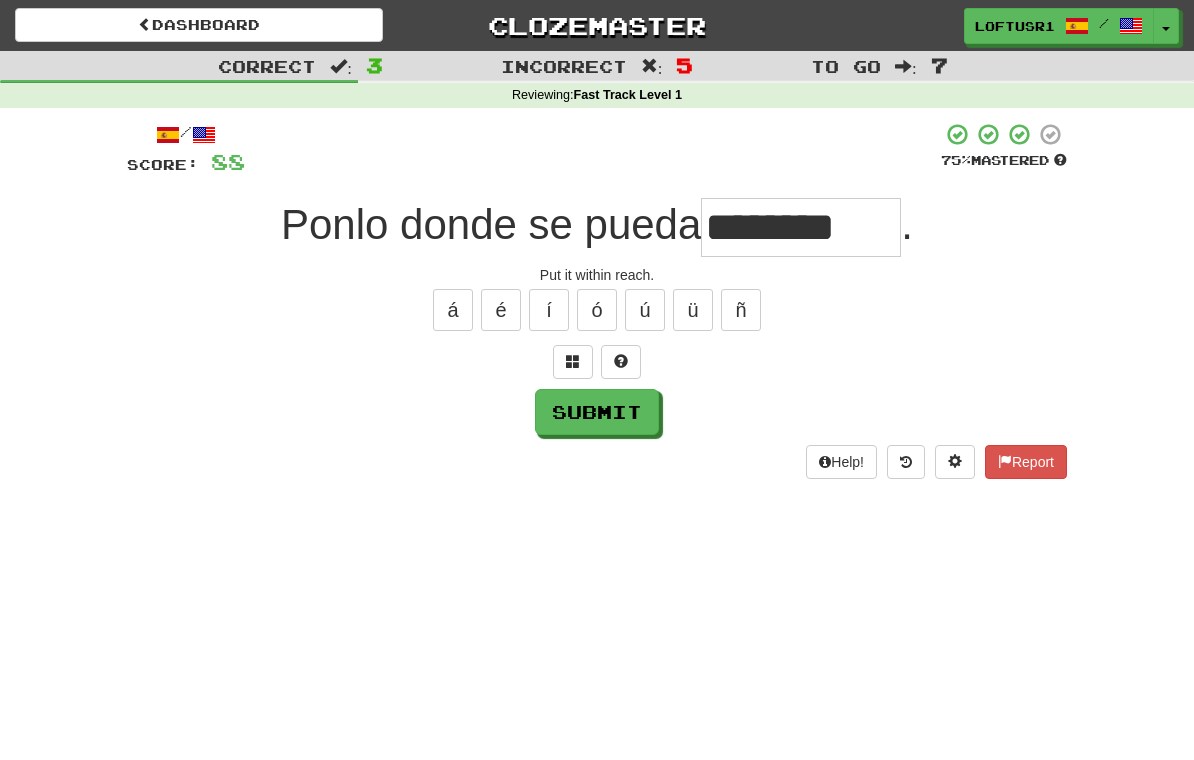 type on "********" 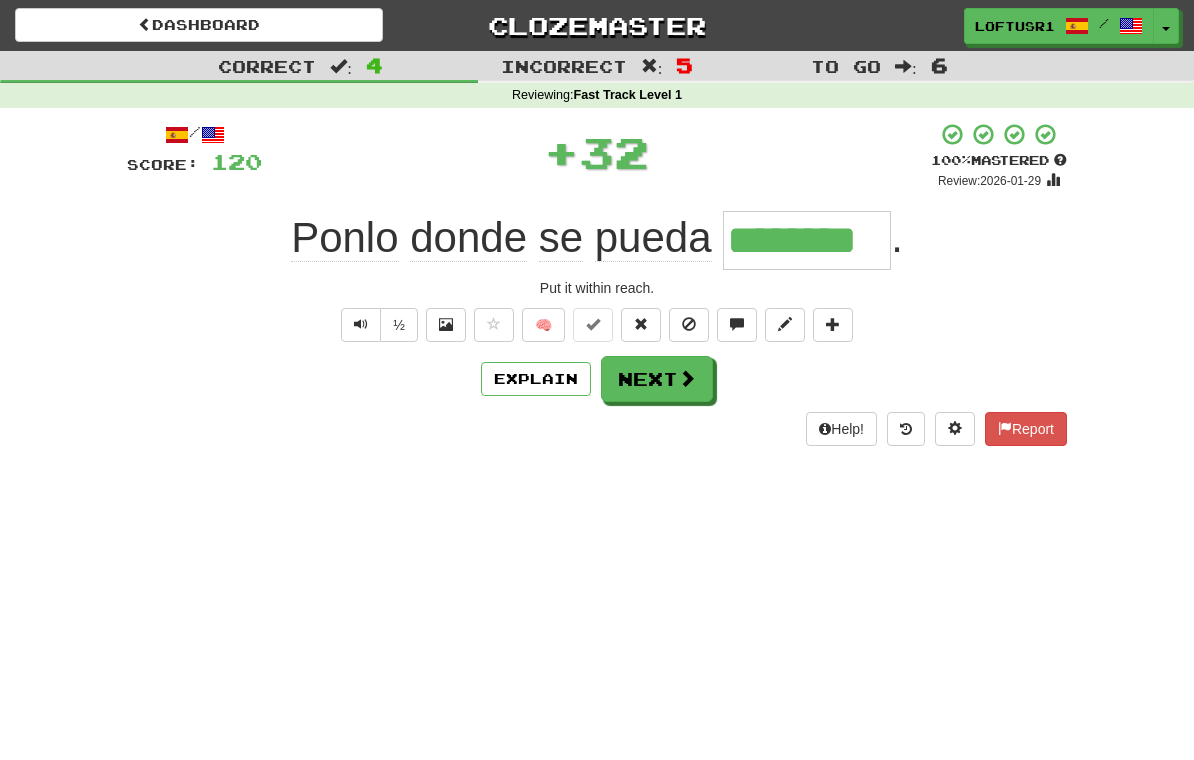 click on "/  Score:   120 + 32 100 %  Mastered Review:  2026-01-29 Ponlo   donde   se   pueda   ******** . Put it within reach. ½ 🧠 Explain Next  Help!  Report" at bounding box center (597, 284) 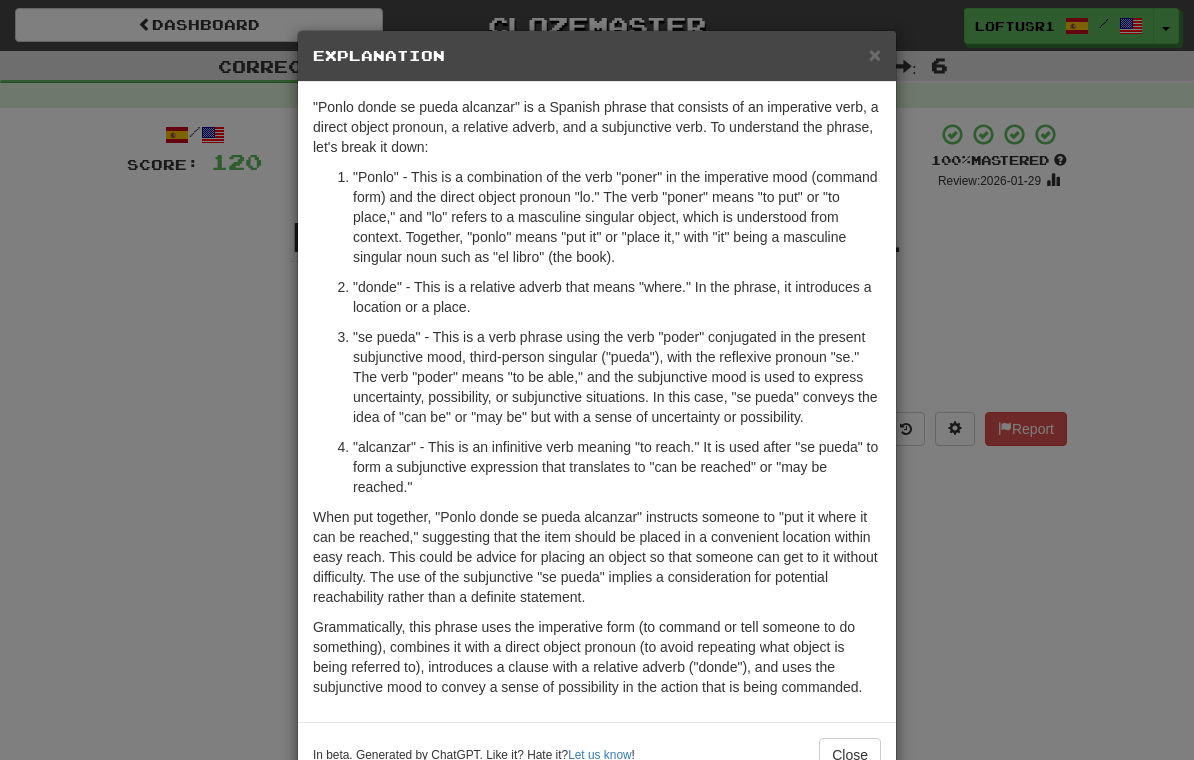 click on "× Explanation "Ponlo donde se pueda alcanzar" is a Spanish phrase that consists of an imperative verb, a direct object pronoun, a relative adverb, and a subjunctive verb. To understand the phrase, let's break it down:
"Ponlo" - This is a combination of the verb "poner" in the imperative mood (command form) and the direct object pronoun "lo." The verb "poner" means "to put" or "to place," and "lo" refers to a masculine singular object, which is understood from context. Together, "ponlo" means "put it" or "place it," with "it" being a masculine singular noun such as "el libro" (the book).
"donde" - This is a relative adverb that means "where." In the phrase, it introduces a location or a place.
"alcanzar" - This is an infinitive verb meaning "to reach." It is used after "se pueda" to form a subjunctive expression that translates to "can be reached" or "may be reached."
In beta. Generated by ChatGPT. Like it? Hate it?  Let us know ! Close" at bounding box center [597, 380] 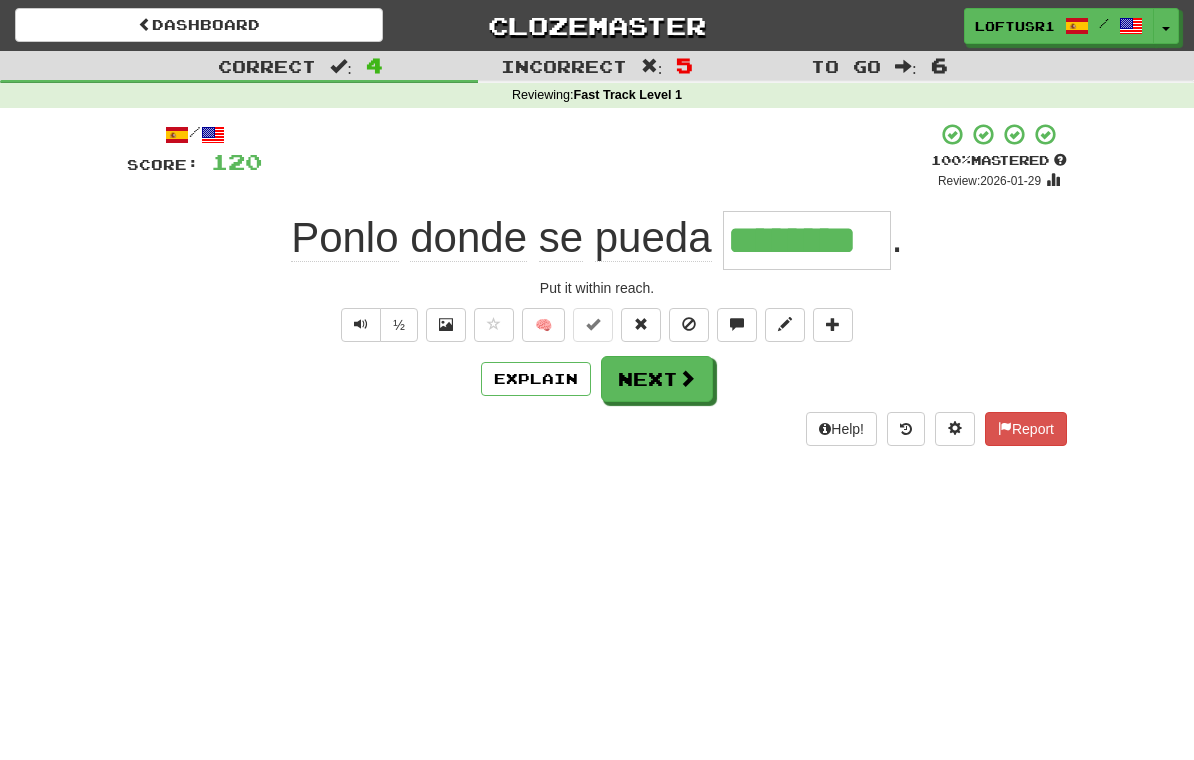 click on "Explain" at bounding box center [536, 379] 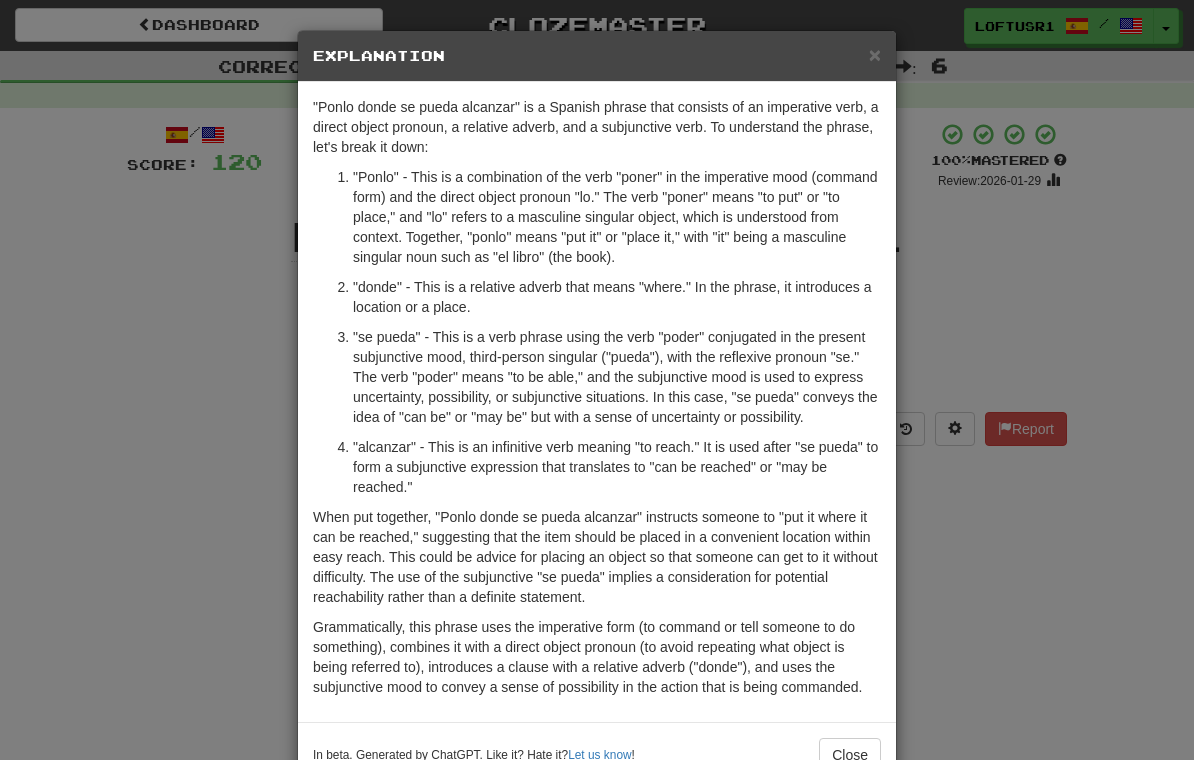 click on "× Explanation "Ponlo donde se pueda alcanzar" is a Spanish phrase that consists of an imperative verb, a direct object pronoun, a relative adverb, and a subjunctive verb. To understand the phrase, let's break it down:
"Ponlo" - This is a combination of the verb "poner" in the imperative mood (command form) and the direct object pronoun "lo." The verb "poner" means "to put" or "to place," and "lo" refers to a masculine singular object, which is understood from context. Together, "ponlo" means "put it" or "place it," with "it" being a masculine singular noun such as "el libro" (the book).
"donde" - This is a relative adverb that means "where." In the phrase, it introduces a location or a place.
"alcanzar" - This is an infinitive verb meaning "to reach." It is used after "se pueda" to form a subjunctive expression that translates to "can be reached" or "may be reached."
In beta. Generated by ChatGPT. Like it? Hate it?  Let us know ! Close" at bounding box center [597, 380] 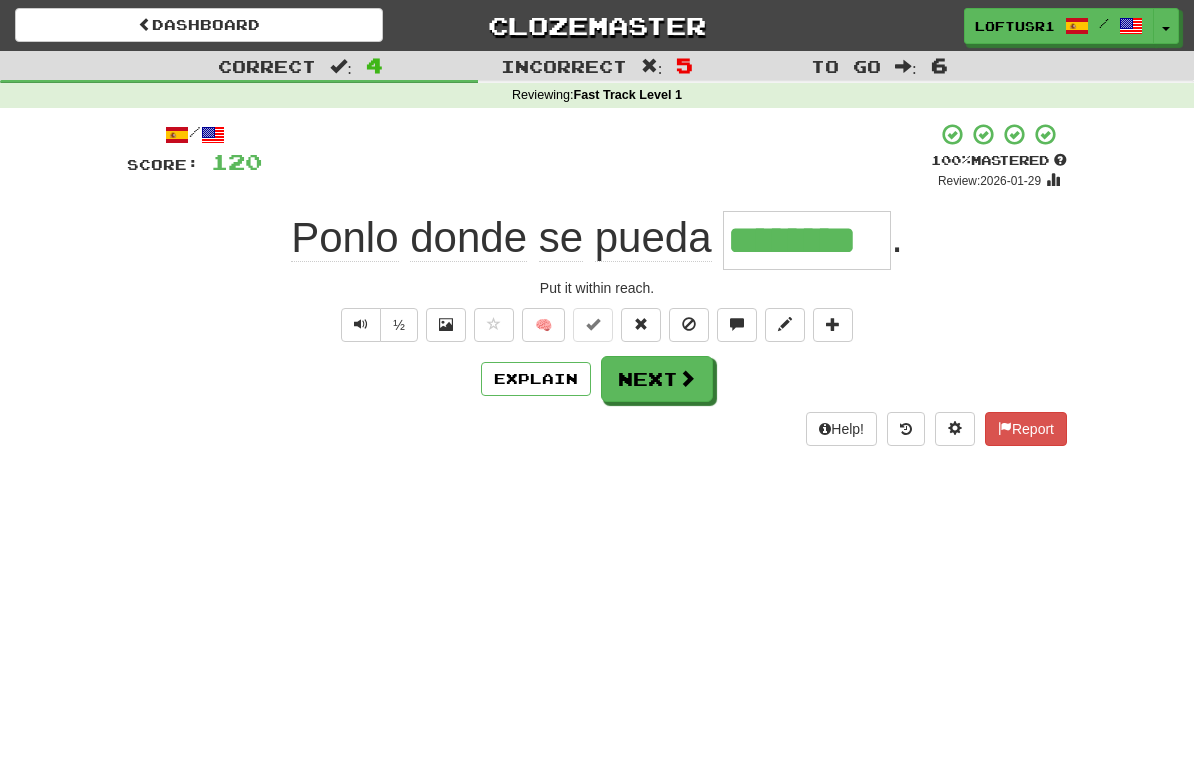 click on "Next" at bounding box center (657, 379) 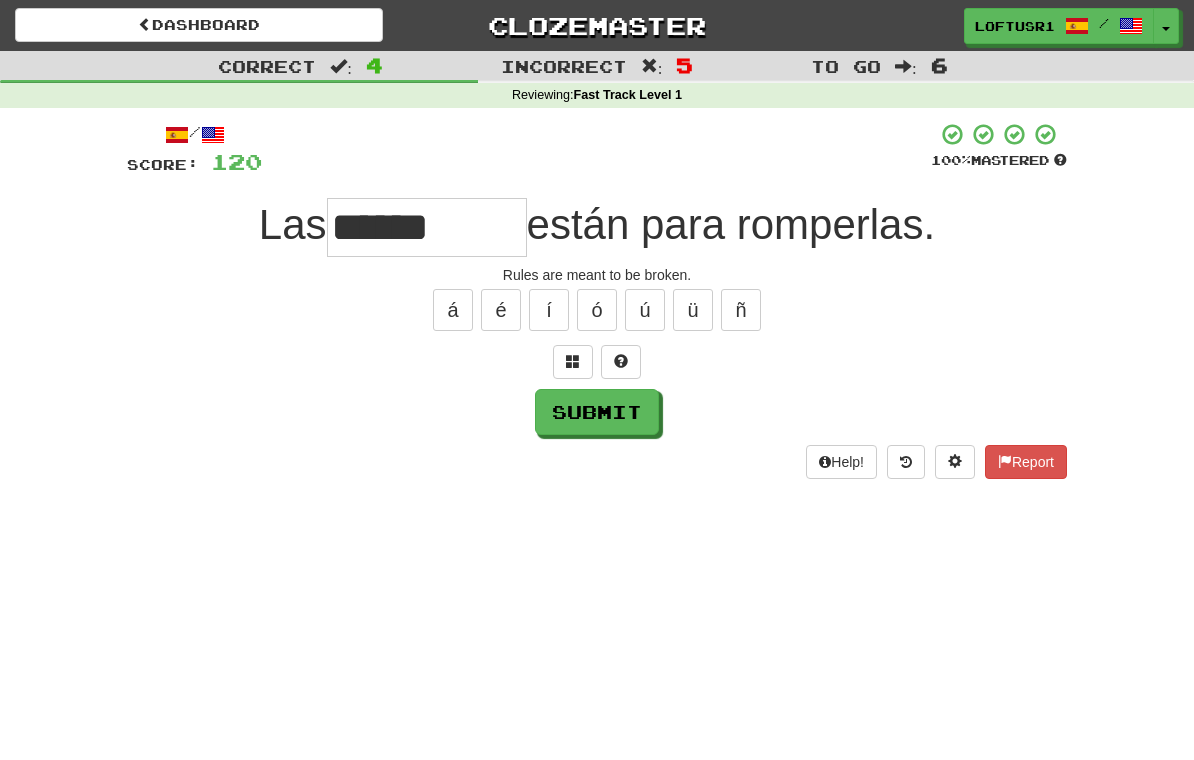 type on "******" 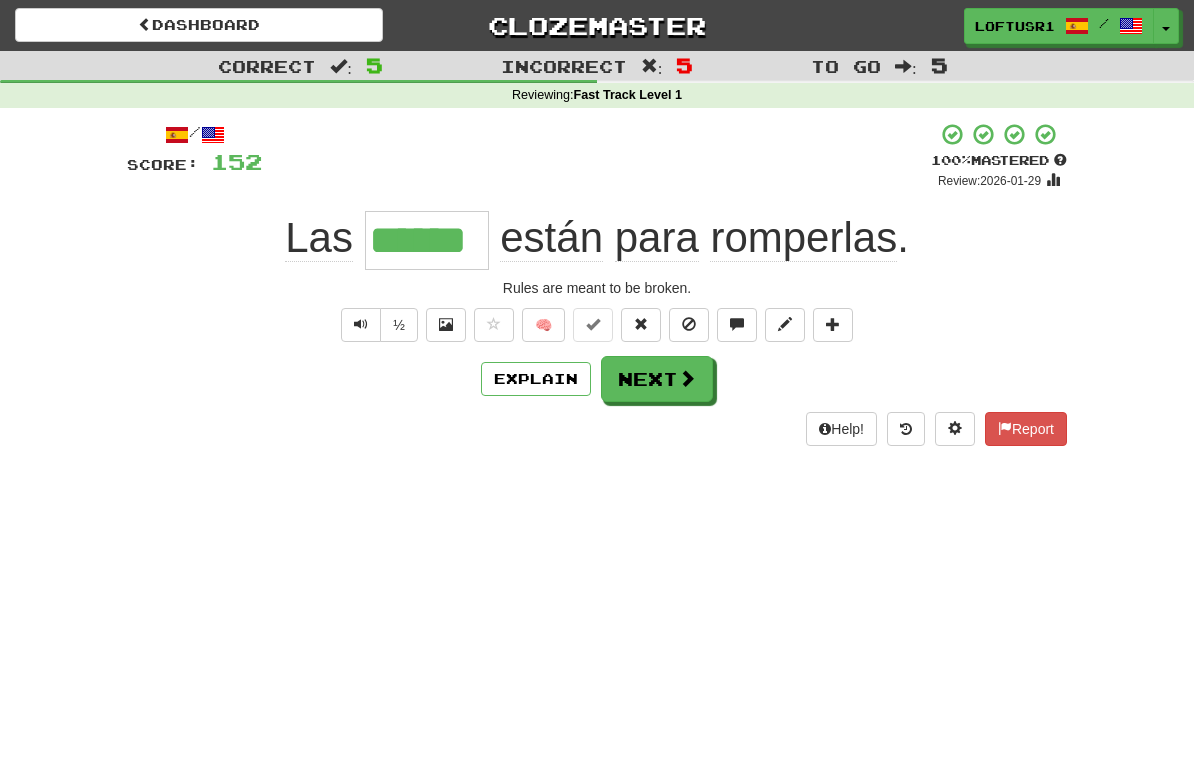 click on "Explain" at bounding box center [536, 379] 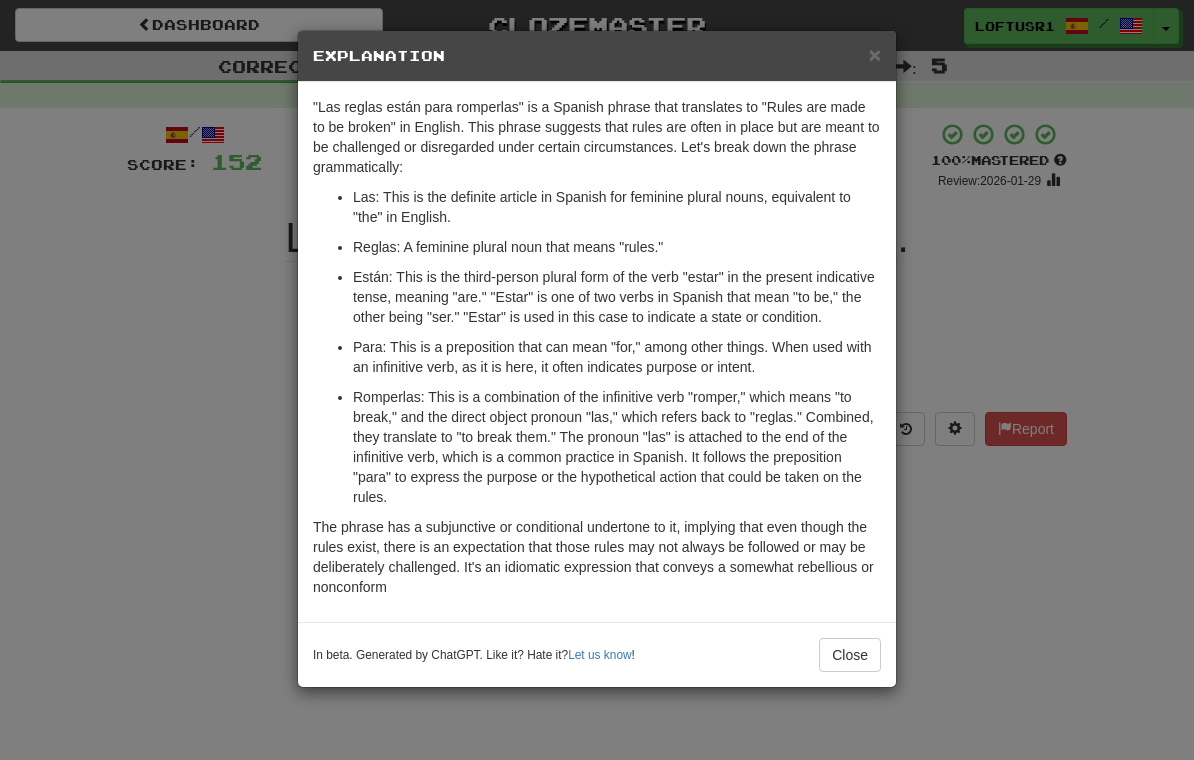 click on "Close" at bounding box center (850, 655) 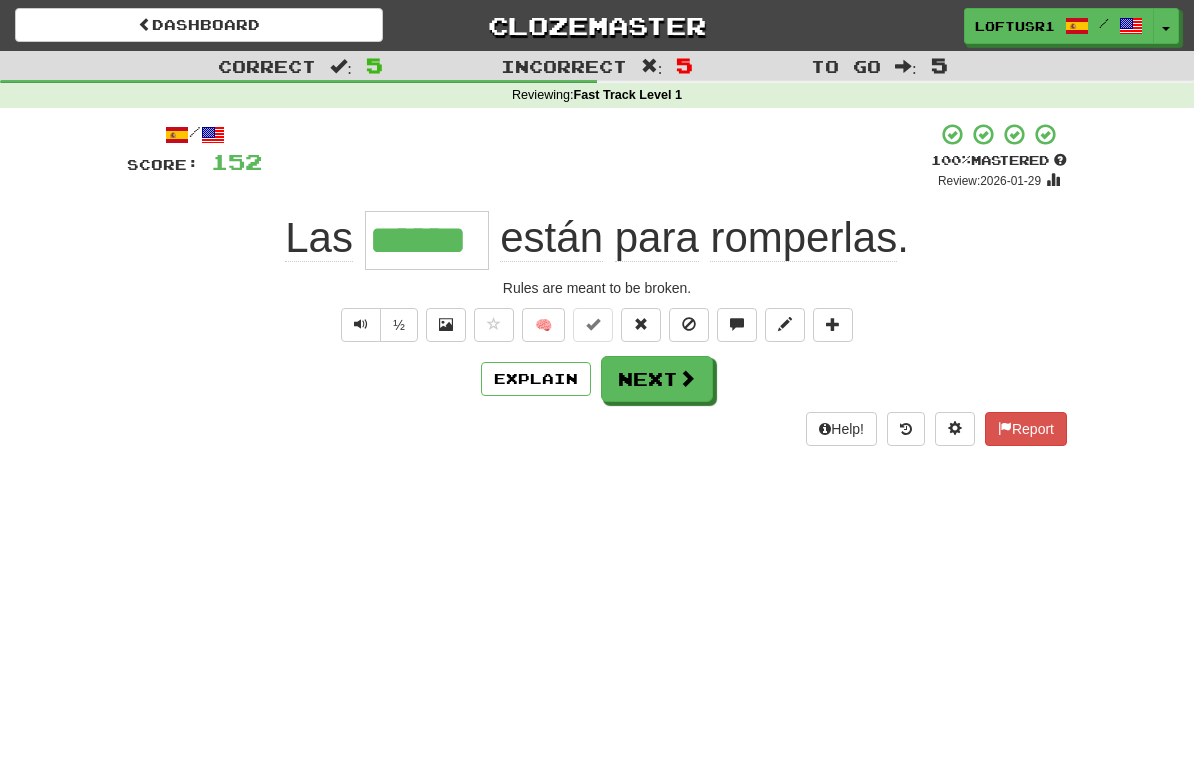 click on "Next" at bounding box center (657, 379) 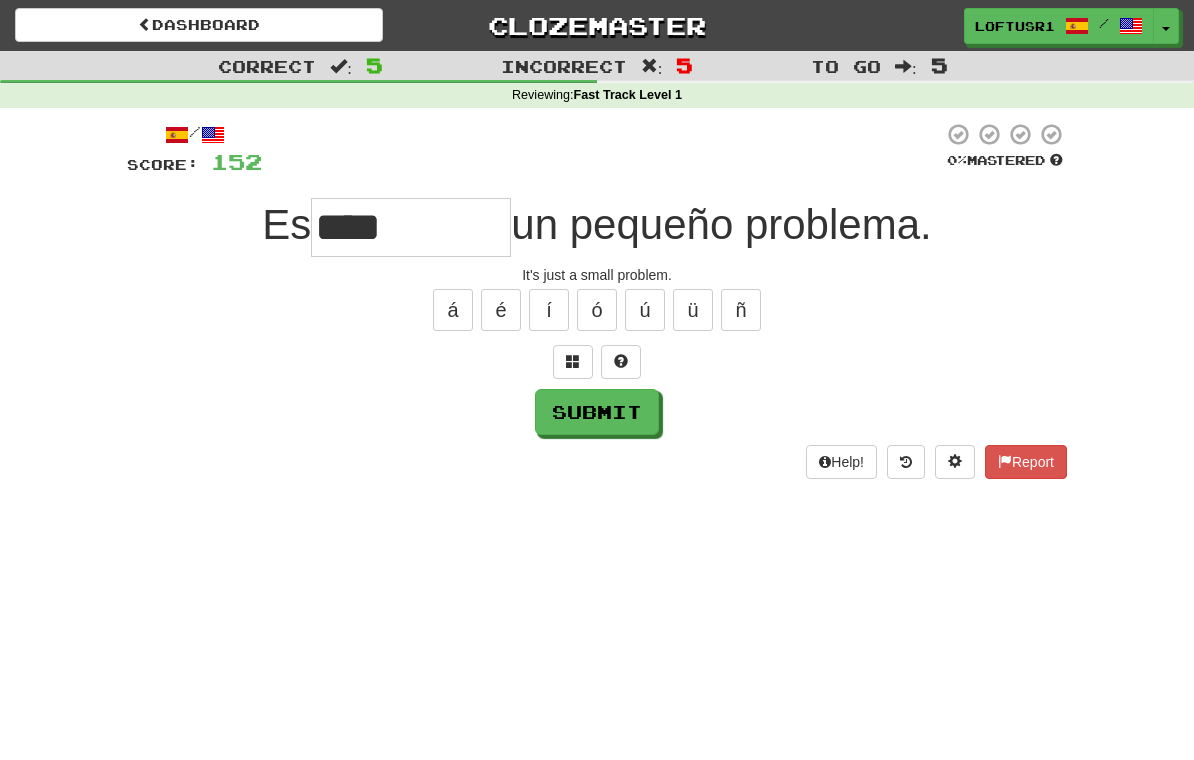 type on "****" 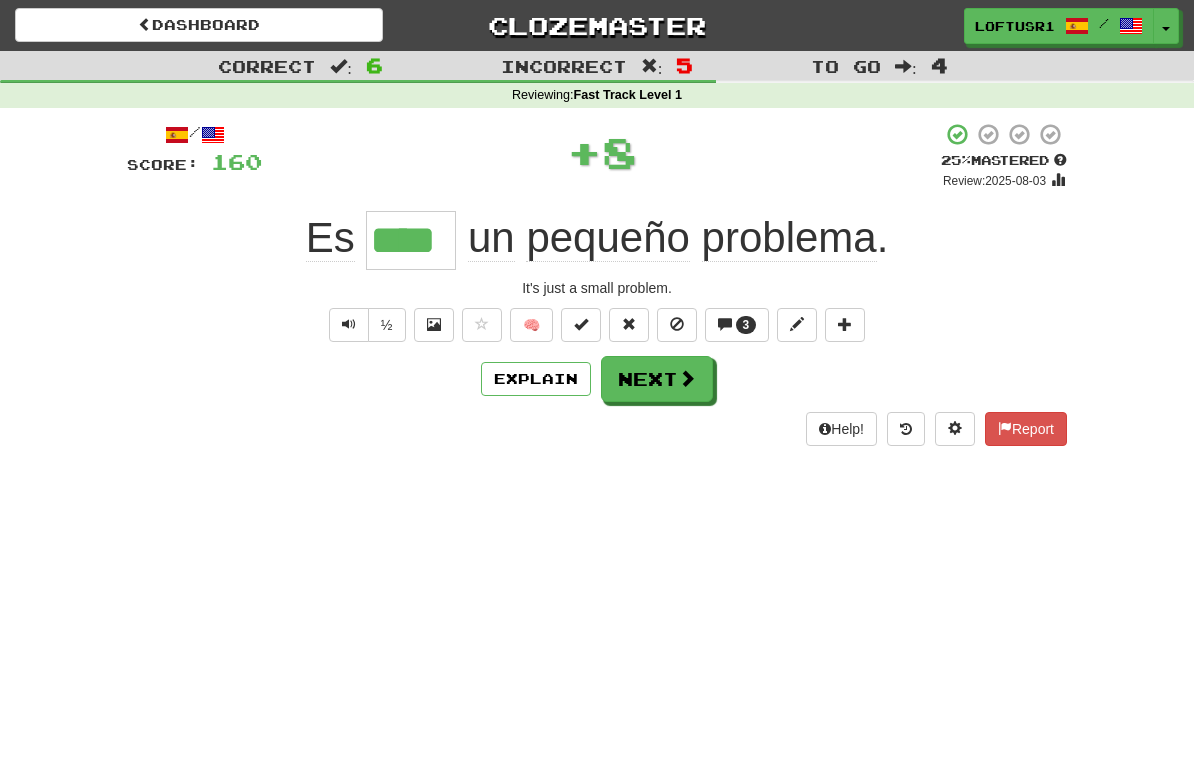 click on "Explain" at bounding box center [536, 379] 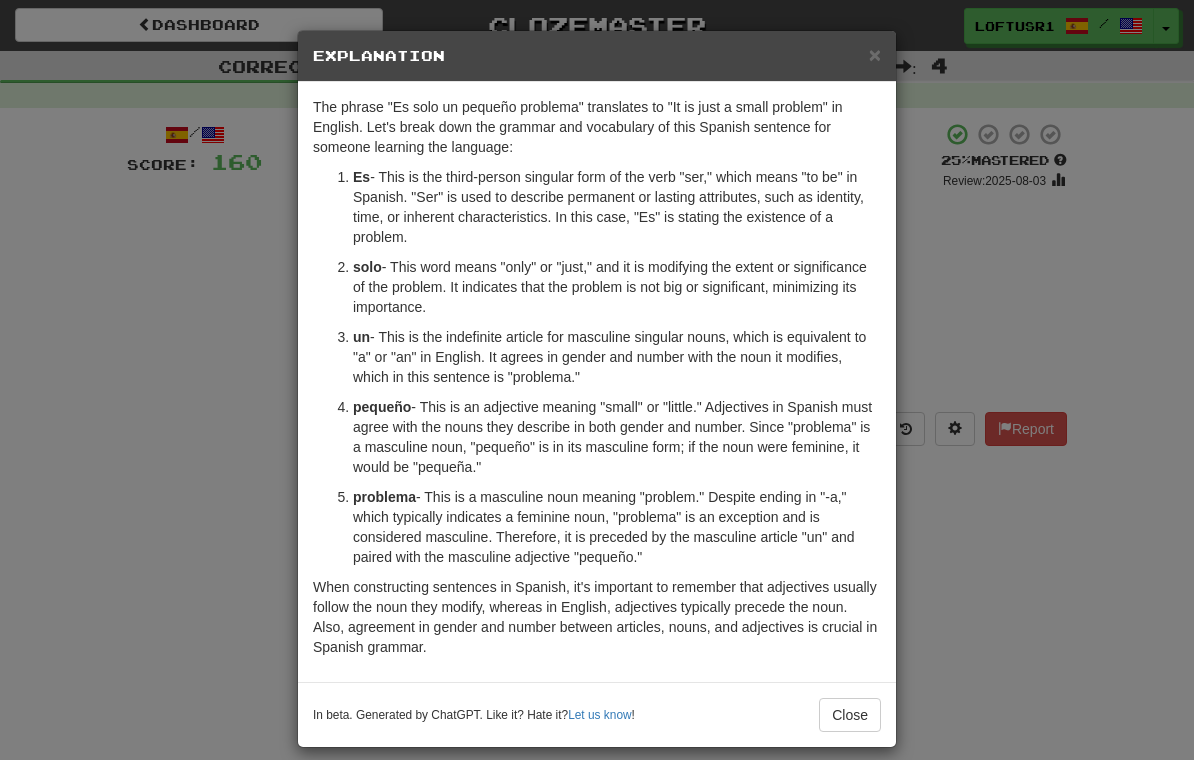 click on "Close" at bounding box center (850, 715) 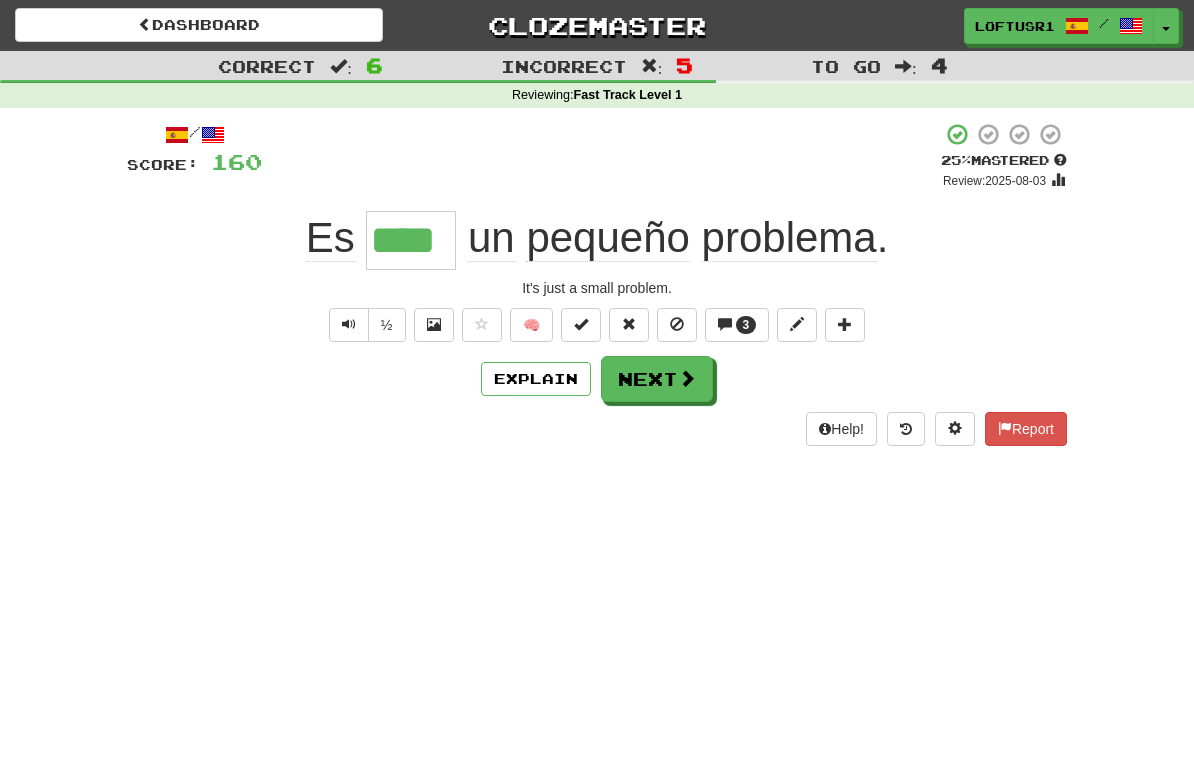click on "Next" at bounding box center [657, 379] 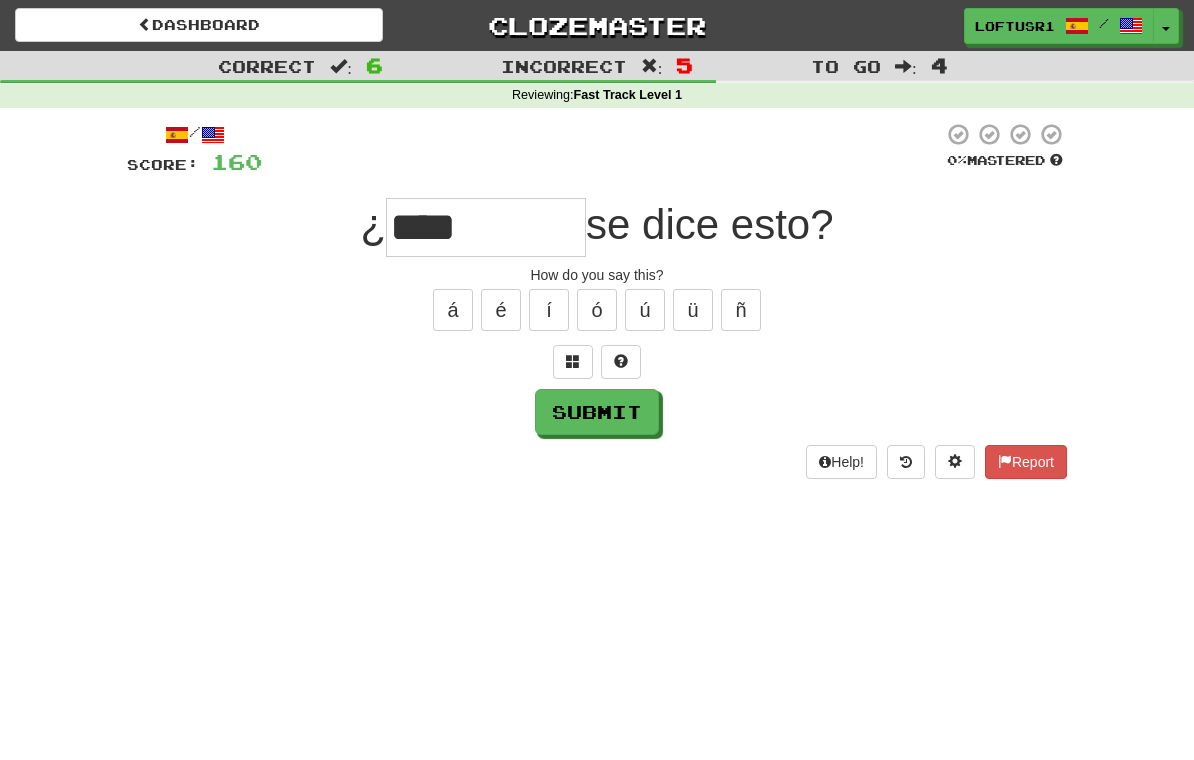 click on "Submit" at bounding box center [597, 412] 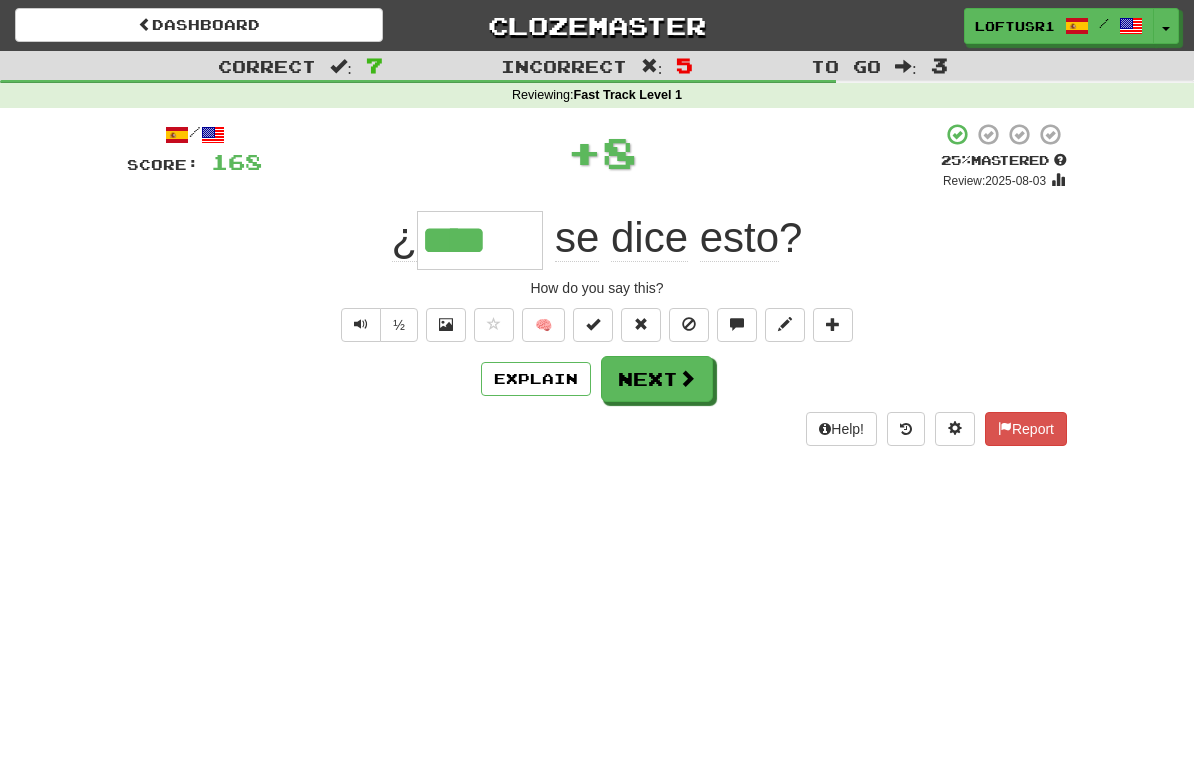 click on "Next" at bounding box center [657, 379] 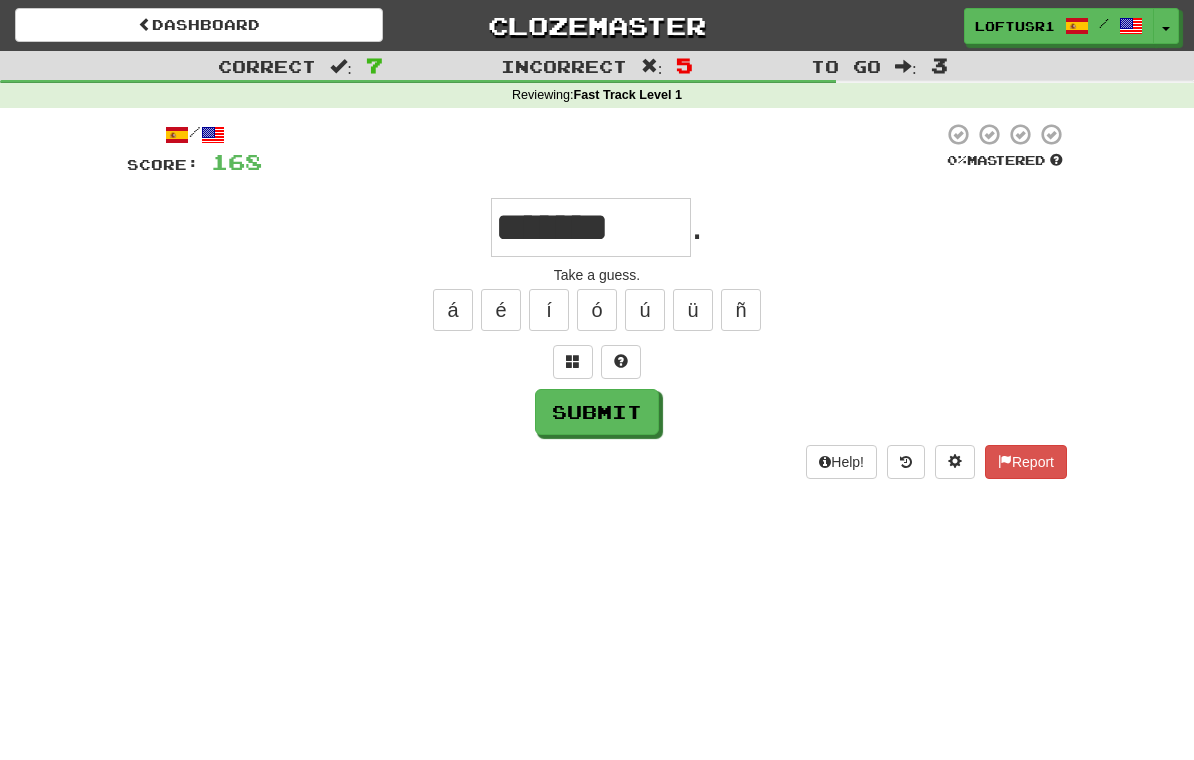 click on "Submit" at bounding box center [597, 412] 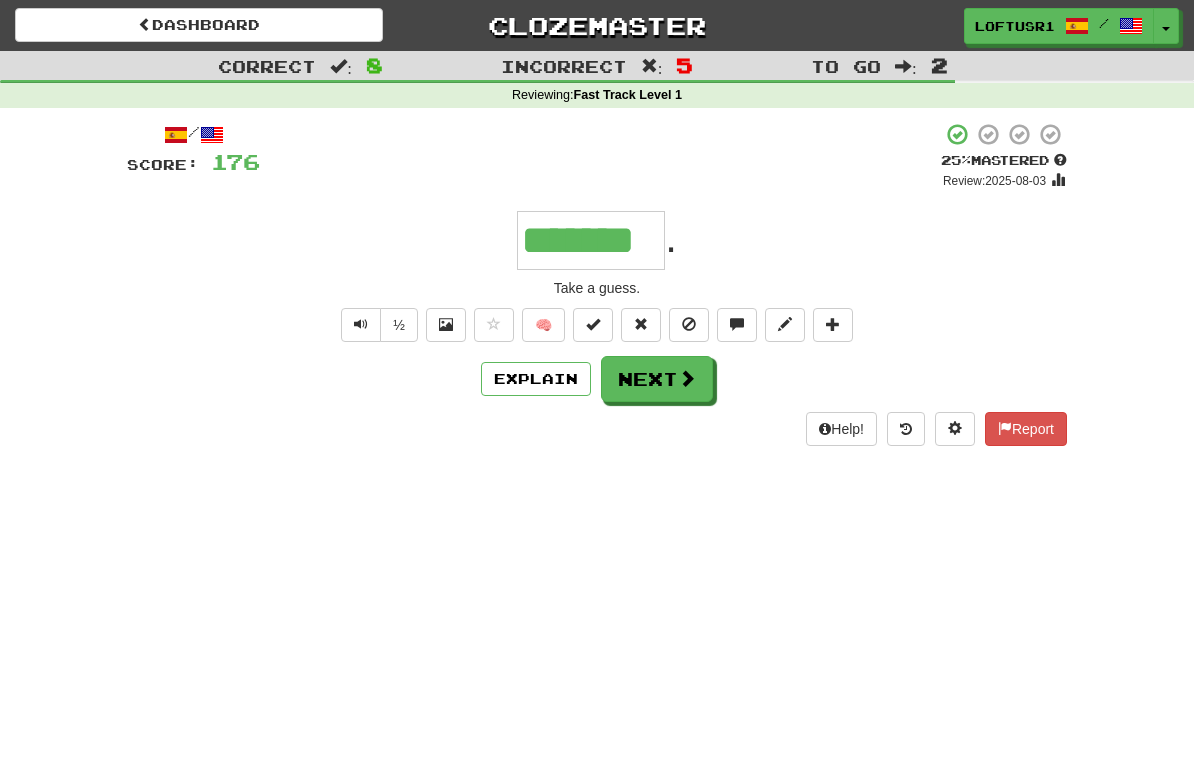 click on "Next" at bounding box center [657, 379] 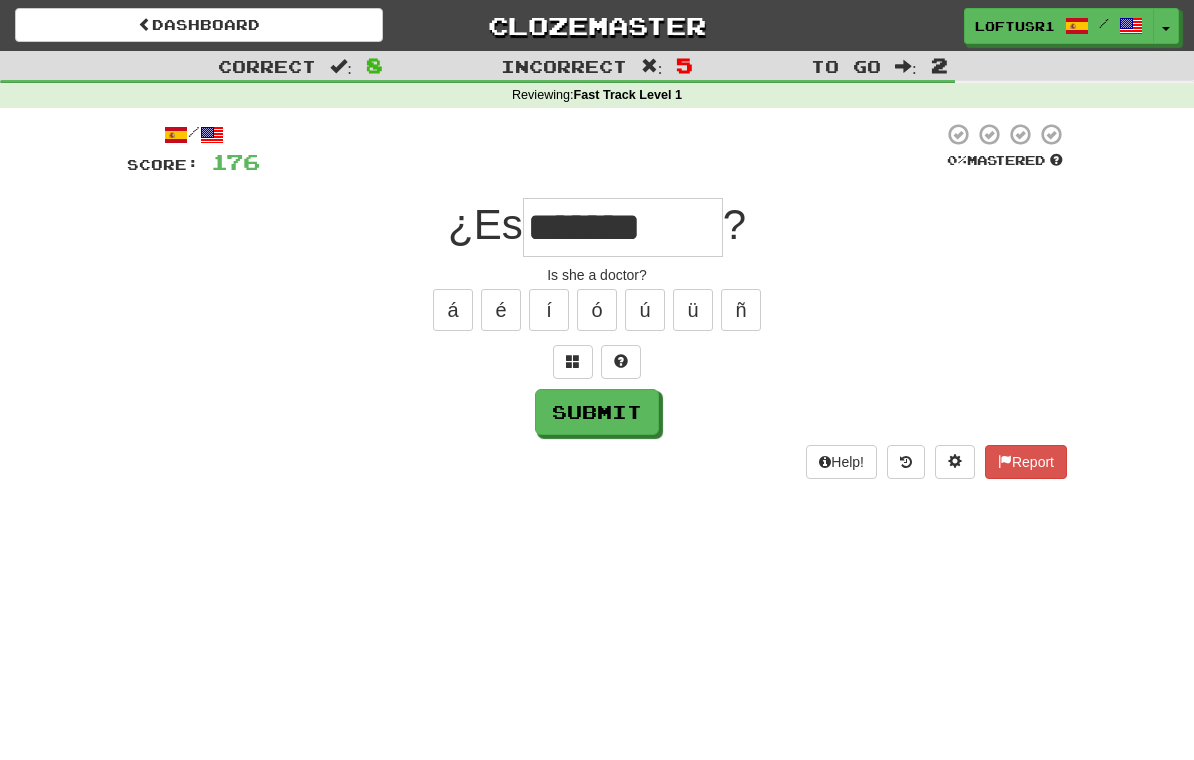 type on "*******" 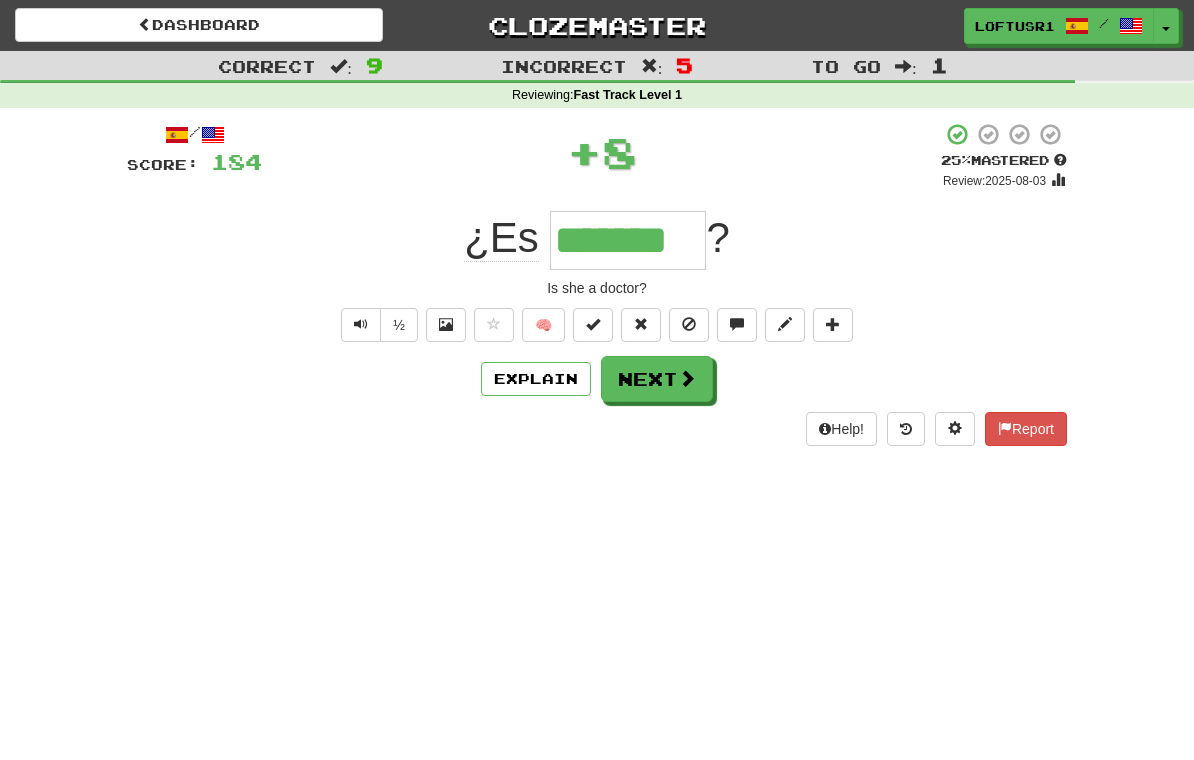 click on "Next" at bounding box center (657, 379) 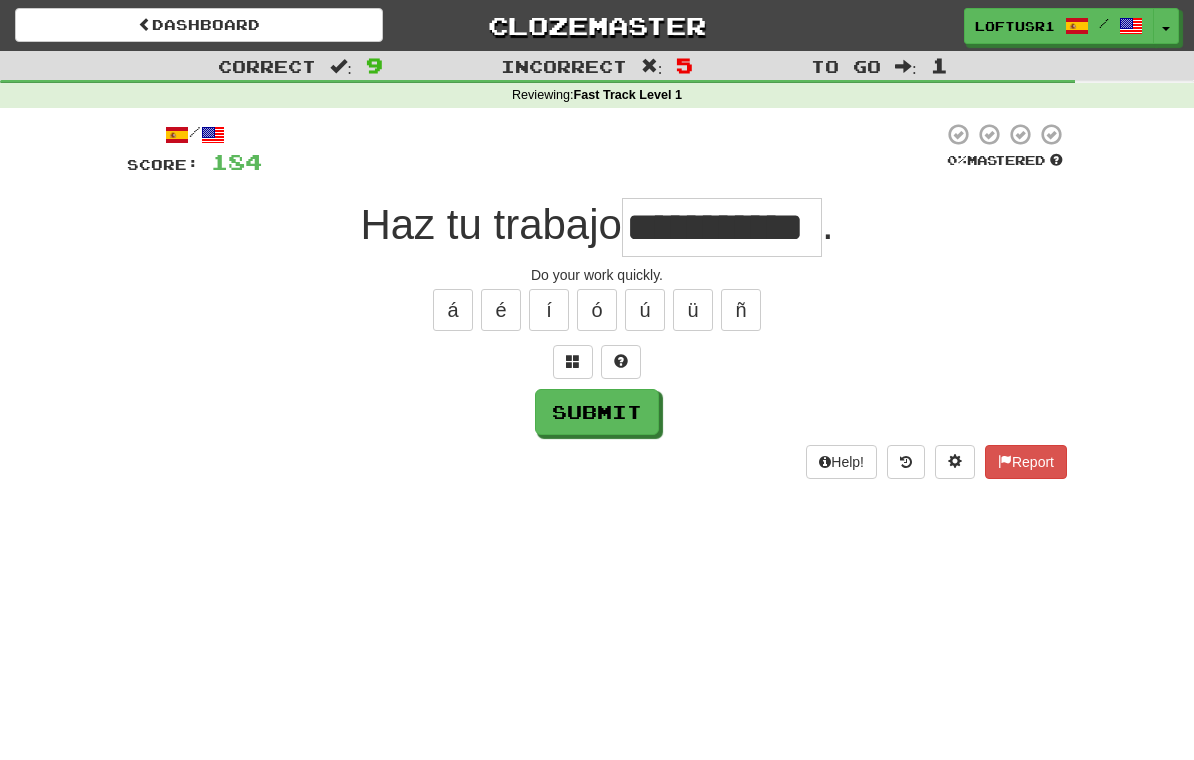 type on "**********" 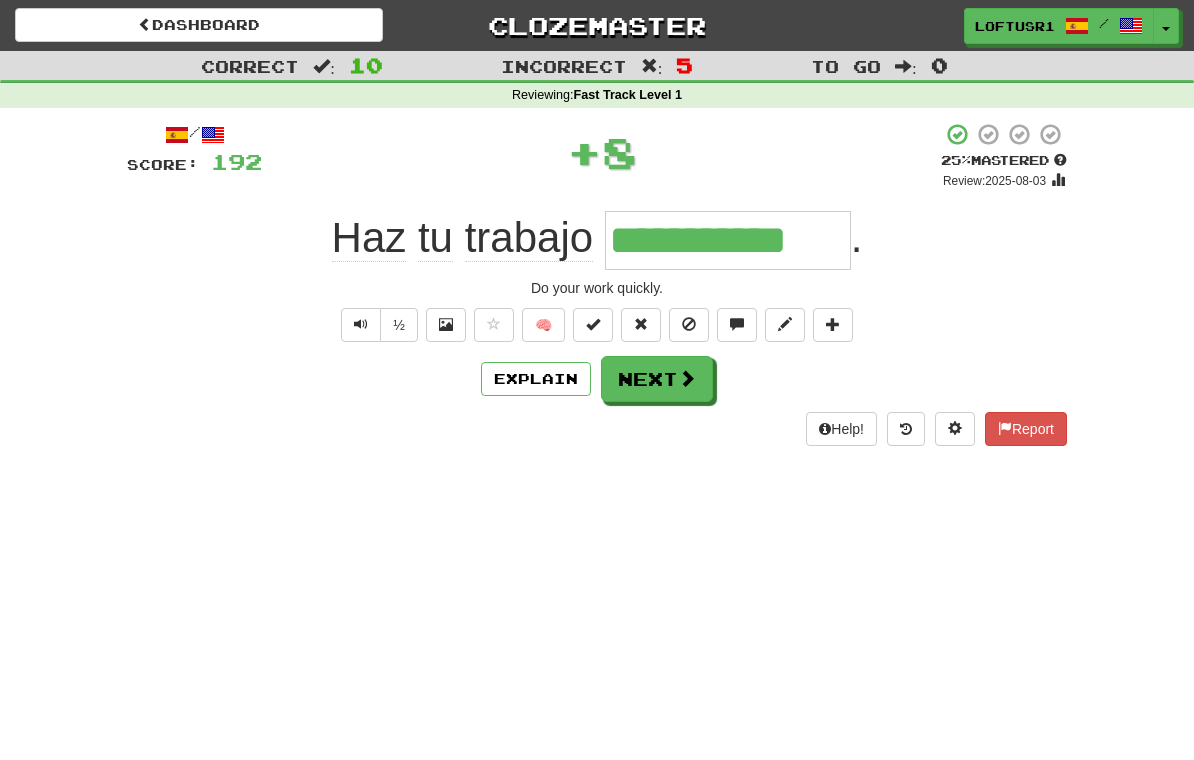 click on "Next" at bounding box center [657, 379] 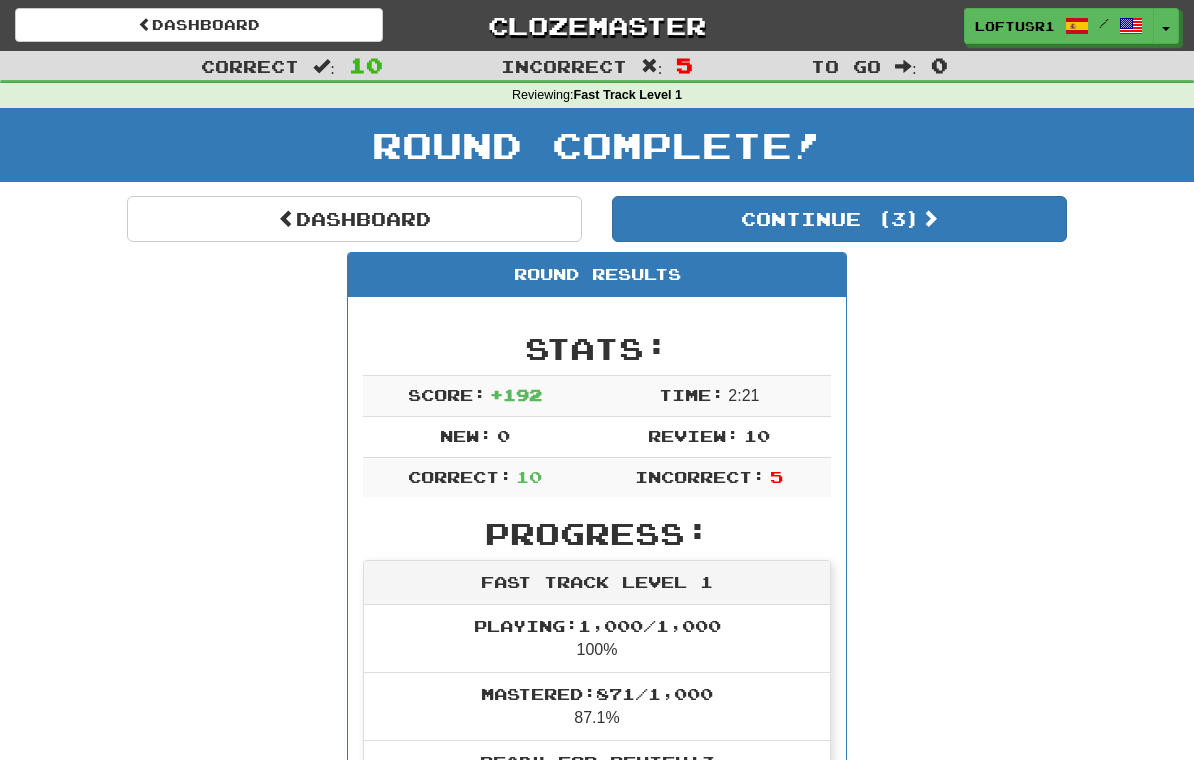 click on "Dashboard" at bounding box center [354, 219] 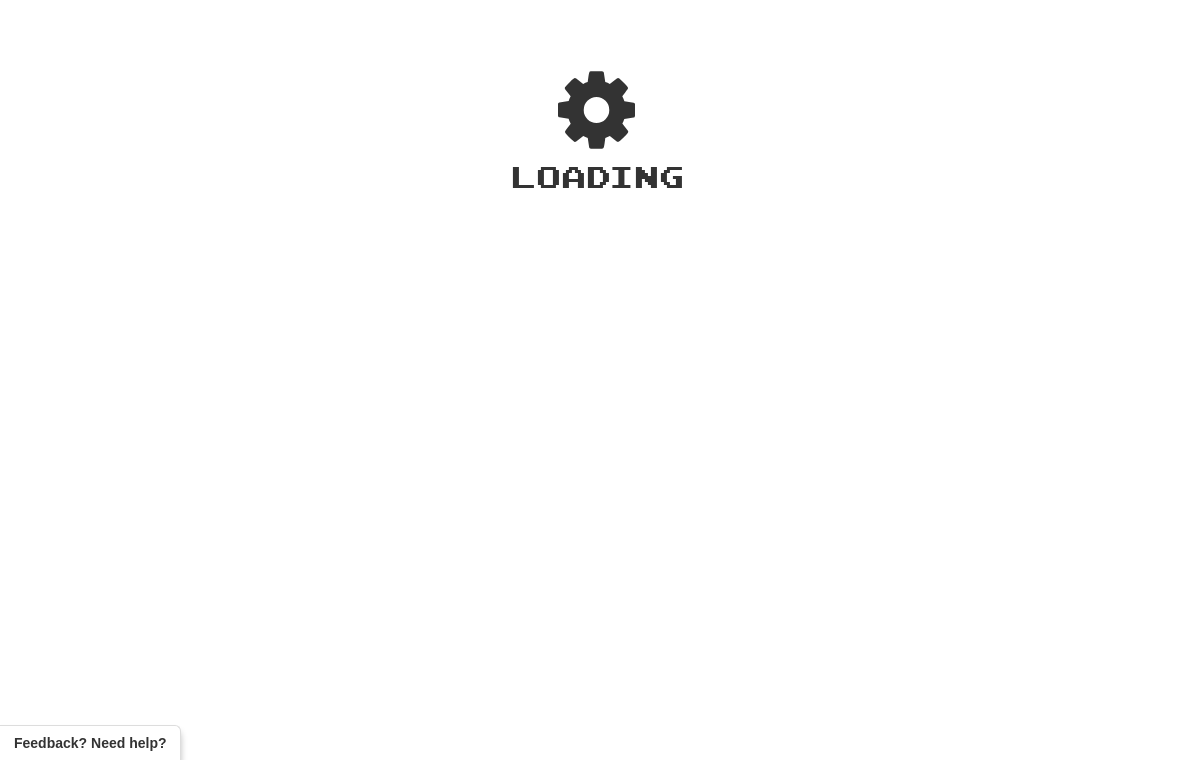 scroll, scrollTop: 0, scrollLeft: 0, axis: both 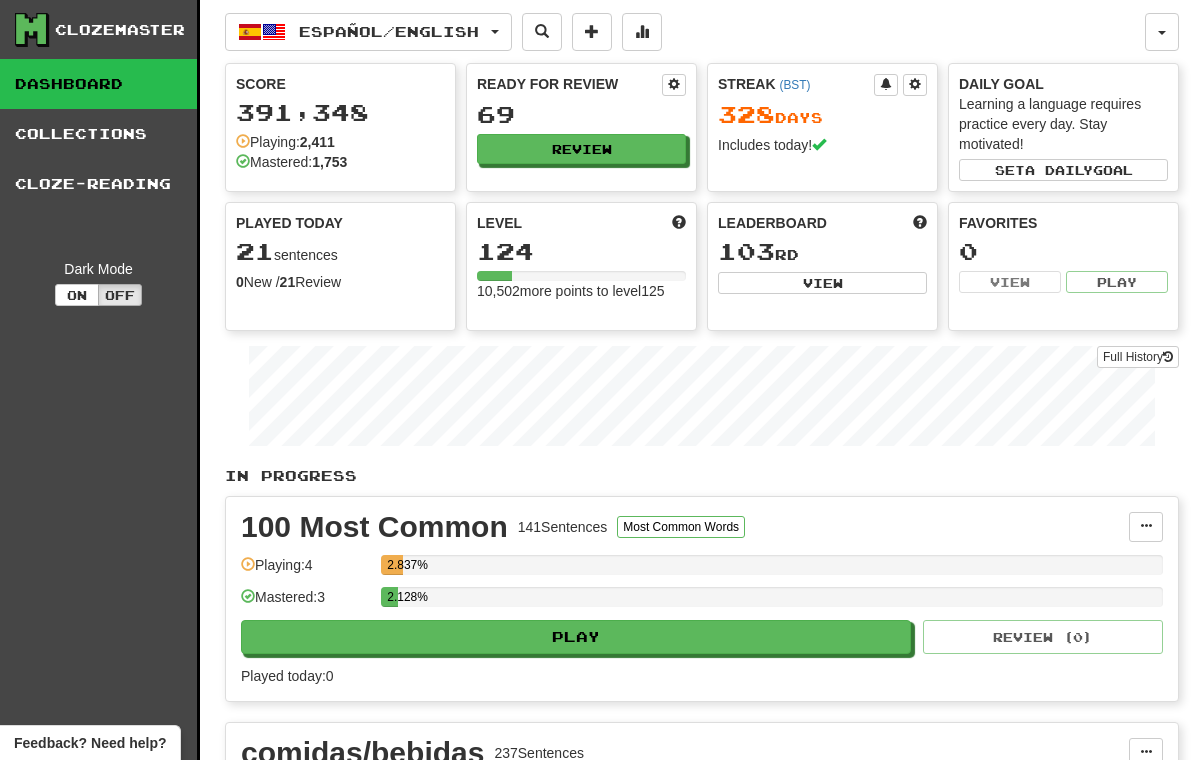 click on "Full History" at bounding box center (1138, 357) 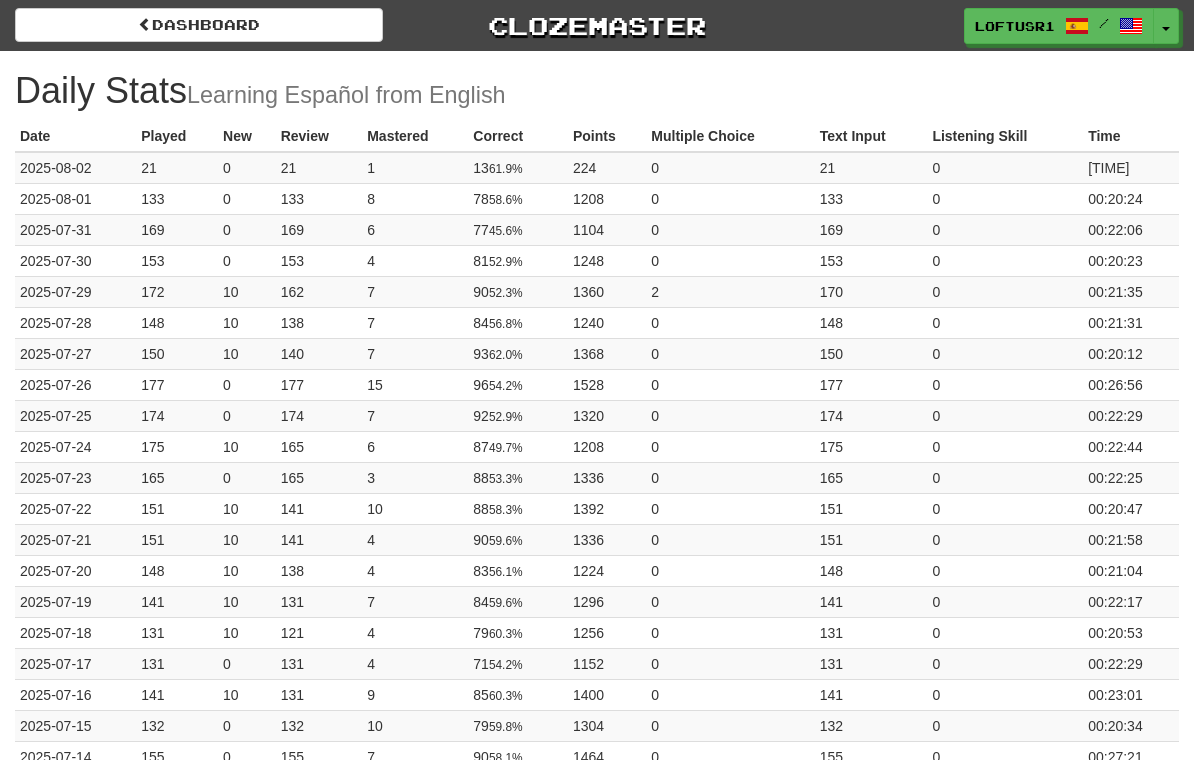 scroll, scrollTop: 0, scrollLeft: 0, axis: both 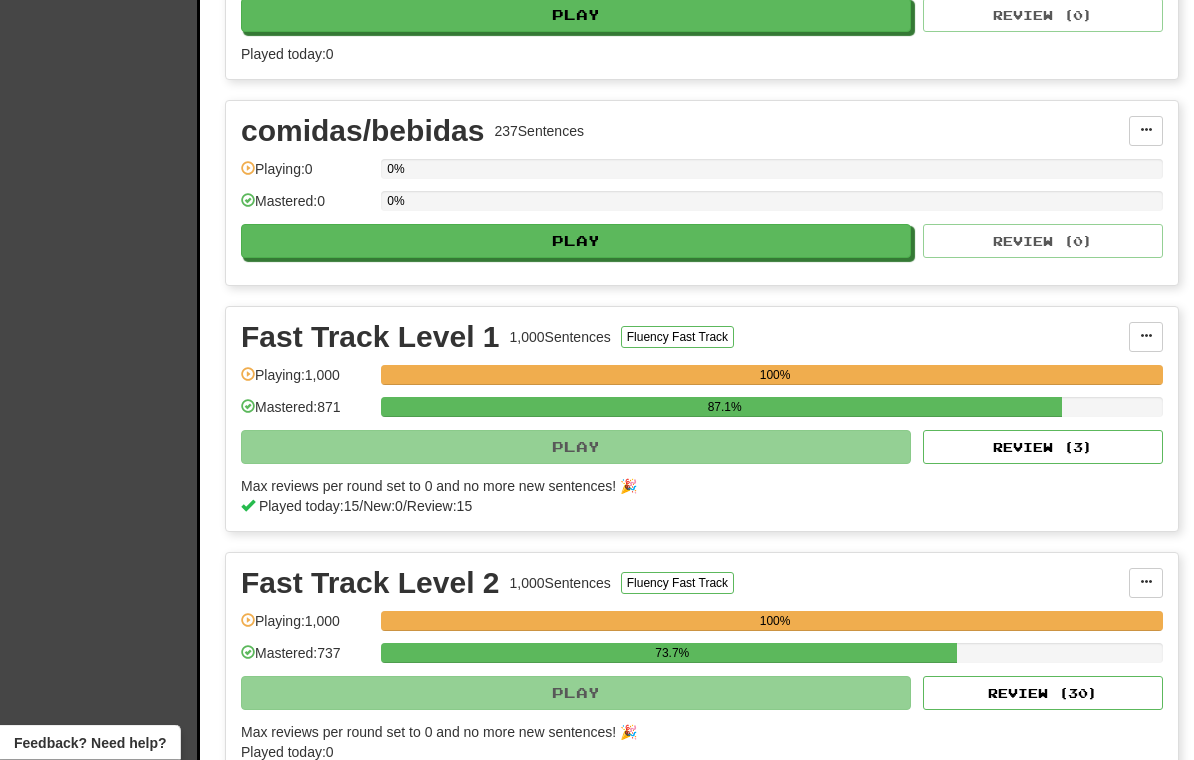 click on "Review ( 3 )" at bounding box center (1043, 448) 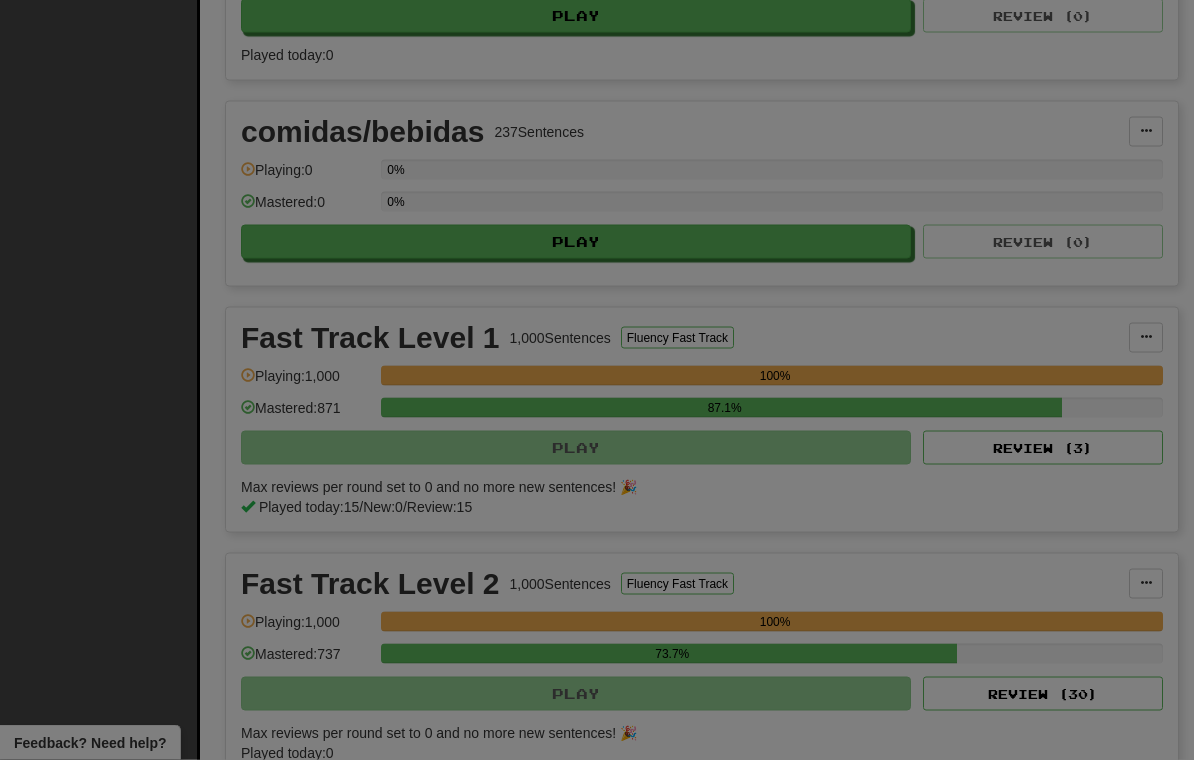 scroll, scrollTop: 622, scrollLeft: 0, axis: vertical 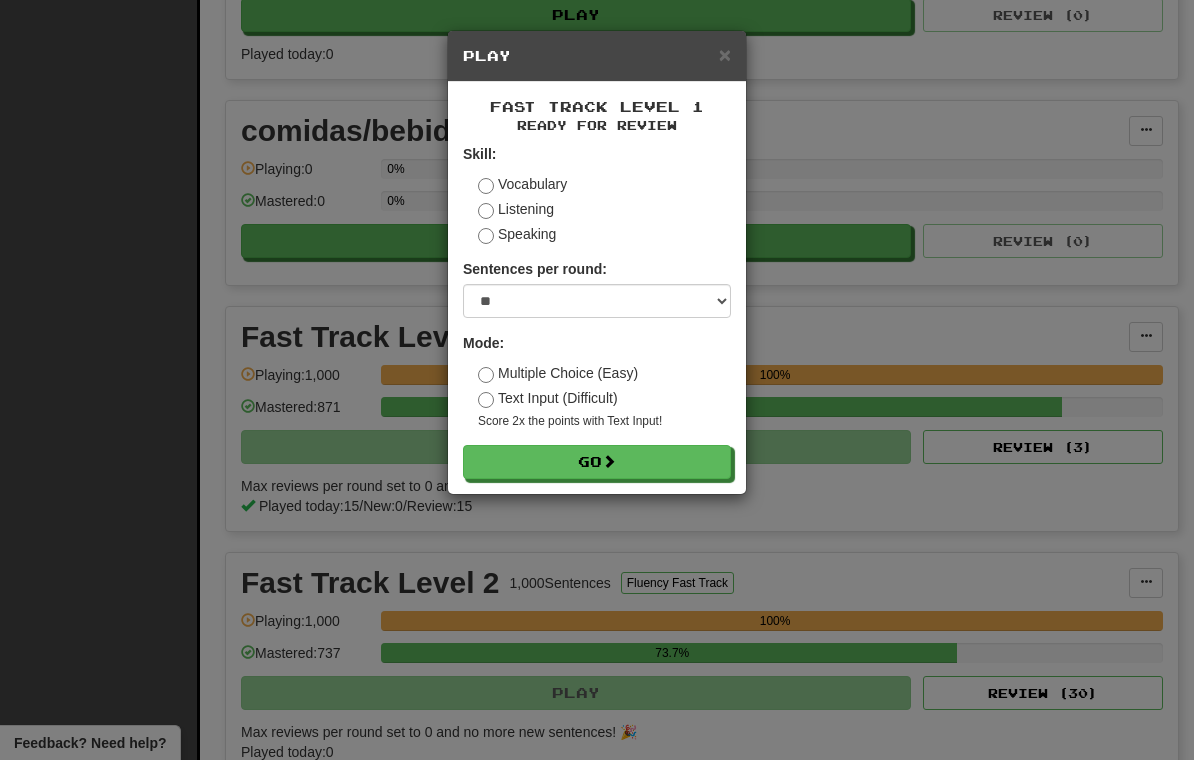 click on "Go" at bounding box center [597, 462] 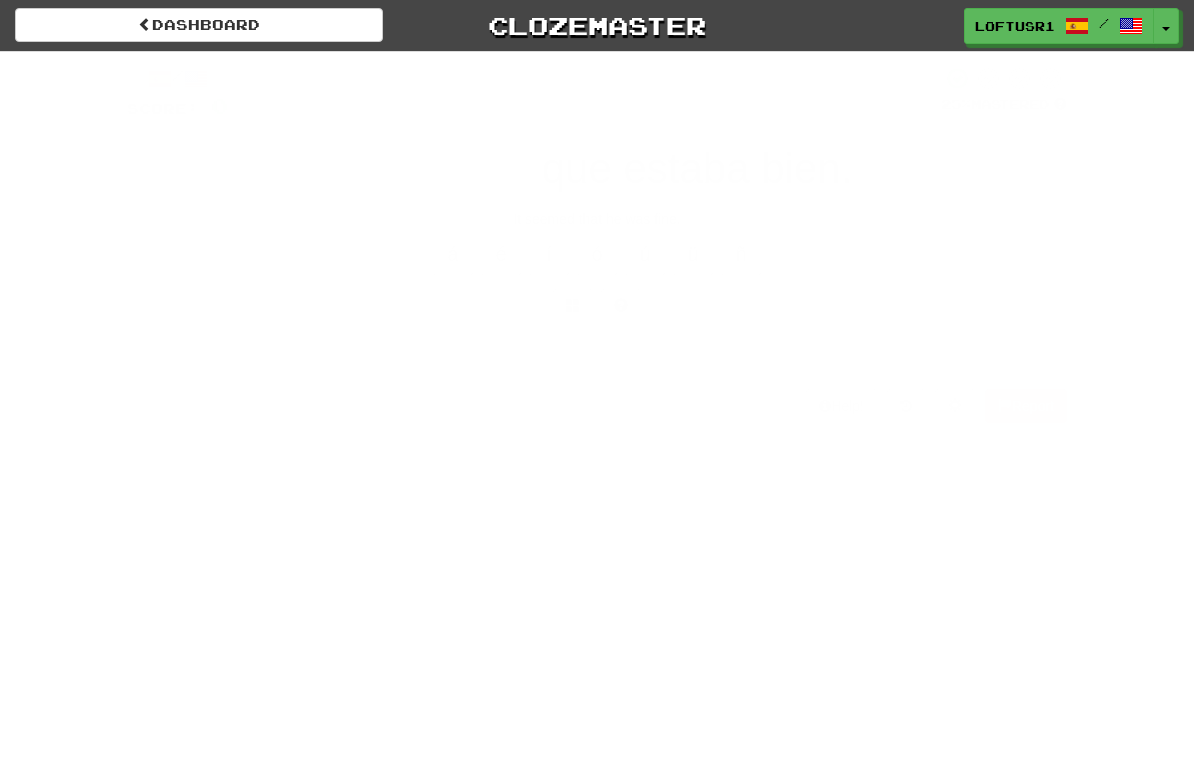 scroll, scrollTop: 0, scrollLeft: 0, axis: both 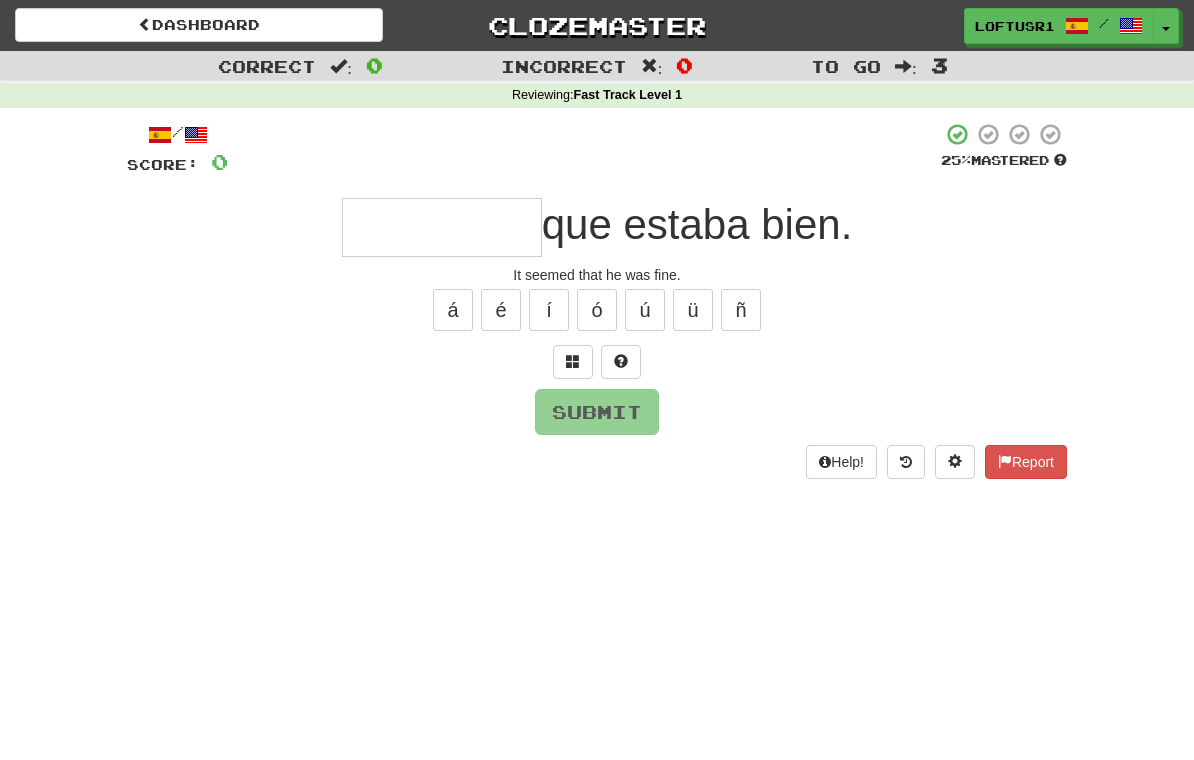 click at bounding box center (442, 227) 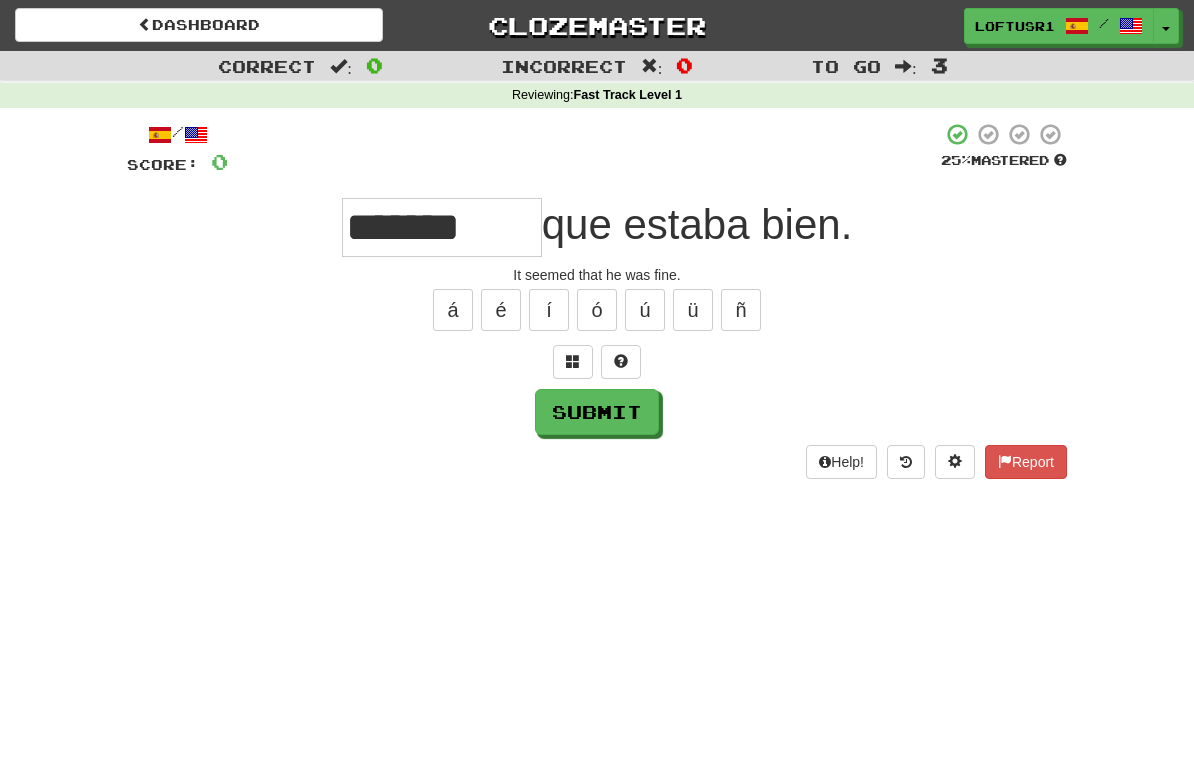 click on "Submit" at bounding box center [597, 412] 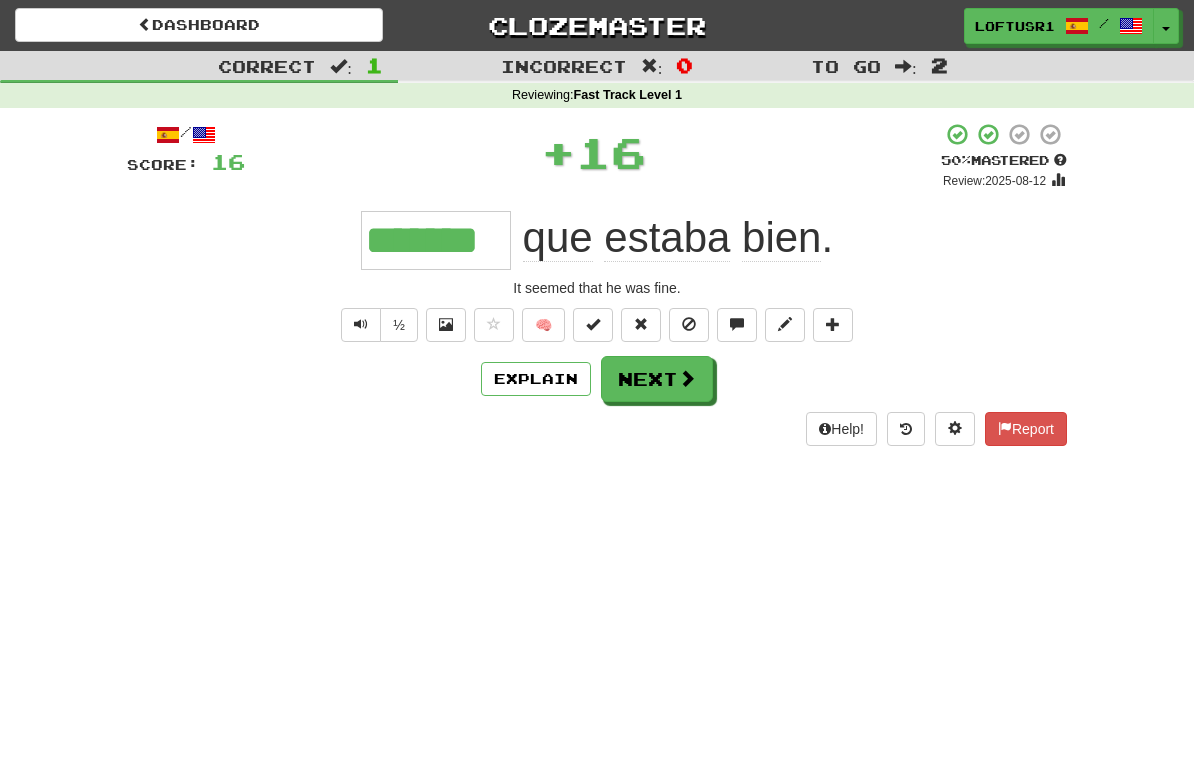 click on "Next" at bounding box center [657, 379] 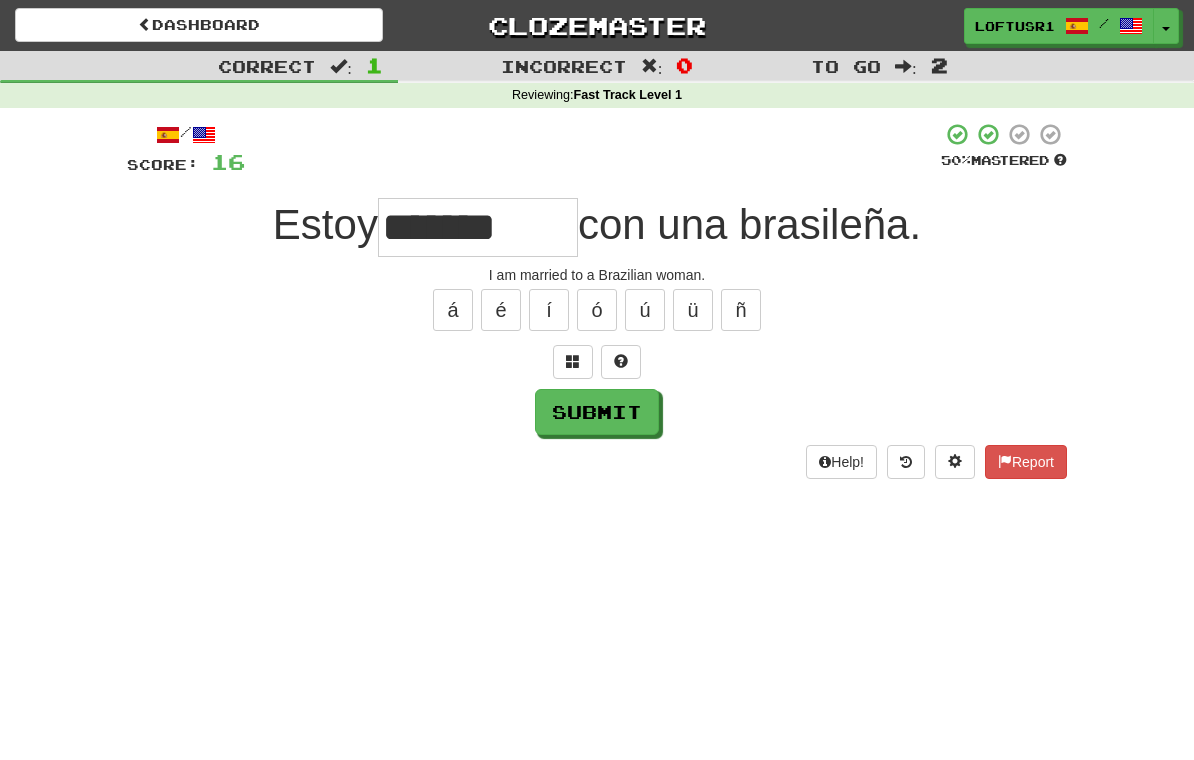 click on "Submit" at bounding box center [597, 412] 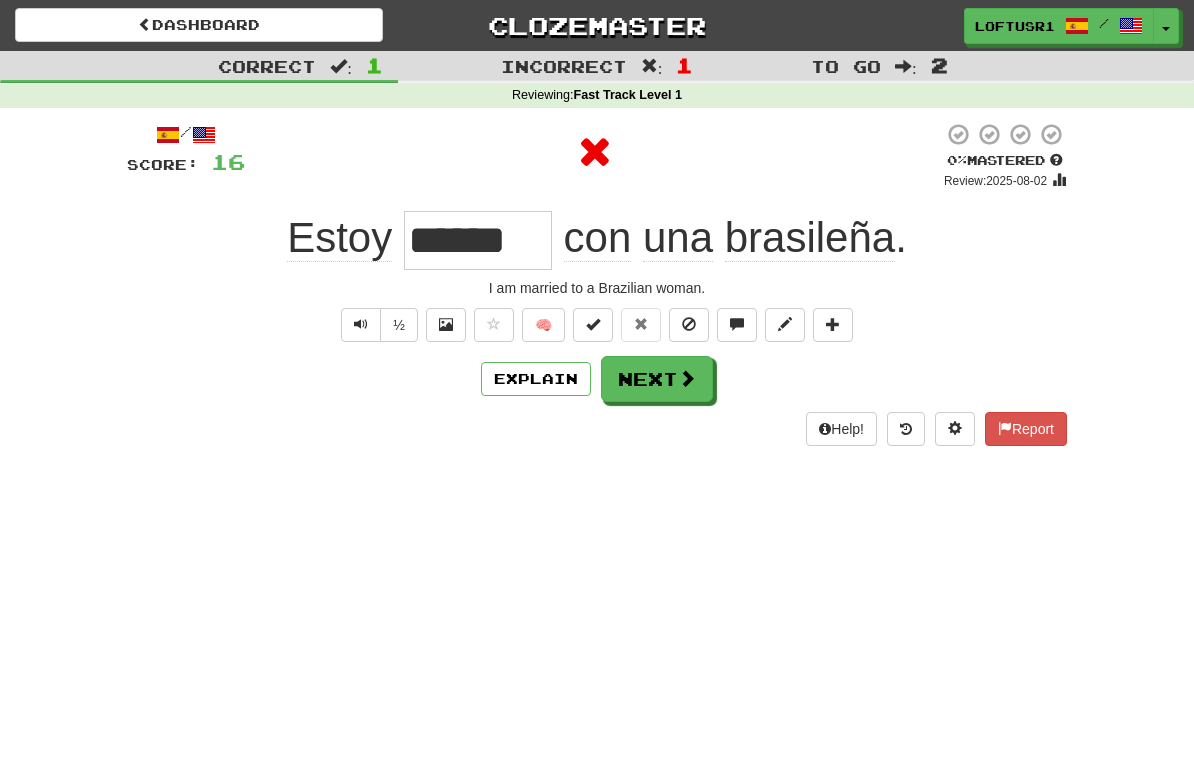 click on "Next" at bounding box center [657, 379] 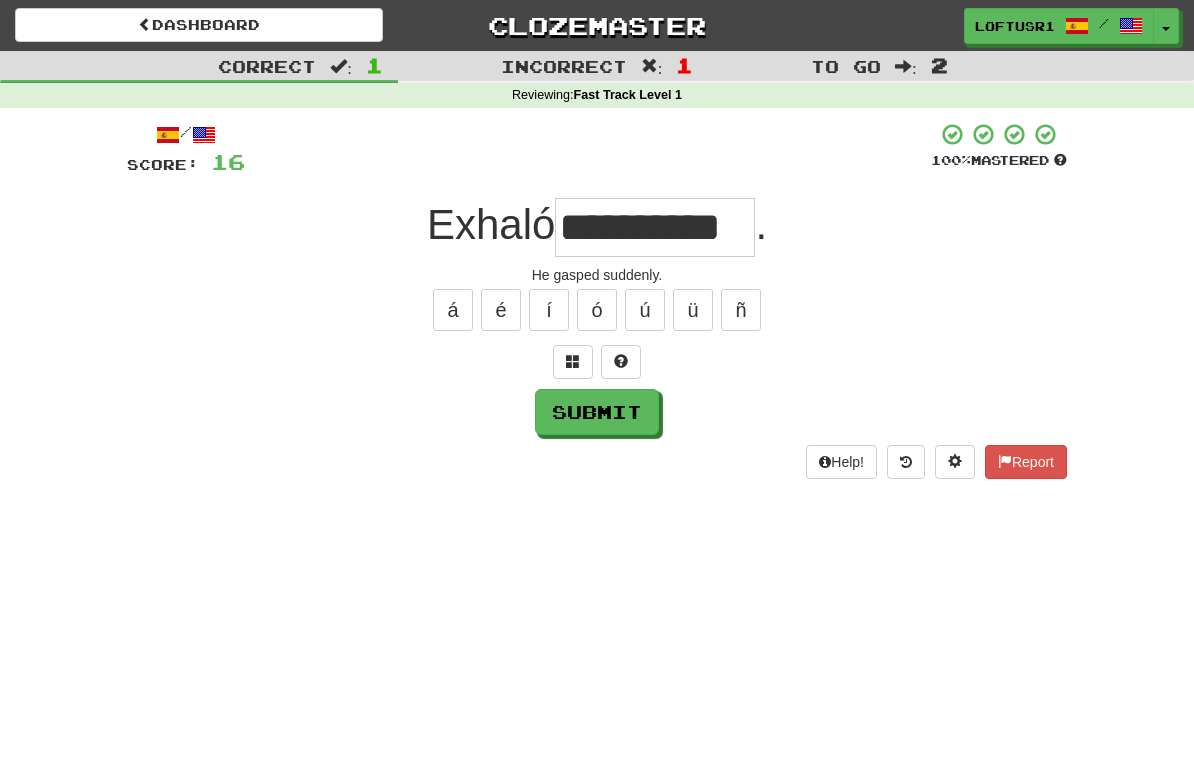 type on "**********" 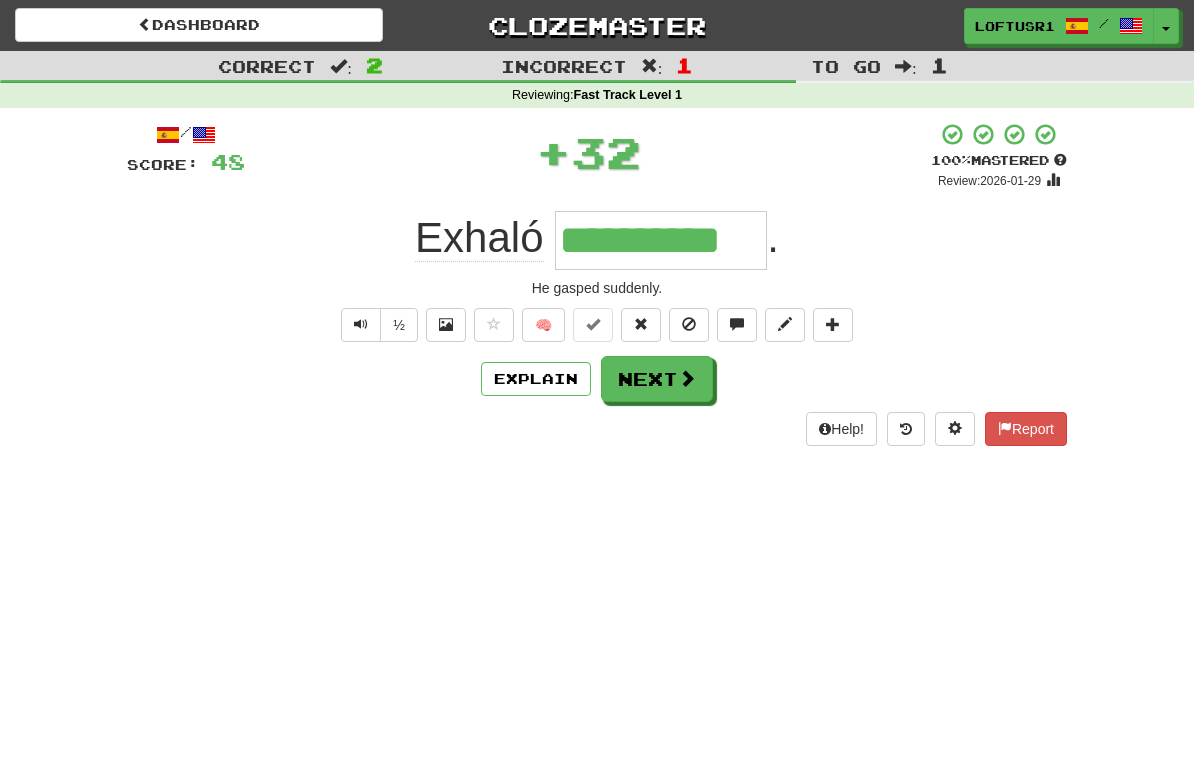 click on "Explain" at bounding box center (536, 379) 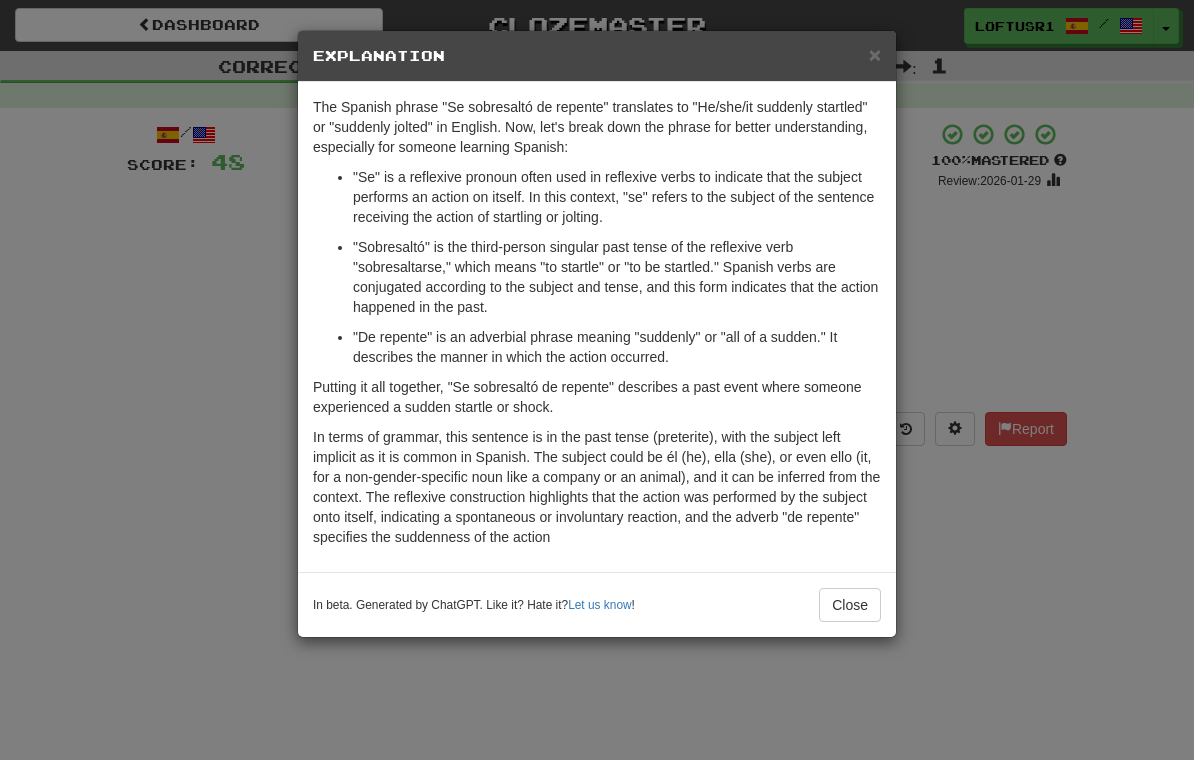 click on "Close" at bounding box center [850, 605] 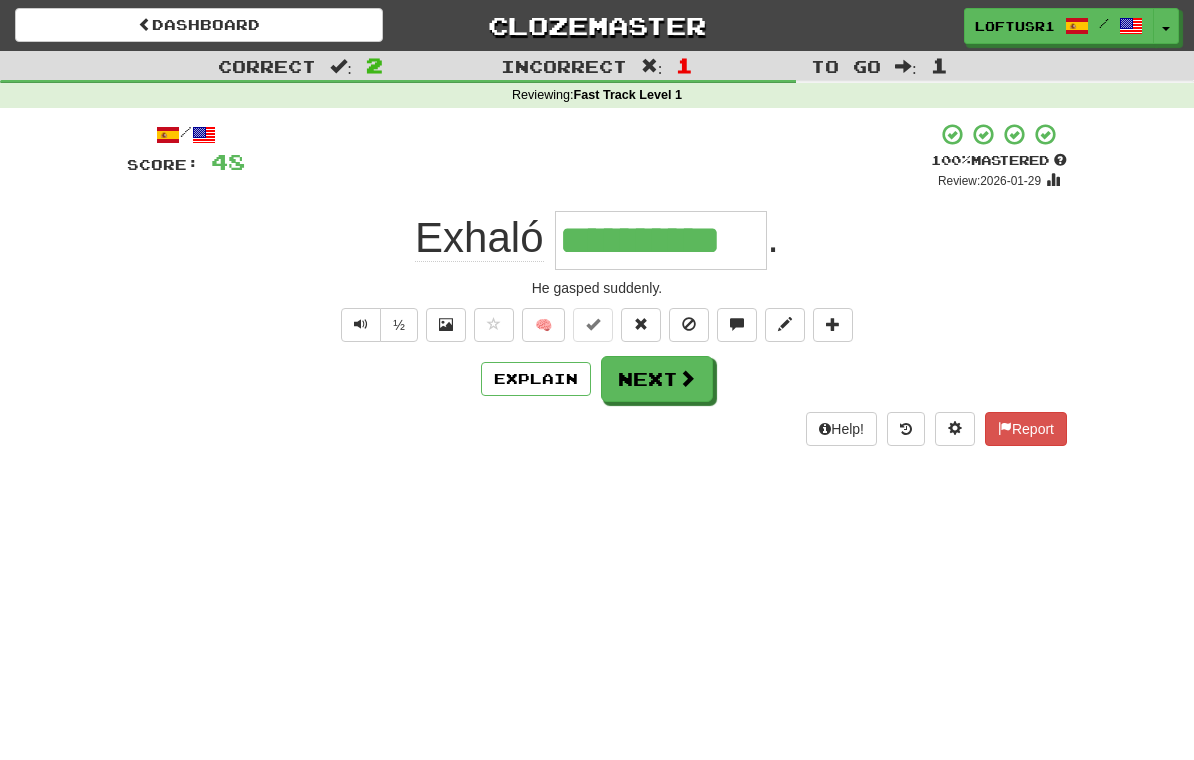click on "Next" at bounding box center (657, 379) 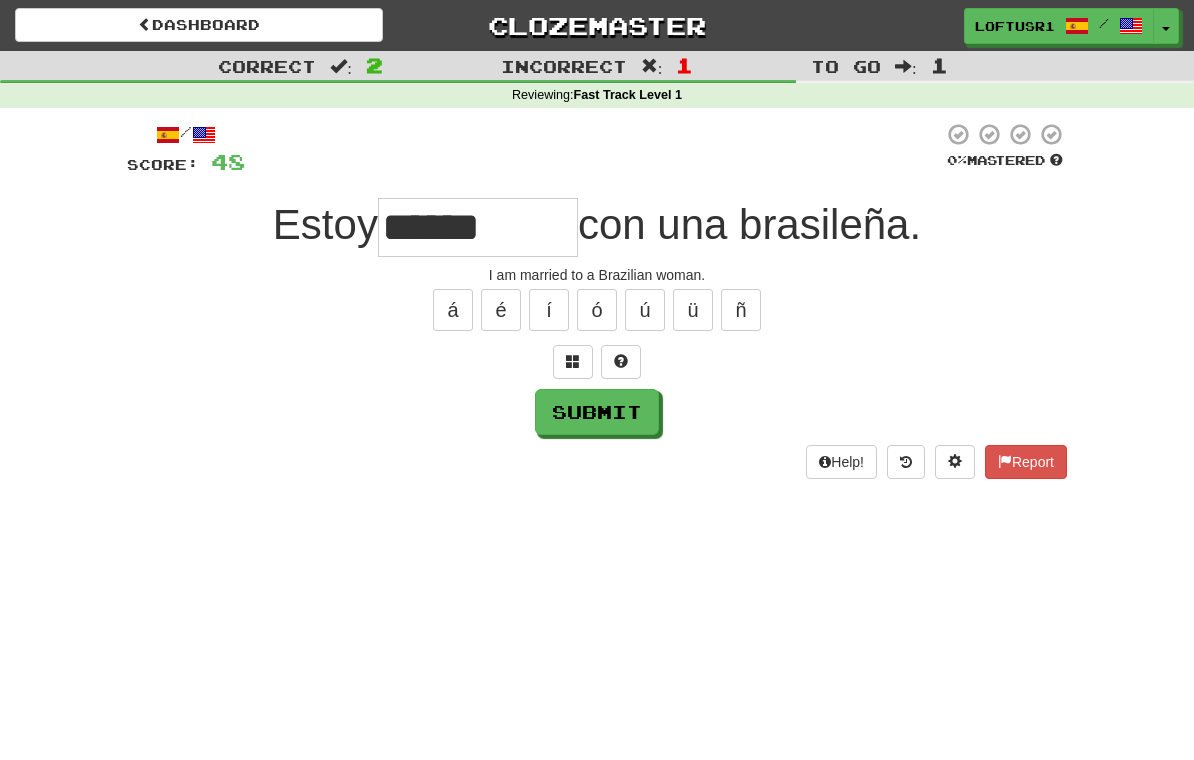 type on "******" 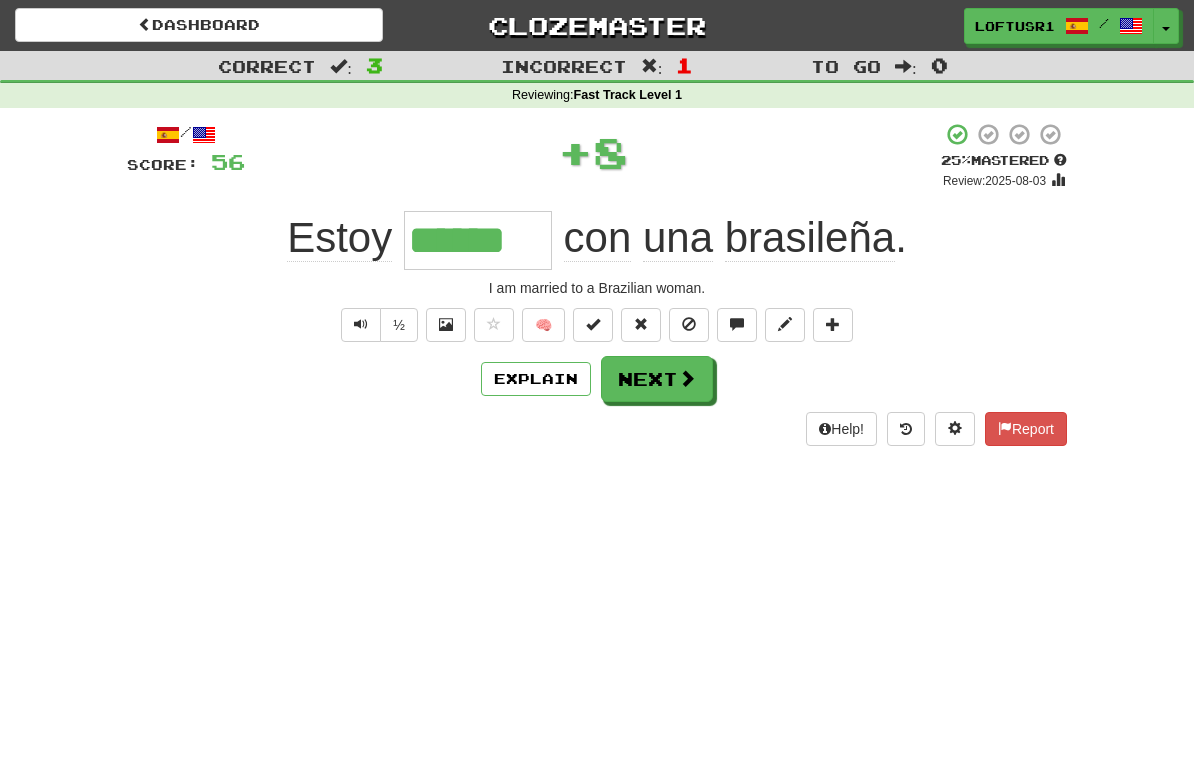 click on "Next" at bounding box center (657, 379) 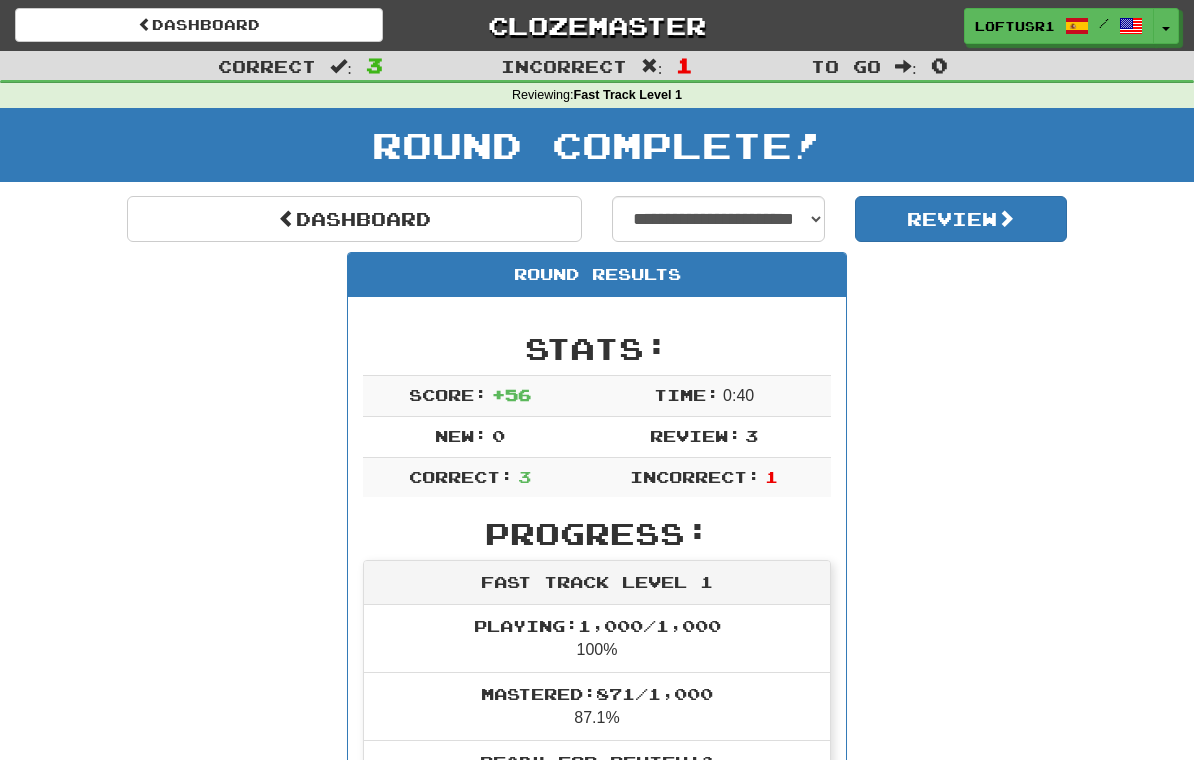 click on "Dashboard" at bounding box center [354, 219] 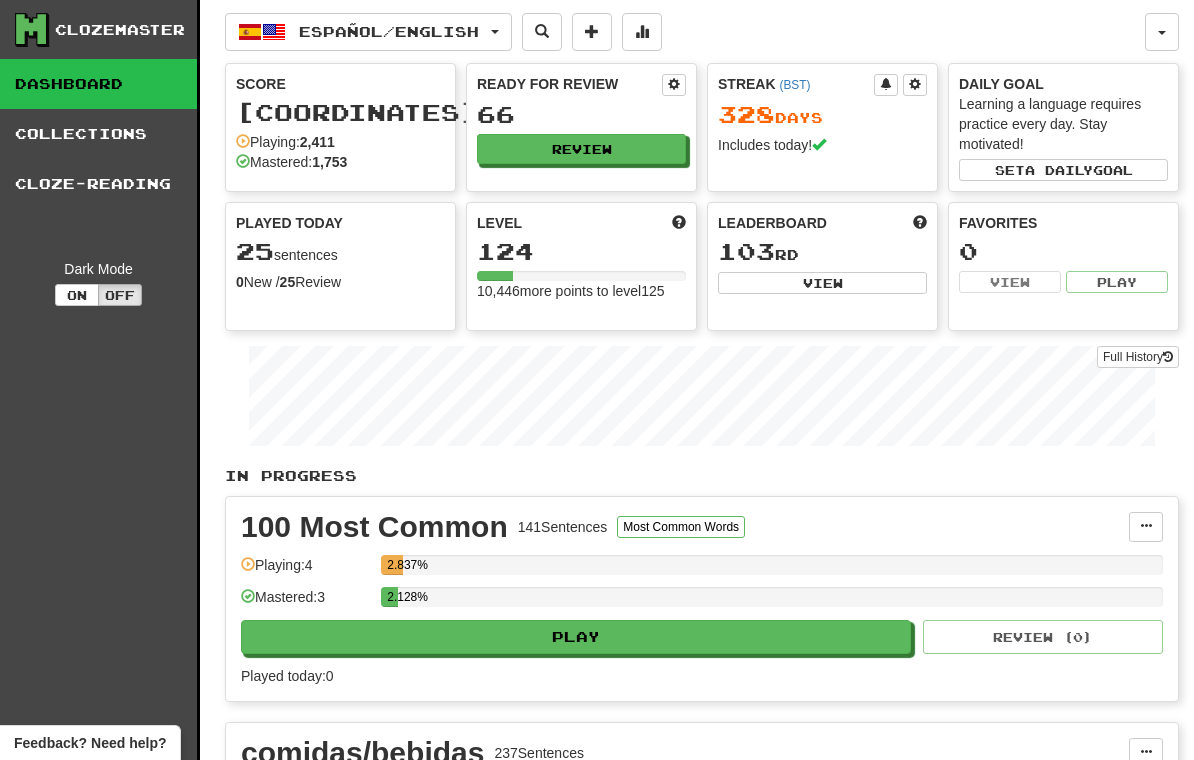 scroll, scrollTop: 0, scrollLeft: 0, axis: both 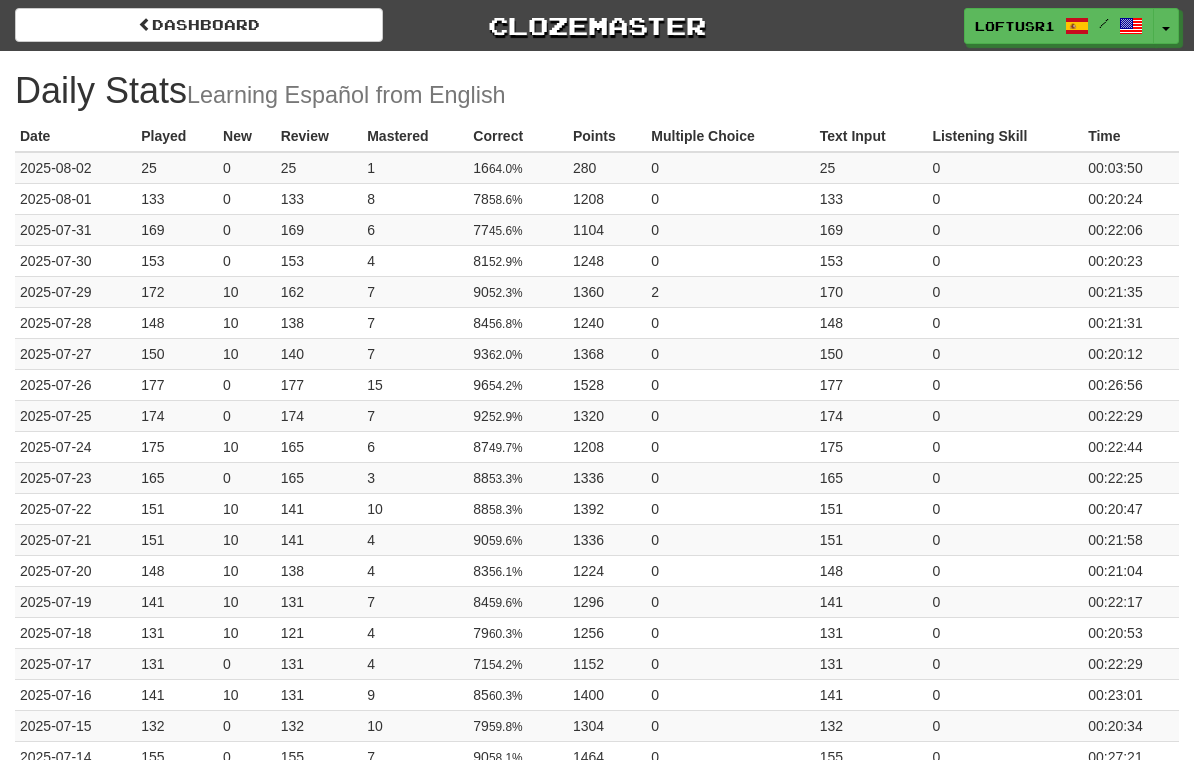 click on "Dashboard" at bounding box center (199, 25) 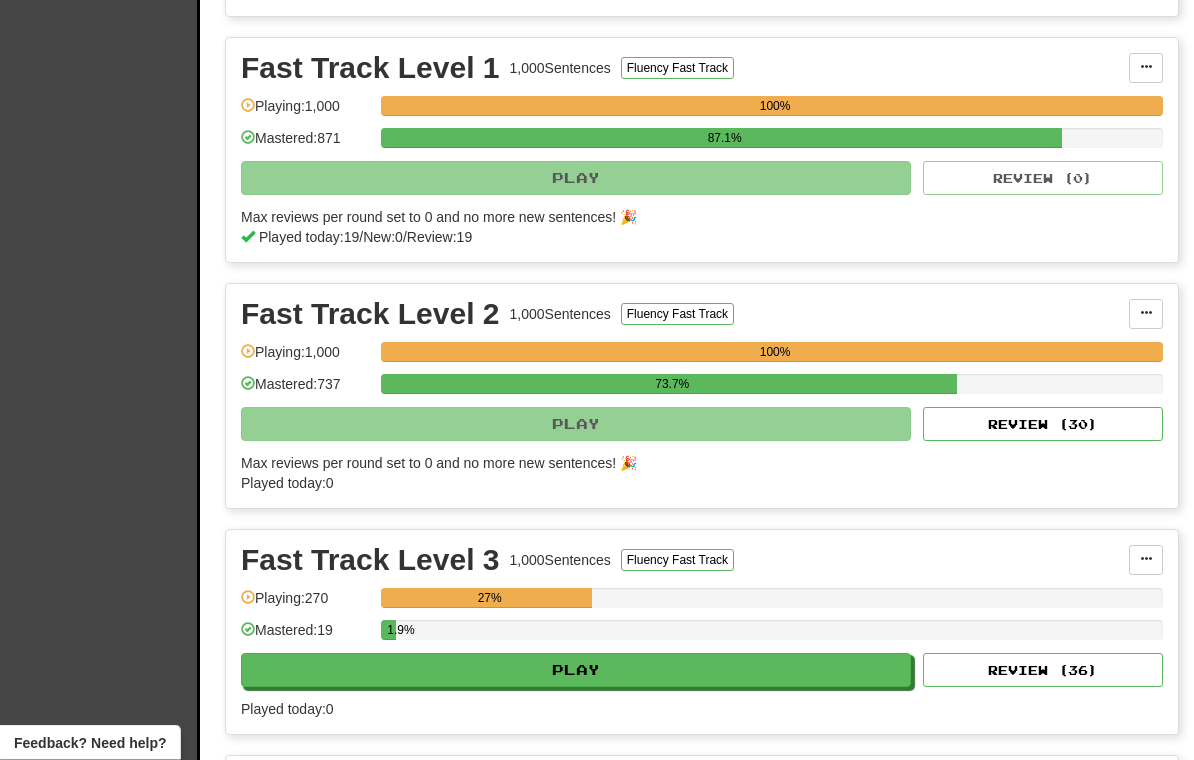 scroll, scrollTop: 890, scrollLeft: 0, axis: vertical 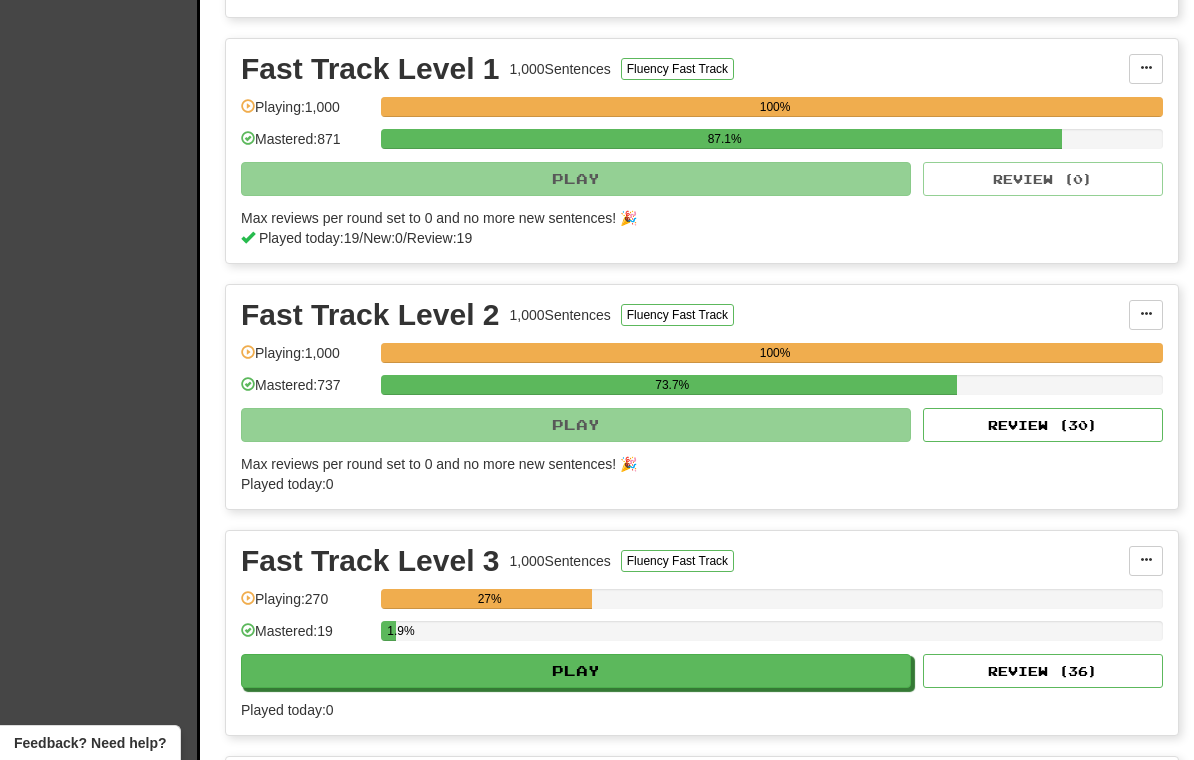 click on "Review ( 30 )" at bounding box center [1043, 425] 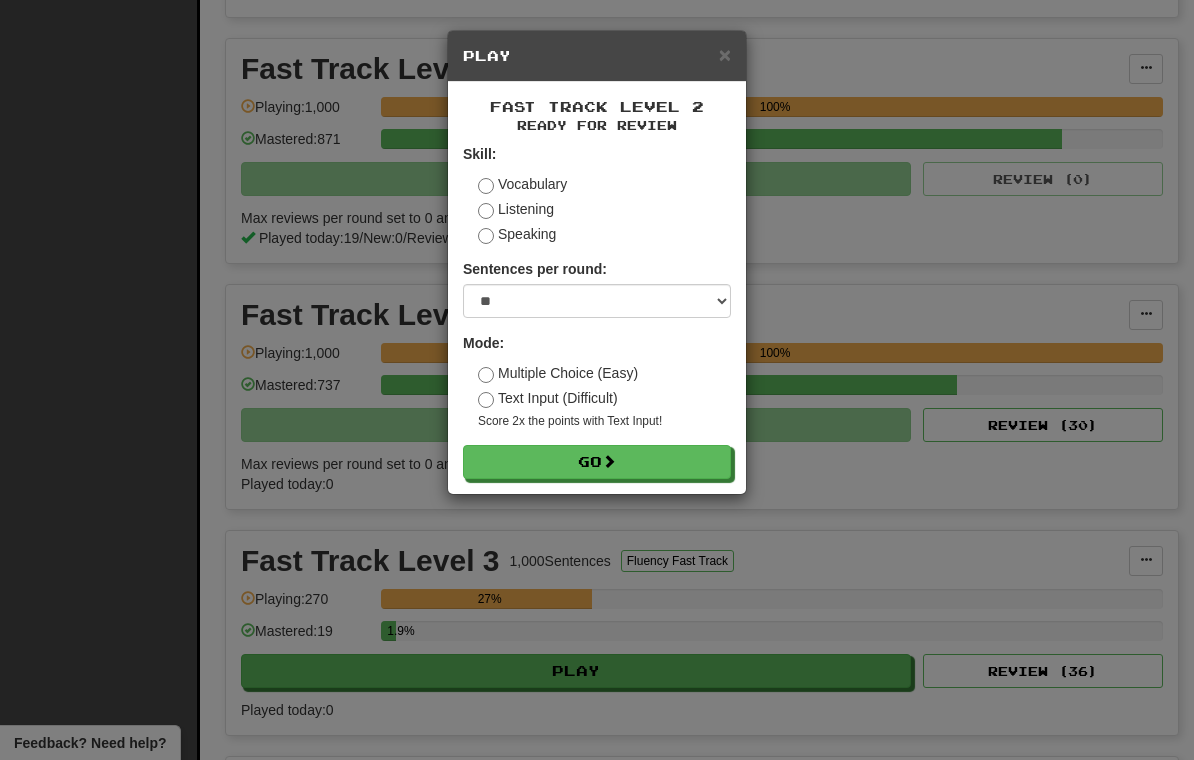 click on "Go" at bounding box center [597, 462] 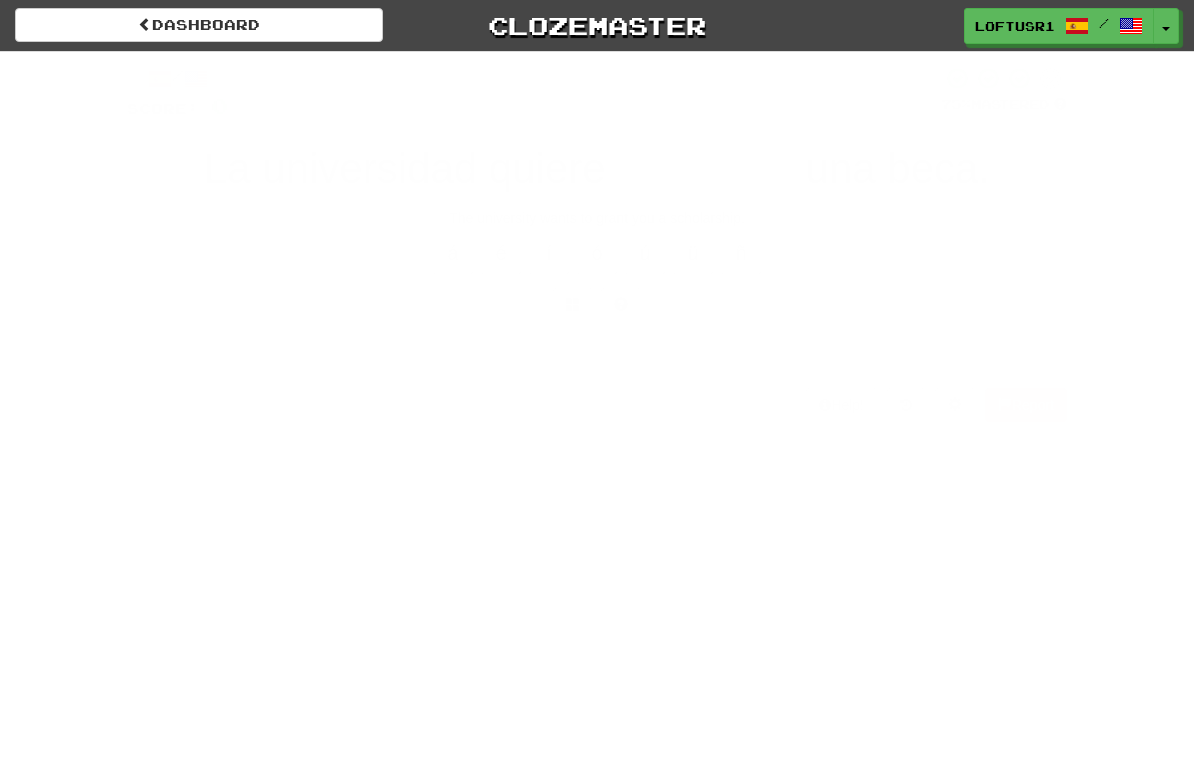 scroll, scrollTop: 0, scrollLeft: 0, axis: both 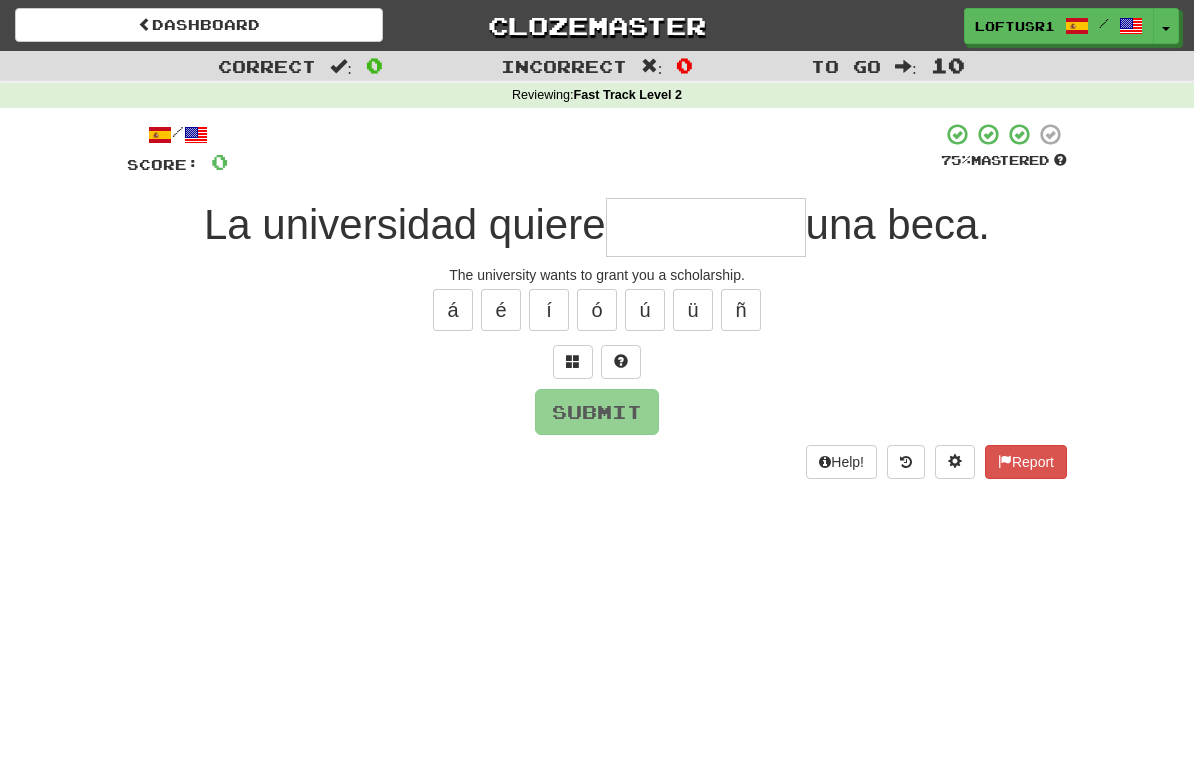 click at bounding box center (706, 227) 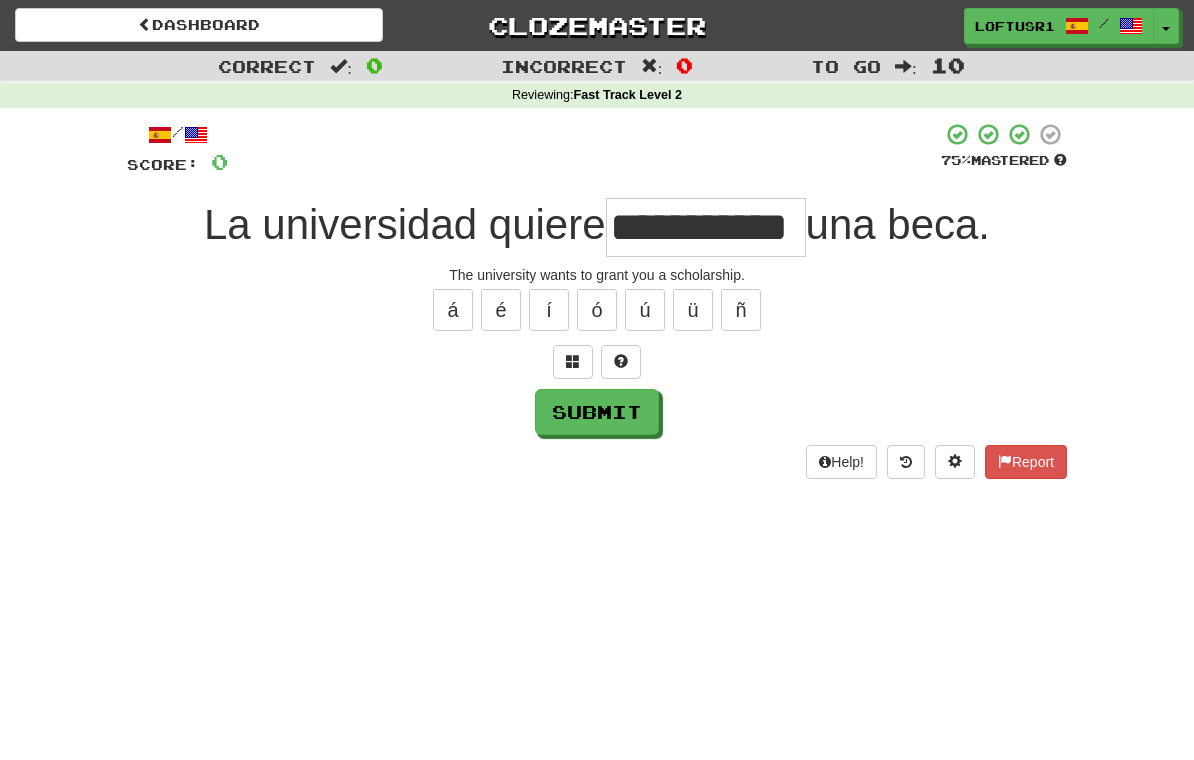 click on "Submit" at bounding box center [597, 412] 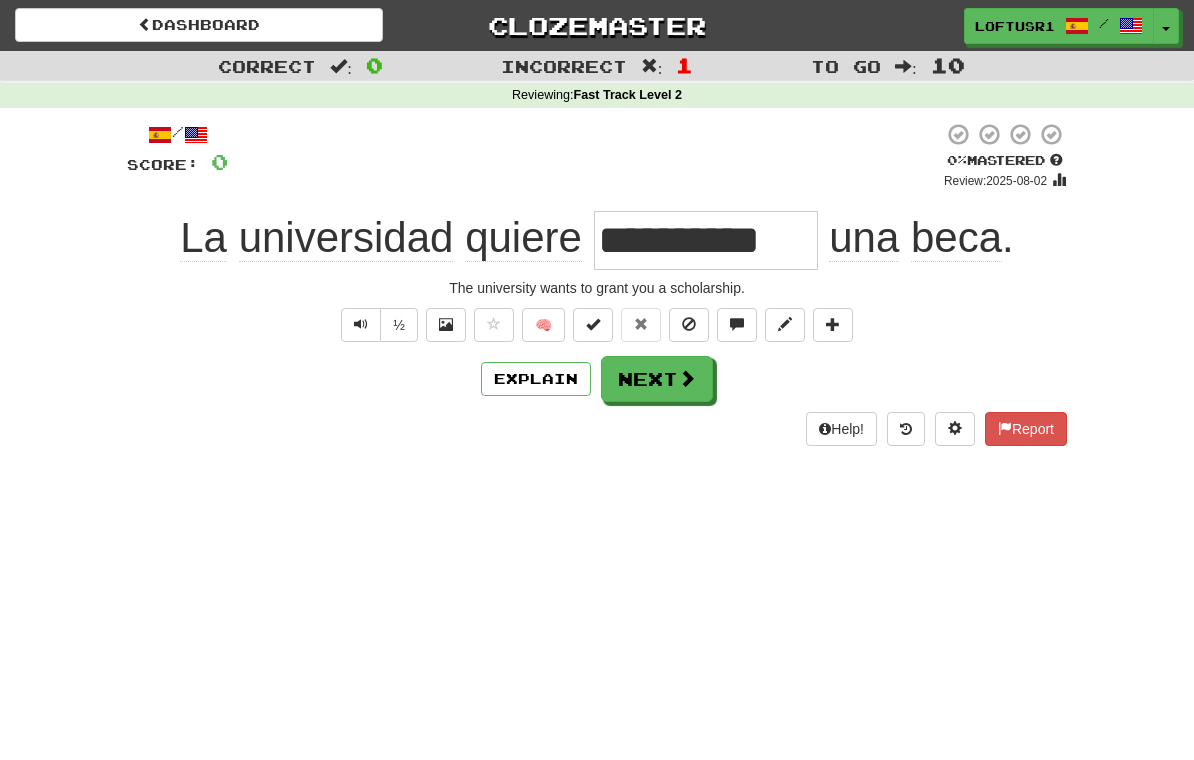 click on "Next" at bounding box center [657, 379] 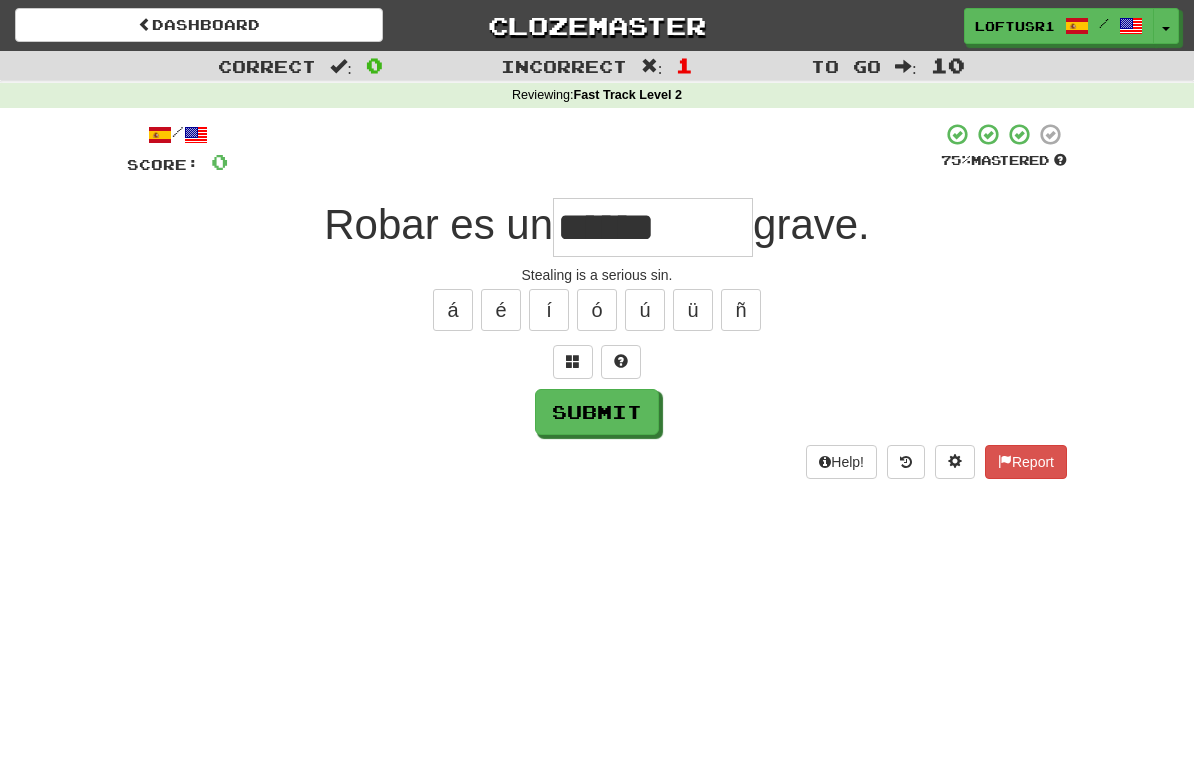 type on "******" 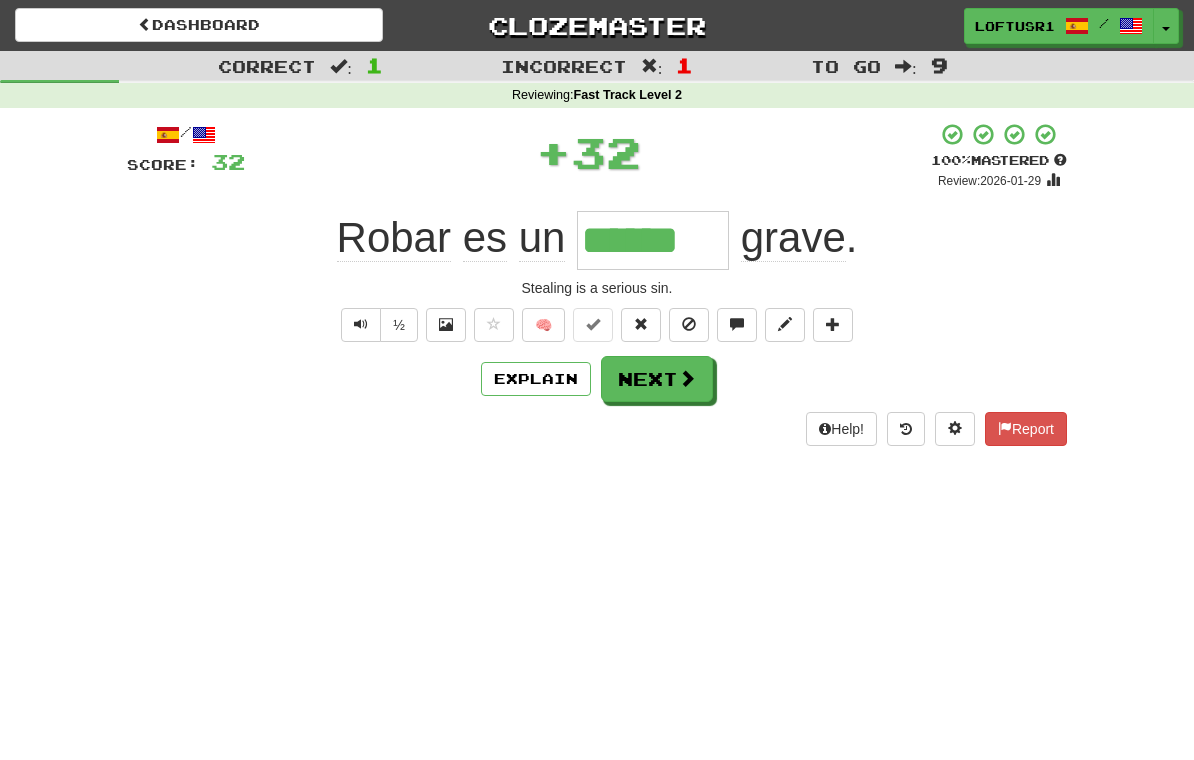 click on "Next" at bounding box center (657, 379) 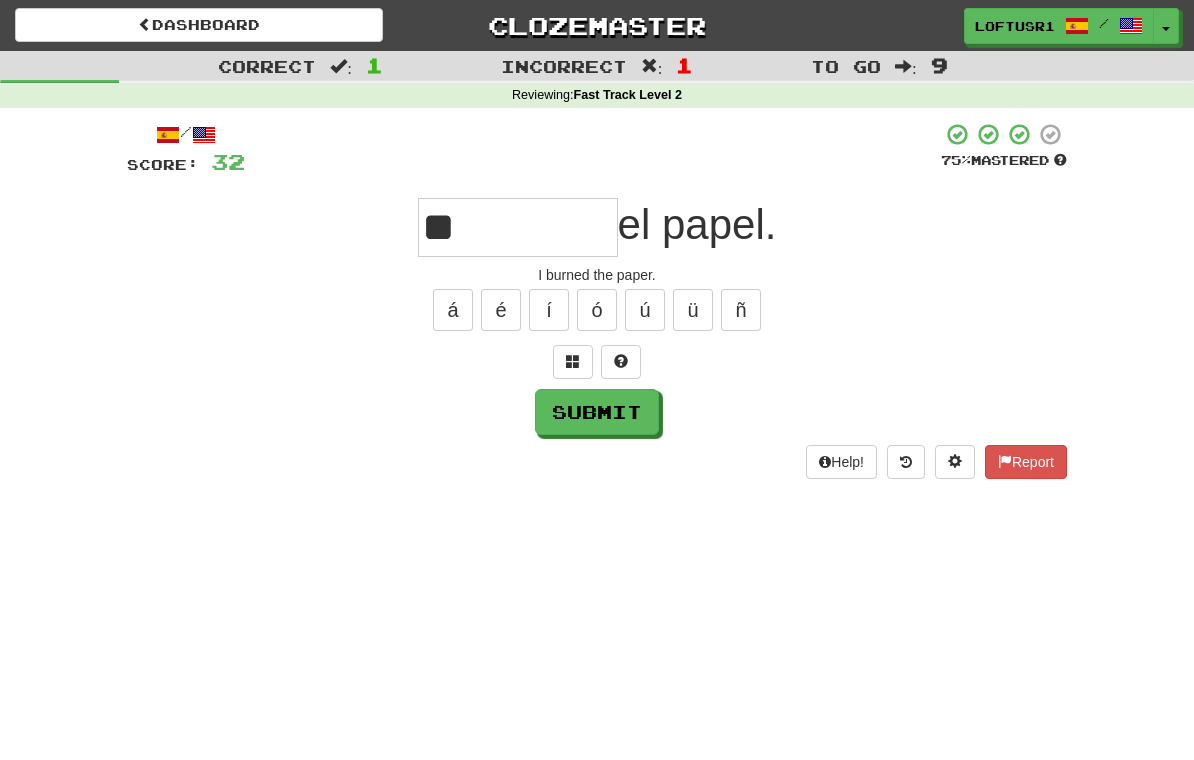type on "*" 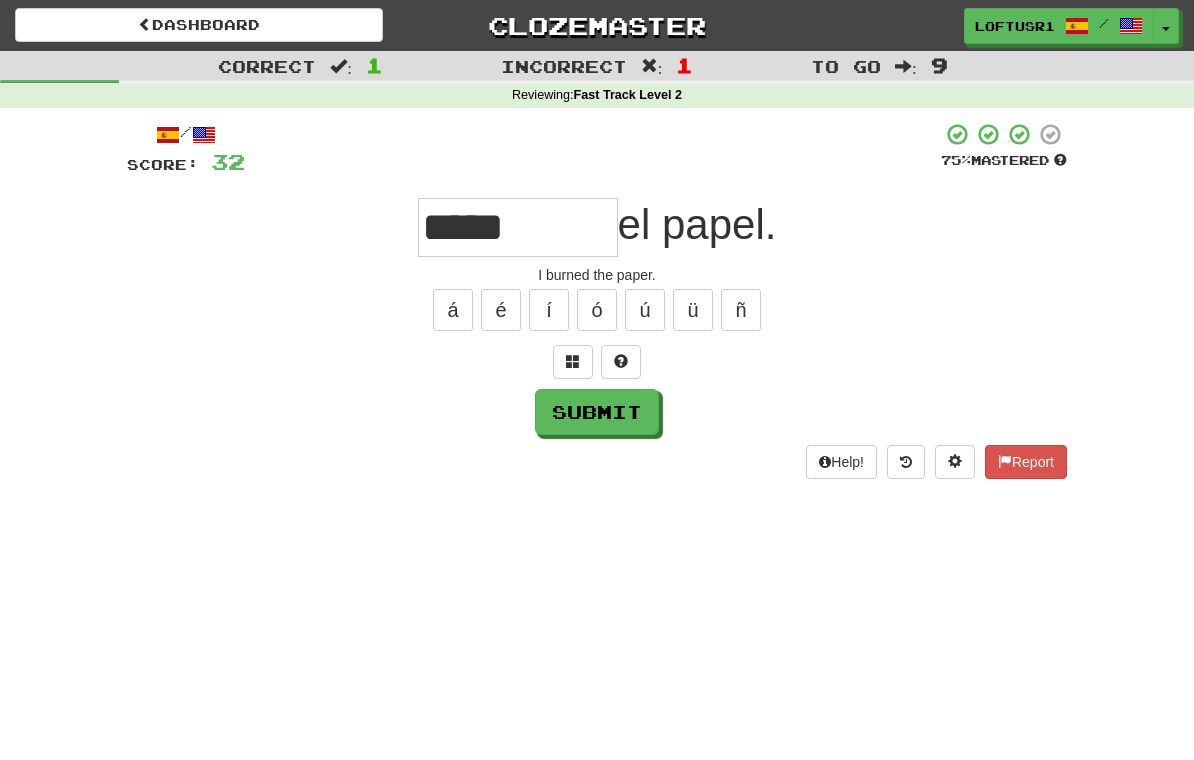 click on "Submit" at bounding box center (597, 412) 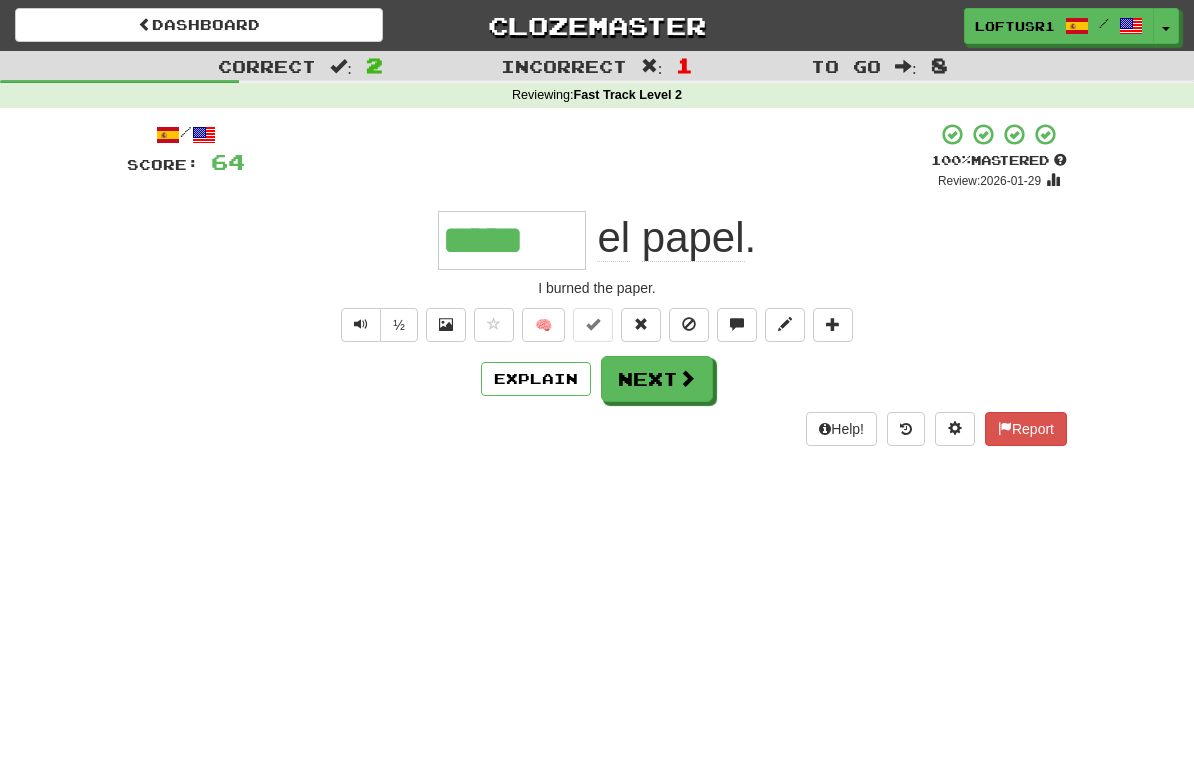 click on "Next" at bounding box center (657, 379) 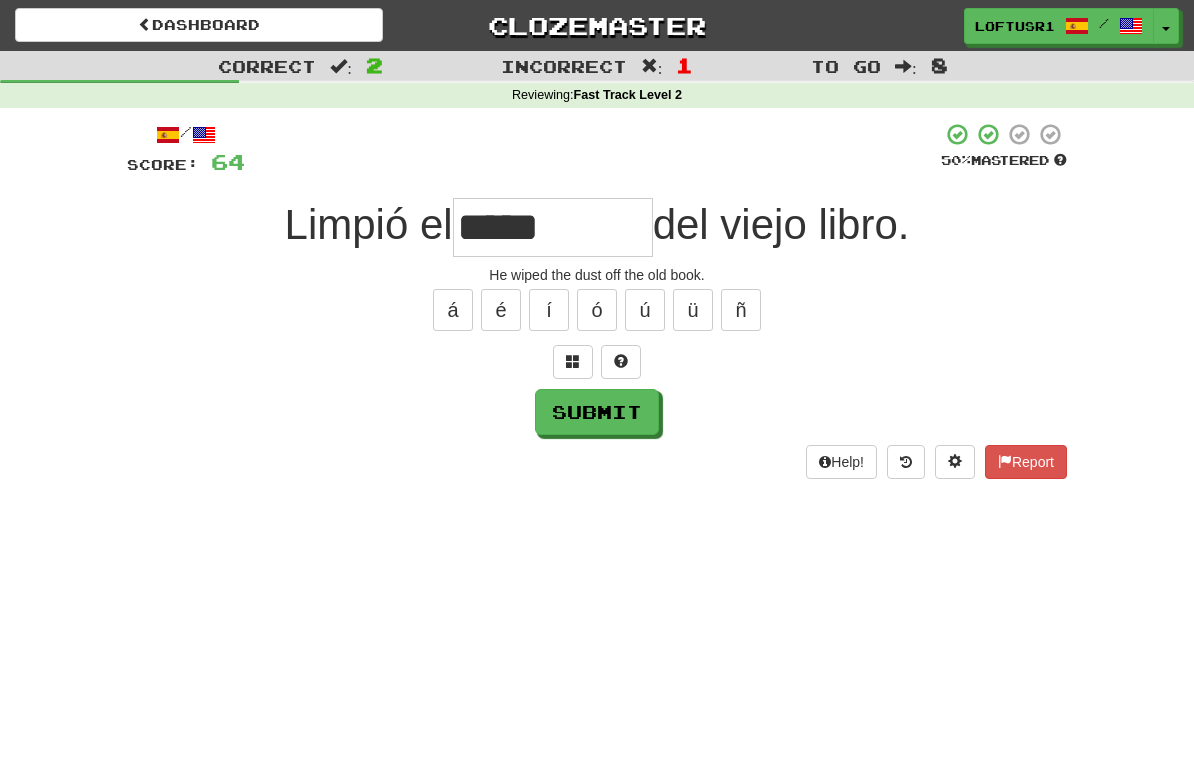 type on "*****" 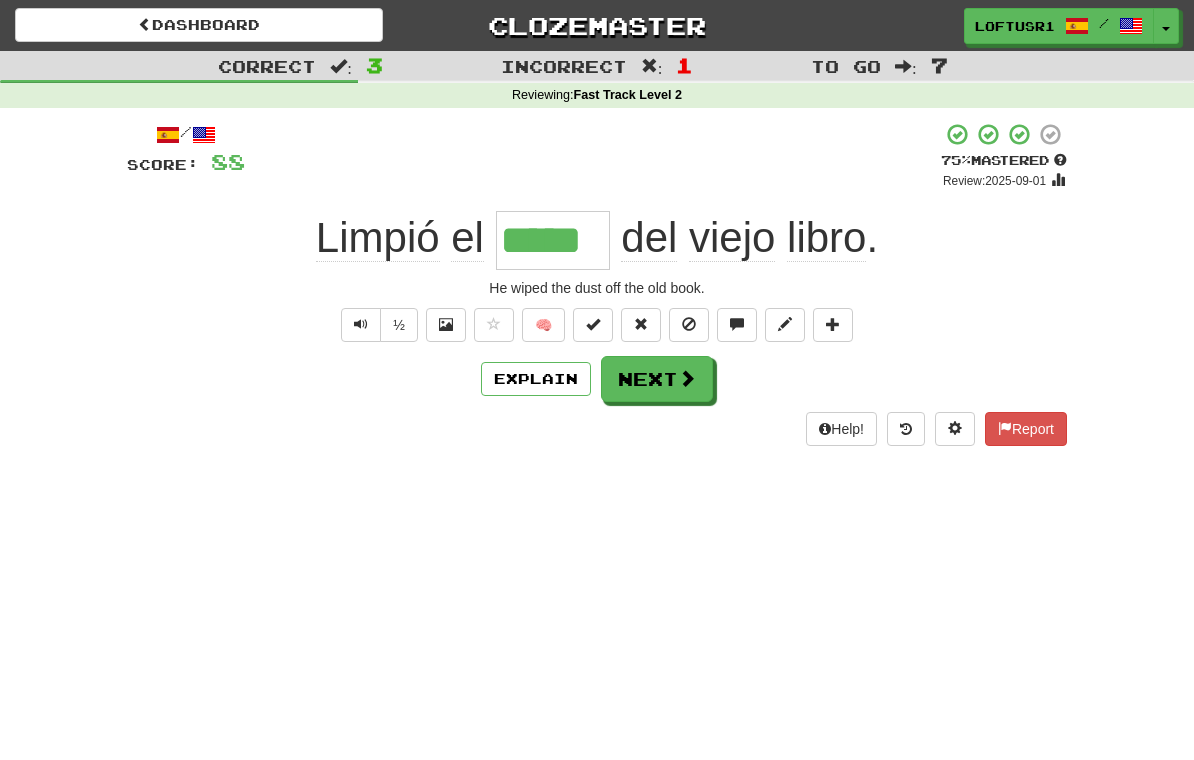 click at bounding box center [687, 378] 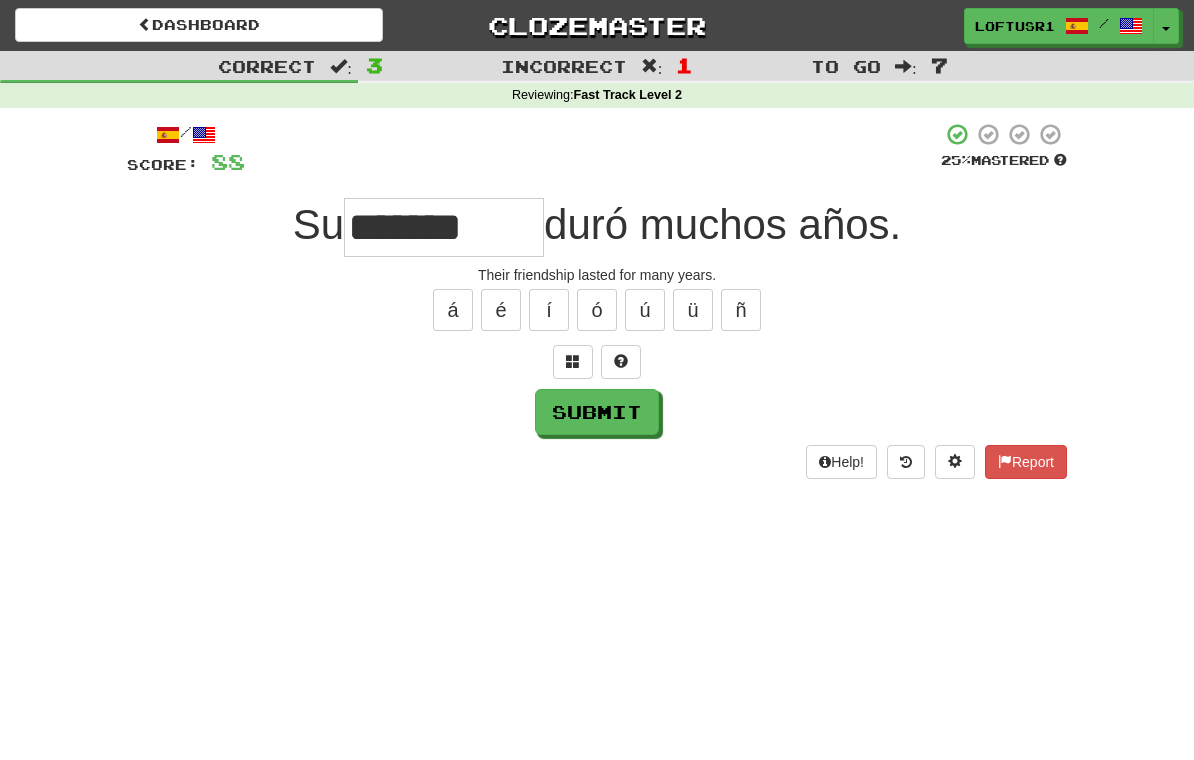 type on "*******" 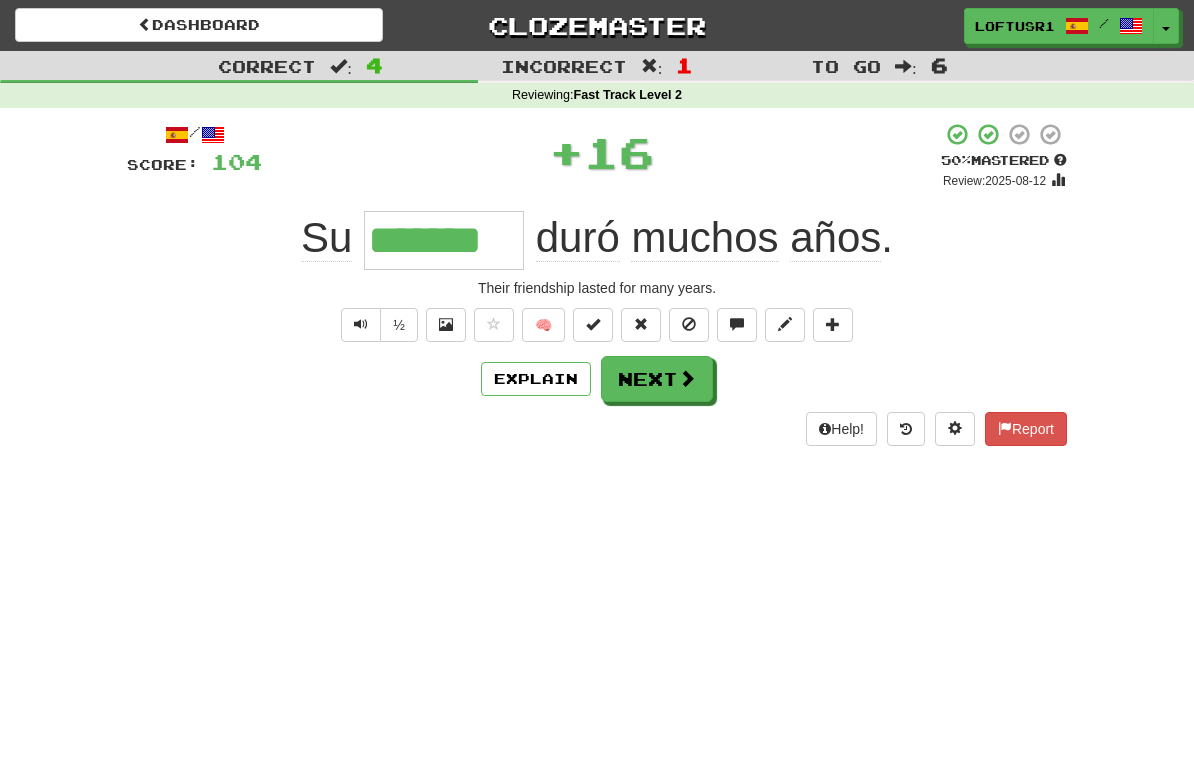 click on "Next" at bounding box center (657, 379) 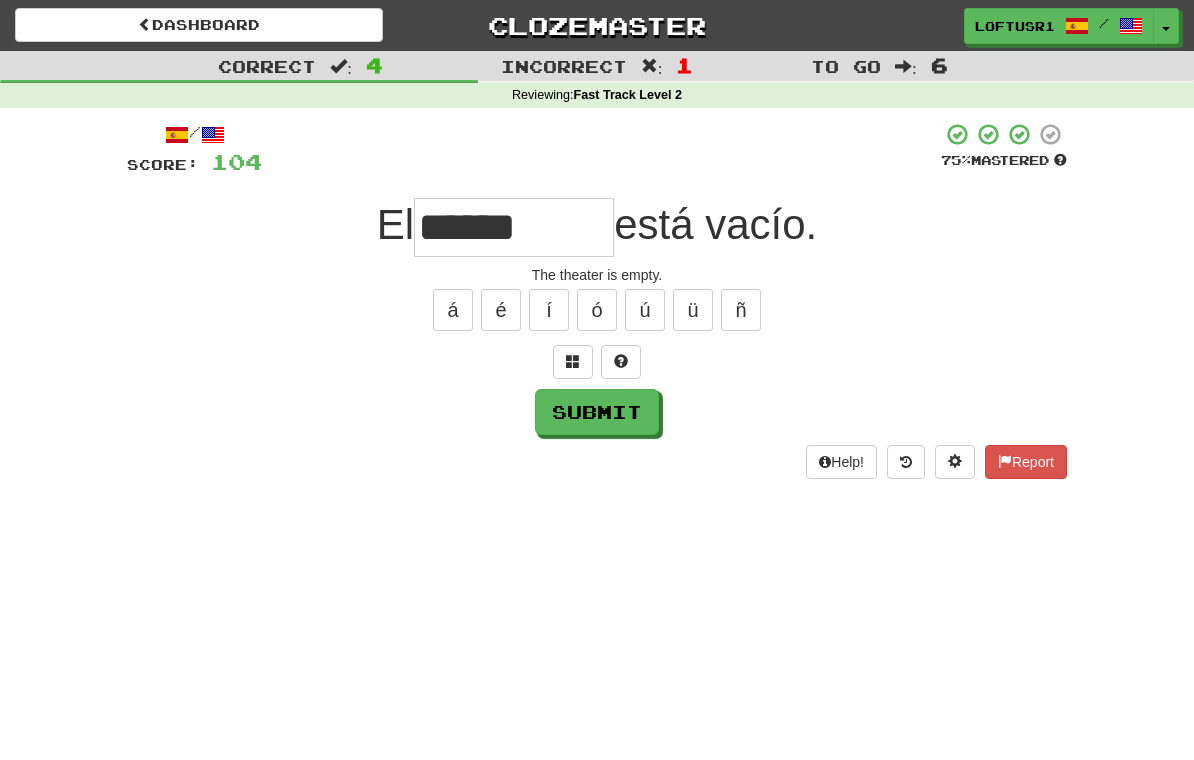 click on "Submit" at bounding box center (597, 412) 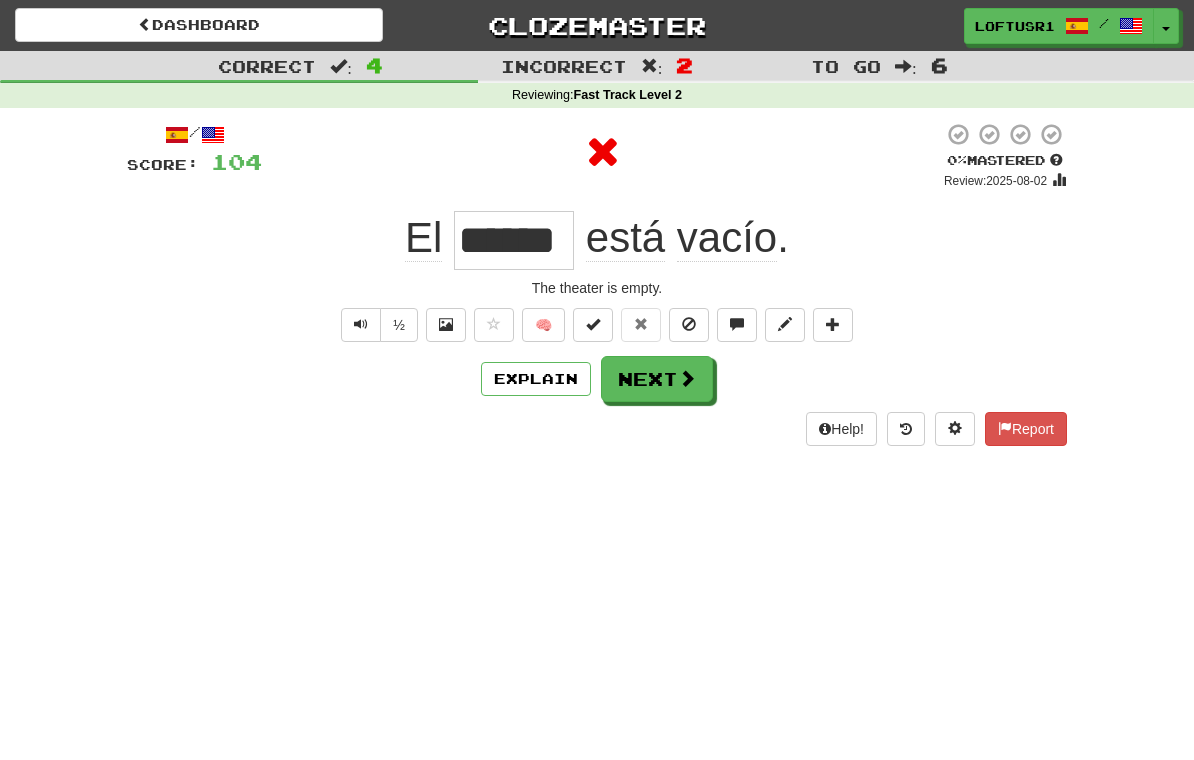 click on "Next" at bounding box center [657, 379] 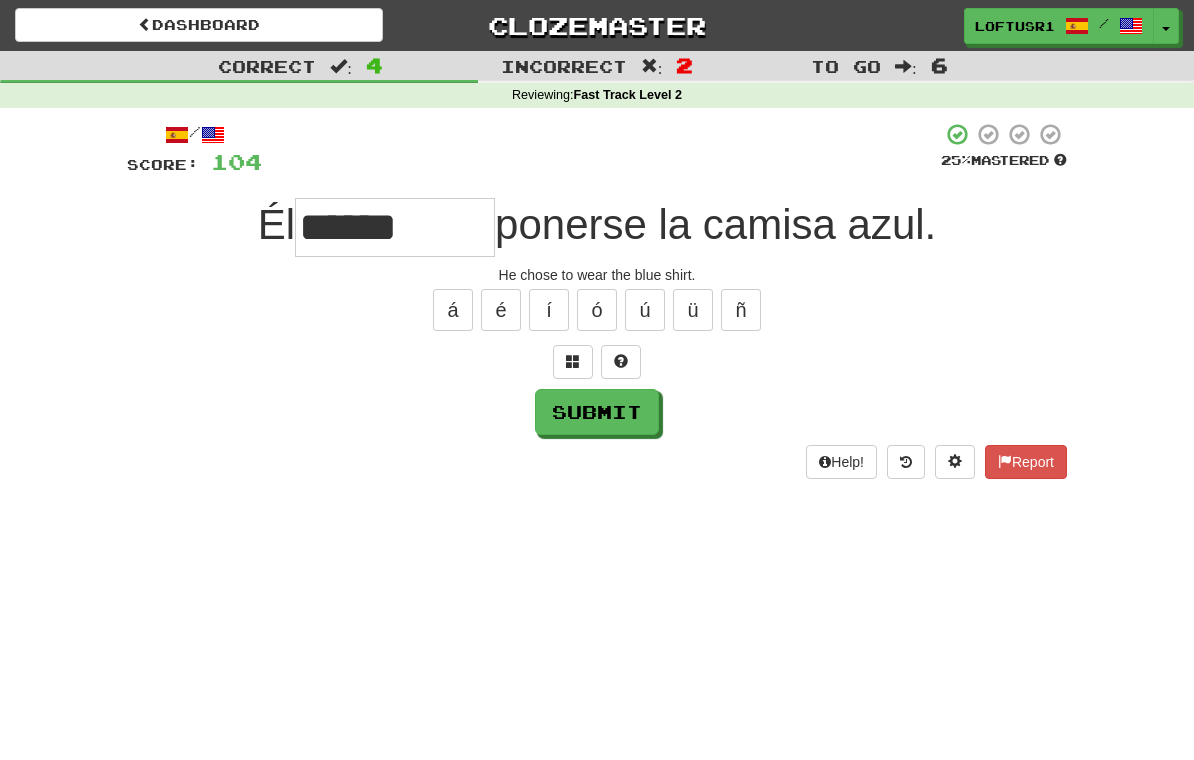 type on "******" 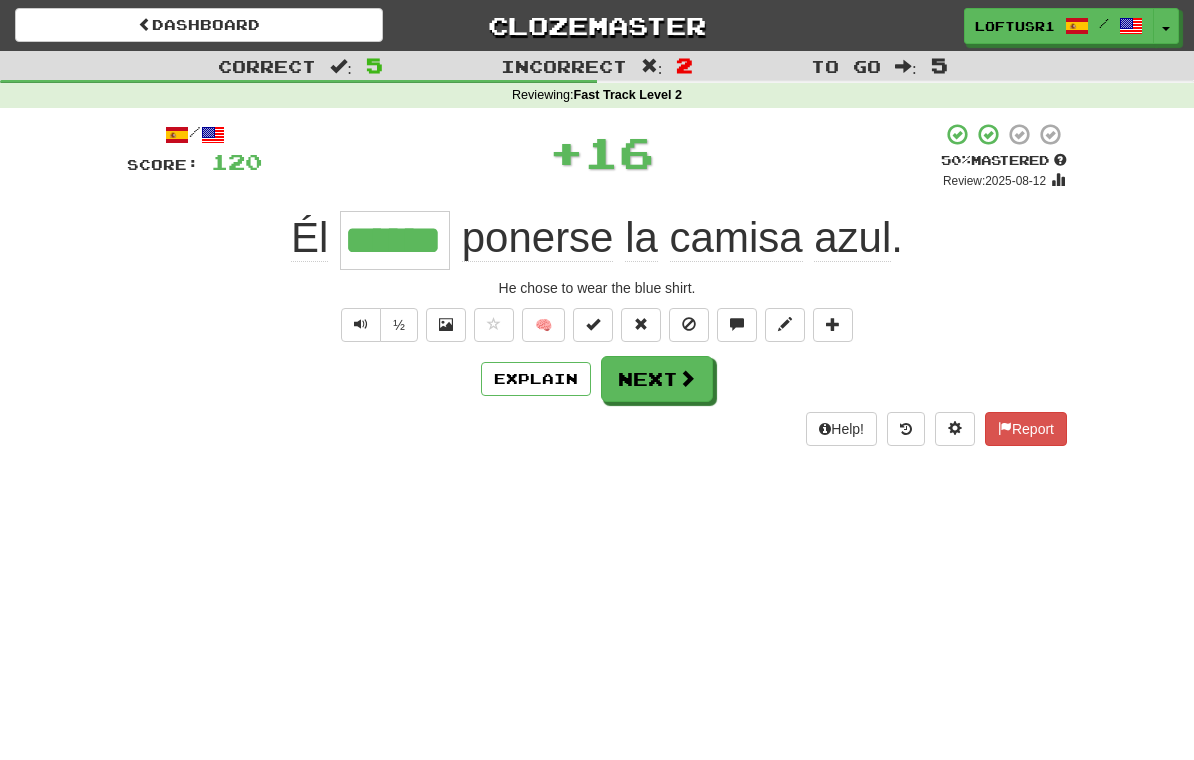 click on "Next" at bounding box center [657, 379] 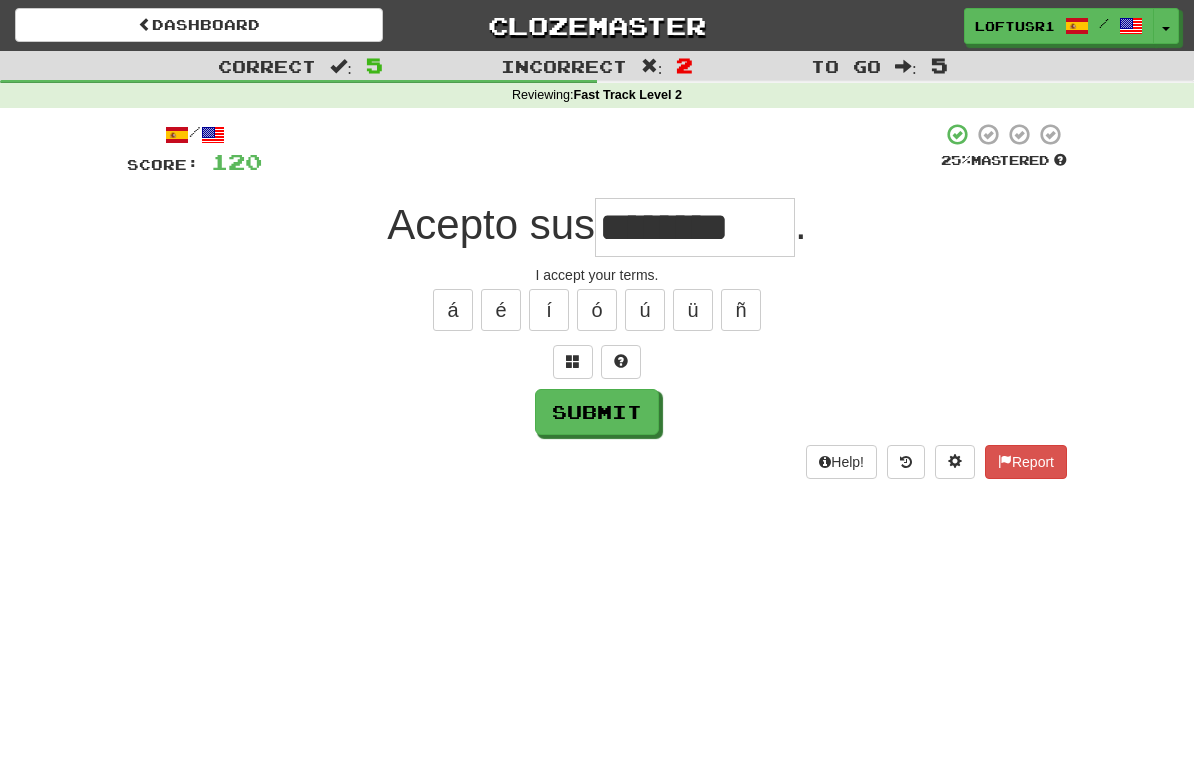 type on "********" 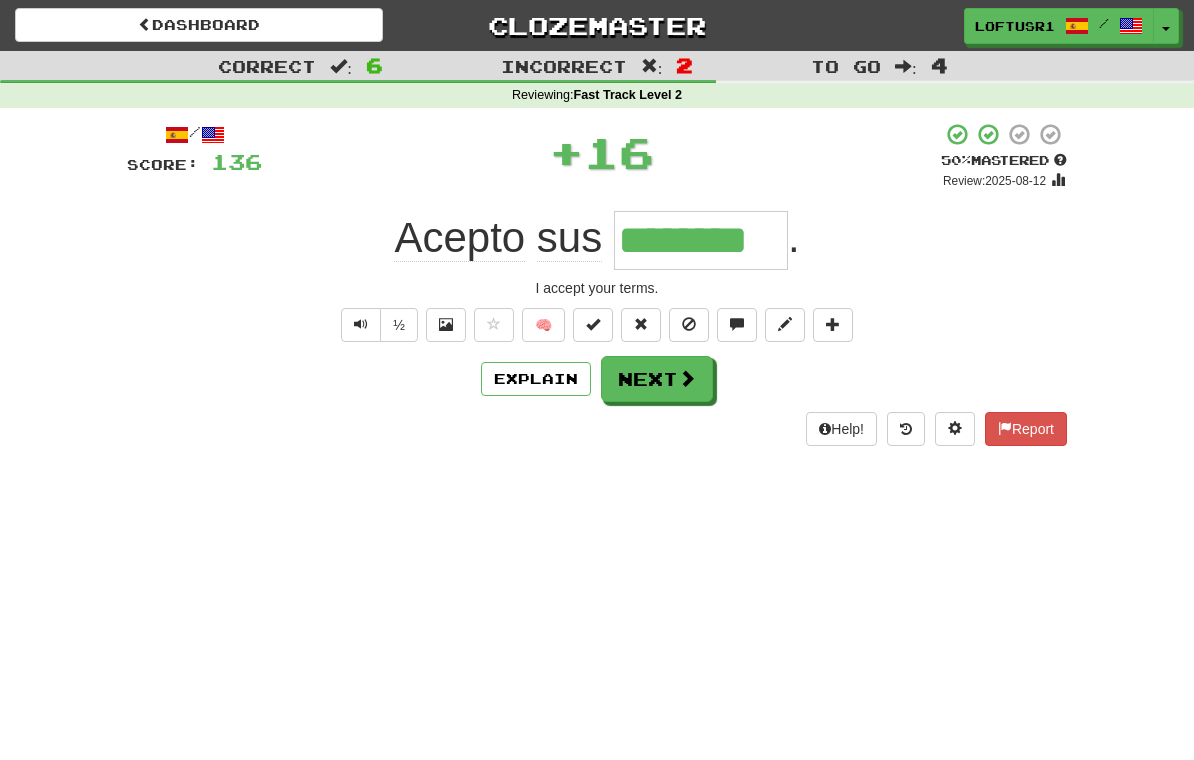 click on "Explain" at bounding box center (536, 379) 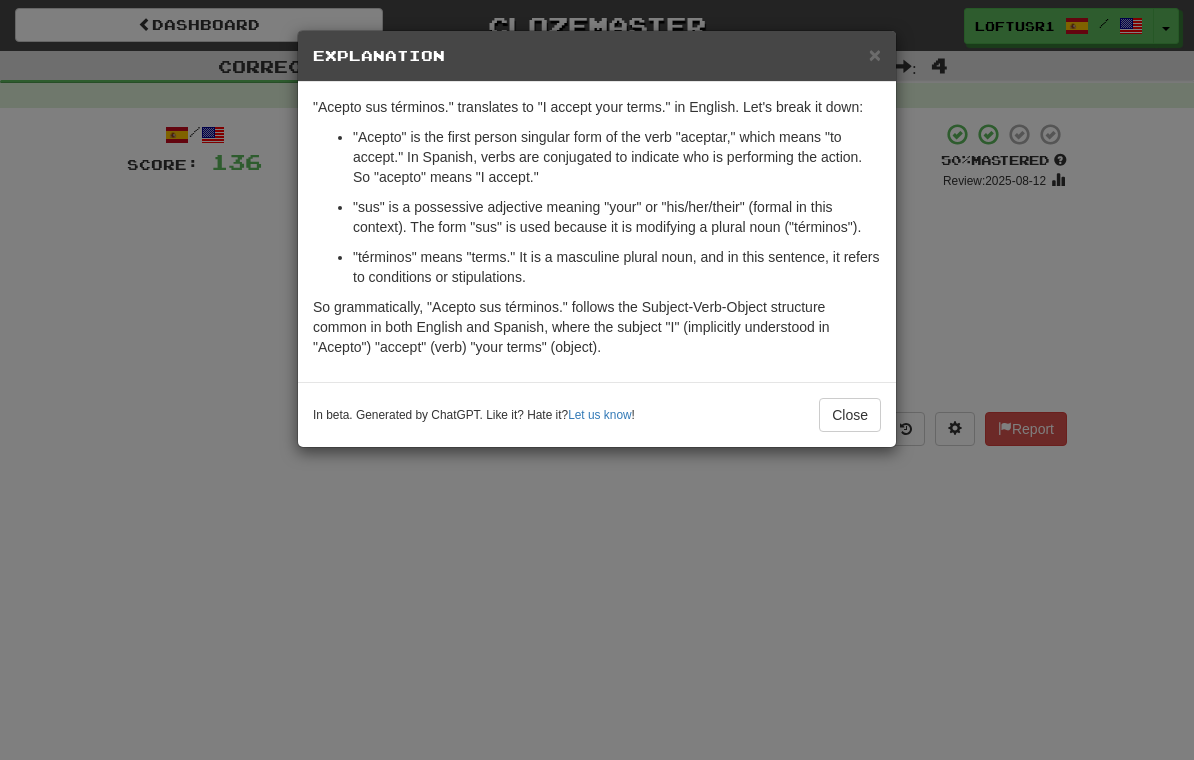 click on "In beta. Generated by ChatGPT. Like it? Hate it?  Let us know ! Close" at bounding box center [597, 414] 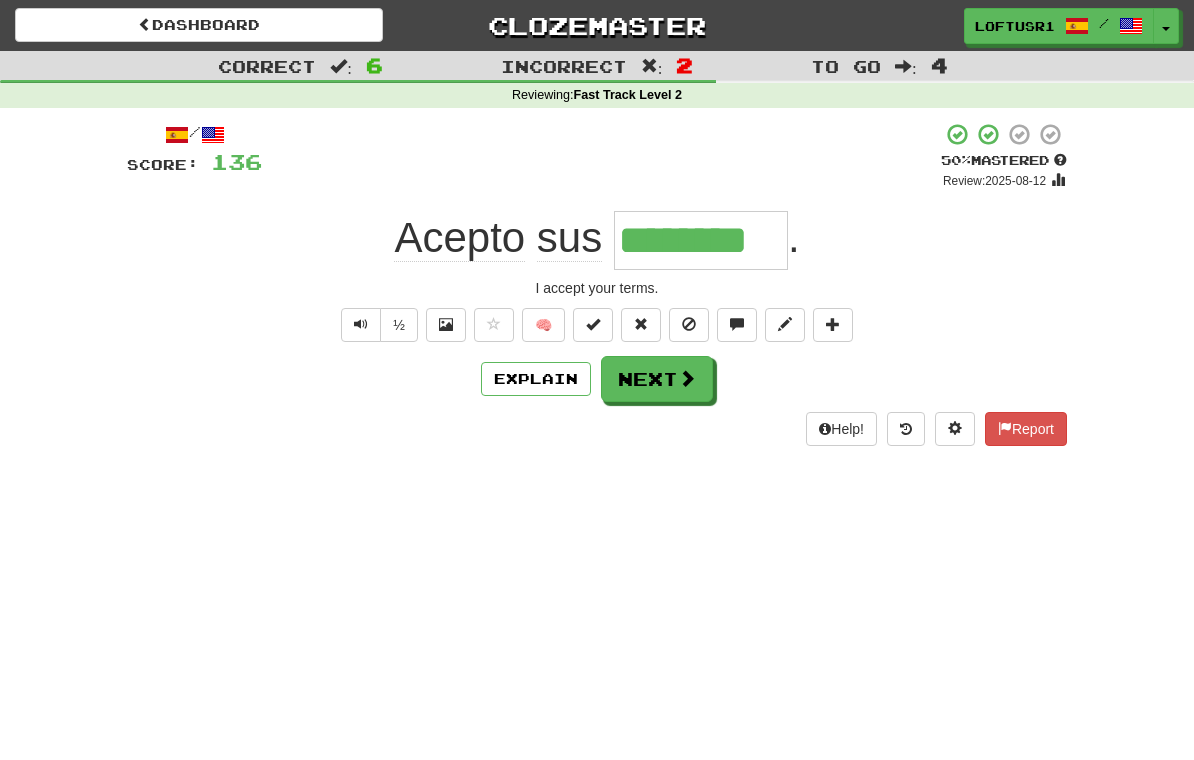 click on "Next" at bounding box center [657, 379] 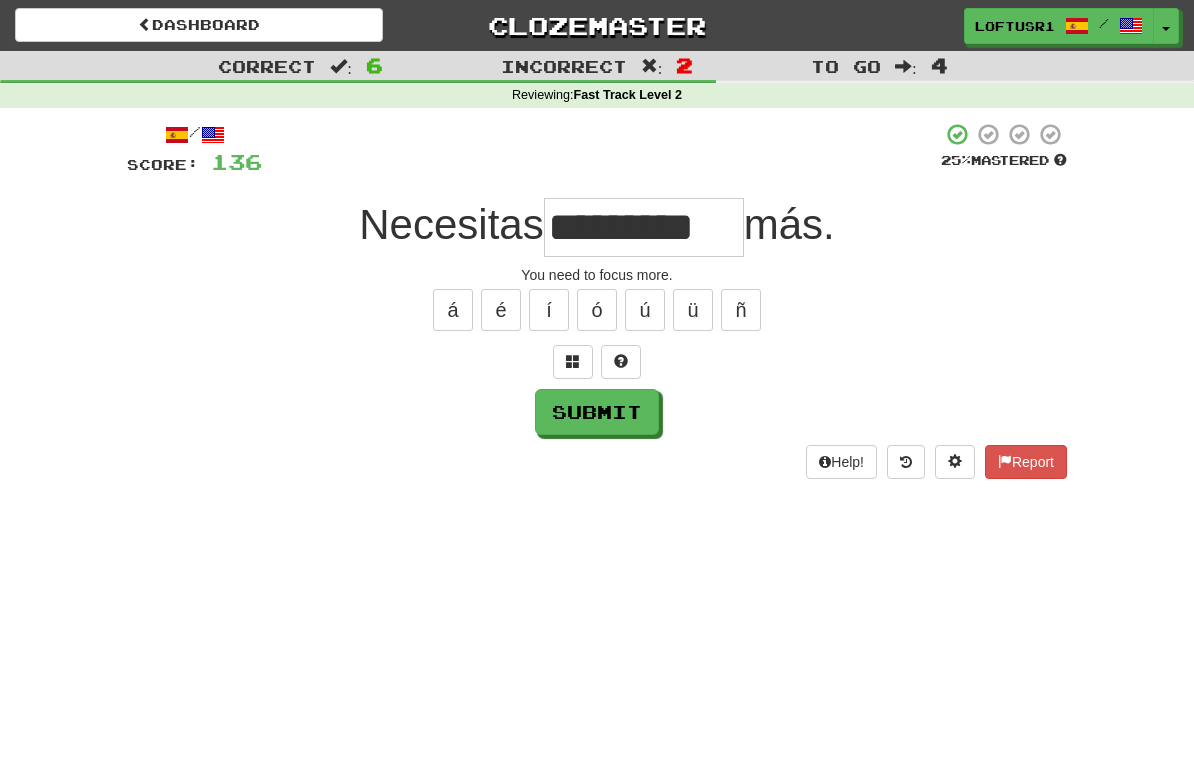 type on "*********" 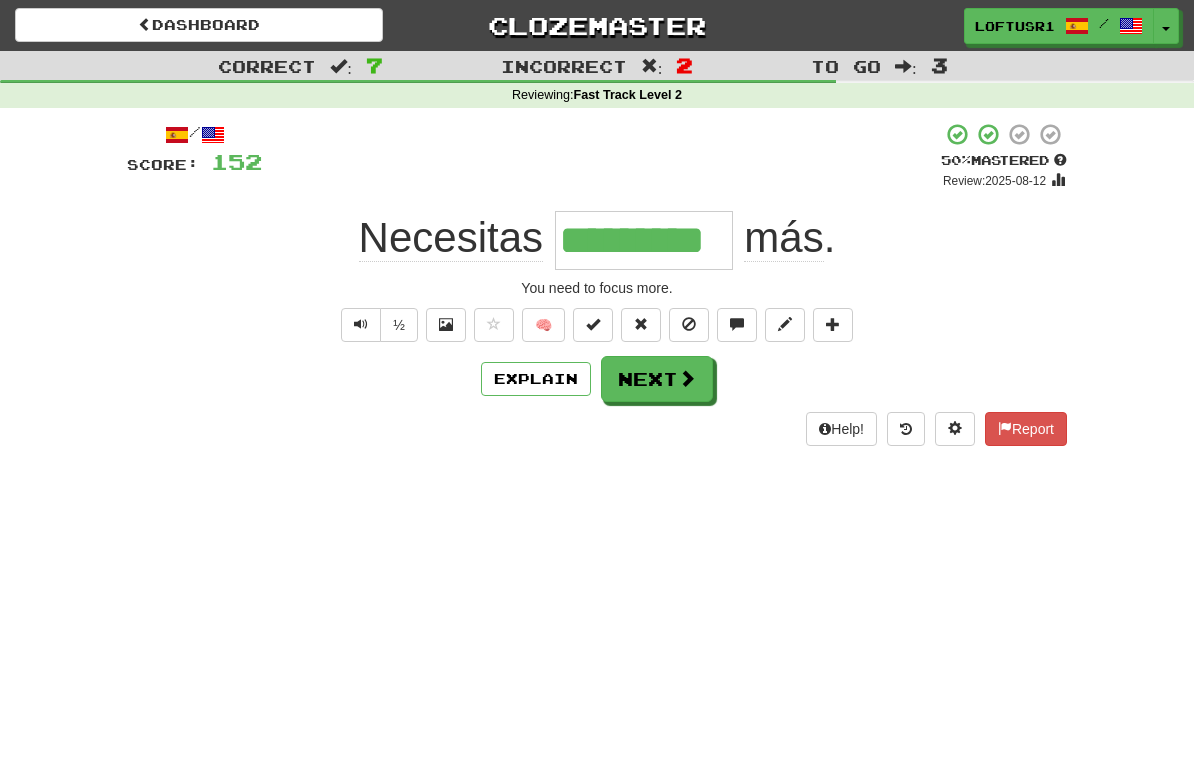 click on "/  Score:   152 + 16 50 %  Mastered Review:  2025-08-12 Necesitas   *********   más . You need to focus more. ½ 🧠 Explain Next  Help!  Report" at bounding box center [597, 284] 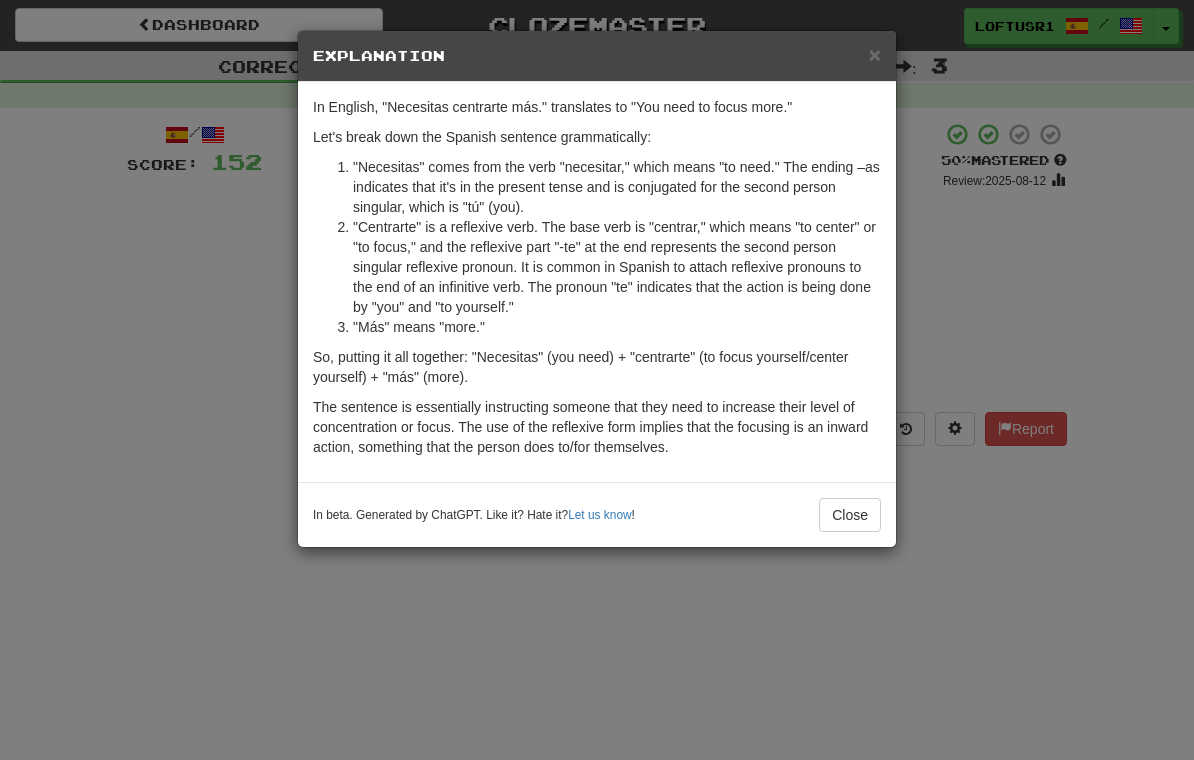 click on "Close" at bounding box center [850, 515] 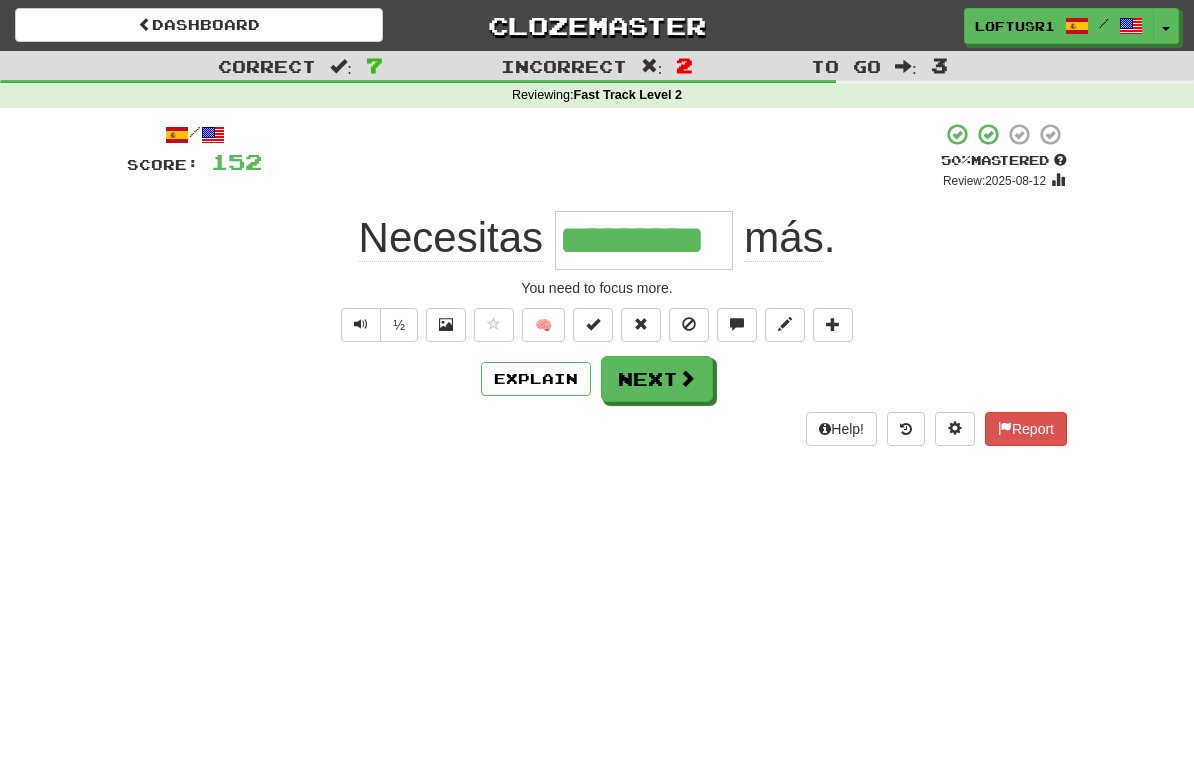 click on "Next" at bounding box center [657, 379] 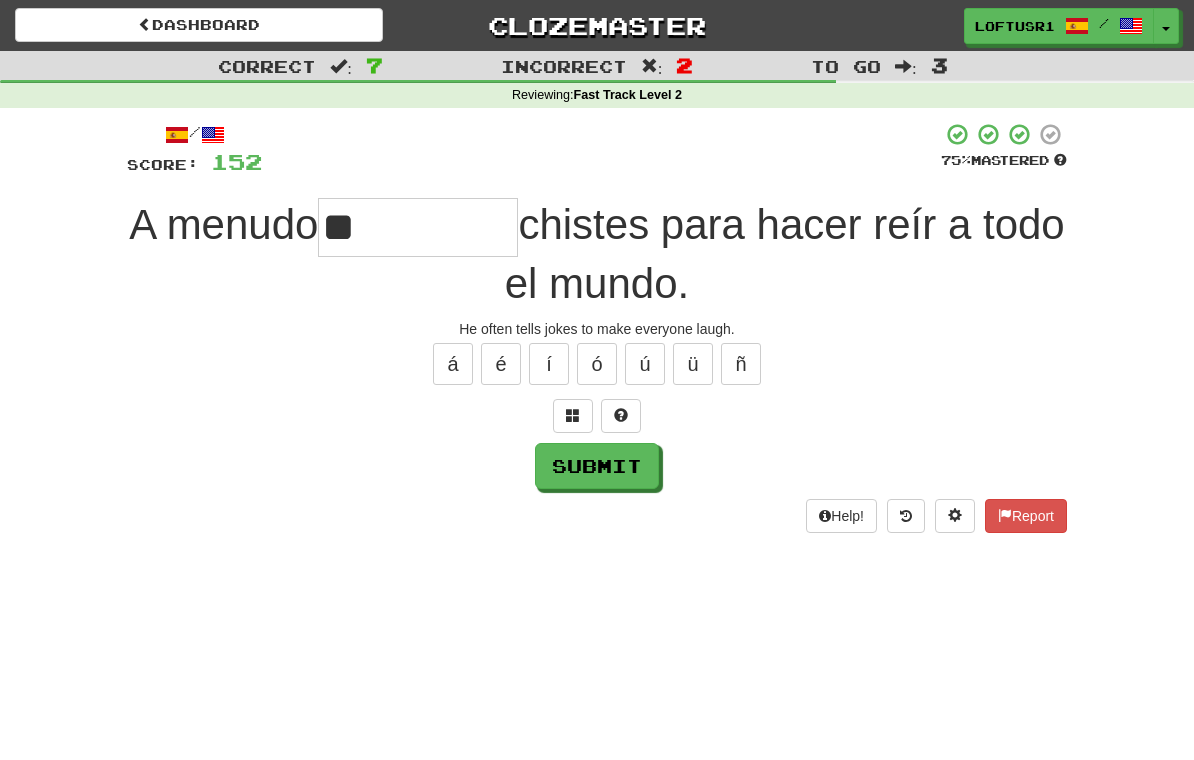 type on "*" 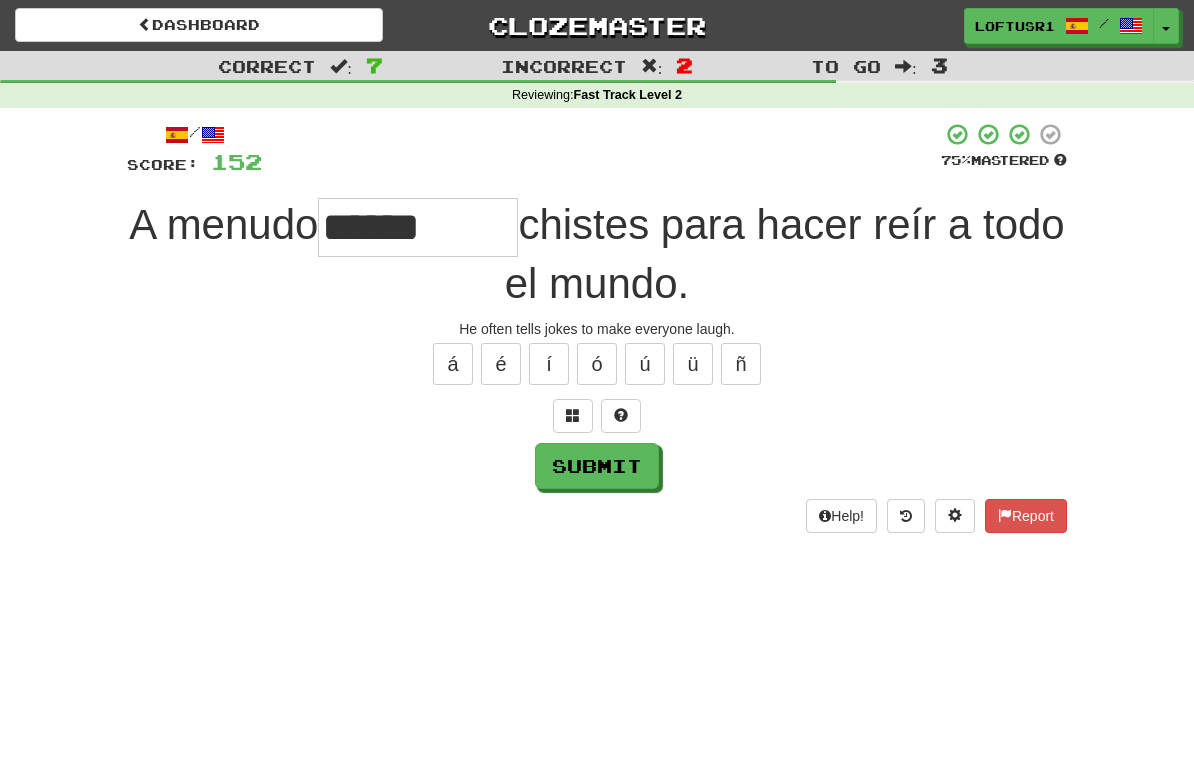 type on "******" 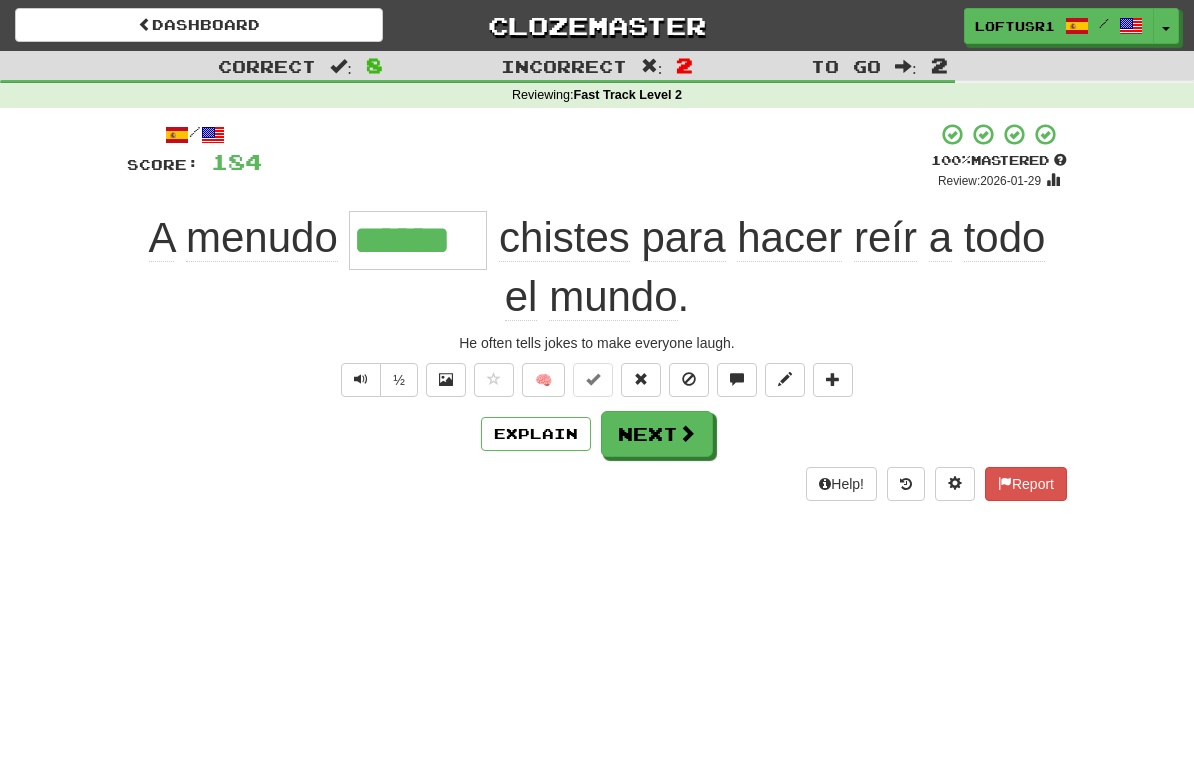 click on "Next" at bounding box center [657, 434] 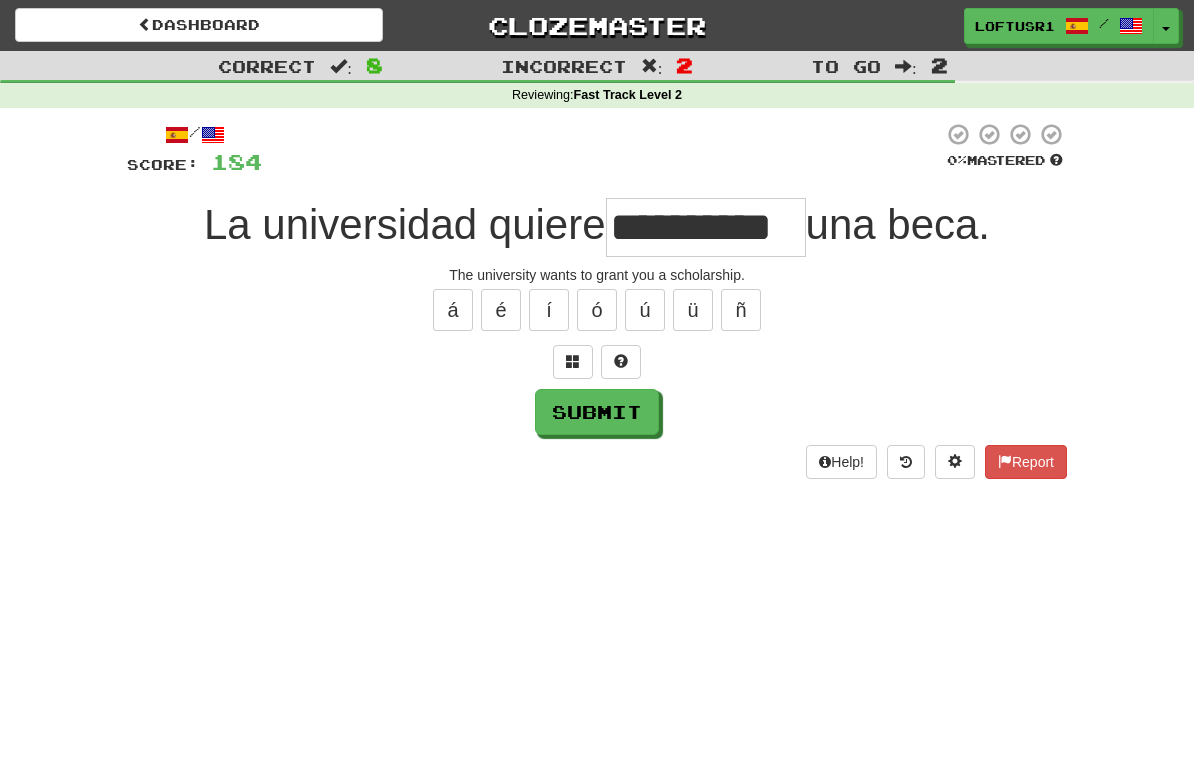 type on "**********" 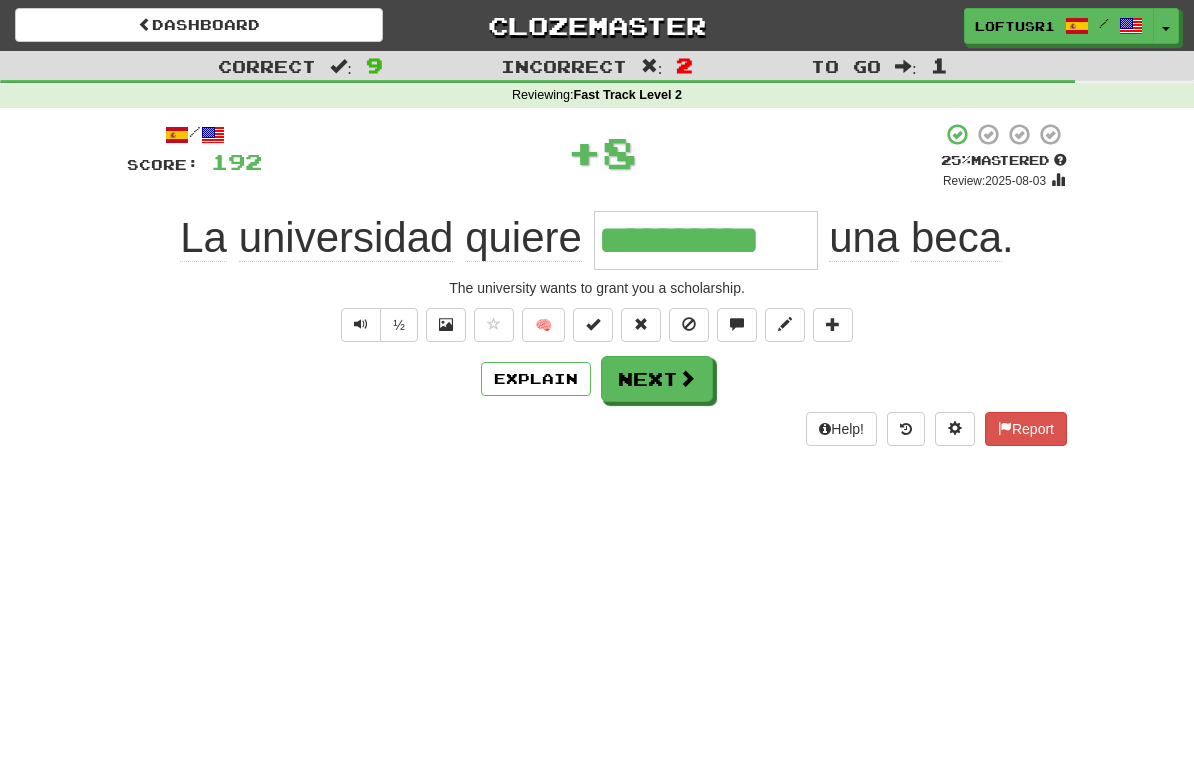 click on "Explain" at bounding box center [536, 379] 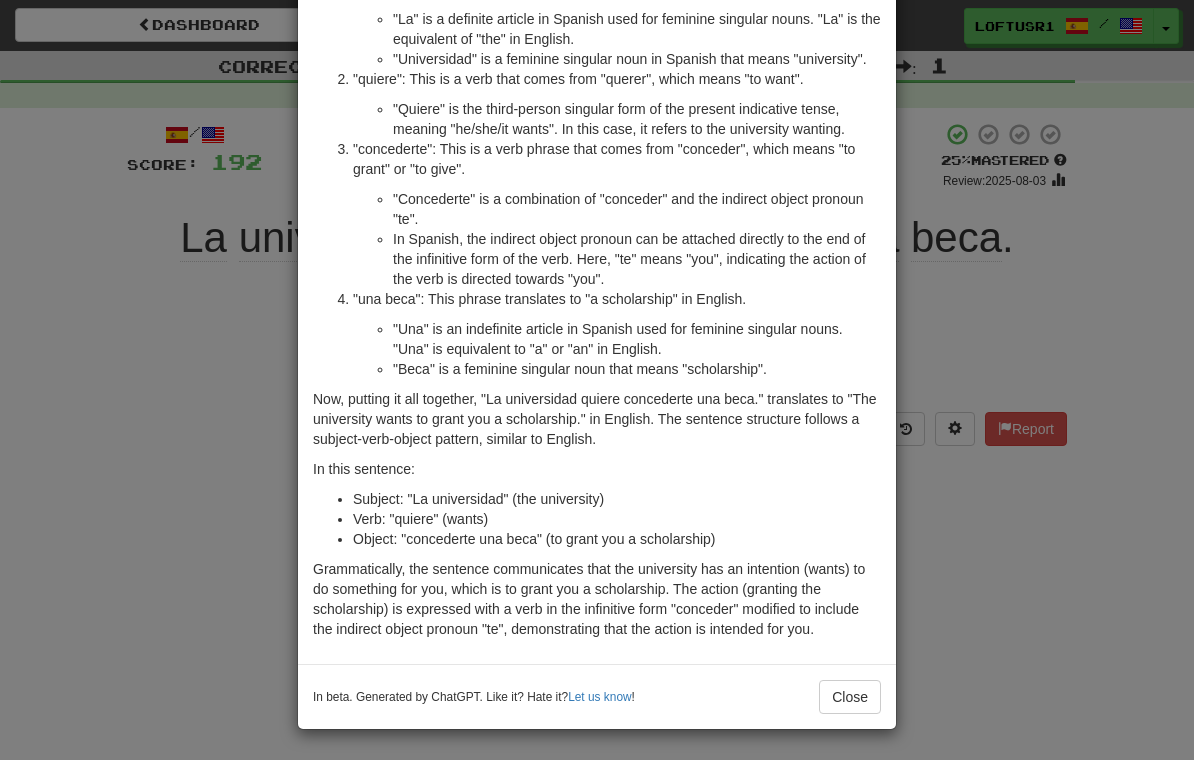 scroll, scrollTop: 168, scrollLeft: 0, axis: vertical 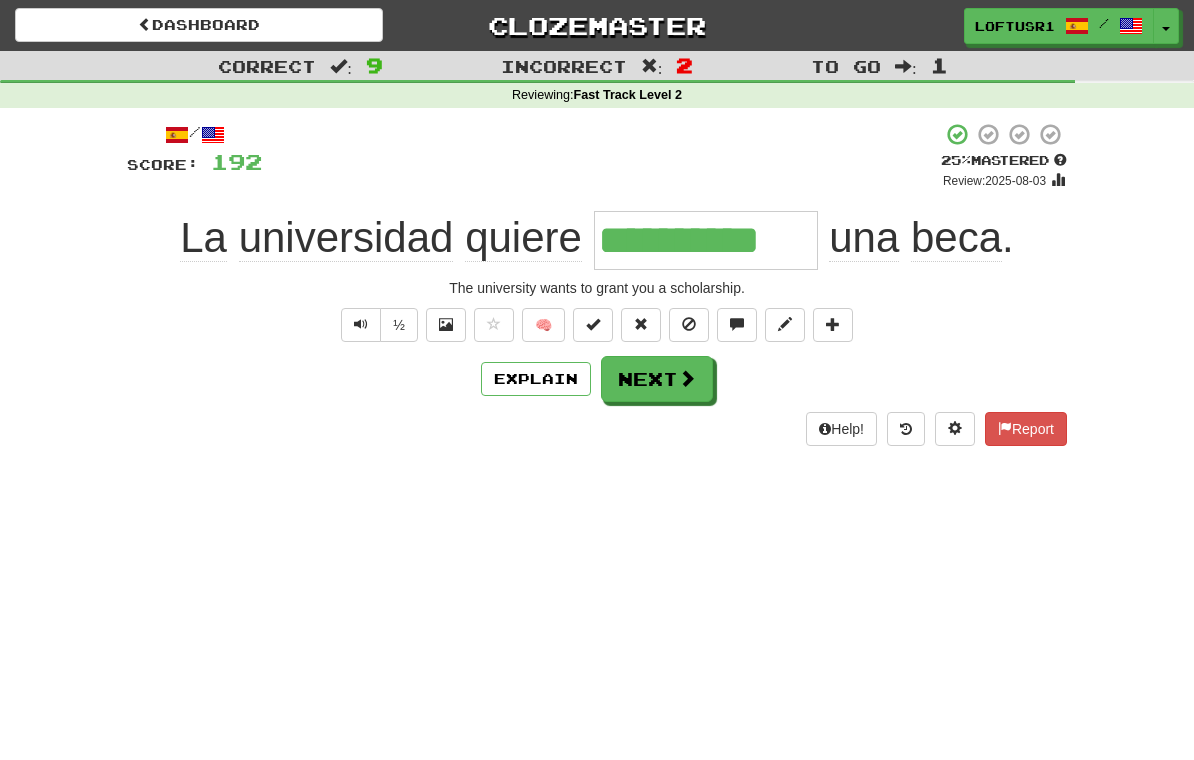 click on "Next" at bounding box center [657, 379] 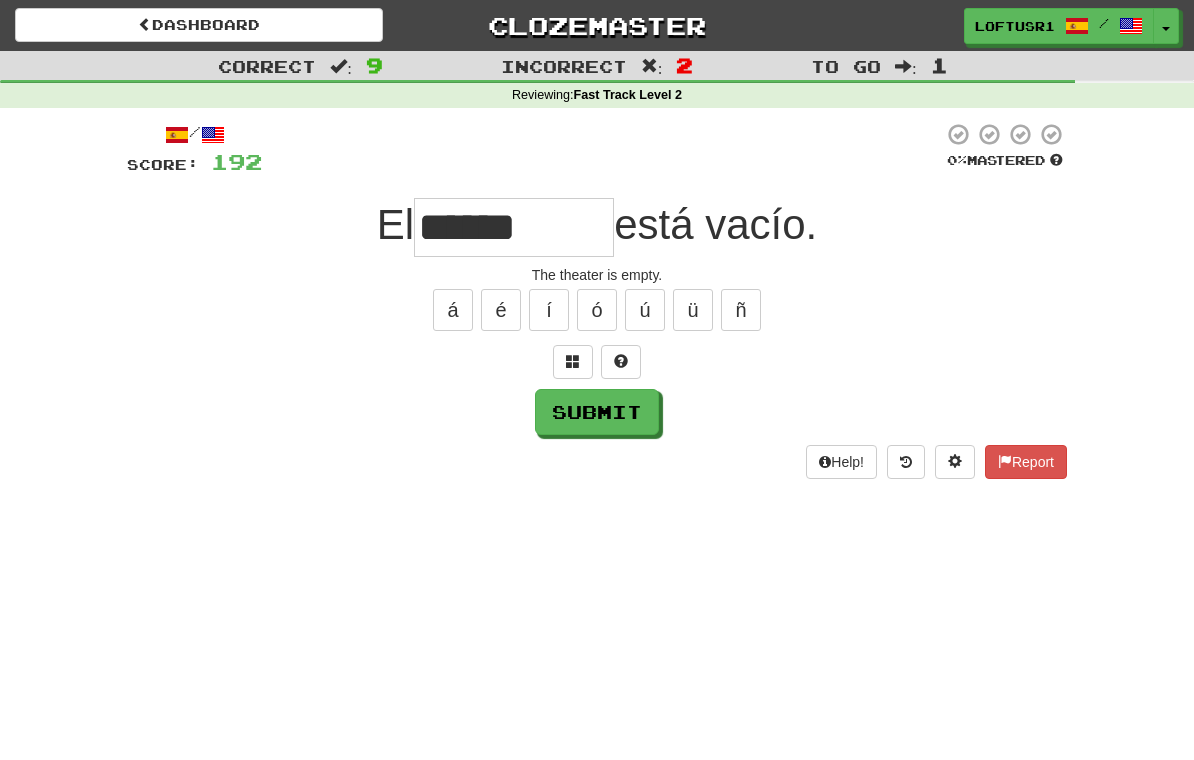 type on "******" 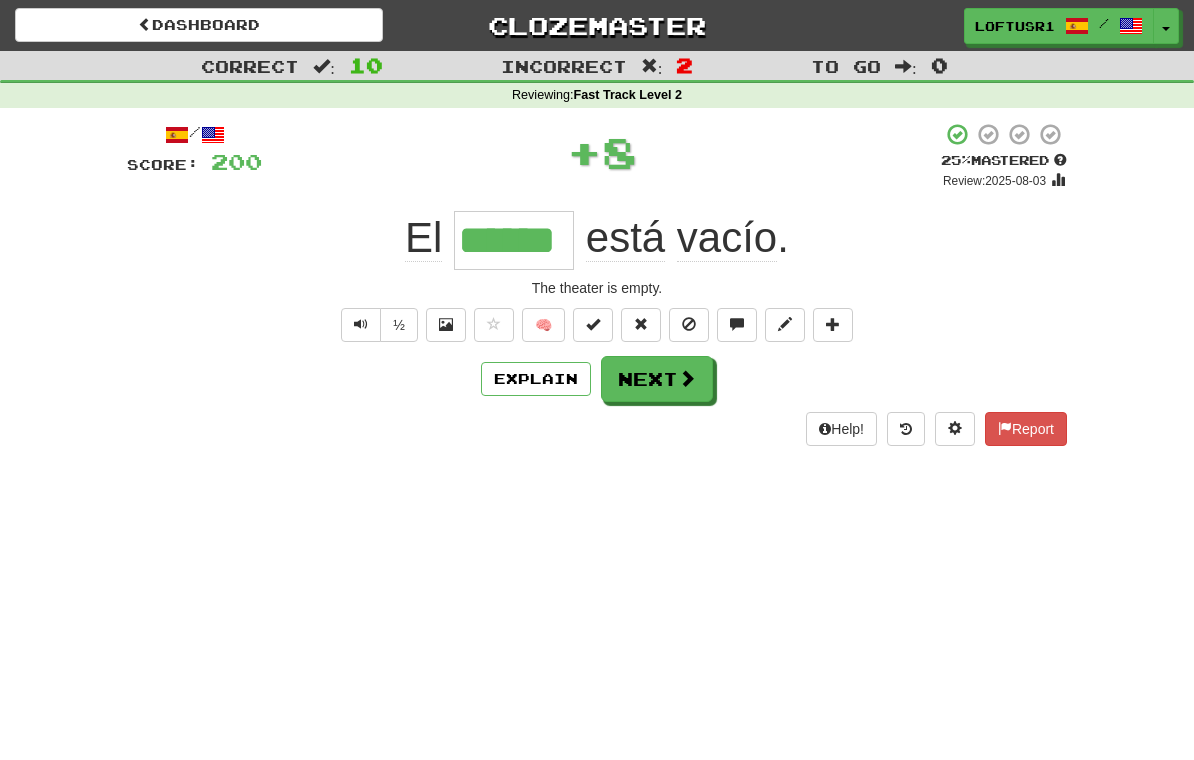 click on "Next" at bounding box center [657, 379] 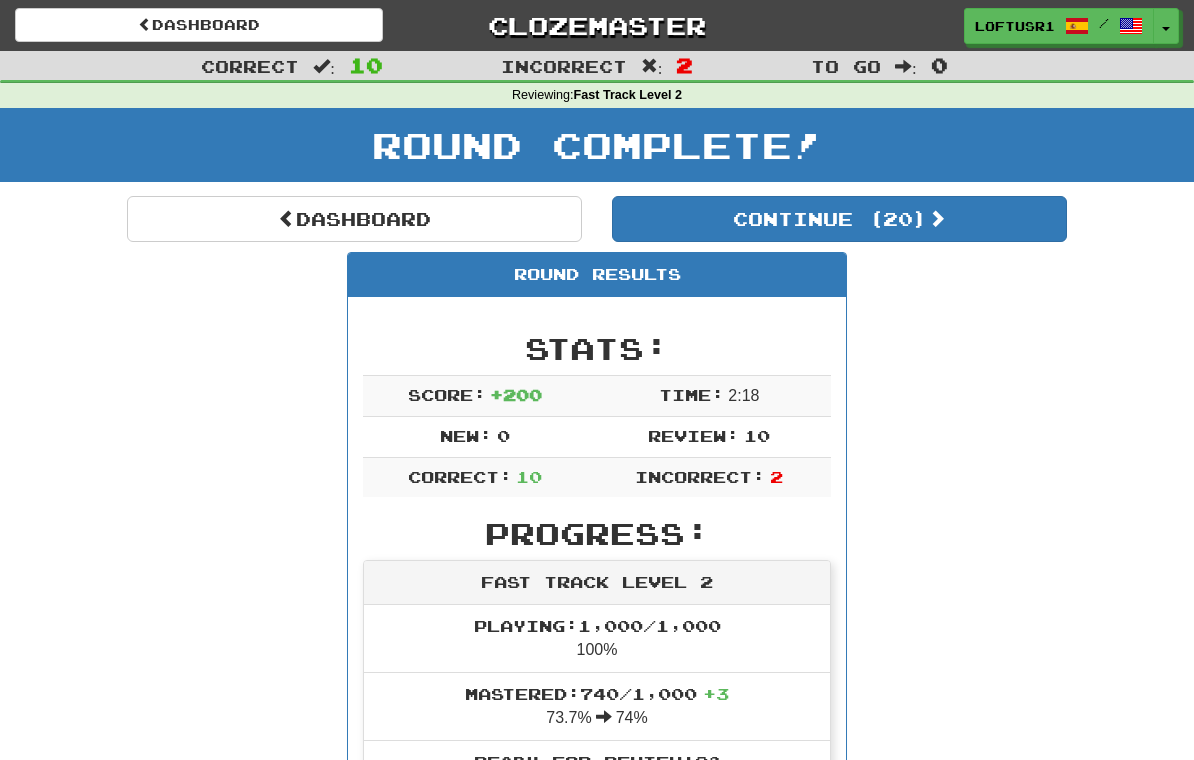 click on "Dashboard" at bounding box center (354, 219) 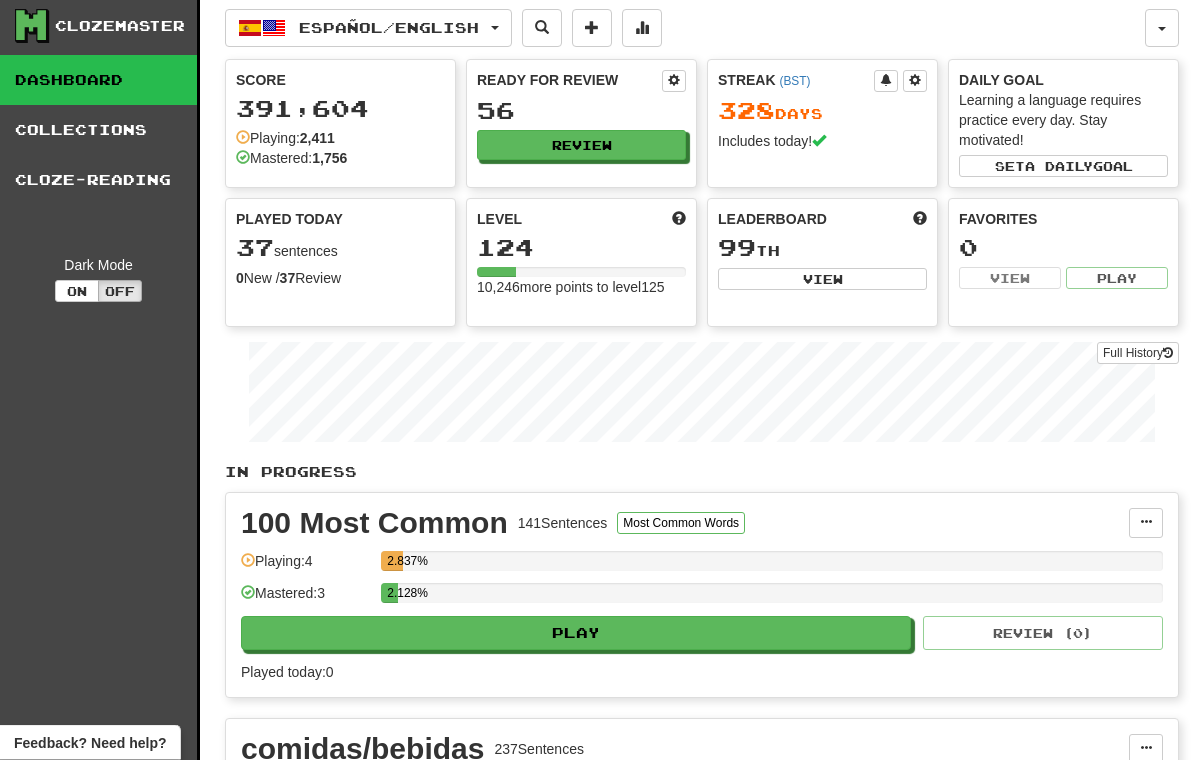 scroll, scrollTop: 0, scrollLeft: 0, axis: both 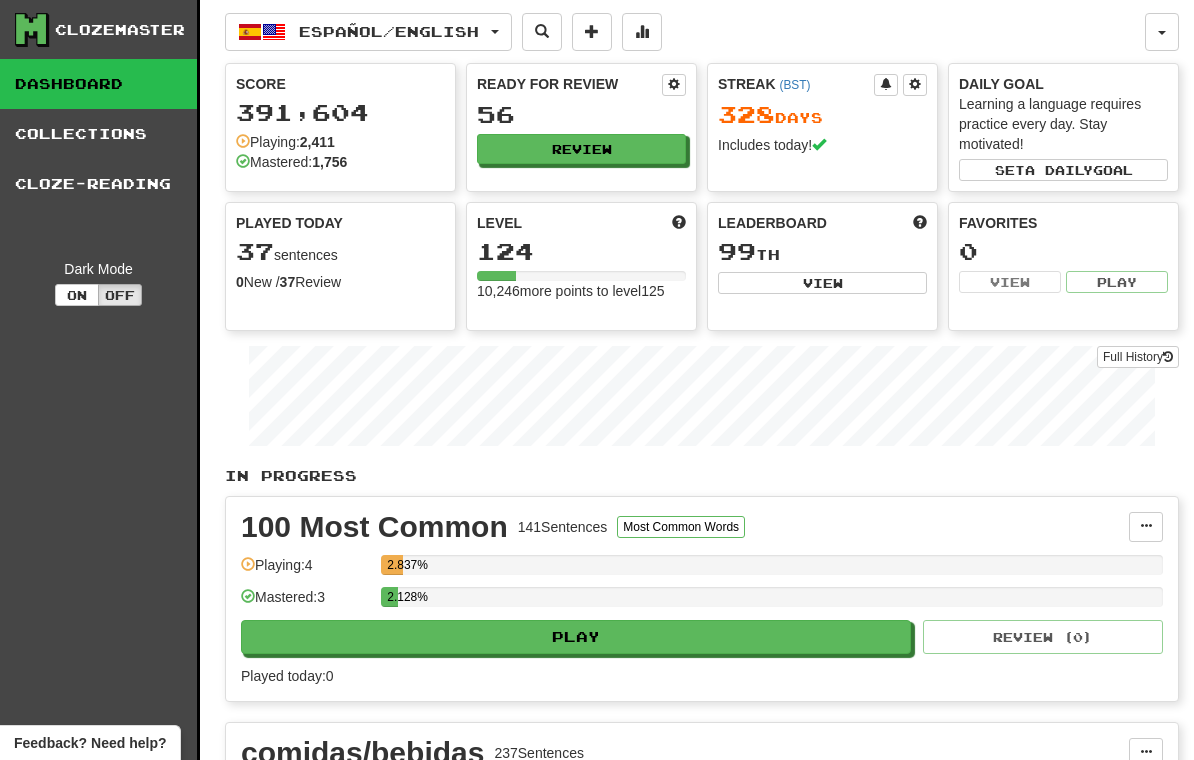 click on "Full History" at bounding box center (1138, 357) 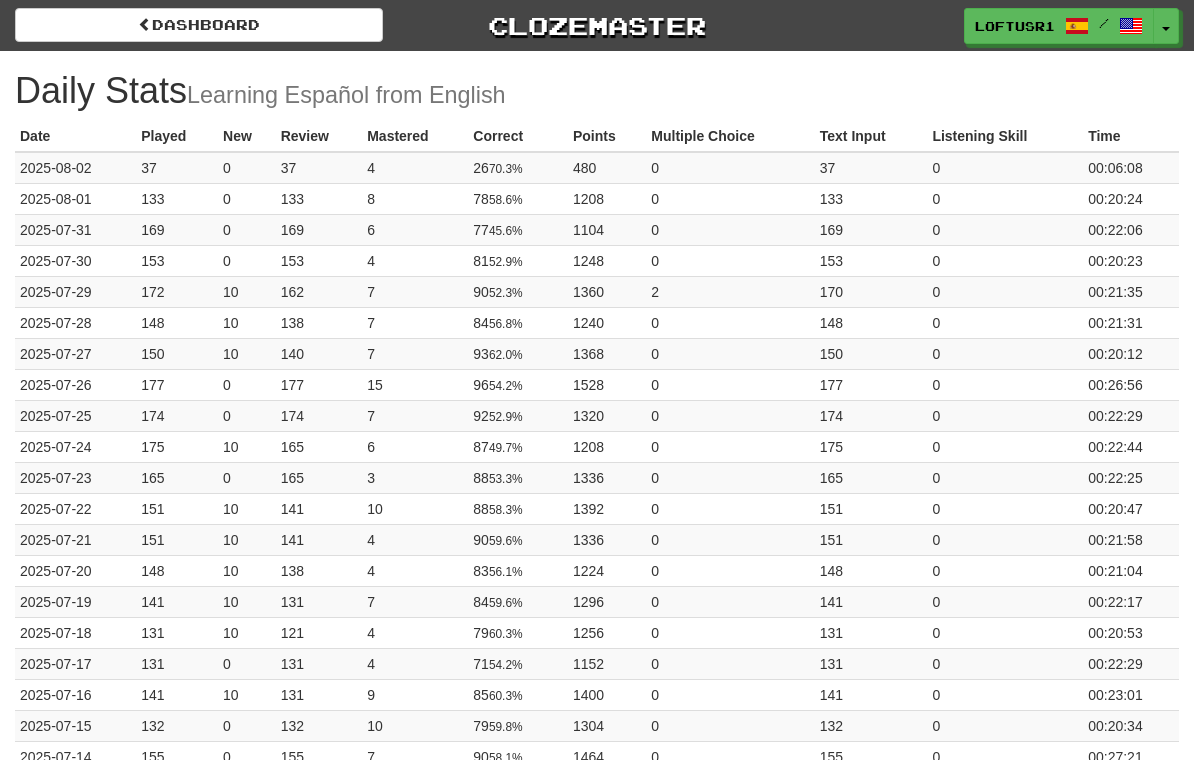 scroll, scrollTop: 0, scrollLeft: 0, axis: both 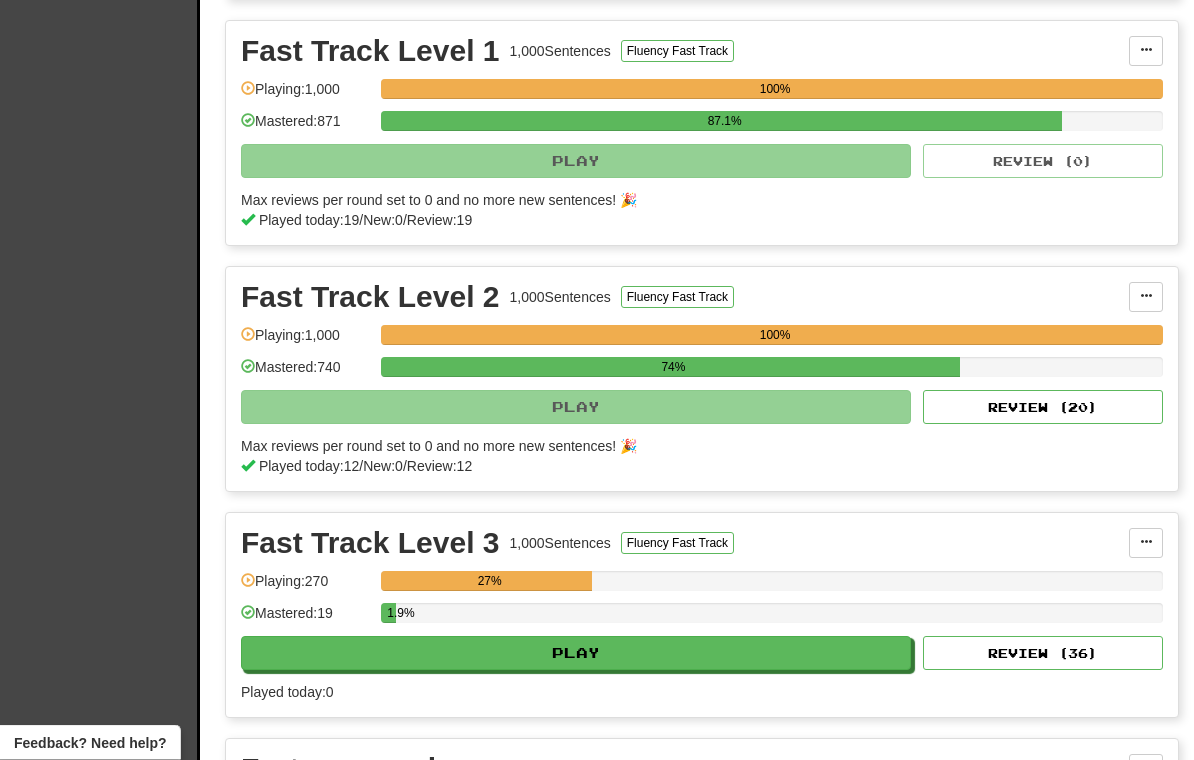 click on "Review ( 20 )" at bounding box center (1043, 408) 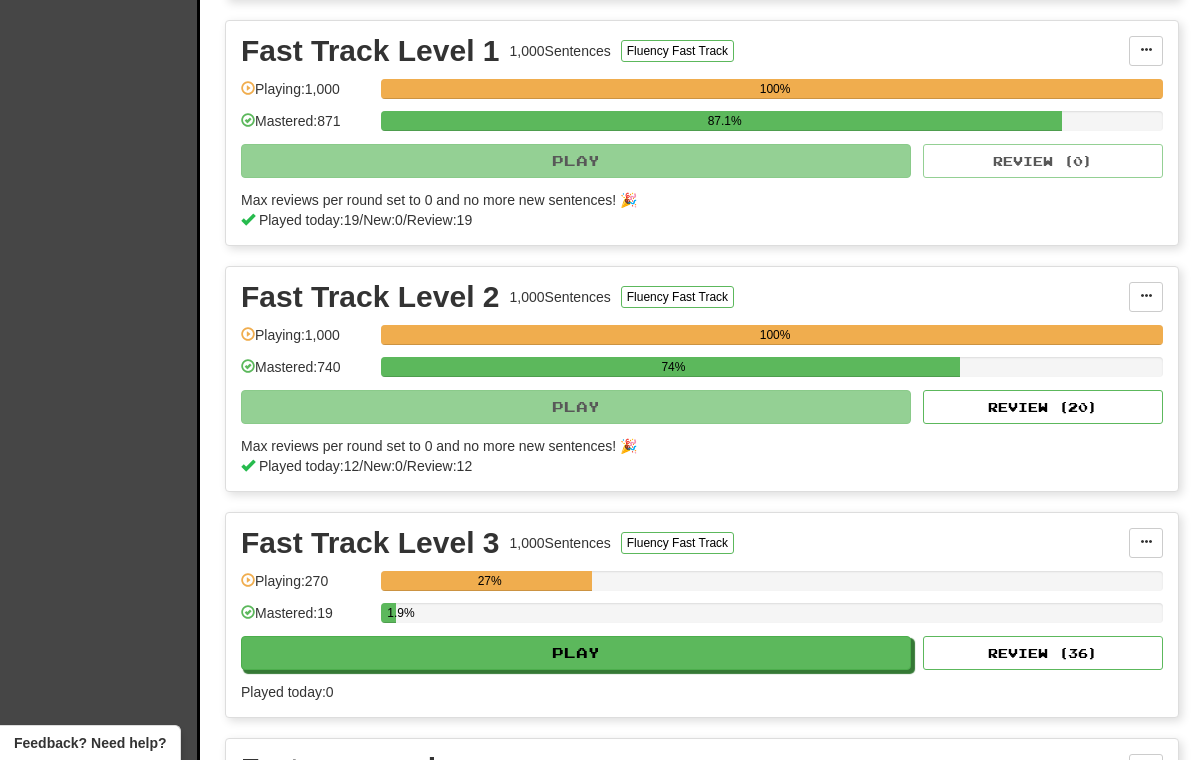select on "**" 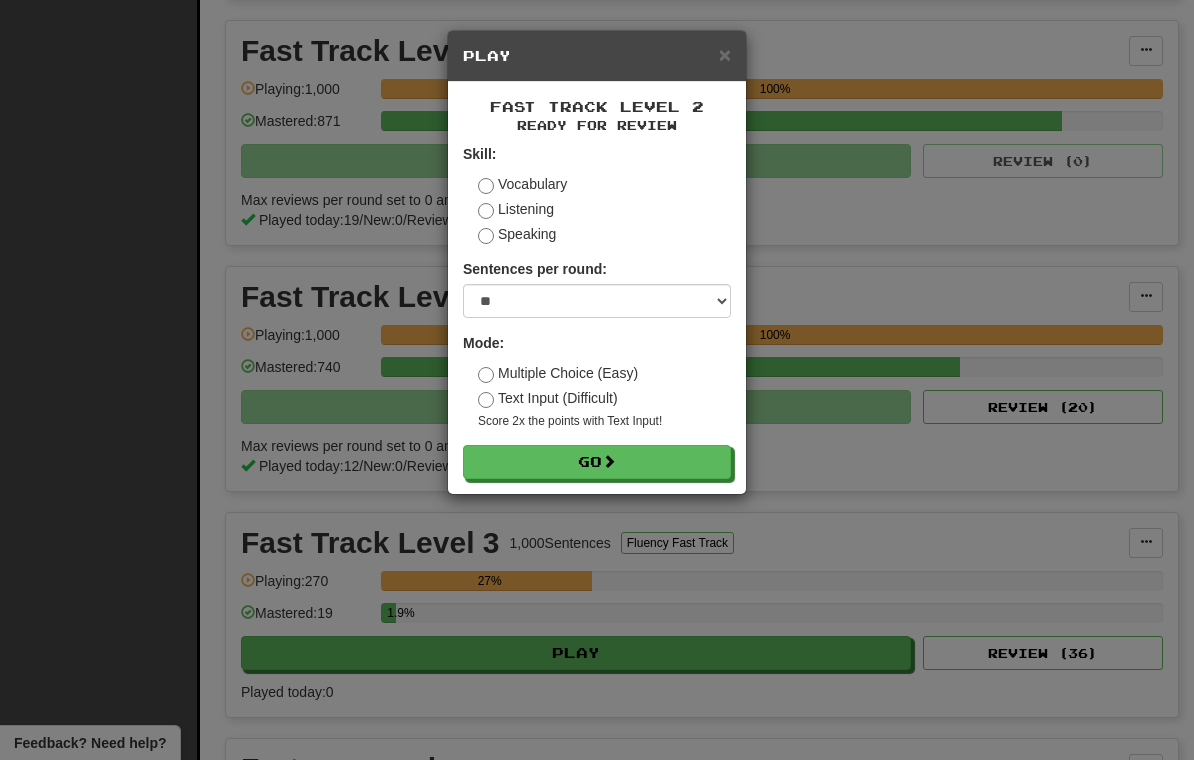 click on "Go" at bounding box center [597, 462] 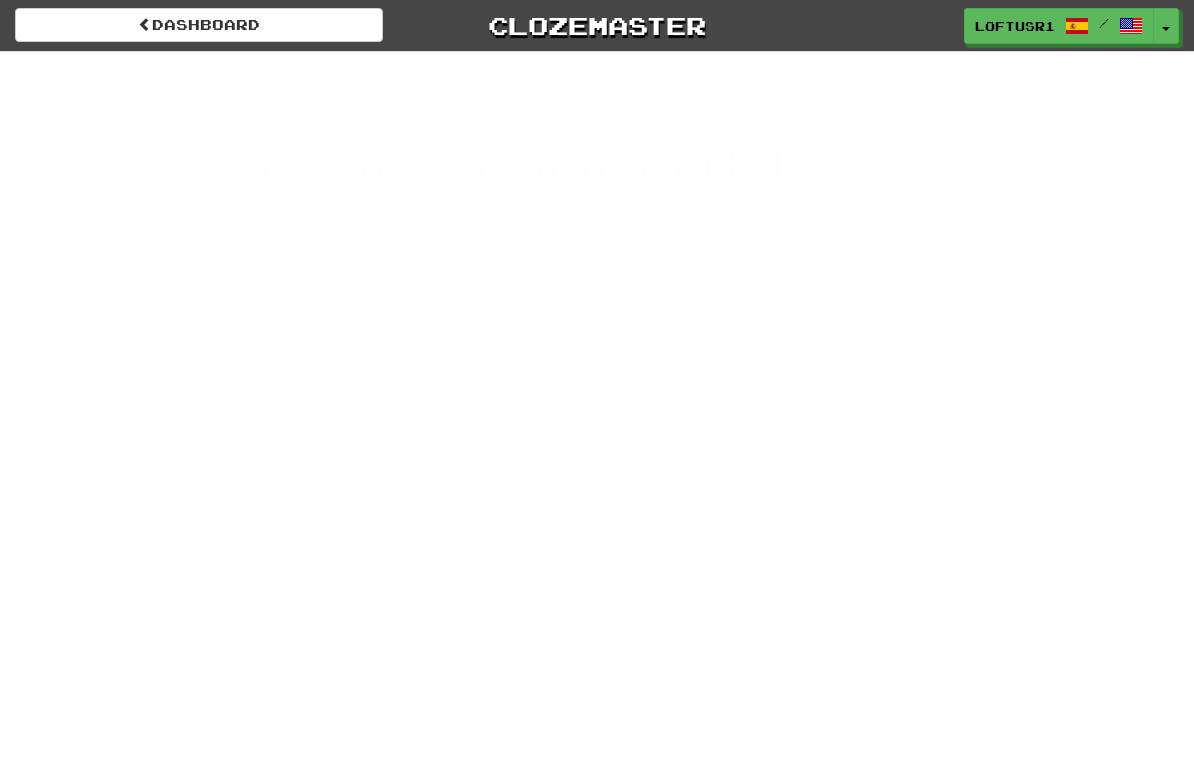 scroll, scrollTop: 0, scrollLeft: 0, axis: both 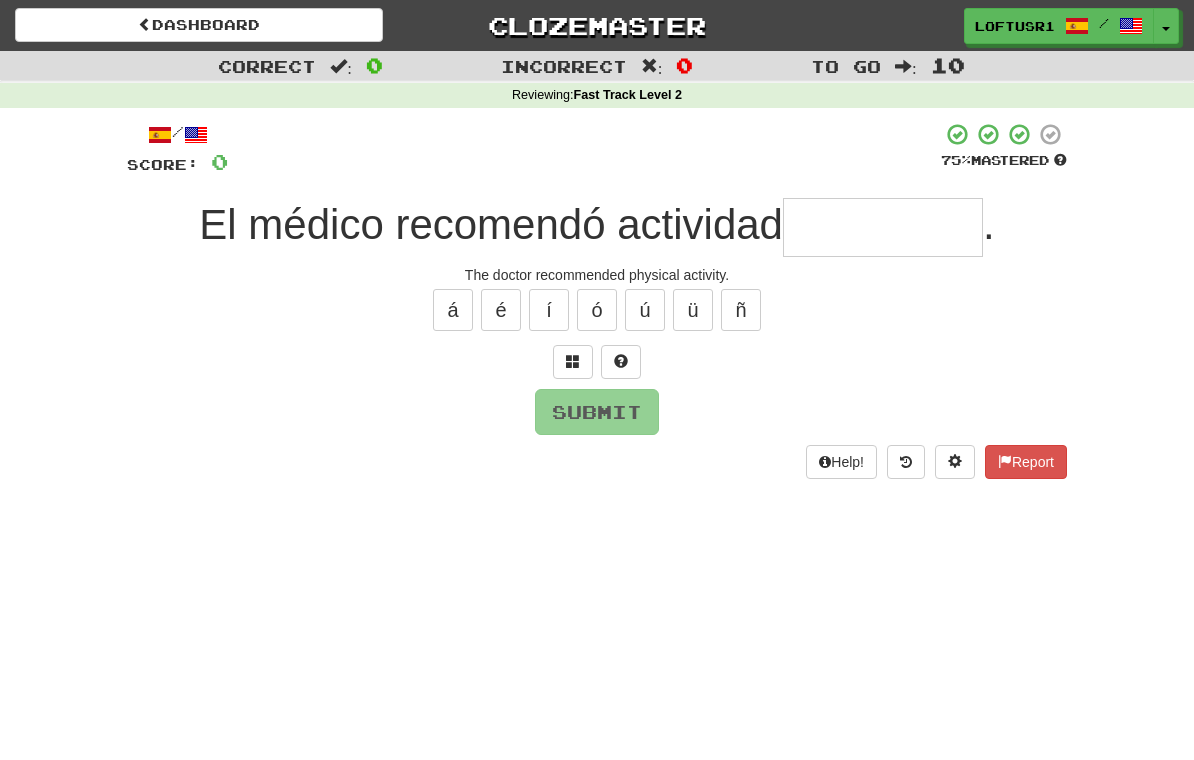 click at bounding box center [883, 227] 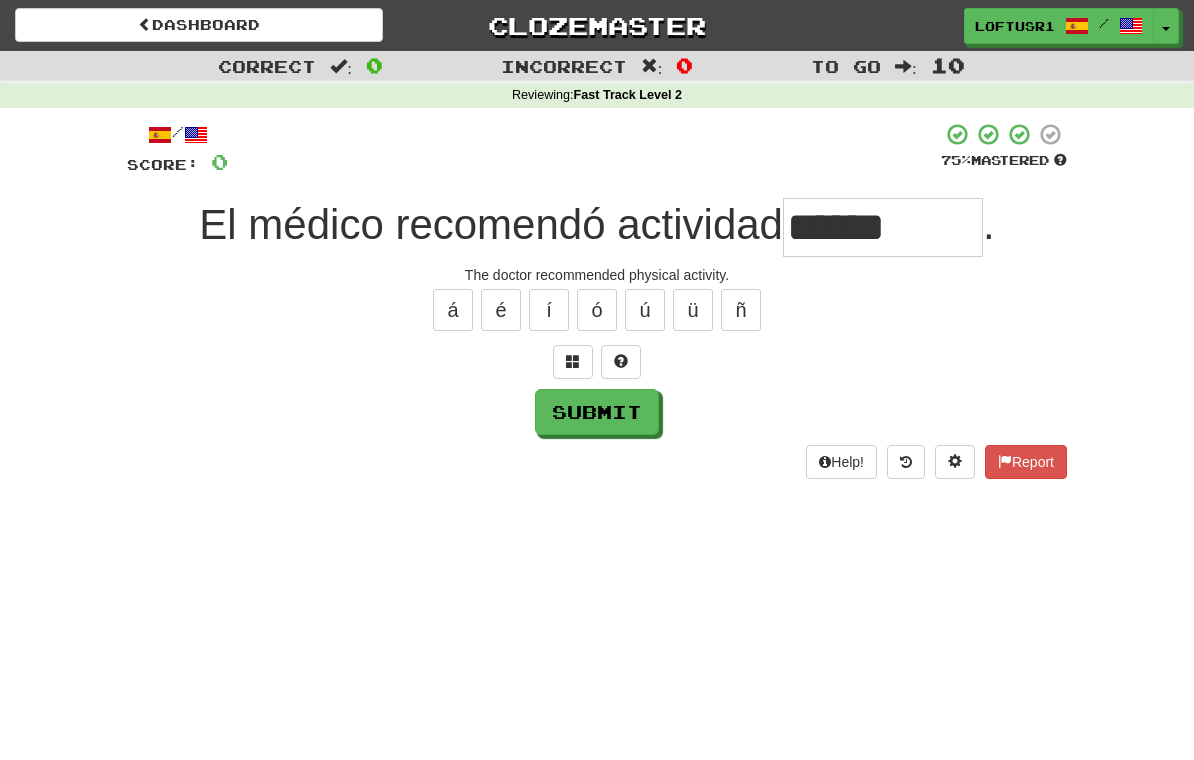 click on "******" at bounding box center [883, 227] 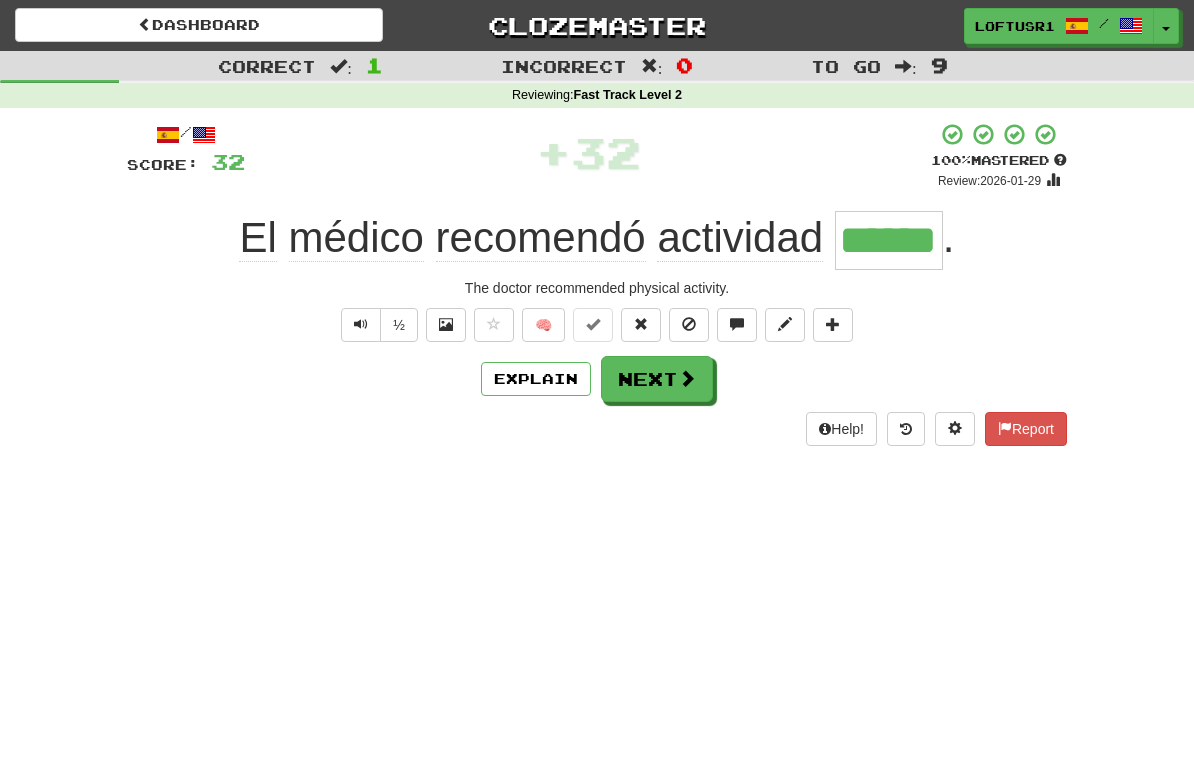 click on "Explain" at bounding box center [536, 379] 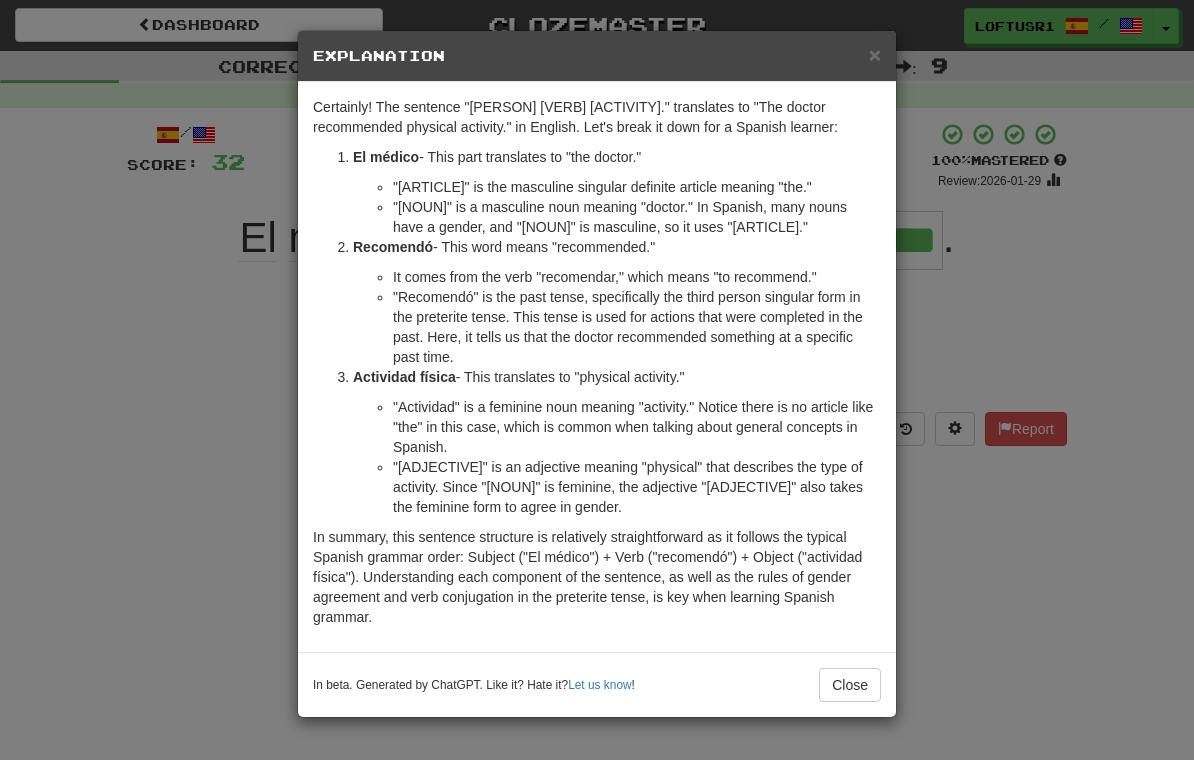 click on "Close" at bounding box center (850, 685) 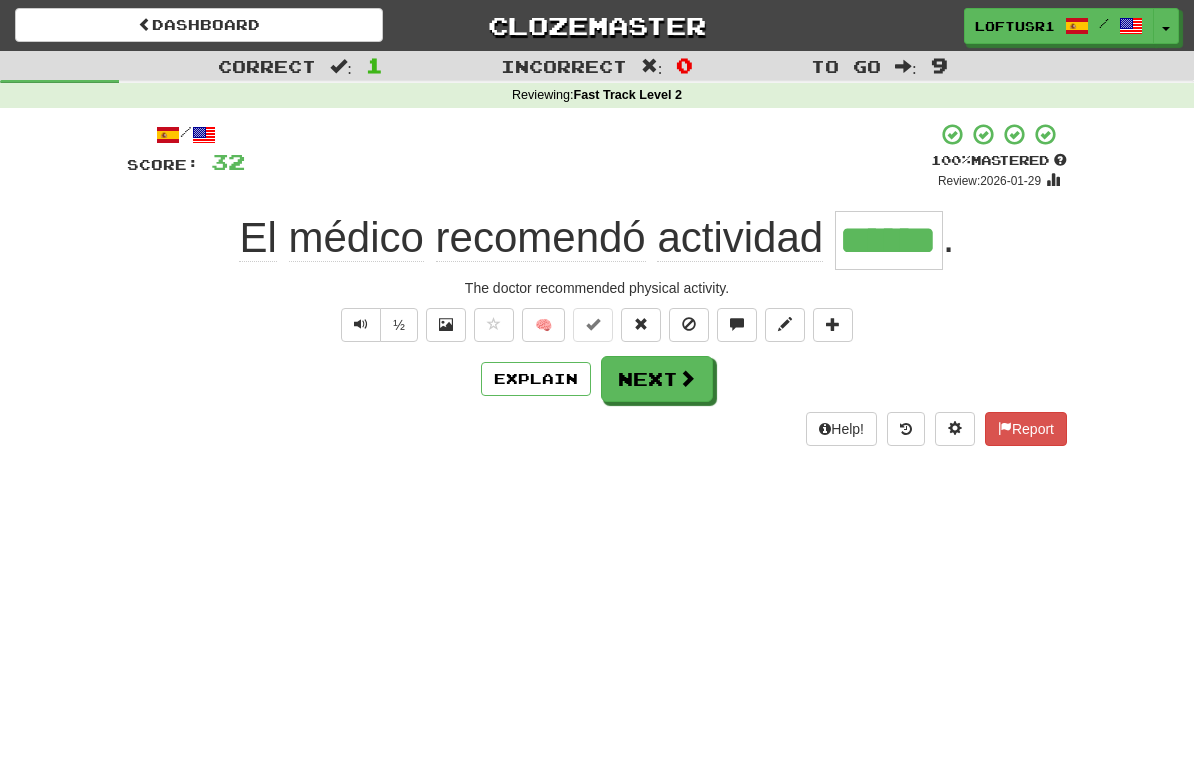 click at bounding box center (687, 378) 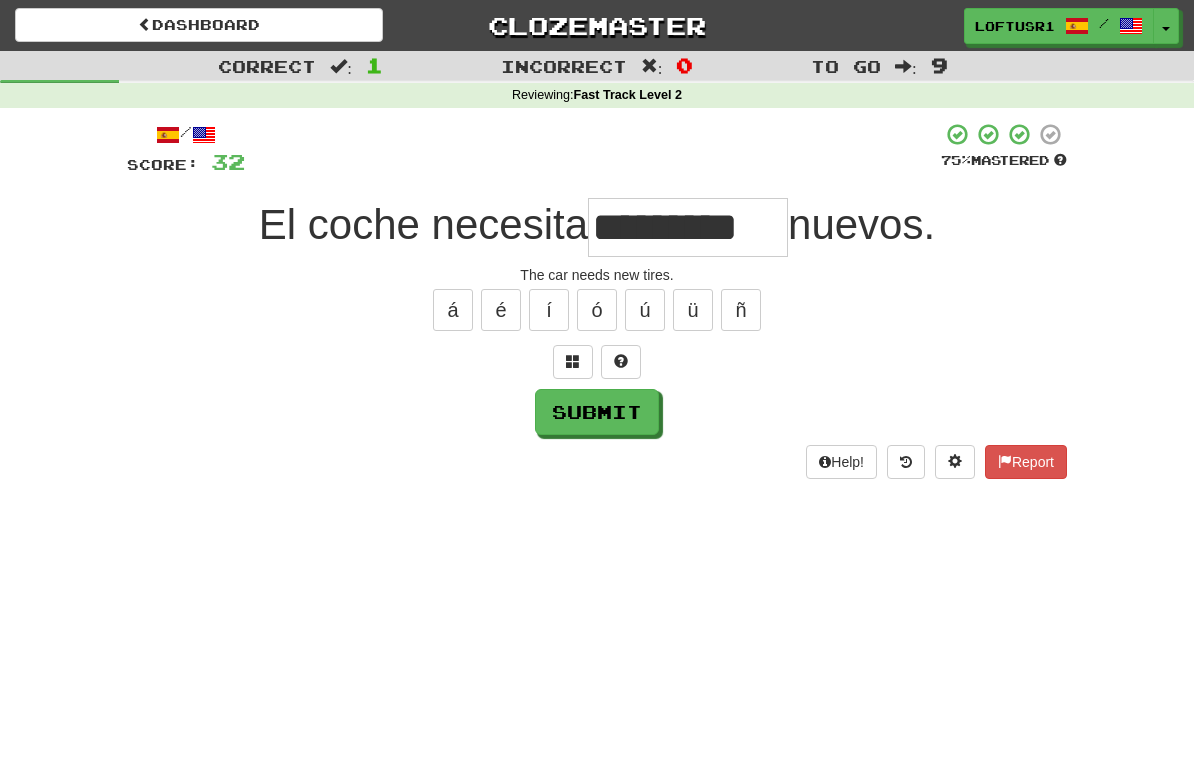 click on "Submit" at bounding box center (597, 412) 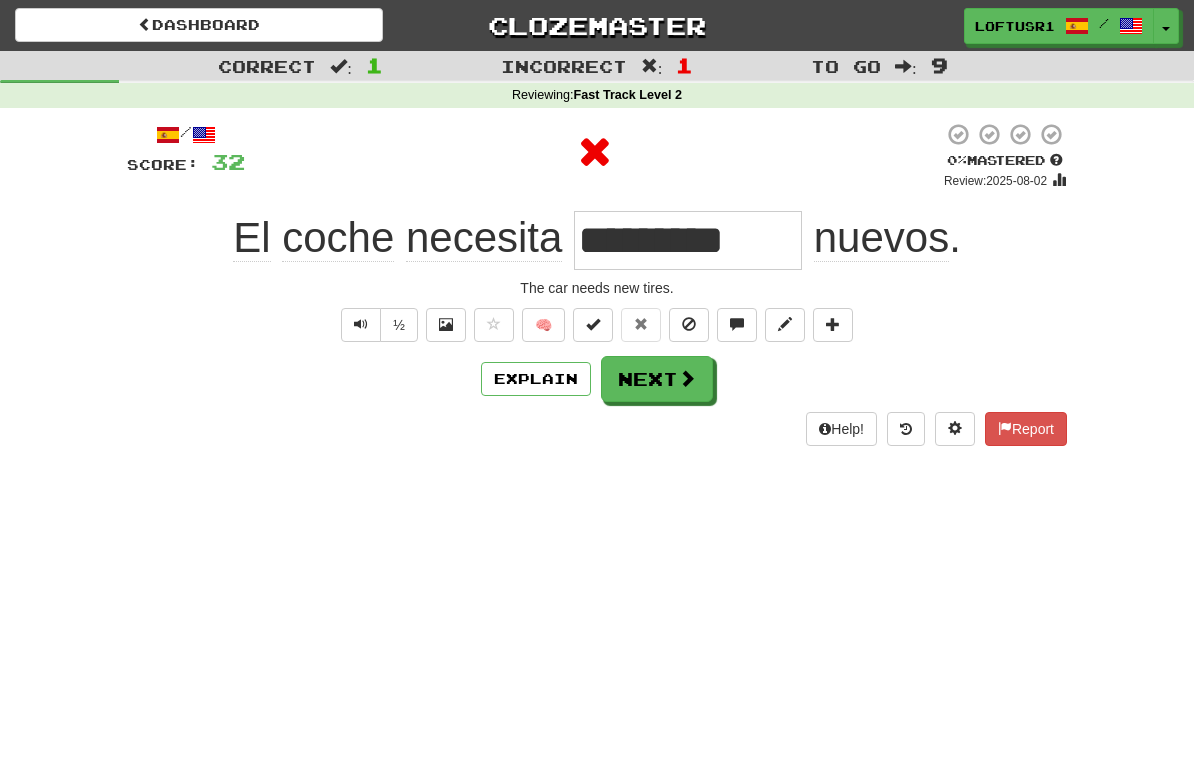 type on "**********" 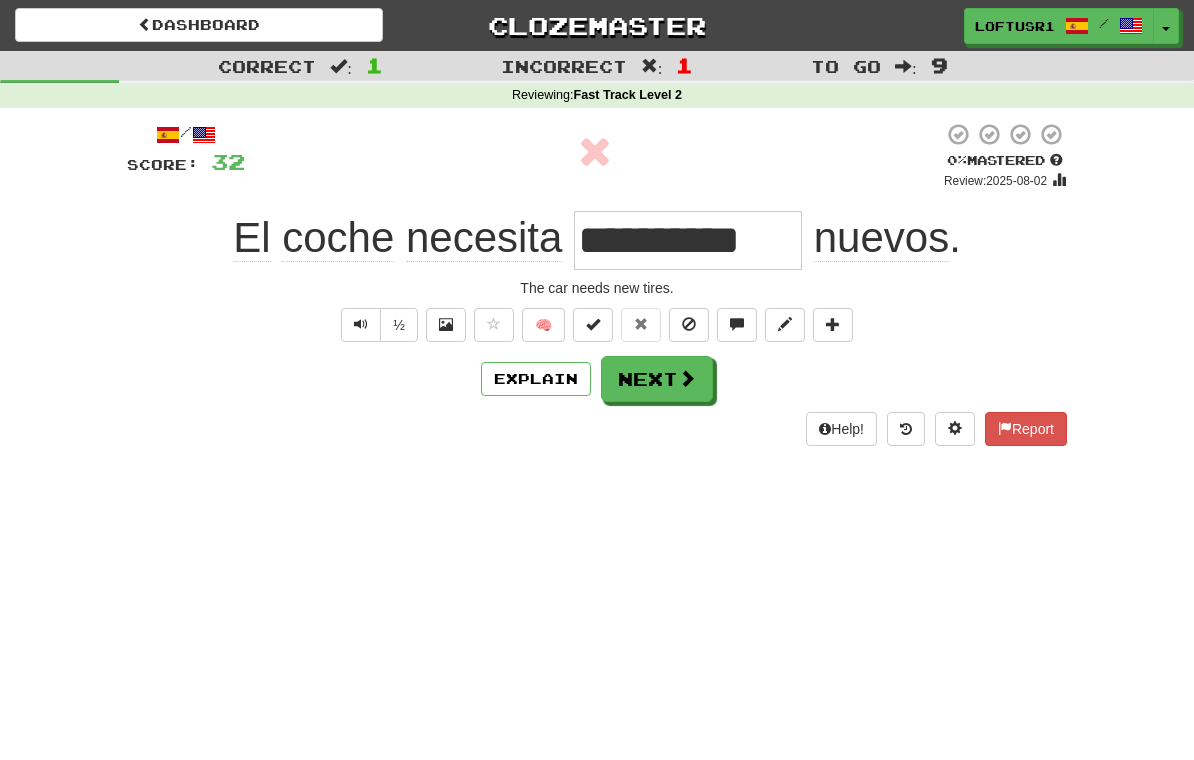 click on "Next" at bounding box center (657, 379) 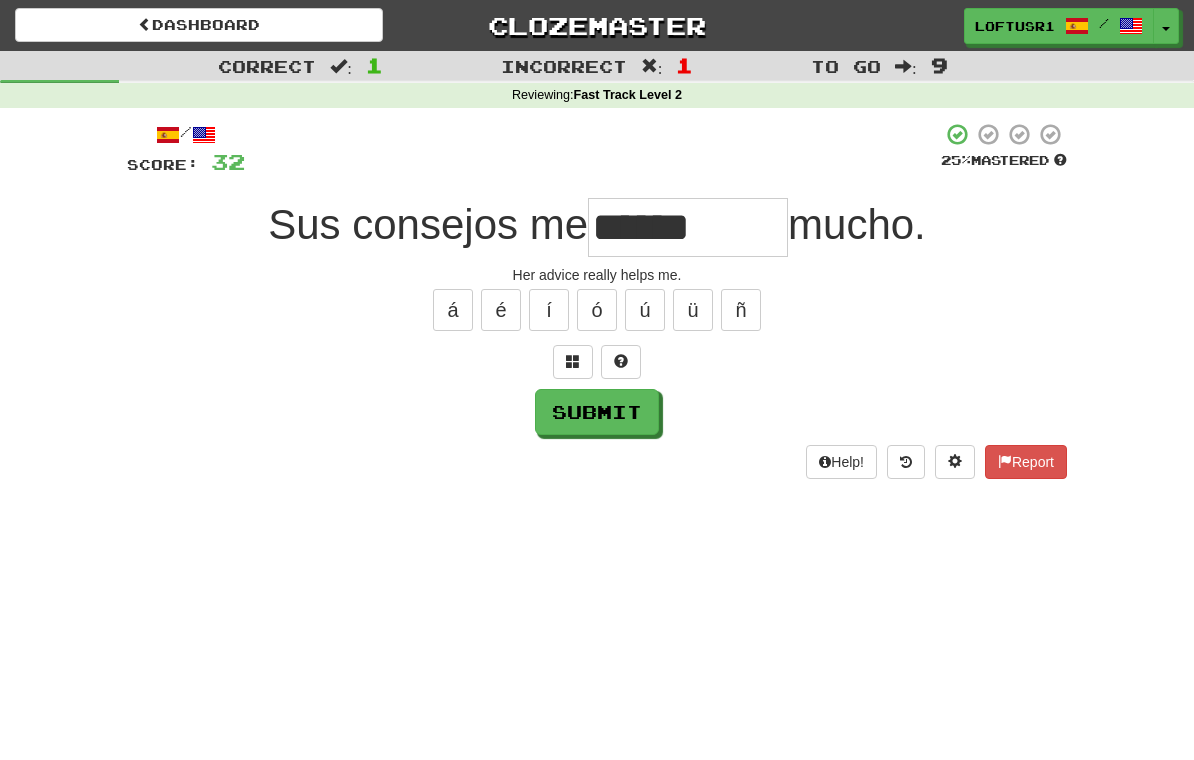 type on "******" 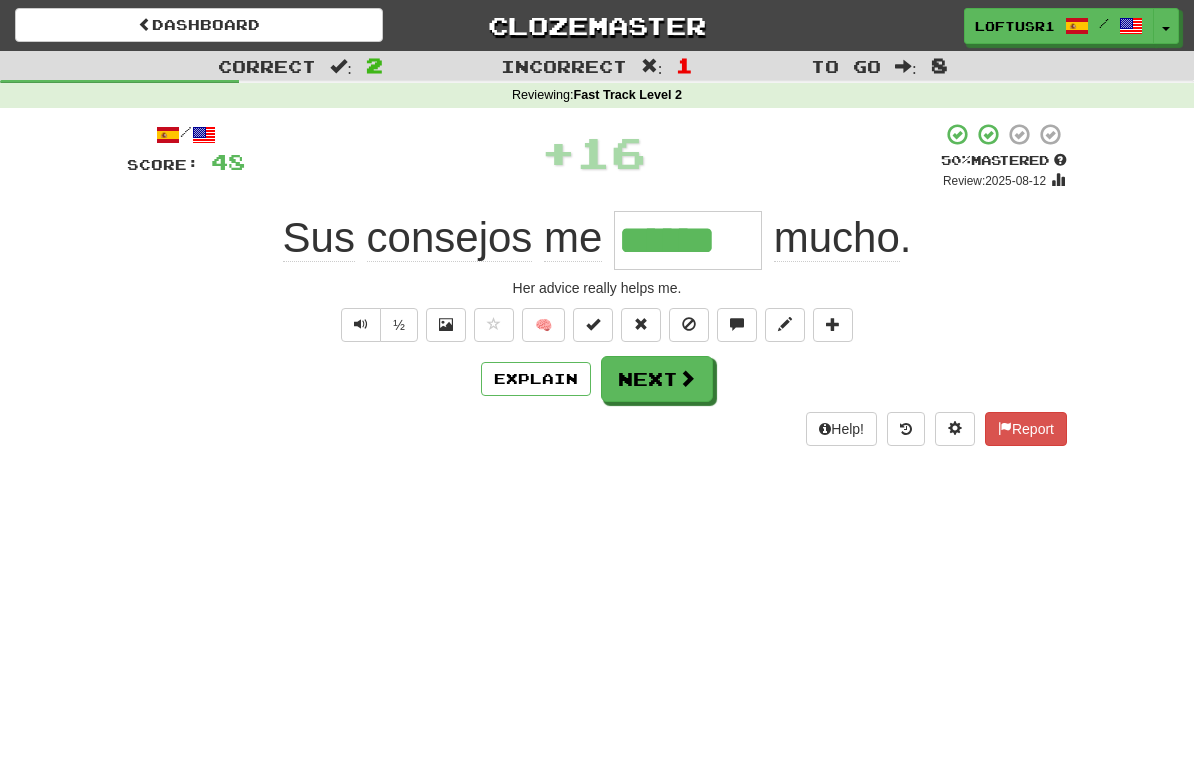 click on "Next" at bounding box center [657, 379] 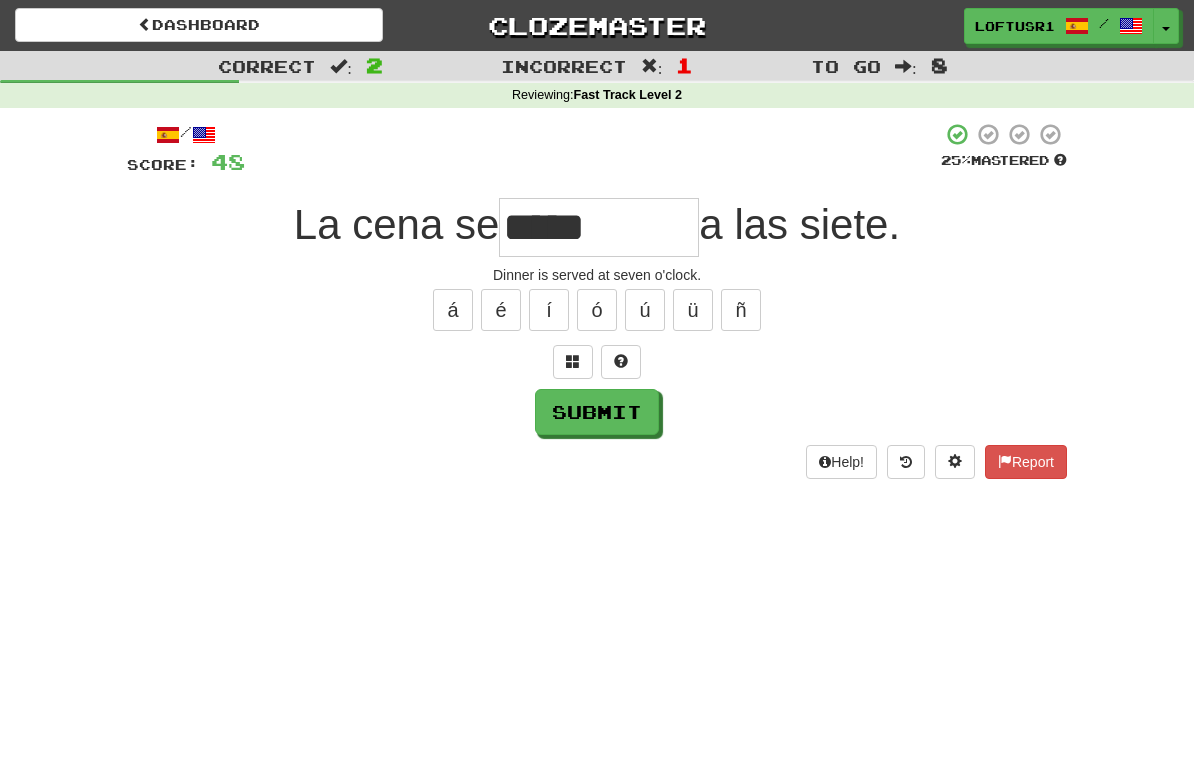 type on "*****" 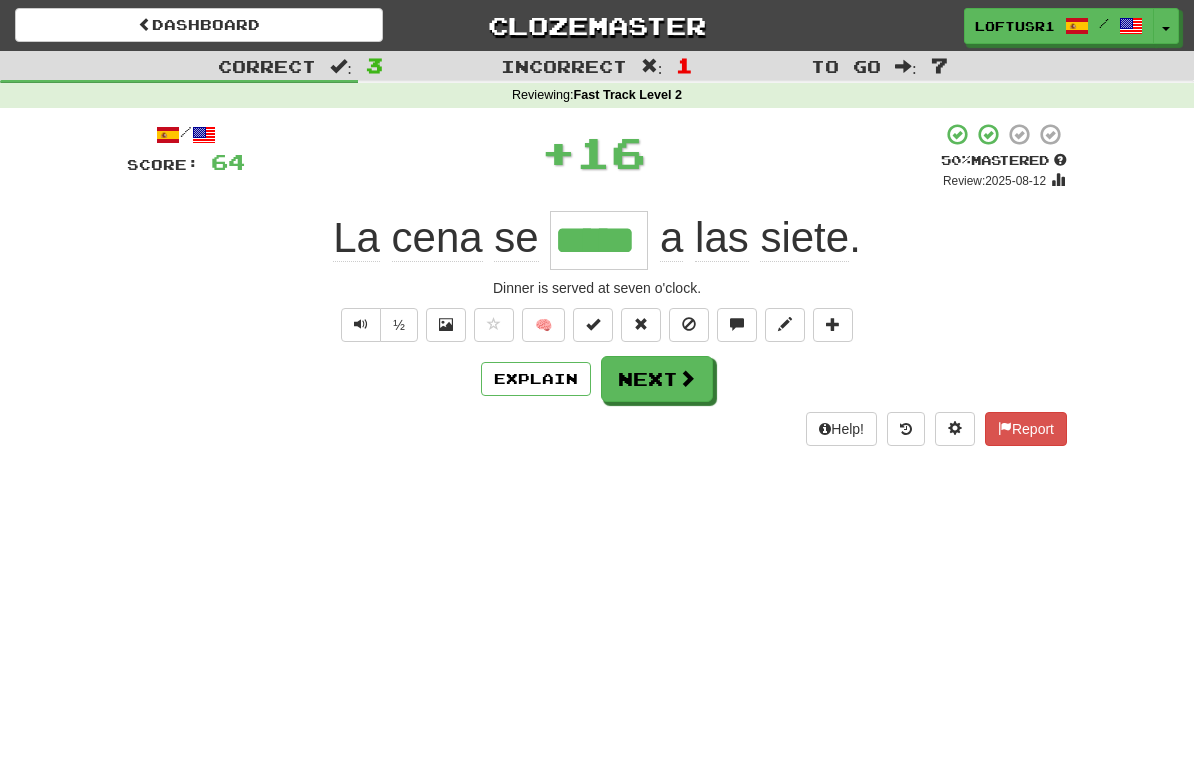 click on "Next" at bounding box center (657, 379) 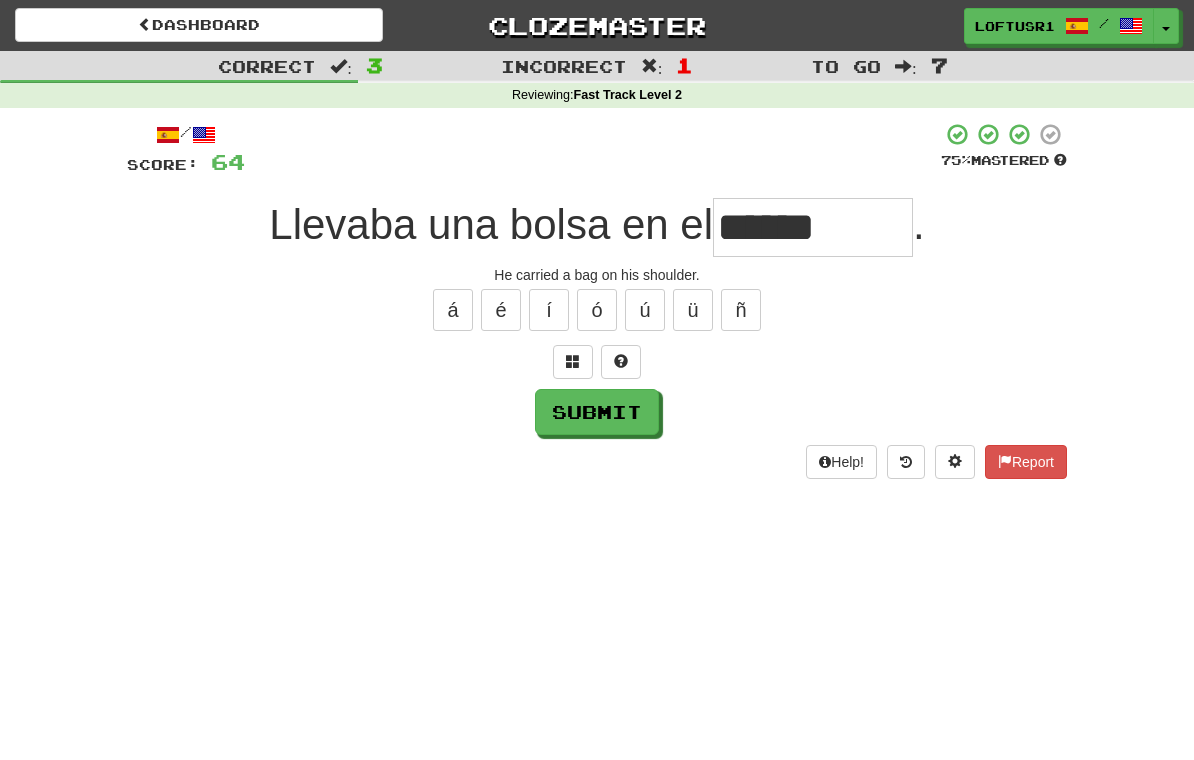 type on "******" 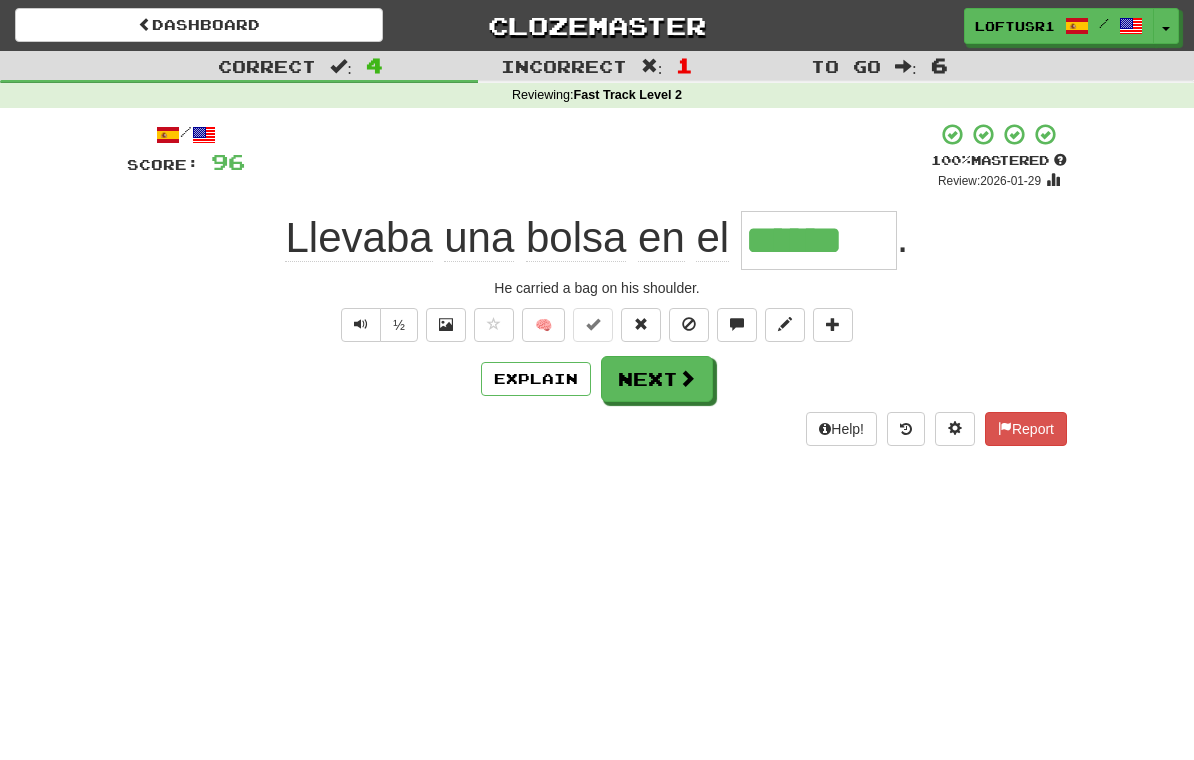 click on "Next" at bounding box center [657, 379] 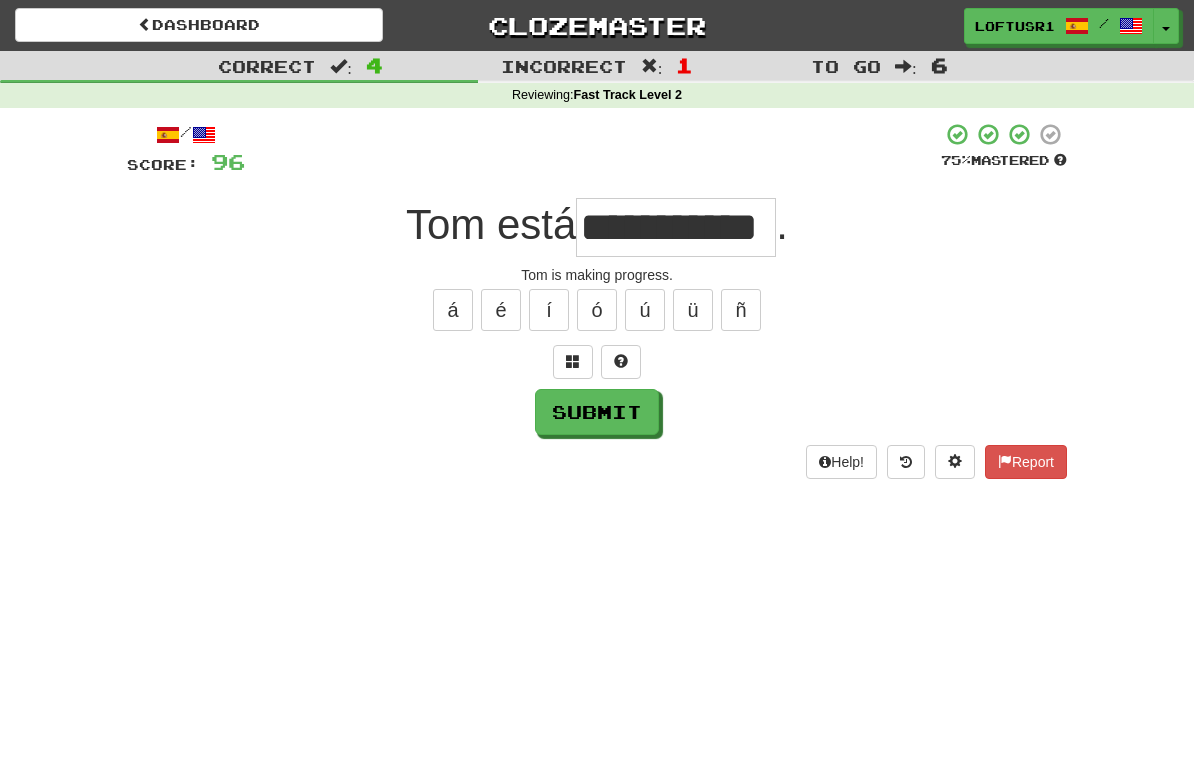 type on "**********" 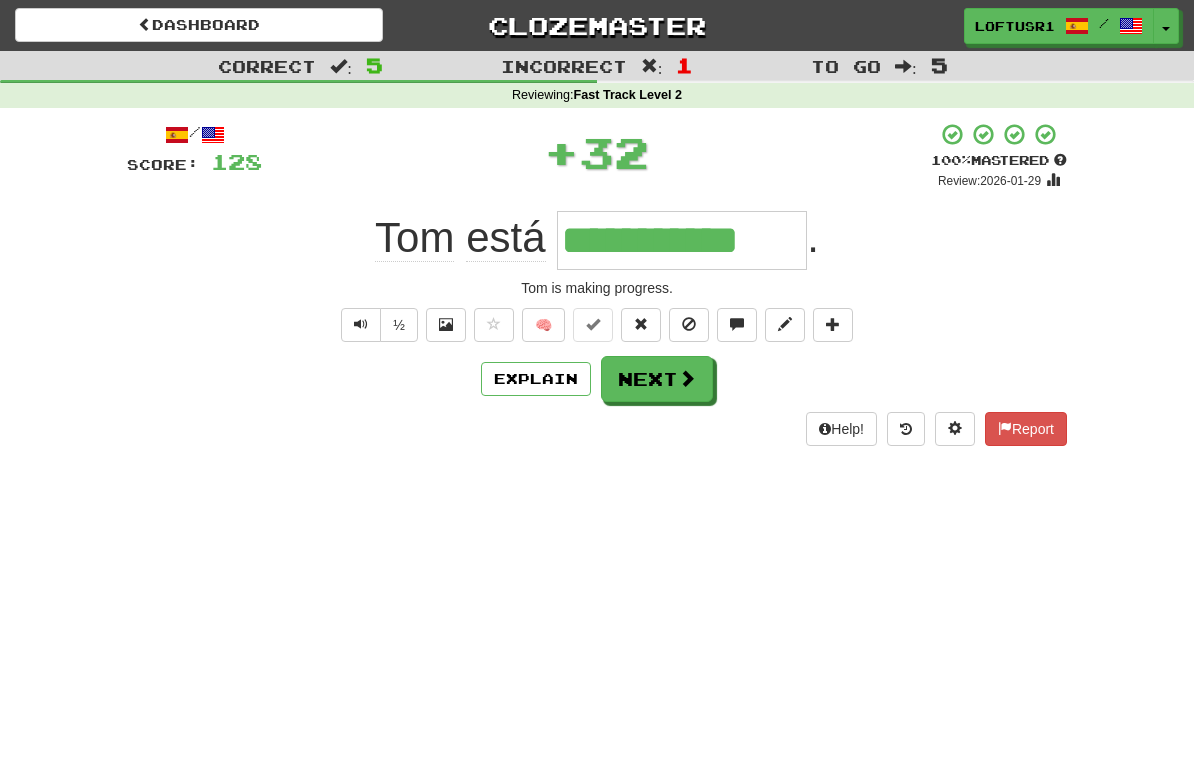click at bounding box center (687, 378) 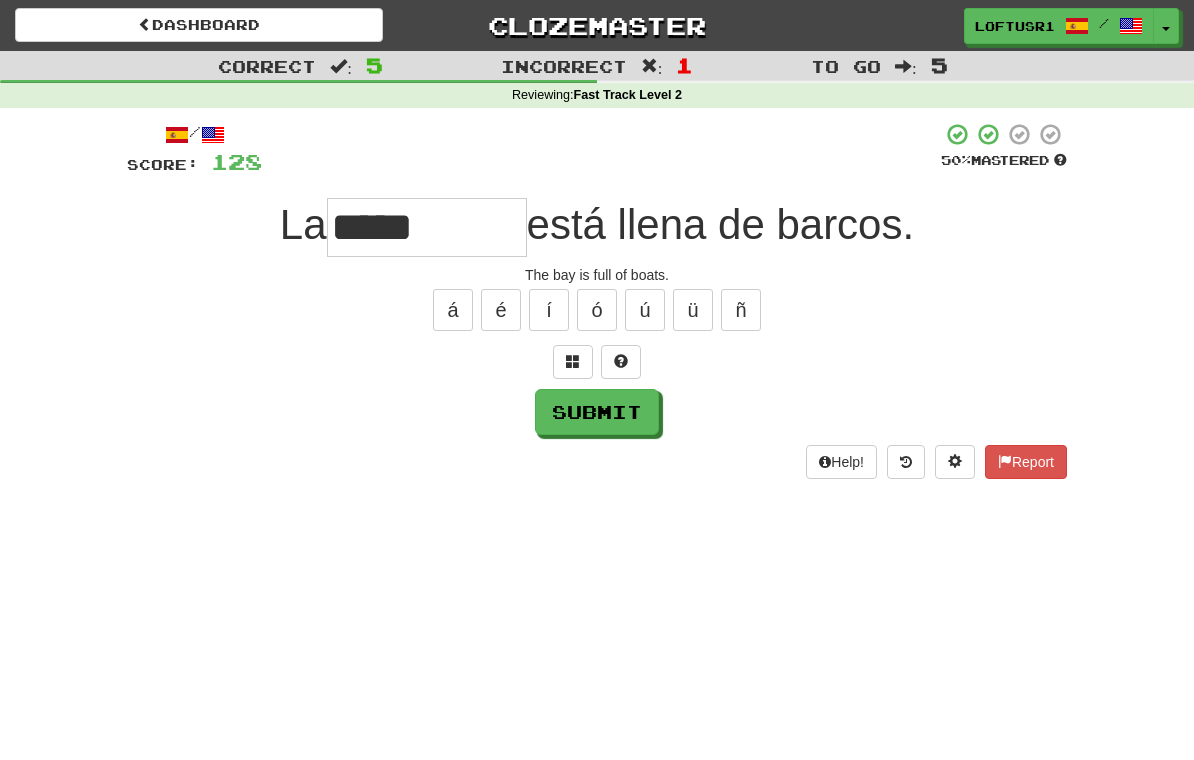 type on "*****" 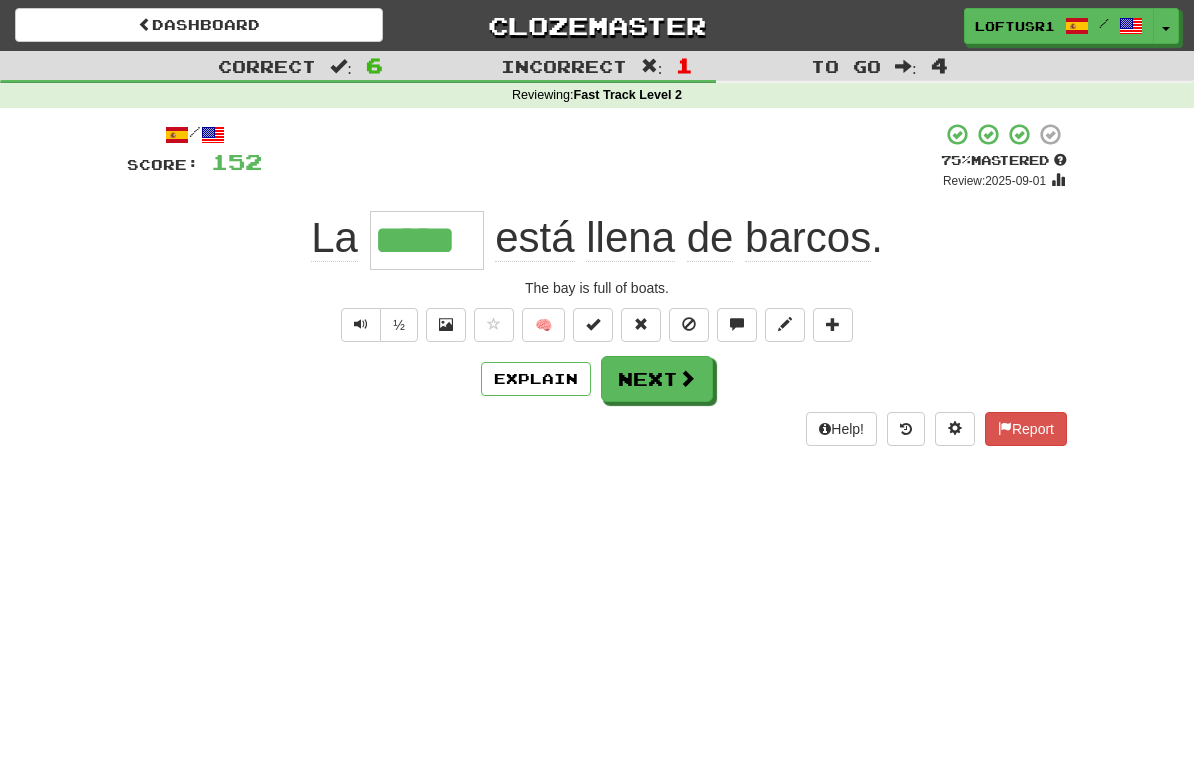 click on "Next" at bounding box center [657, 379] 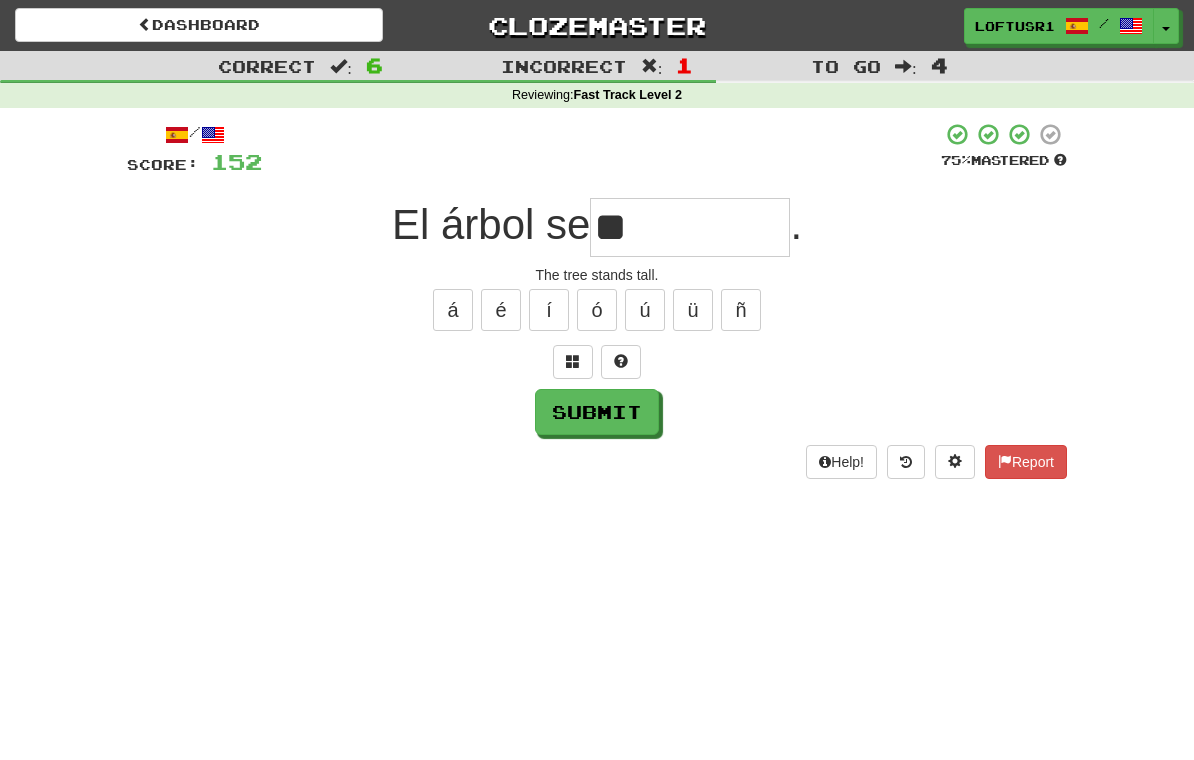 click on "Submit" at bounding box center [597, 412] 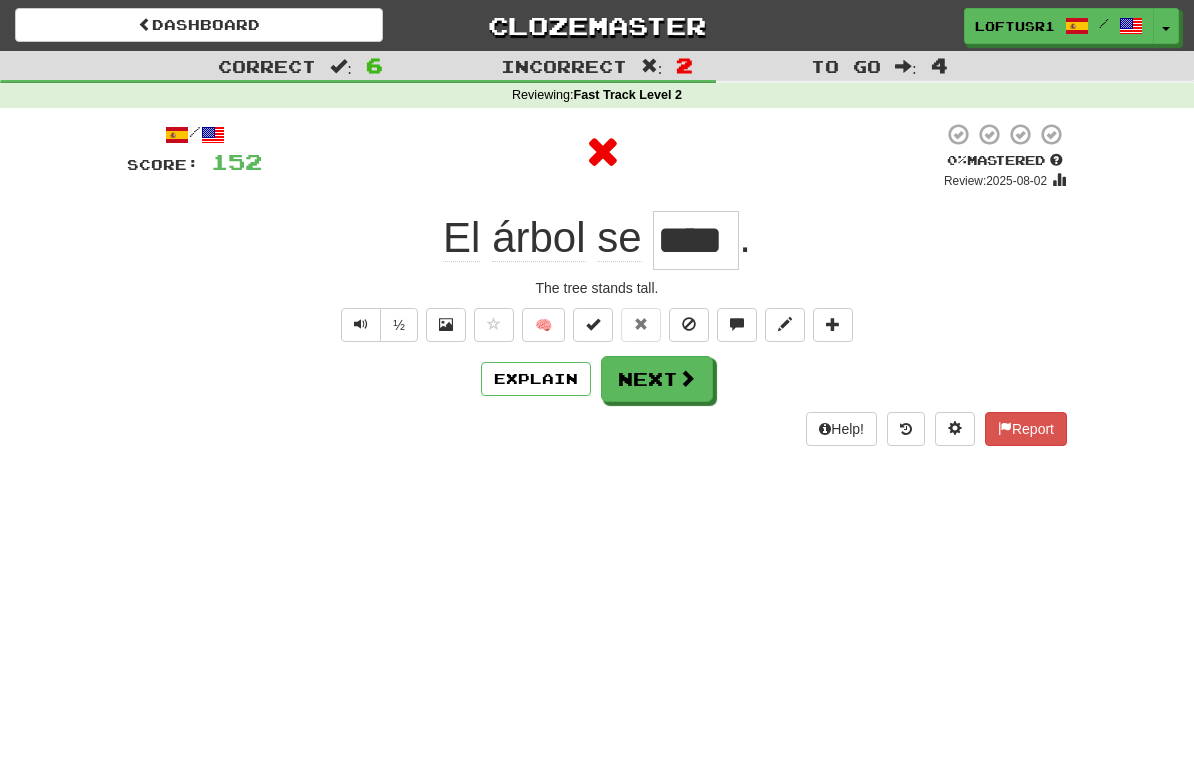 click on "Explain" at bounding box center [536, 379] 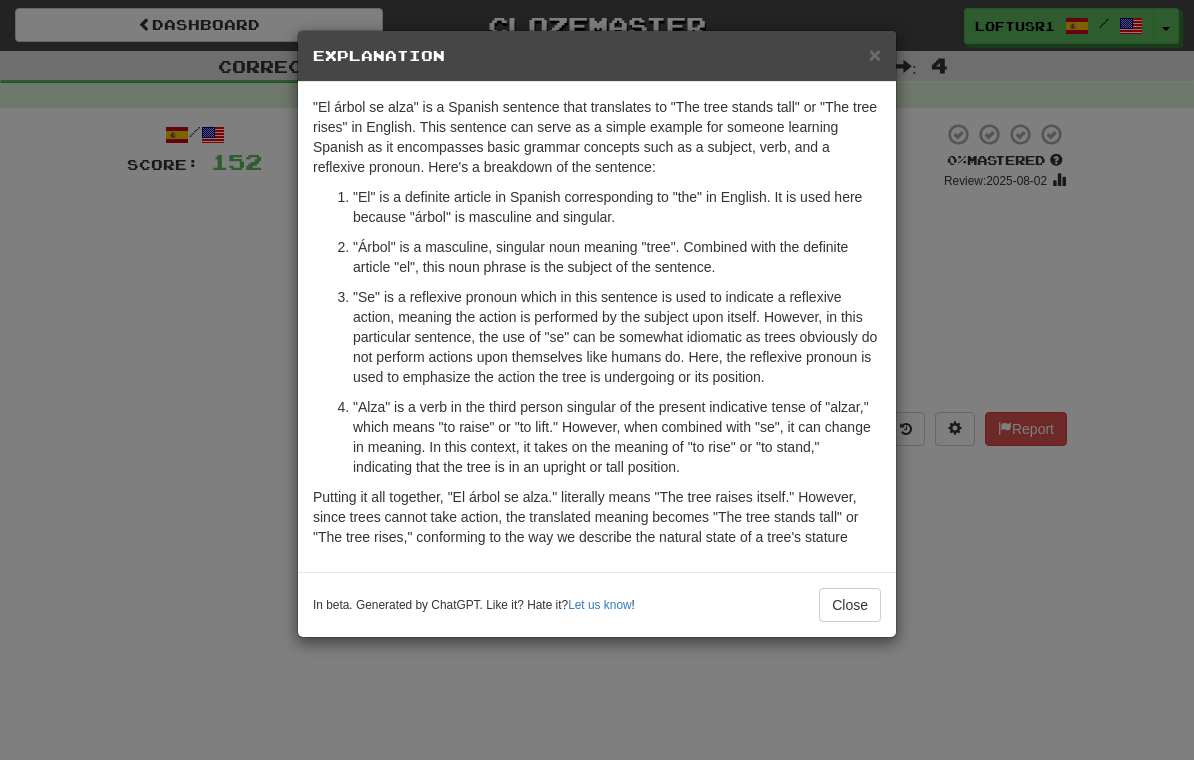 click on "Close" at bounding box center (850, 605) 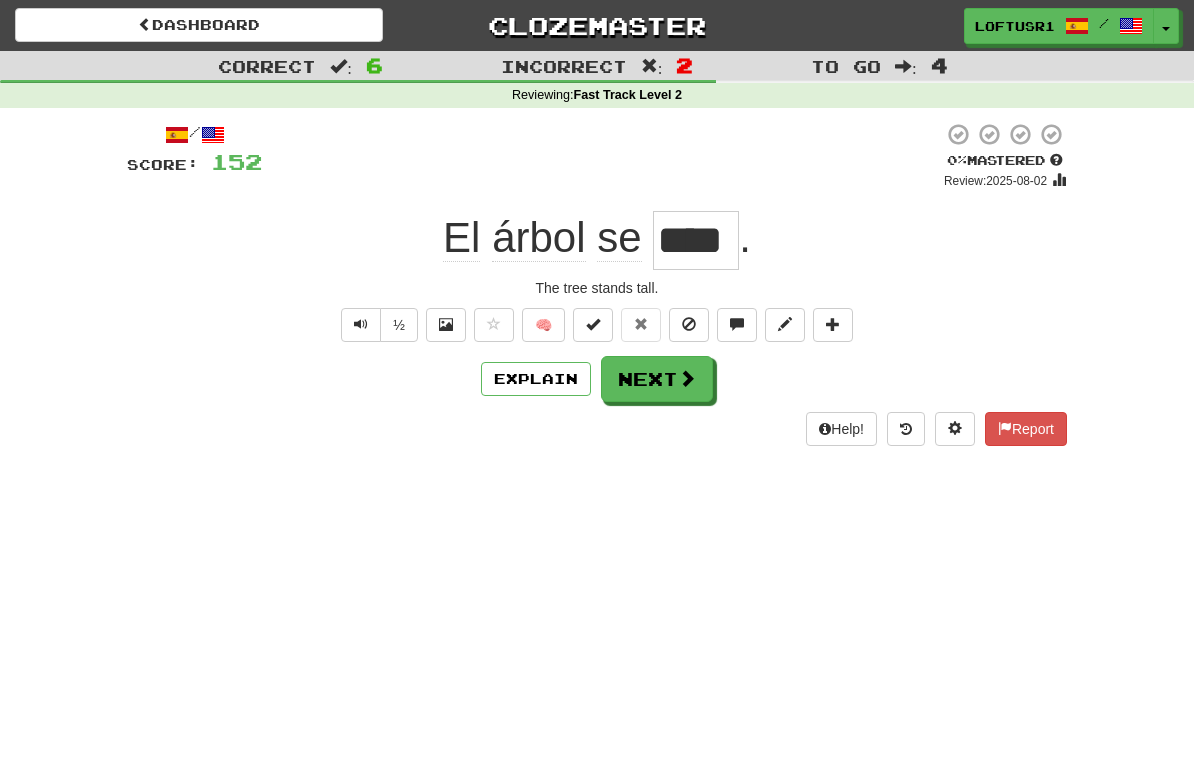 click on "Next" at bounding box center [657, 379] 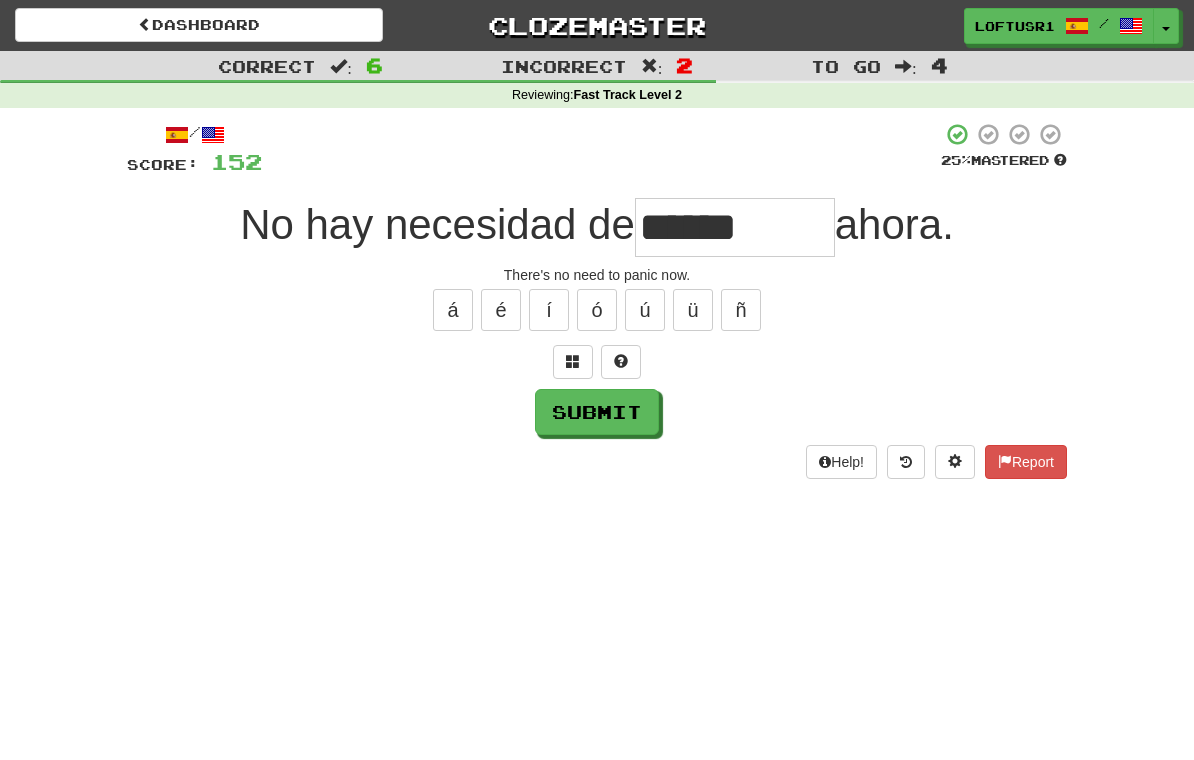 click on "Submit" at bounding box center [597, 412] 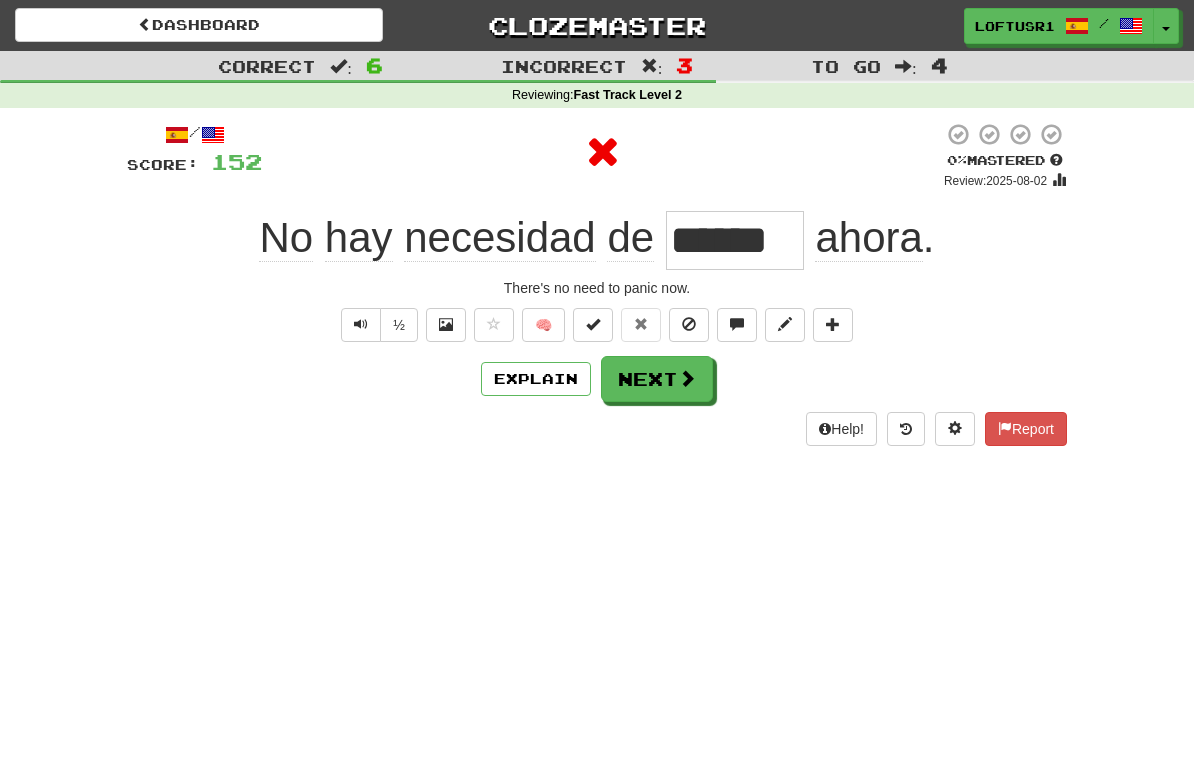 click on "Next" at bounding box center (657, 379) 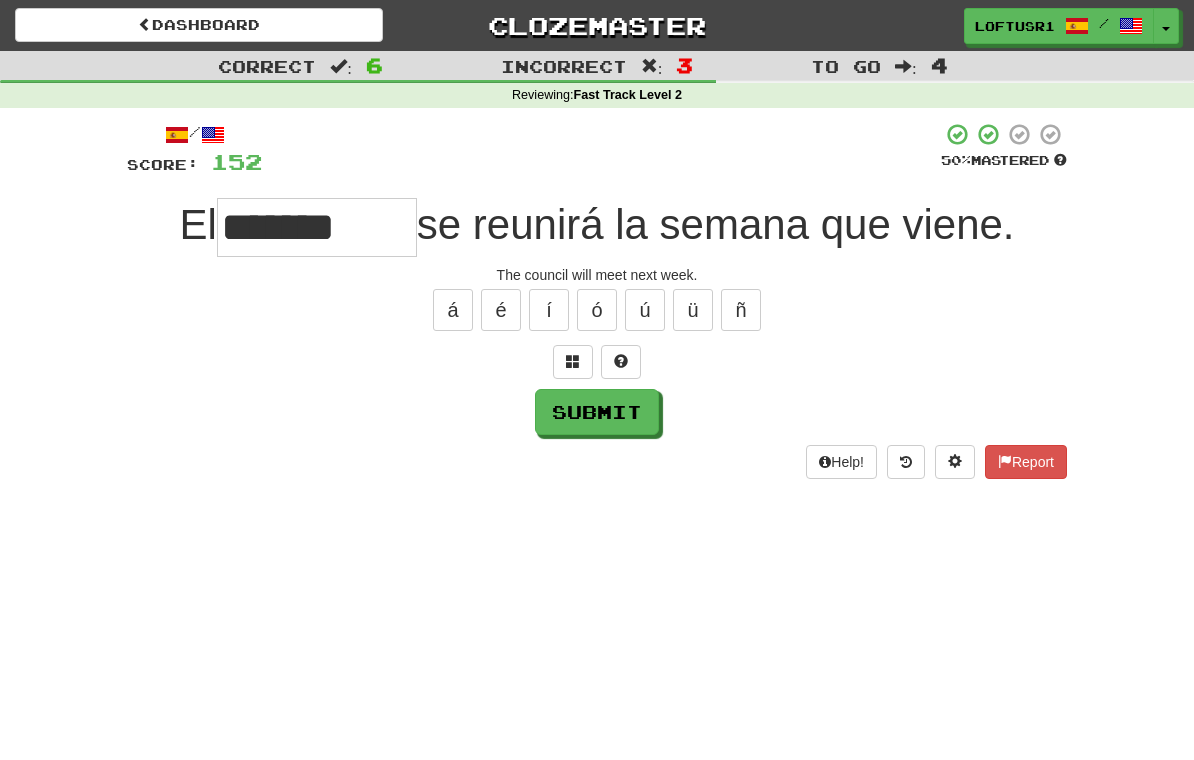 type on "*******" 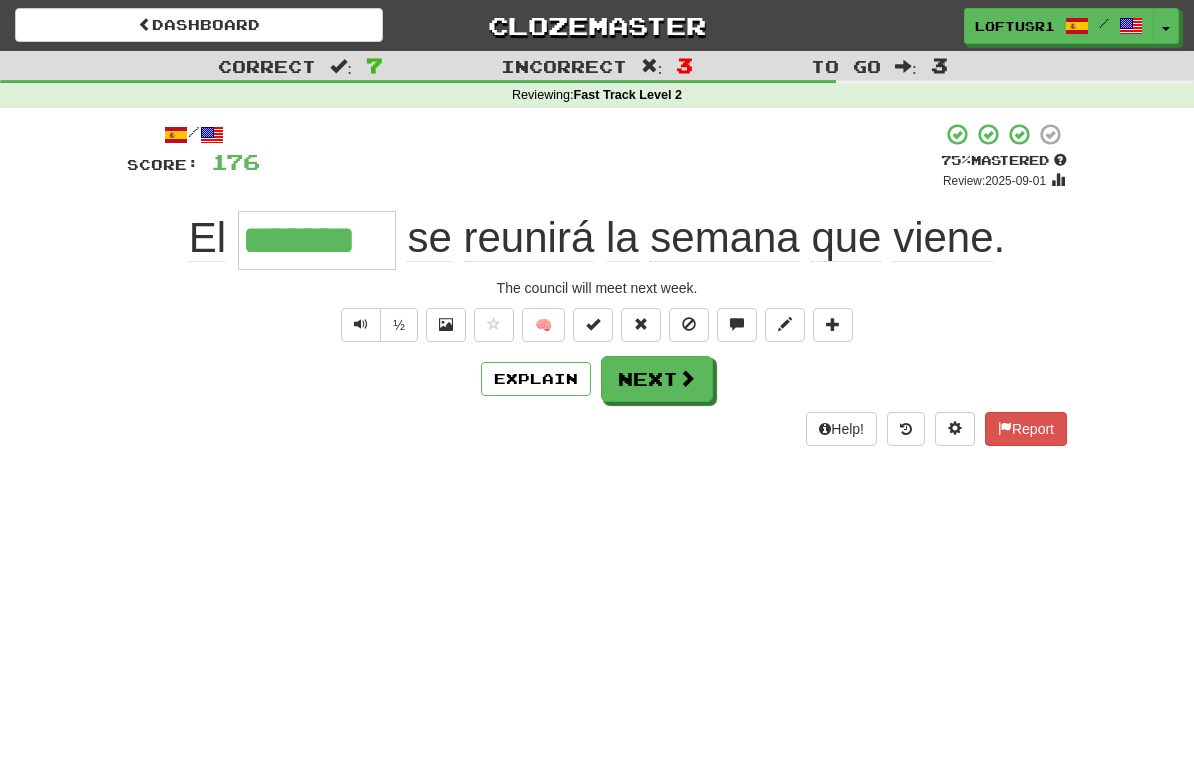 click on "Next" at bounding box center [657, 379] 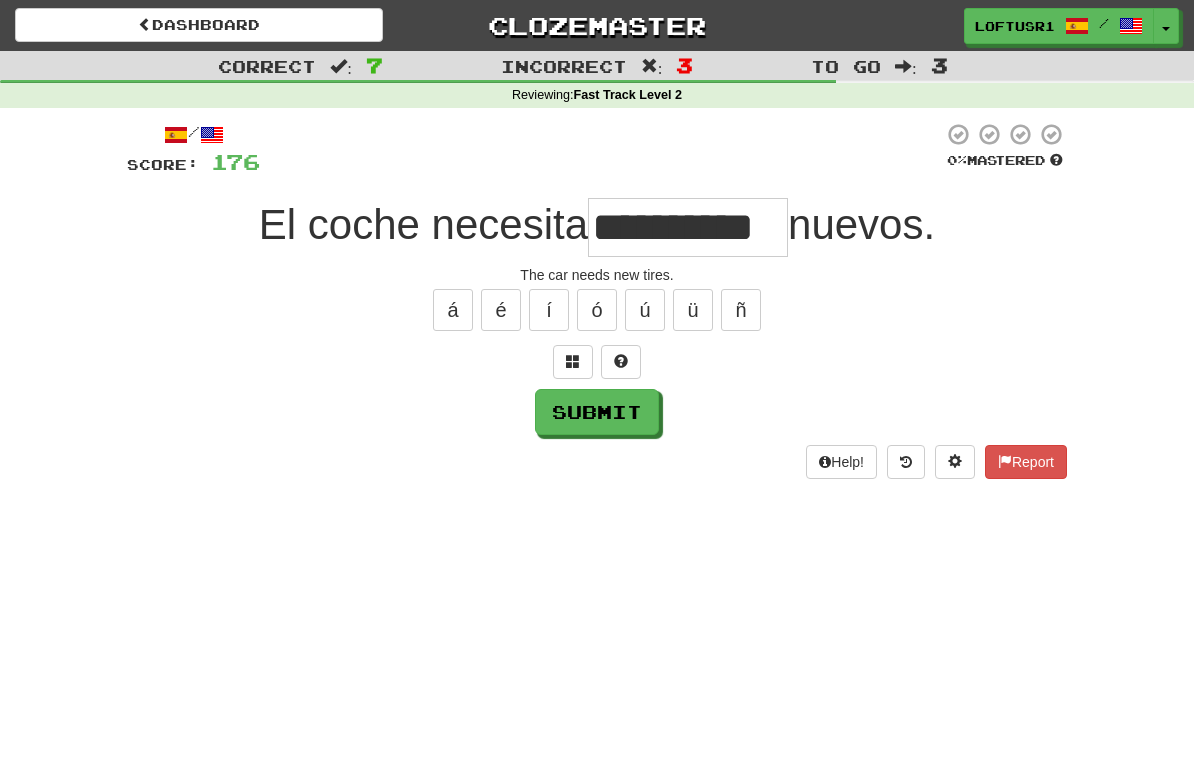 click on "Submit" at bounding box center [597, 412] 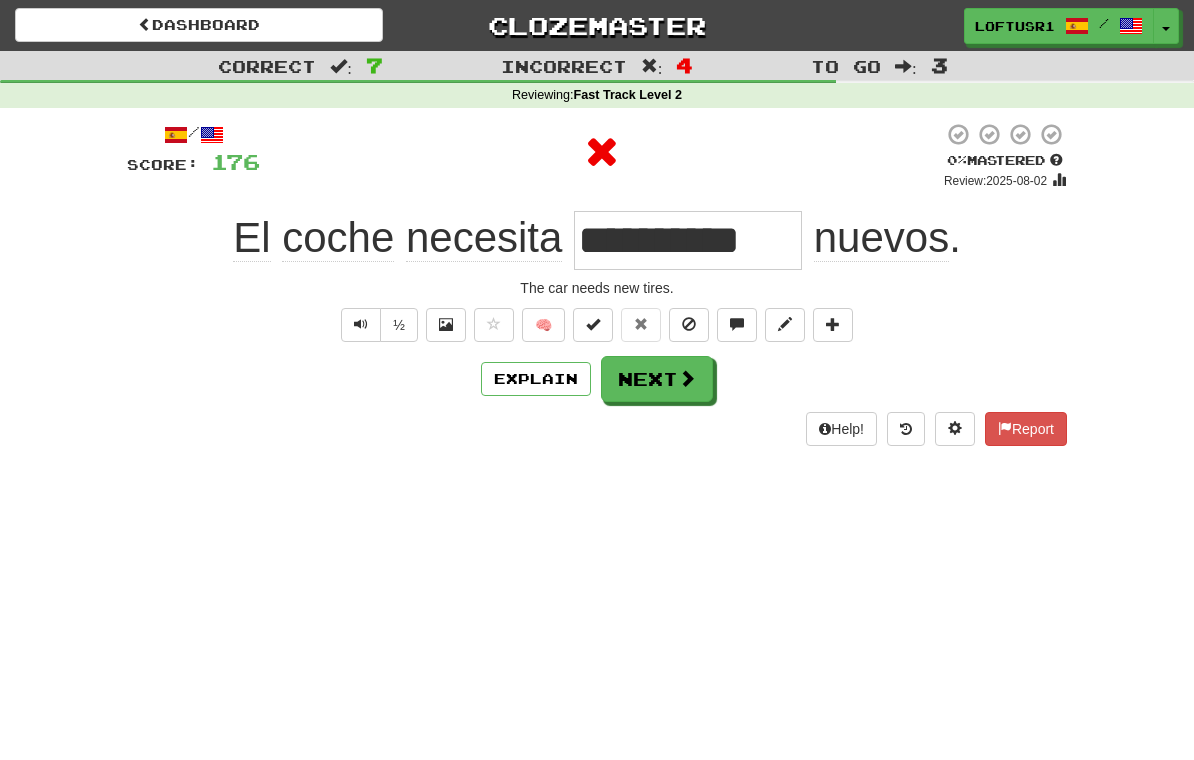 click on "Next" at bounding box center (657, 379) 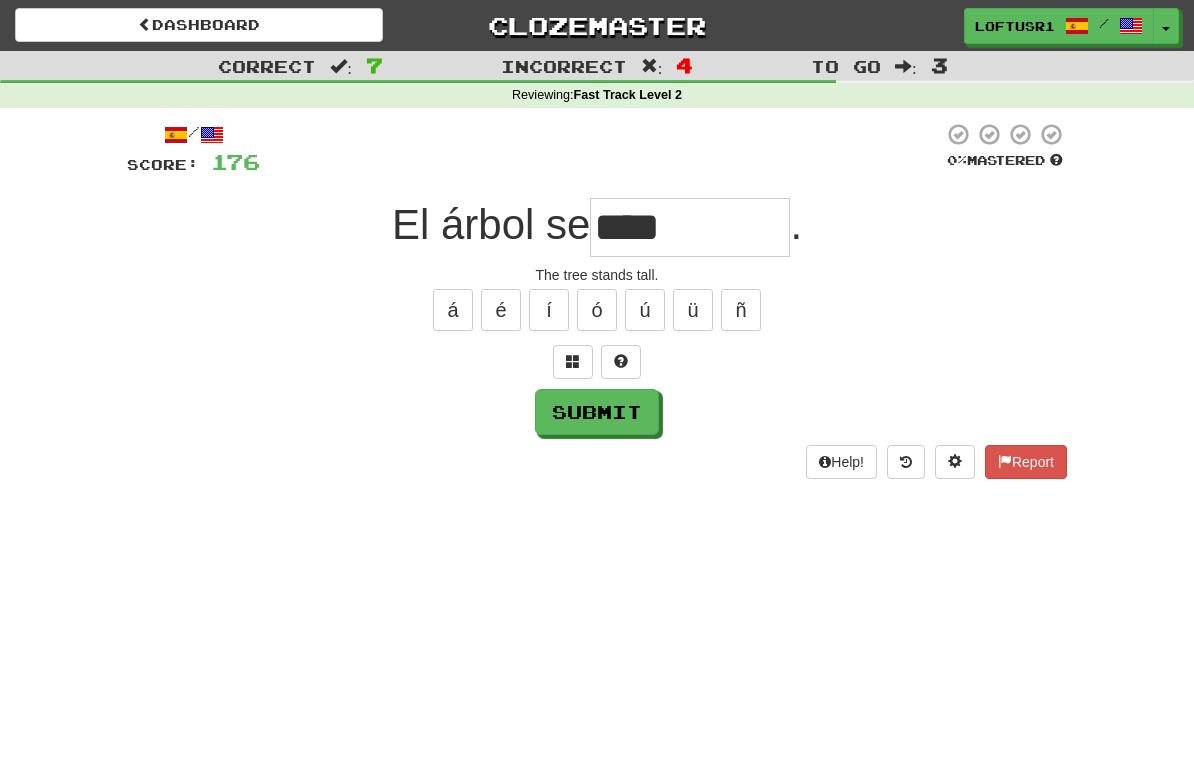 click on "Submit" at bounding box center (597, 412) 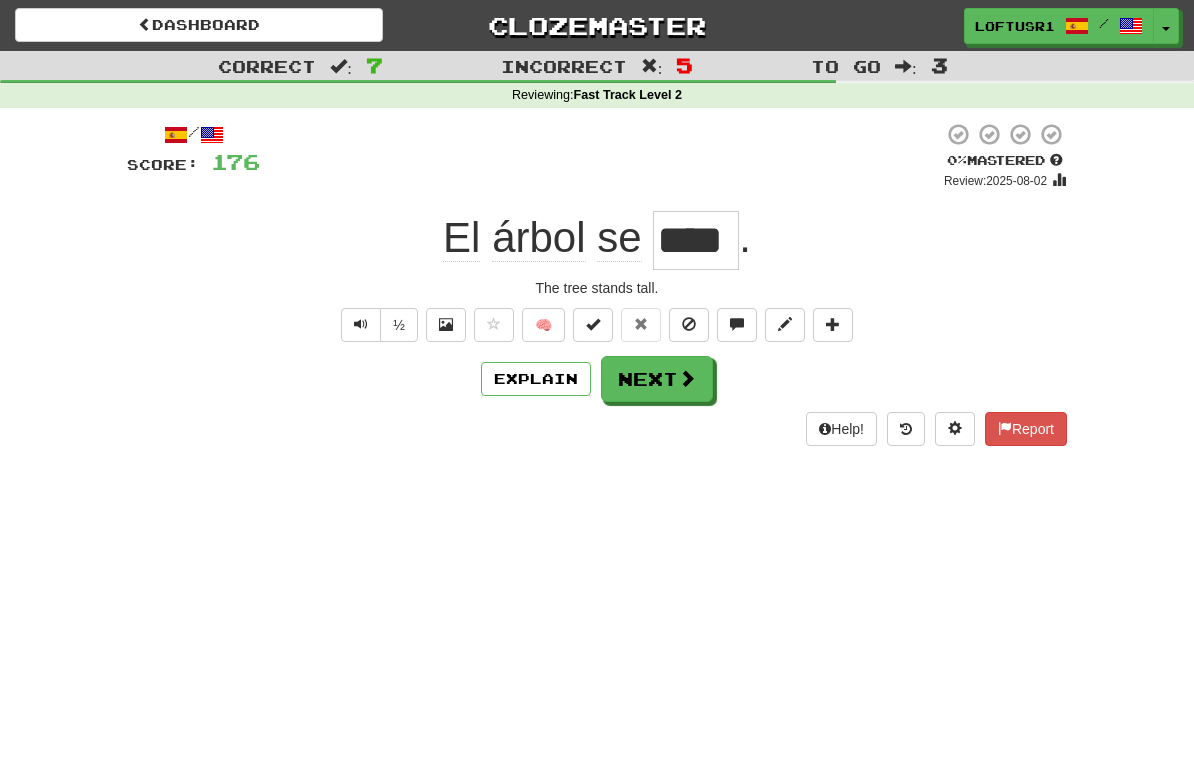 click at bounding box center [687, 378] 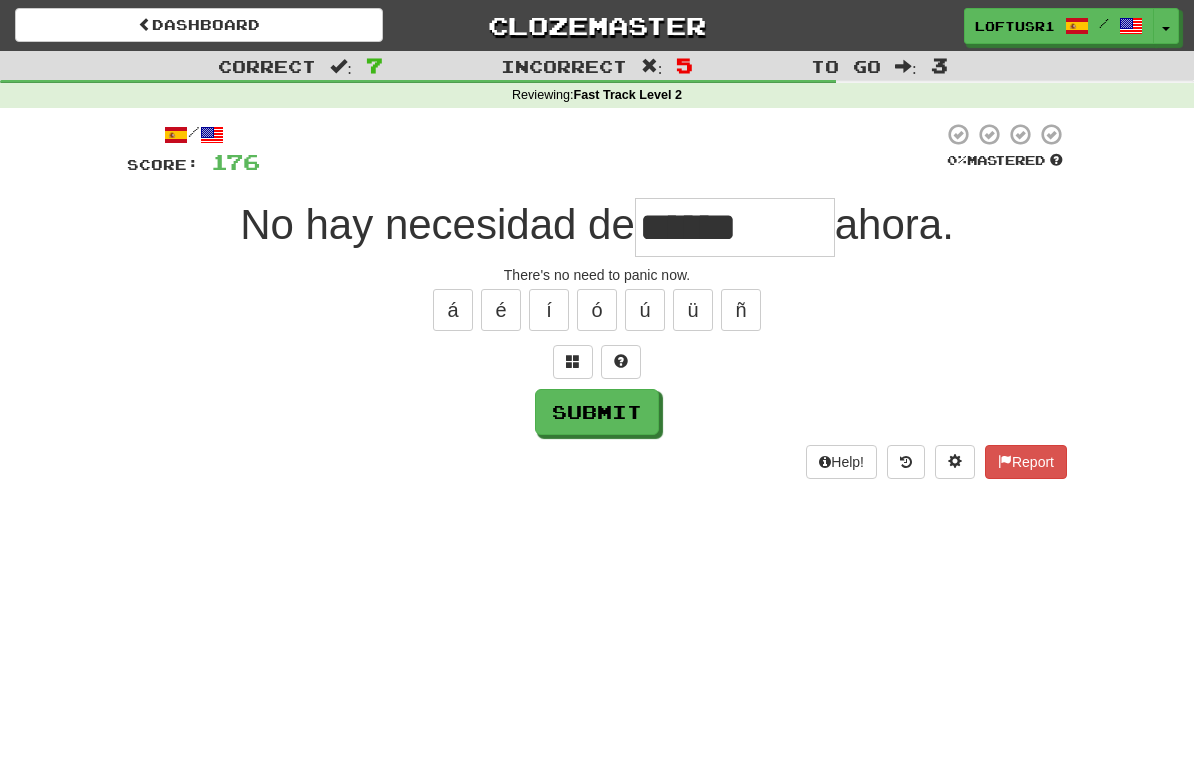 type on "******" 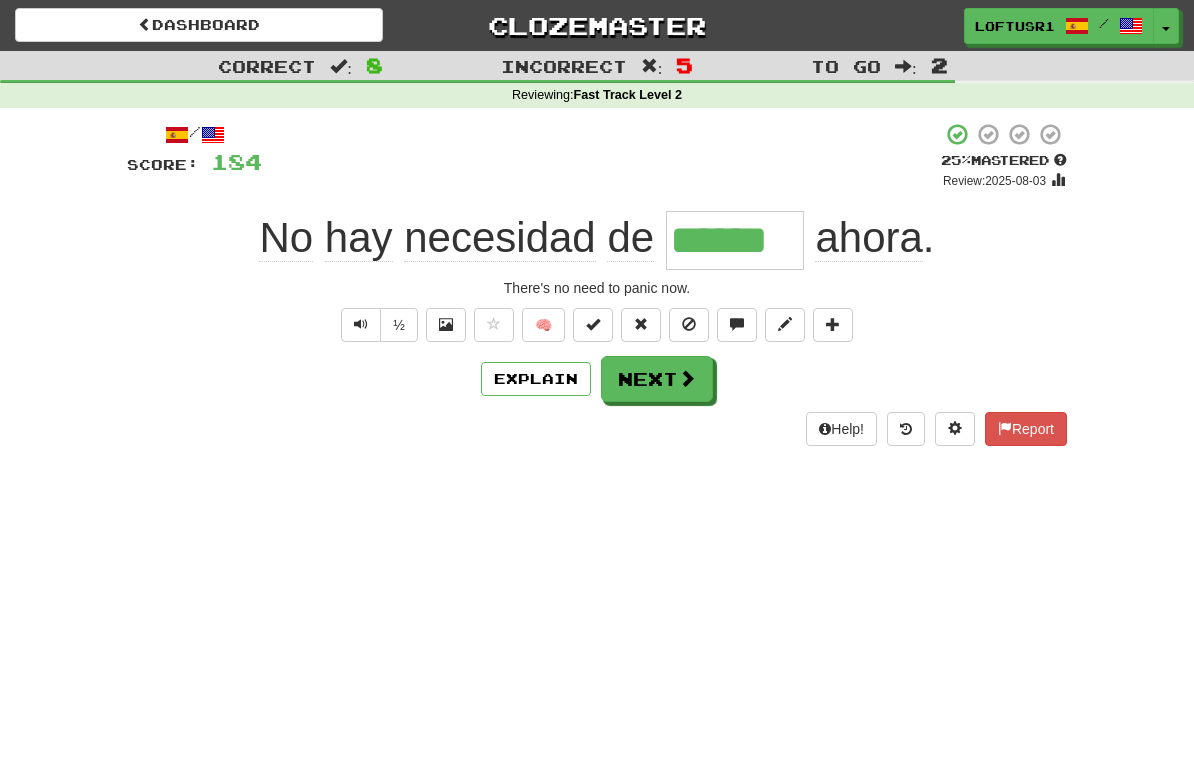 click on "Next" at bounding box center (657, 379) 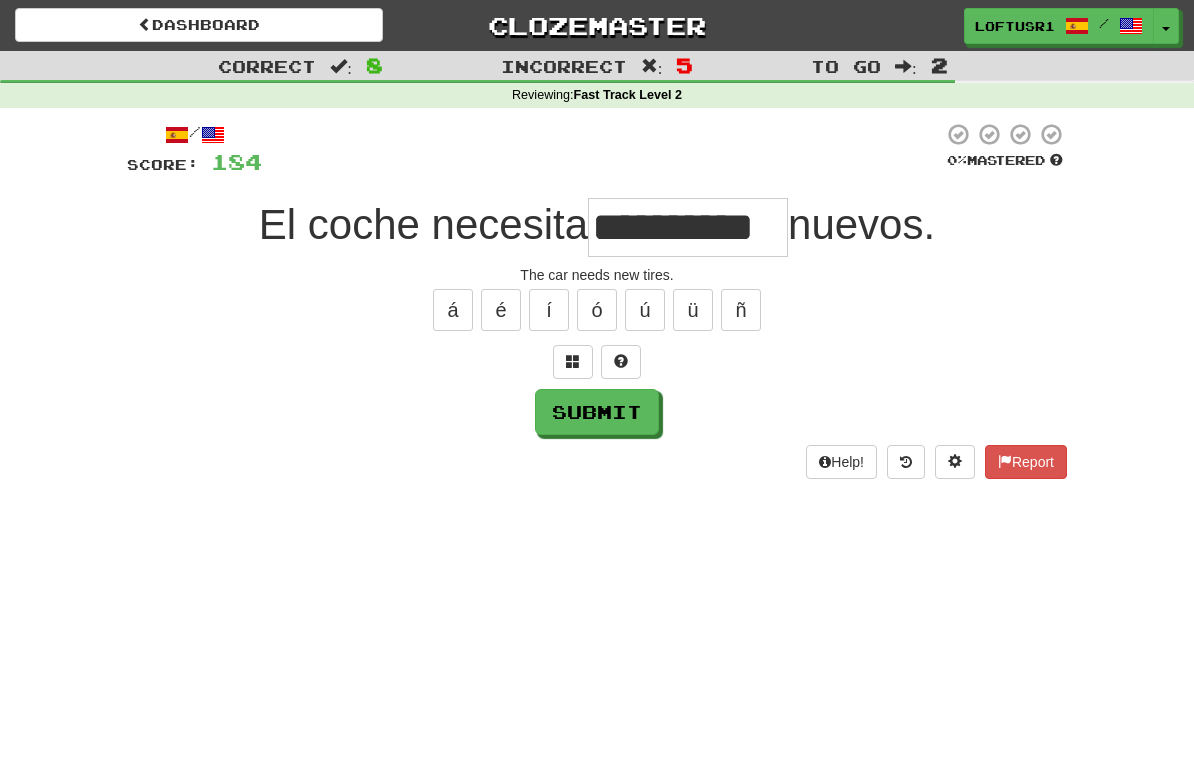 type on "**********" 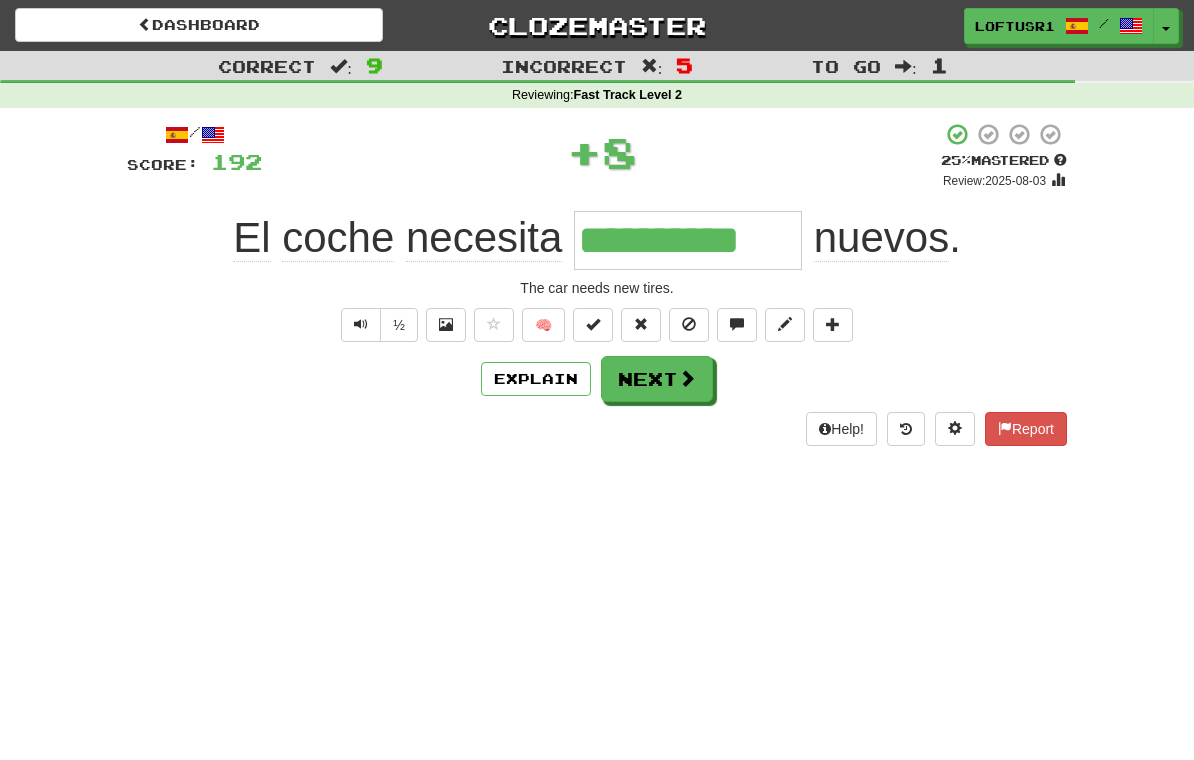 click on "Next" at bounding box center [657, 379] 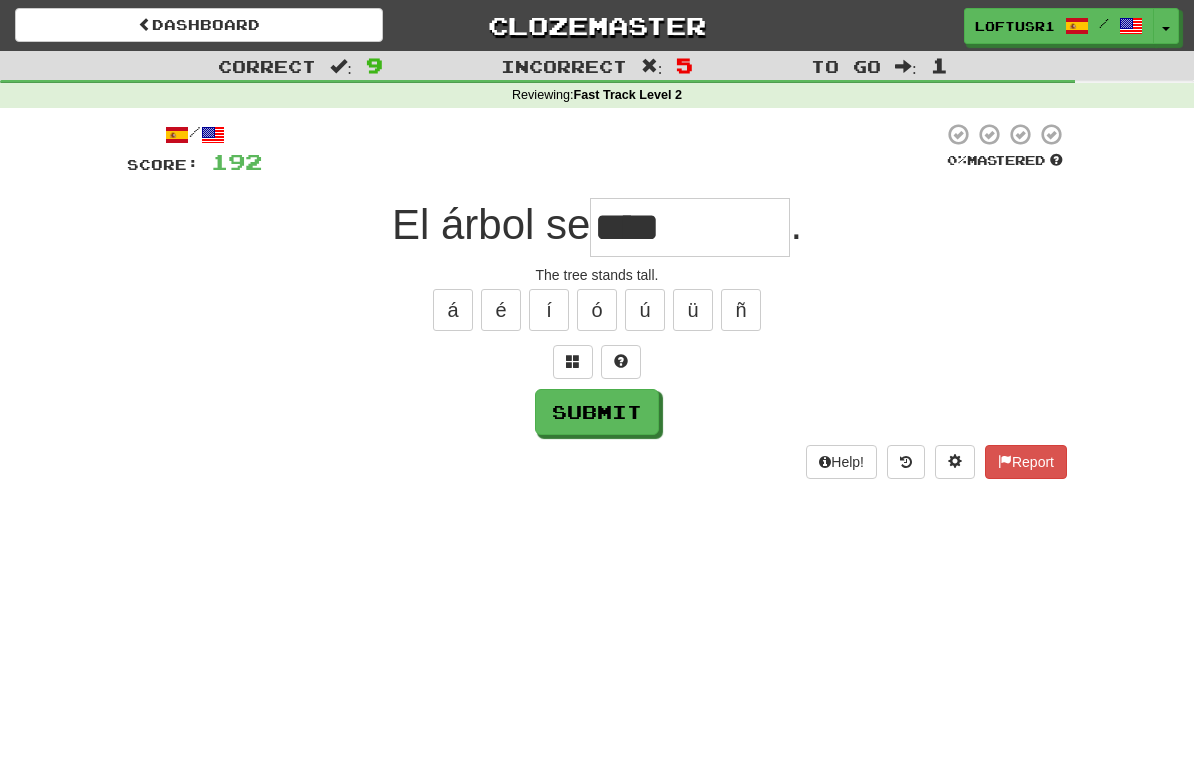 type on "****" 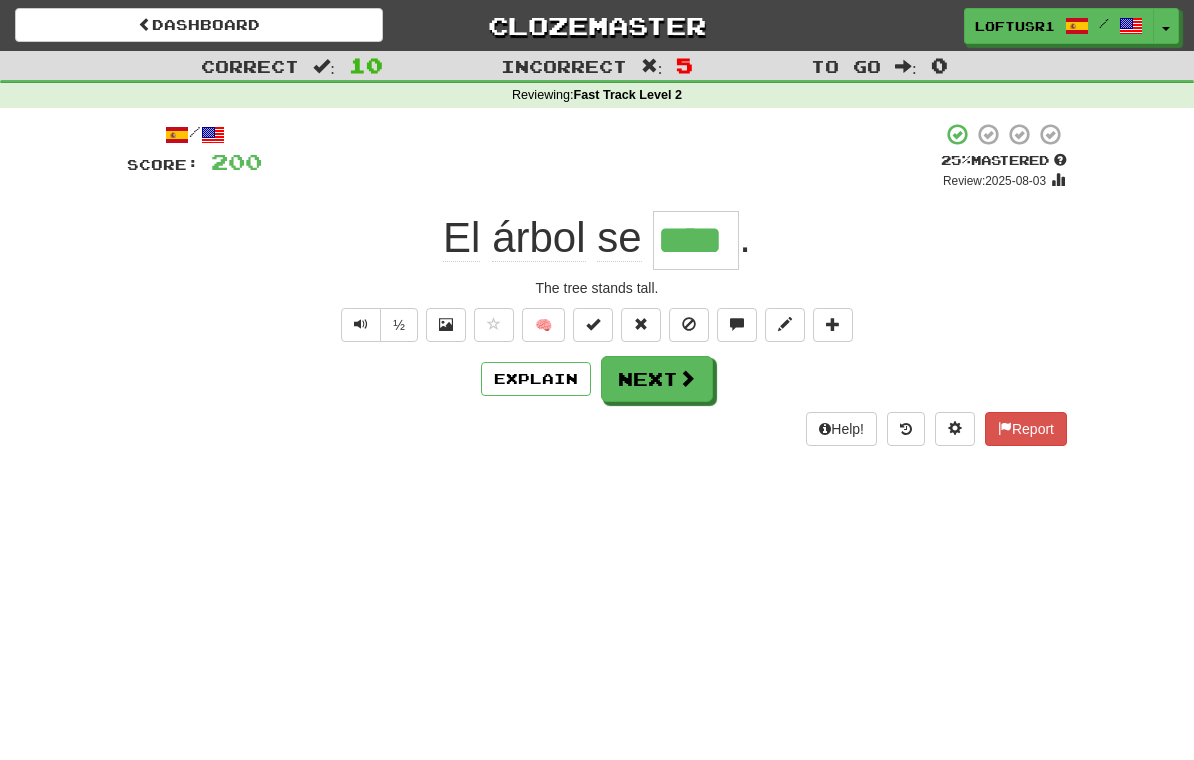 scroll, scrollTop: 0, scrollLeft: 0, axis: both 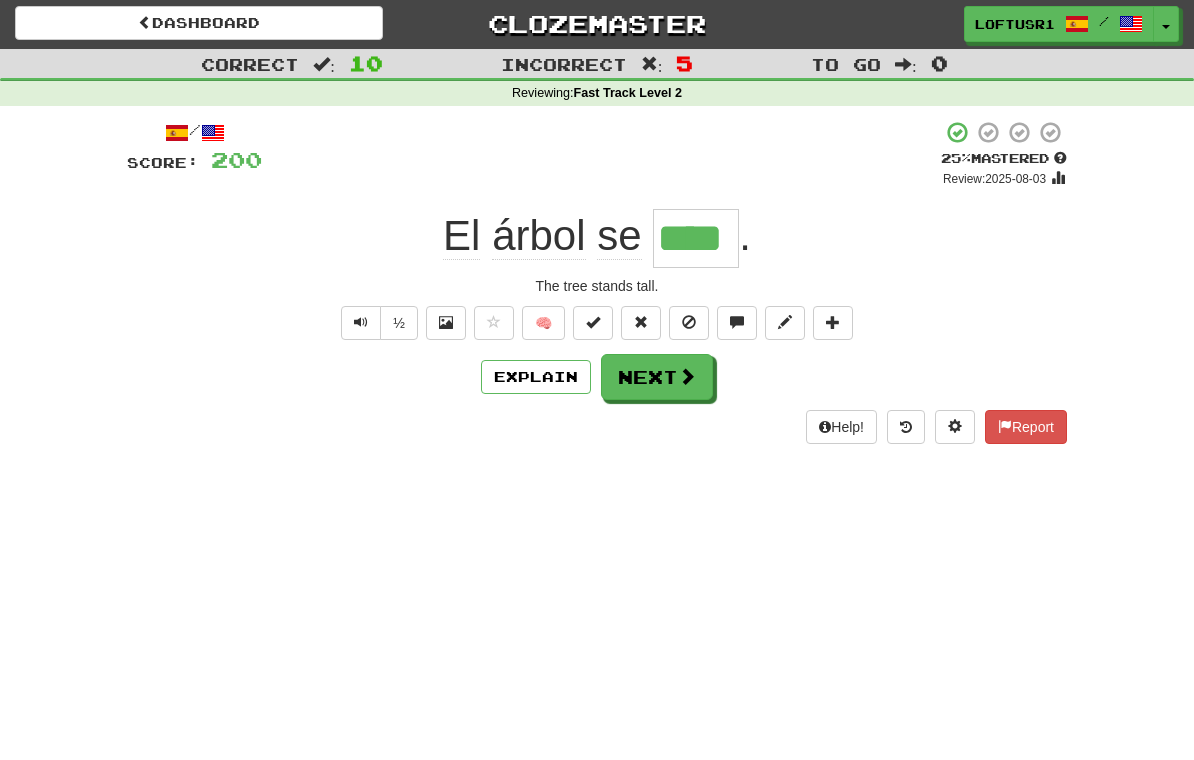 click on "Explain" at bounding box center (536, 378) 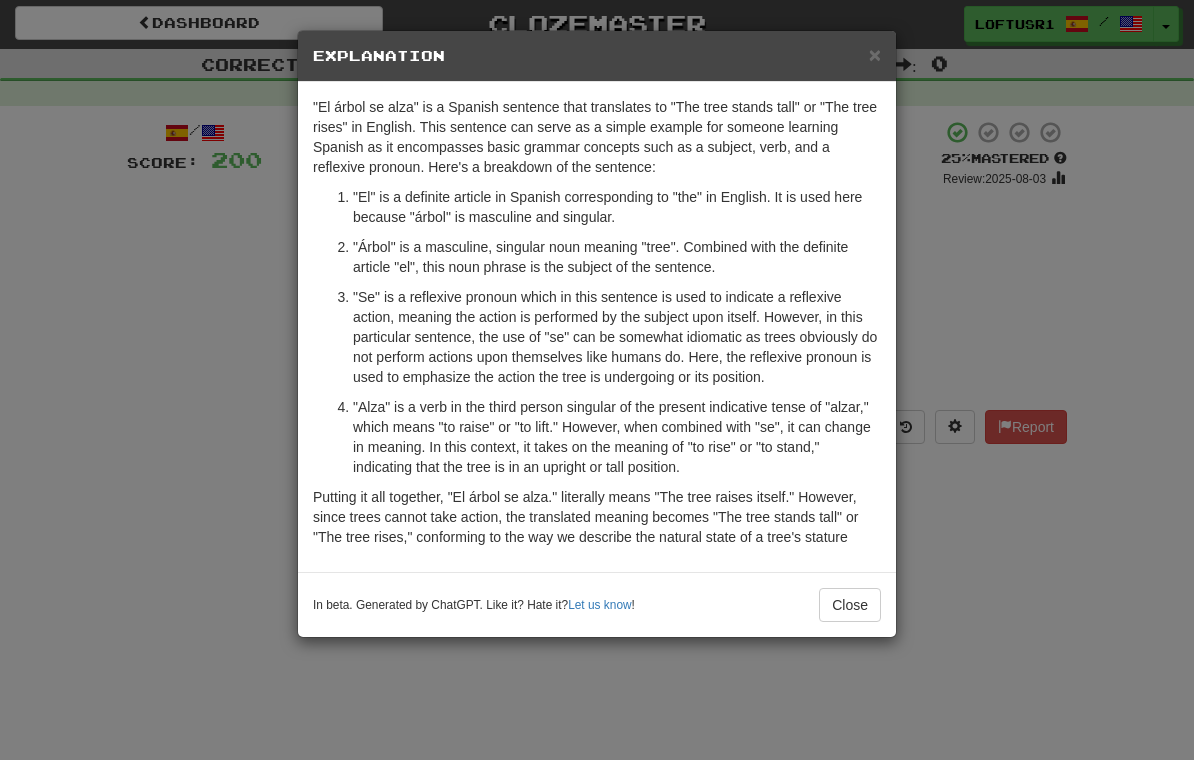 click on "Close" at bounding box center [850, 605] 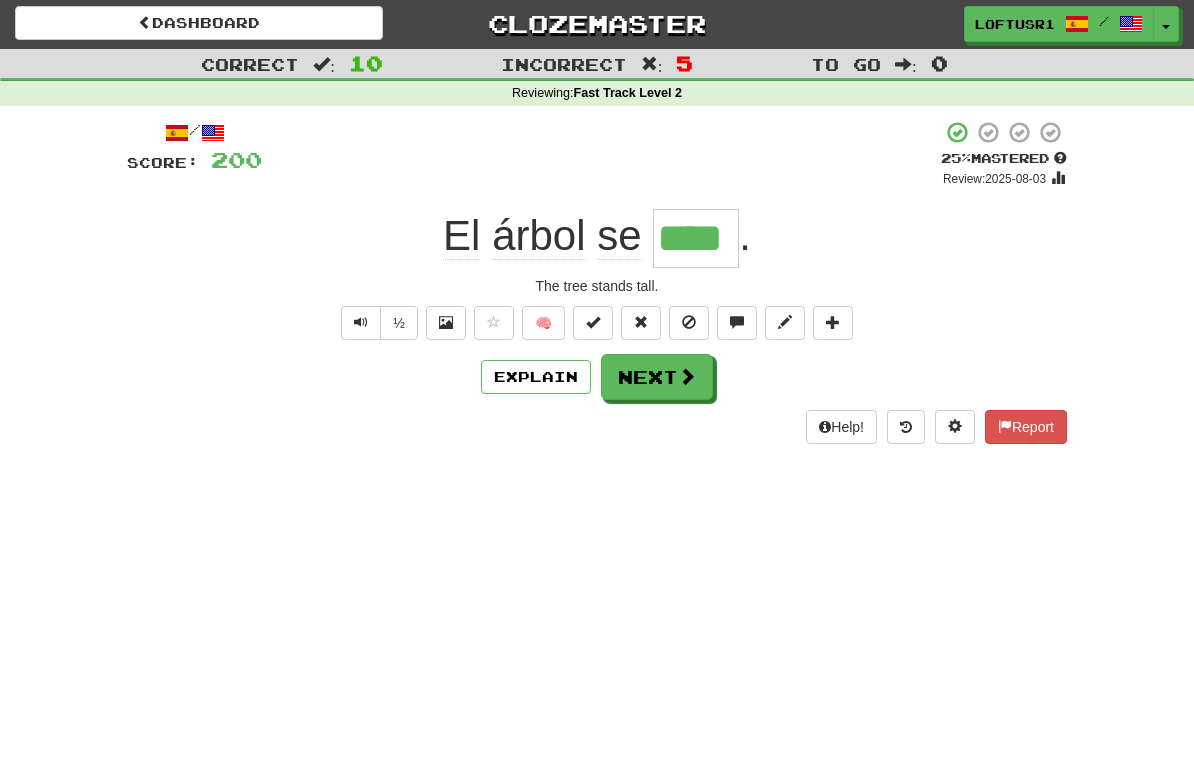 click on "Next" at bounding box center (657, 377) 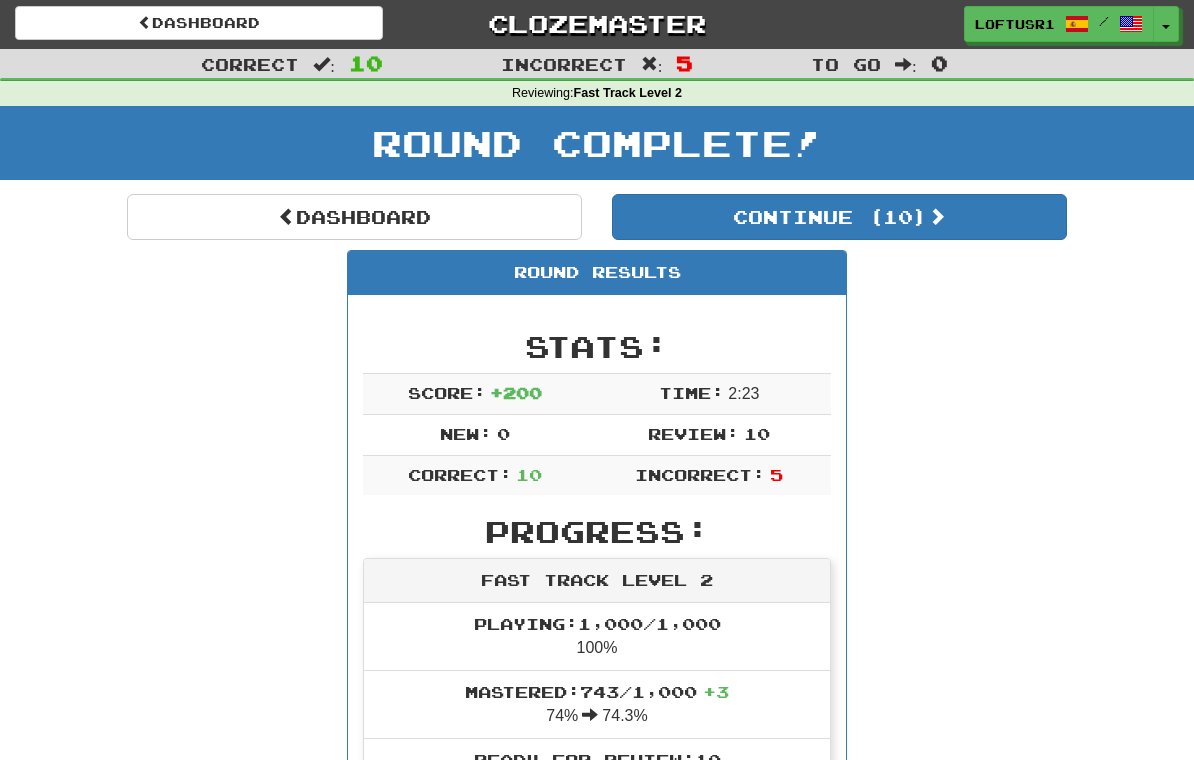 click at bounding box center [287, 216] 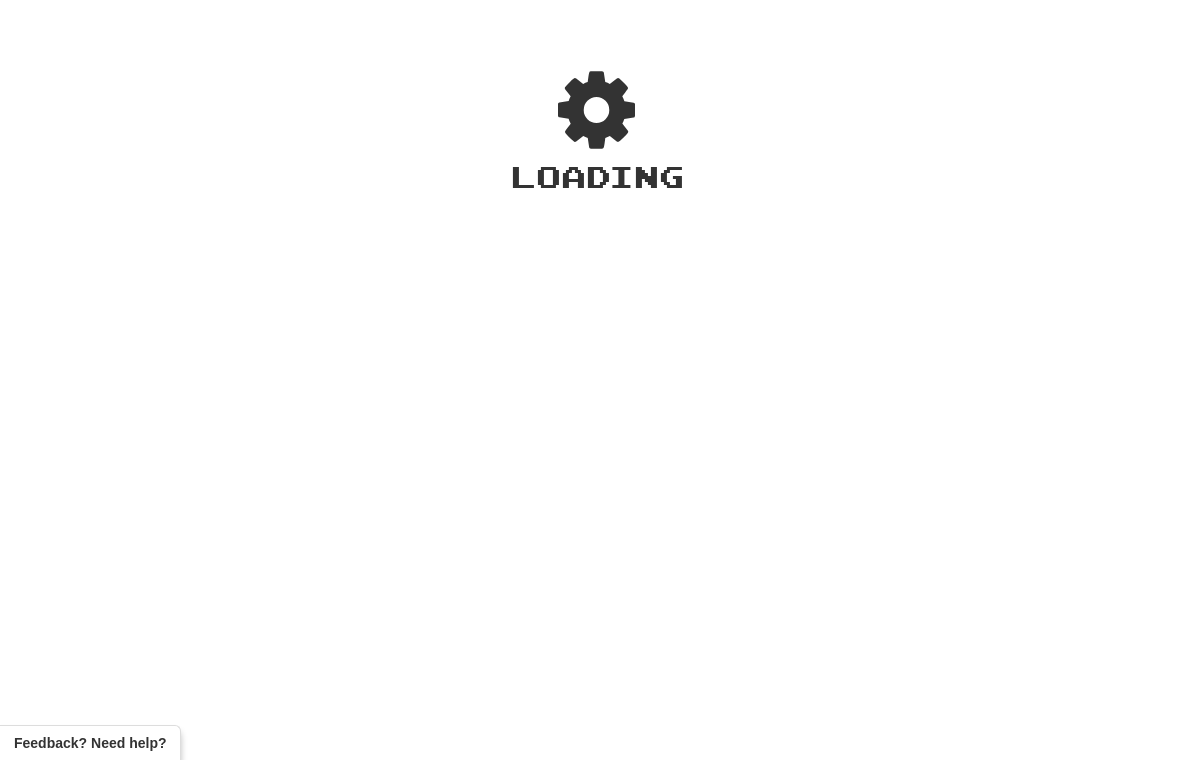 scroll, scrollTop: 0, scrollLeft: 0, axis: both 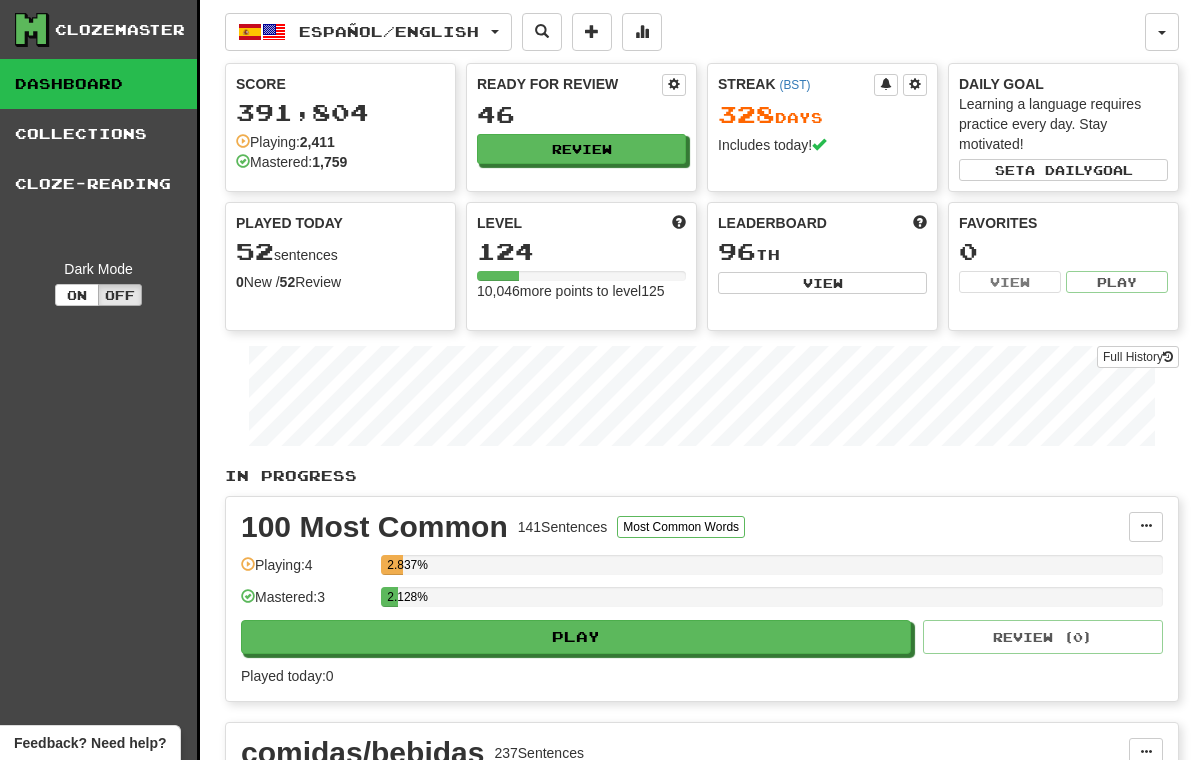 click on "Full History" at bounding box center (1138, 357) 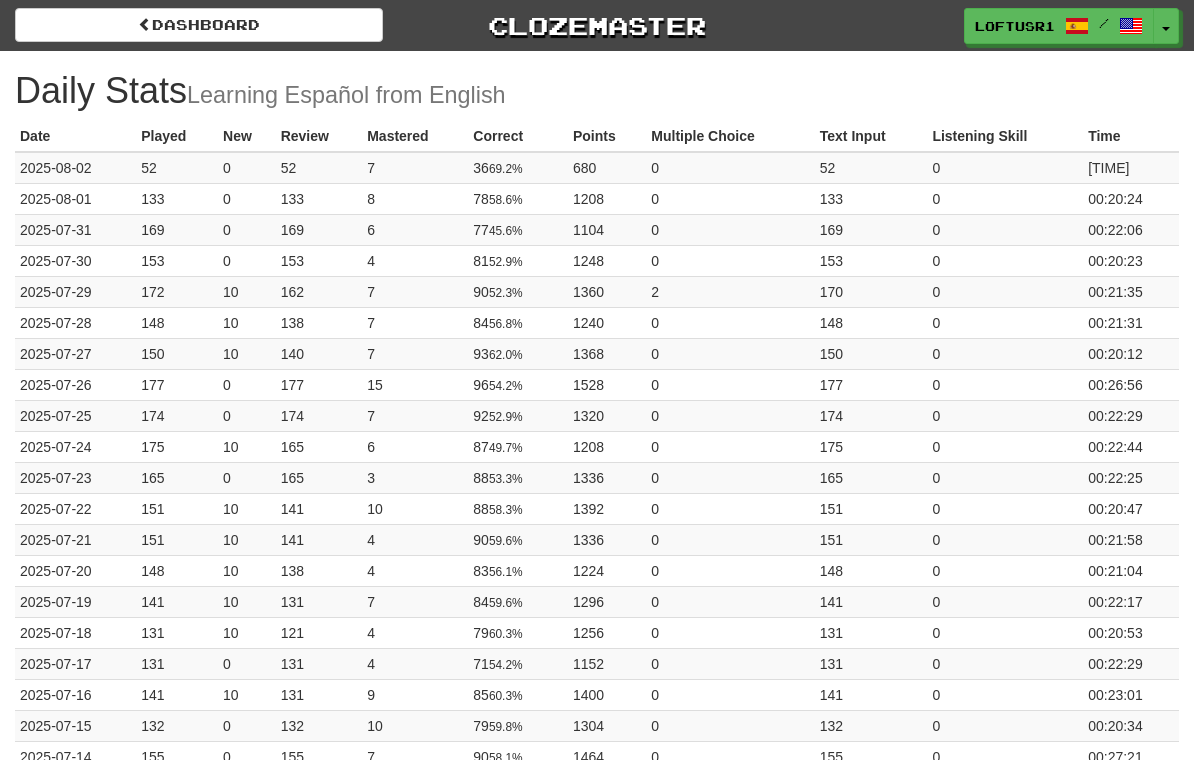 scroll, scrollTop: 0, scrollLeft: 0, axis: both 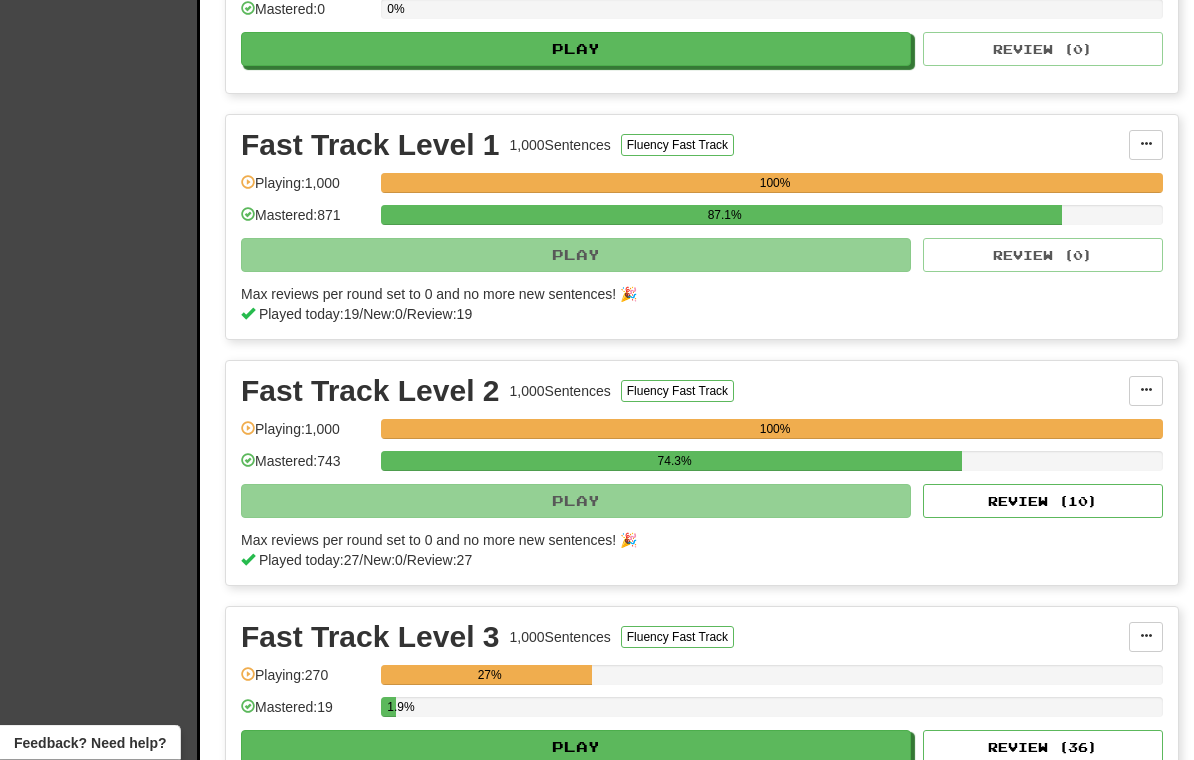 click on "Review ( 10 )" at bounding box center (1043, 502) 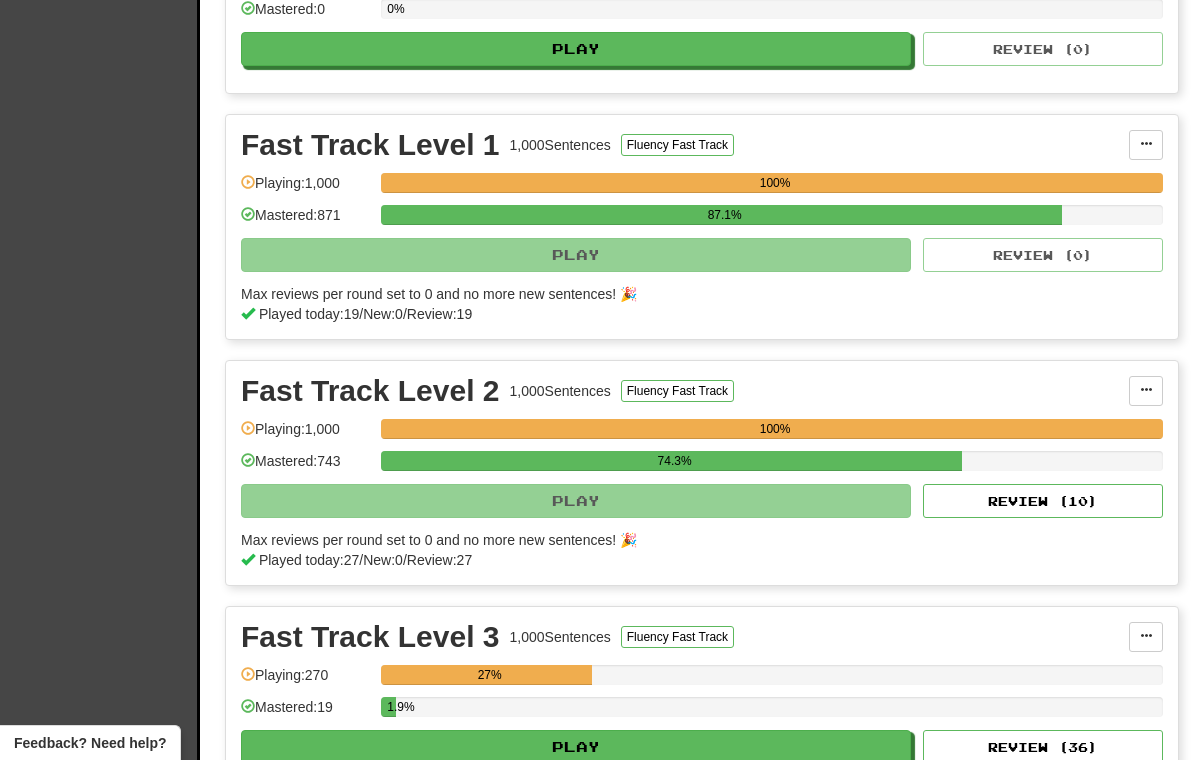 select on "**" 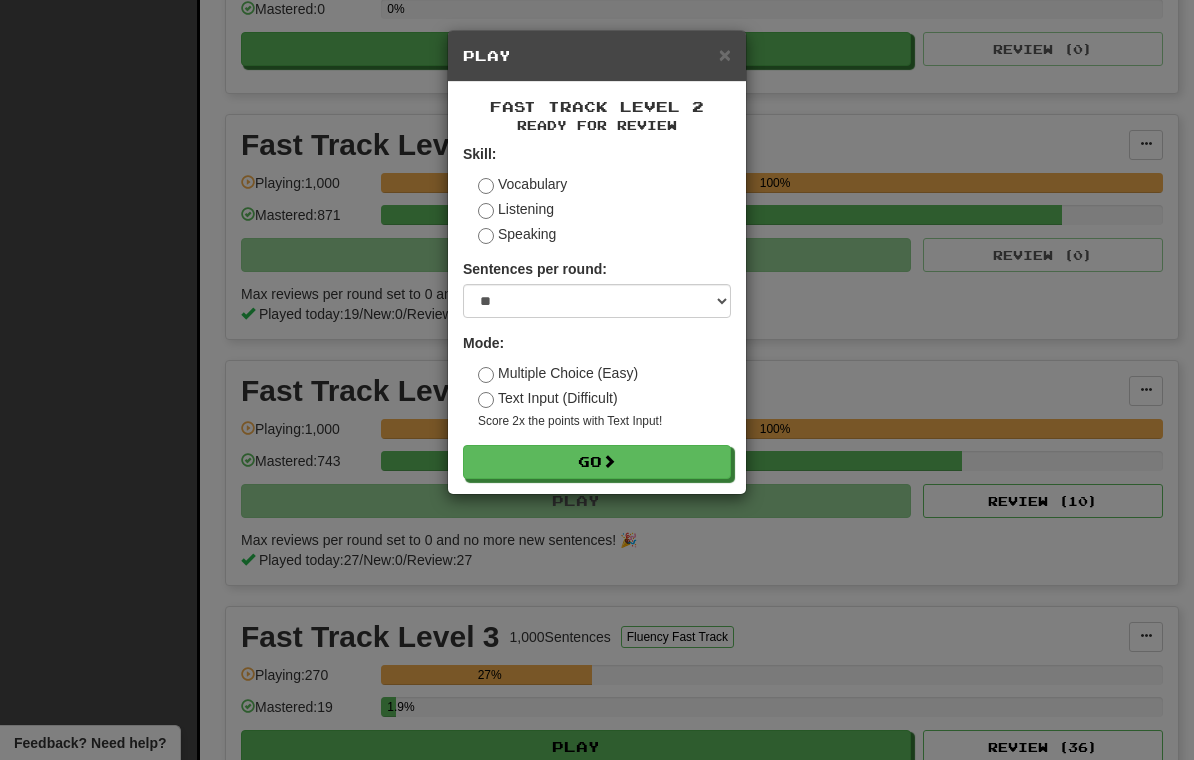 click on "Go" at bounding box center [597, 462] 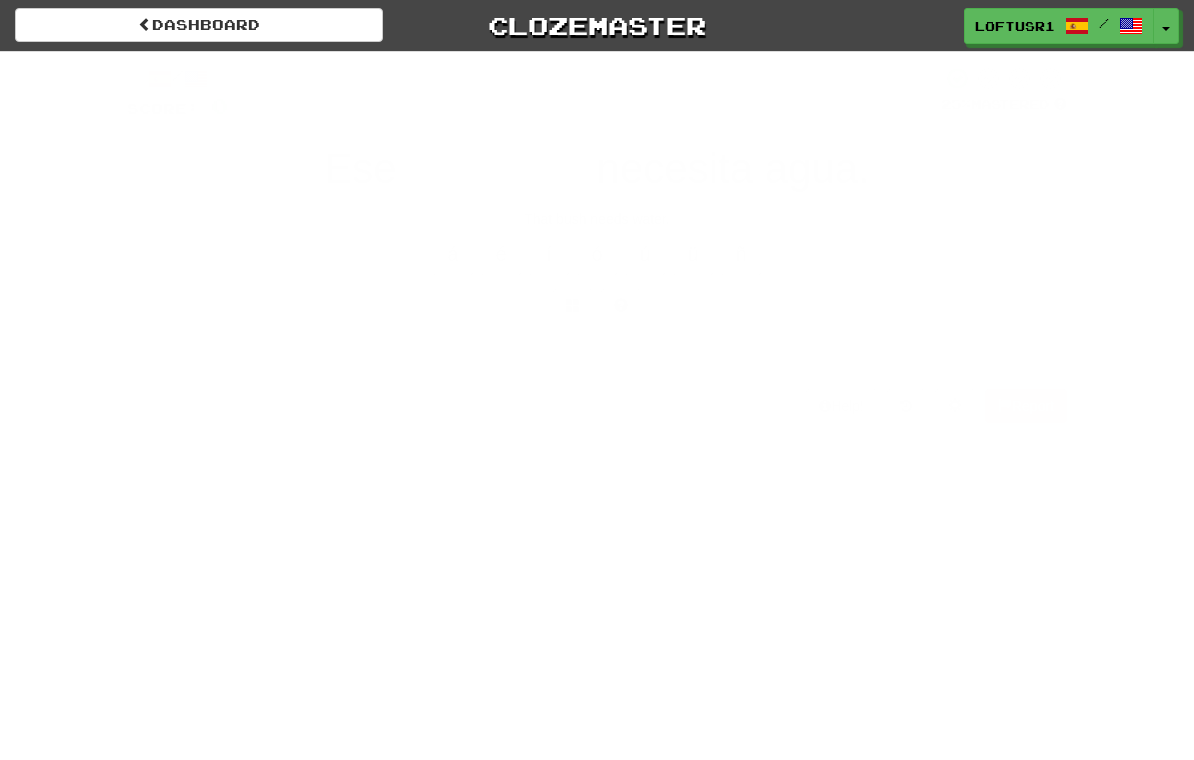 scroll, scrollTop: 0, scrollLeft: 0, axis: both 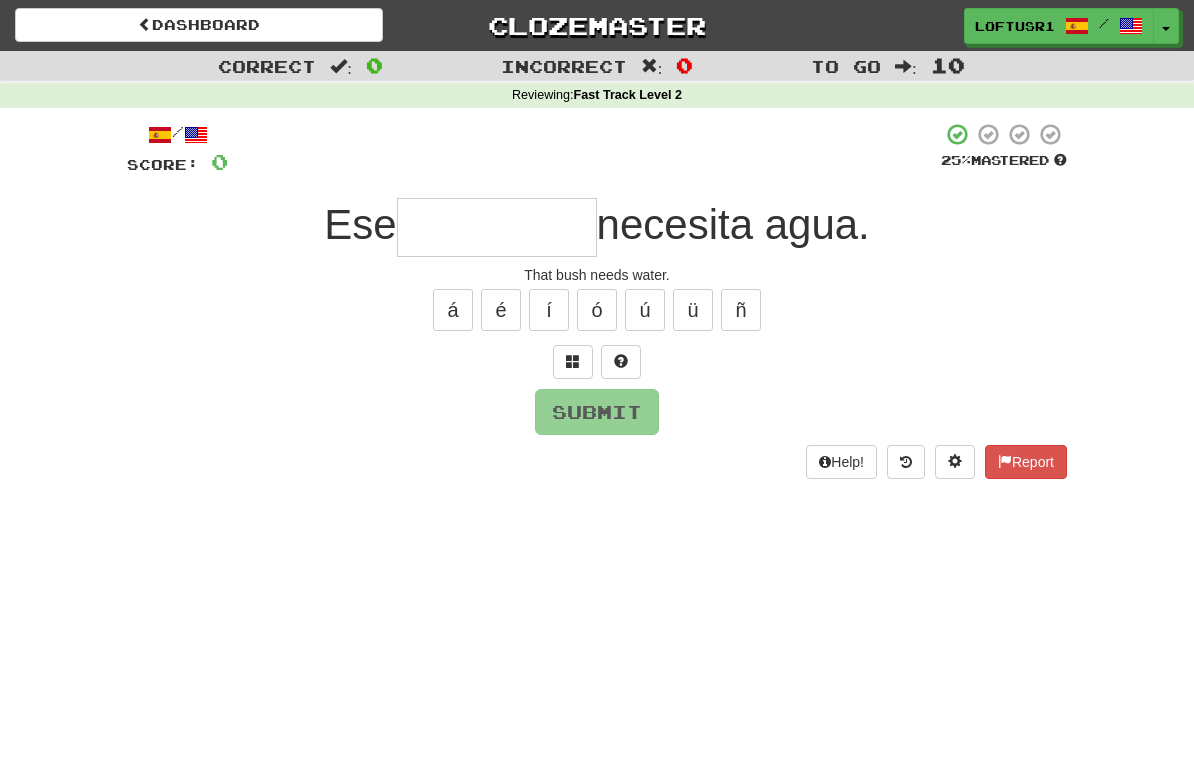 click at bounding box center [497, 227] 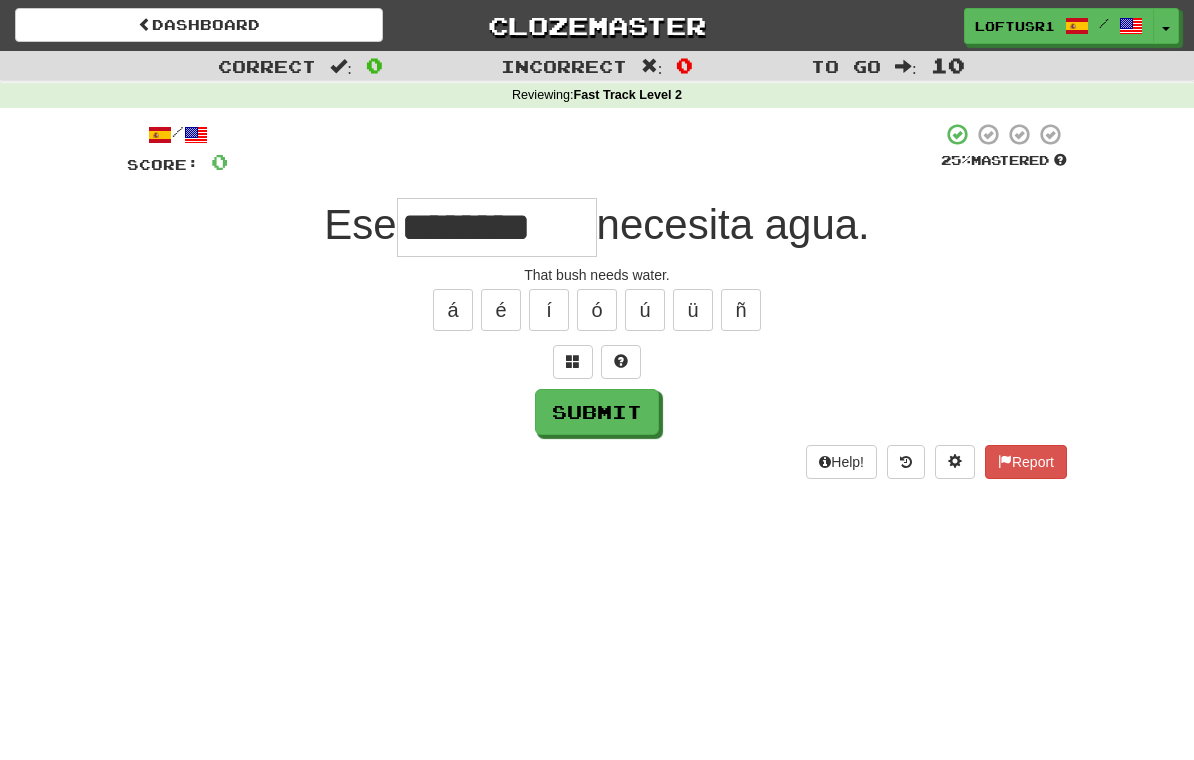 click on "Submit" at bounding box center (597, 412) 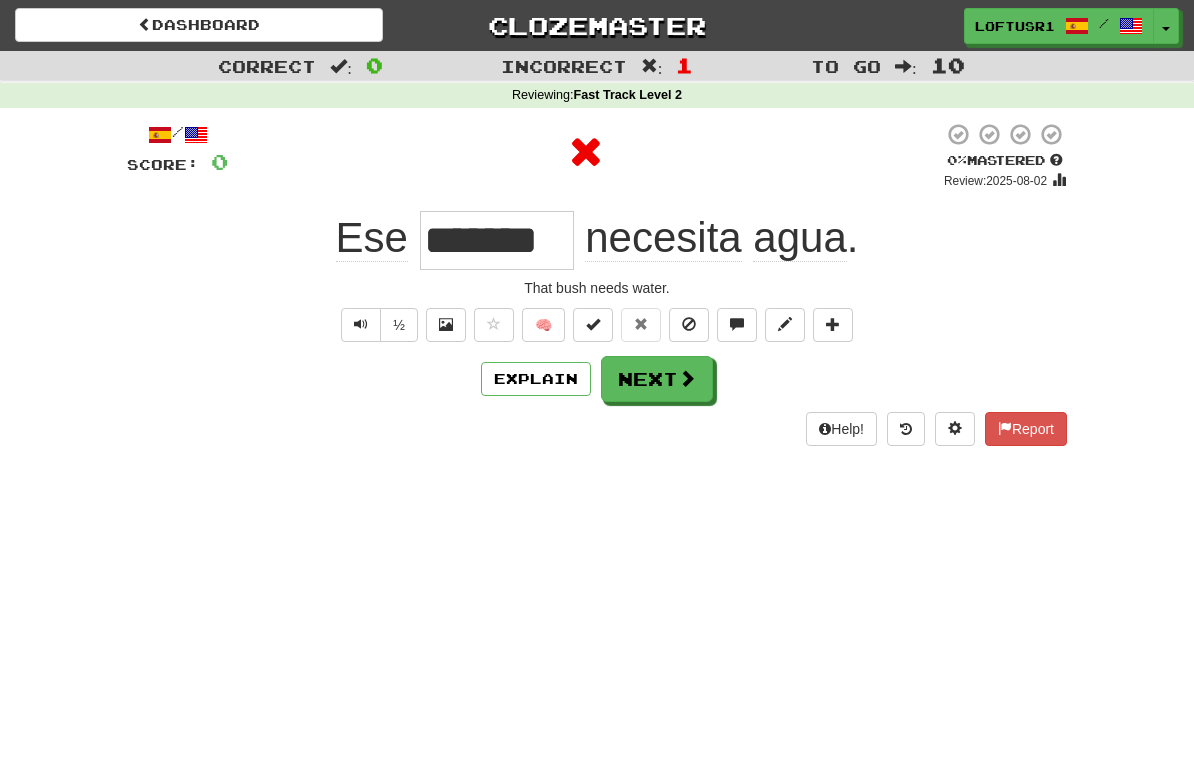 click on "Next" at bounding box center (657, 379) 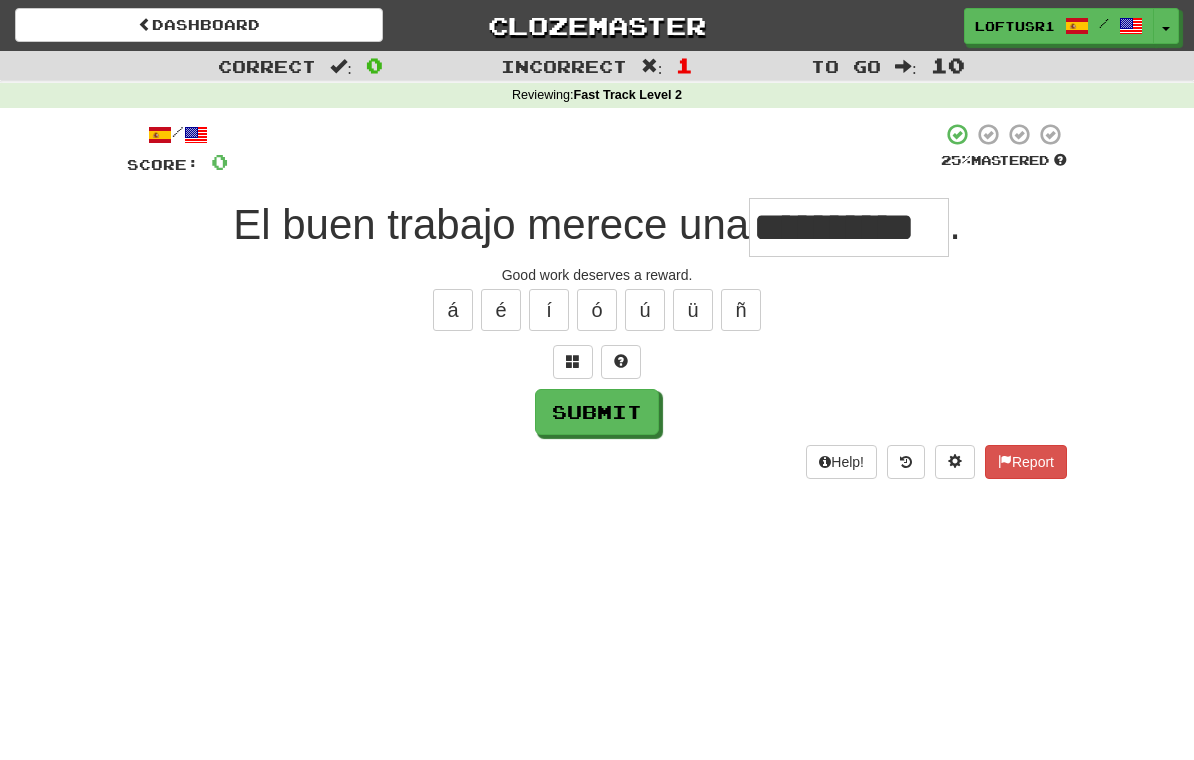 type on "**********" 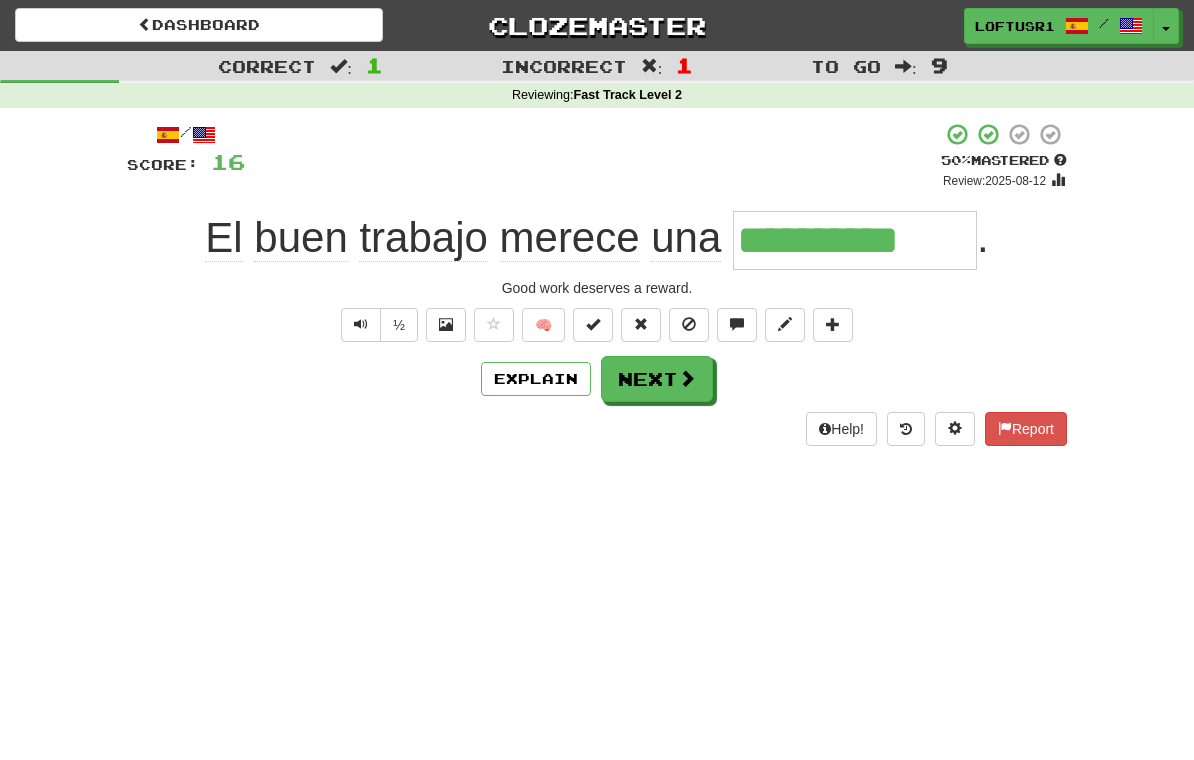 click on "Next" at bounding box center [657, 379] 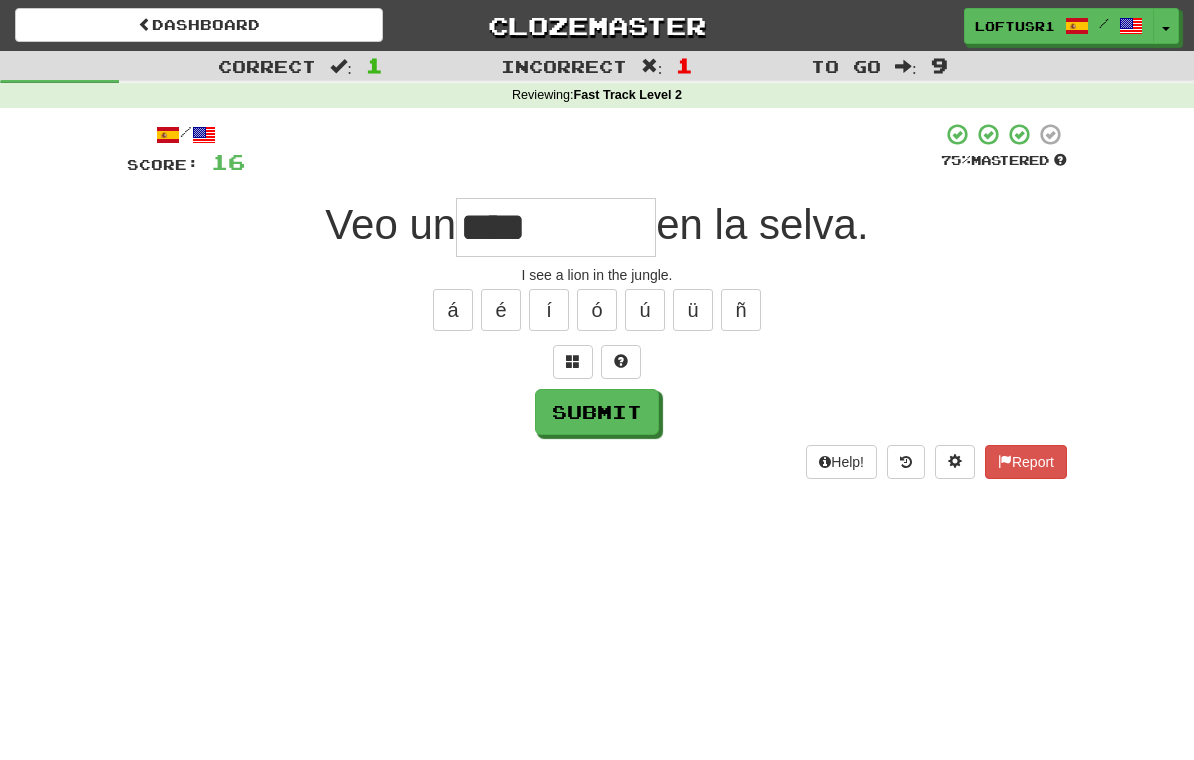 type on "****" 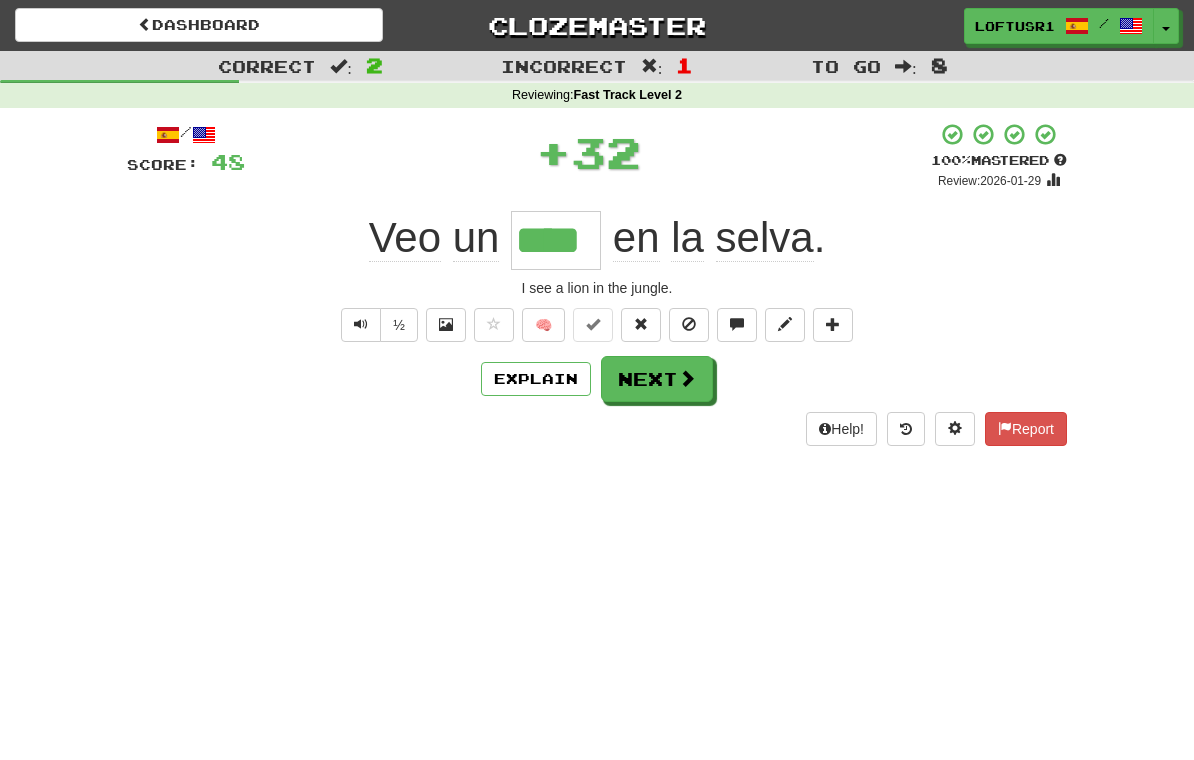 click on "Next" at bounding box center [657, 379] 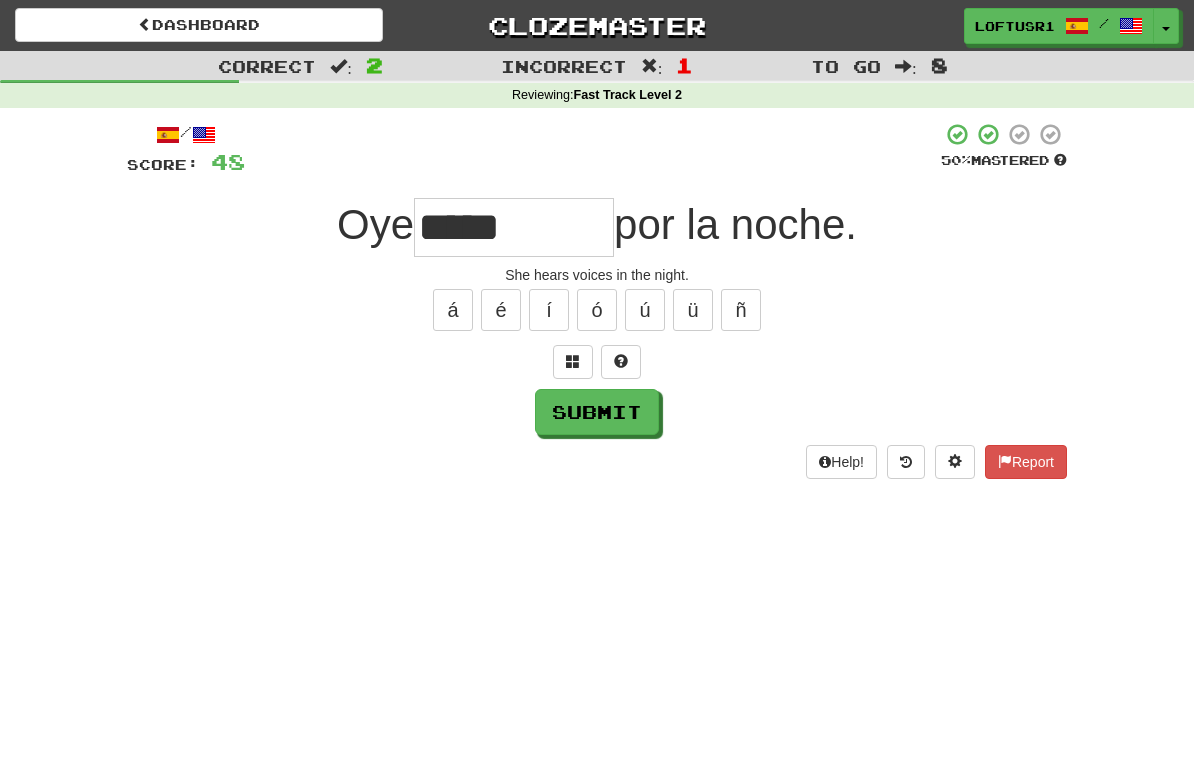 type on "*****" 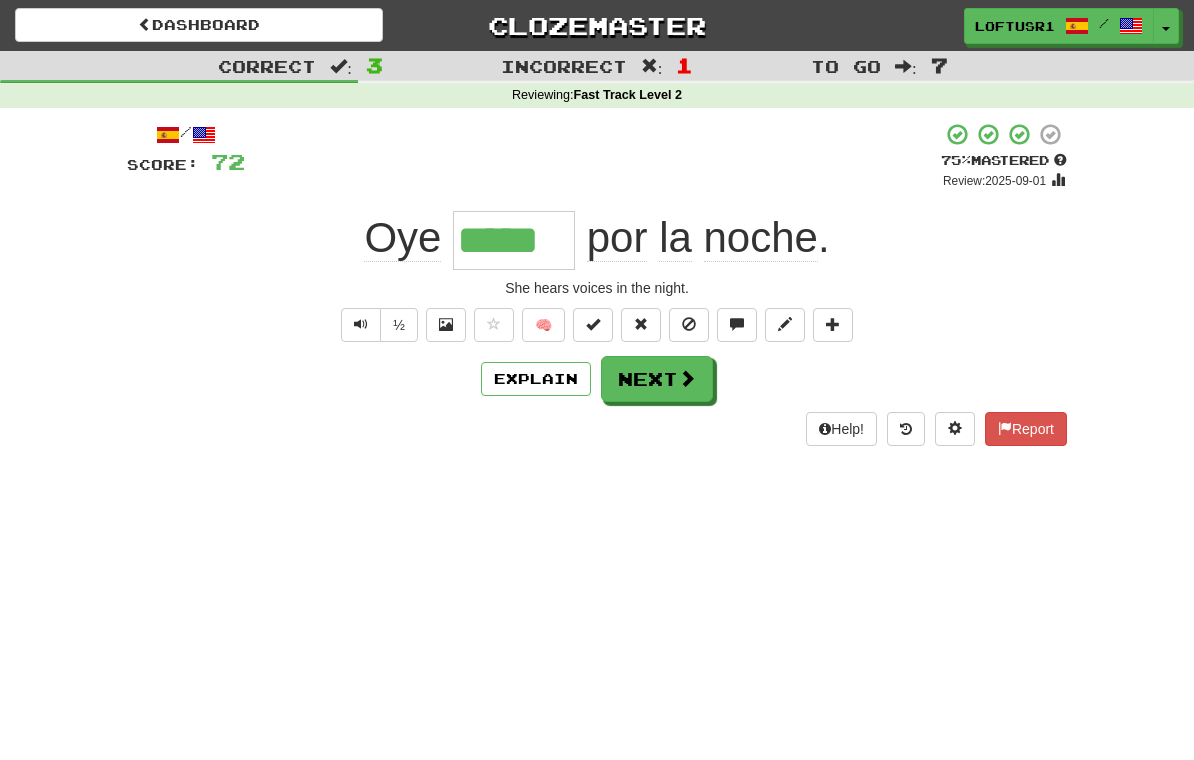 click on "Next" at bounding box center [657, 379] 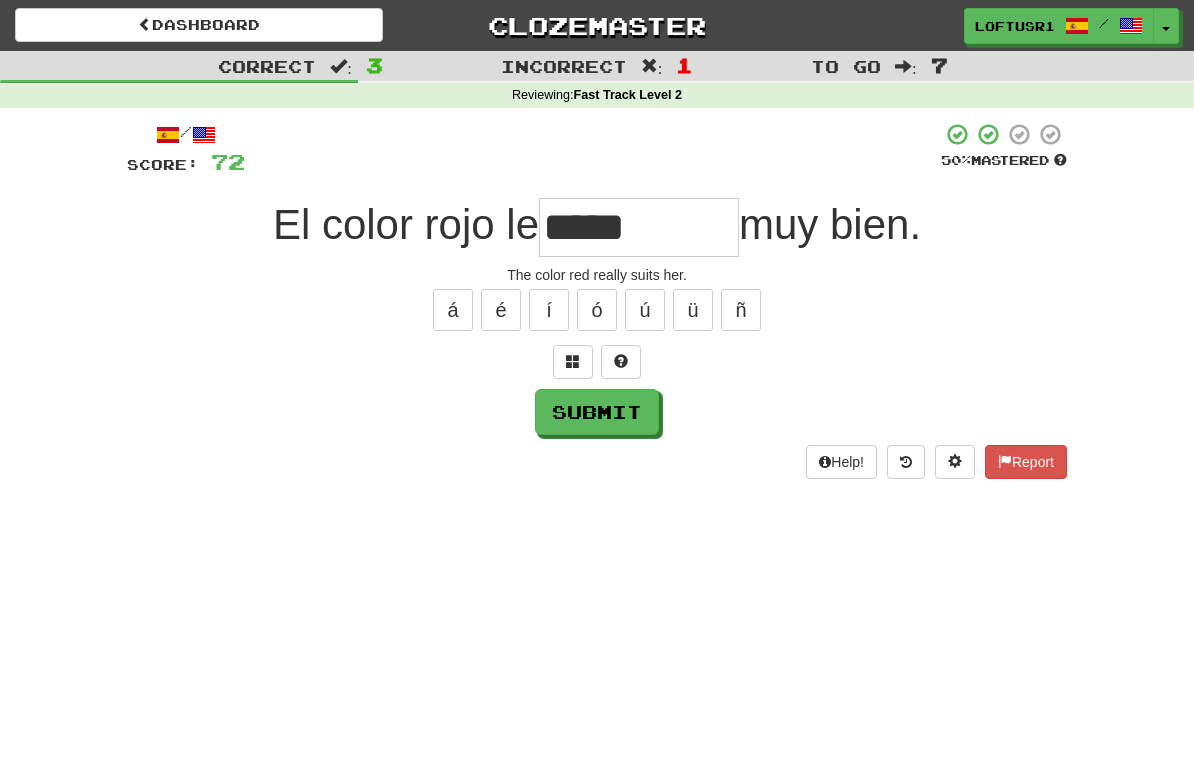 click on "Submit" at bounding box center (597, 412) 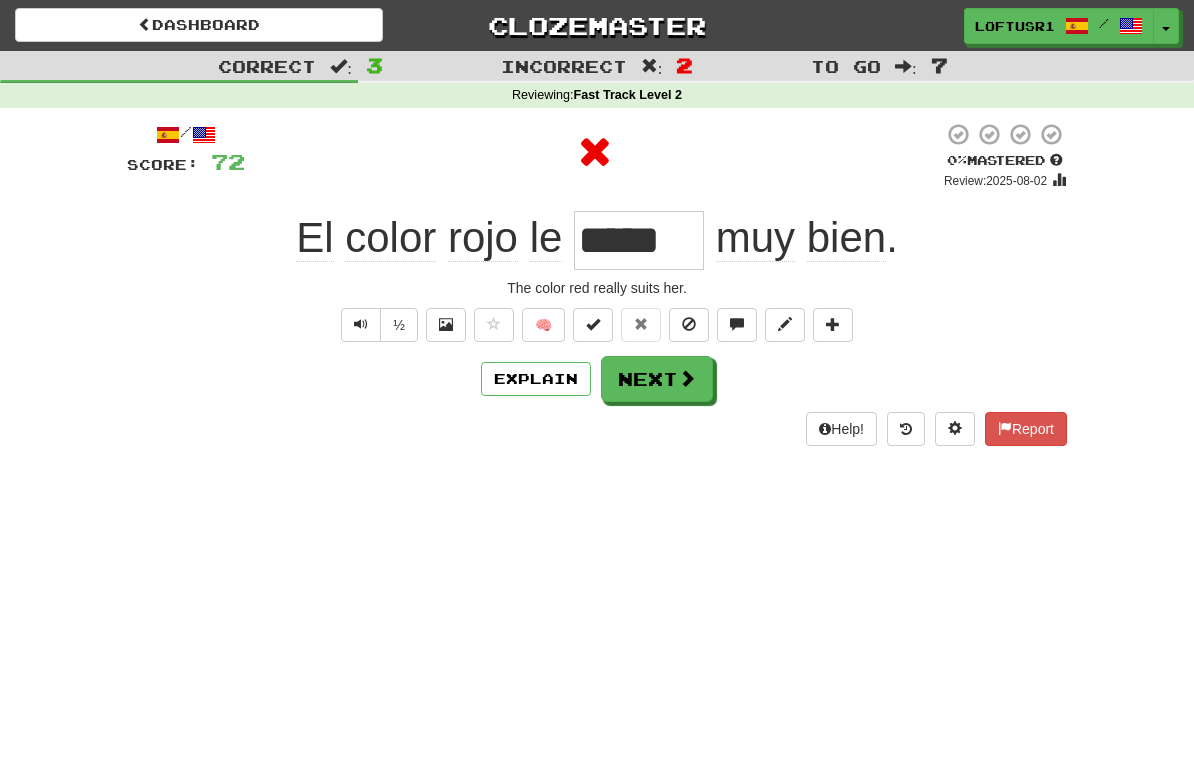 click on "Next" at bounding box center [657, 379] 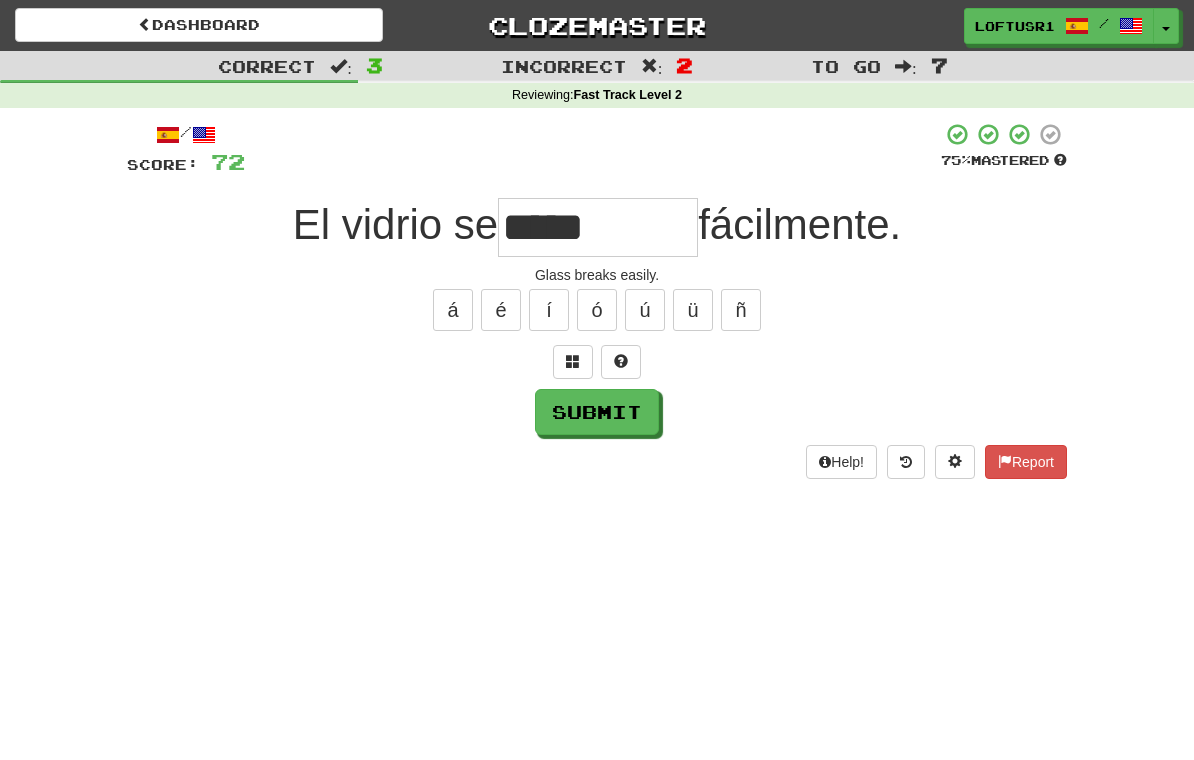 type on "*****" 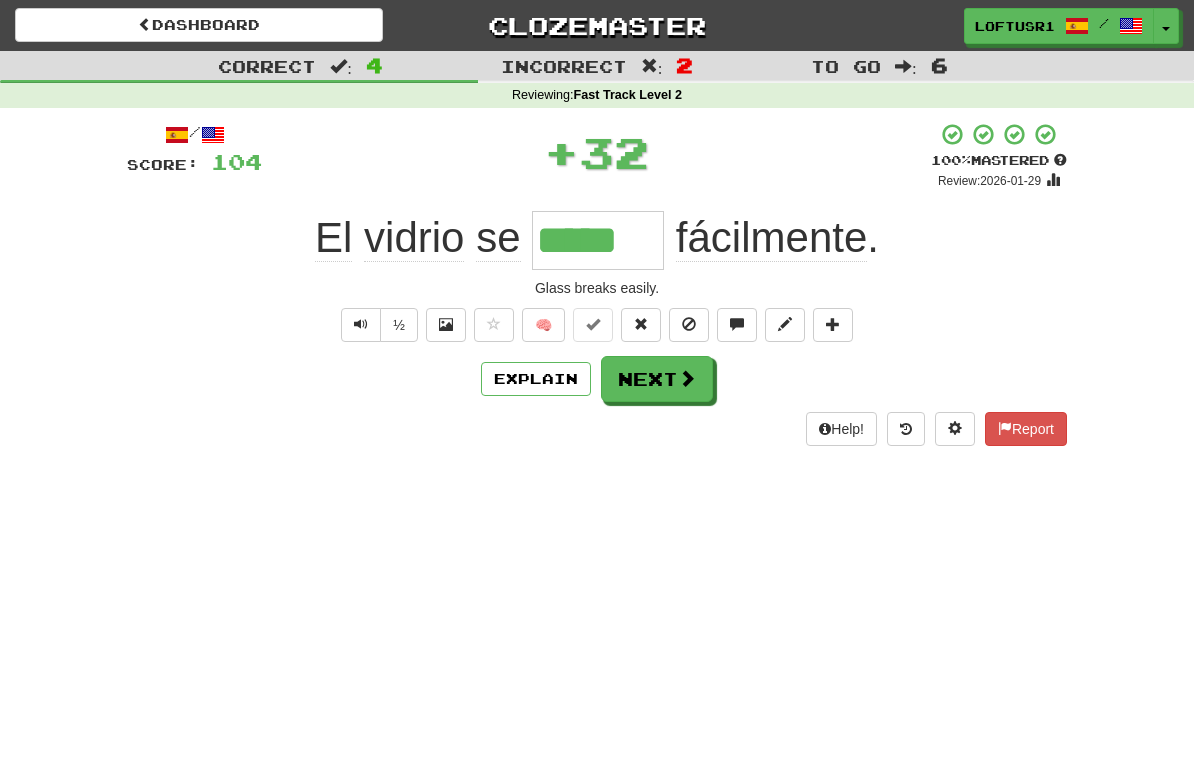 click on "Explain" at bounding box center [536, 379] 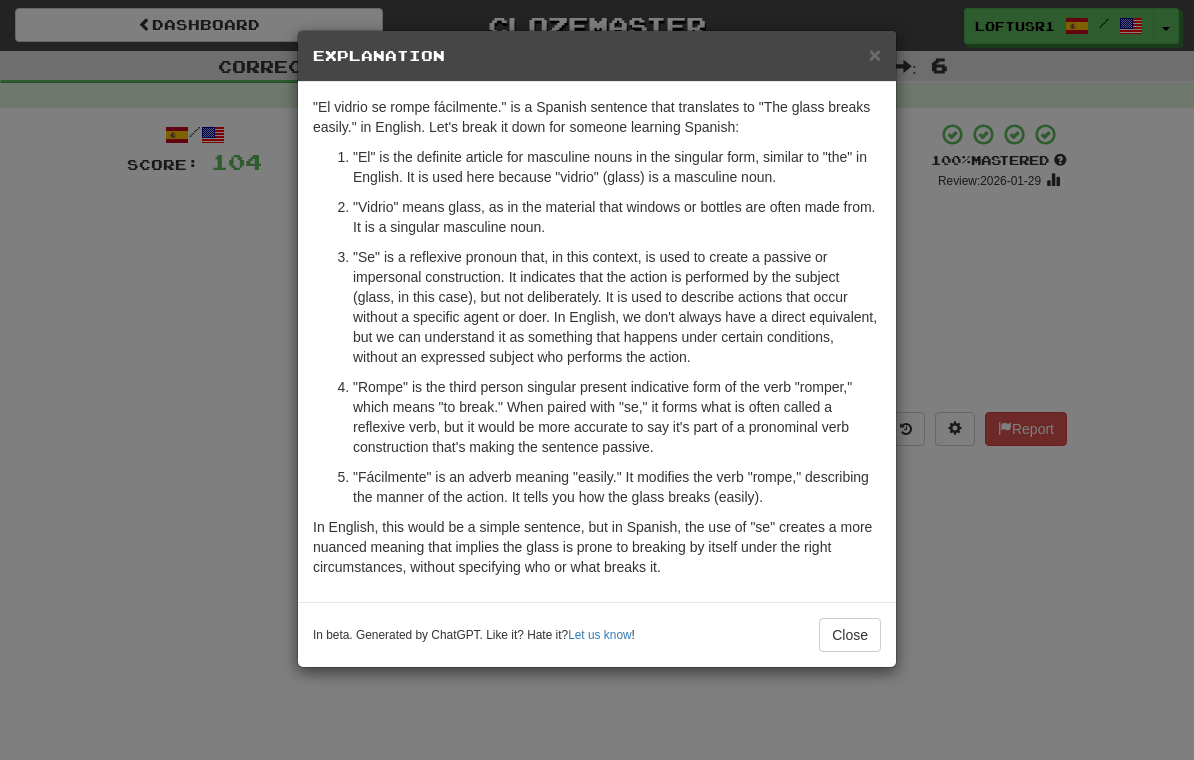 click on "Close" at bounding box center [850, 635] 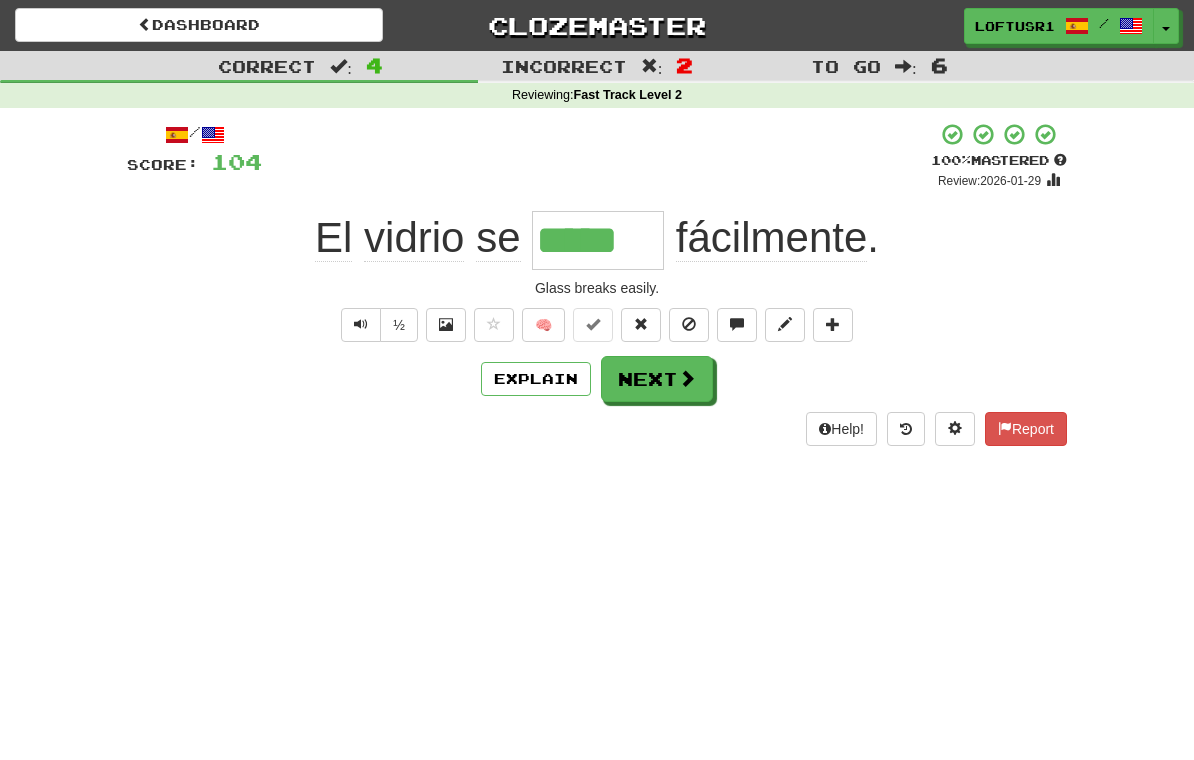 click on "Next" at bounding box center [657, 379] 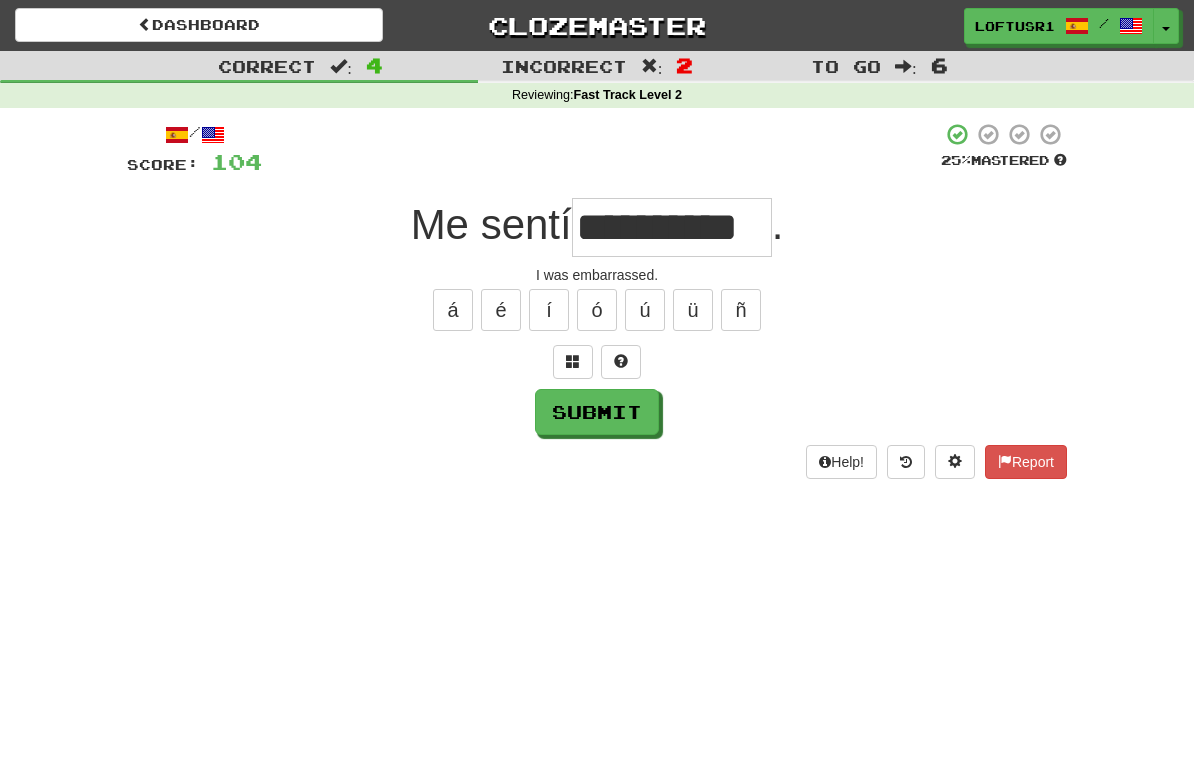 click on "Submit" at bounding box center (597, 412) 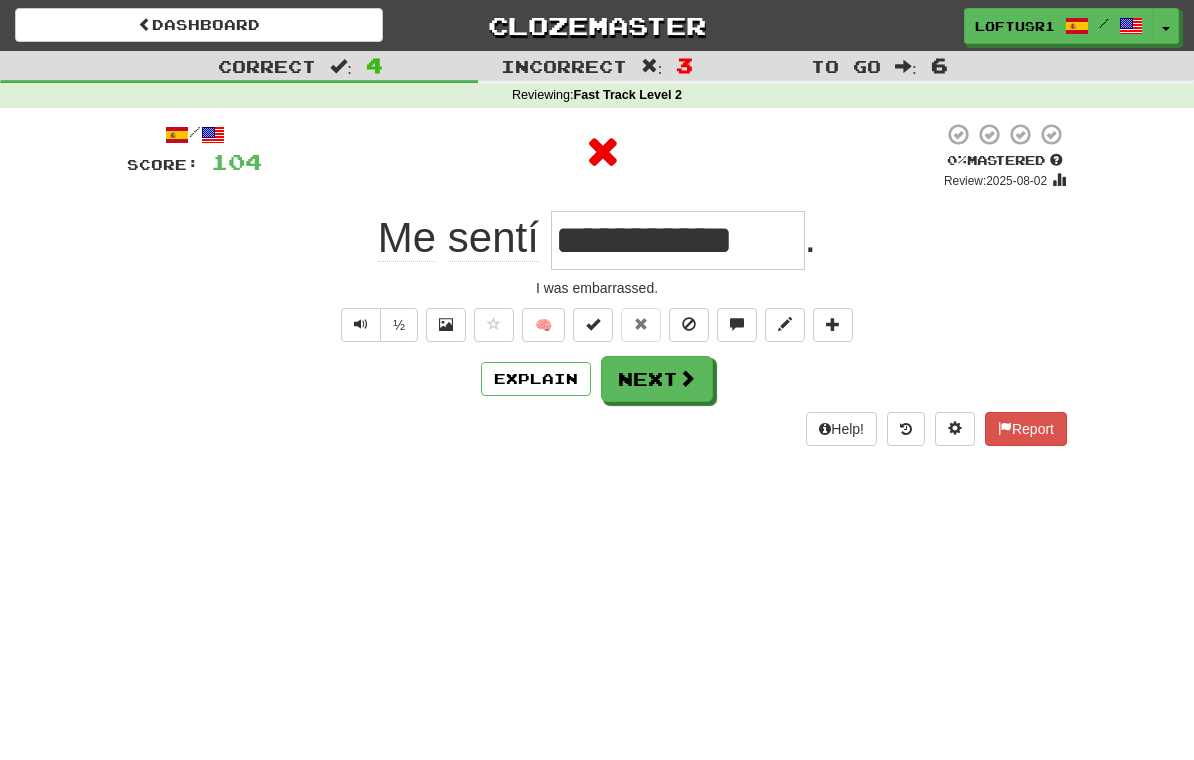 click at bounding box center [687, 378] 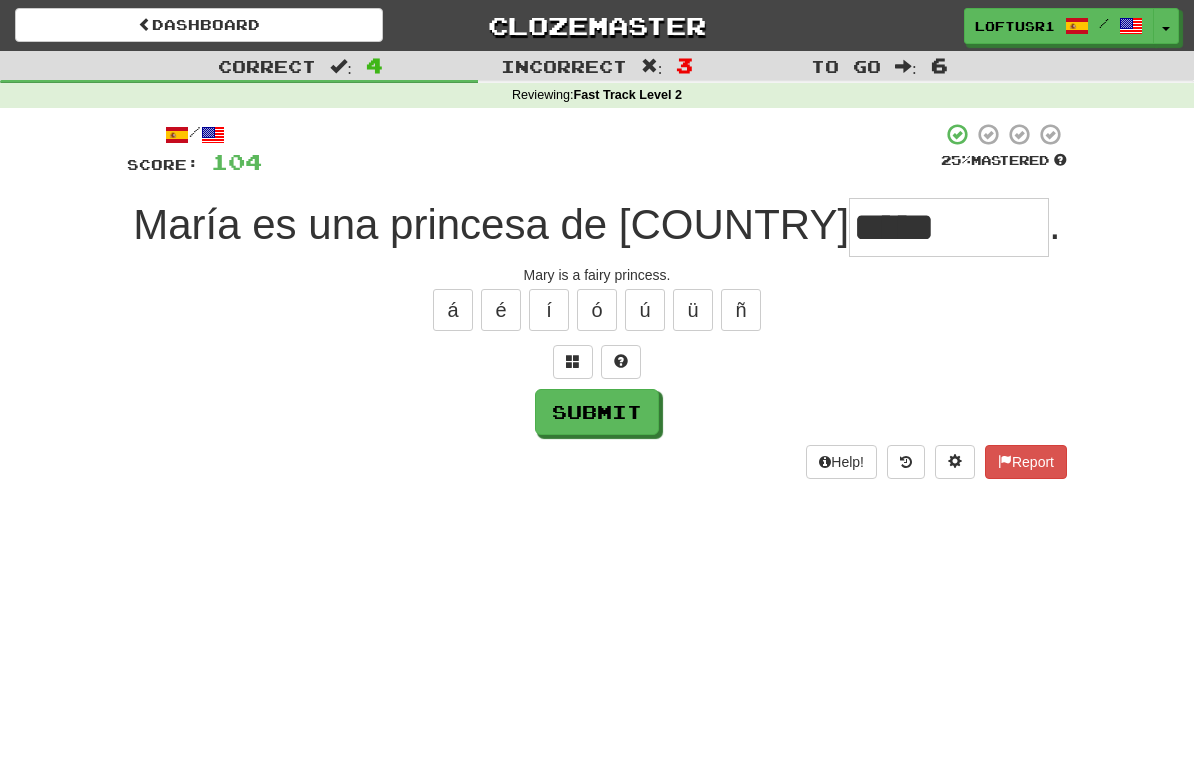 type on "*****" 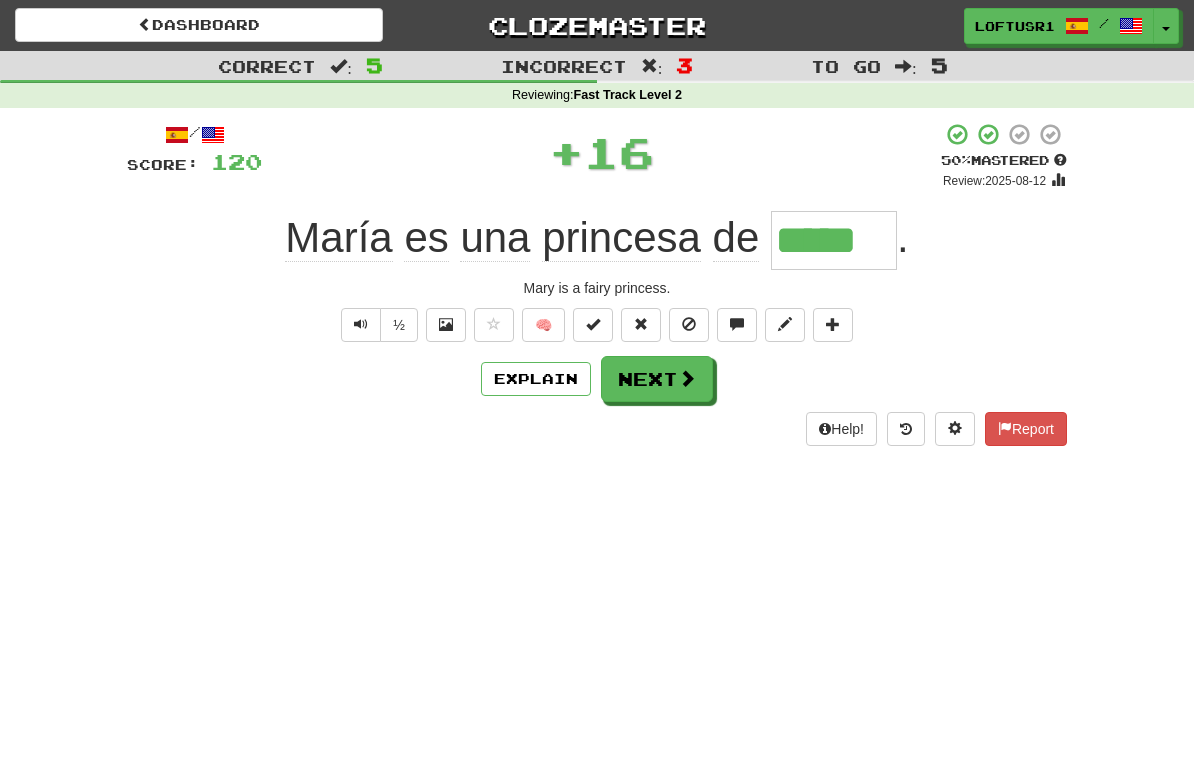 click on "Next" at bounding box center [657, 379] 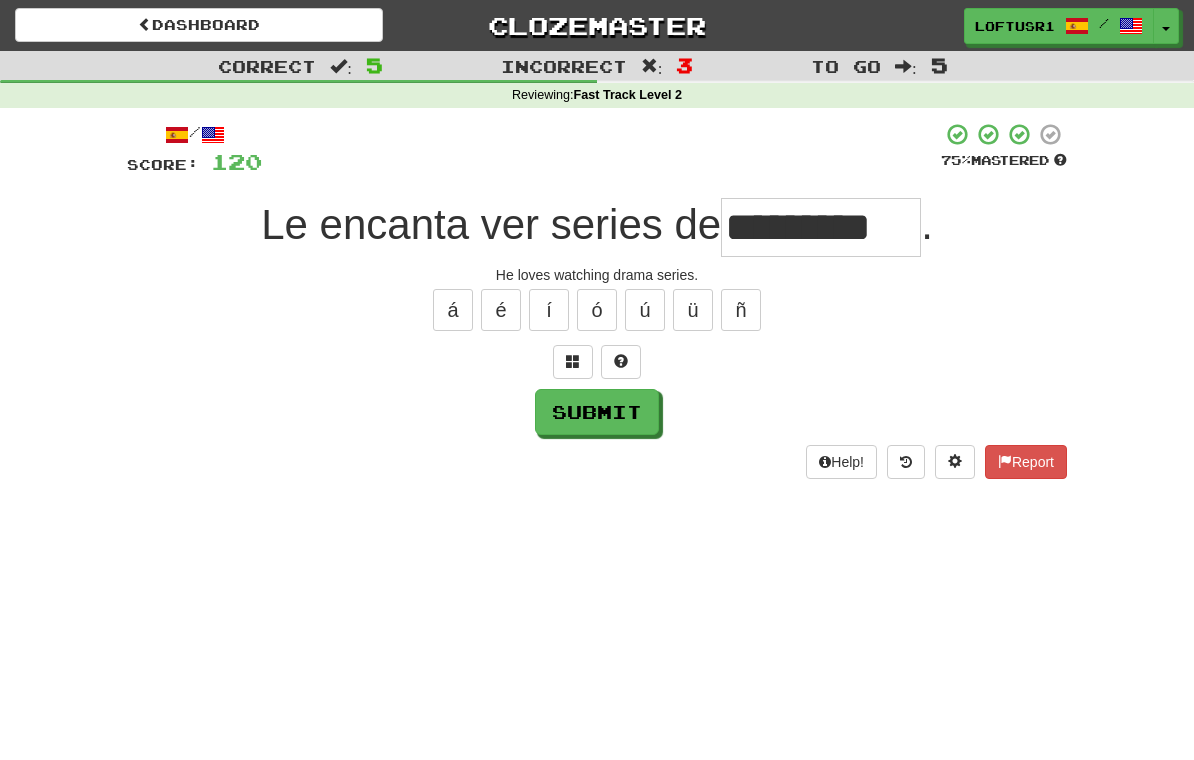 click on "Submit" at bounding box center [597, 412] 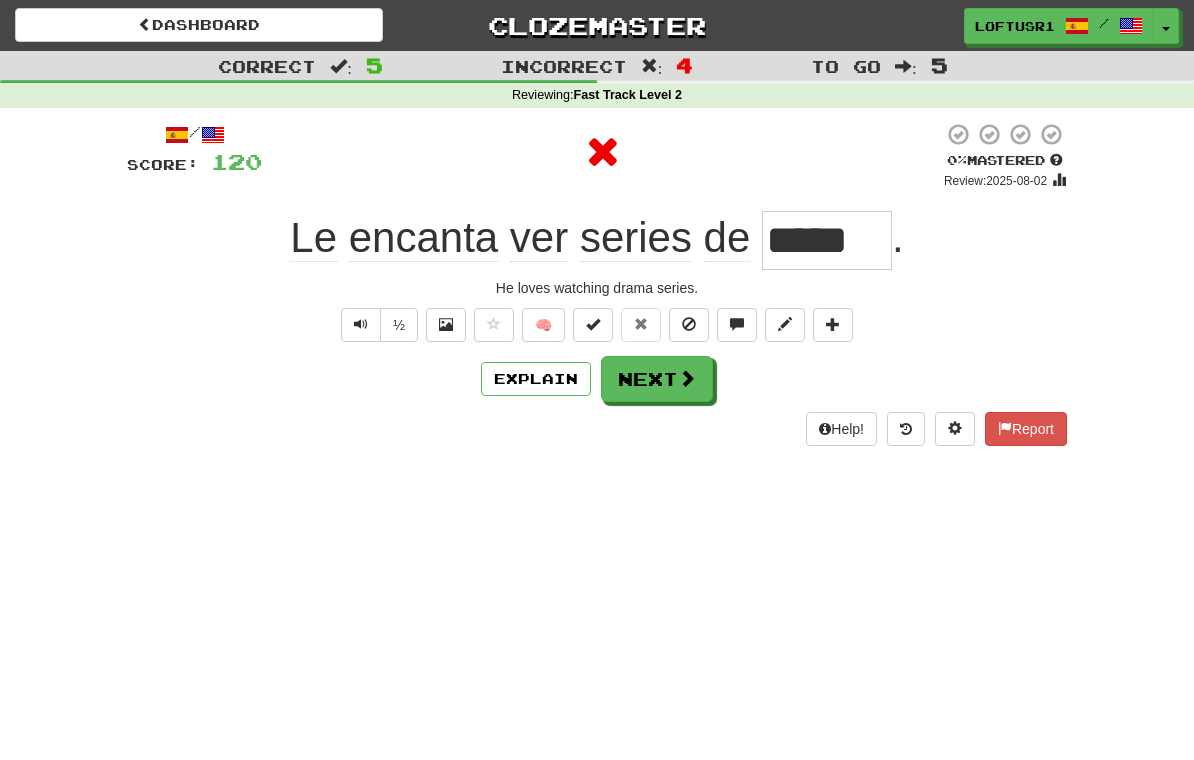 click at bounding box center (687, 378) 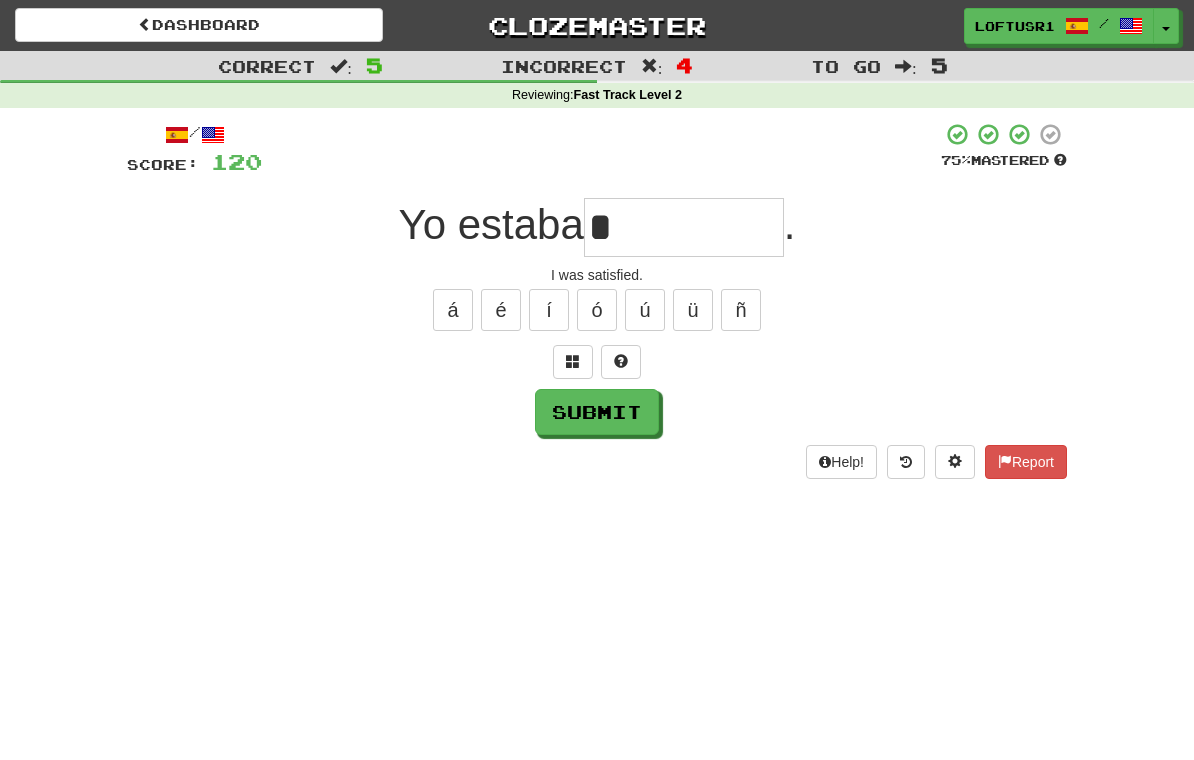 click on "Submit" at bounding box center (597, 412) 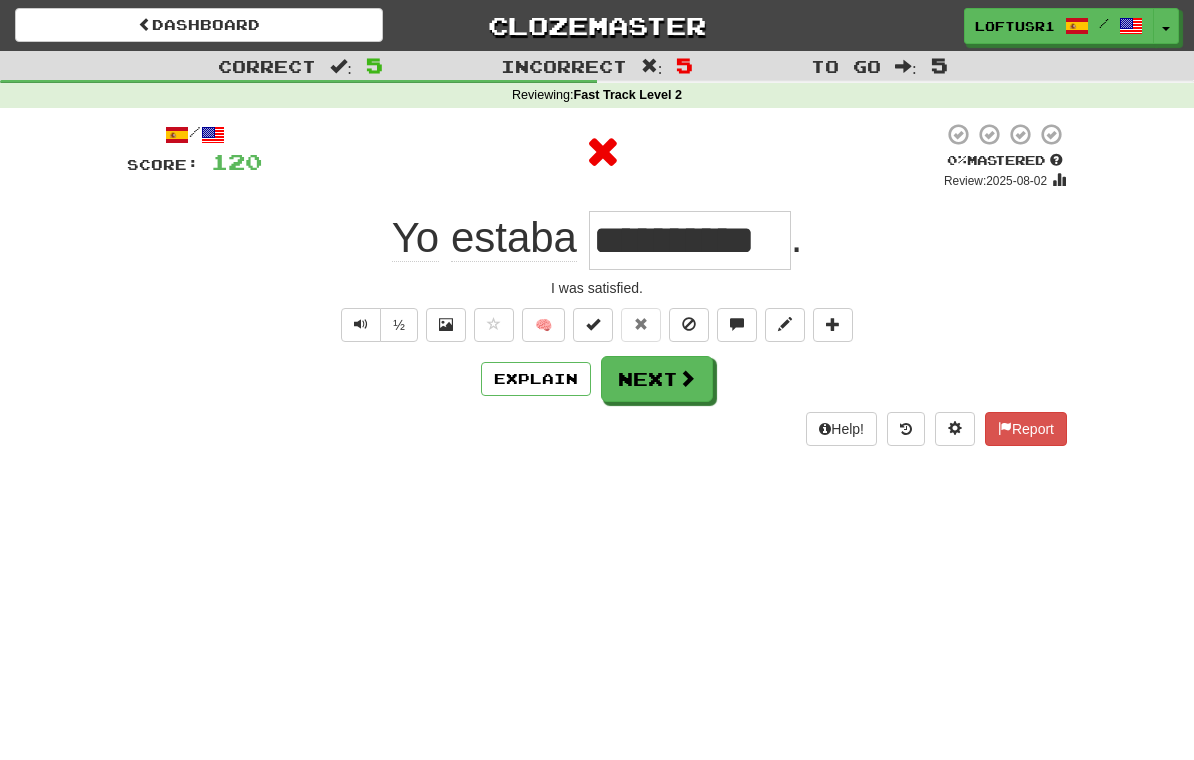 click on "Explain" at bounding box center [536, 379] 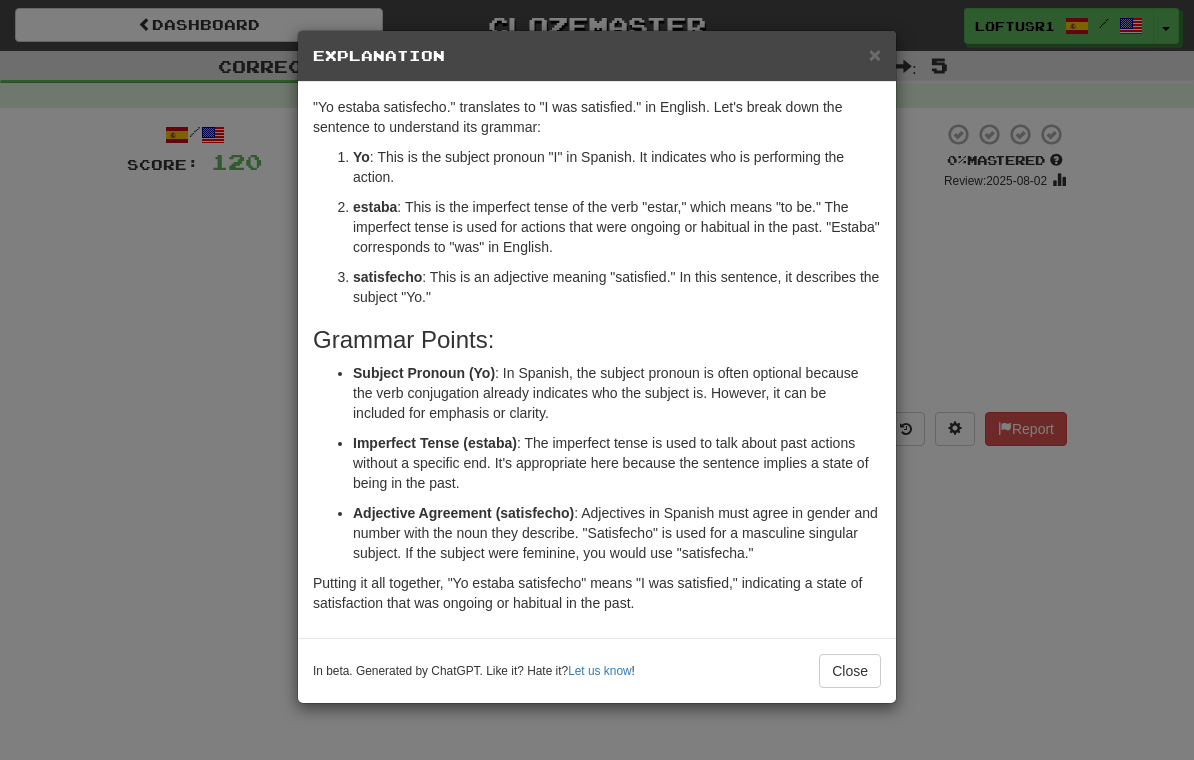 click on "Close" at bounding box center [850, 671] 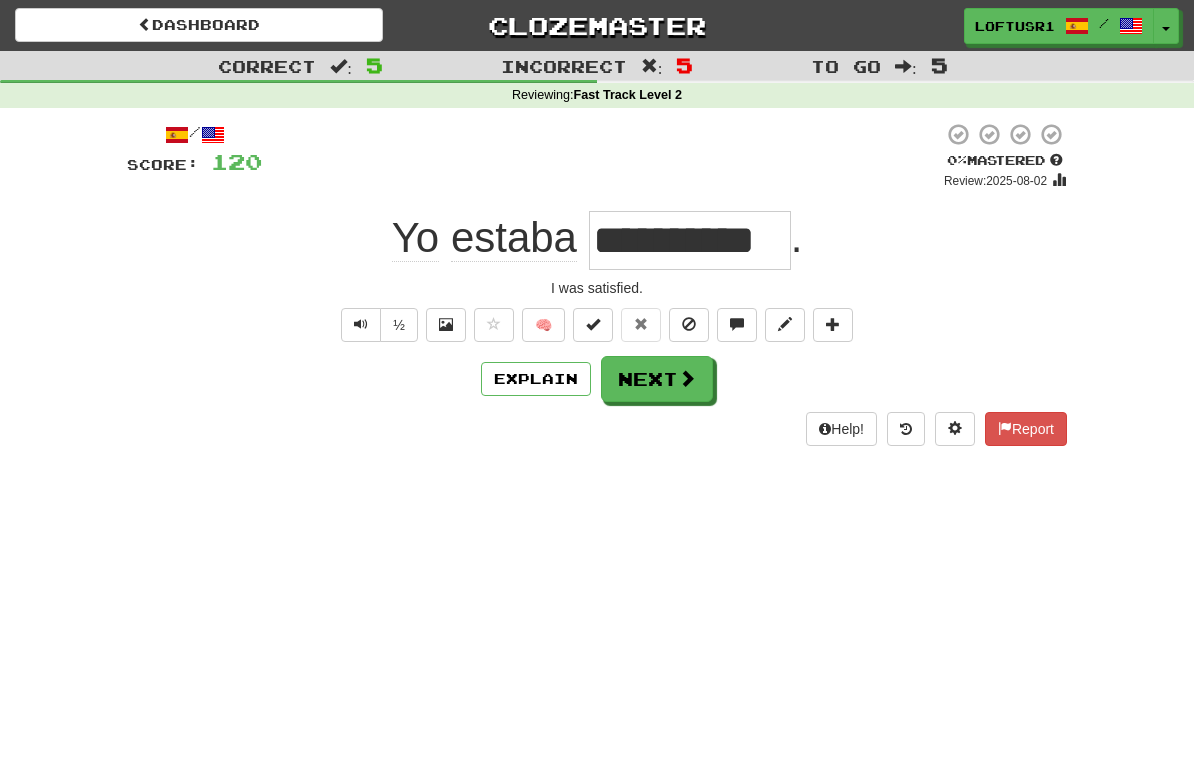 click on "Next" at bounding box center (657, 379) 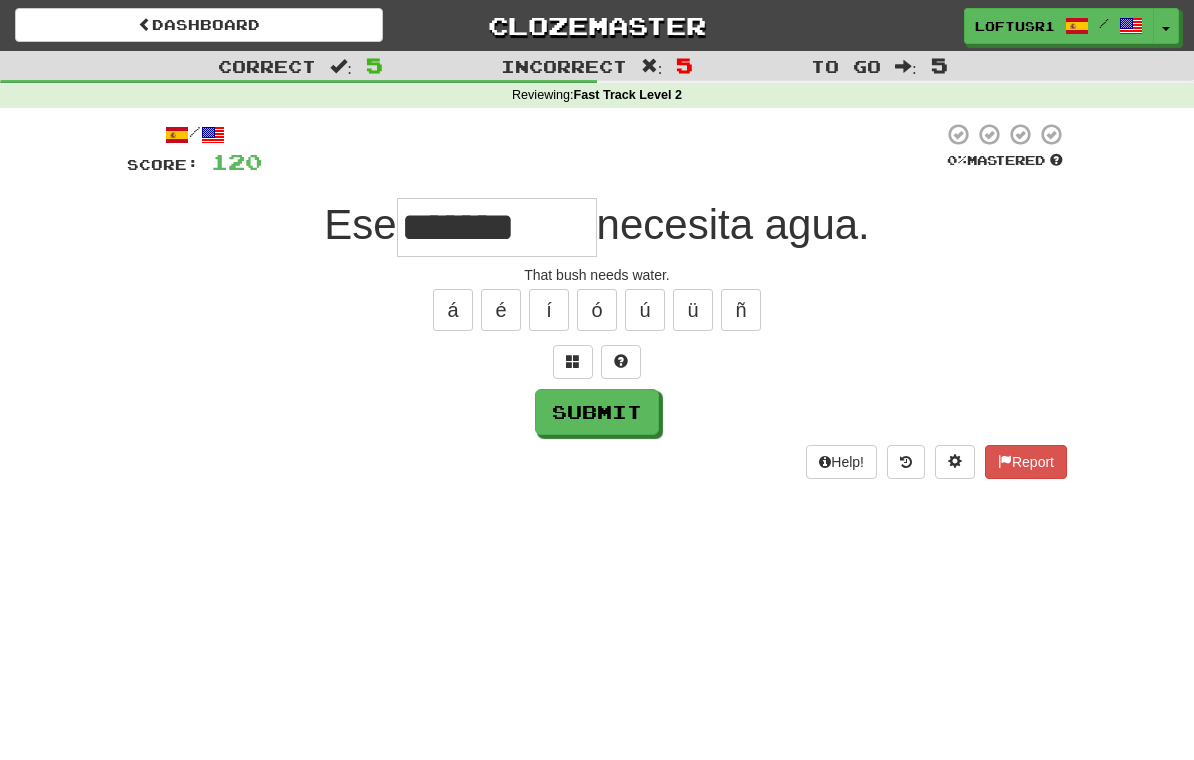 type on "*******" 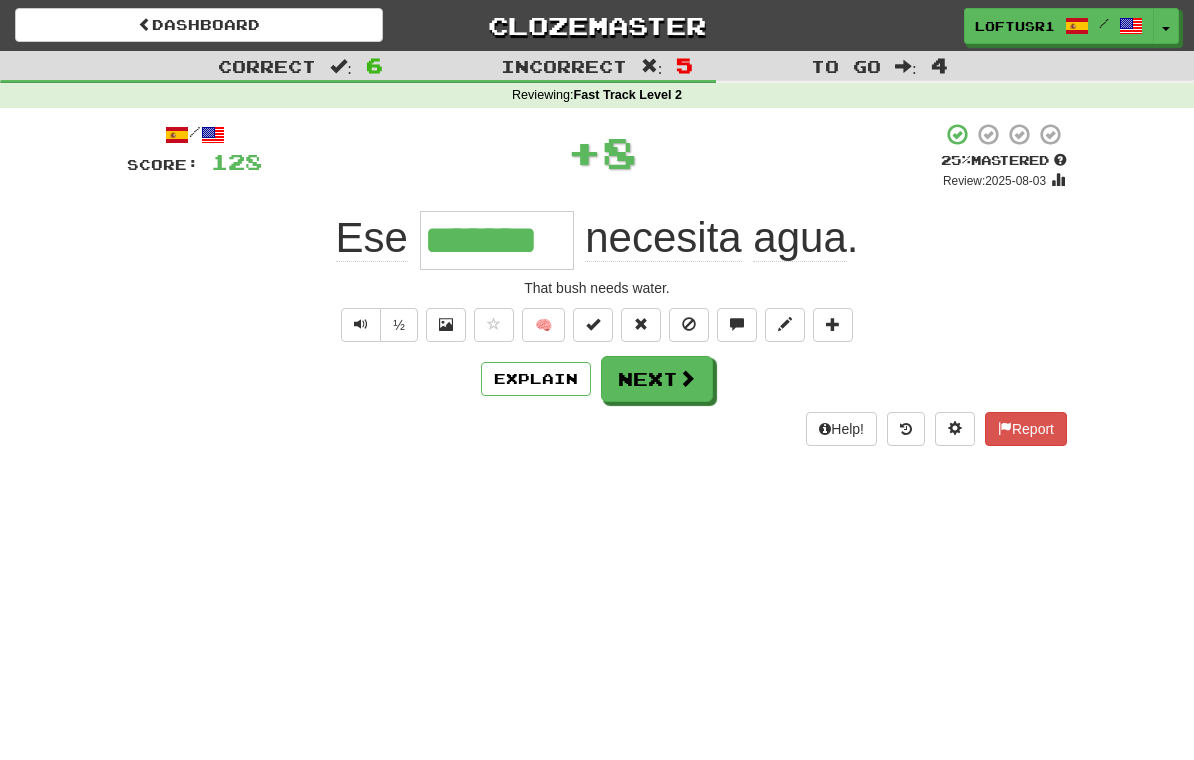 click at bounding box center (687, 378) 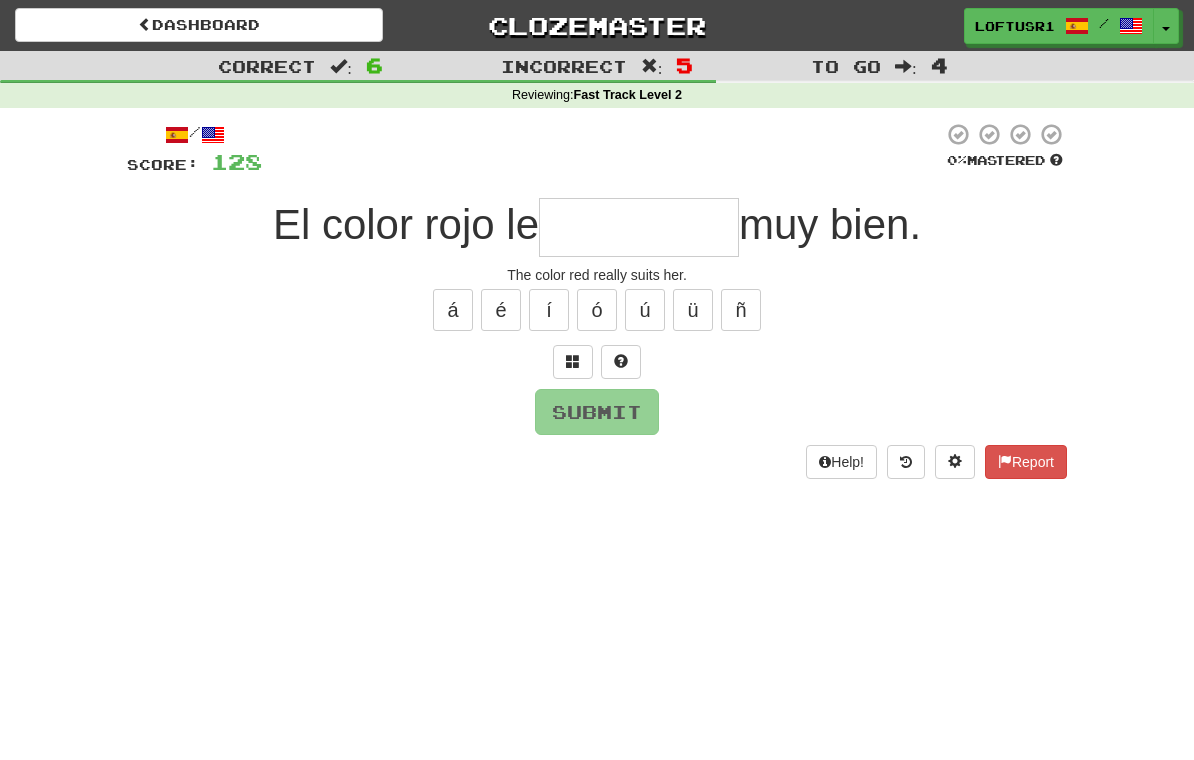 type on "*" 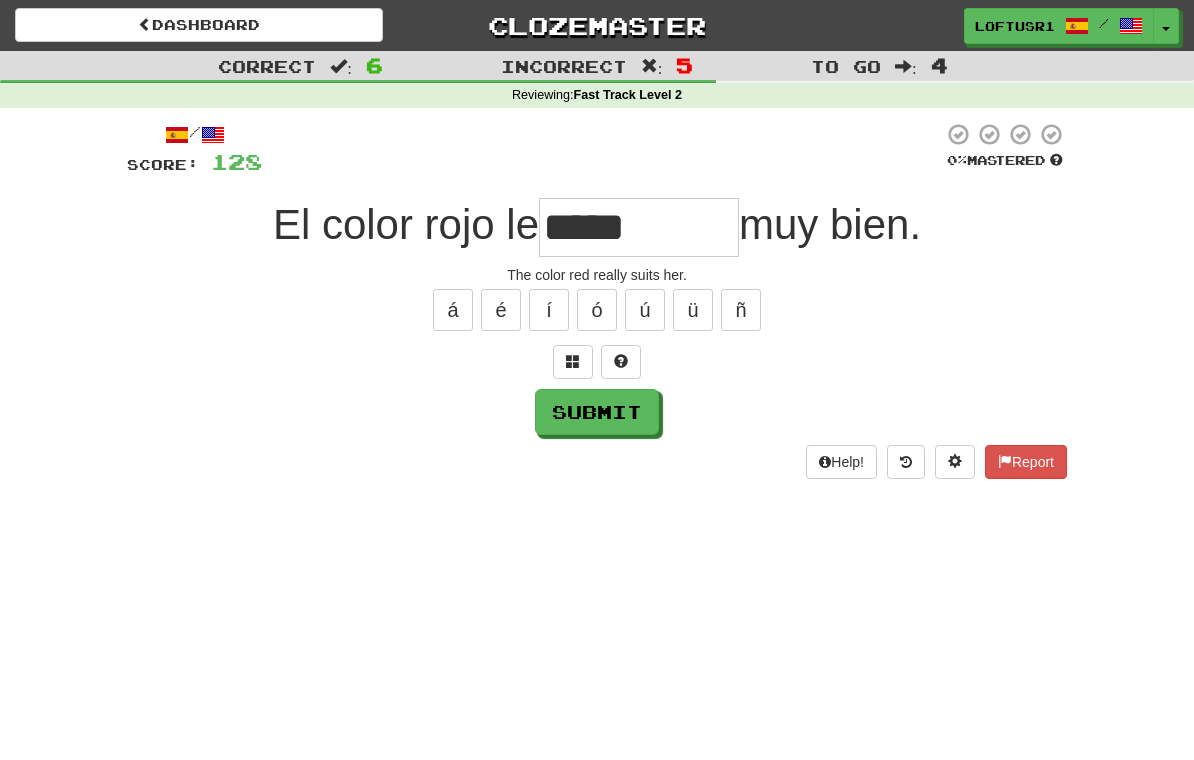 type on "*****" 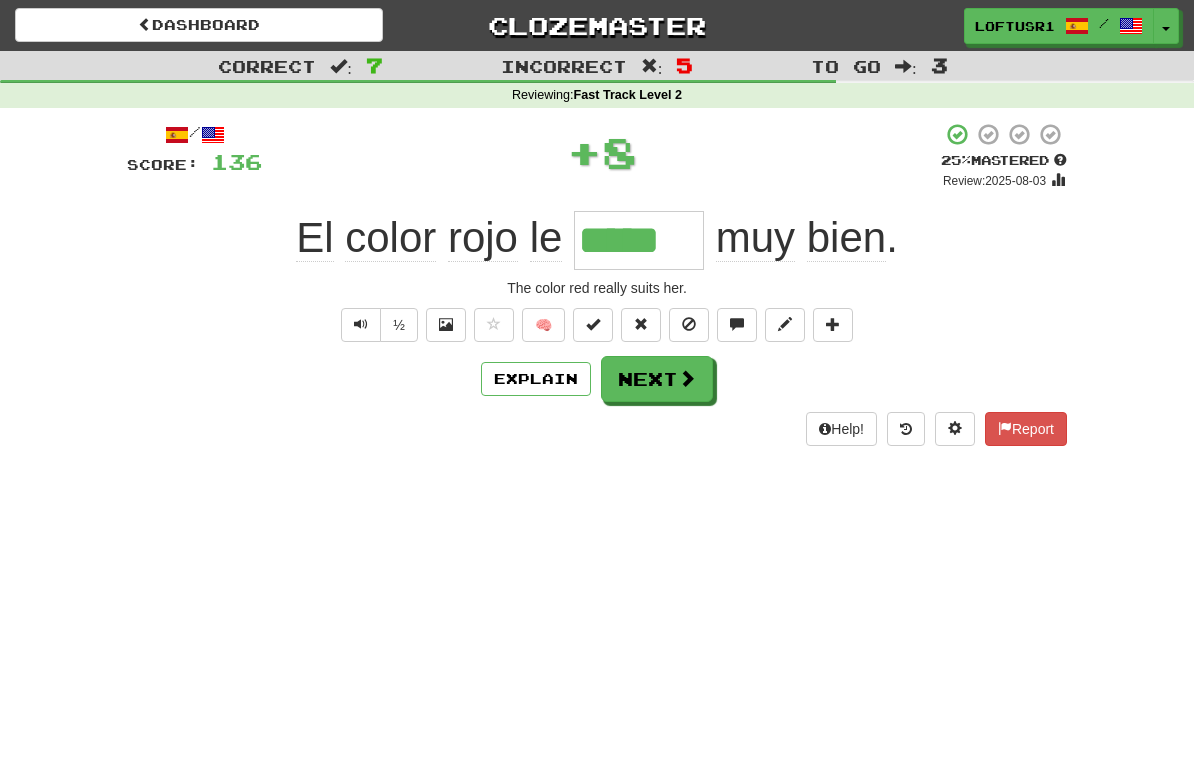 click on "Explain" at bounding box center (536, 379) 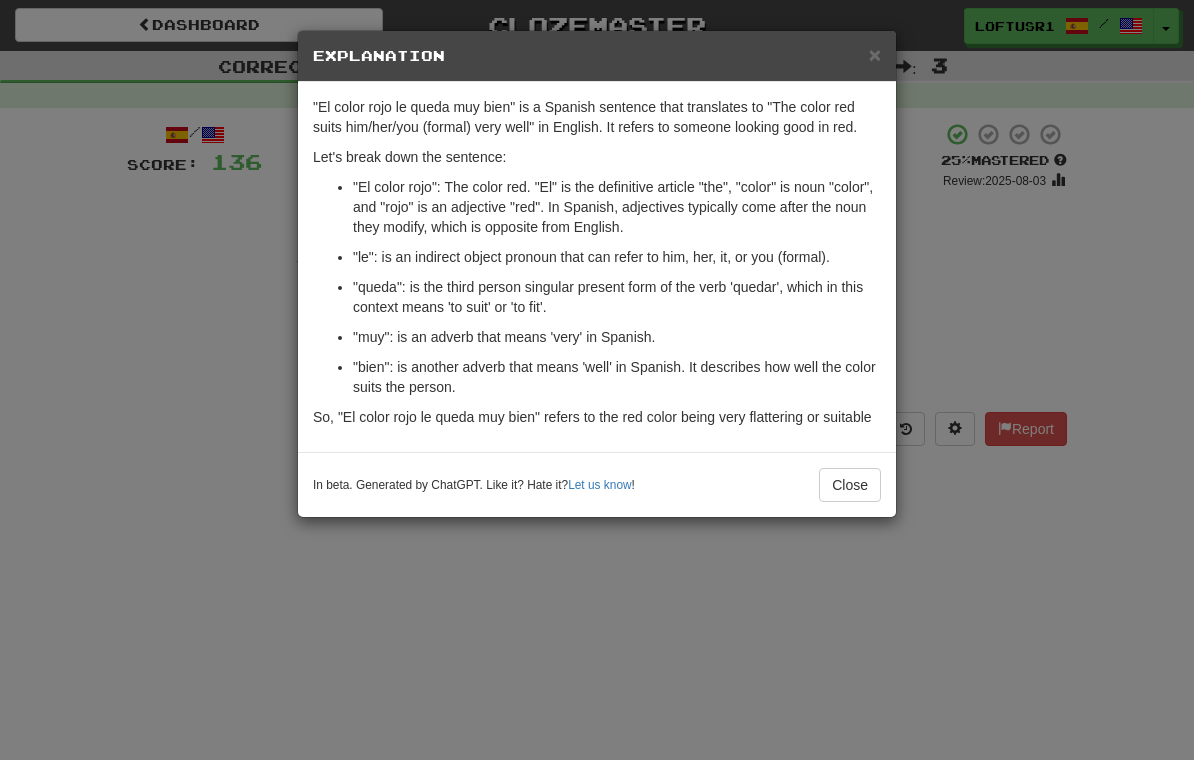 click on "× Explanation "El color rojo le queda muy bien" is a Spanish sentence that translates to "The color red suits him/her/you (formal) very well" in English. It refers to someone looking good in red.
Let's break down the sentence:
"El color rojo": The color red. "El" is the definitive article "the", "color" is noun "color", and "rojo" is an adjective "red". In Spanish, adjectives typically come after the noun they modify, which is opposite from English.
"le": is an indirect object pronoun that can refer to him, her, it, or you (formal).
"queda": is the third person singular present form of the verb 'quedar', which in this context means 'to suit' or 'to fit'.
"muy": is an adverb that means 'very' in Spanish.
"bien": is another adverb that means 'well' in Spanish. It describes how well the color suits the person.
So, "El color rojo le queda muy bien" refers to the red color being very flattering or suitable In beta. Generated by ChatGPT. Like it? Hate it?  Let us know ! Close" at bounding box center (597, 380) 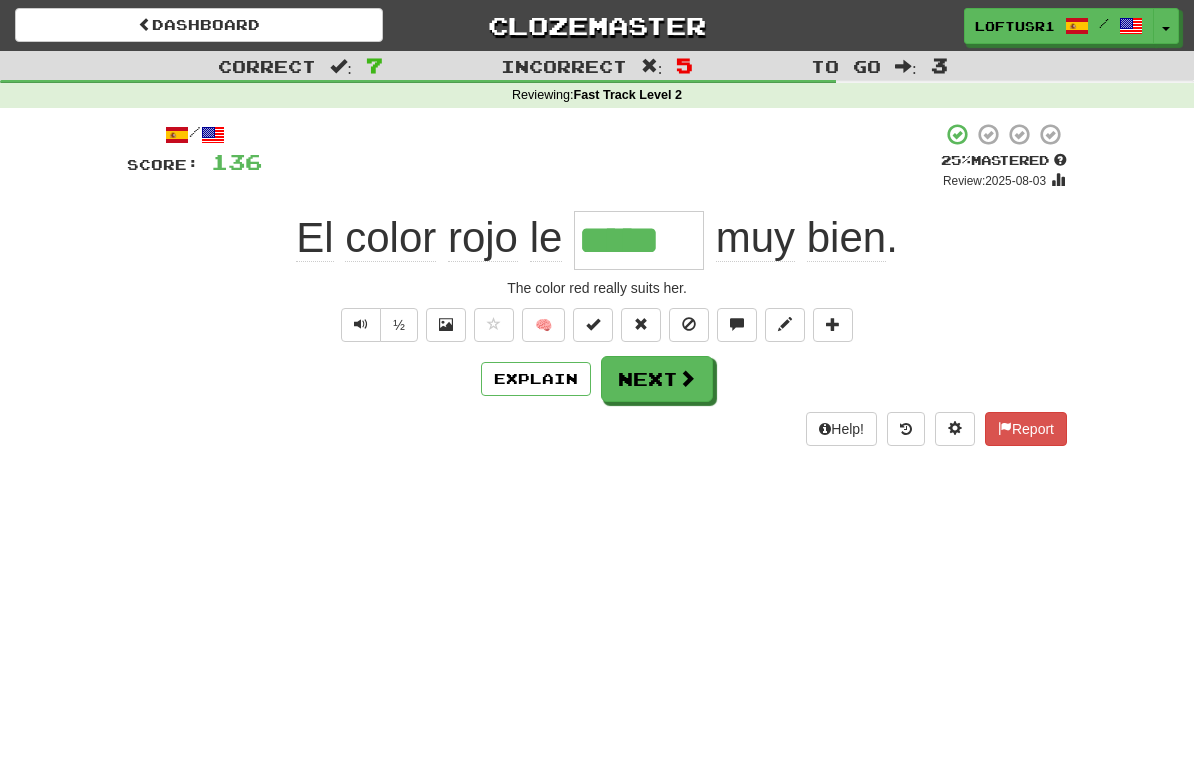 click on "Next" at bounding box center [657, 379] 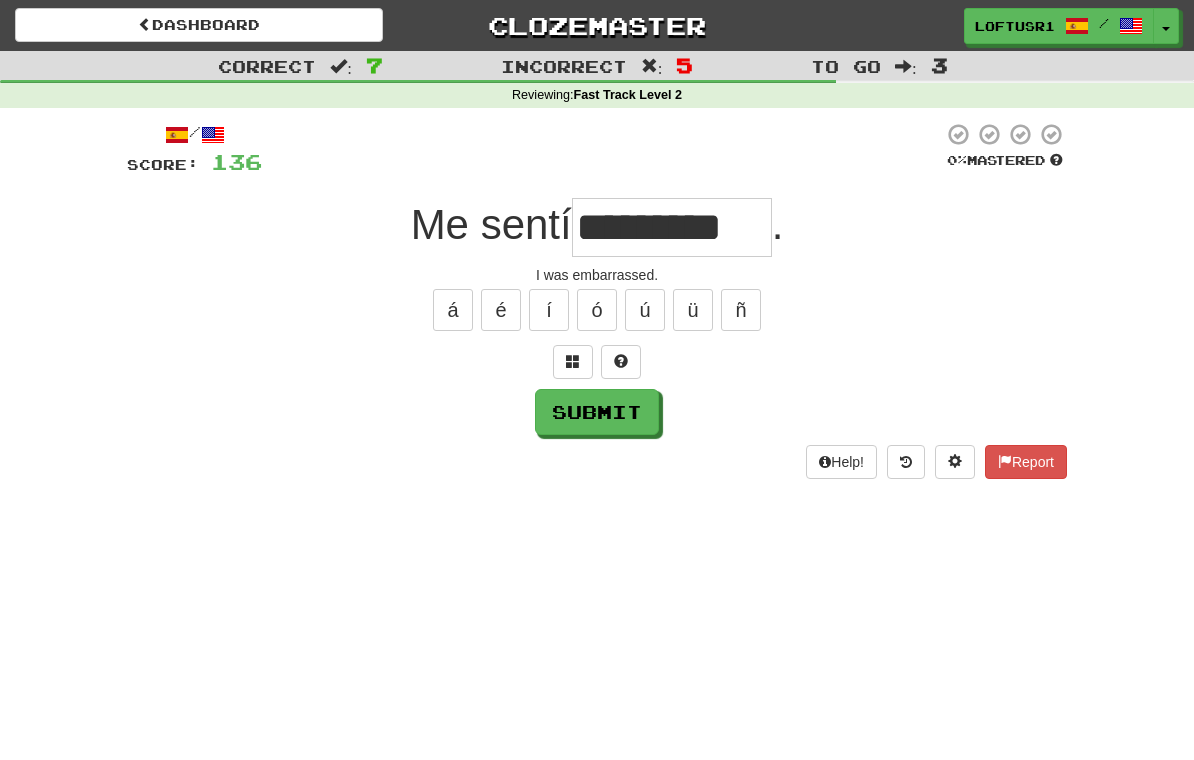 click on "Submit" at bounding box center (597, 412) 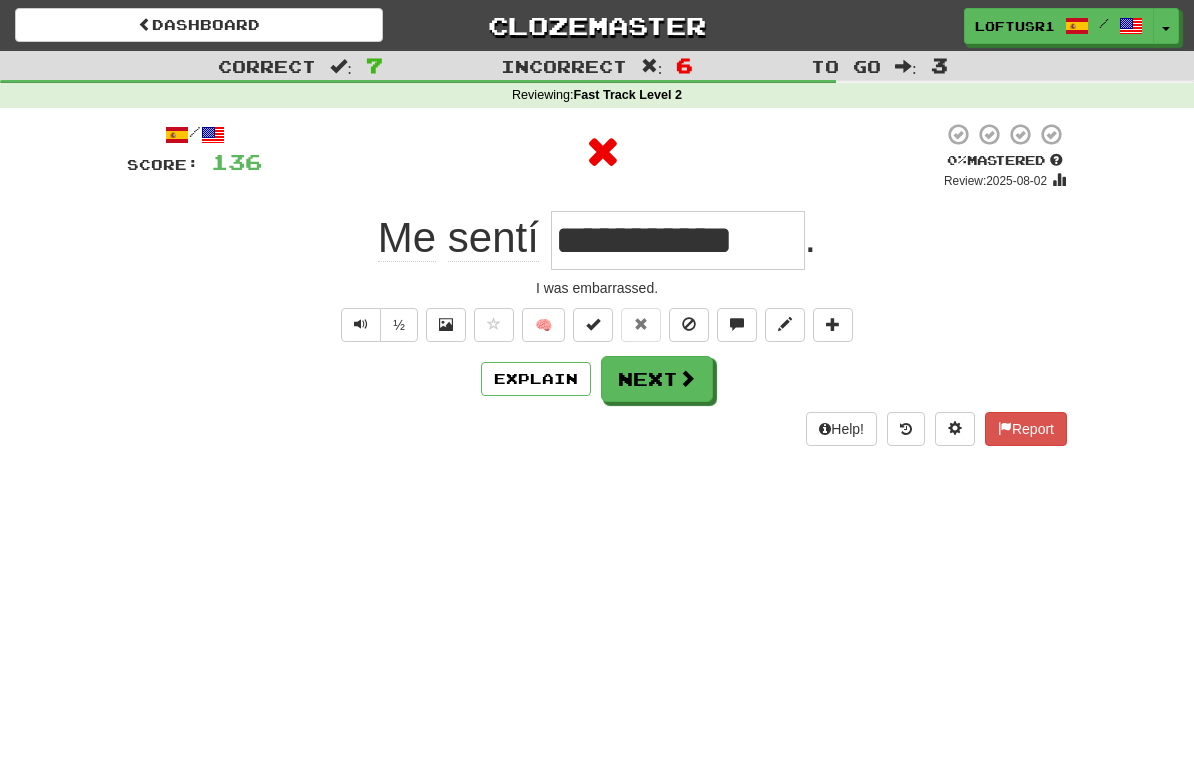 click on "Next" at bounding box center [657, 379] 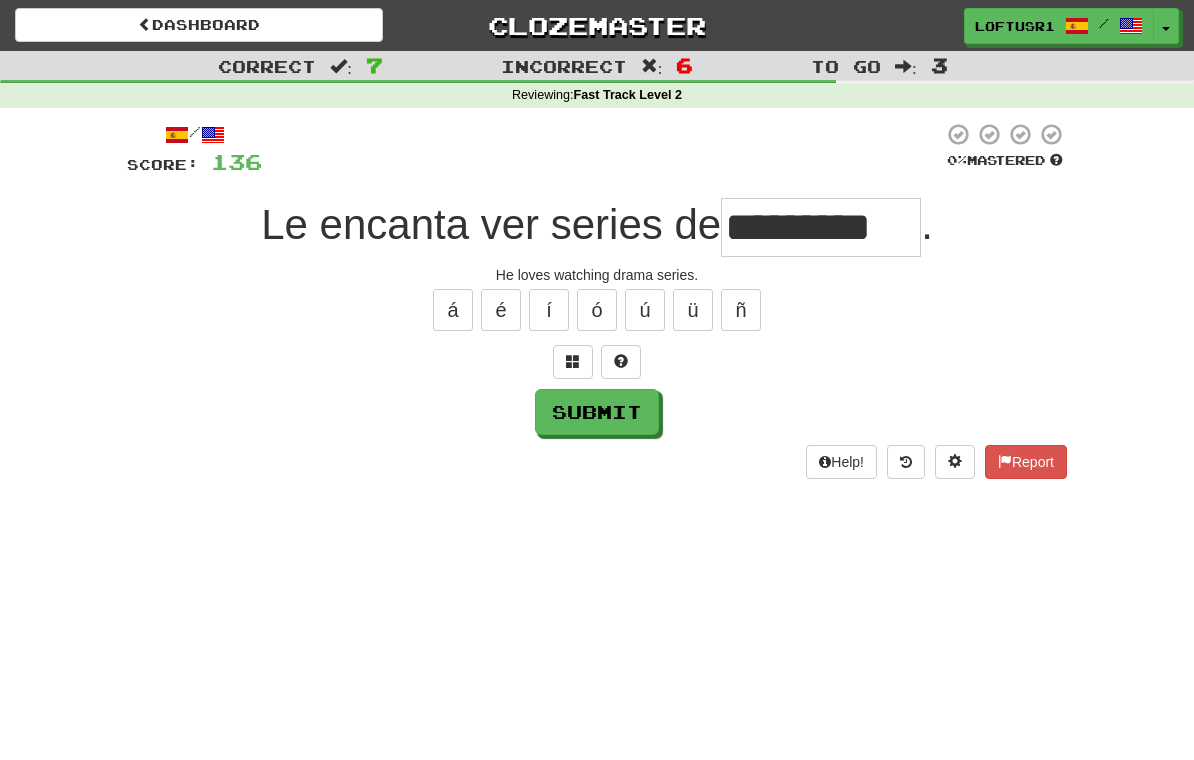 click on "Submit" at bounding box center (597, 412) 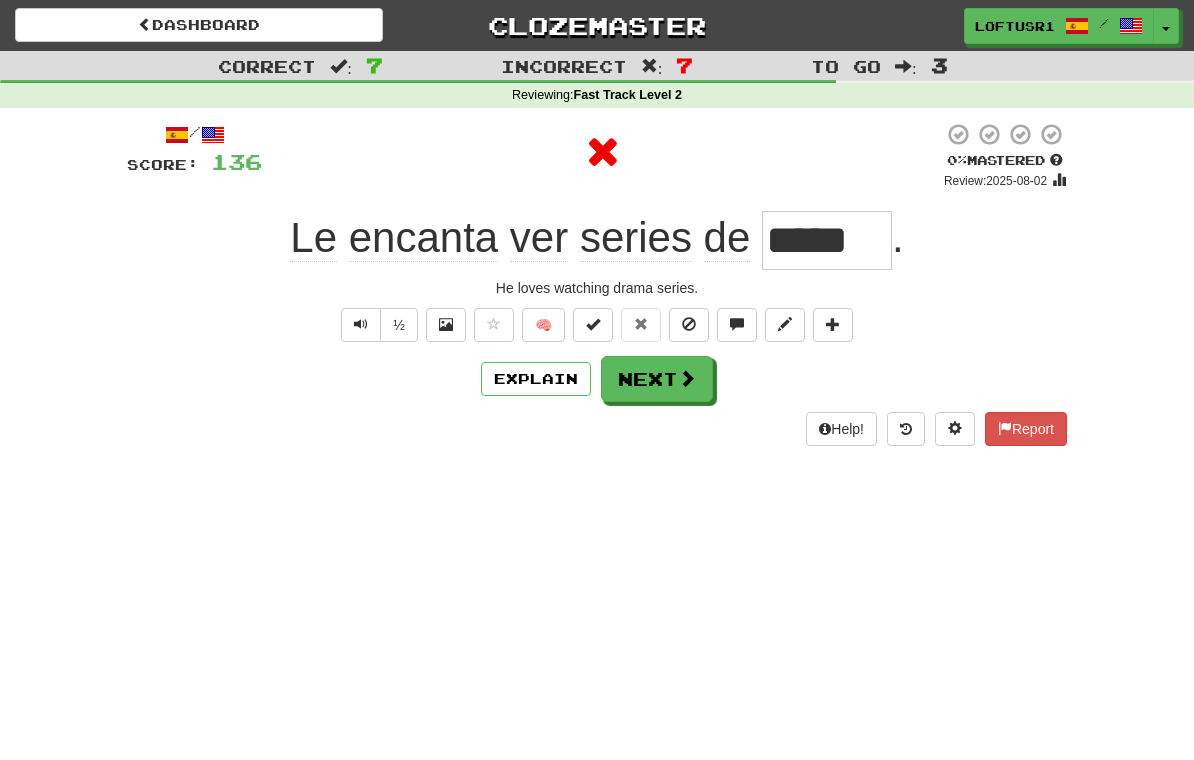 click on "Next" at bounding box center (657, 379) 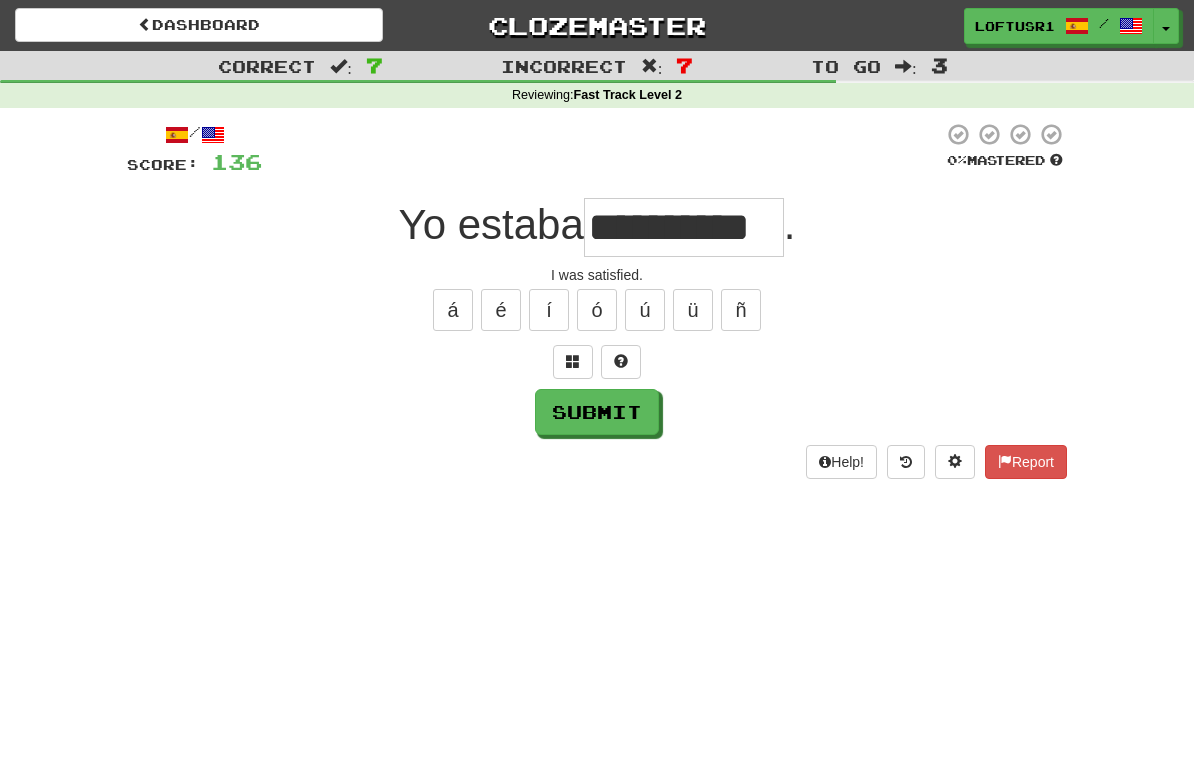 click on "Submit" at bounding box center [597, 412] 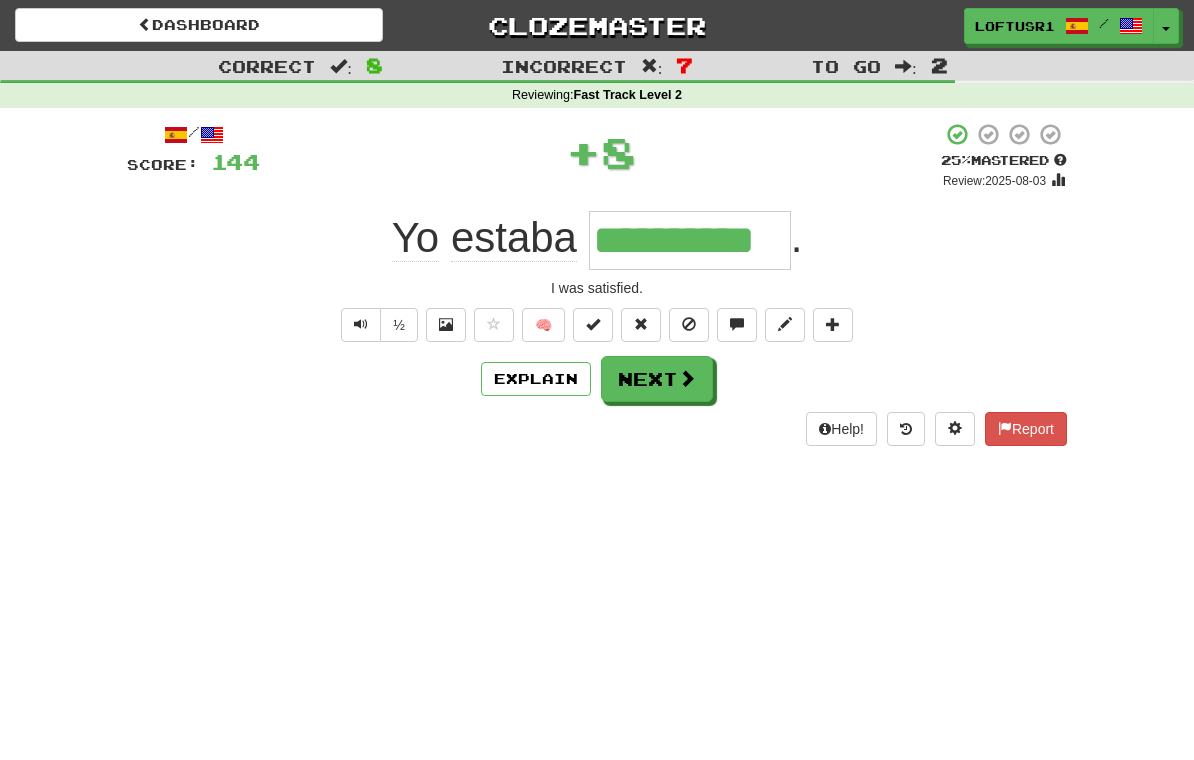 click on "Next" at bounding box center [657, 379] 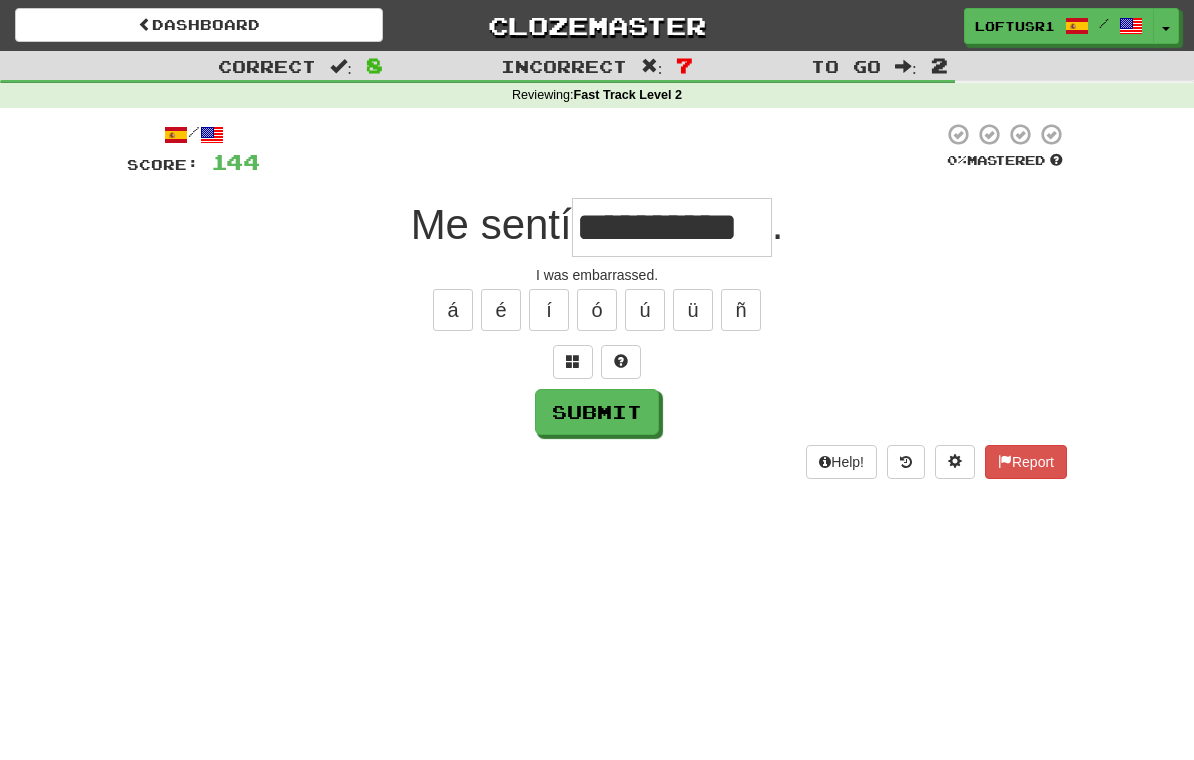click on "Submit" at bounding box center [597, 412] 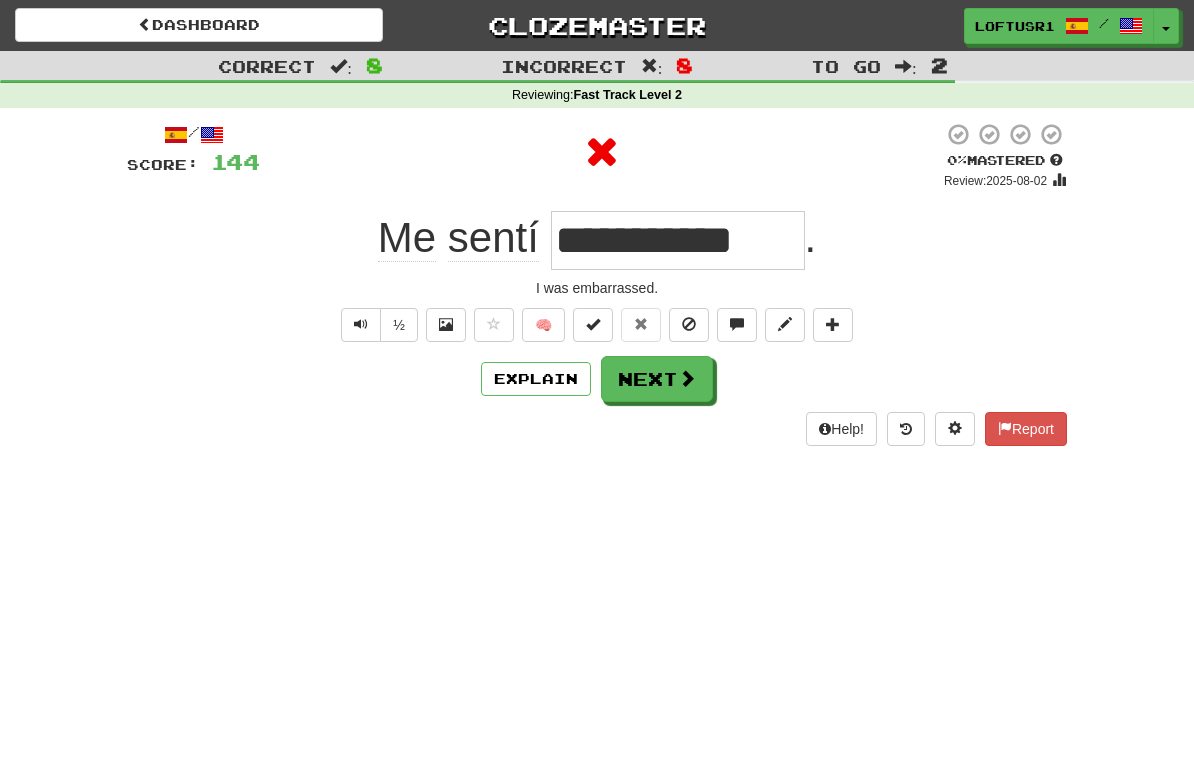 click on "Explain" at bounding box center [536, 379] 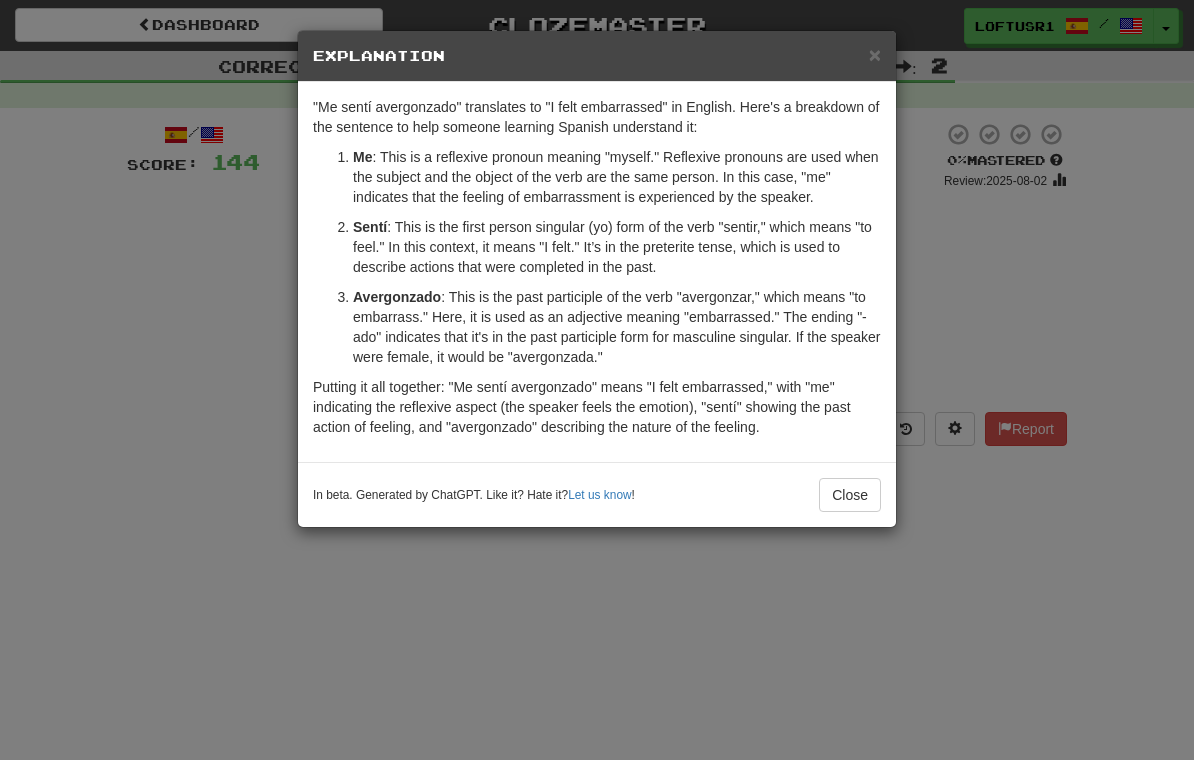 click on "Close" at bounding box center [850, 495] 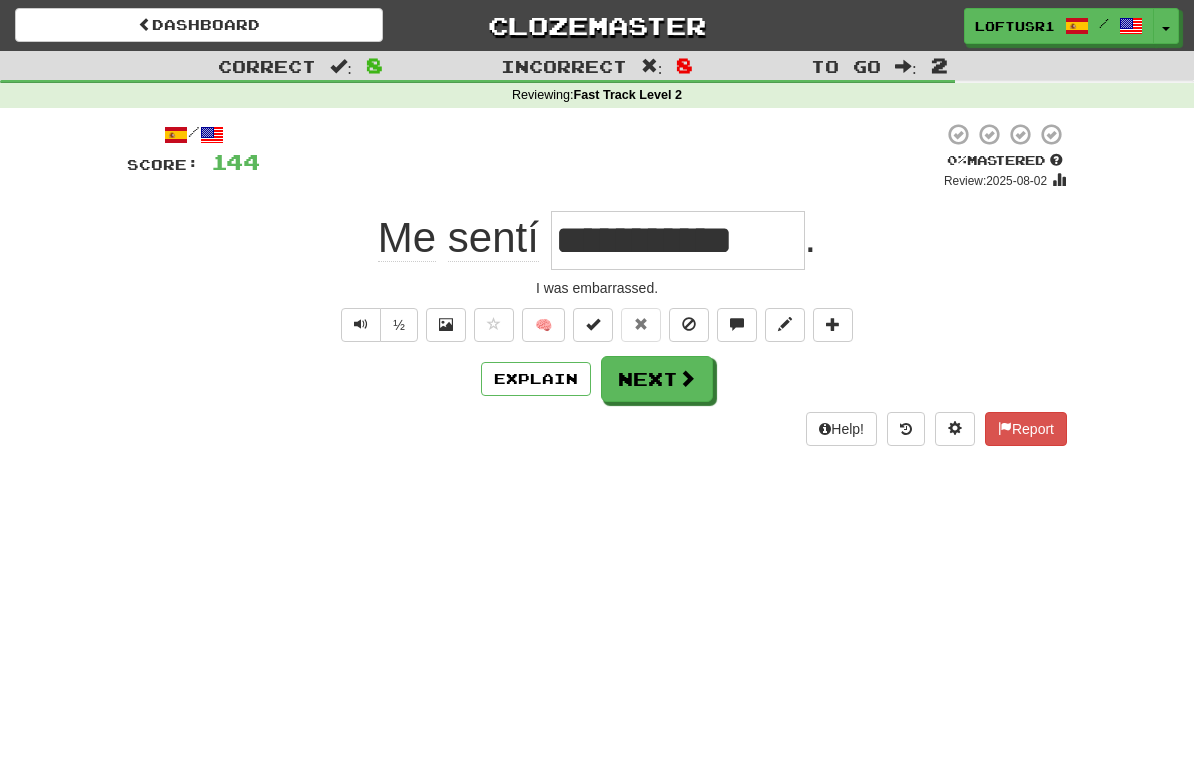 click at bounding box center [687, 378] 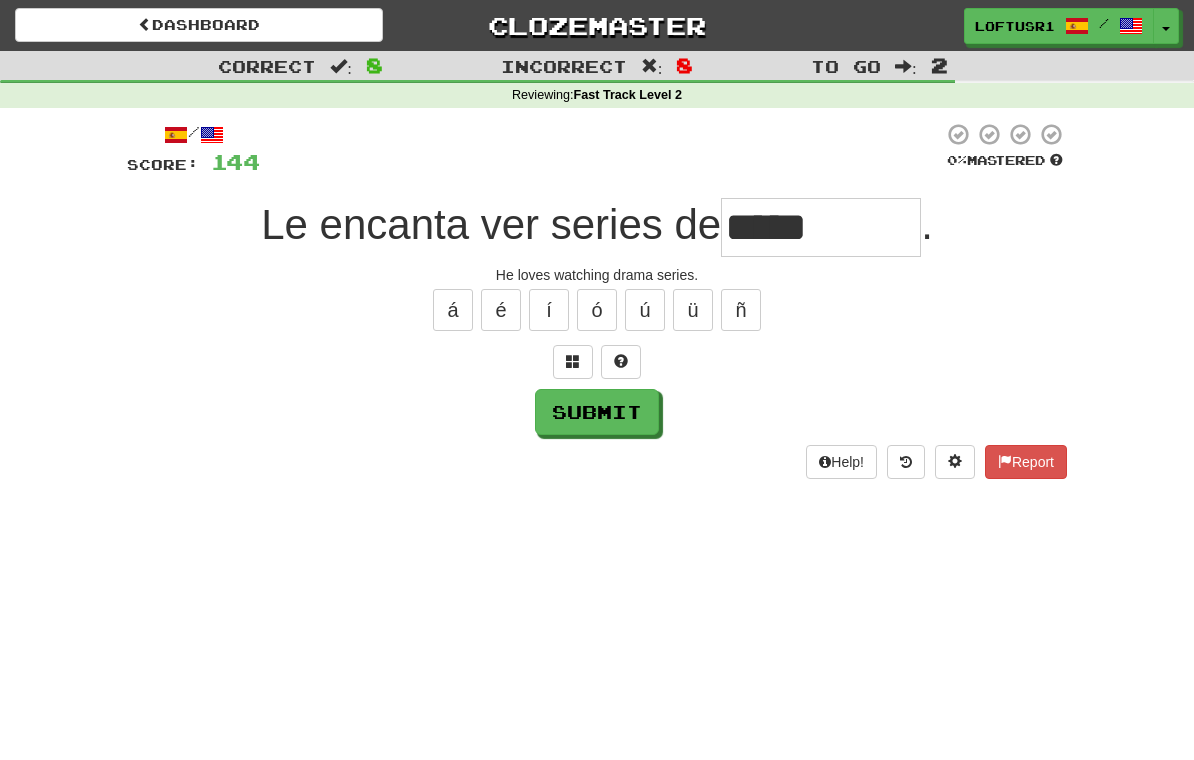 type on "*****" 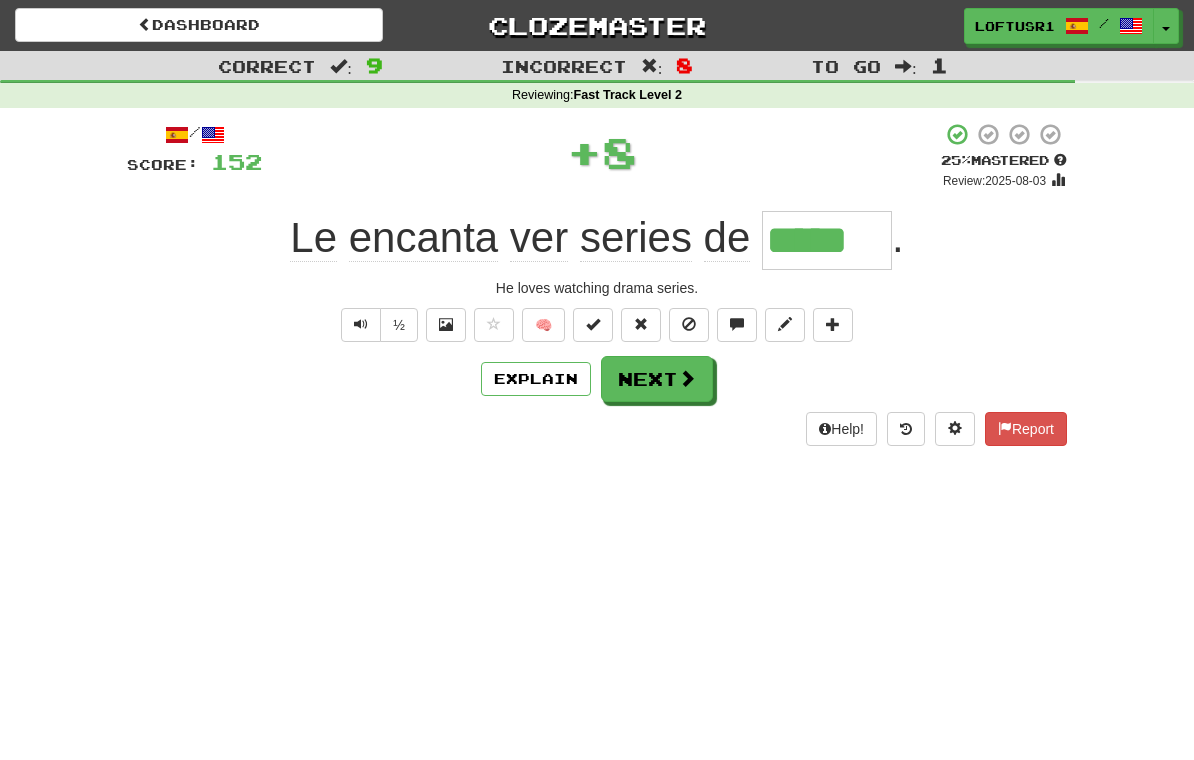 click on "Next" at bounding box center (657, 379) 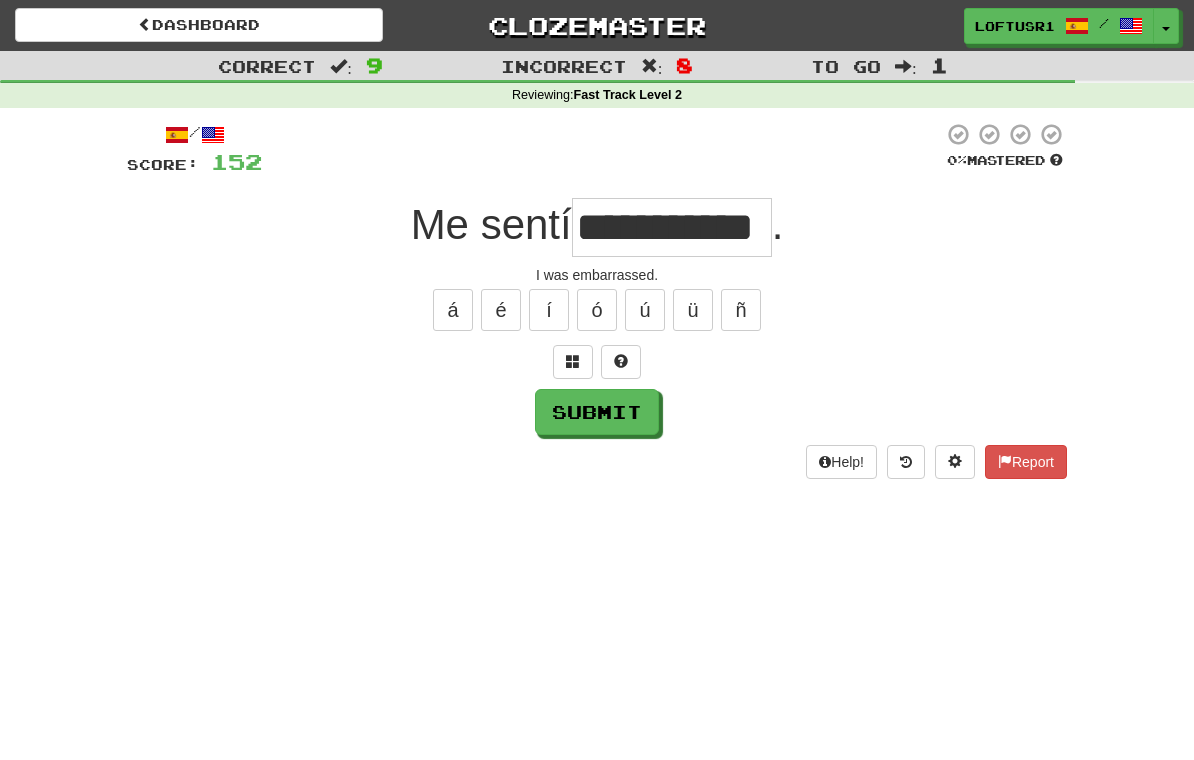 type on "**********" 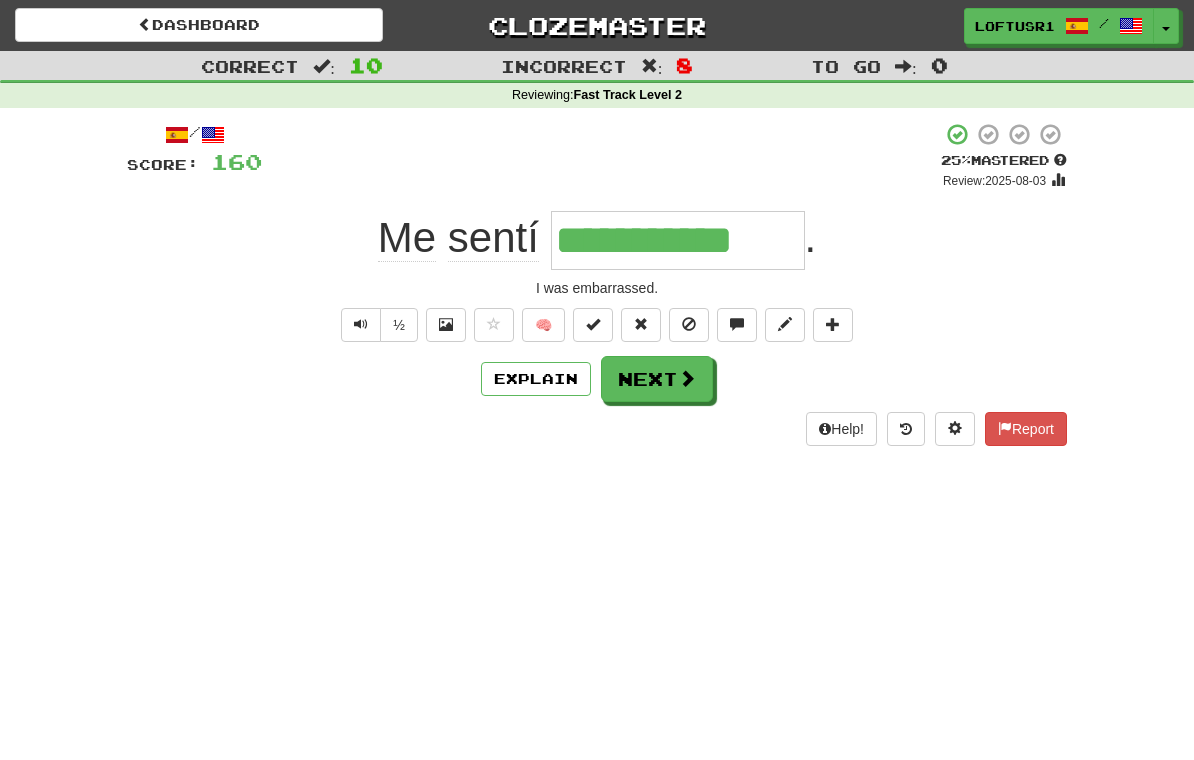 click on "Next" at bounding box center [657, 379] 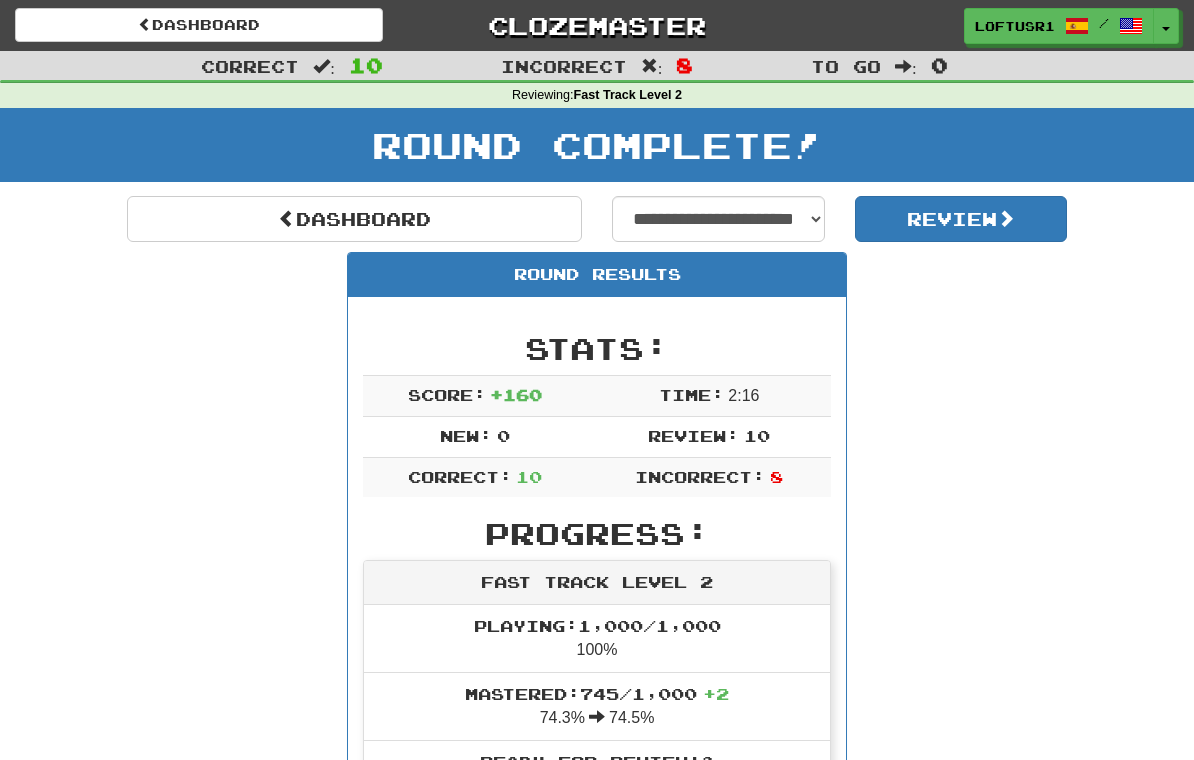 click on "Dashboard" at bounding box center (354, 219) 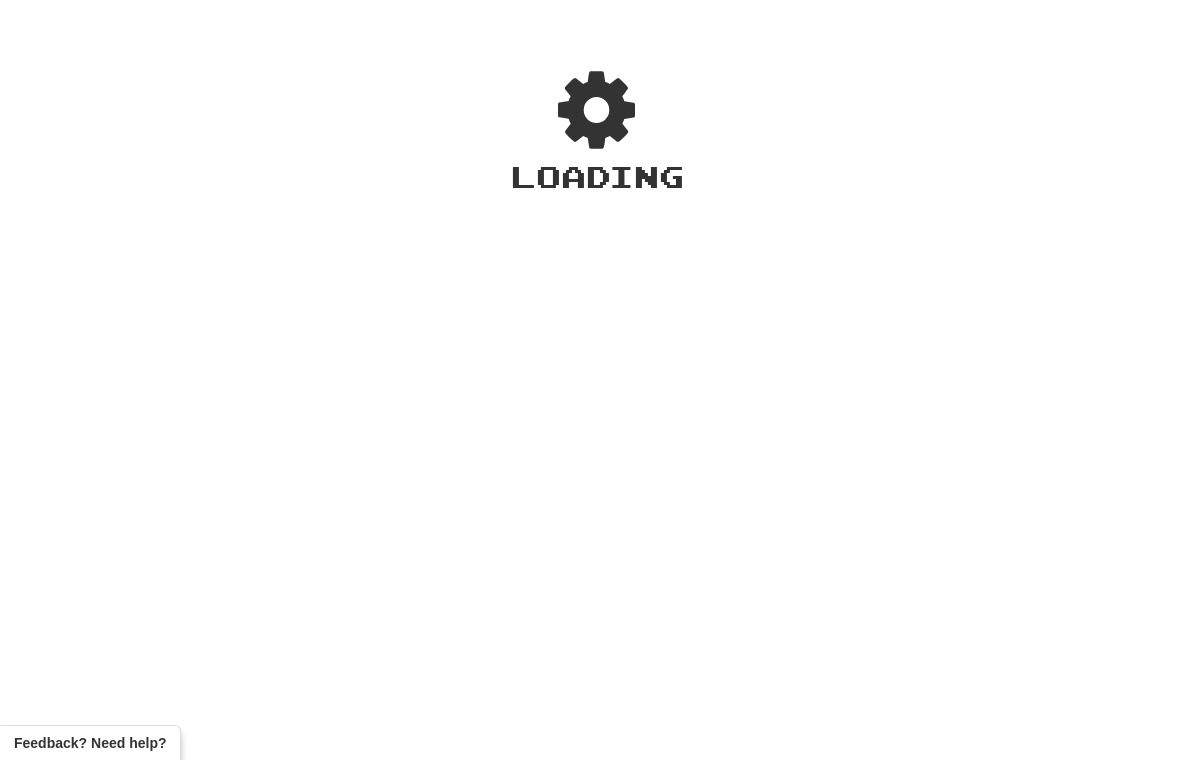 scroll, scrollTop: 0, scrollLeft: 0, axis: both 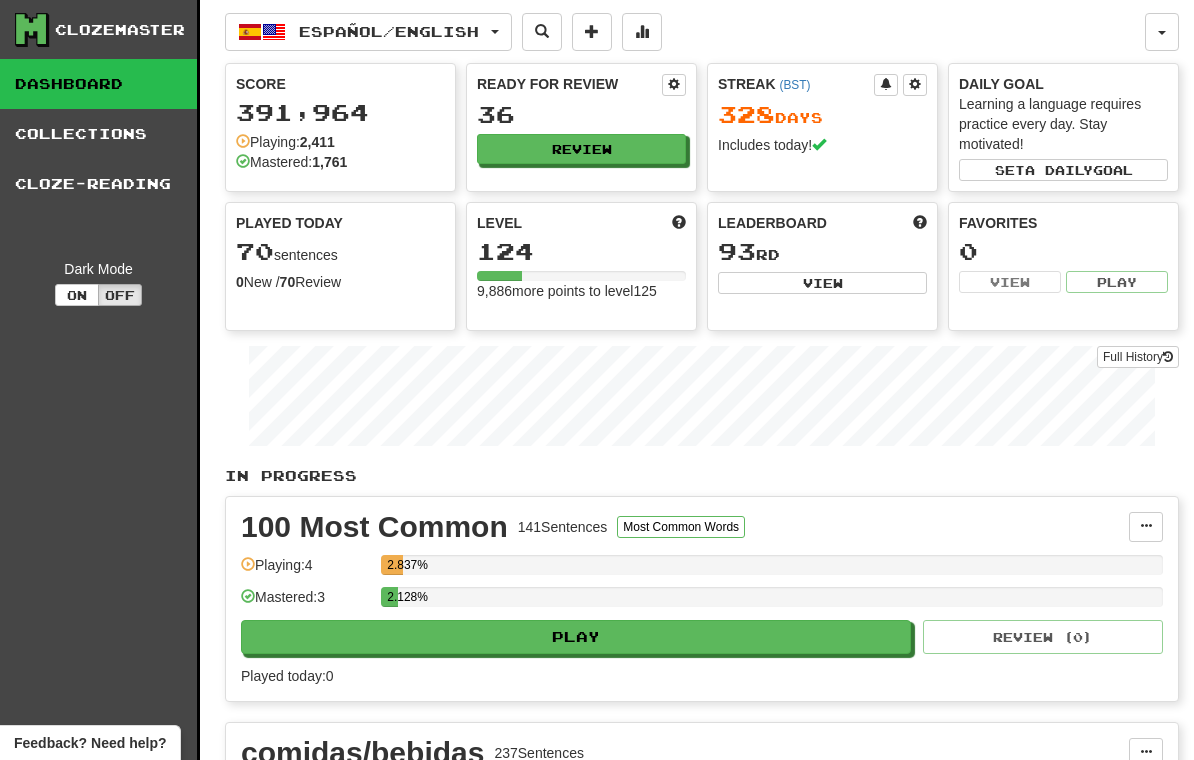 click on "Full History" at bounding box center [1138, 357] 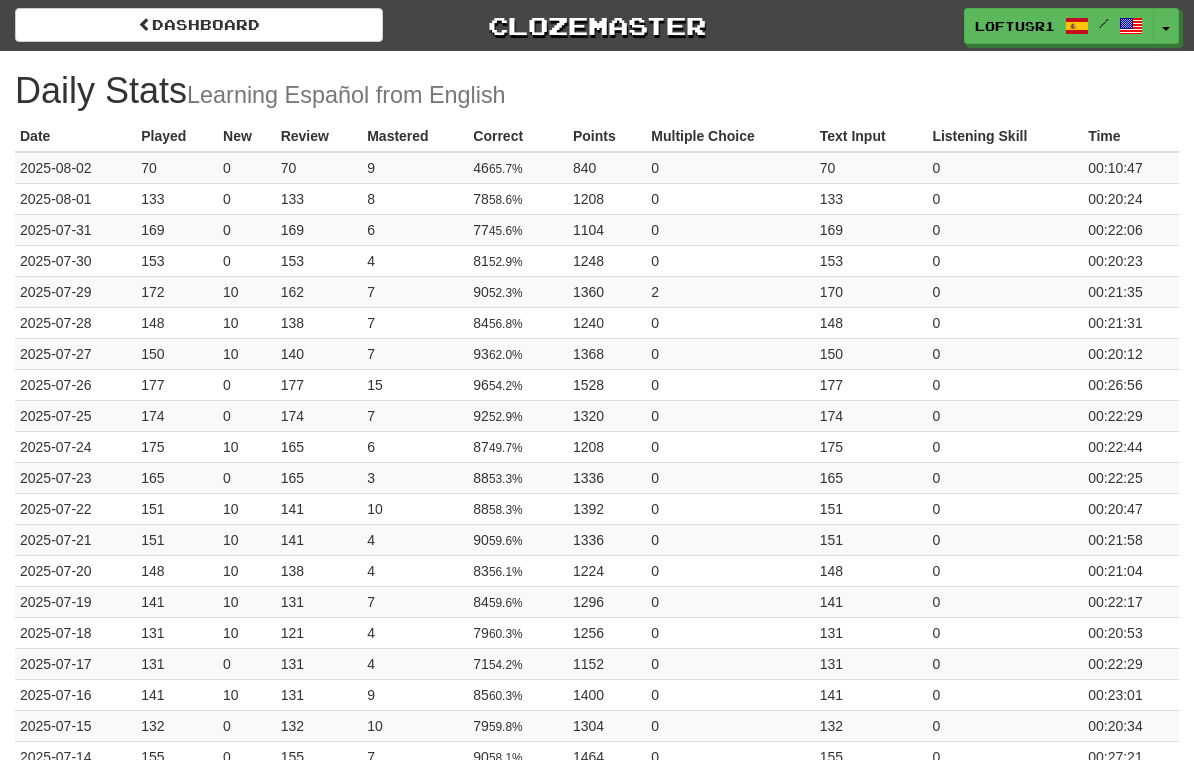 scroll, scrollTop: 0, scrollLeft: 0, axis: both 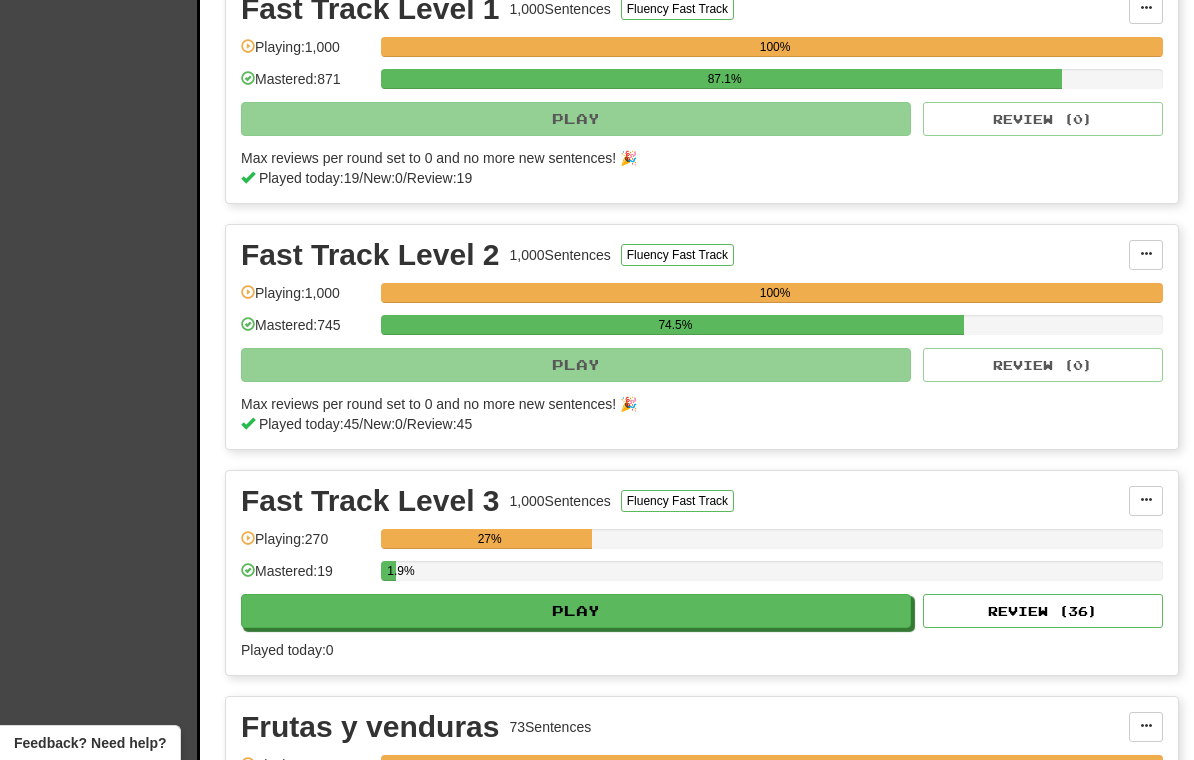 click on "Review ( 36 )" at bounding box center (1043, 611) 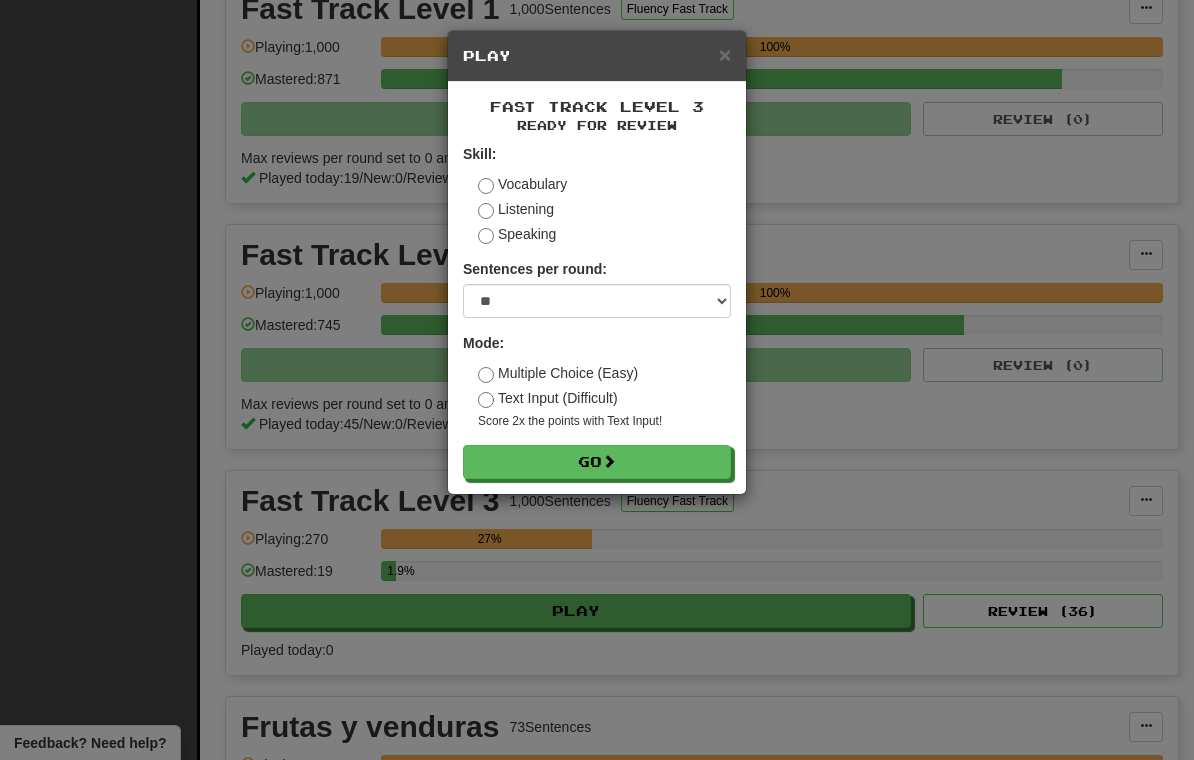 click on "Go" at bounding box center (597, 462) 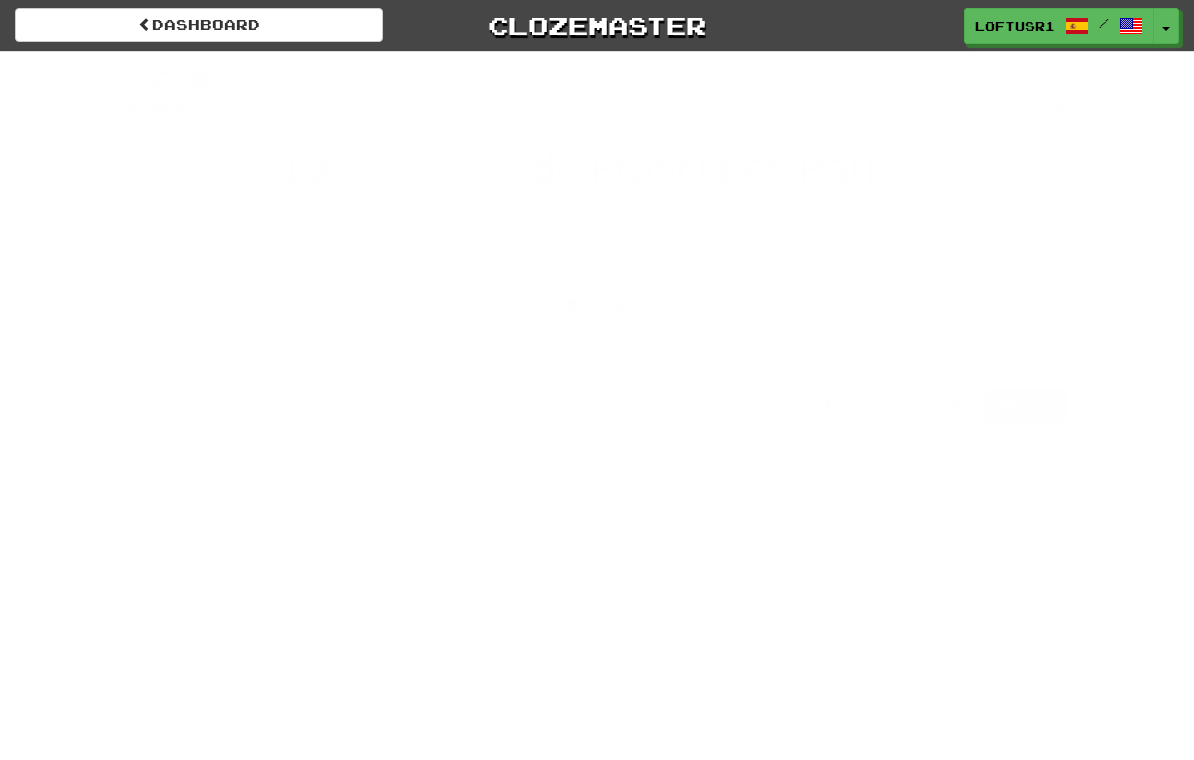scroll, scrollTop: 0, scrollLeft: 0, axis: both 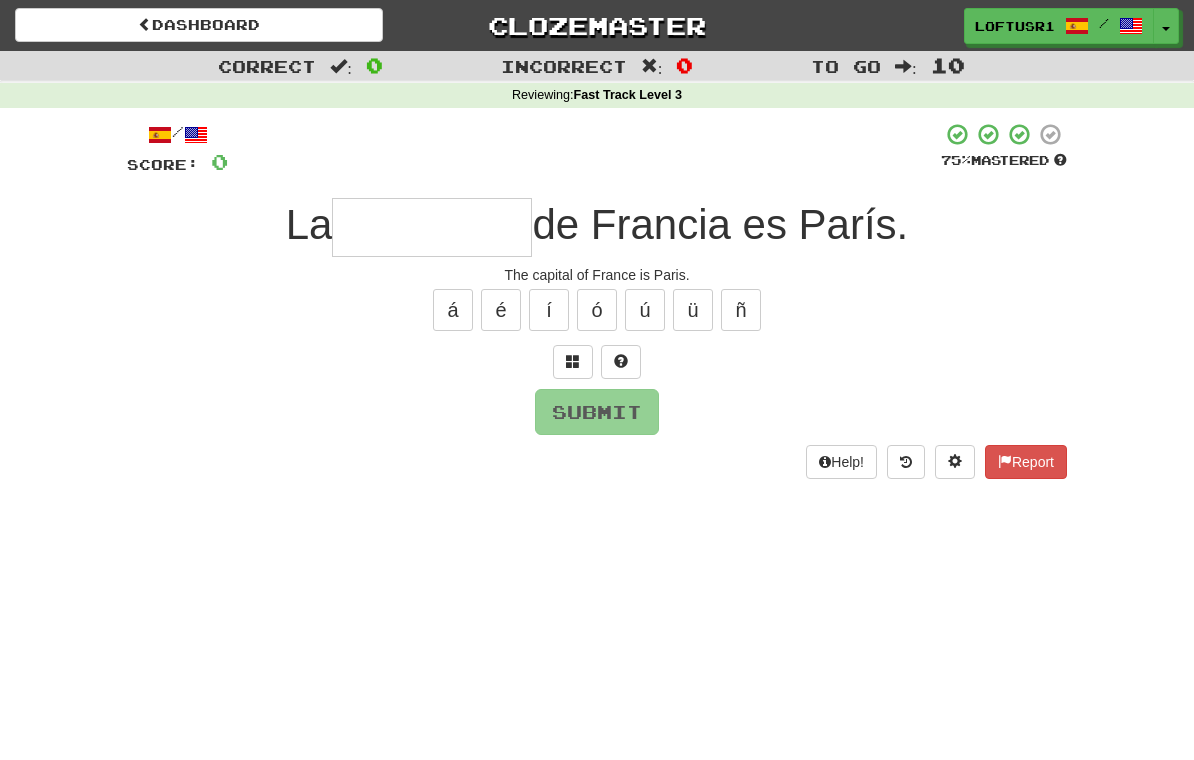 click at bounding box center [432, 227] 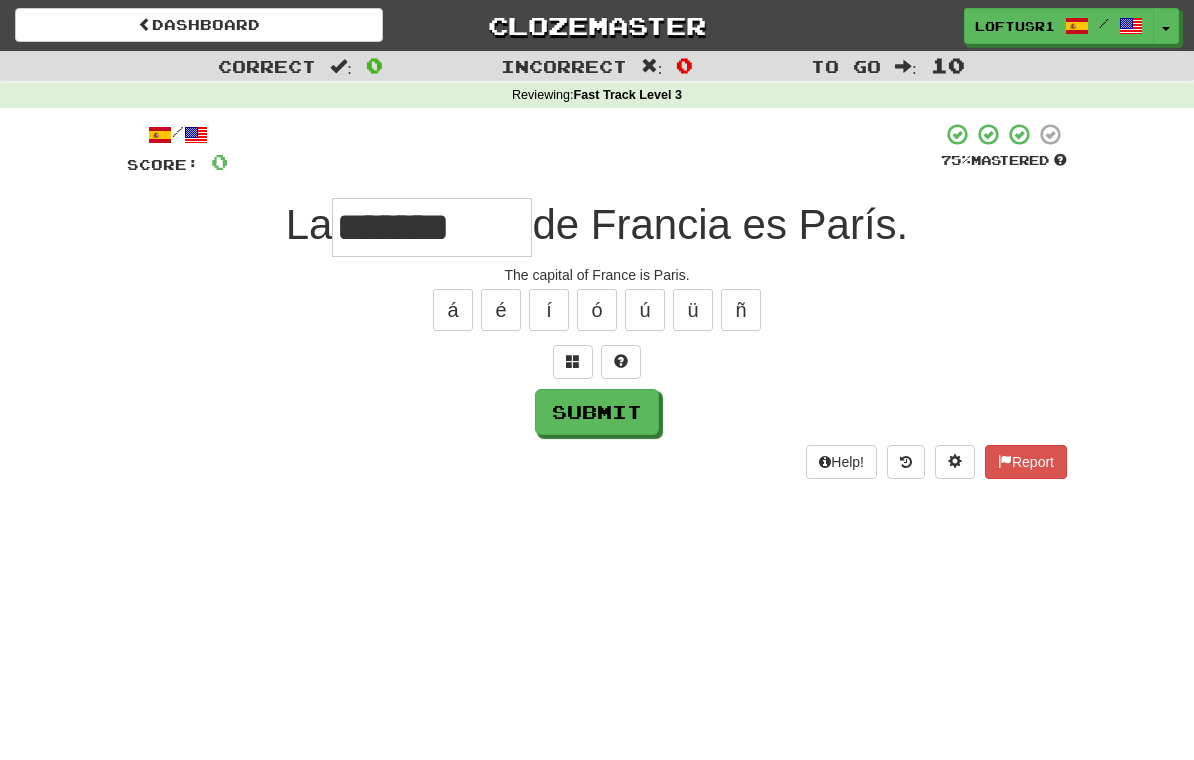 type on "*******" 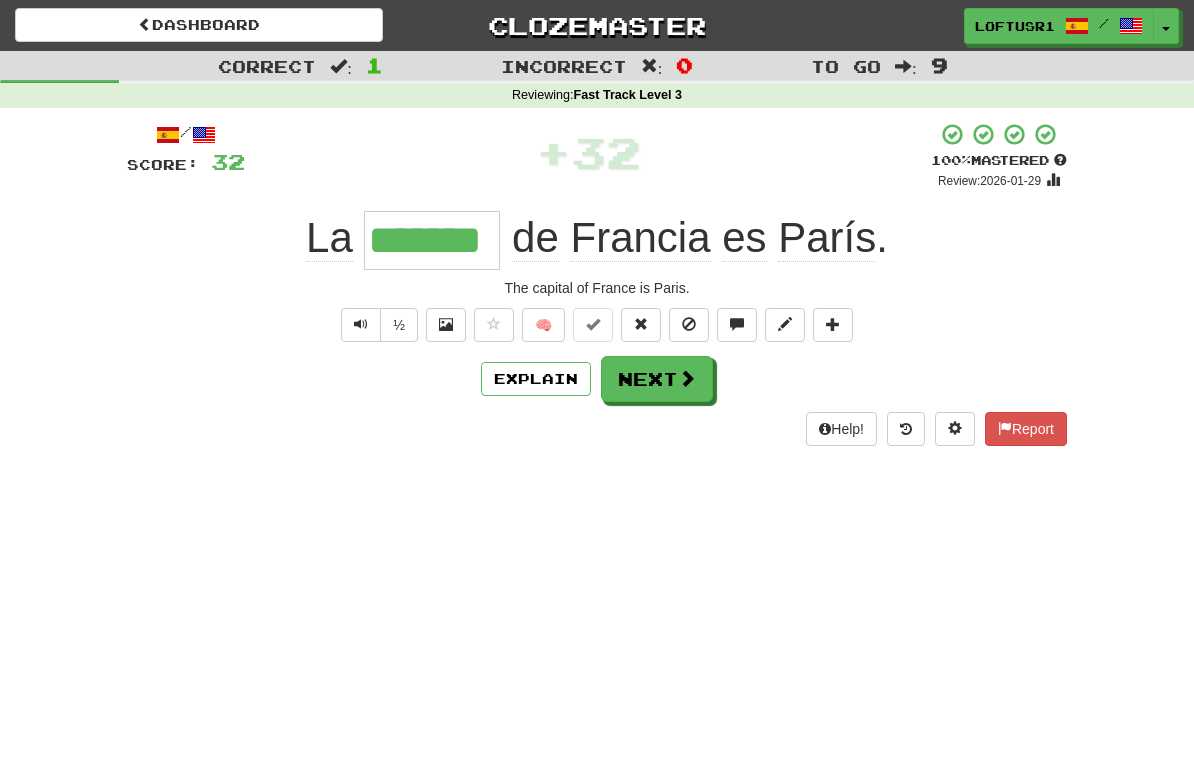 click on "Next" at bounding box center [657, 379] 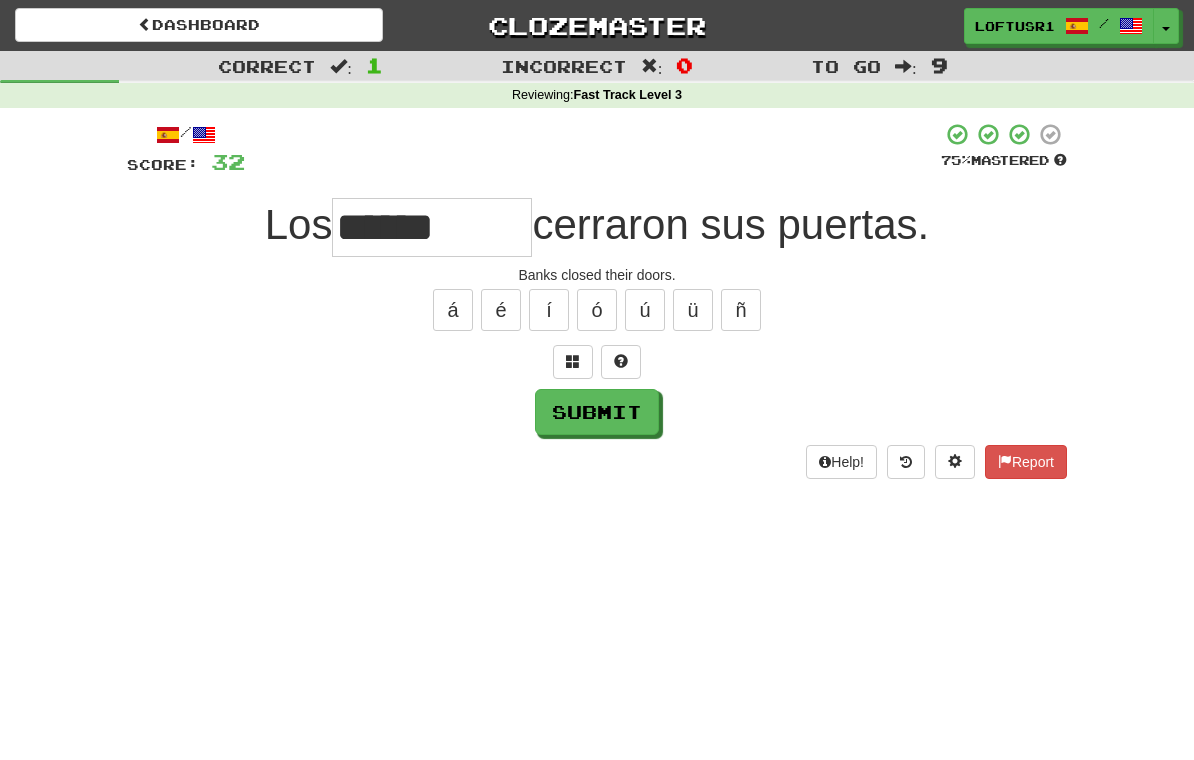 type on "******" 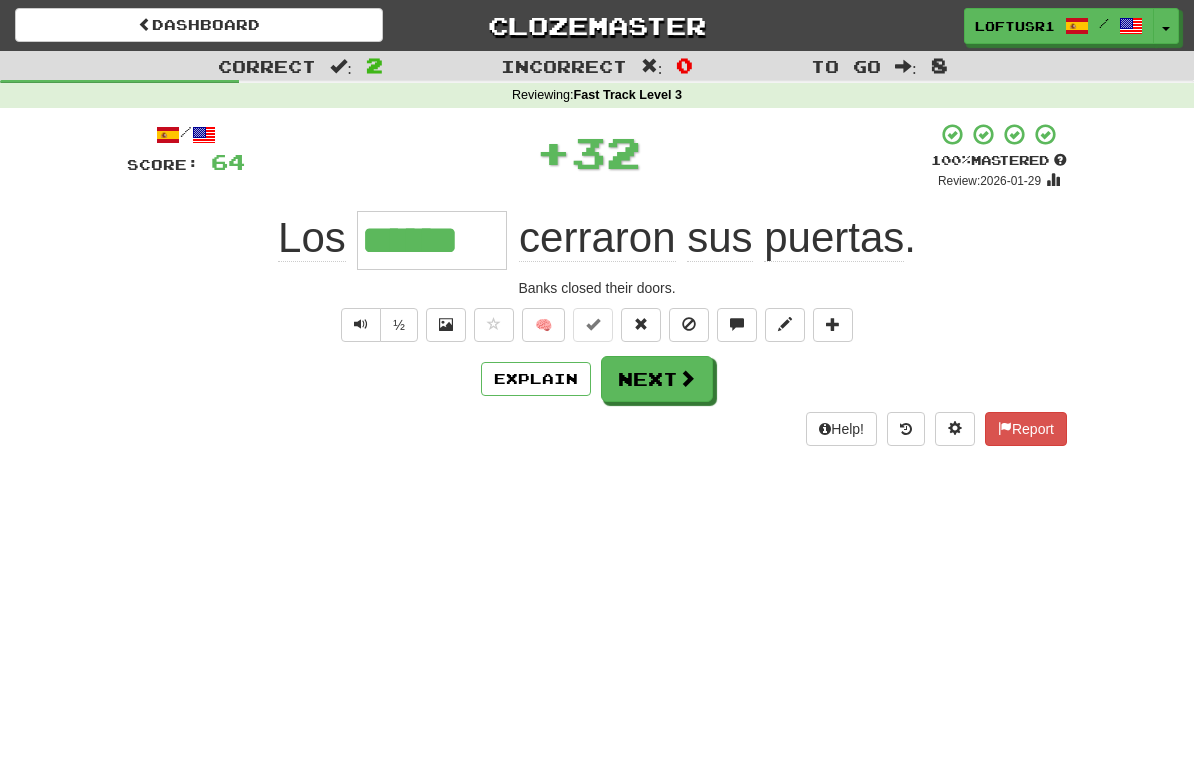 click on "Next" at bounding box center [657, 379] 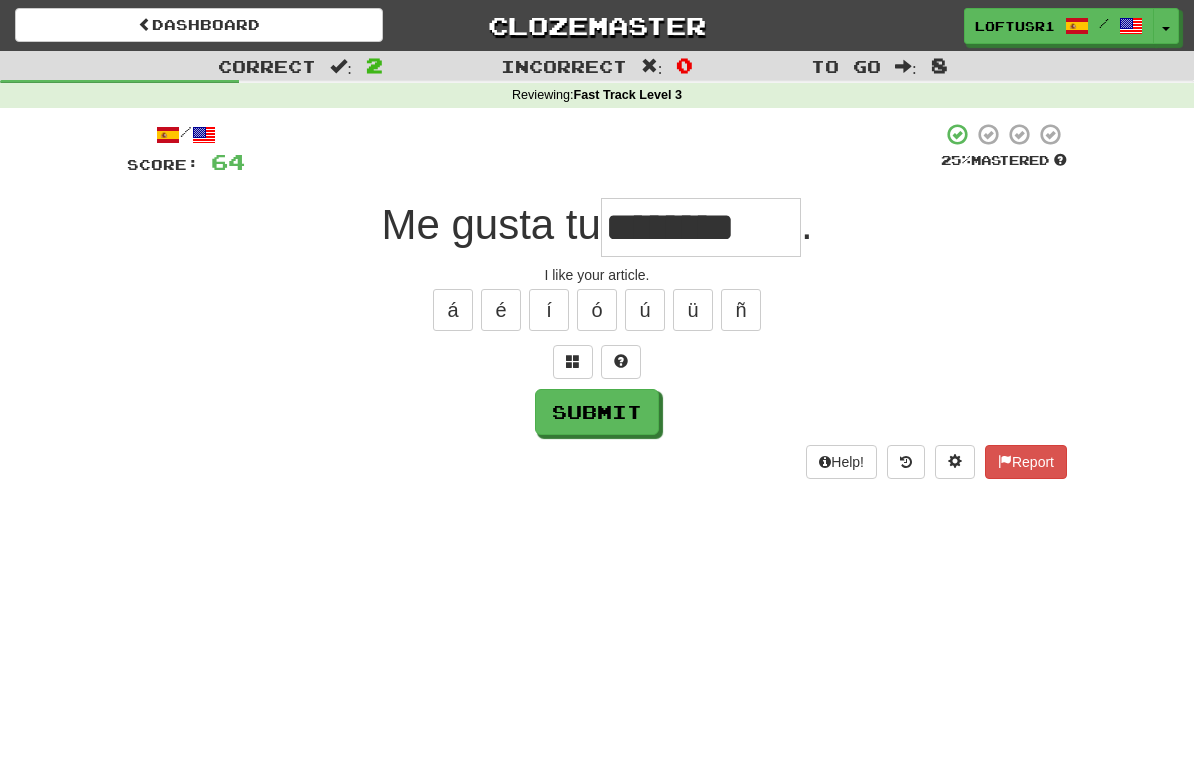 type on "********" 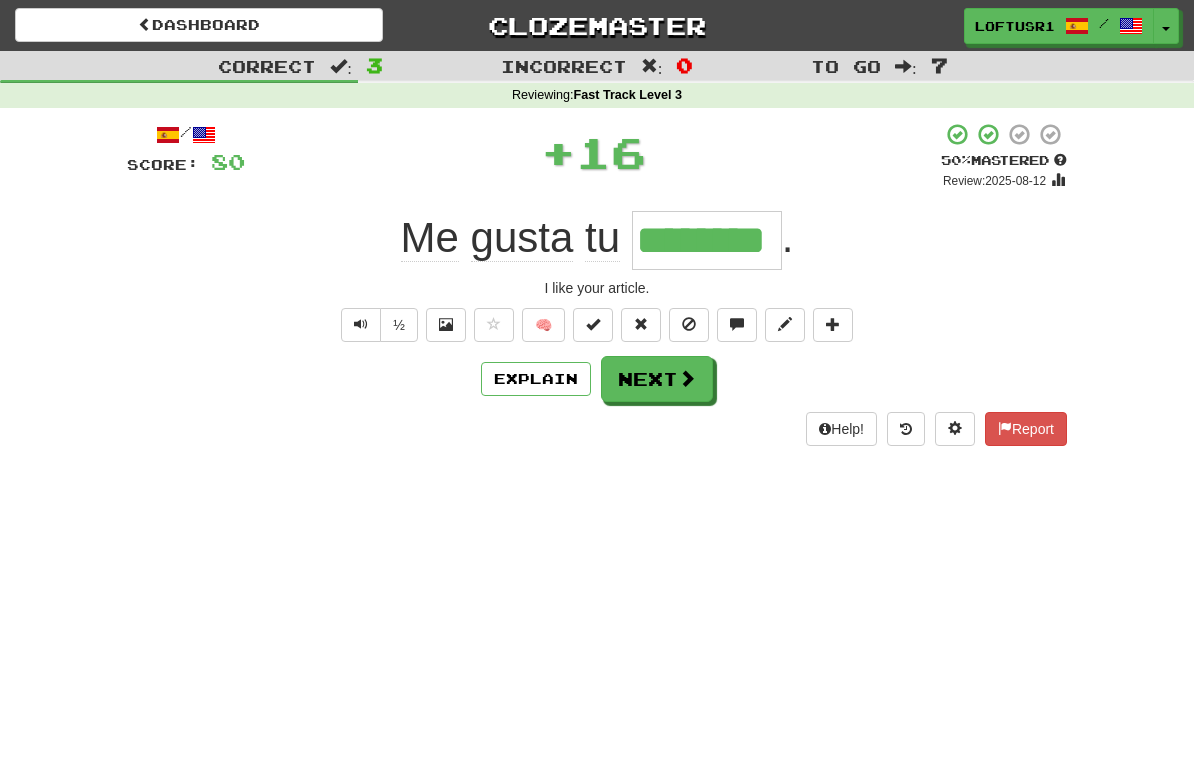 click on "Next" at bounding box center [657, 379] 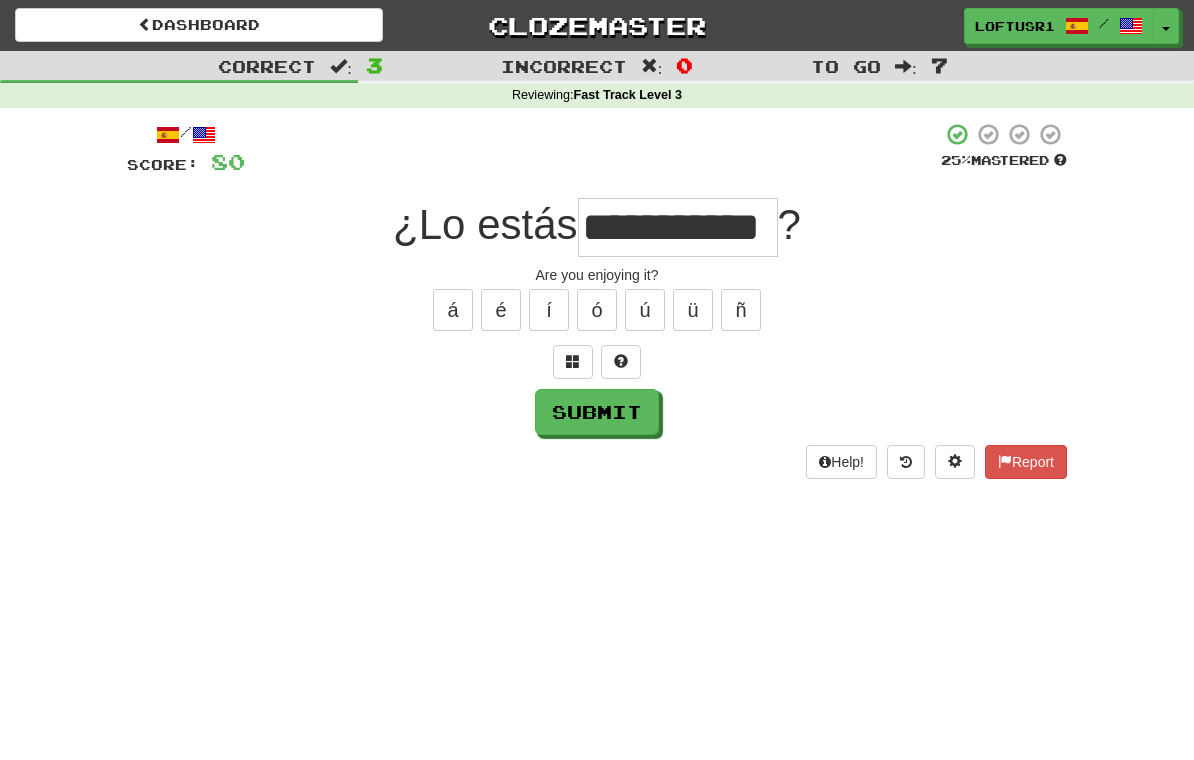 type on "**********" 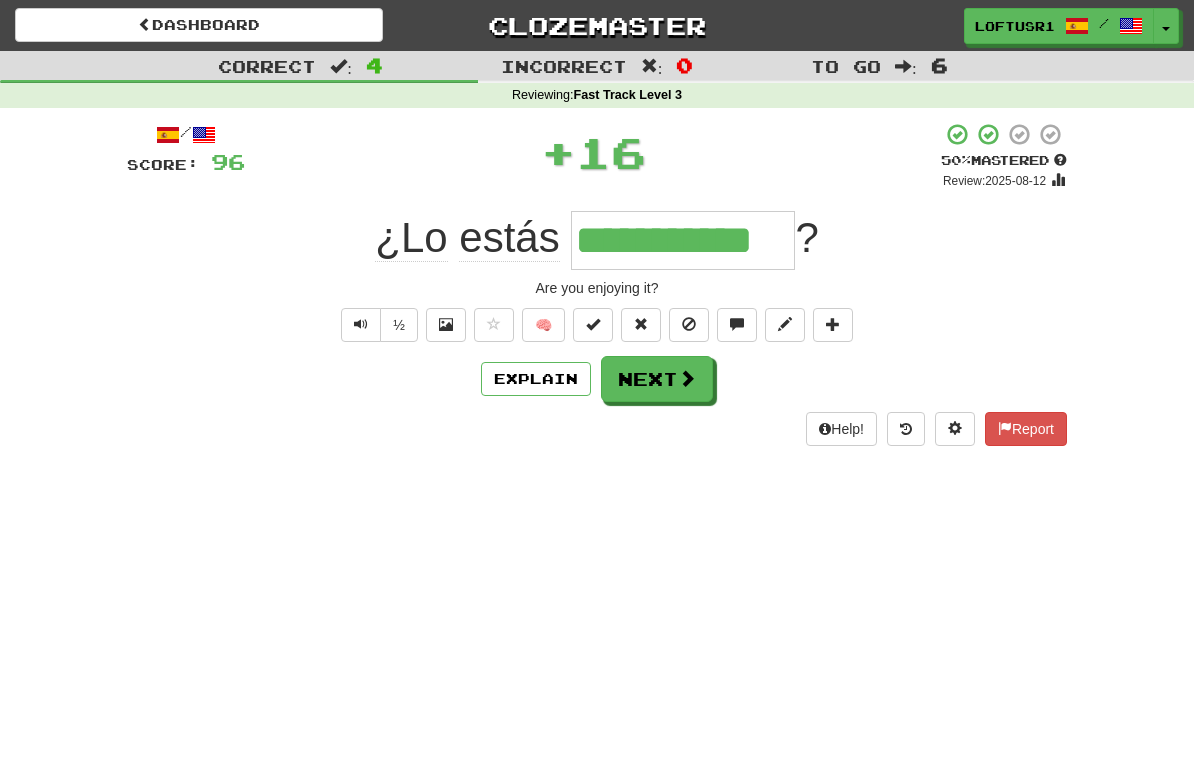 click on "Next" at bounding box center [657, 379] 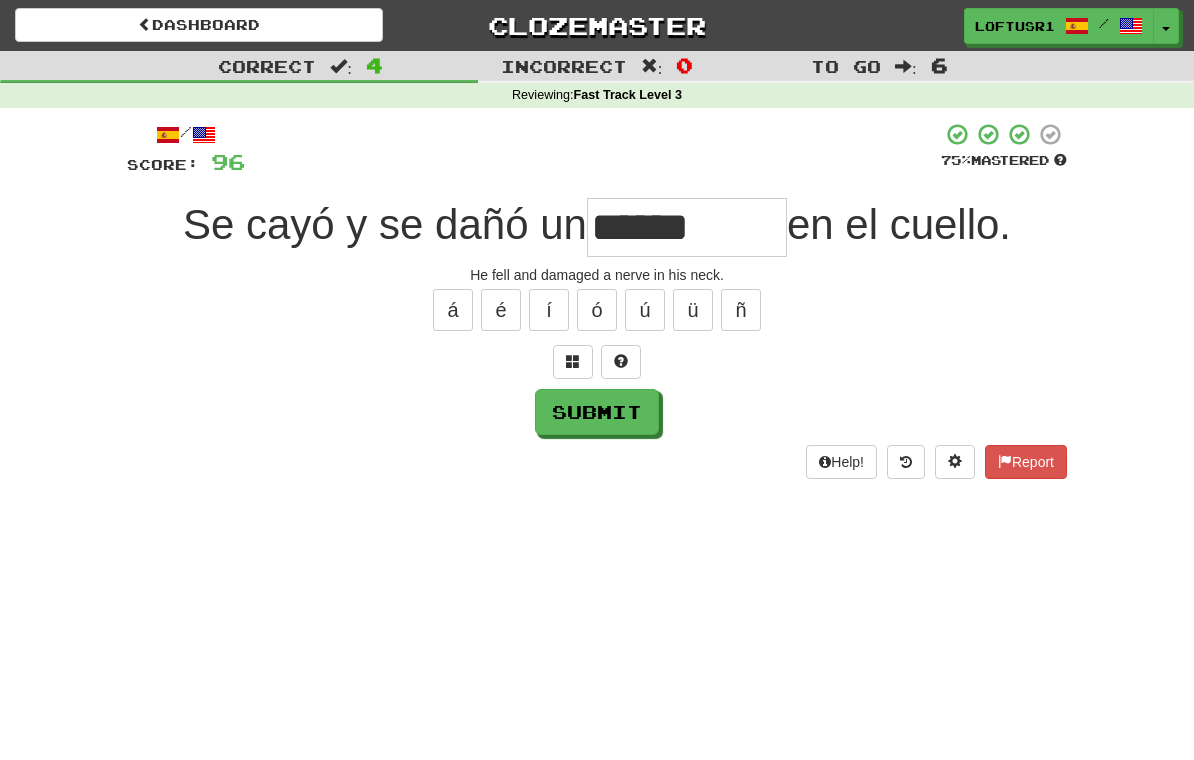 type on "******" 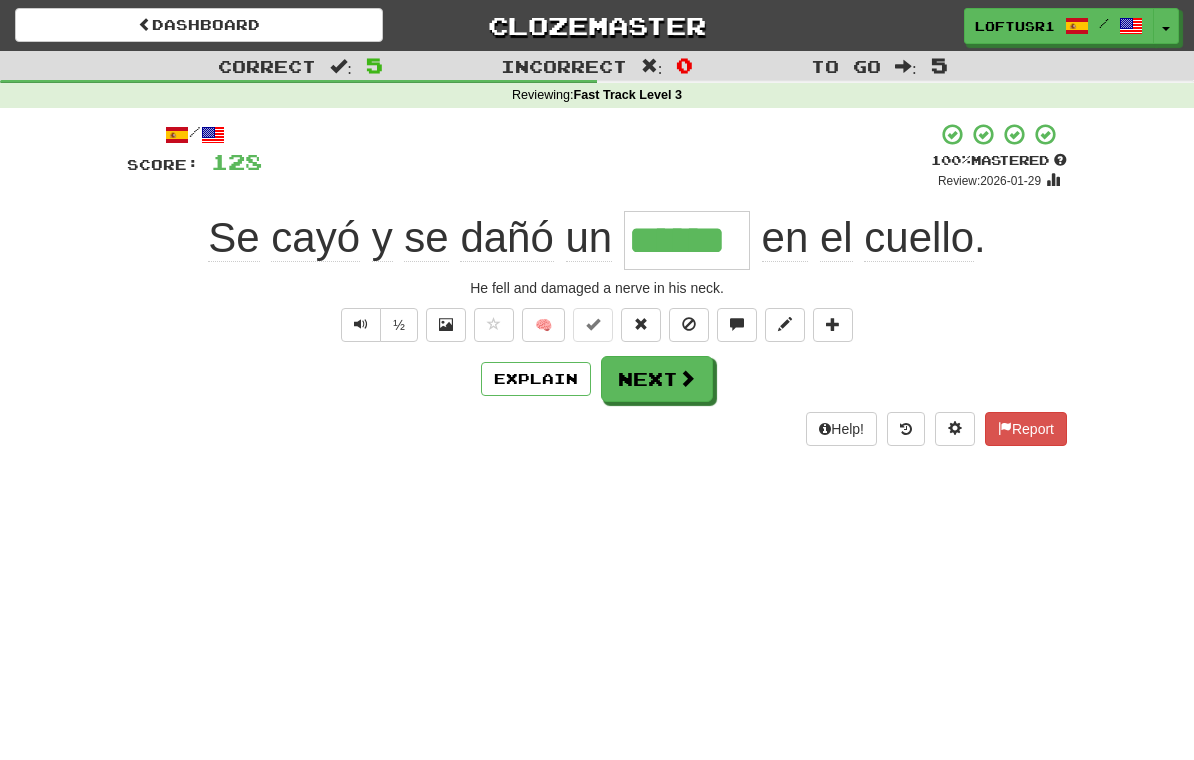 click on "Next" at bounding box center (657, 379) 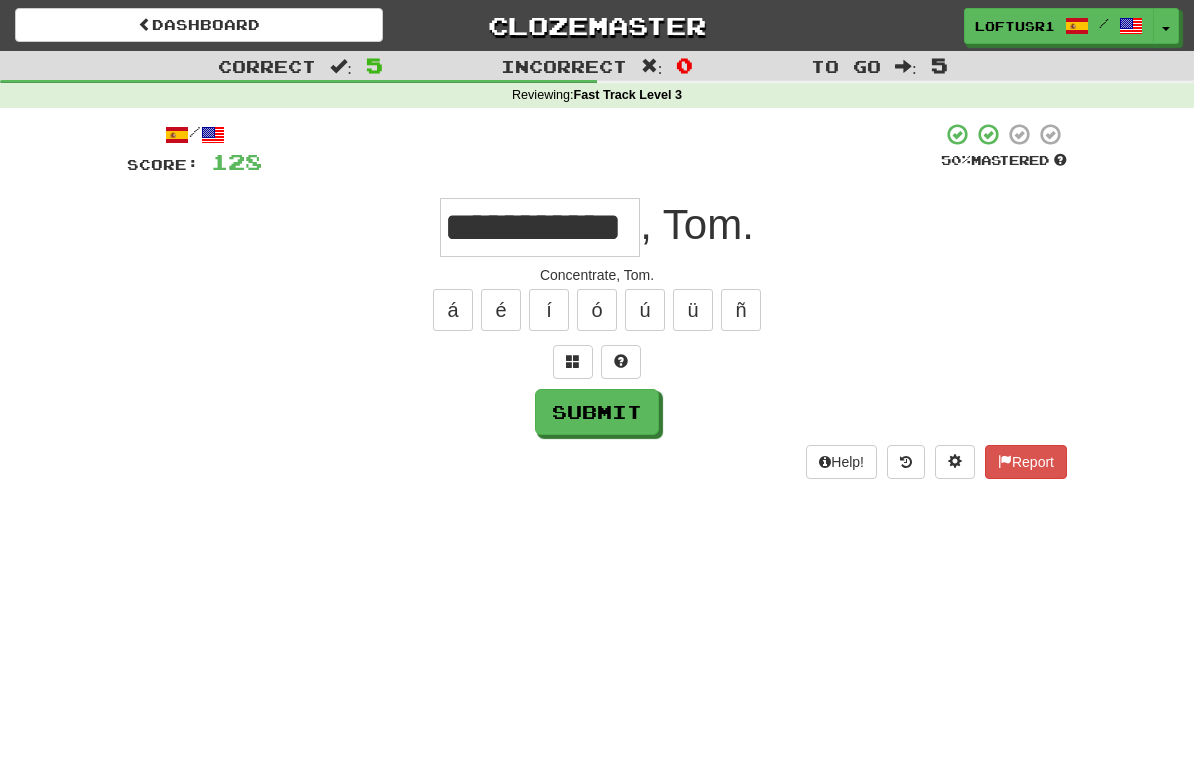click on "Submit" at bounding box center (597, 412) 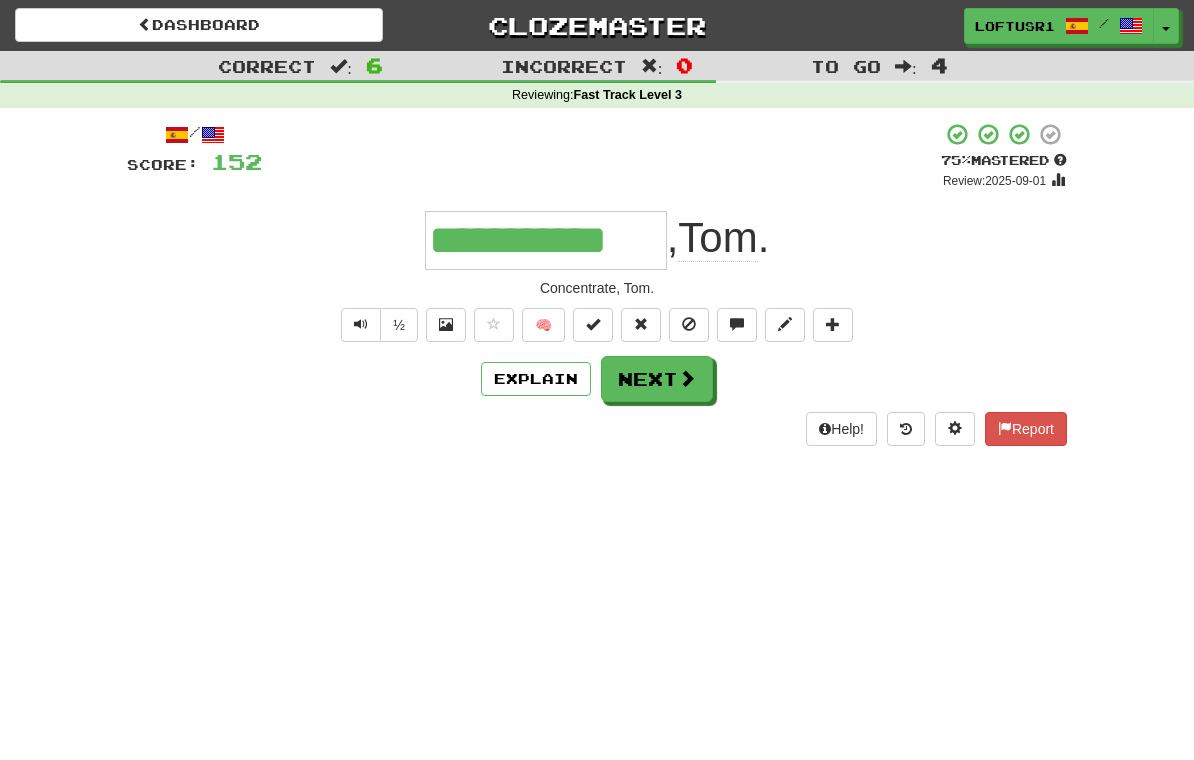 click at bounding box center [687, 378] 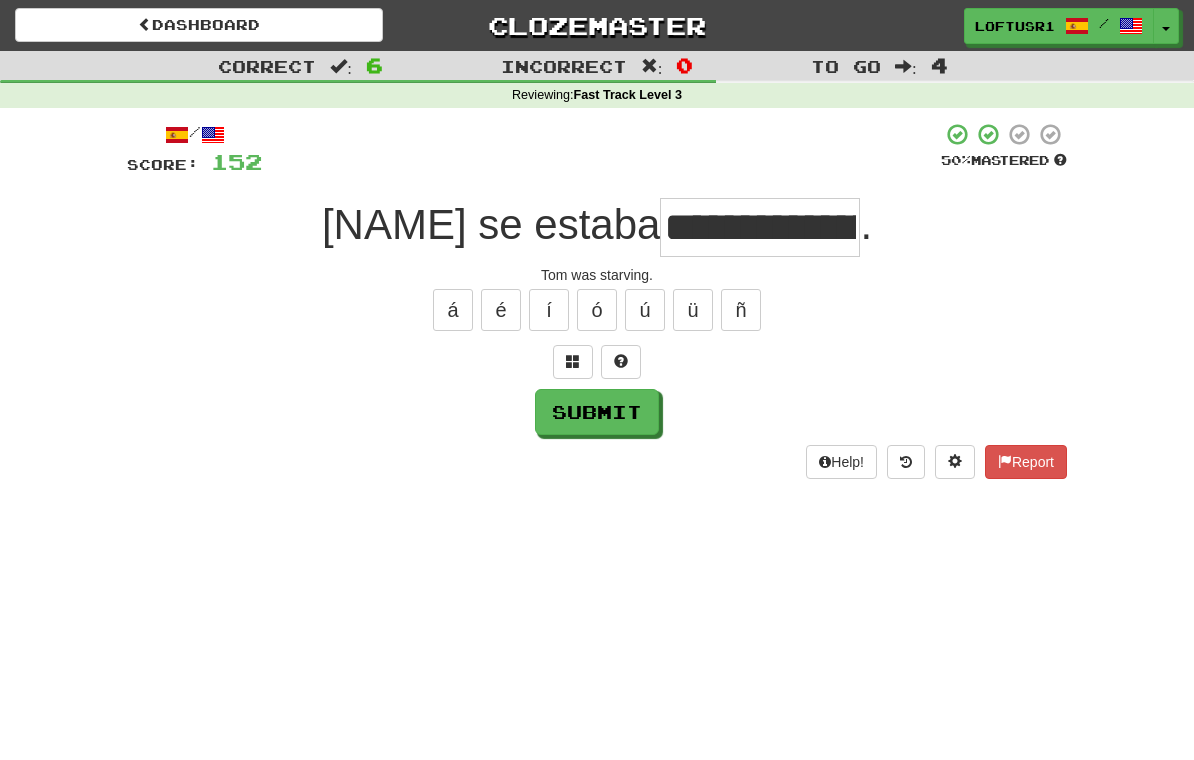 type on "**********" 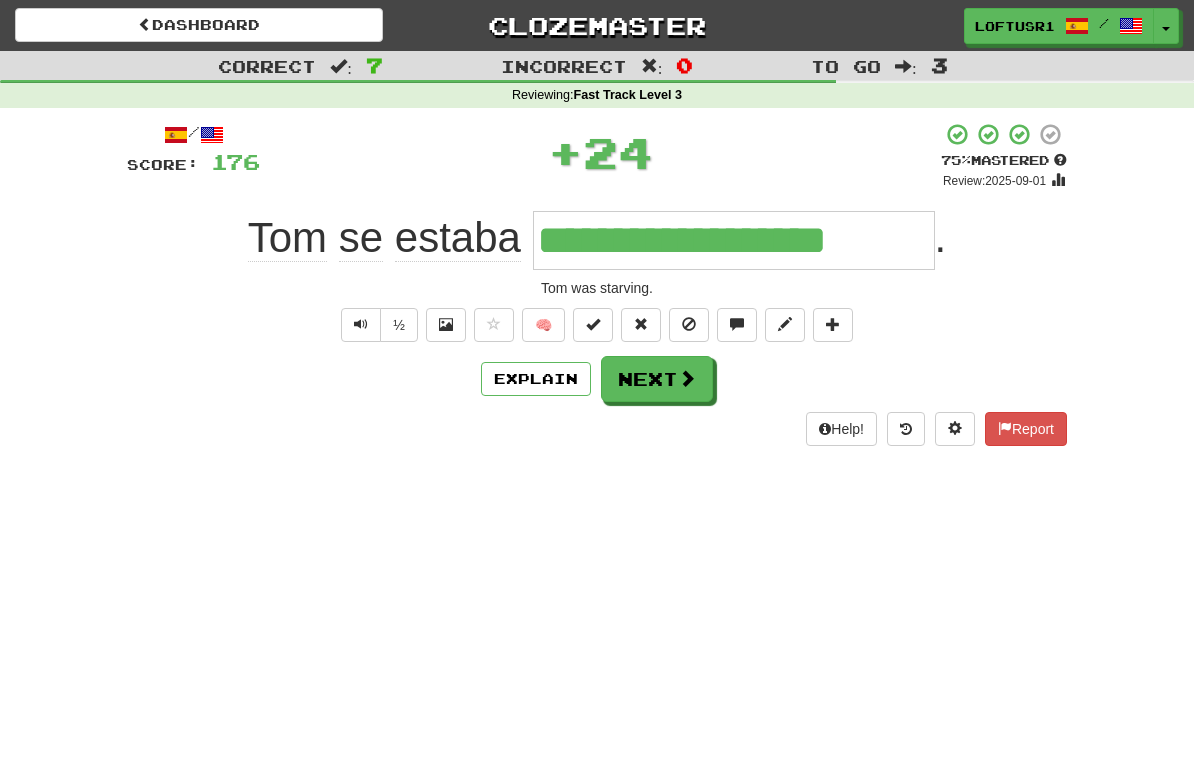 click on "Next" at bounding box center [657, 379] 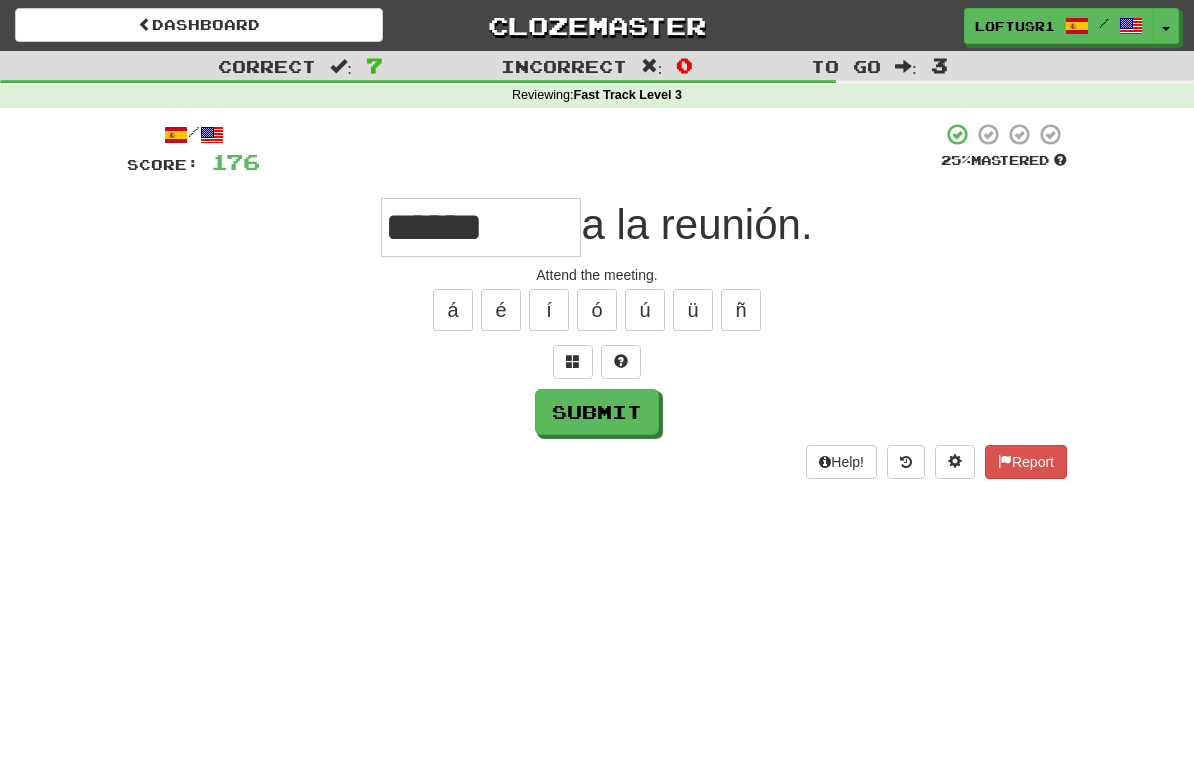 click on "Submit" at bounding box center [597, 412] 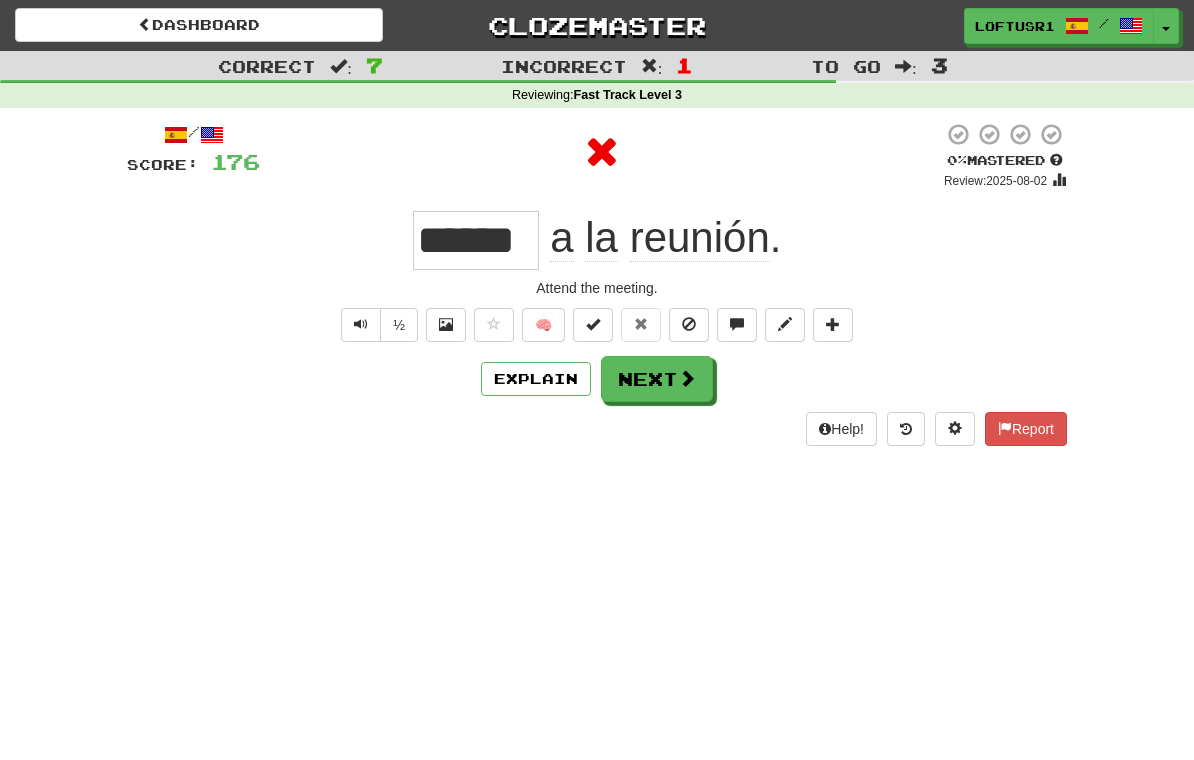 click on "Explain" at bounding box center [536, 379] 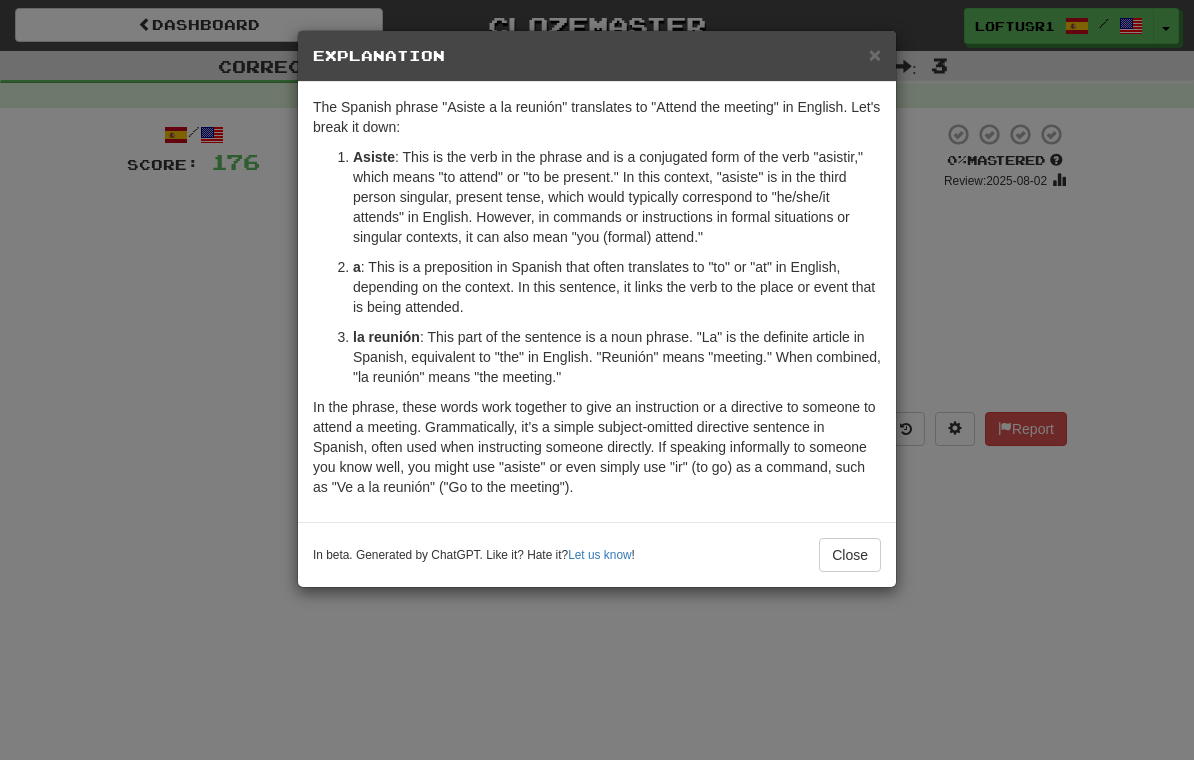click on "Close" at bounding box center (850, 555) 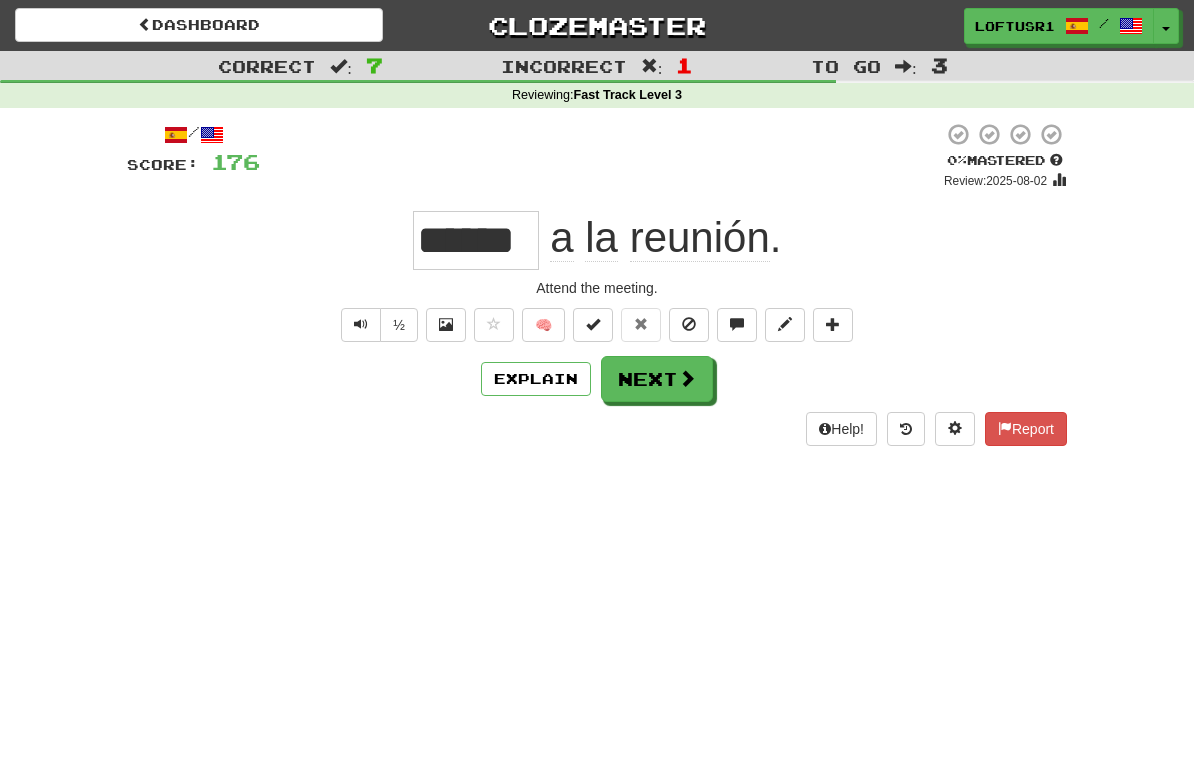 click on "Next" at bounding box center (657, 379) 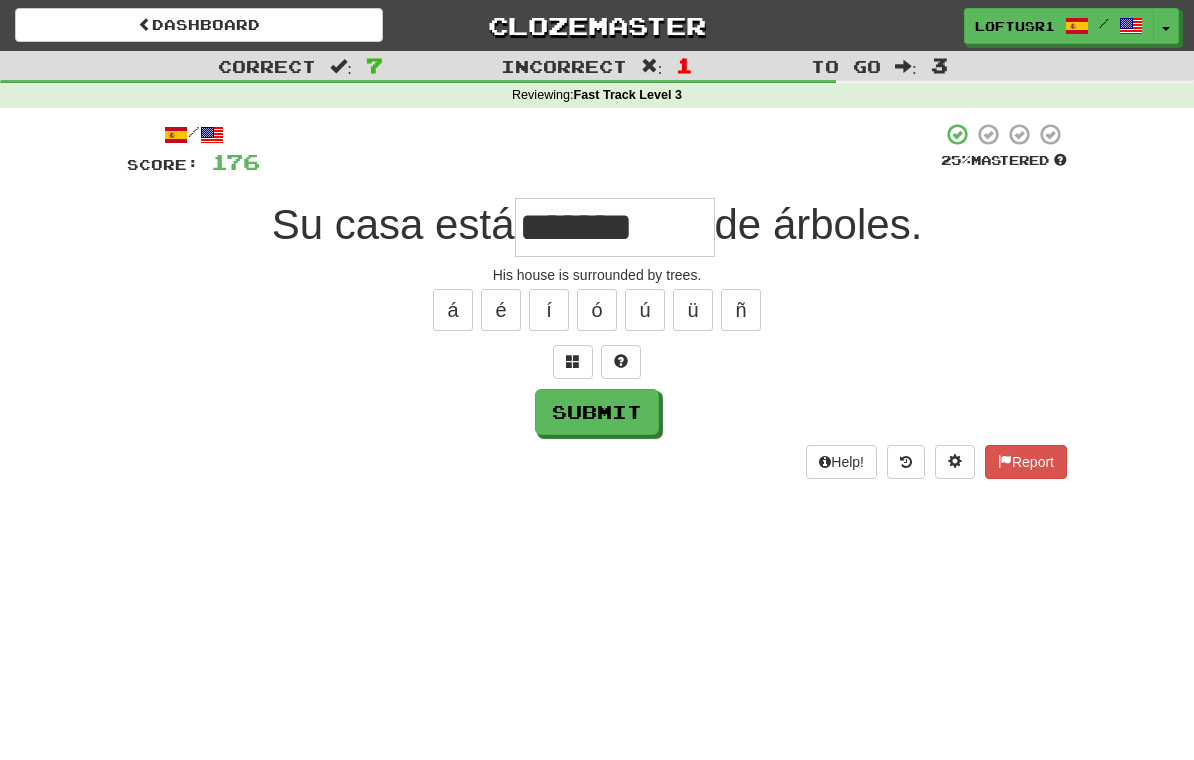 type on "*******" 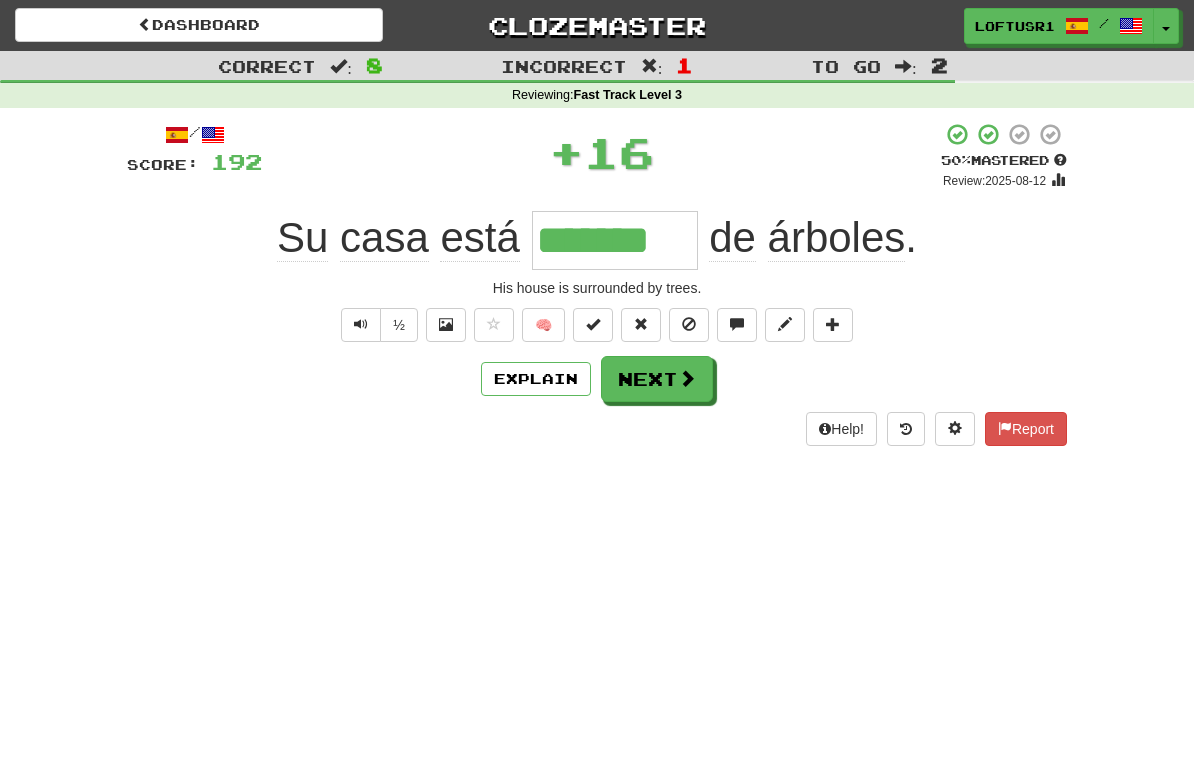 click on "Next" at bounding box center (657, 379) 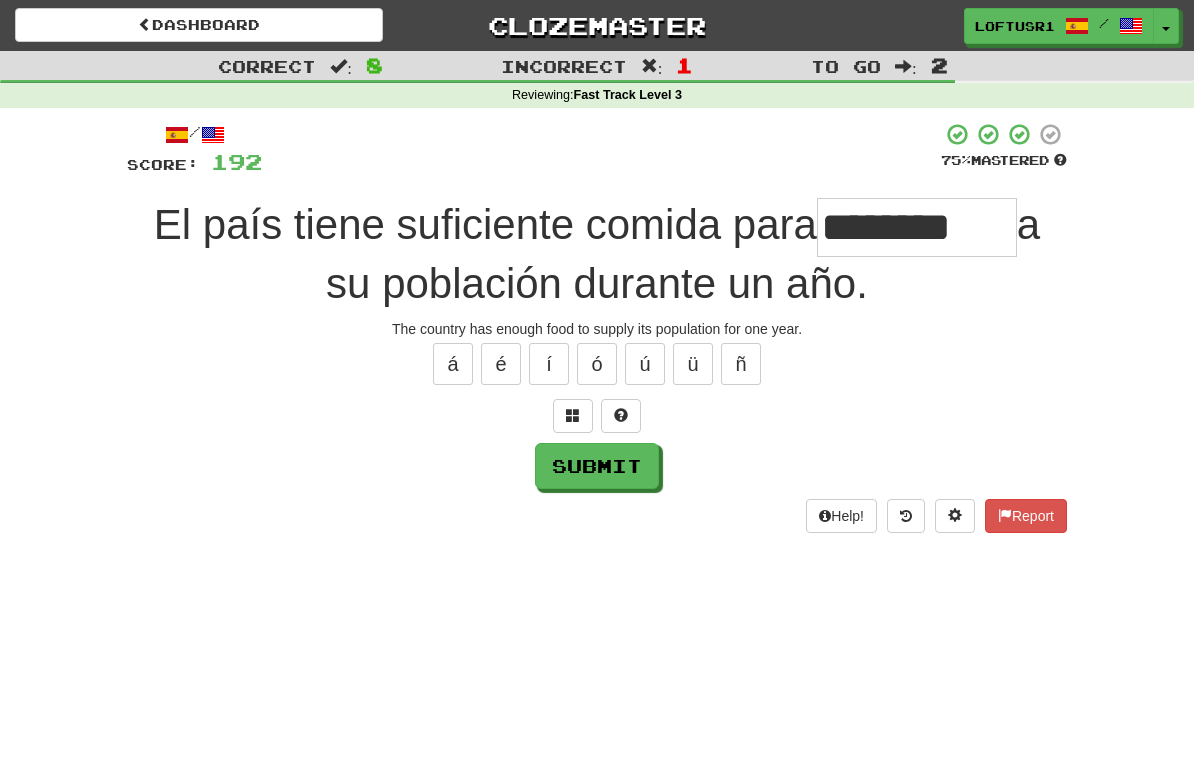 click at bounding box center [621, 416] 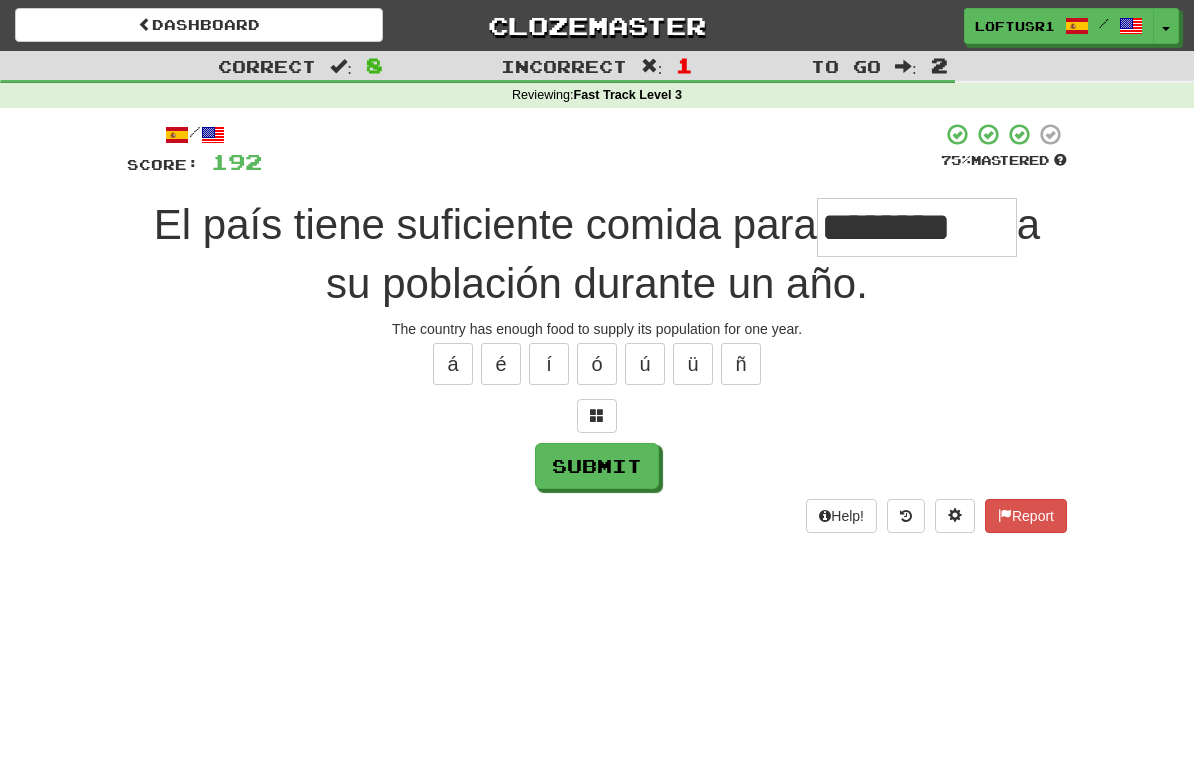click on "********" at bounding box center (917, 227) 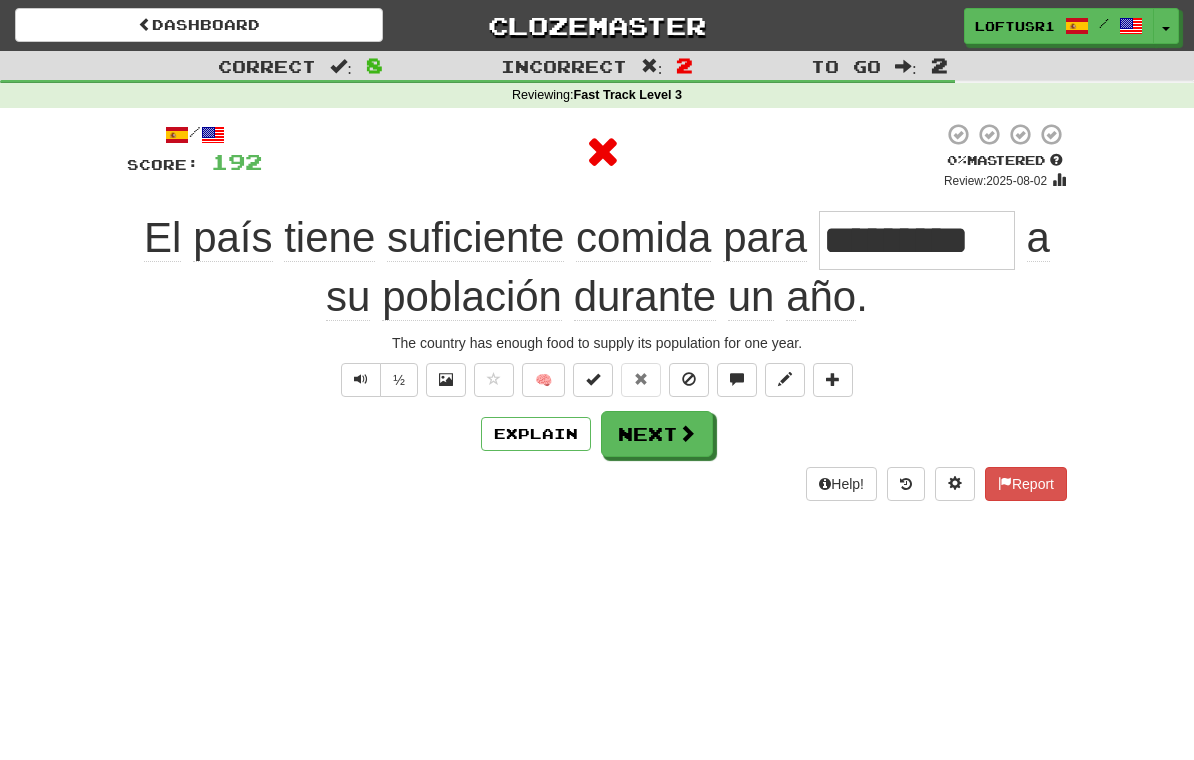 click on "Explain" at bounding box center [536, 434] 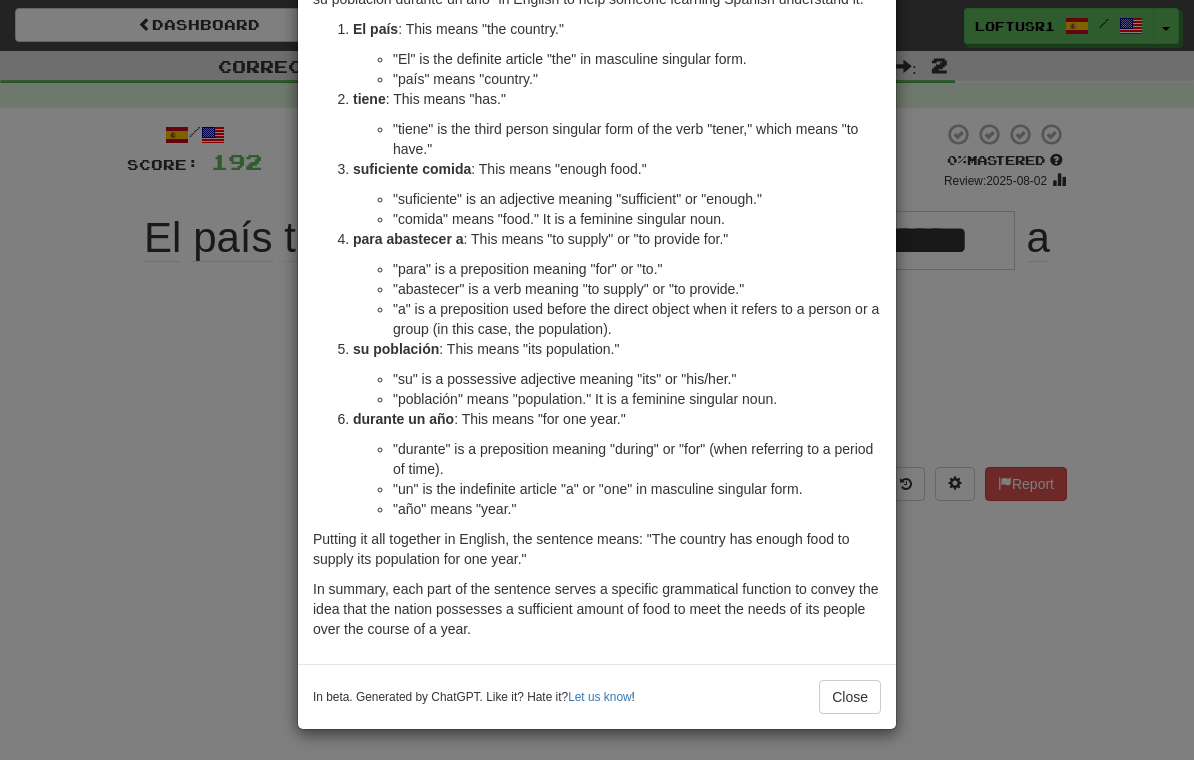 scroll, scrollTop: 128, scrollLeft: 0, axis: vertical 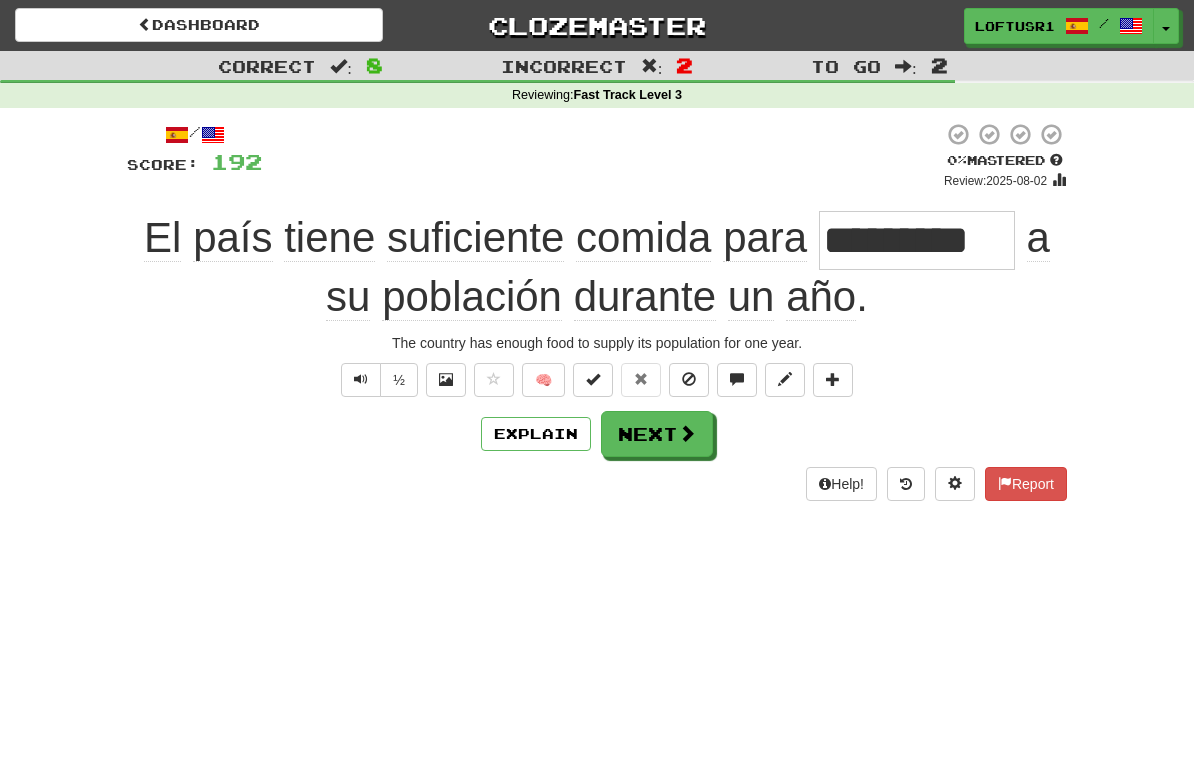 click on "Next" at bounding box center [657, 434] 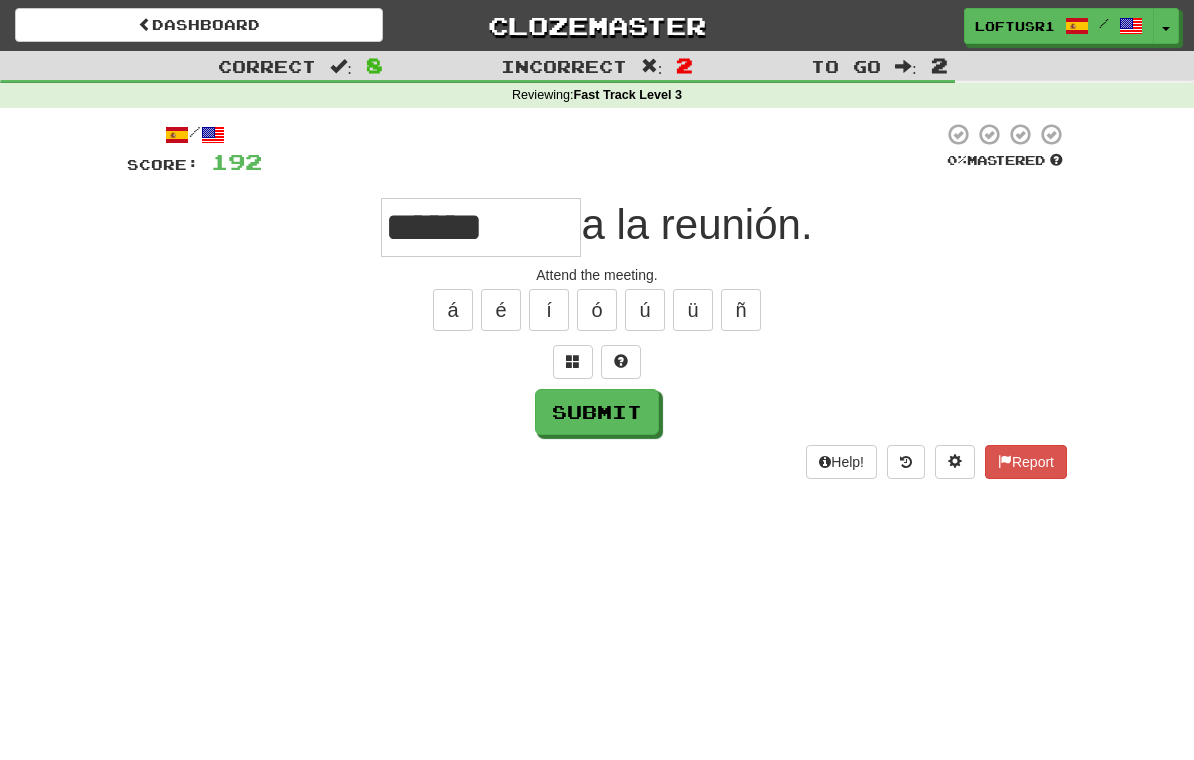 click on "Submit" at bounding box center (597, 412) 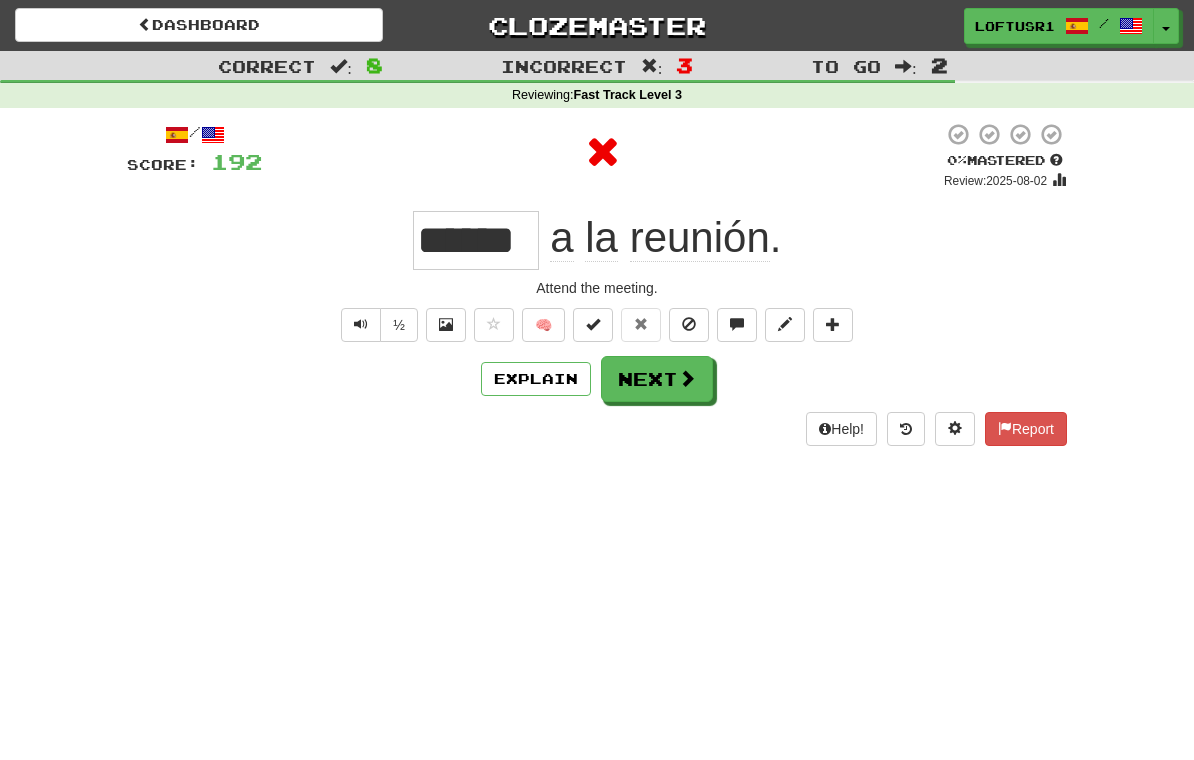 click on "Next" at bounding box center (657, 379) 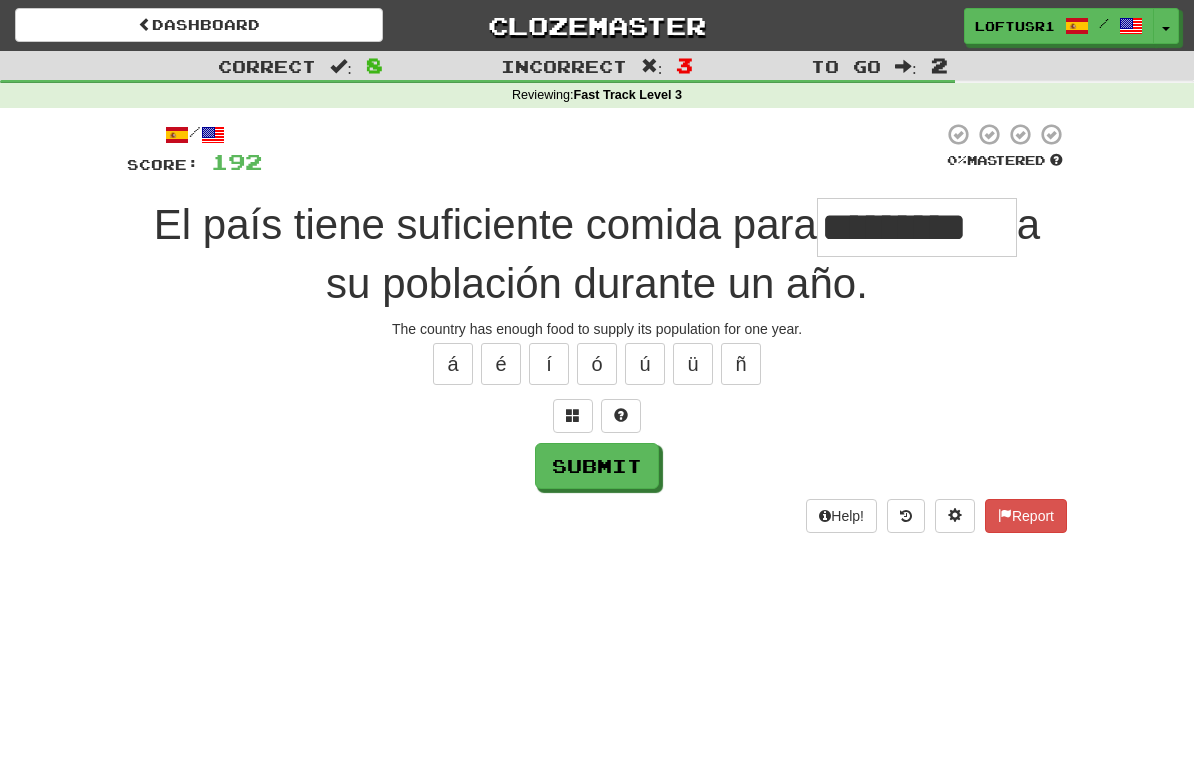 type on "*********" 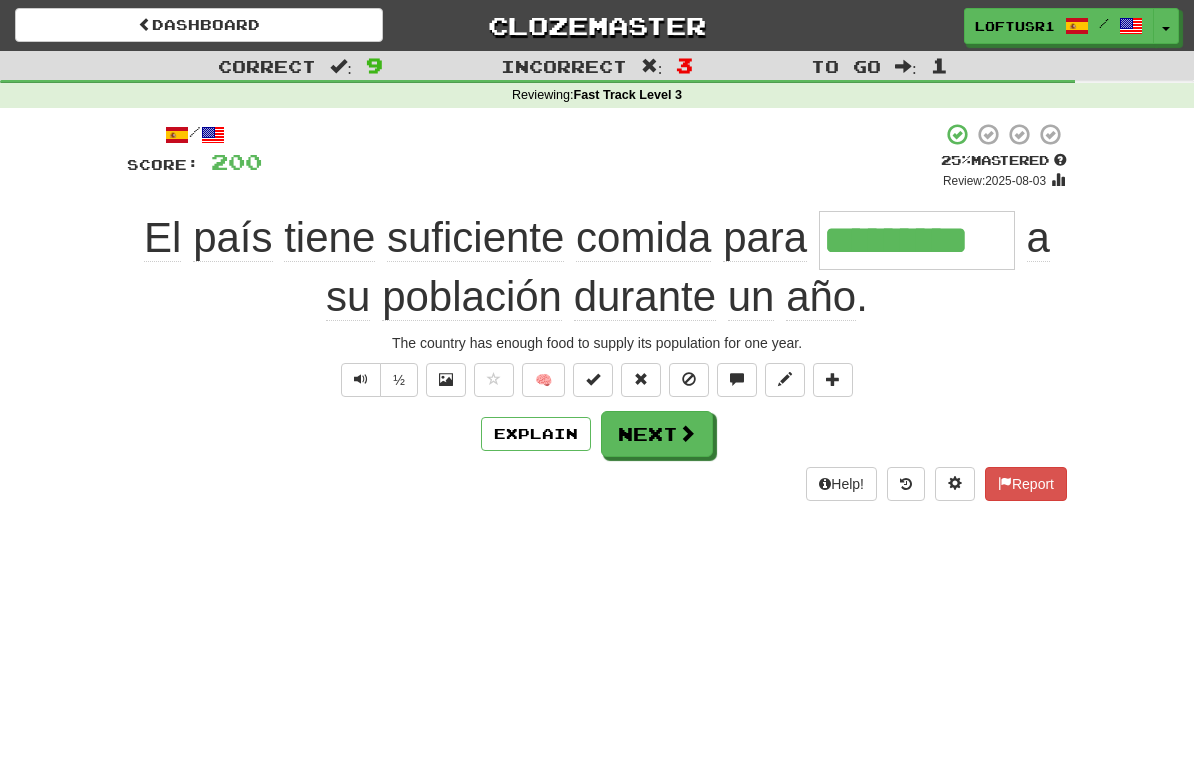 click on "Next" at bounding box center [657, 434] 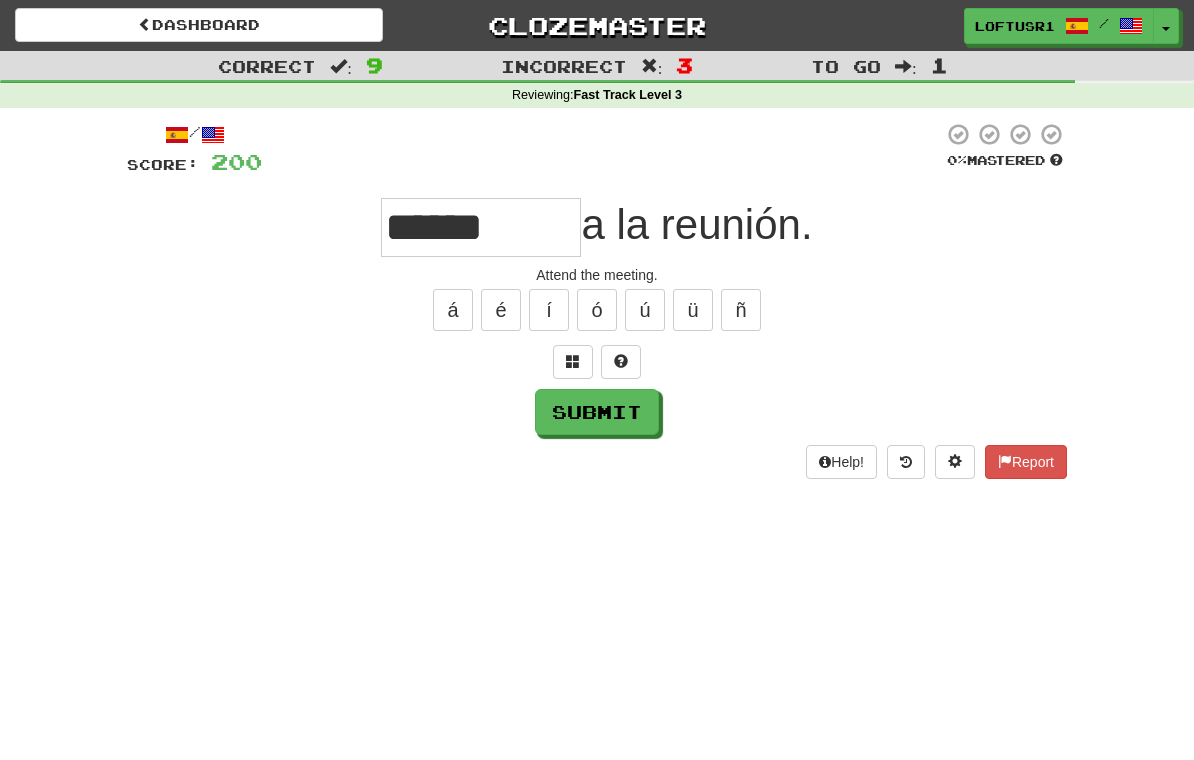 click on "Submit" at bounding box center (597, 412) 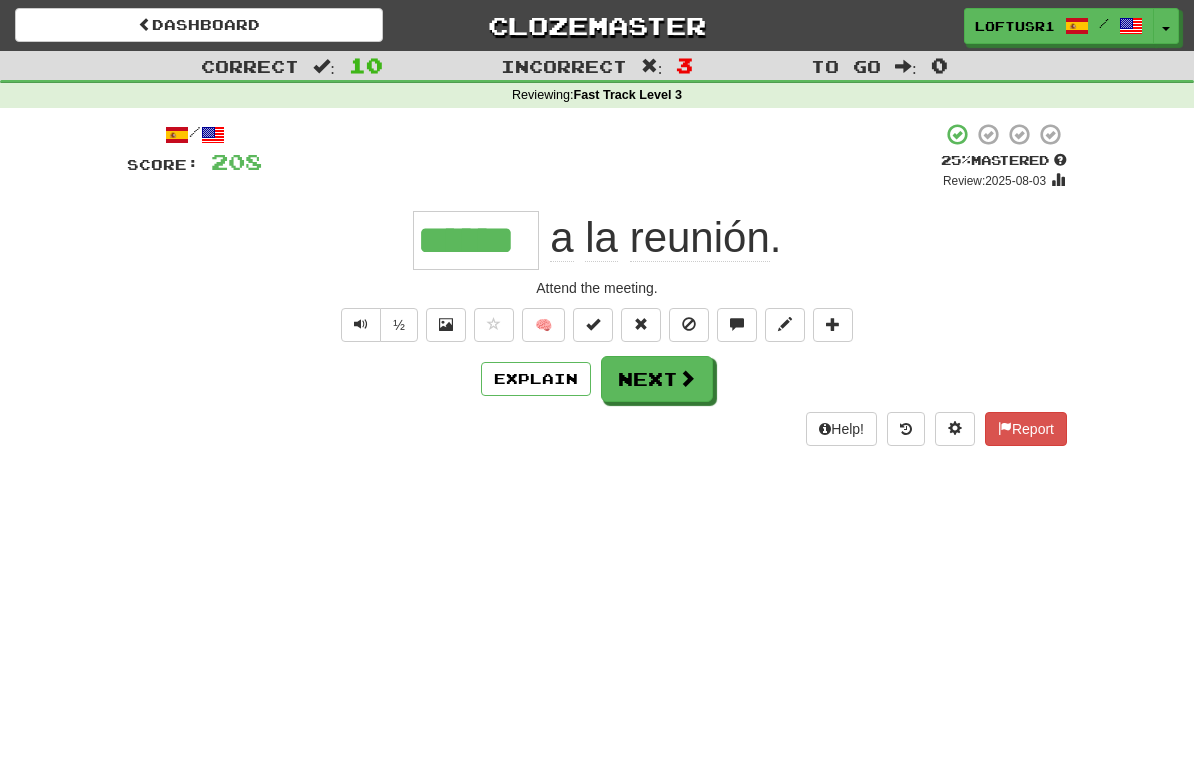 click on "Next" at bounding box center [657, 379] 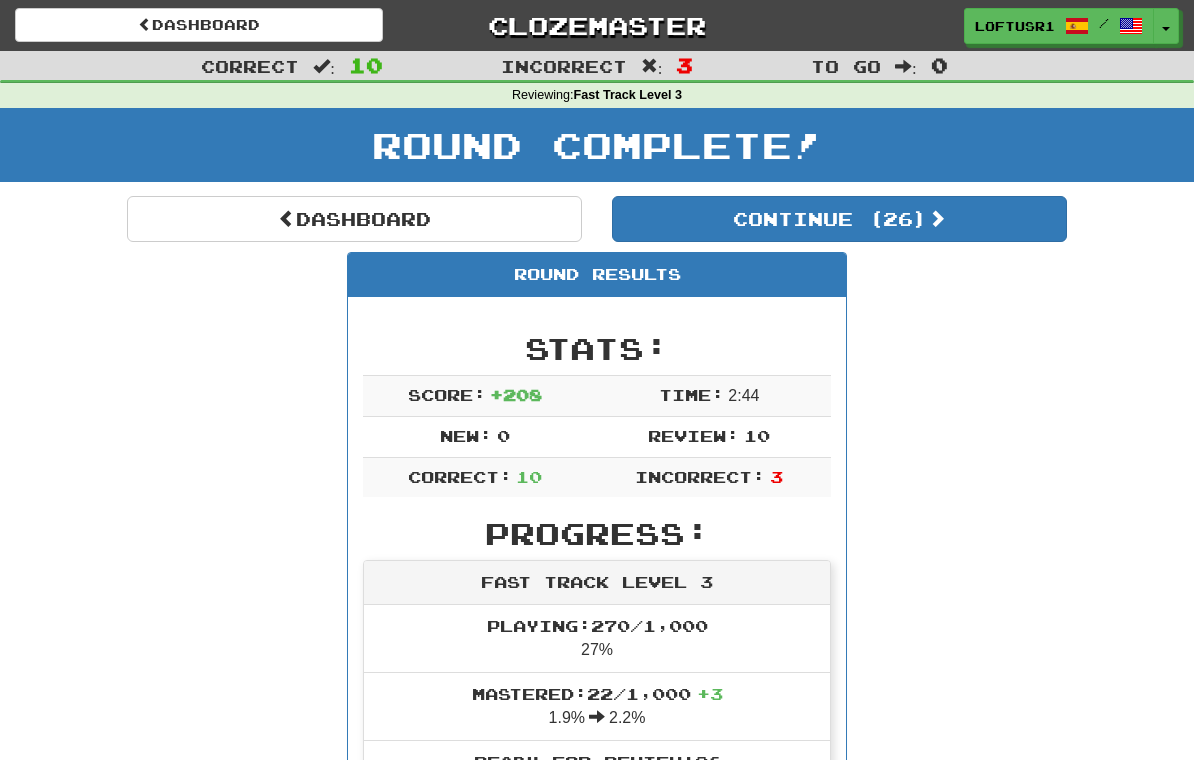 click on "Dashboard" at bounding box center (354, 219) 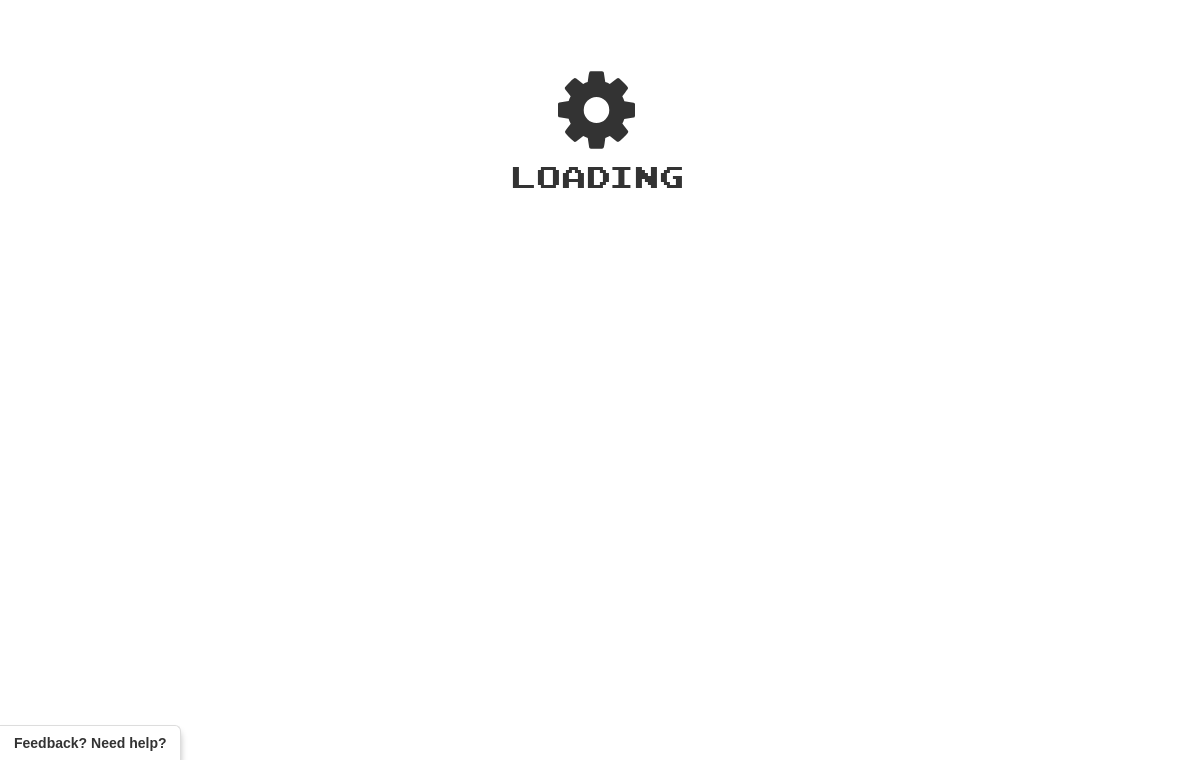 scroll, scrollTop: 0, scrollLeft: 0, axis: both 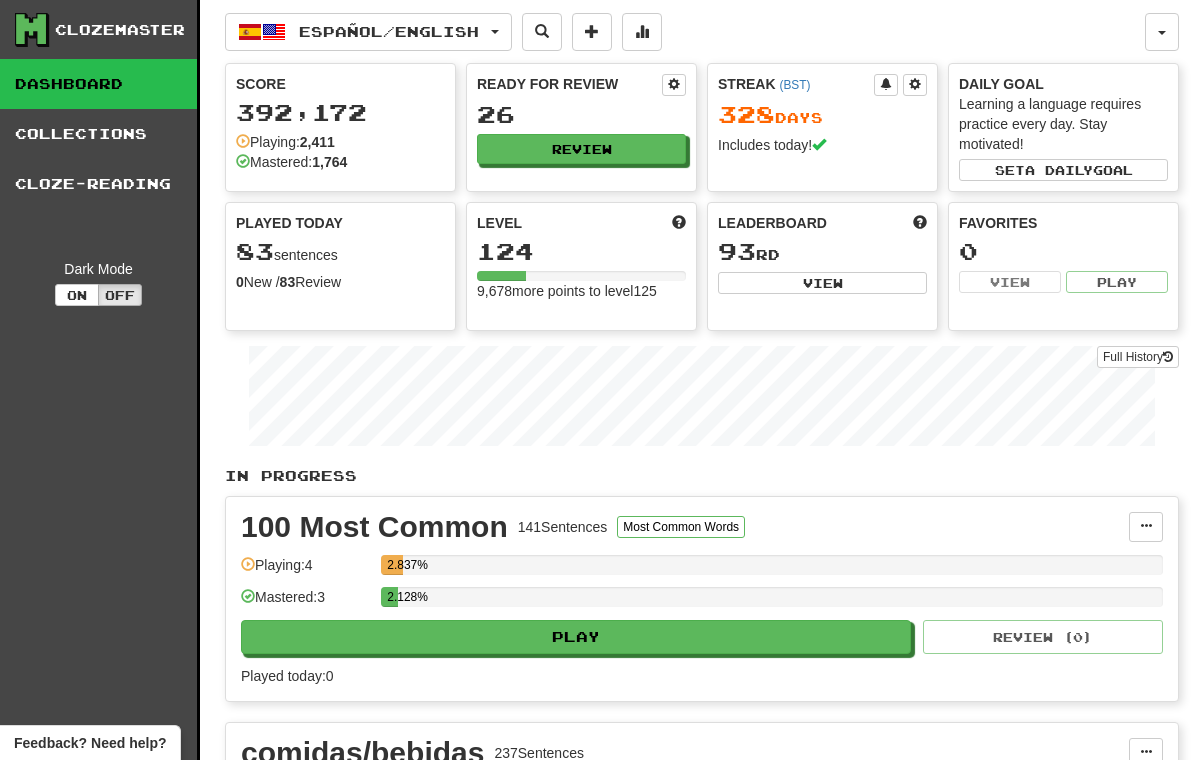 click on "Full History" at bounding box center [1138, 357] 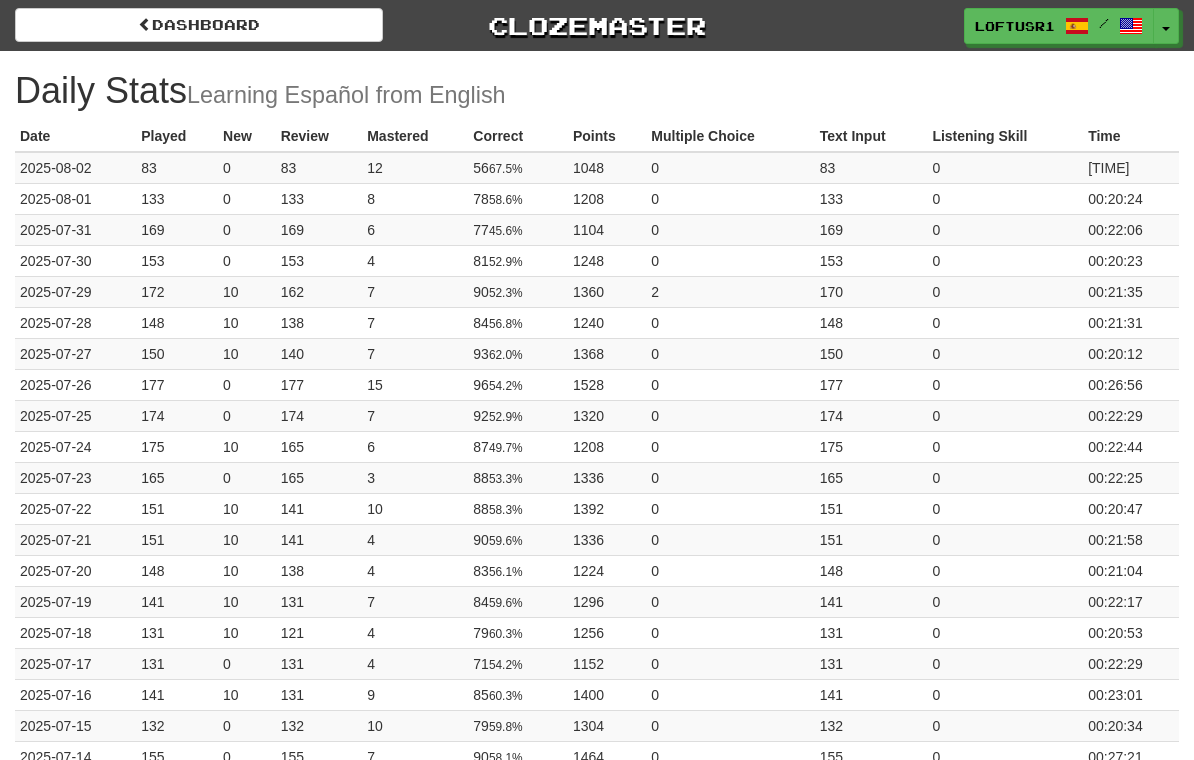scroll, scrollTop: 0, scrollLeft: 0, axis: both 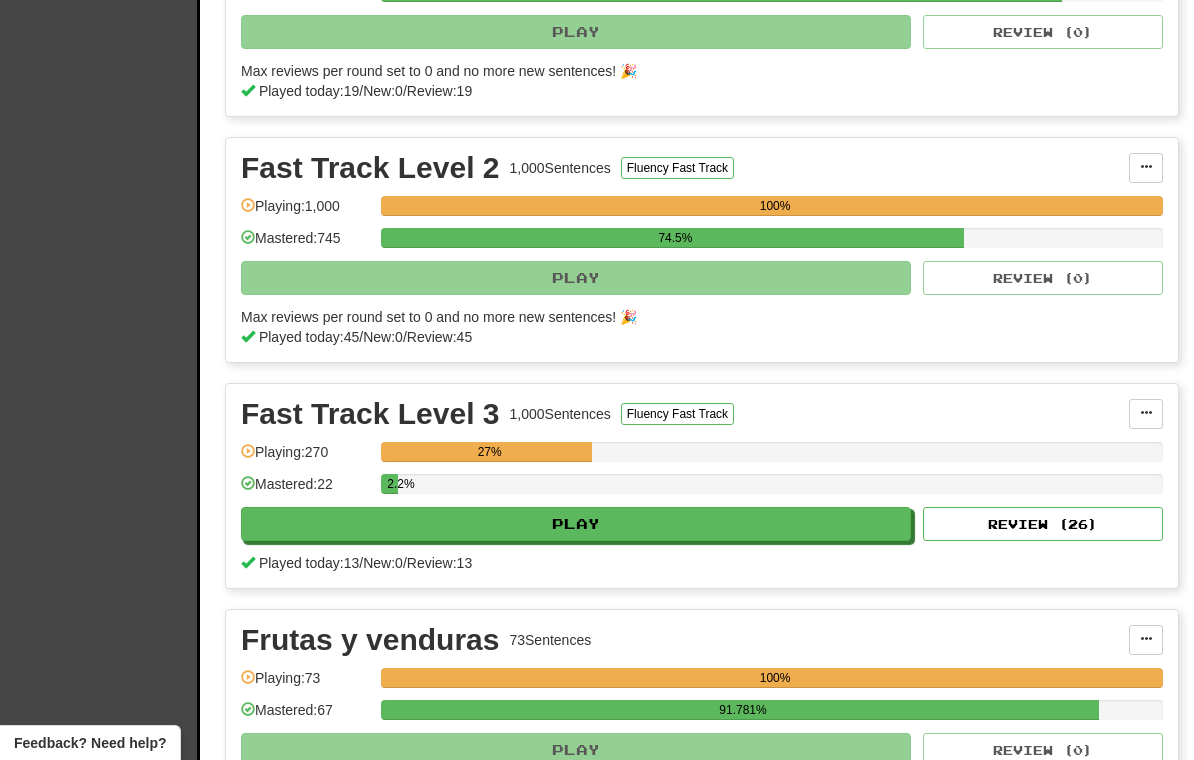 click on "Review ( 26 )" at bounding box center [1043, 524] 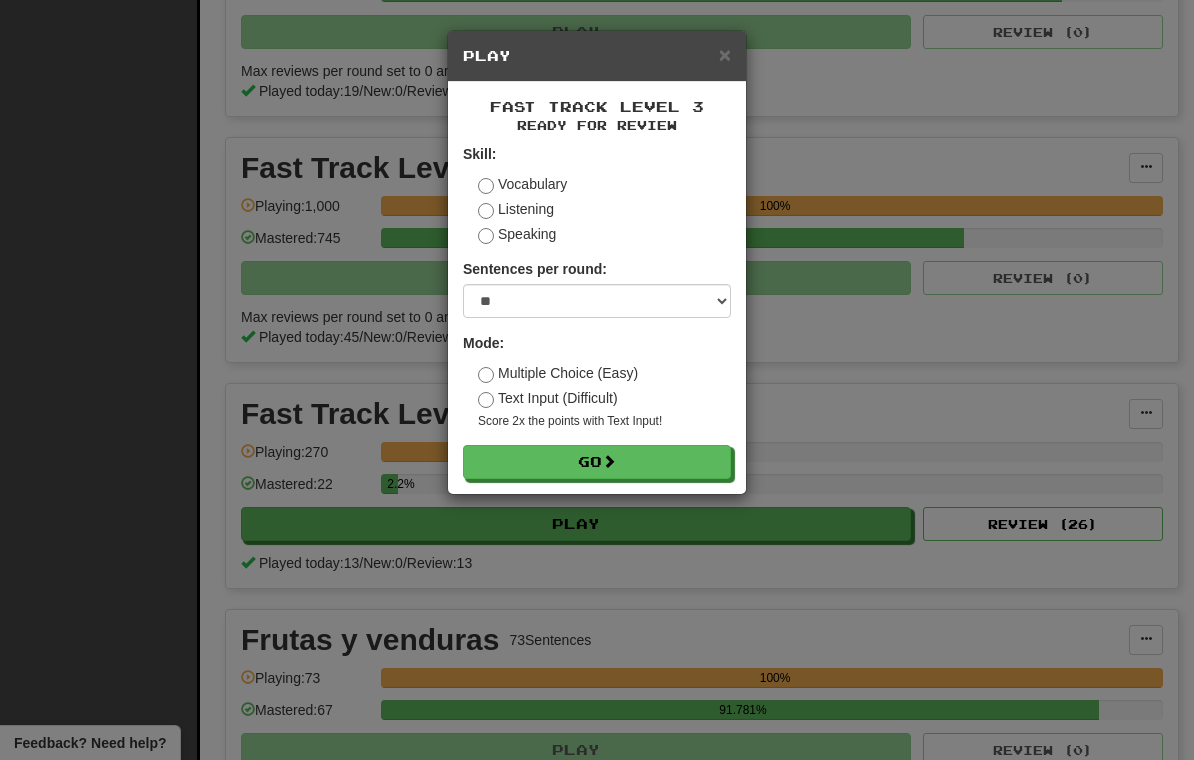 click on "Go" at bounding box center (597, 462) 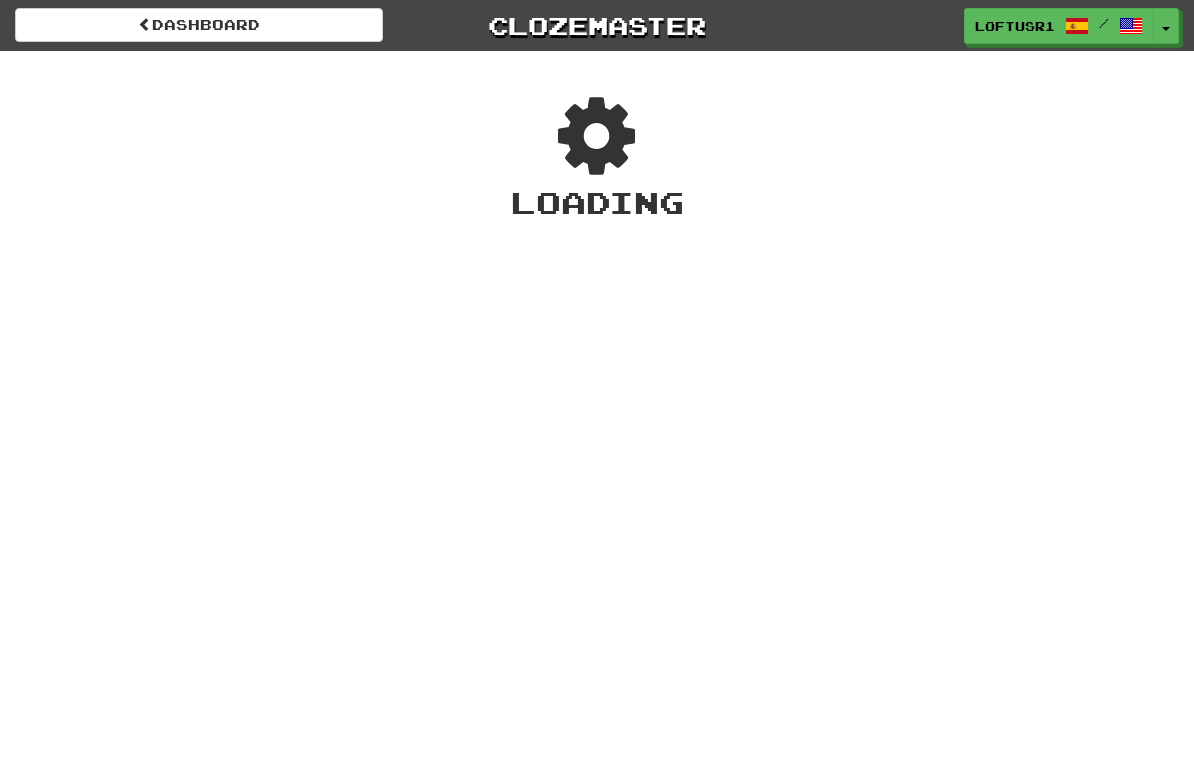 scroll, scrollTop: 0, scrollLeft: 0, axis: both 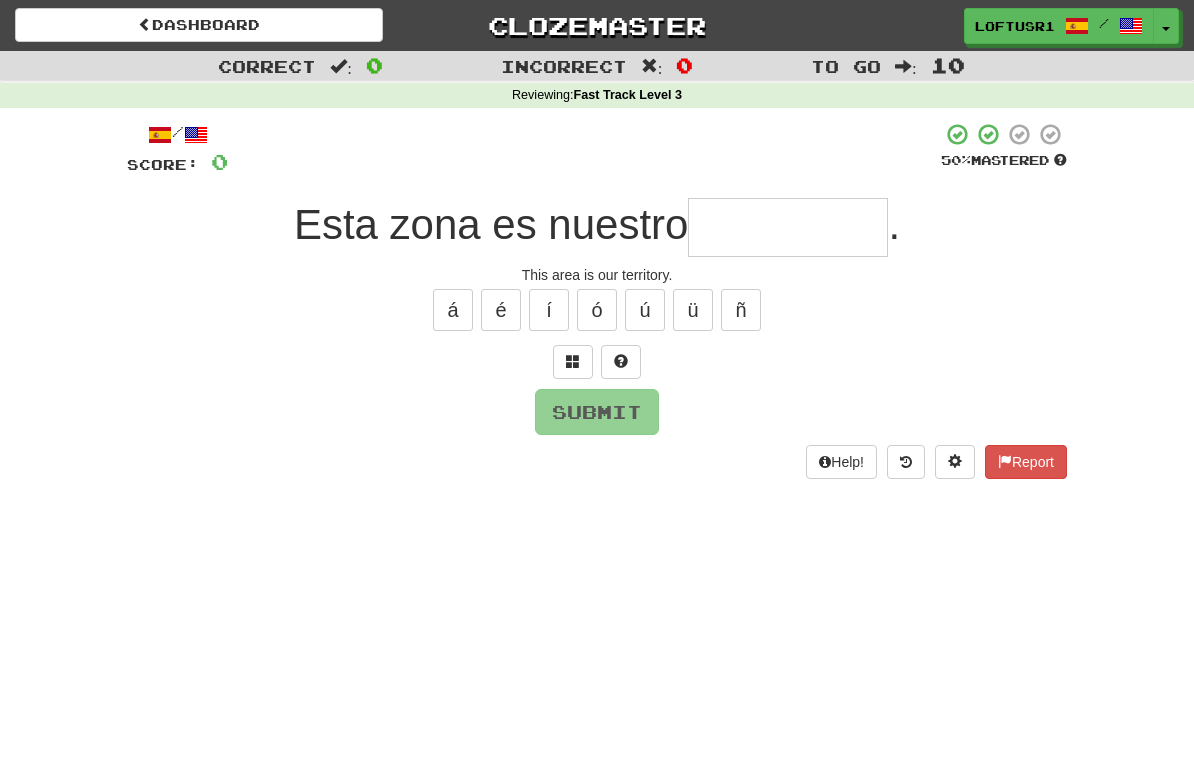 click at bounding box center (788, 227) 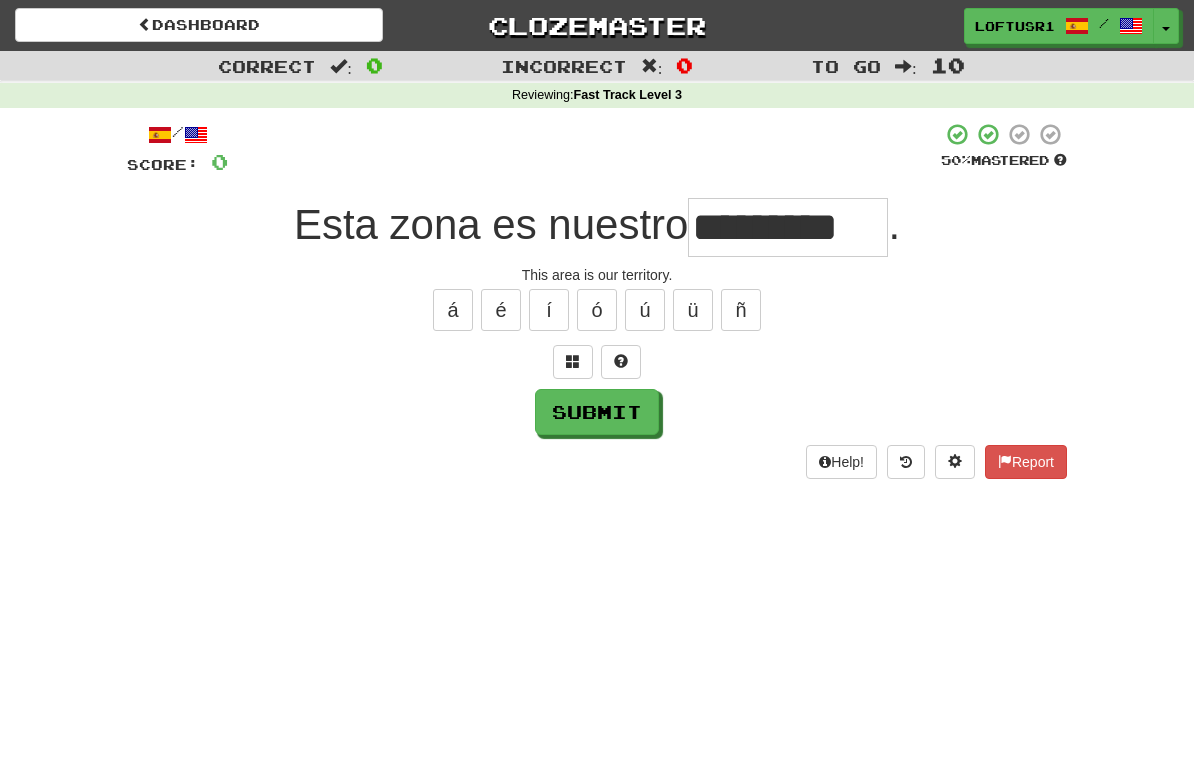 click on "Submit" at bounding box center (597, 412) 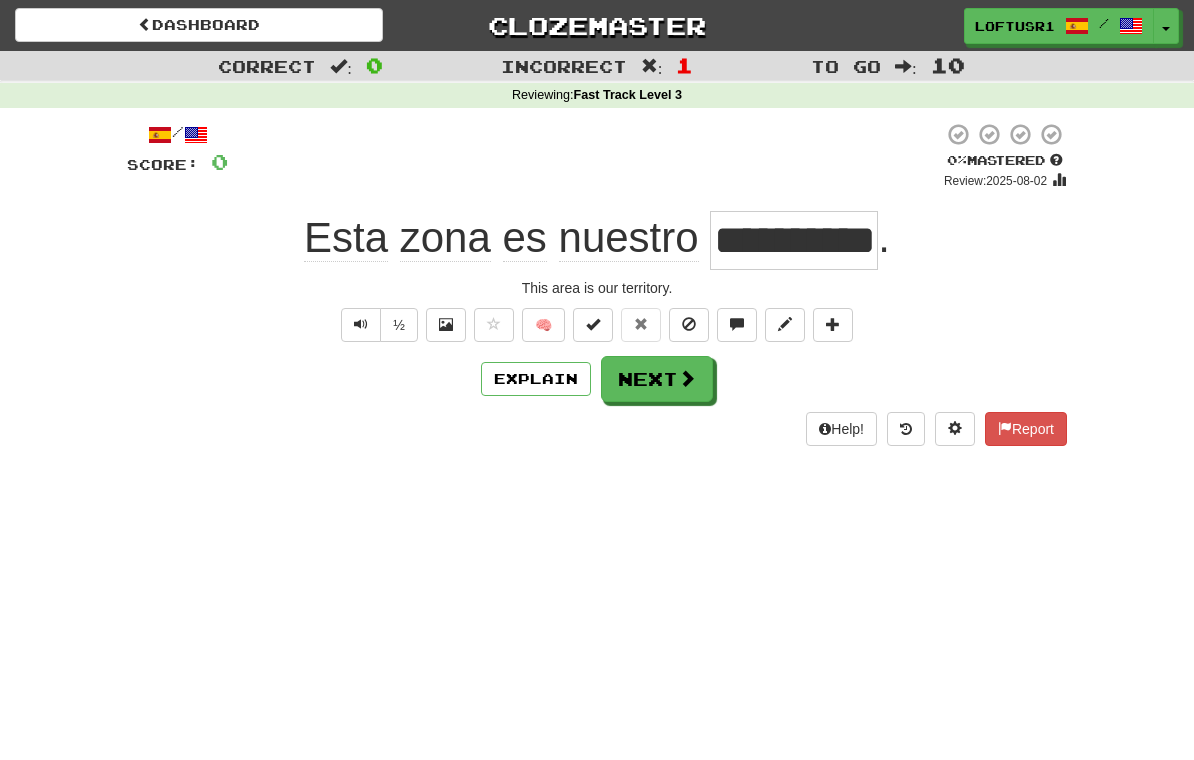 click on "Next" at bounding box center (657, 379) 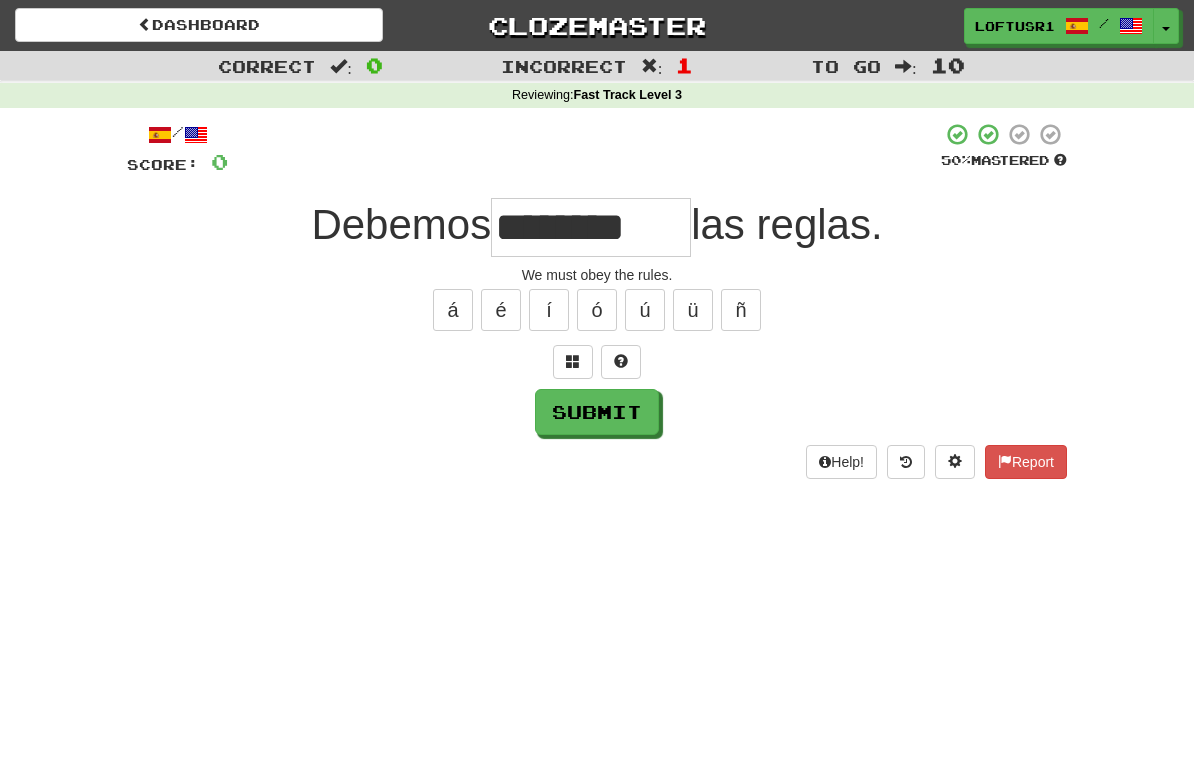 type on "********" 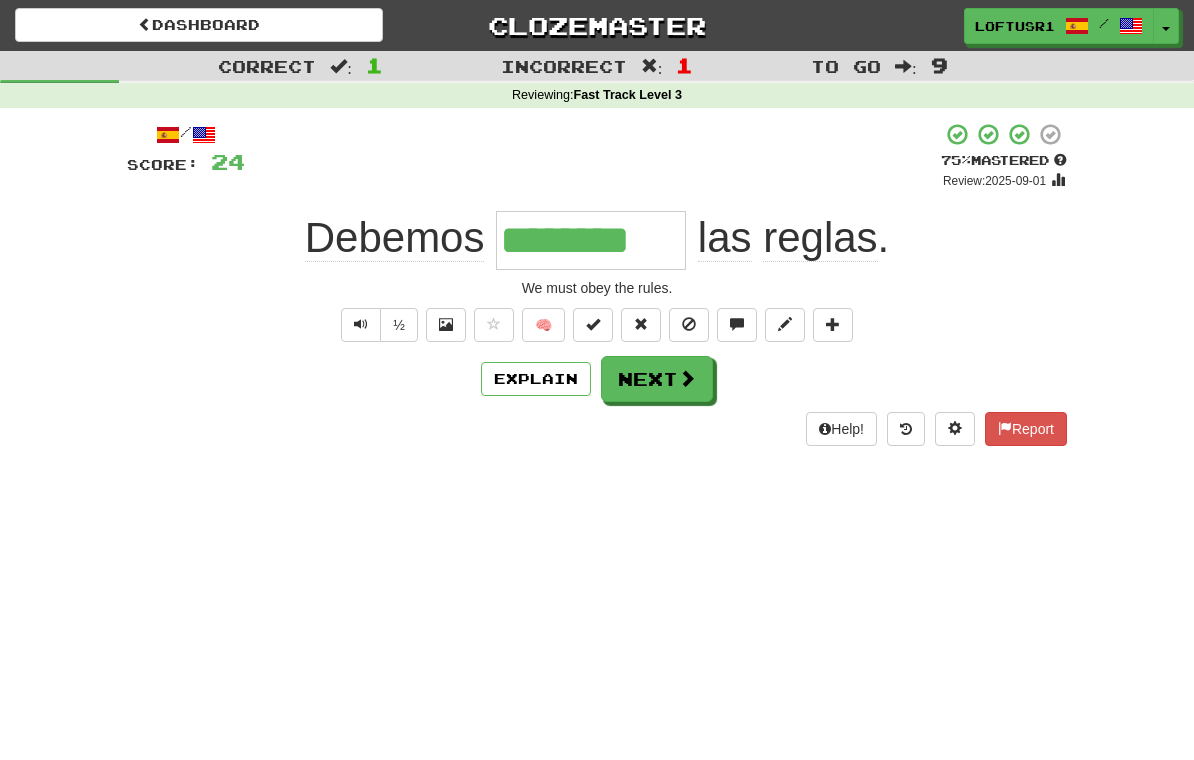 click on "Next" at bounding box center (657, 379) 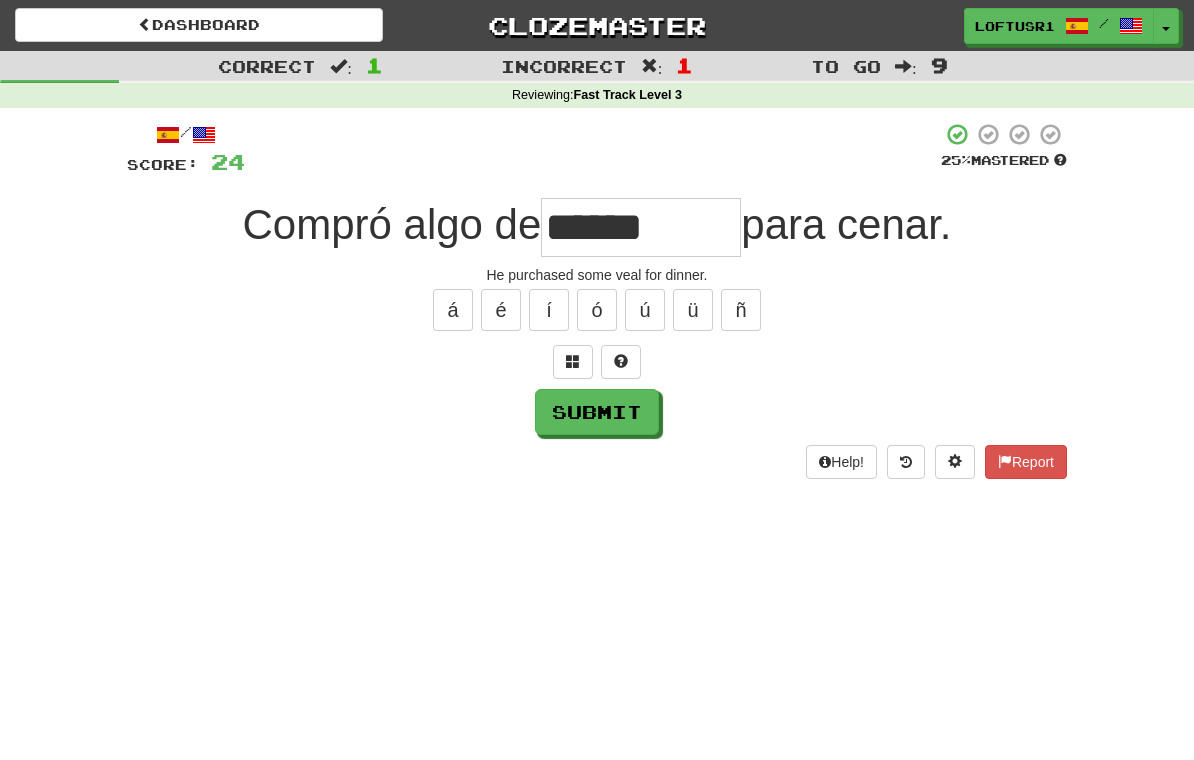 click on "Submit" at bounding box center [597, 412] 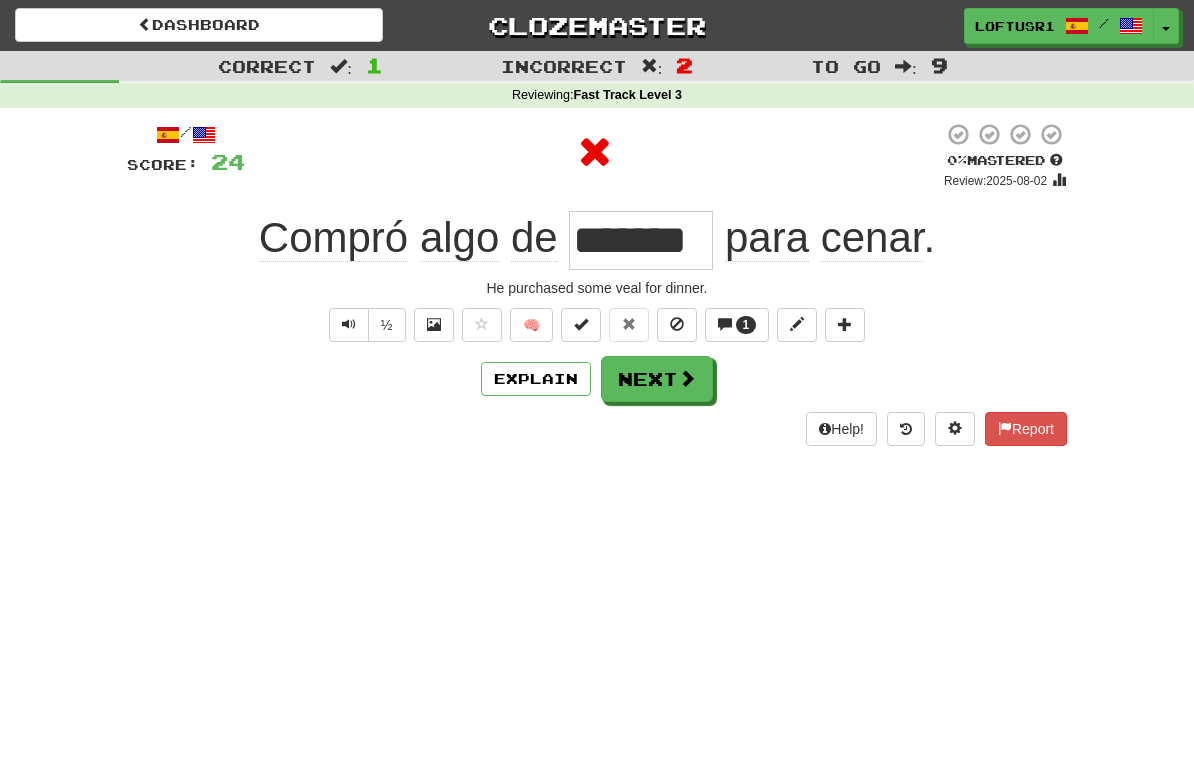 click on "Next" at bounding box center (657, 379) 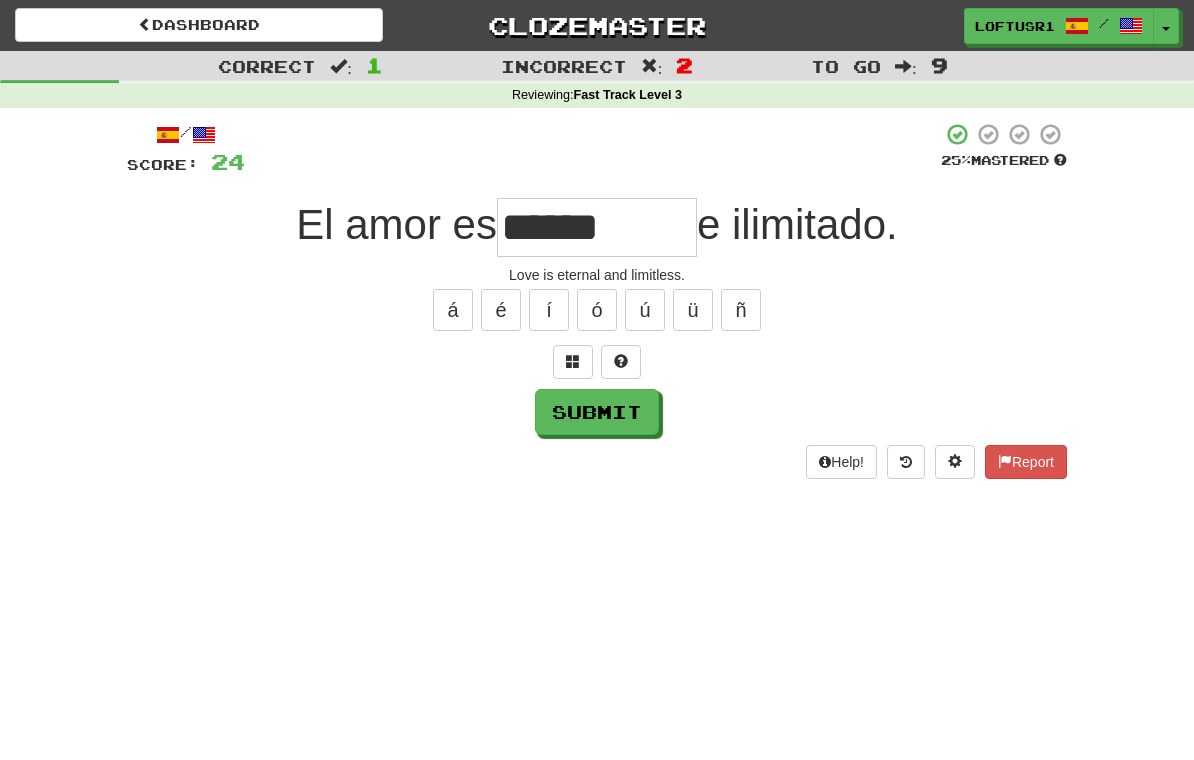 type on "******" 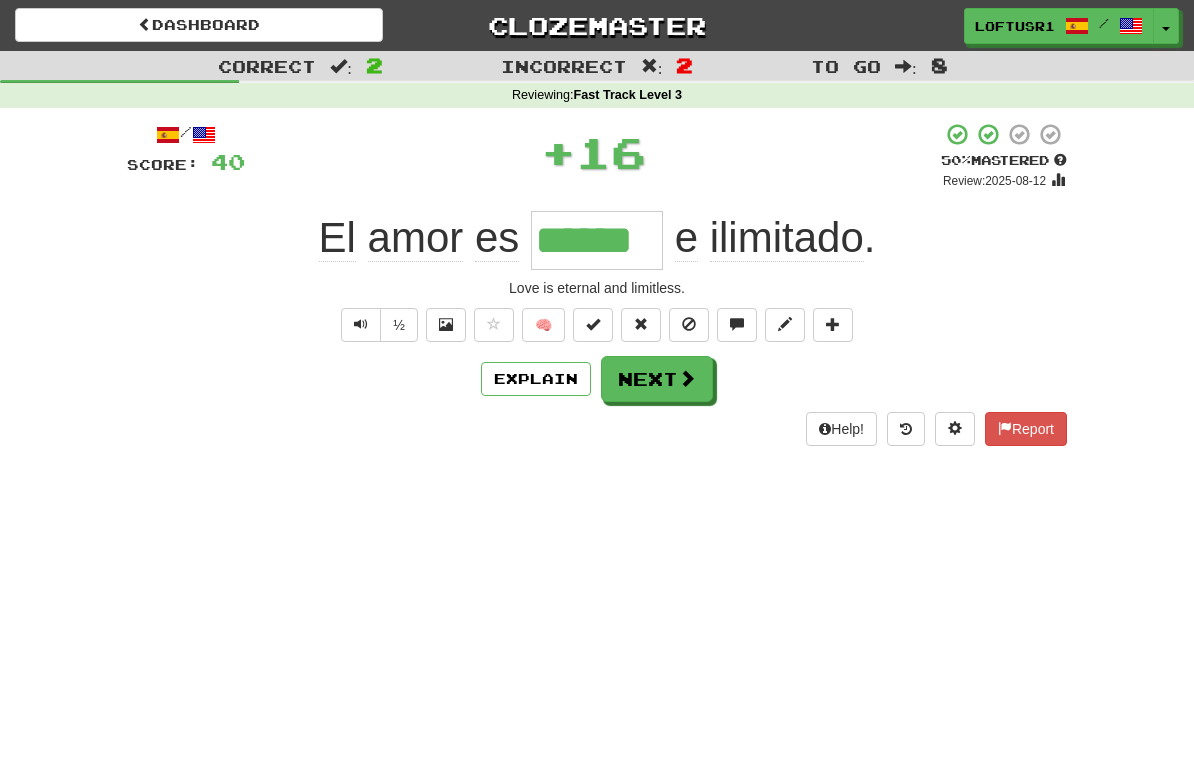 click on "Explain" at bounding box center [536, 379] 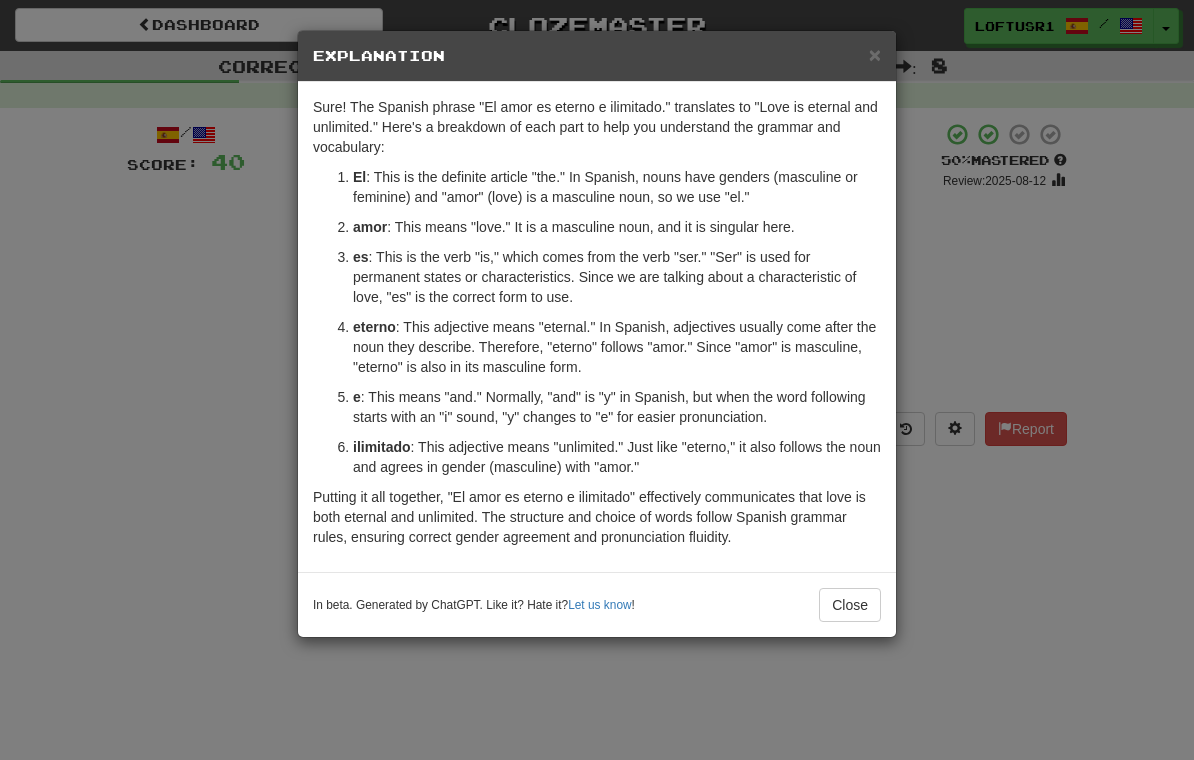 click on "Close" at bounding box center (850, 605) 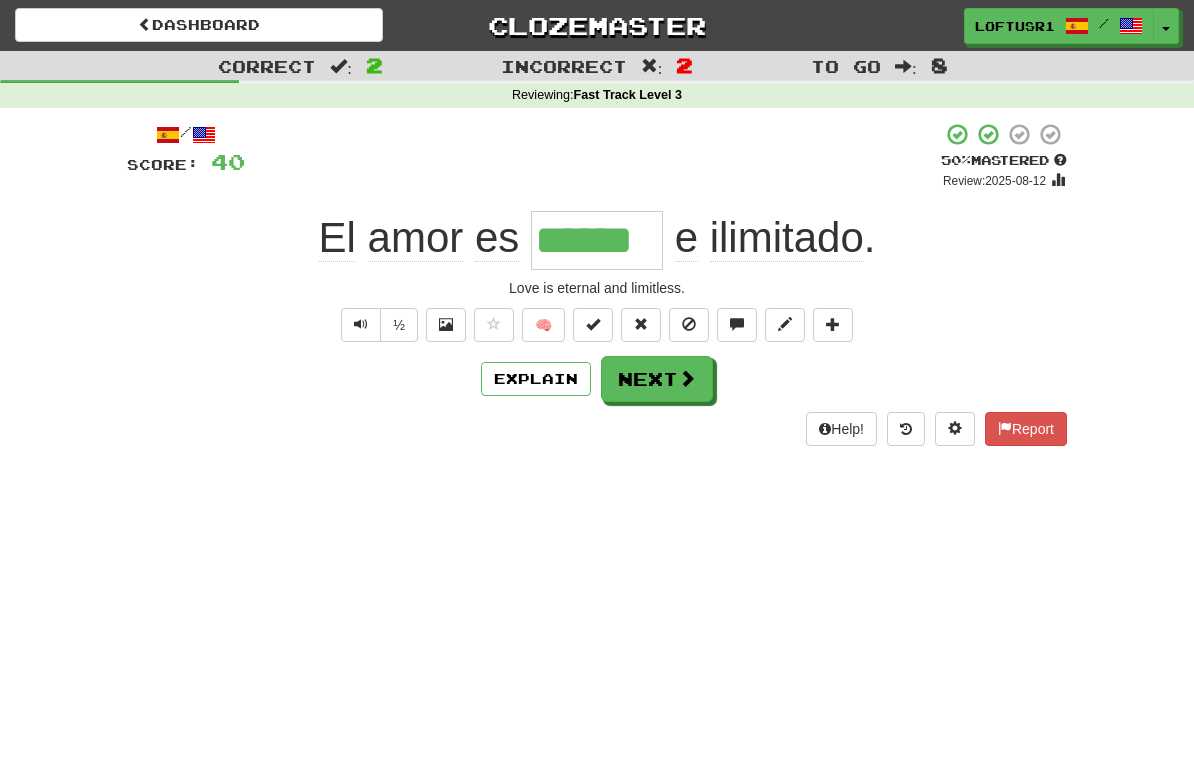 click on "Next" at bounding box center (657, 379) 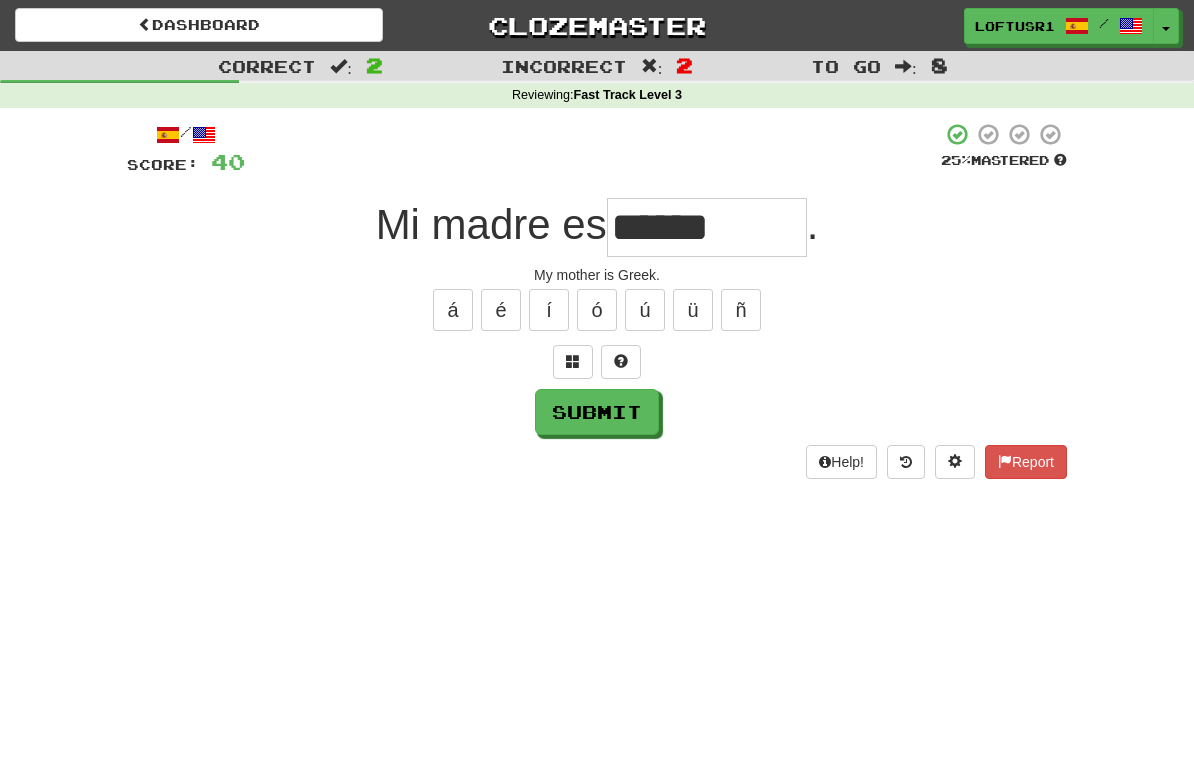type on "******" 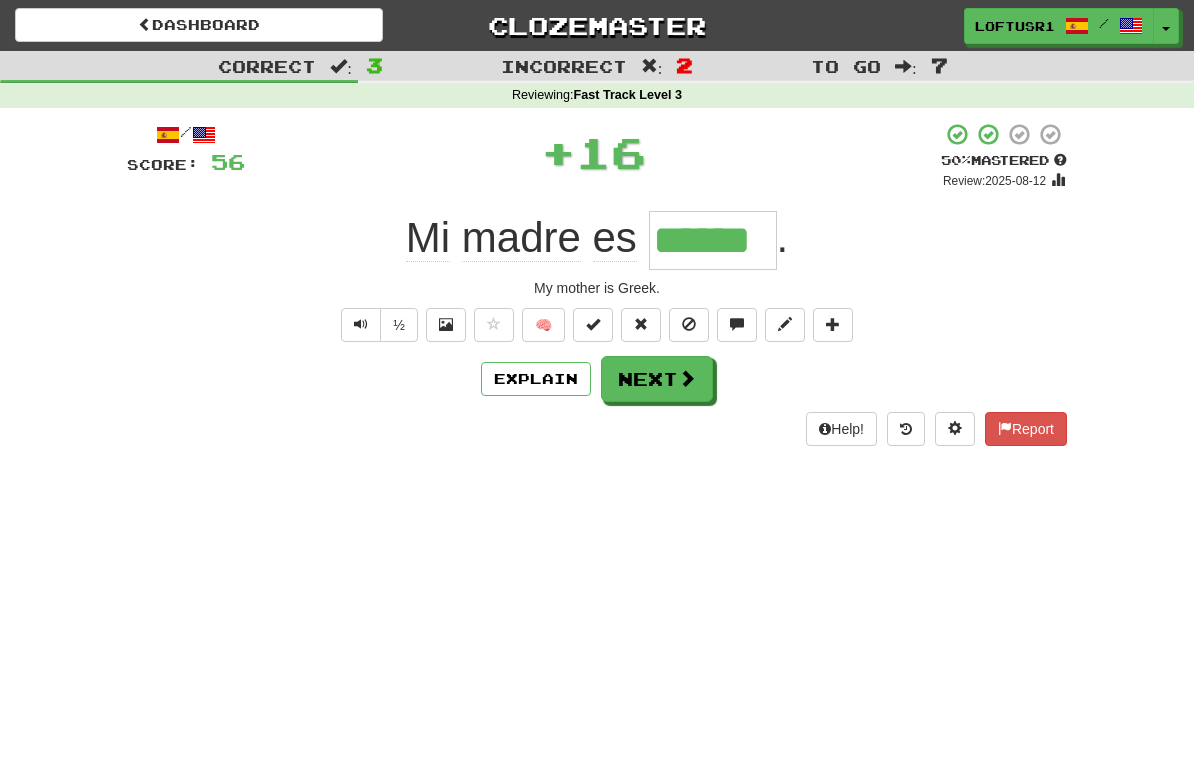 click at bounding box center [687, 378] 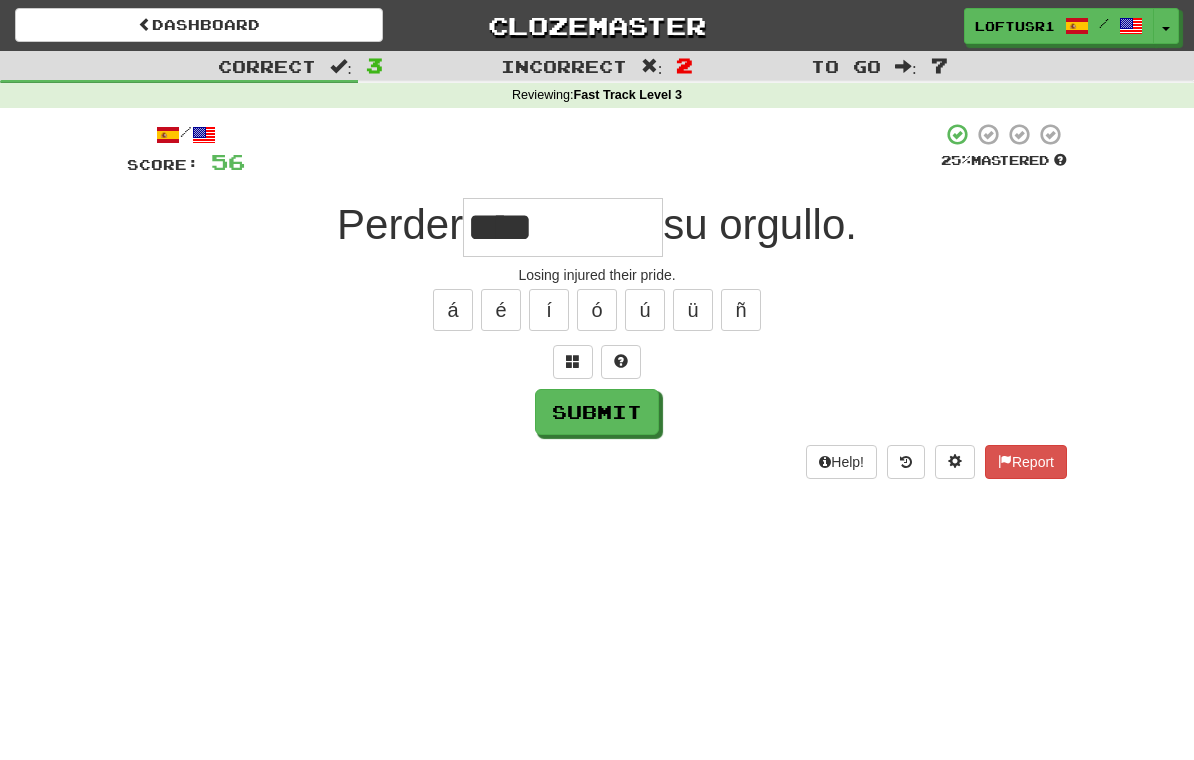 type on "****" 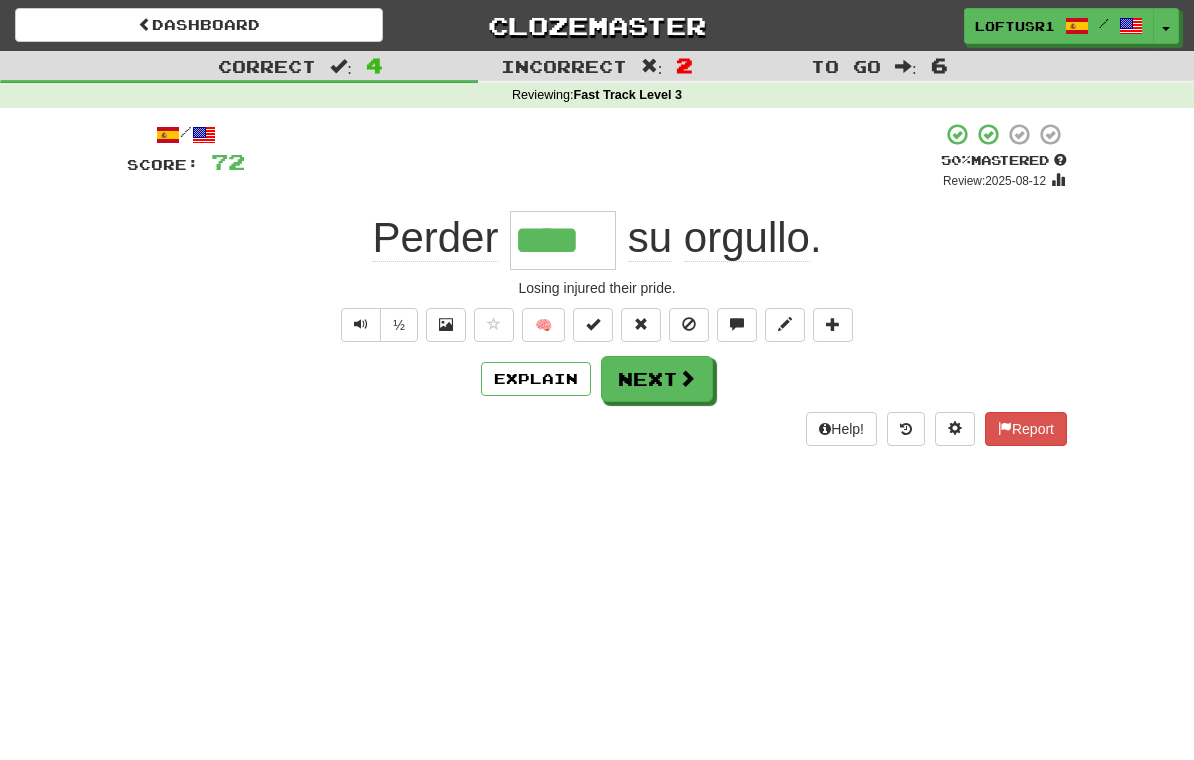 click on "Next" at bounding box center [657, 379] 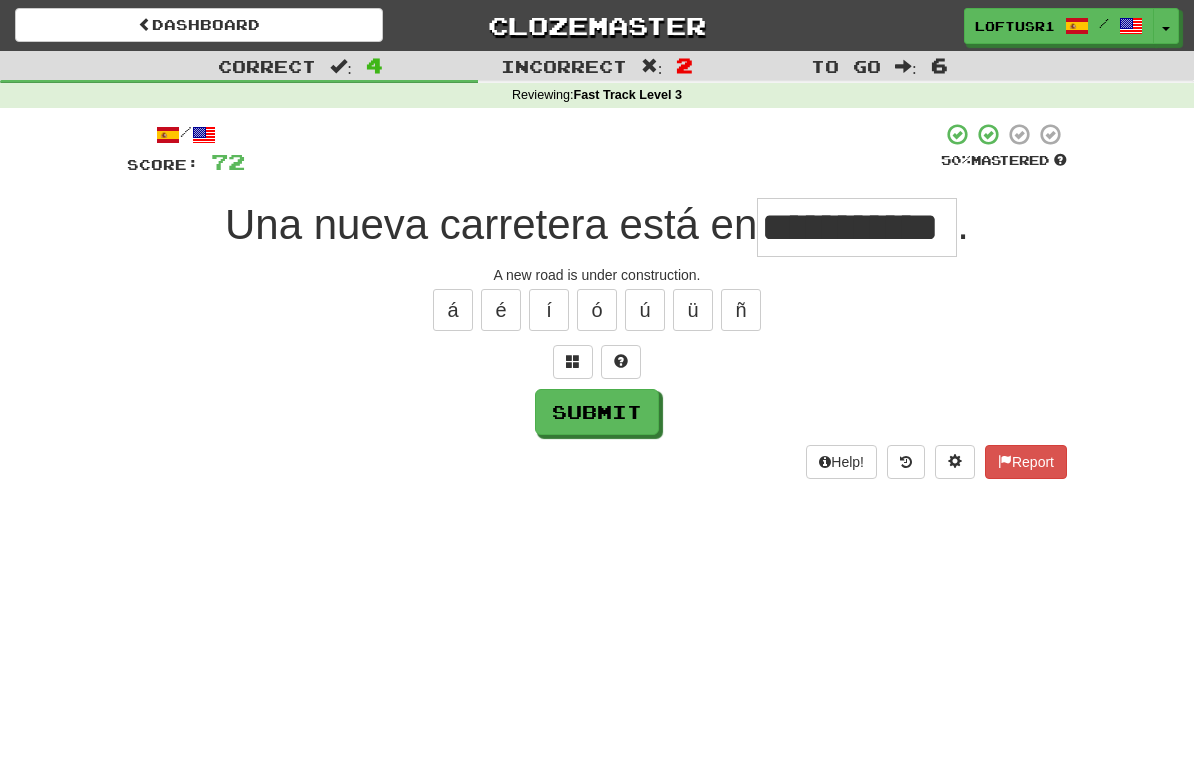 click on "Submit" at bounding box center (597, 412) 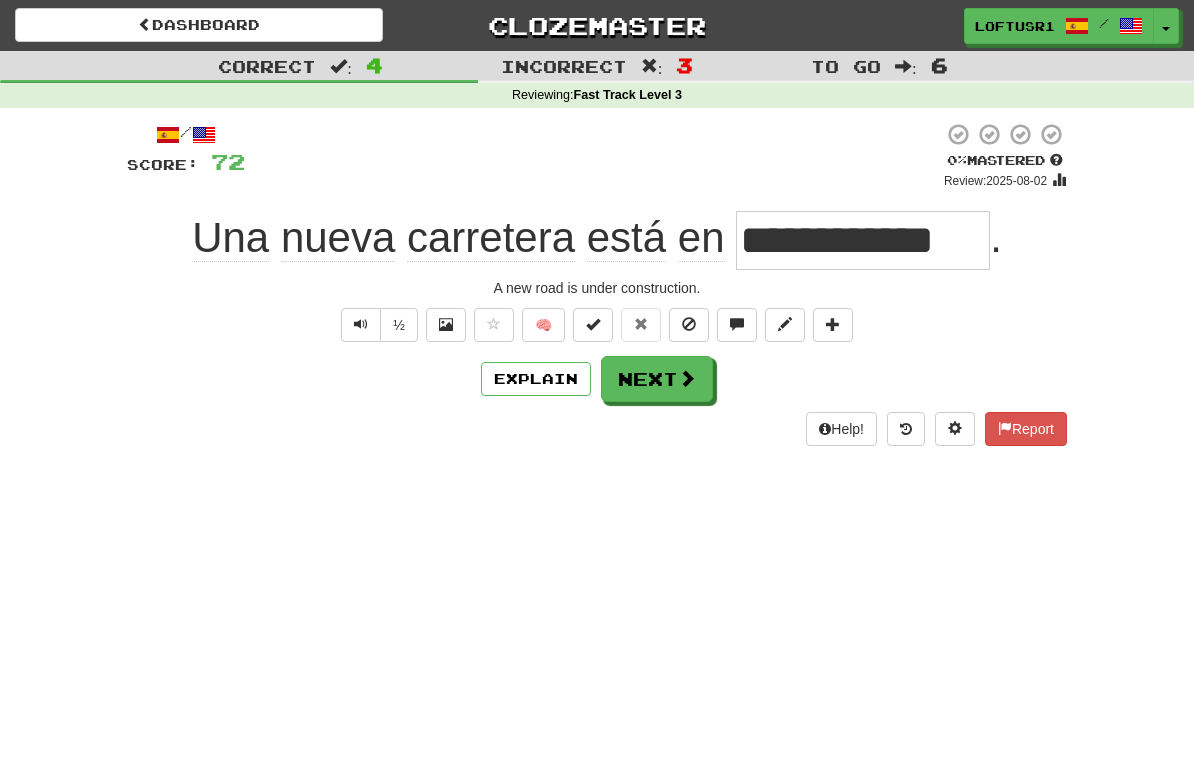 click on "Next" at bounding box center [657, 379] 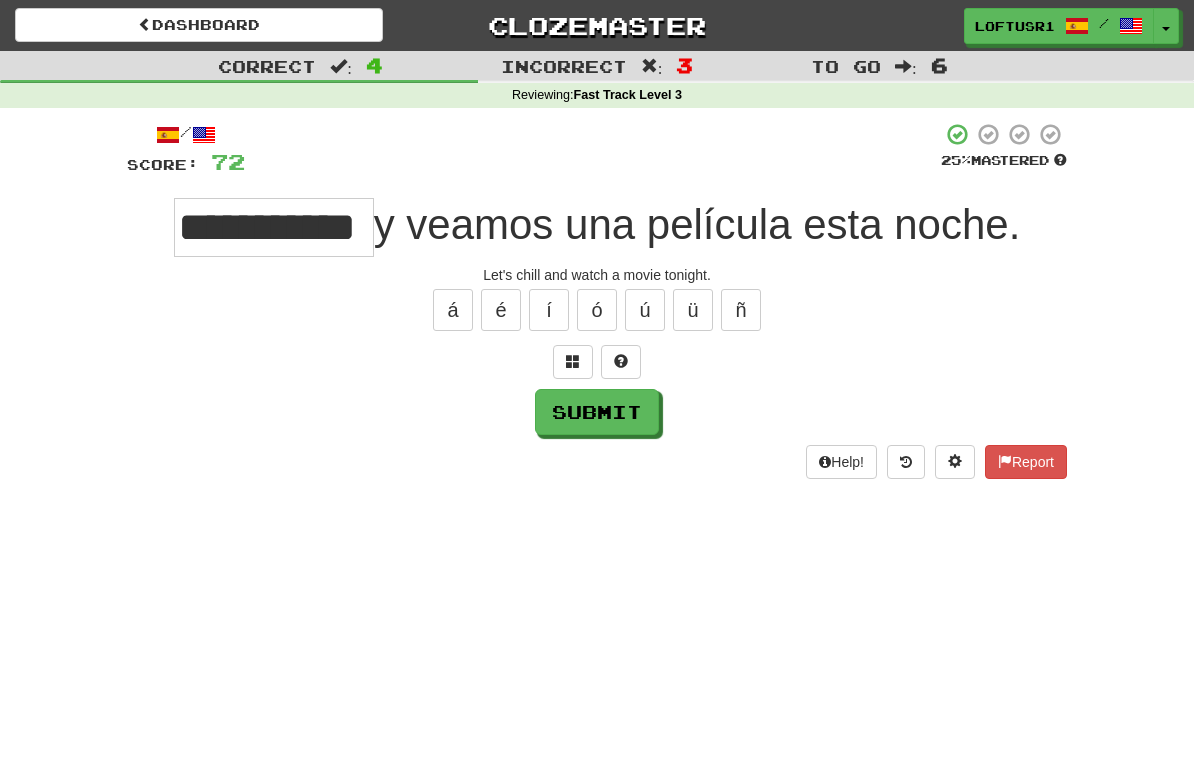 click on "Submit" at bounding box center (597, 412) 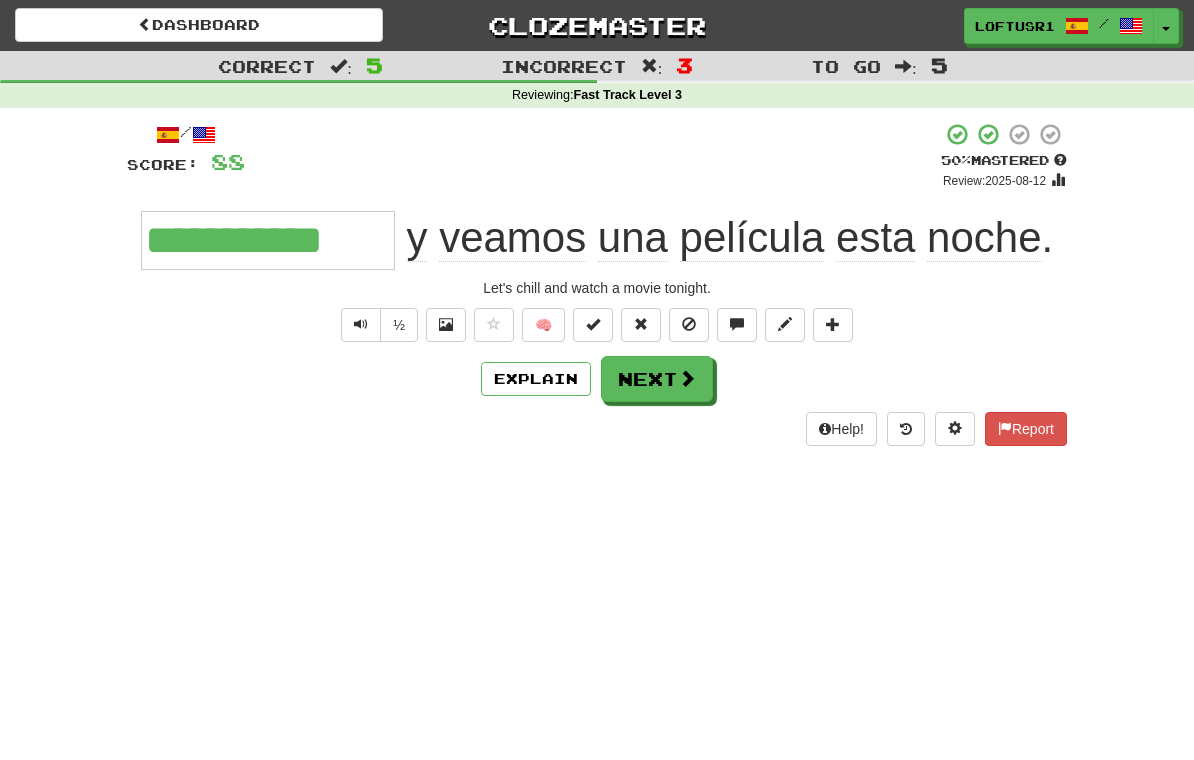 click on "Explain" at bounding box center (536, 379) 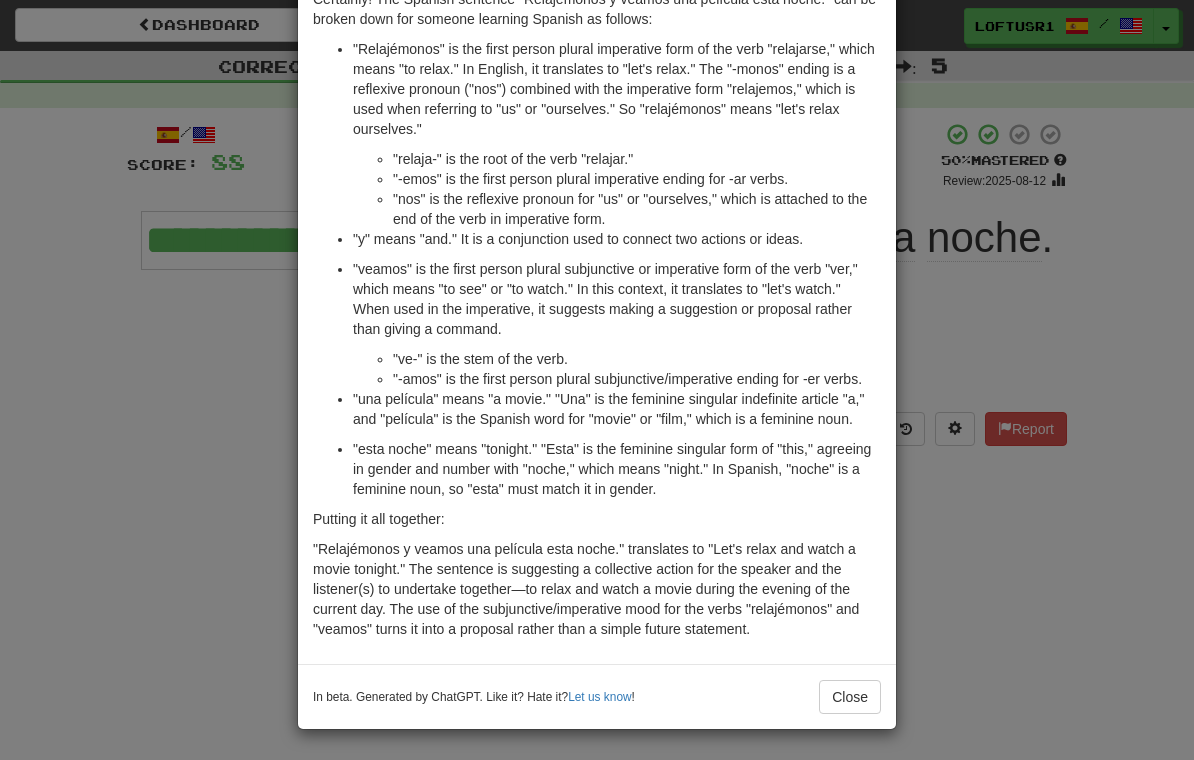 scroll, scrollTop: 108, scrollLeft: 0, axis: vertical 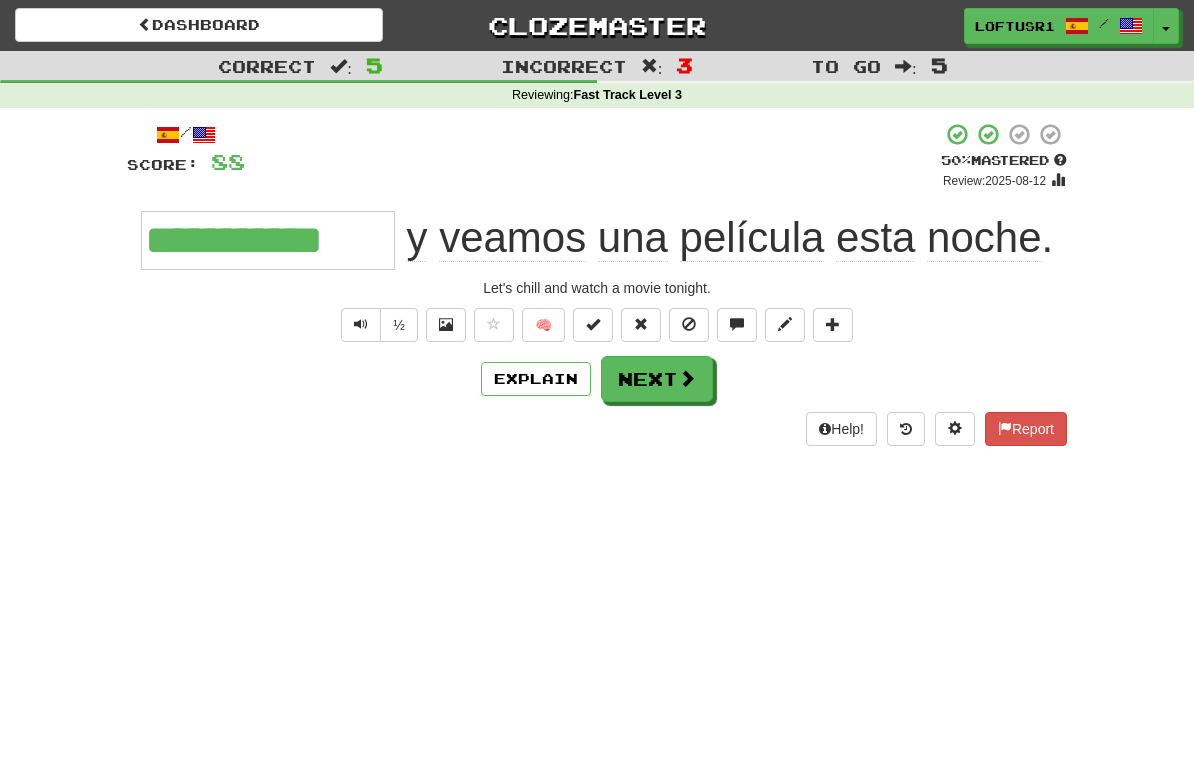 click on "Next" at bounding box center [657, 379] 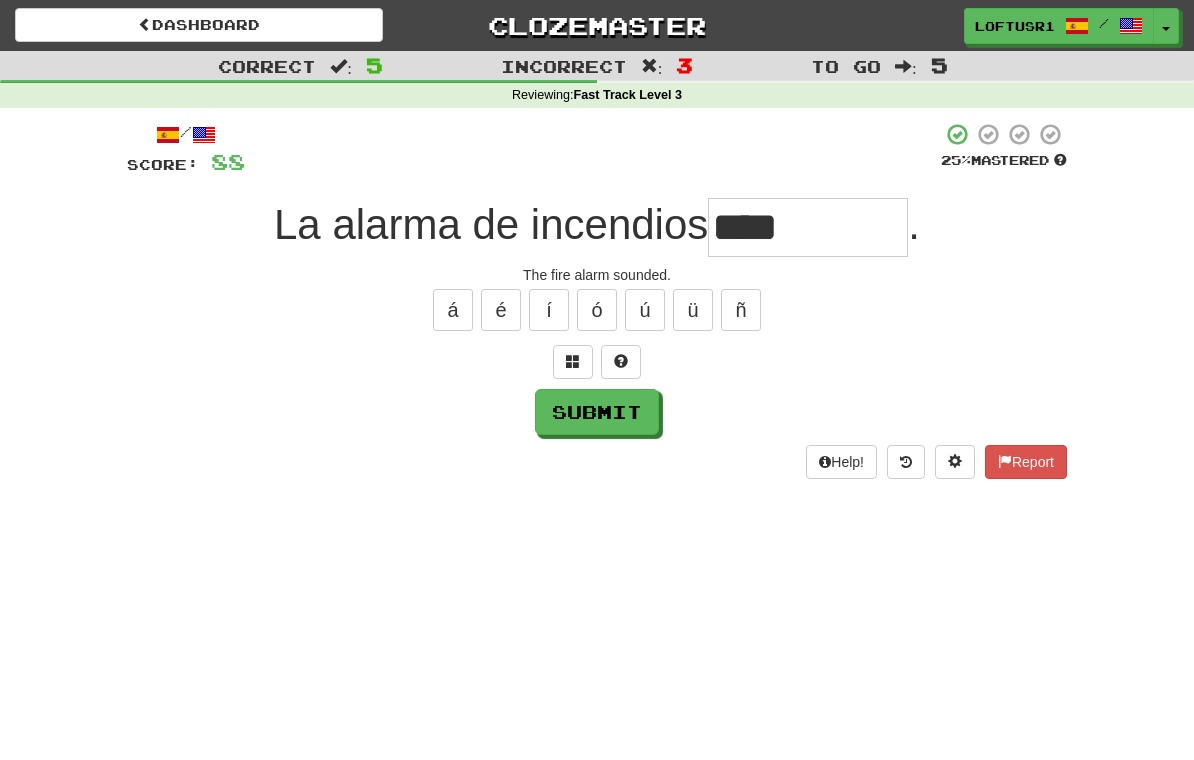 type on "****" 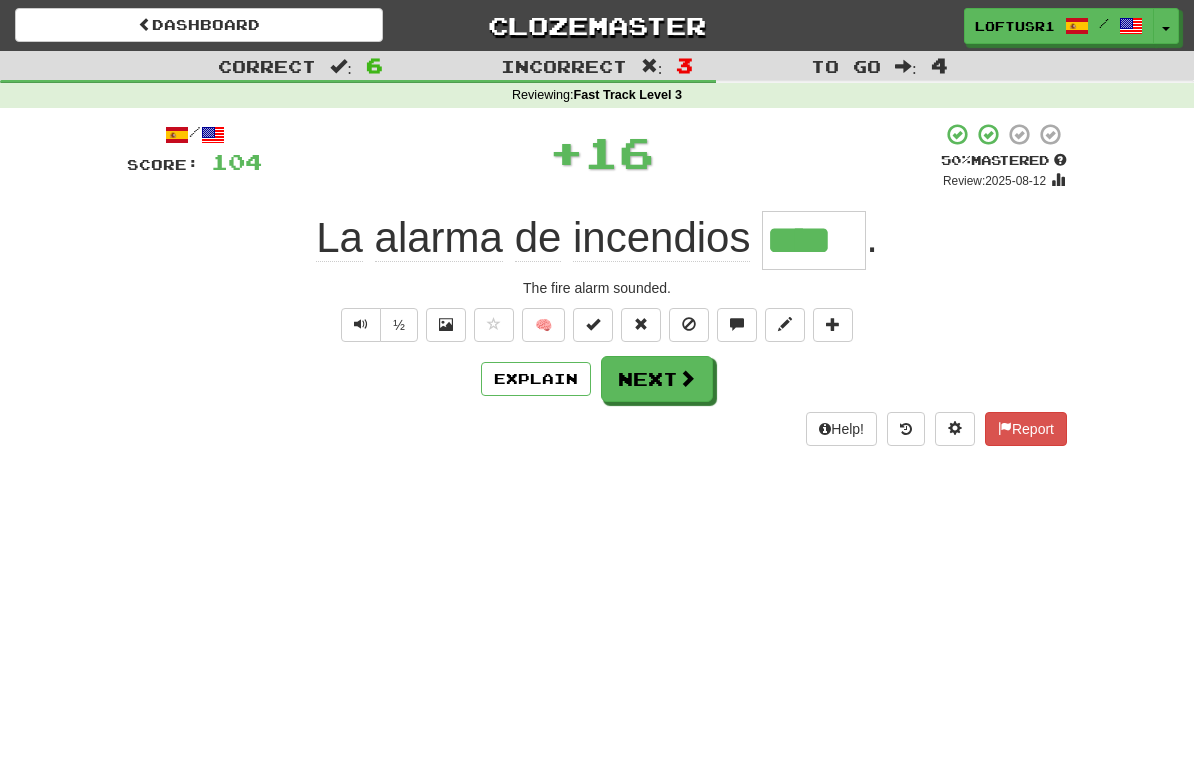 click on "Next" at bounding box center (657, 379) 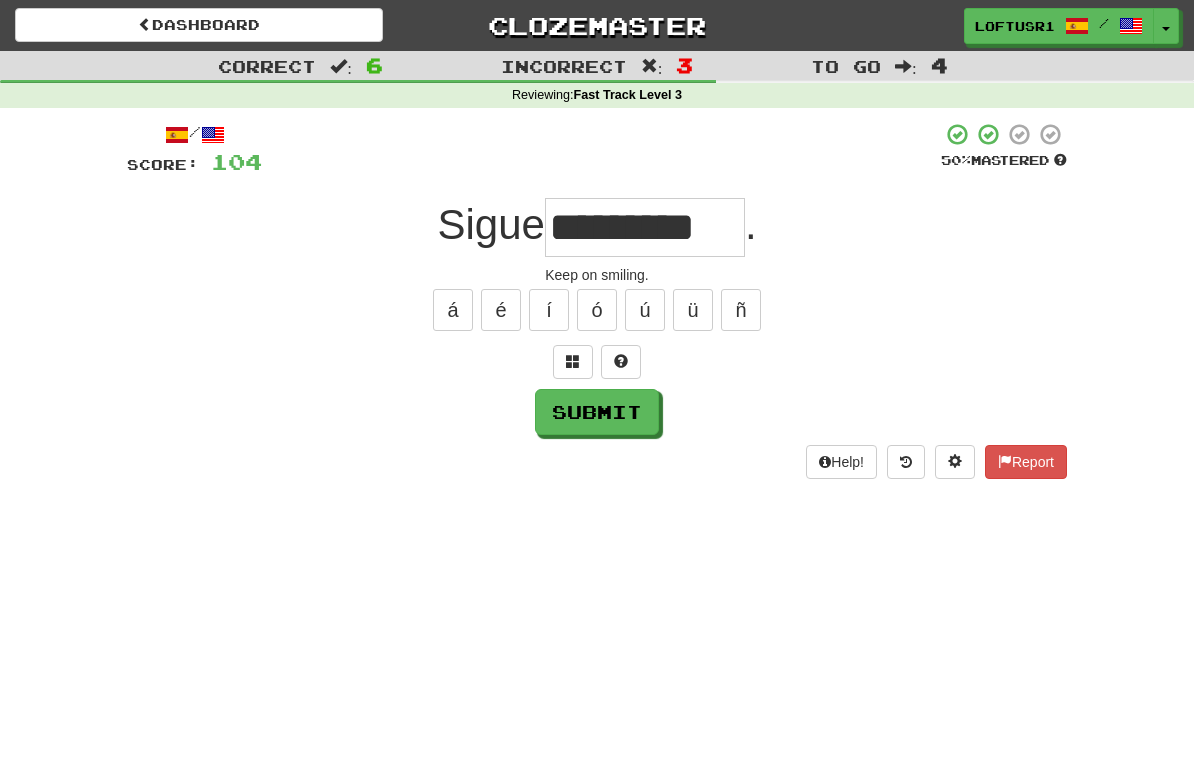 click on "Submit" at bounding box center [597, 412] 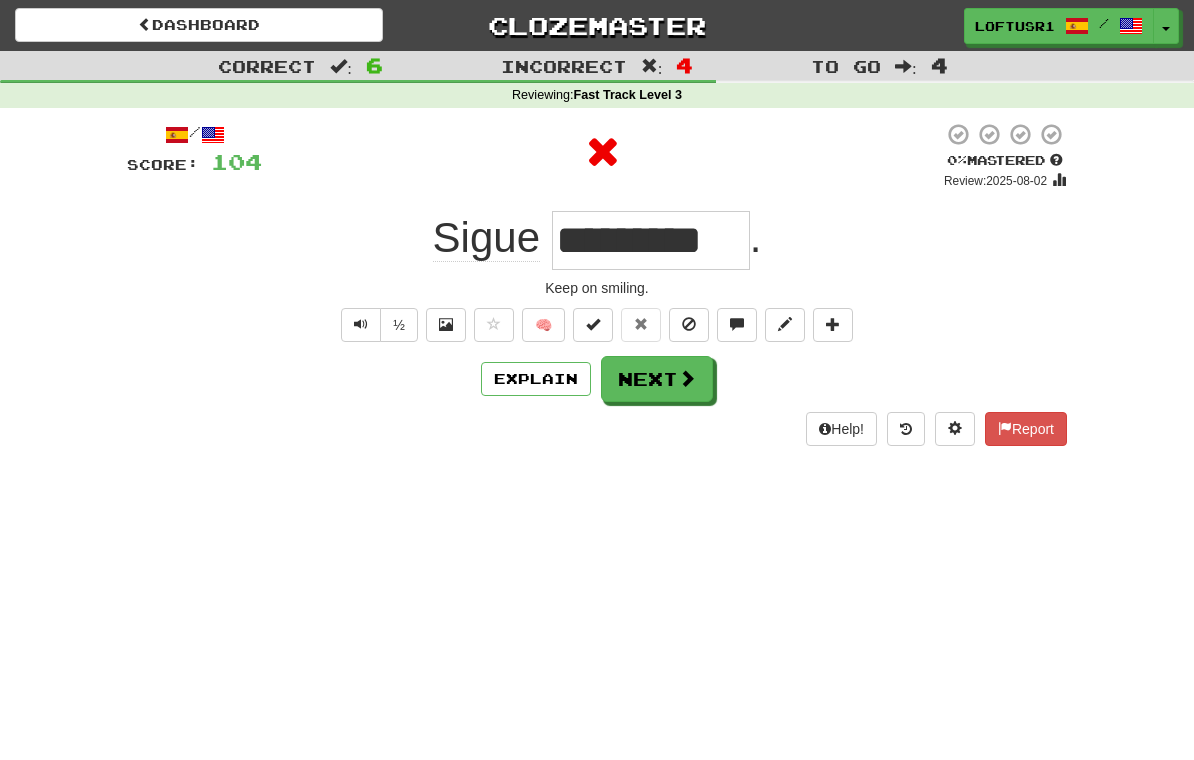 click at bounding box center (687, 378) 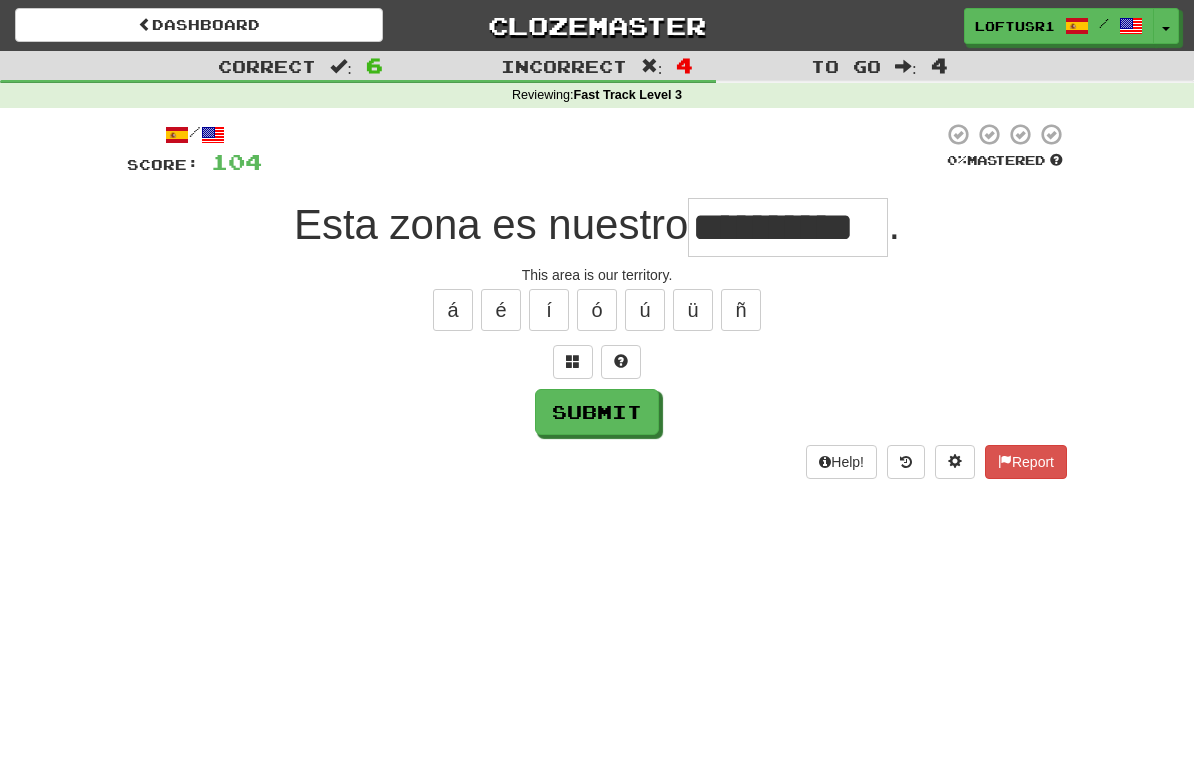 click on "Submit" at bounding box center [597, 412] 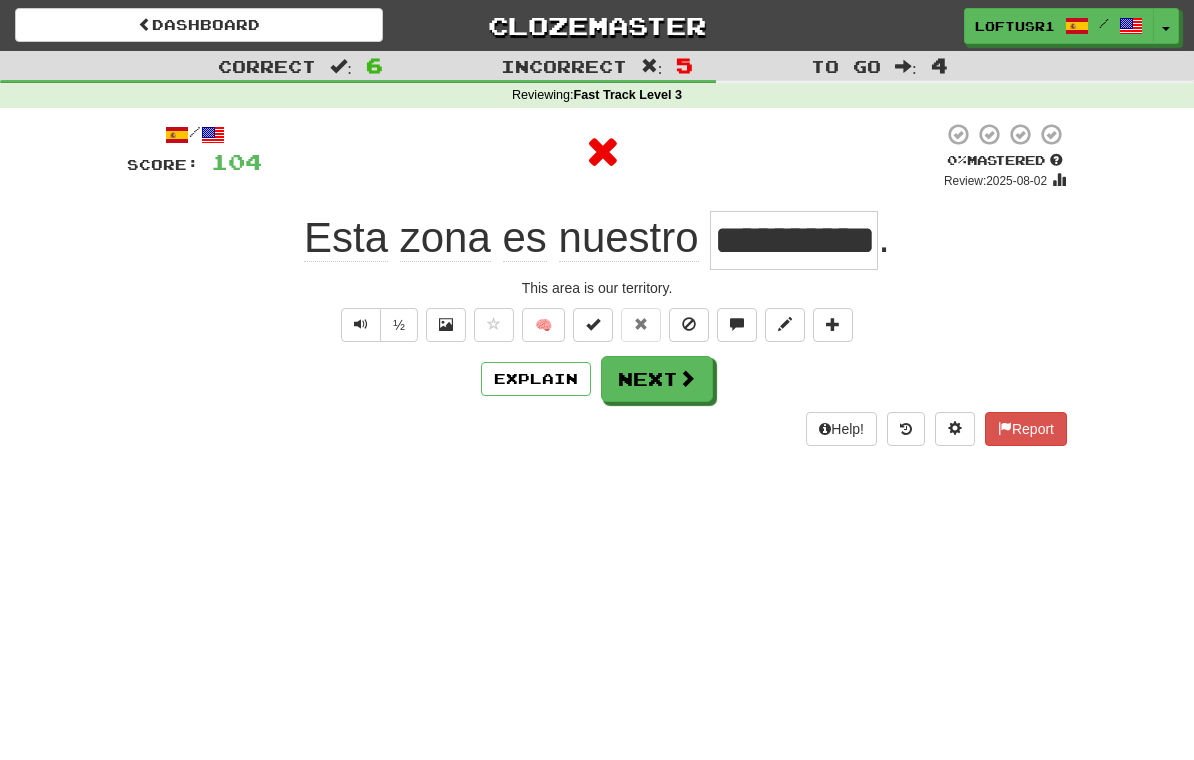 click at bounding box center [687, 378] 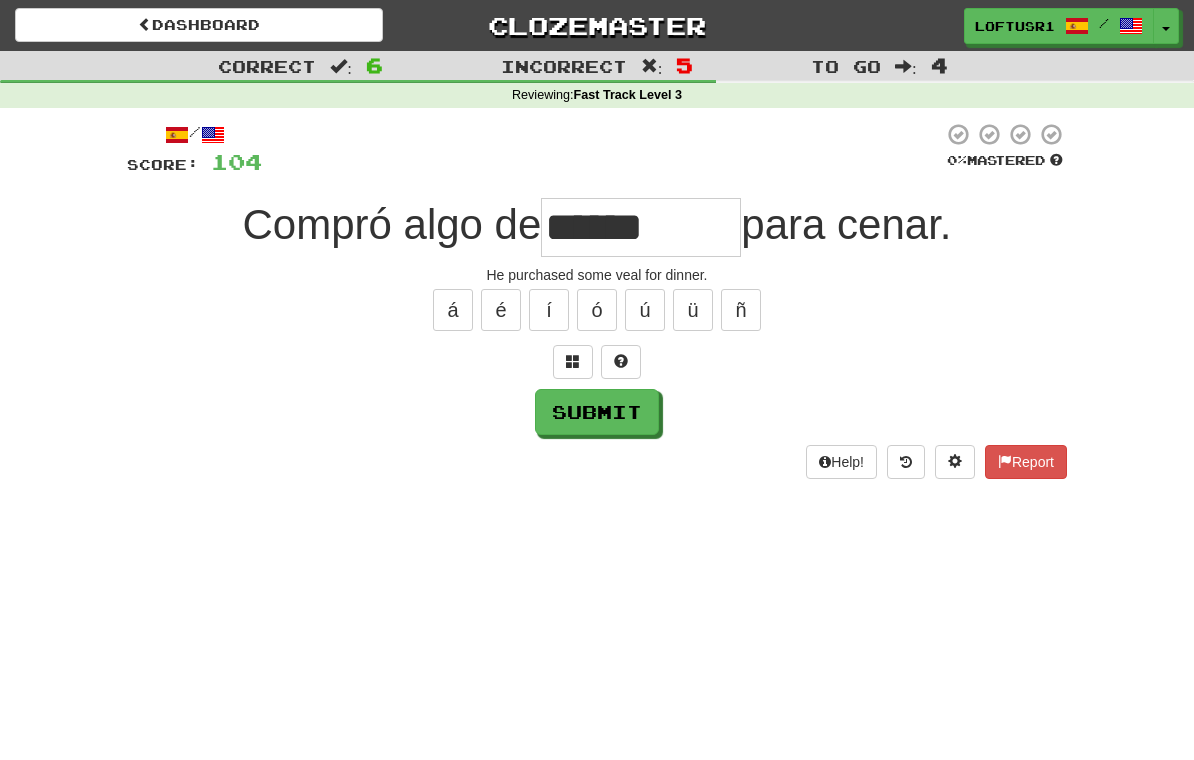 click on "Help!  Report" at bounding box center (597, 462) 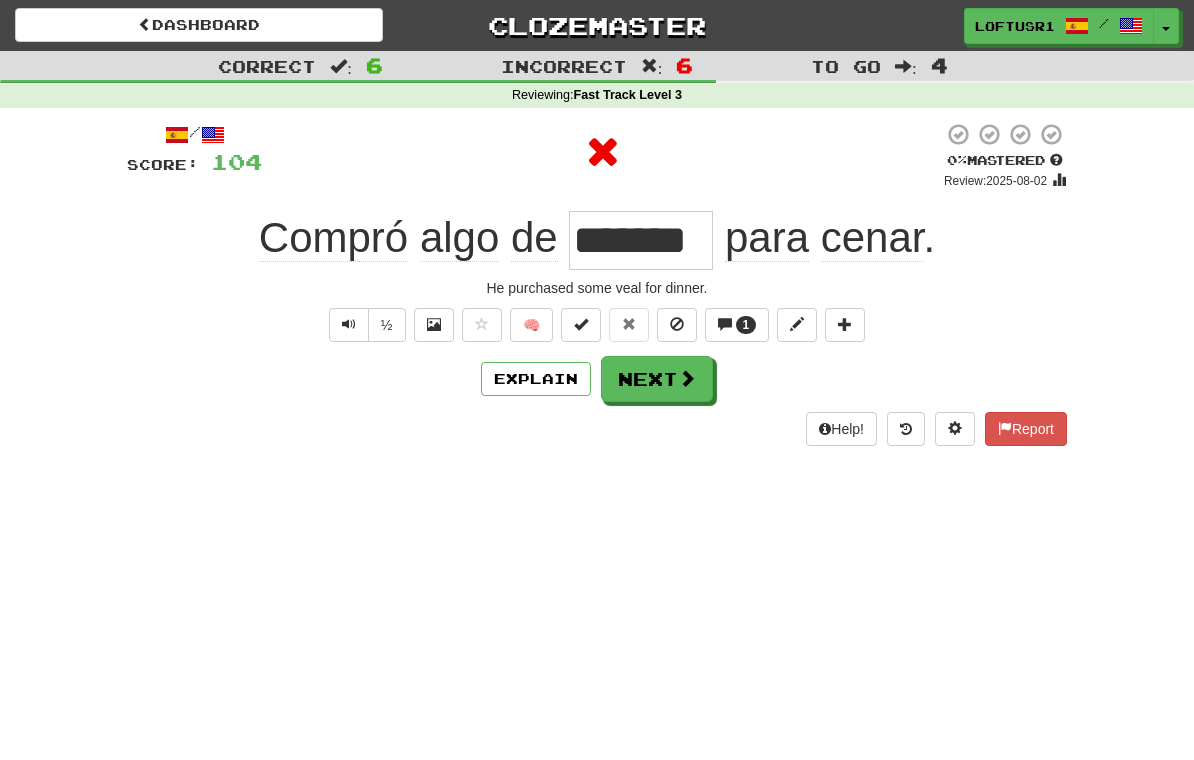 click on "Next" at bounding box center (657, 379) 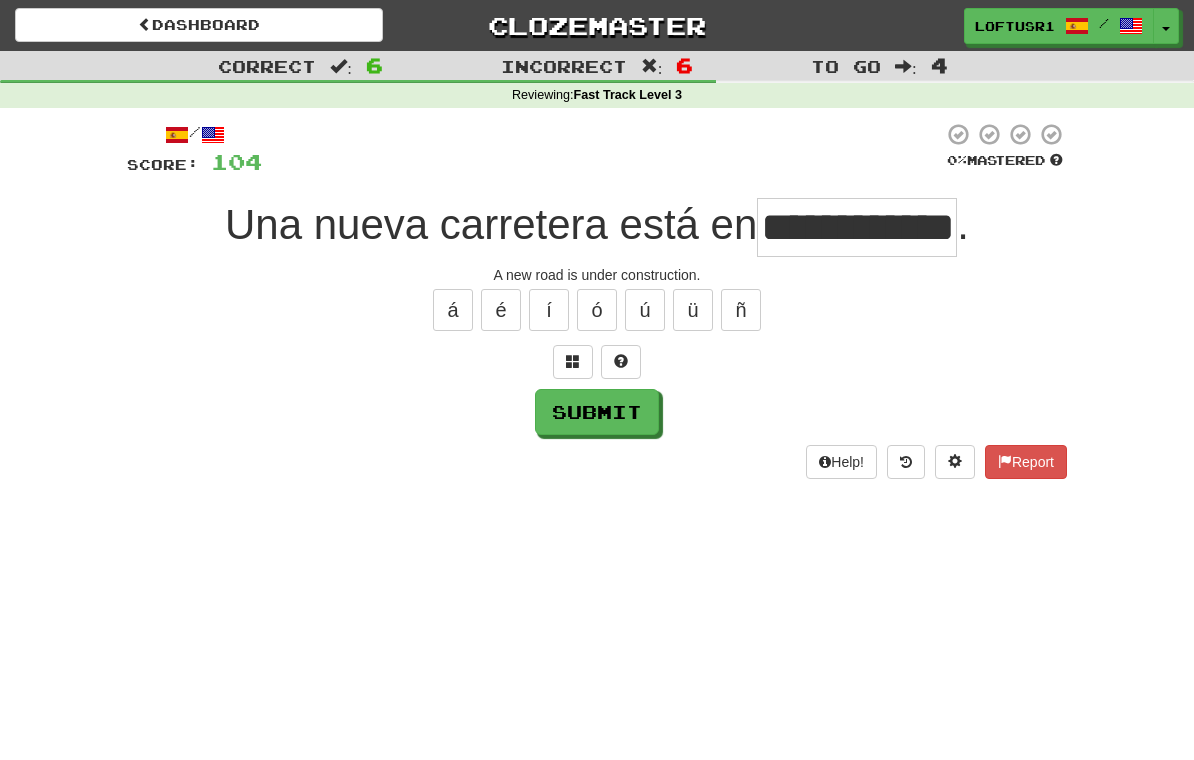 type on "**********" 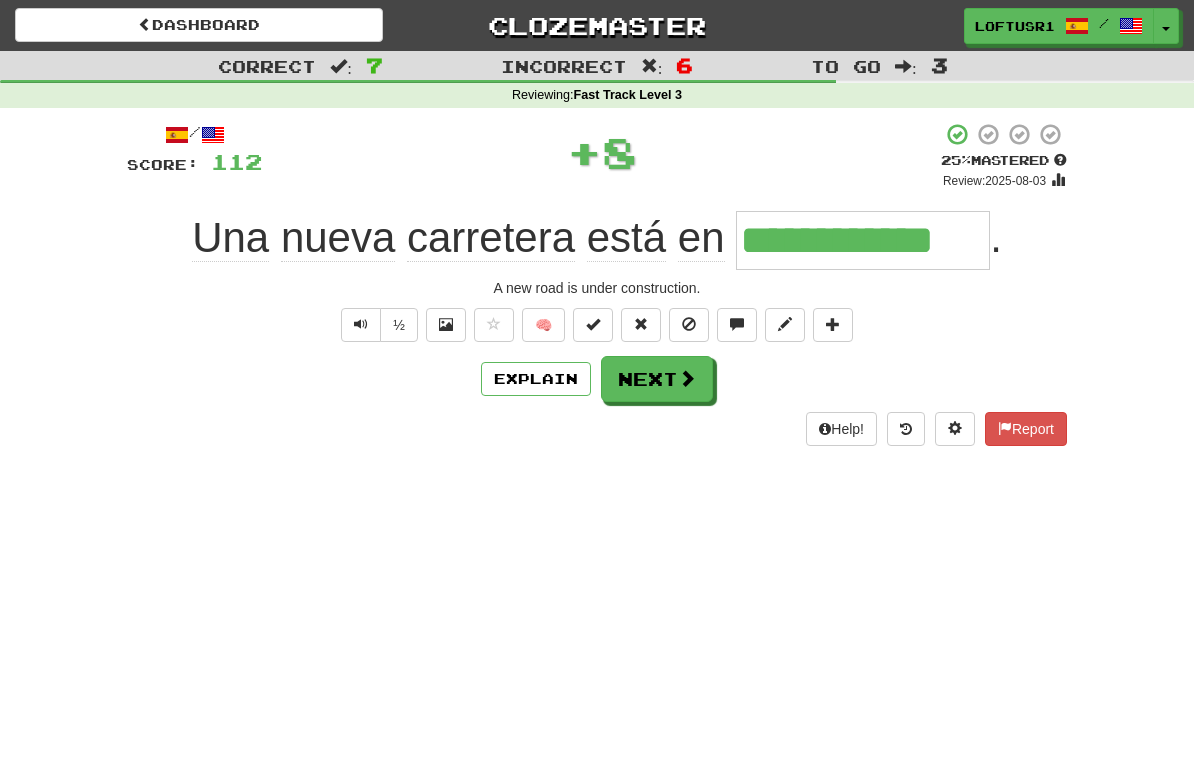 click at bounding box center [687, 378] 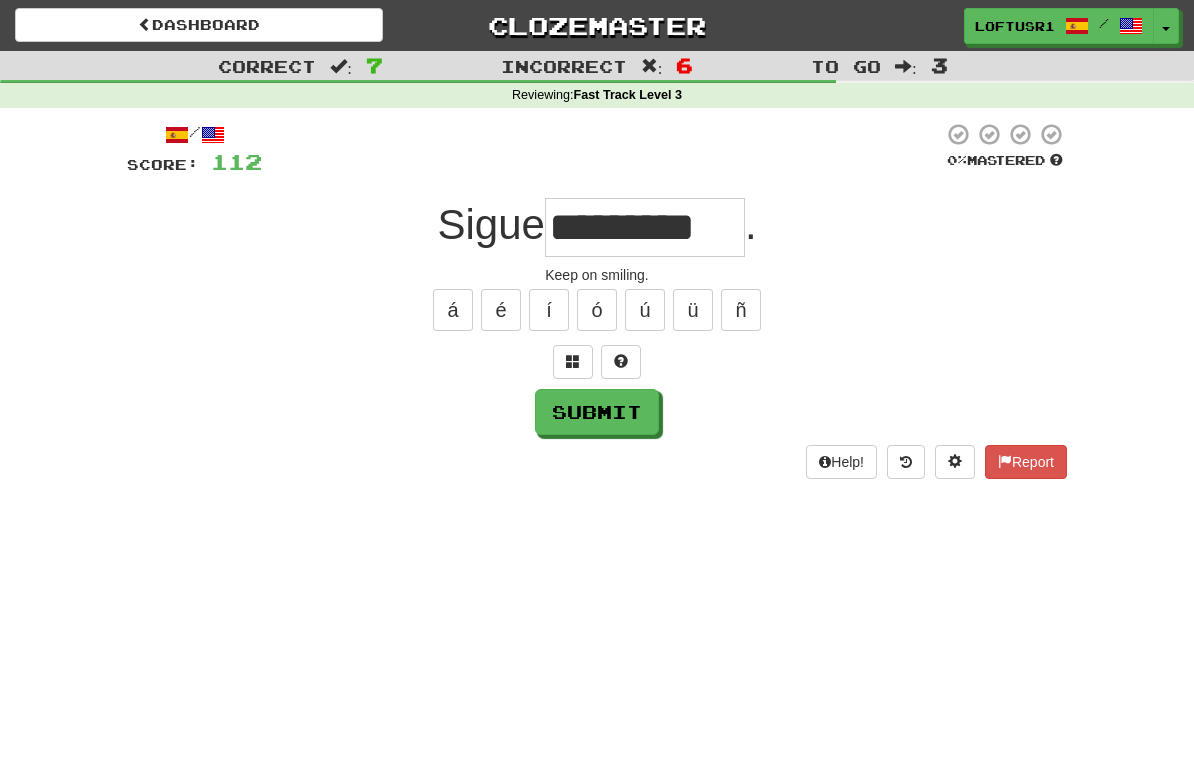 type on "*********" 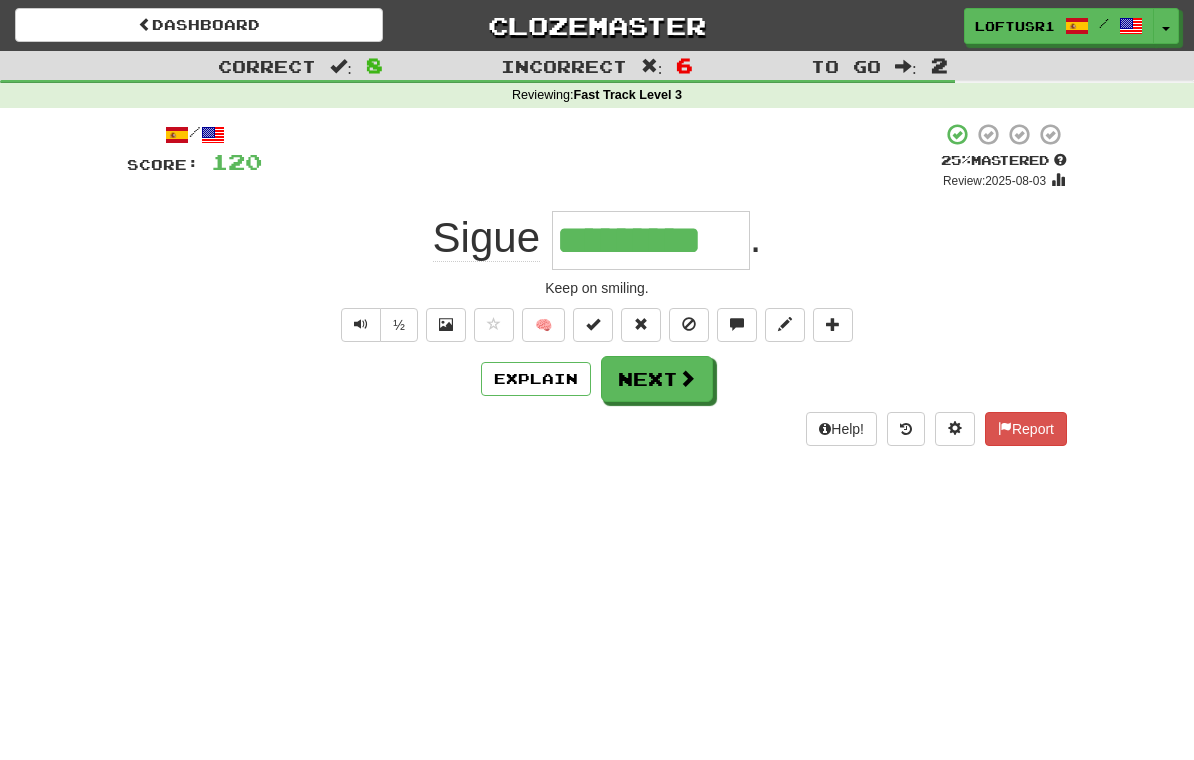 click on "Next" at bounding box center [657, 379] 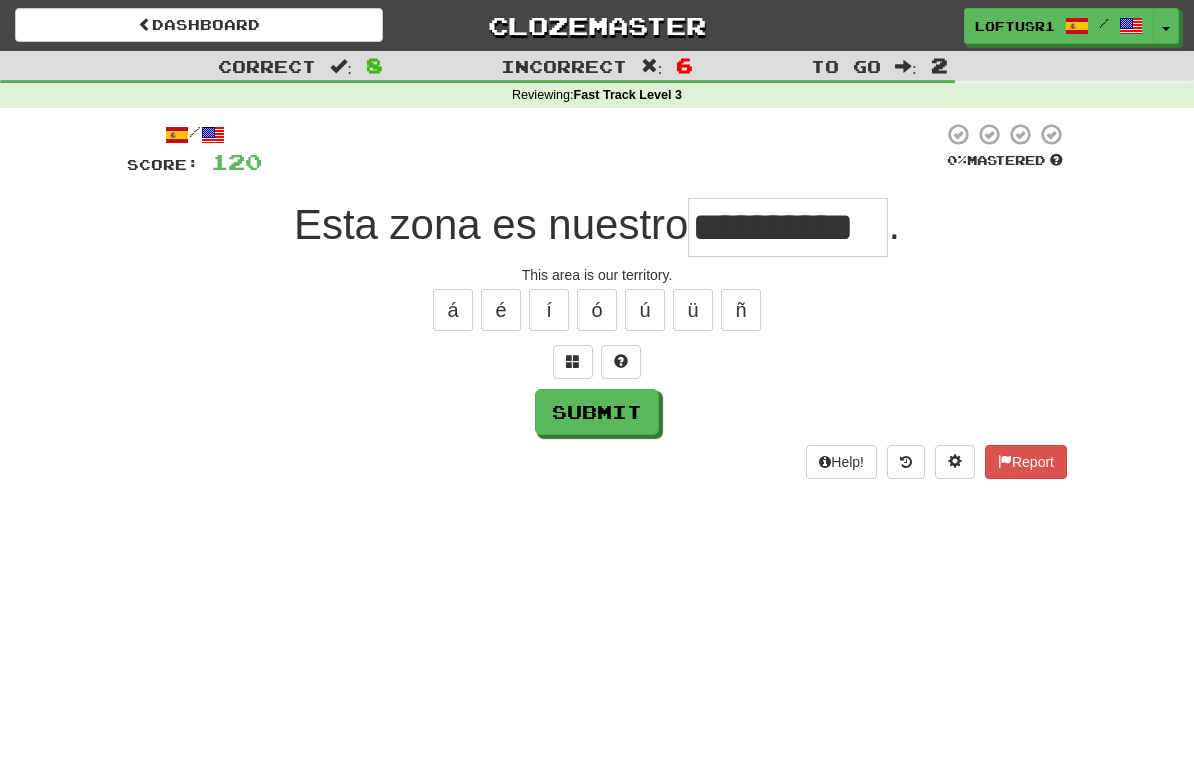click on "Submit" at bounding box center (597, 412) 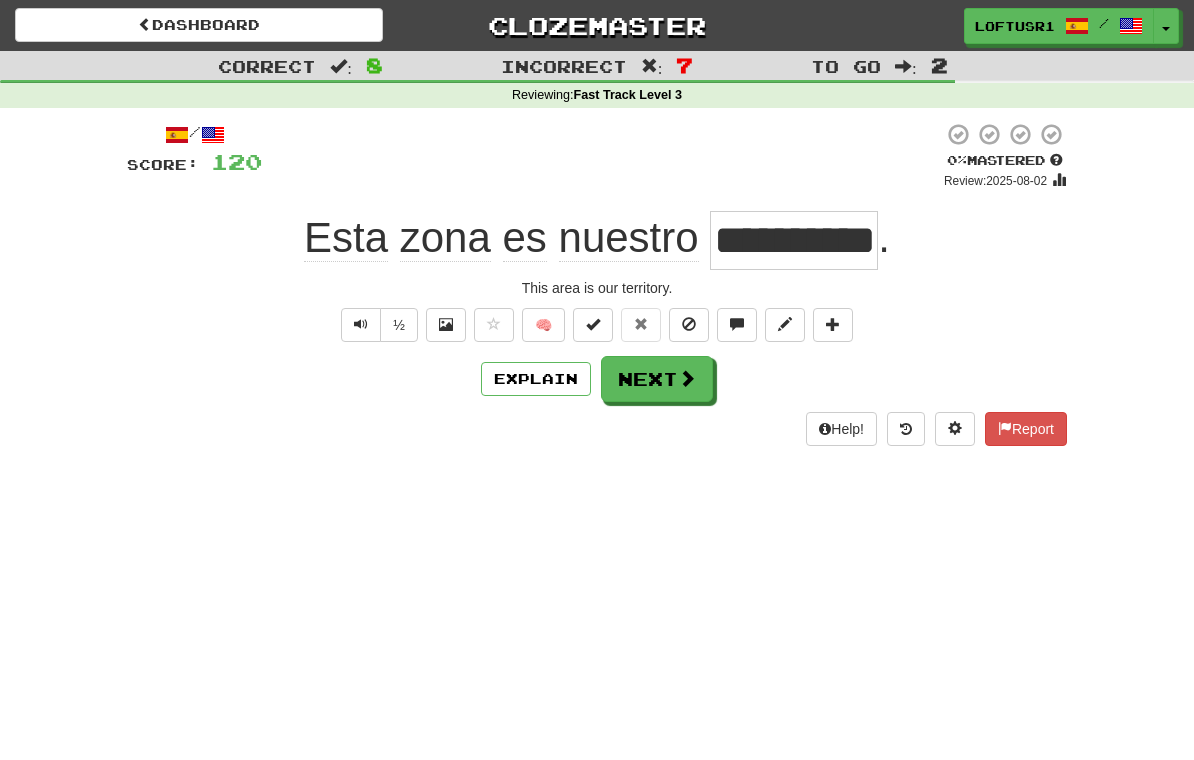 click on "Next" at bounding box center (657, 379) 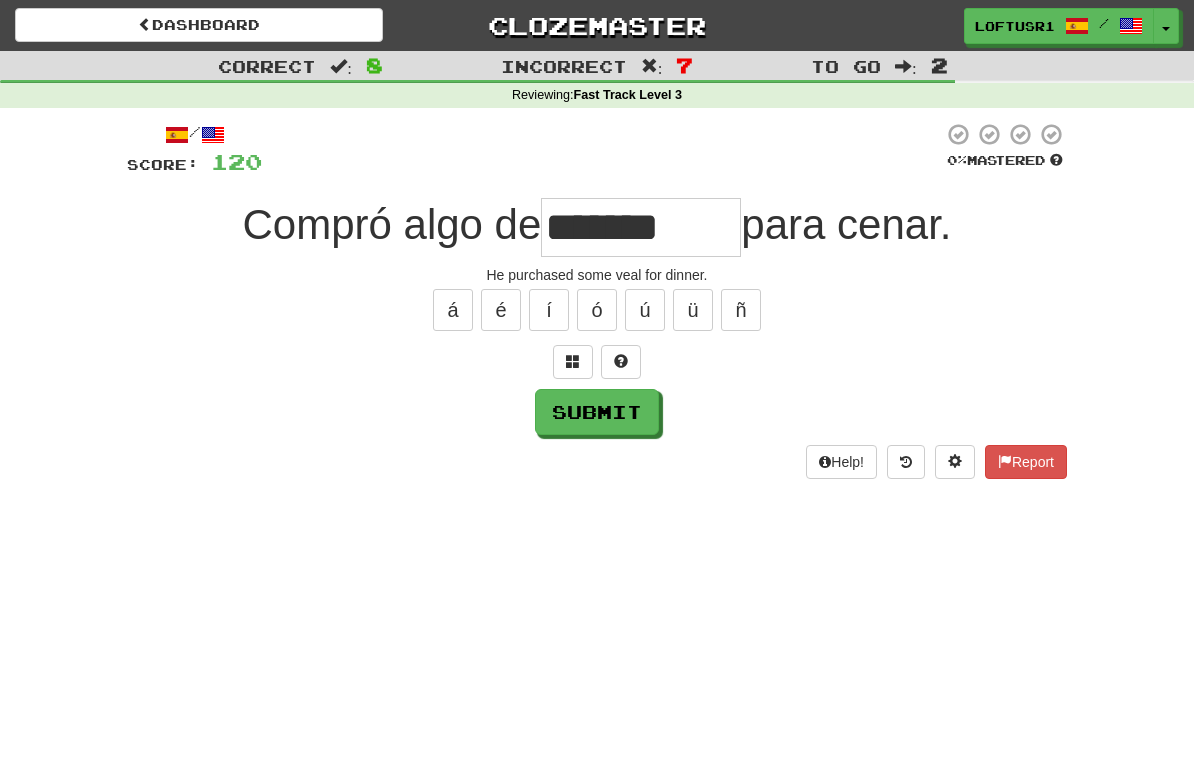 type on "*******" 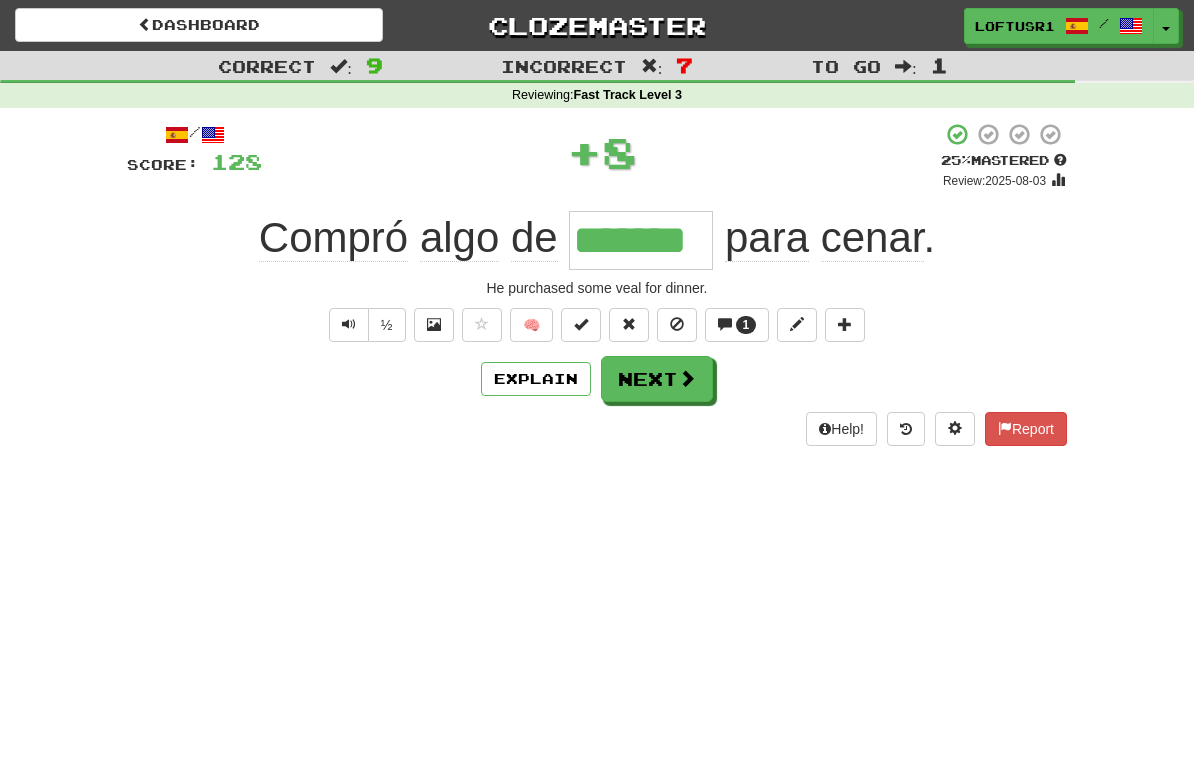 click on "Next" at bounding box center (657, 379) 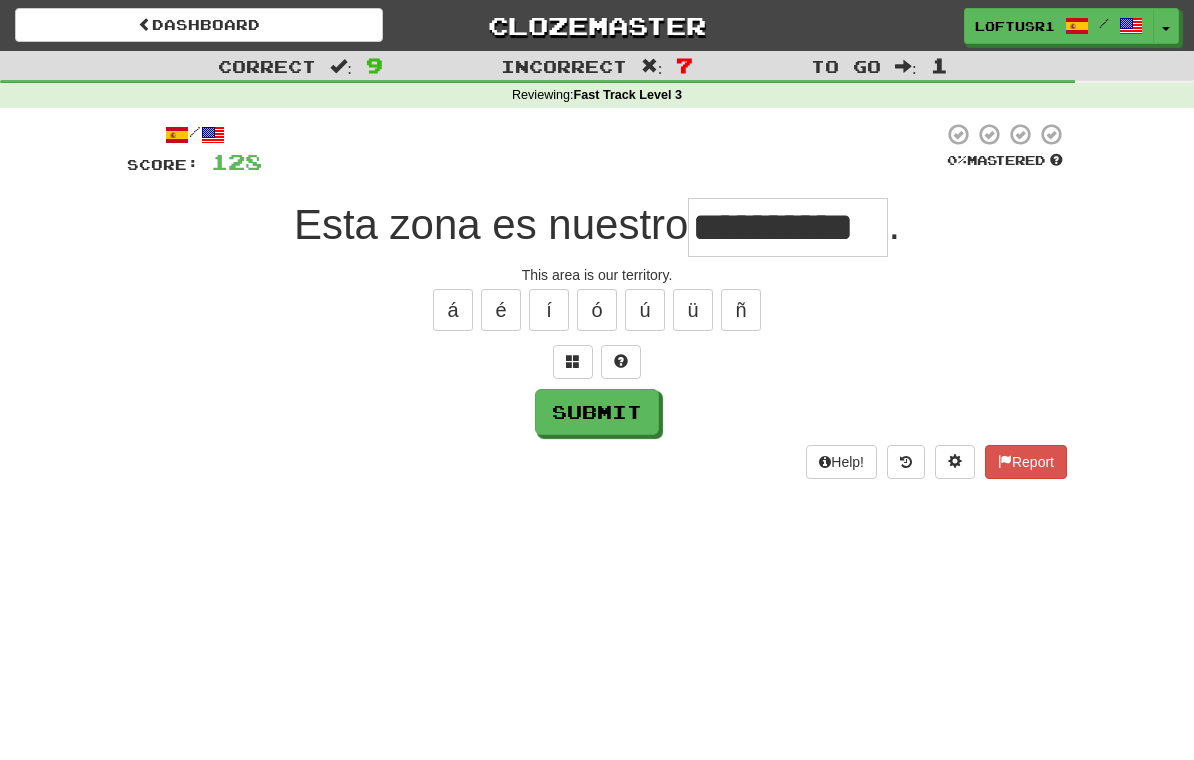 type on "**********" 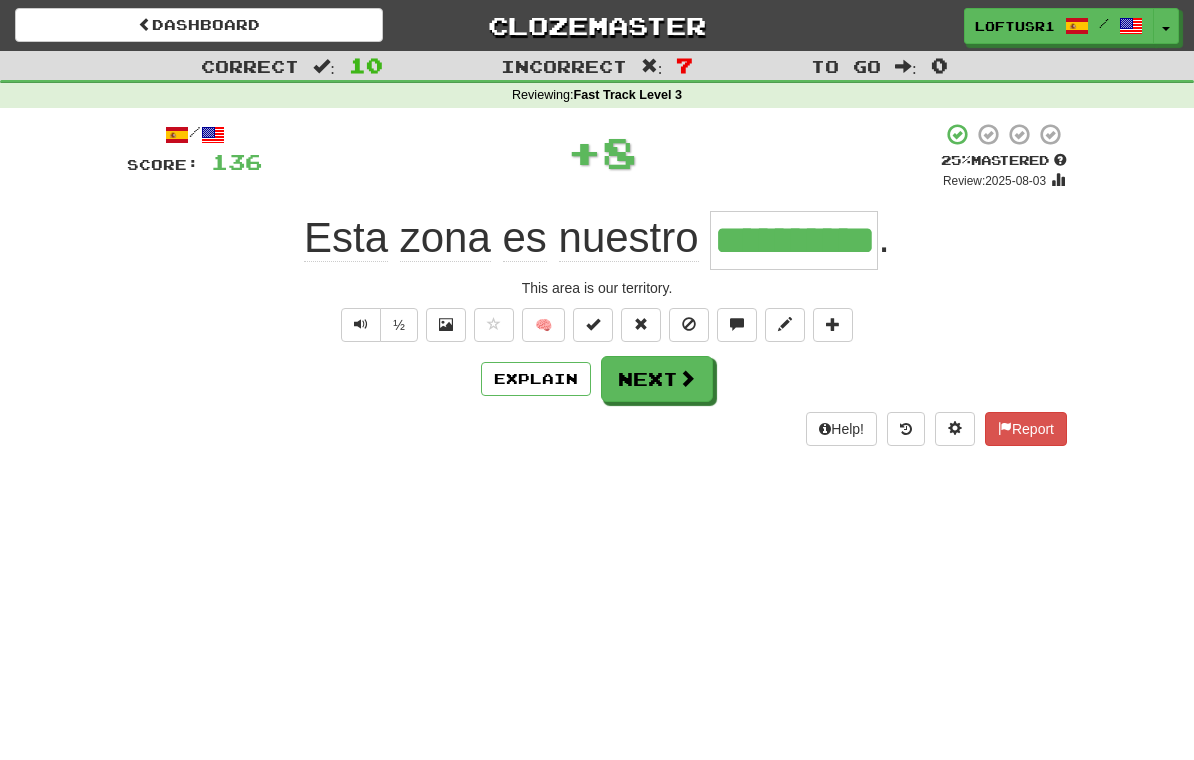 click on "Next" at bounding box center [657, 379] 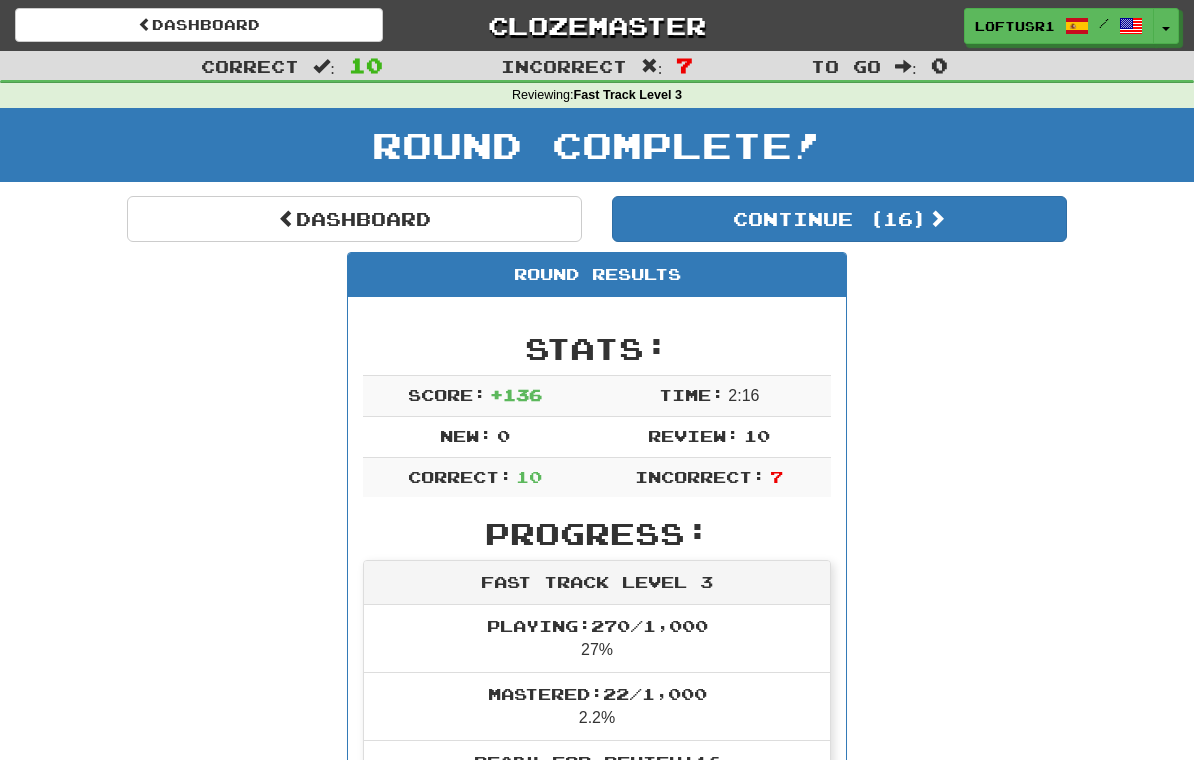 click on "Dashboard" at bounding box center (354, 219) 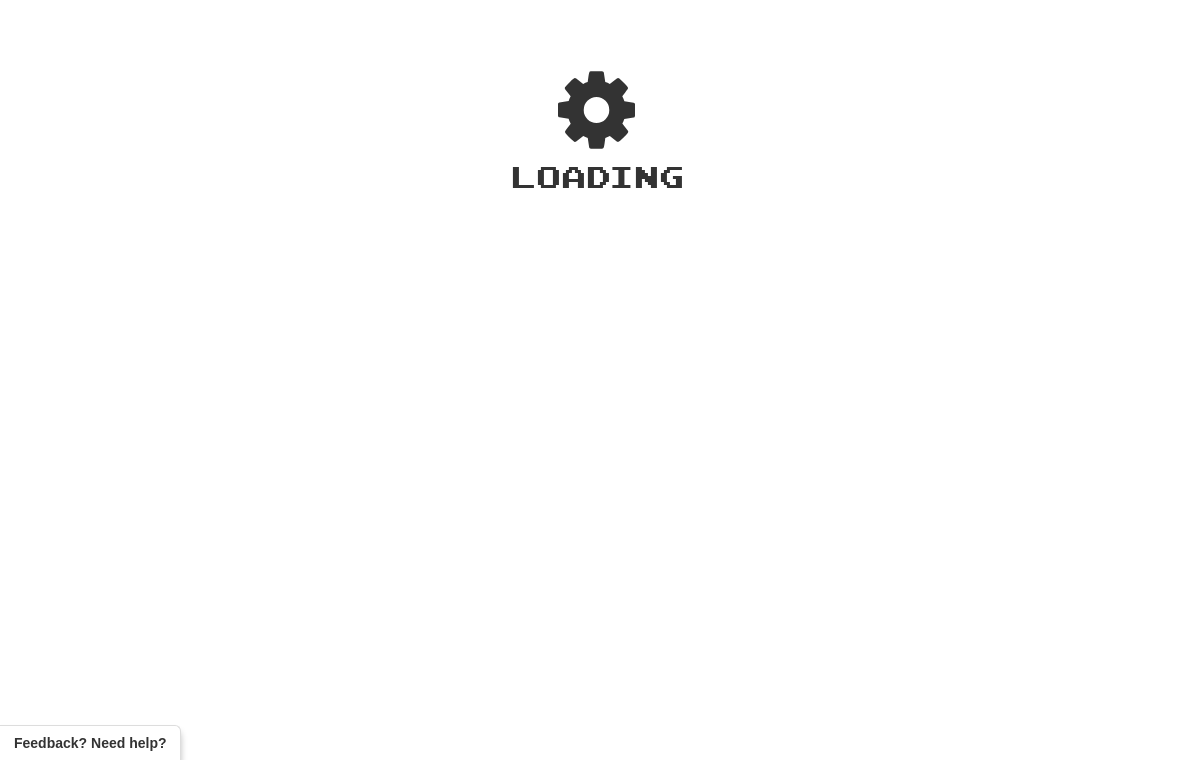scroll, scrollTop: 0, scrollLeft: 0, axis: both 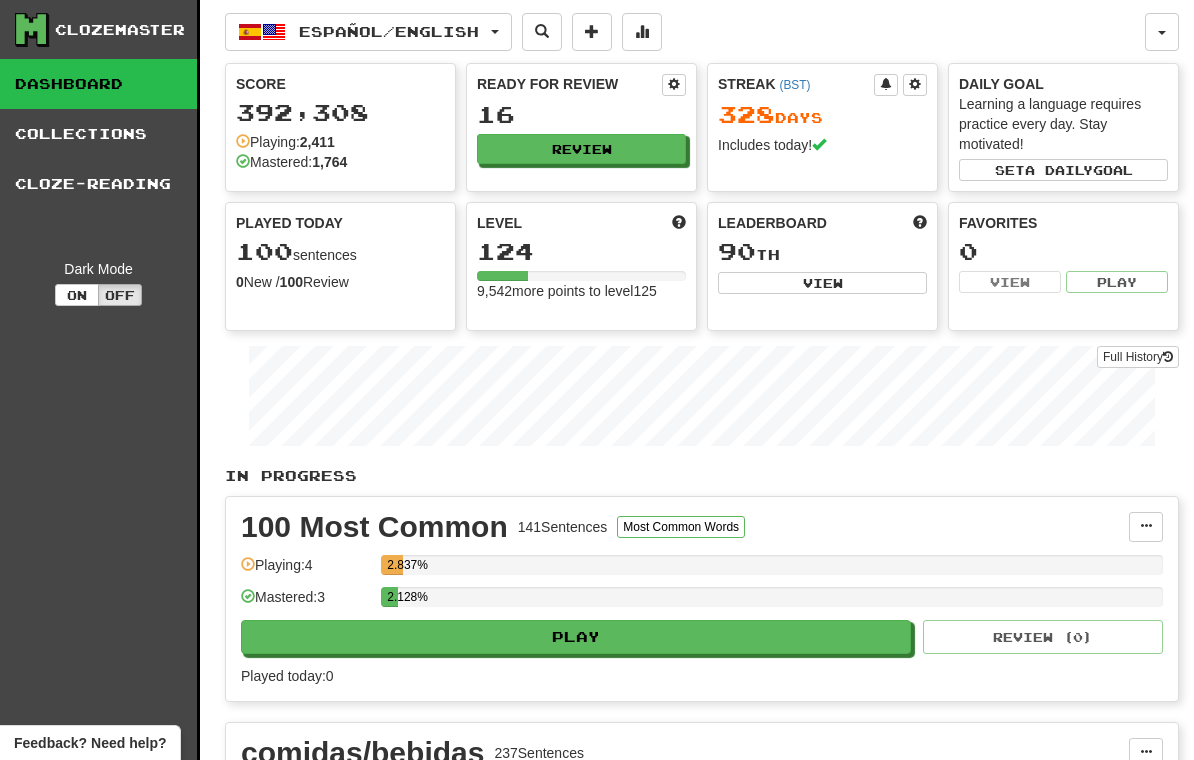 click on "Full History" at bounding box center (1138, 357) 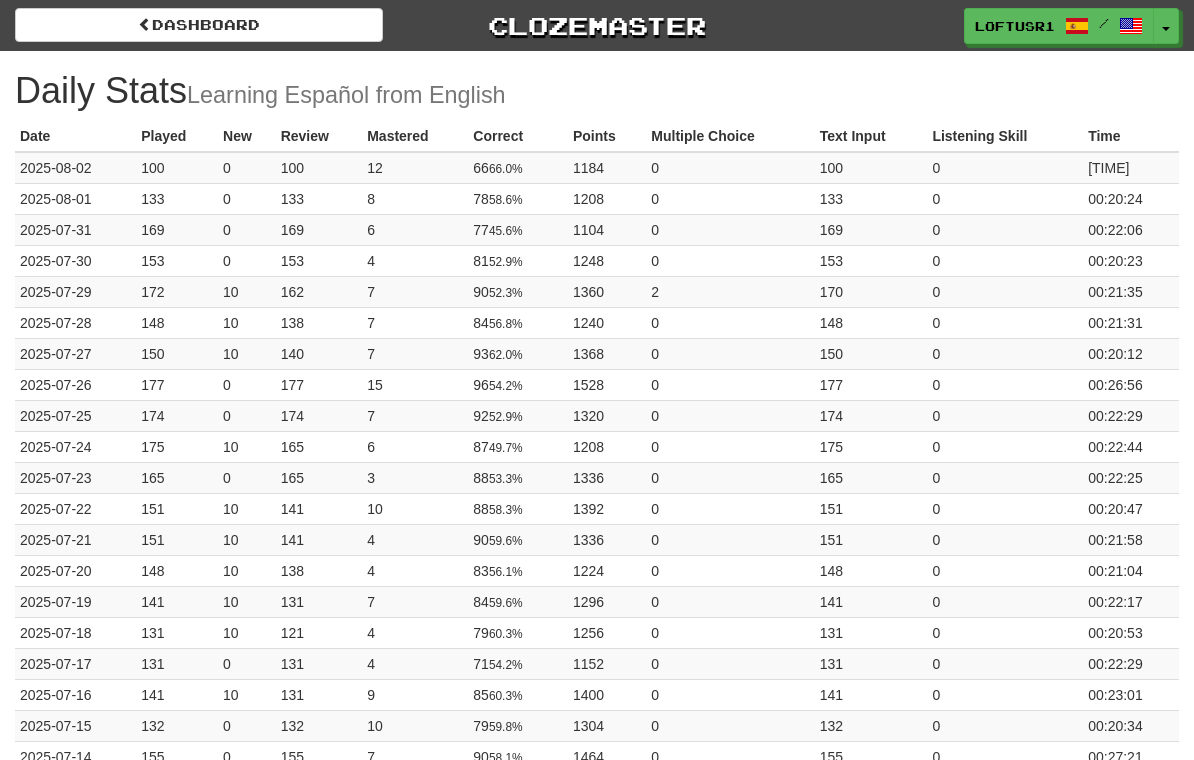 scroll, scrollTop: 0, scrollLeft: 0, axis: both 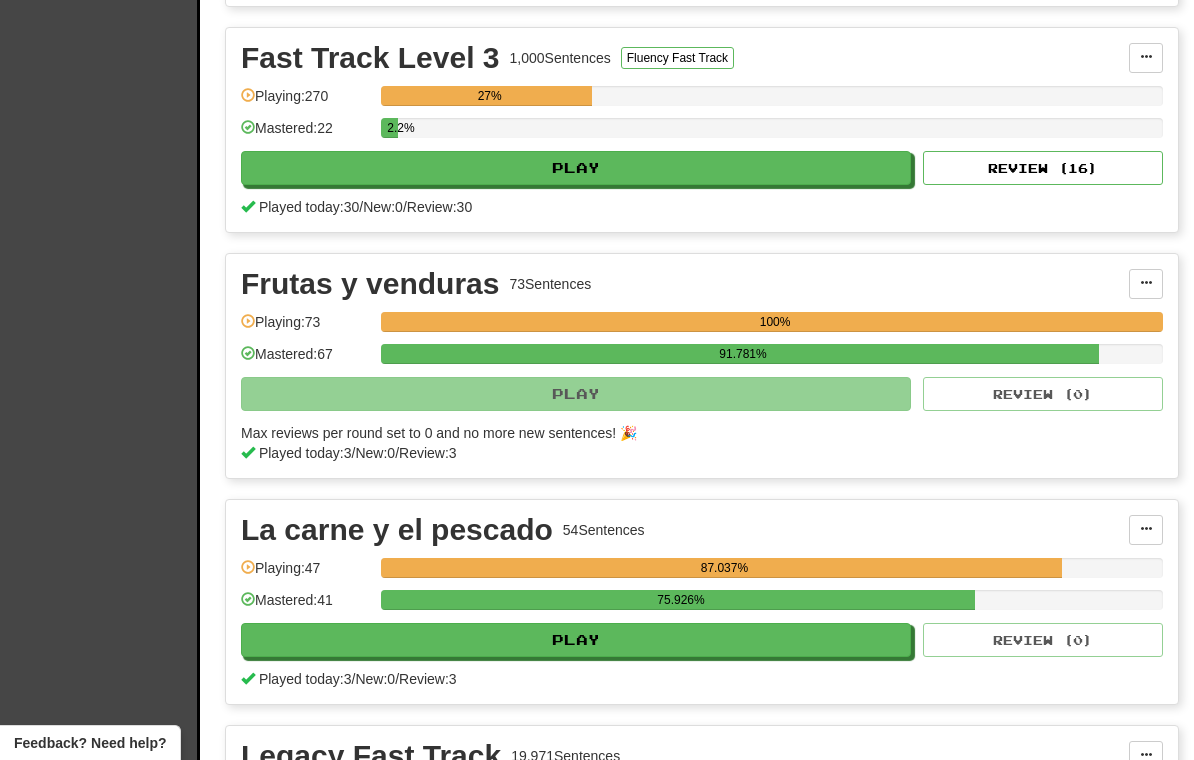 click on "Review ( 16 )" at bounding box center [1043, 168] 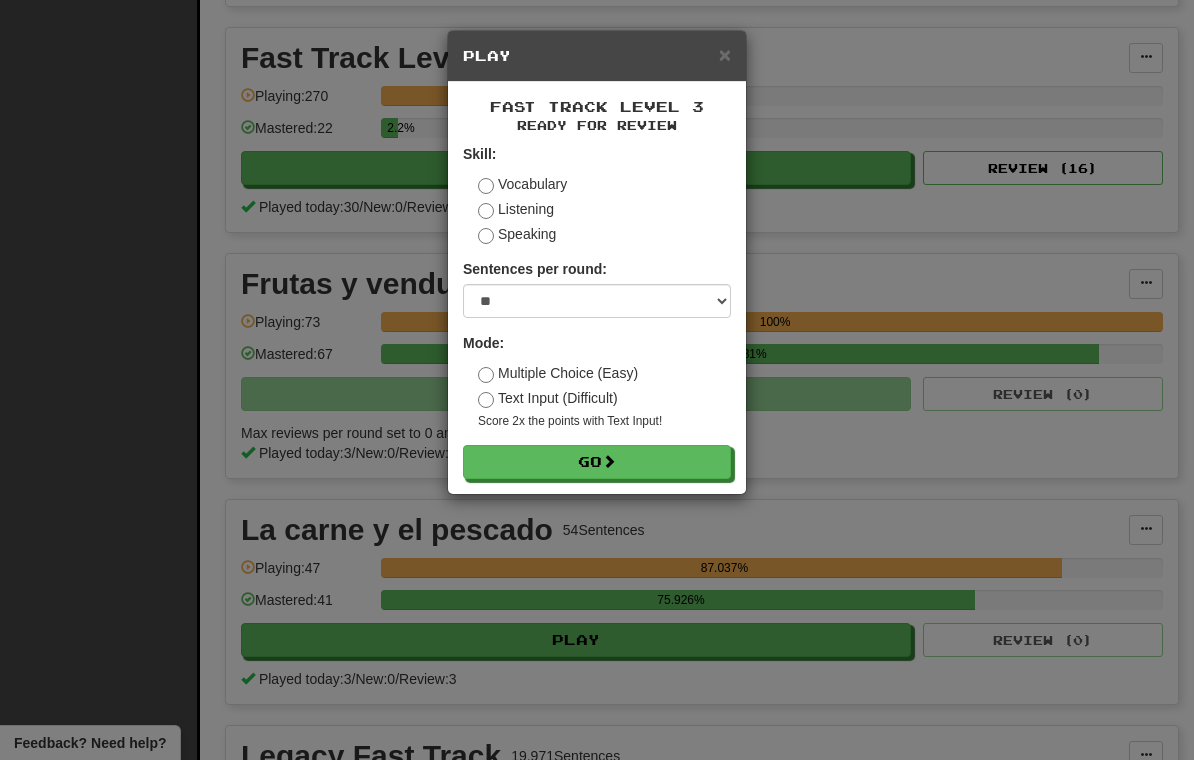 click on "Go" at bounding box center [597, 462] 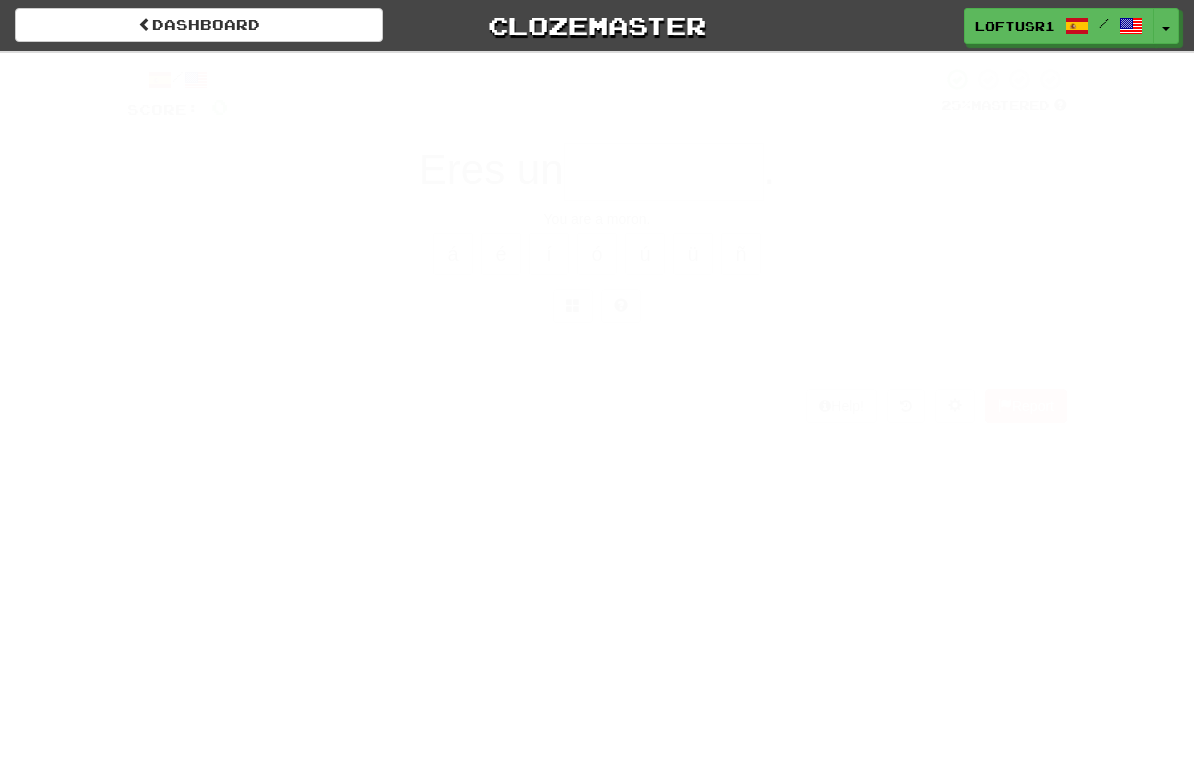 scroll, scrollTop: 0, scrollLeft: 0, axis: both 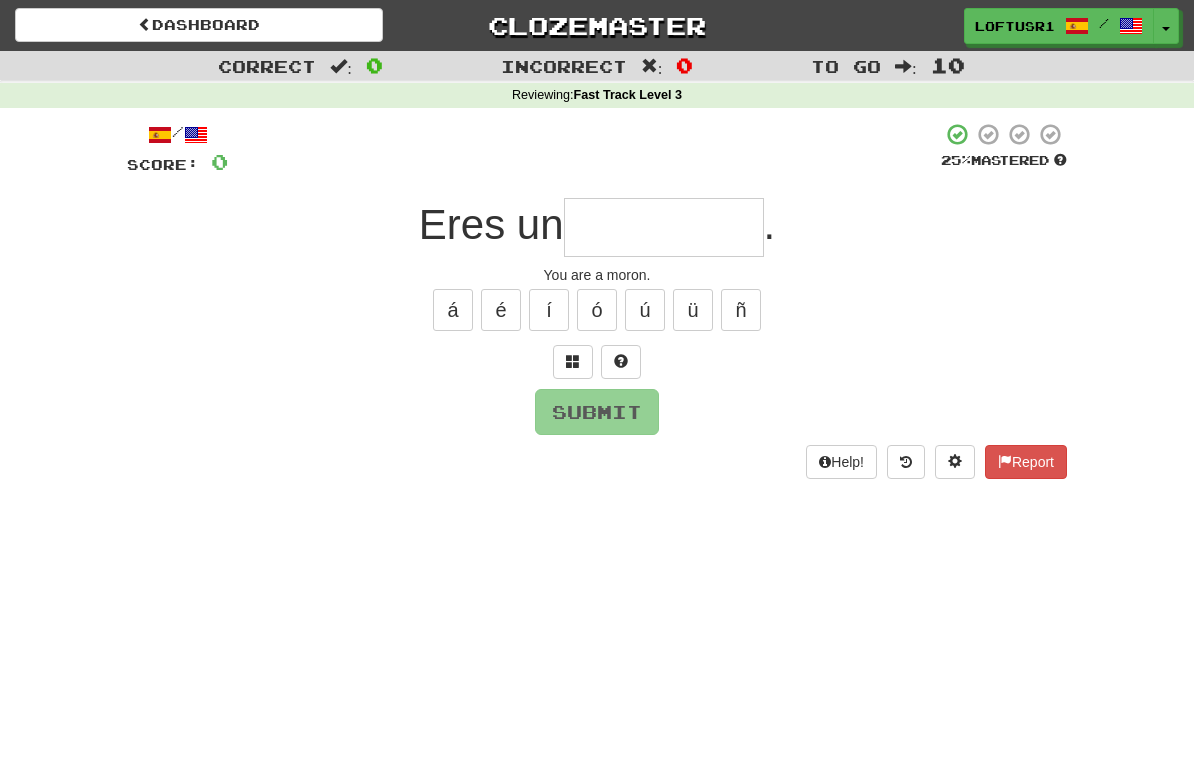click at bounding box center (664, 227) 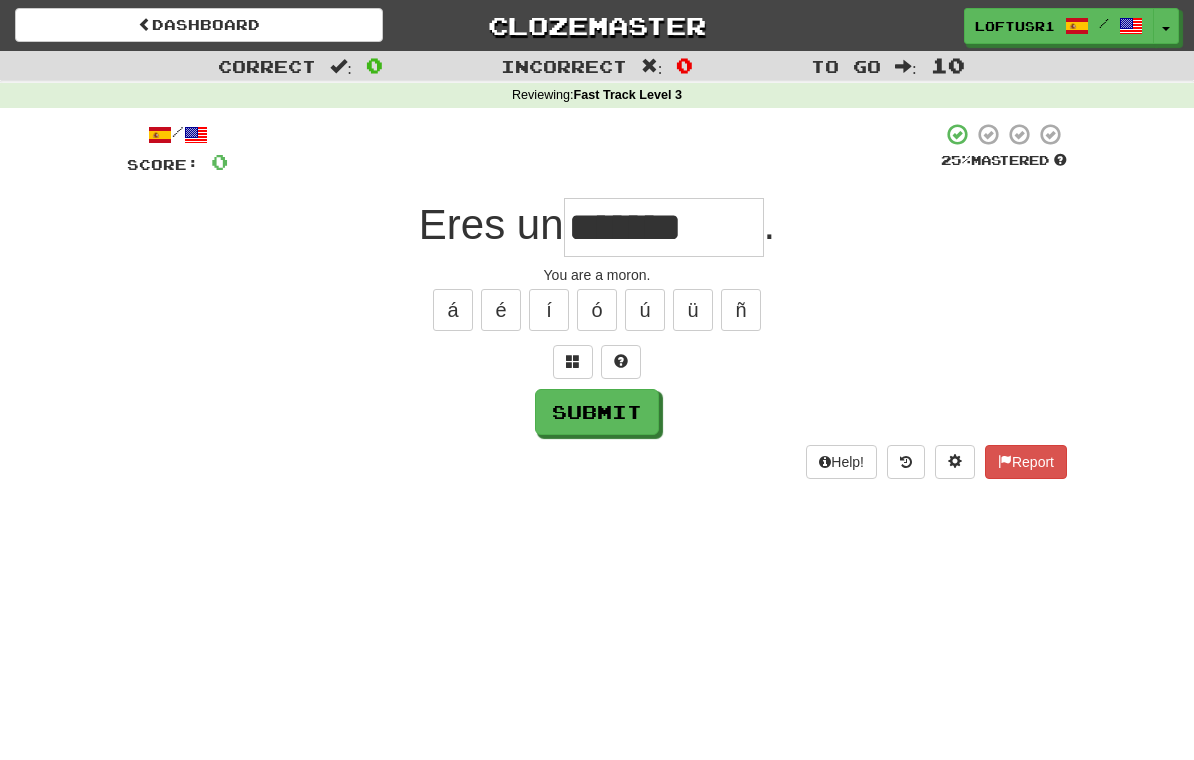 type on "*******" 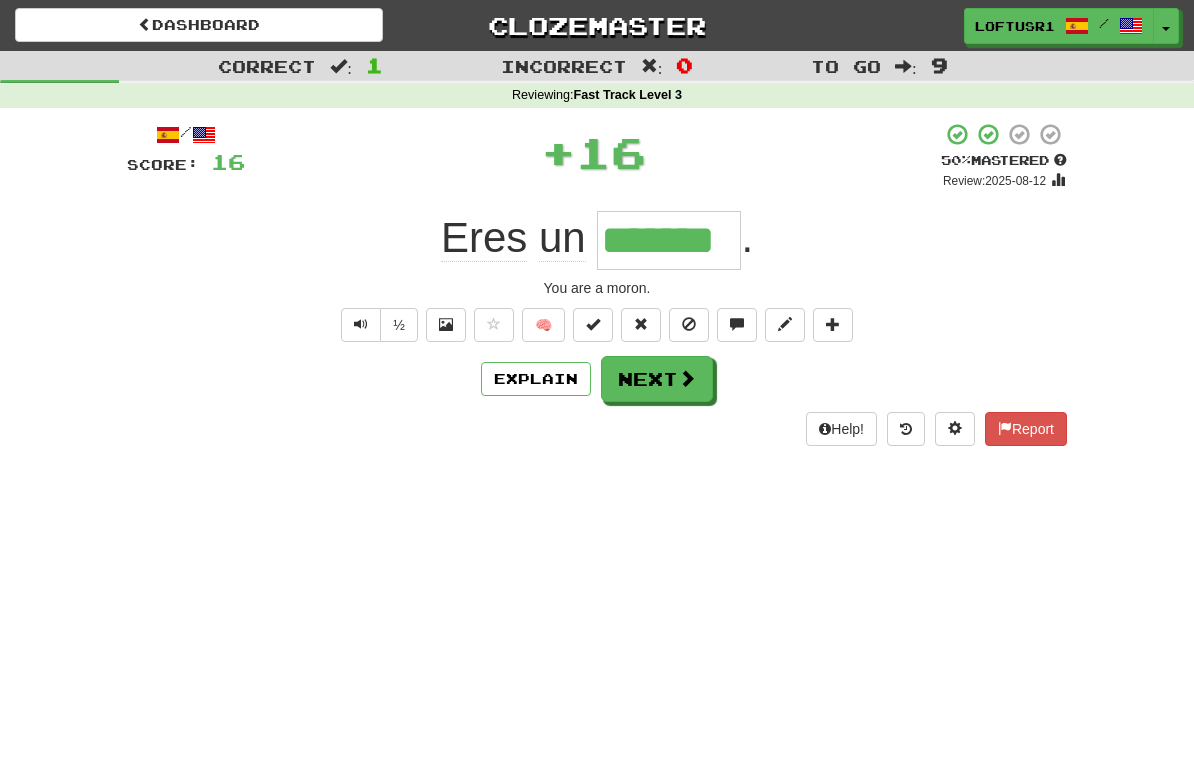 click at bounding box center [687, 378] 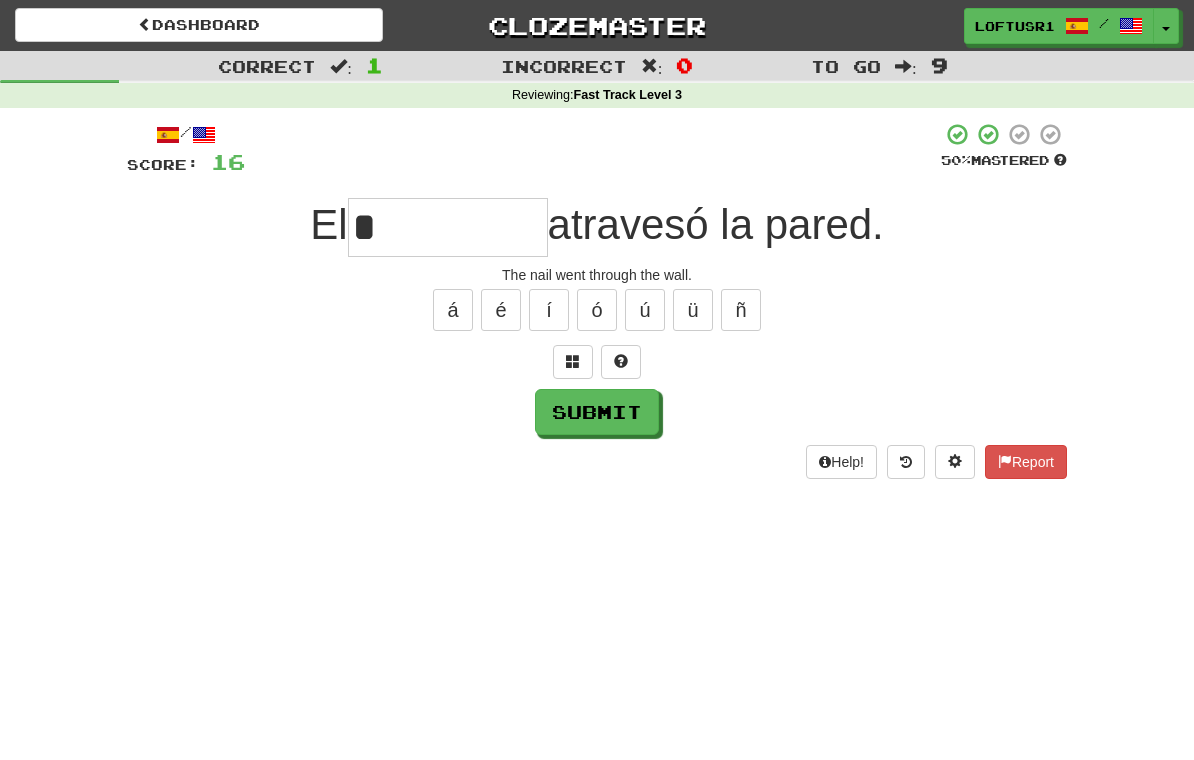 click on "Submit" at bounding box center [597, 412] 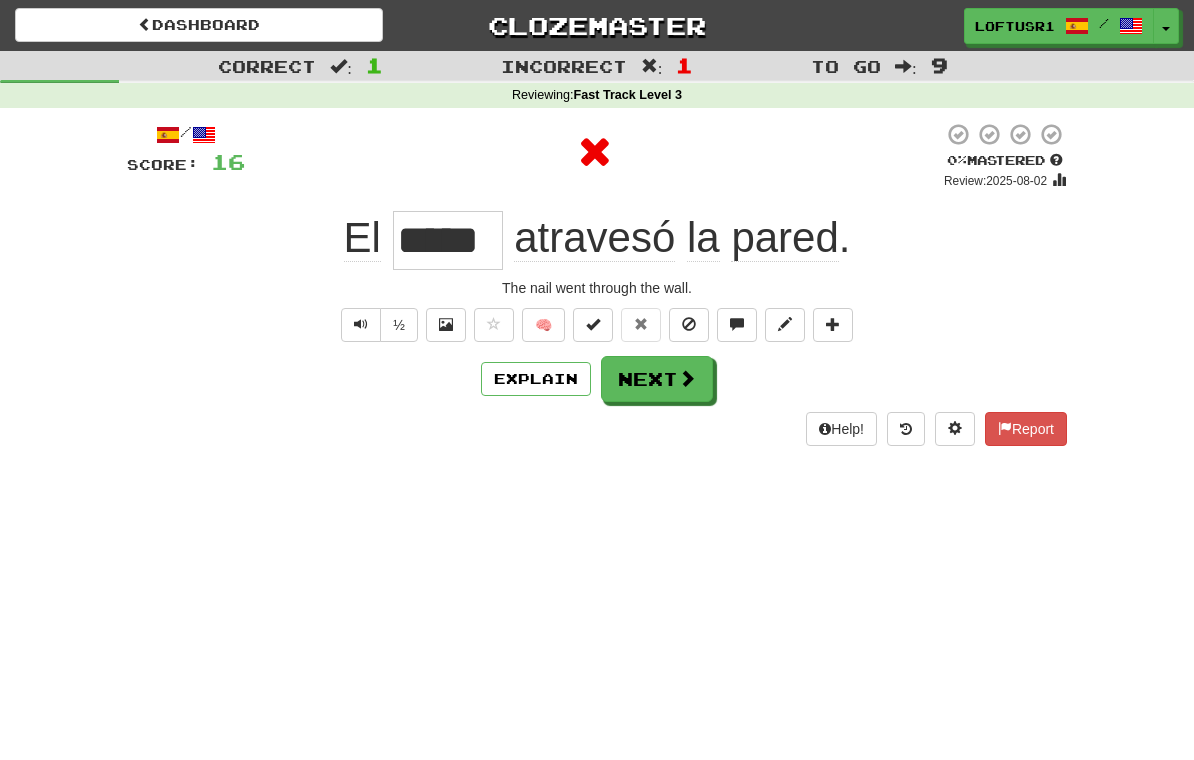 click on "Next" at bounding box center [657, 379] 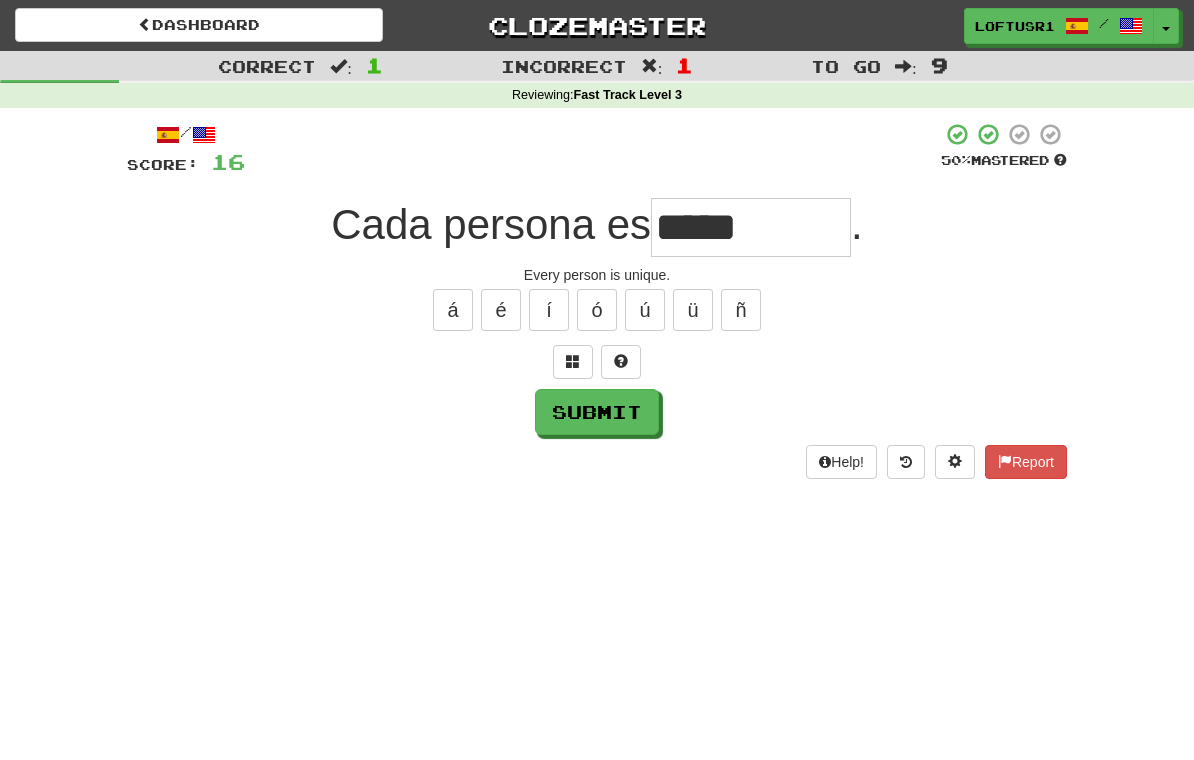 click on "Submit" at bounding box center (597, 412) 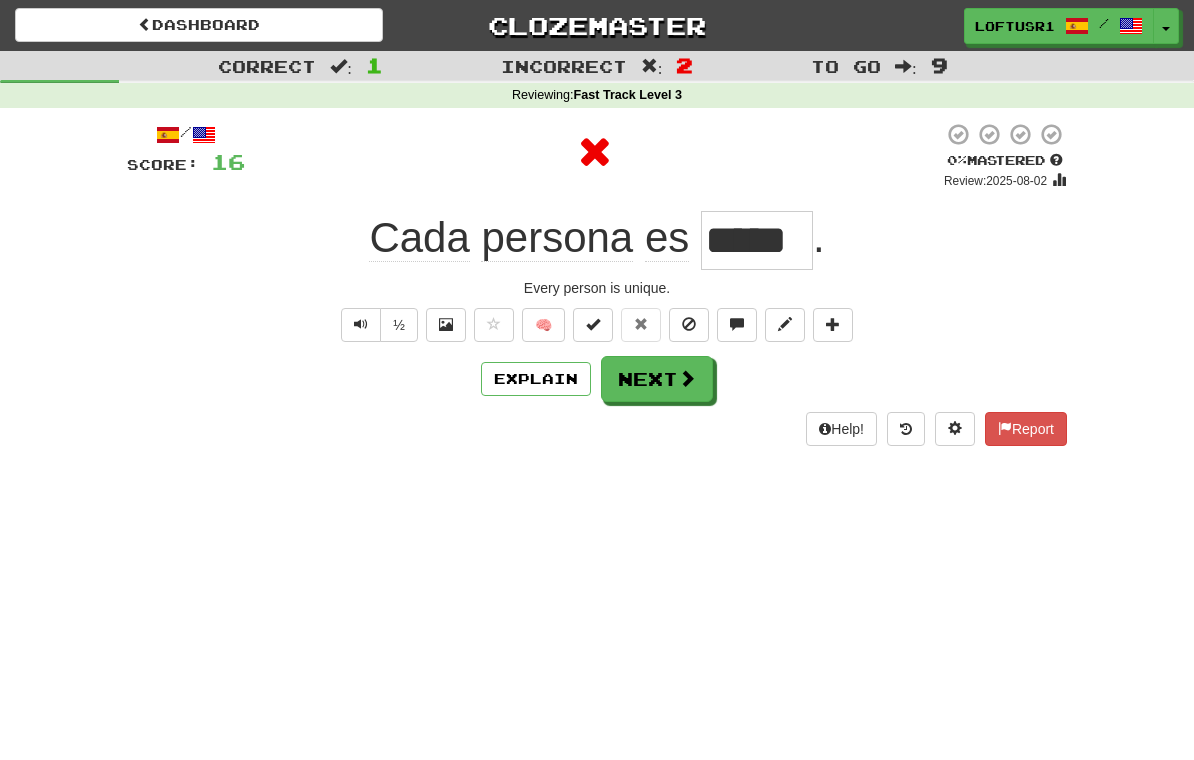 click on "Next" at bounding box center [657, 379] 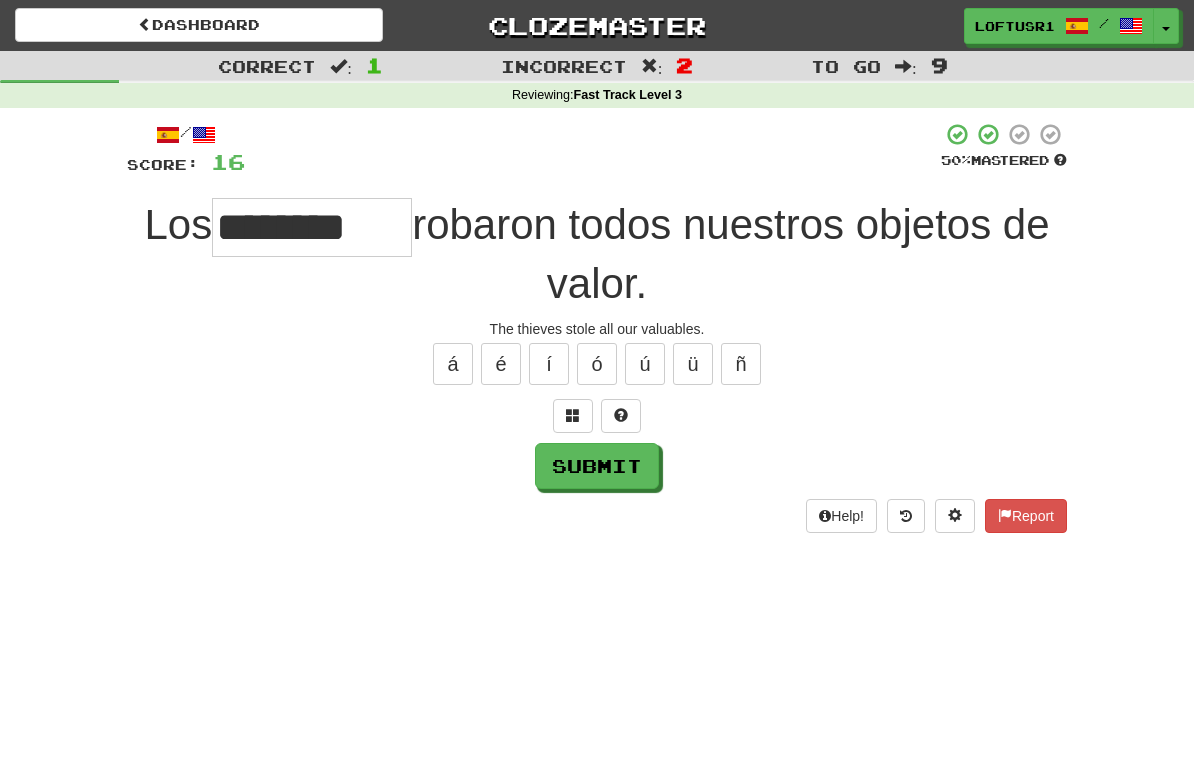 type on "********" 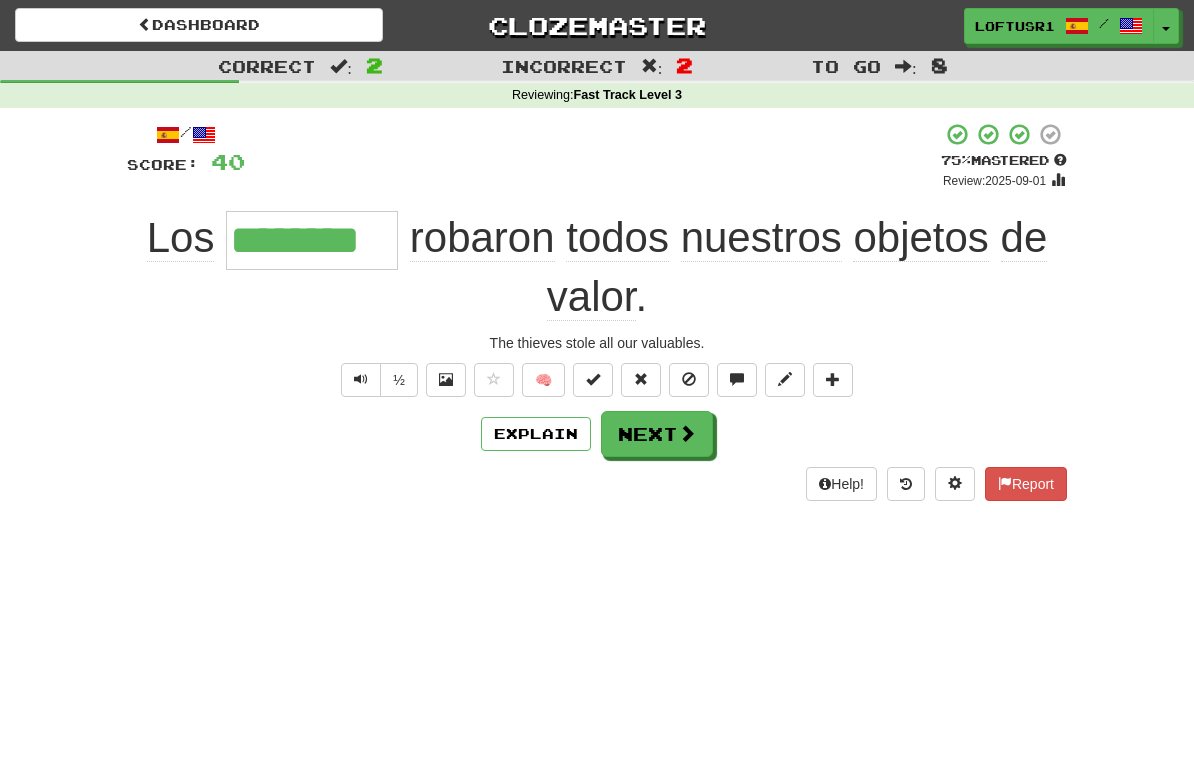 click on "Next" at bounding box center (657, 434) 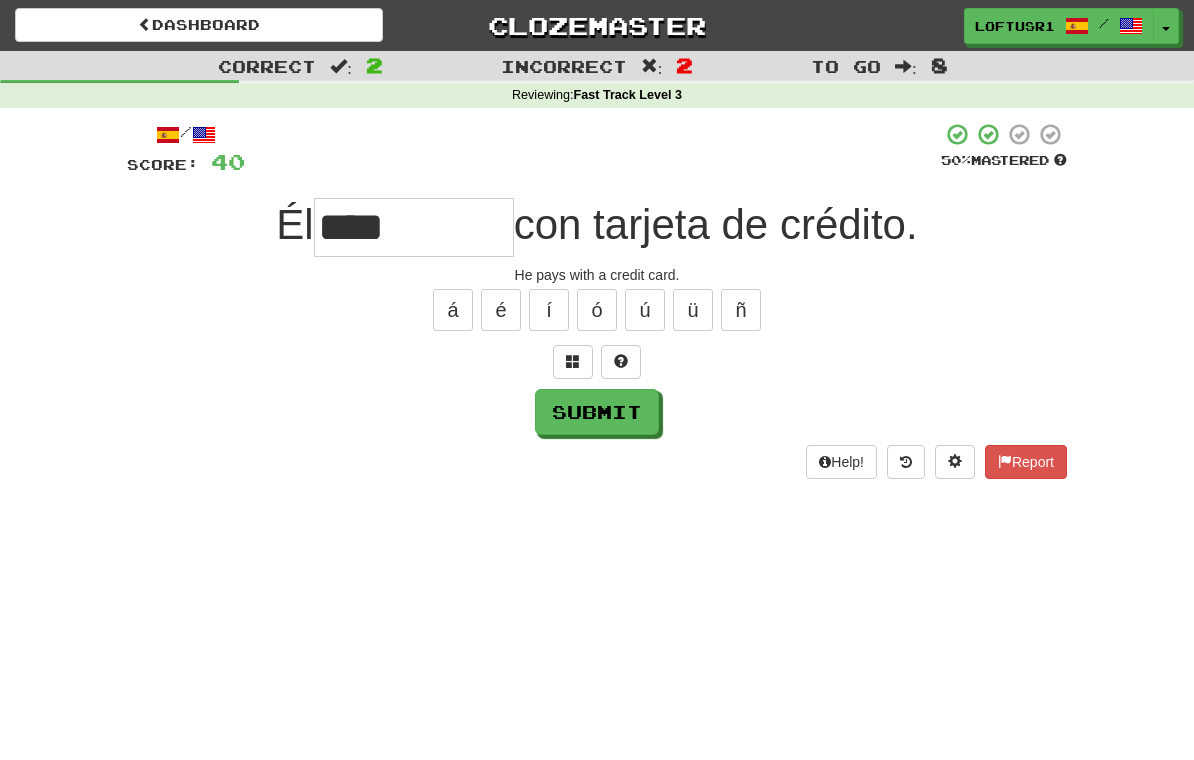 type on "****" 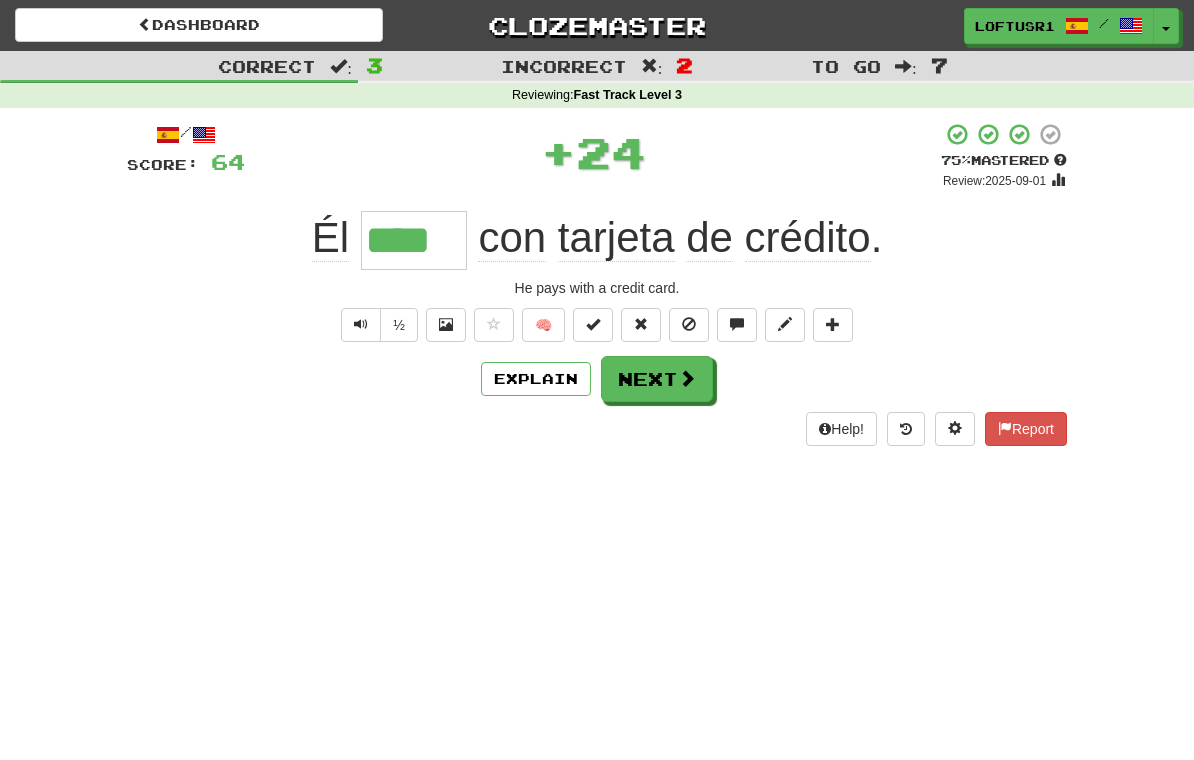 click on "Next" at bounding box center (657, 379) 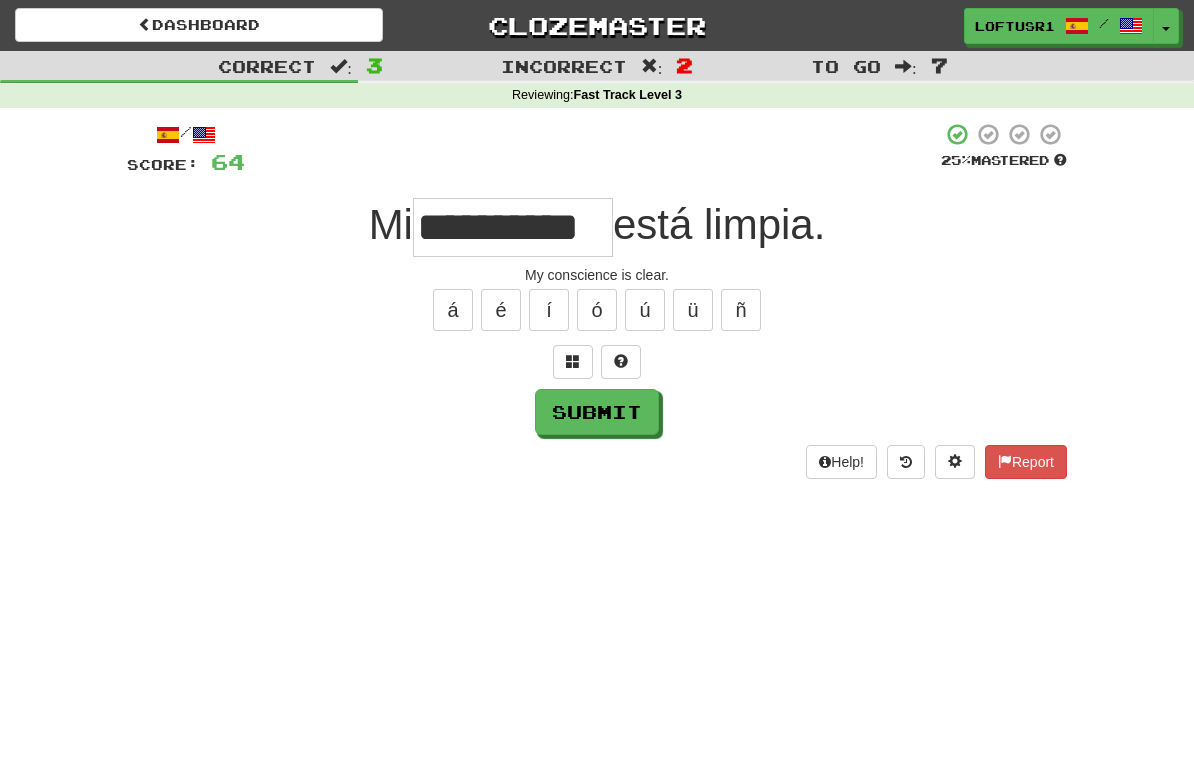 click on "Submit" at bounding box center (597, 412) 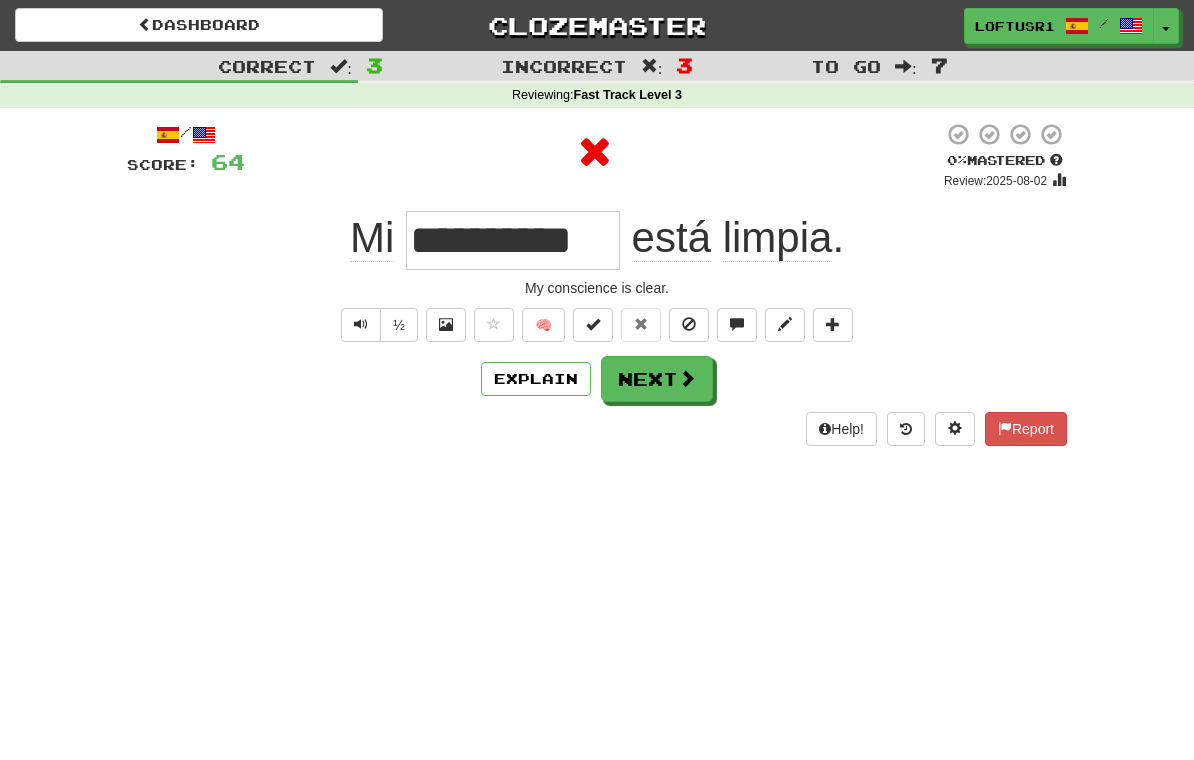 click on "Explain" at bounding box center (536, 379) 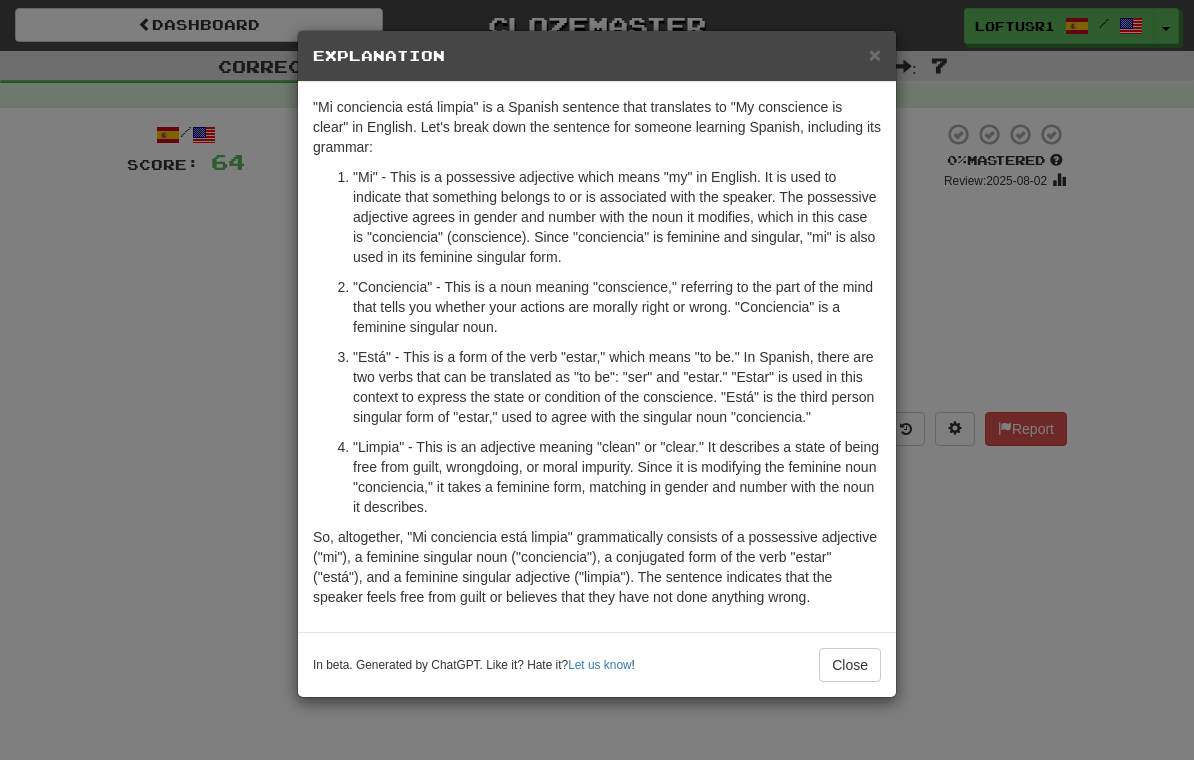 click on "Close" at bounding box center [850, 665] 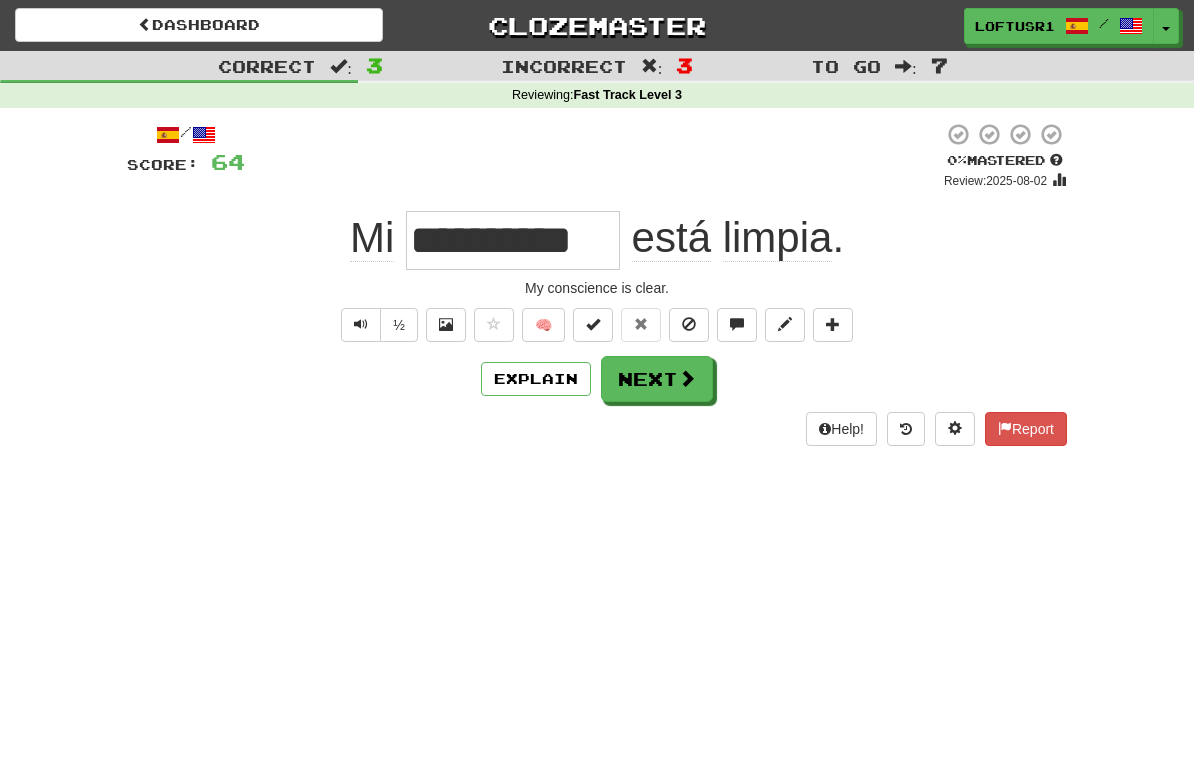 click on "Next" at bounding box center [657, 379] 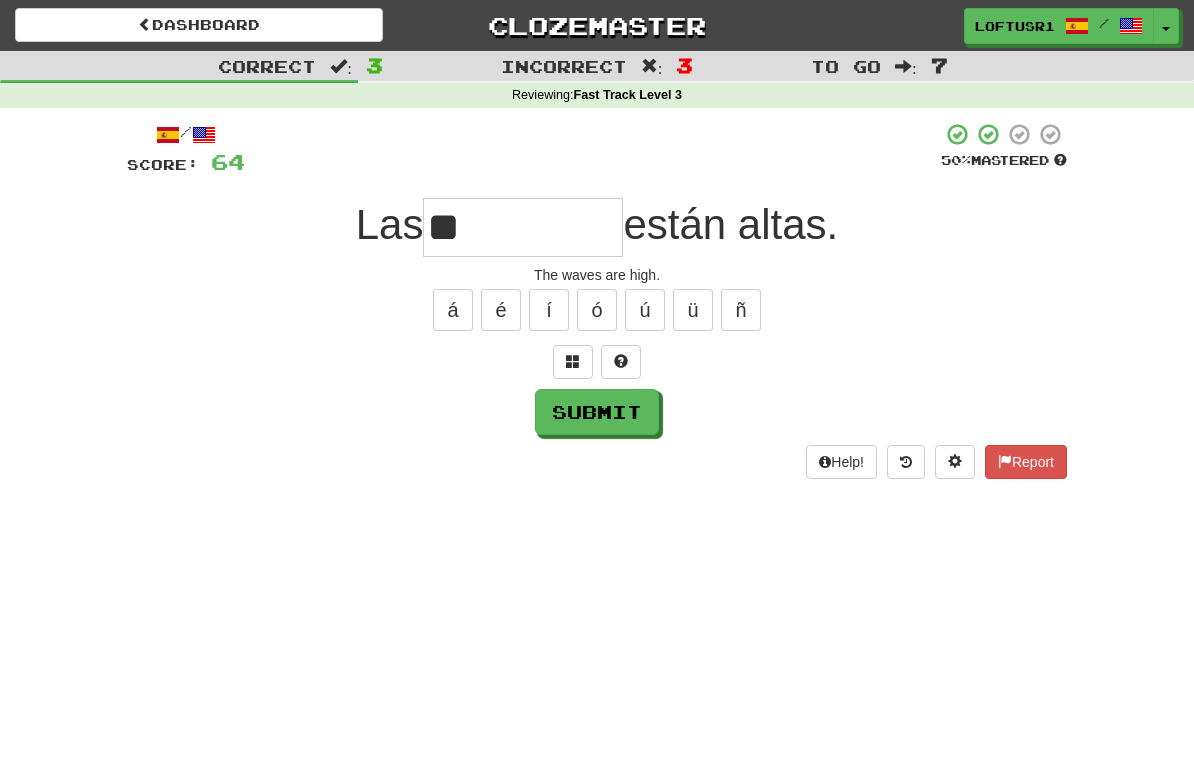type on "*" 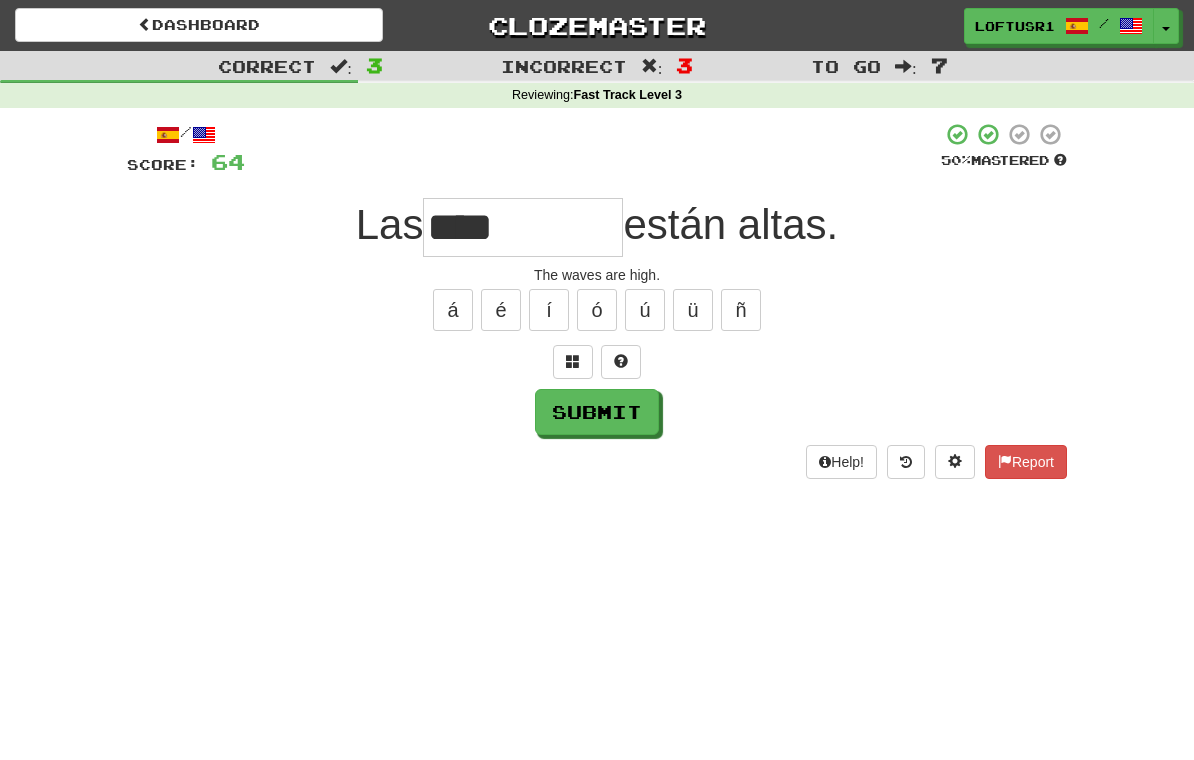 type on "****" 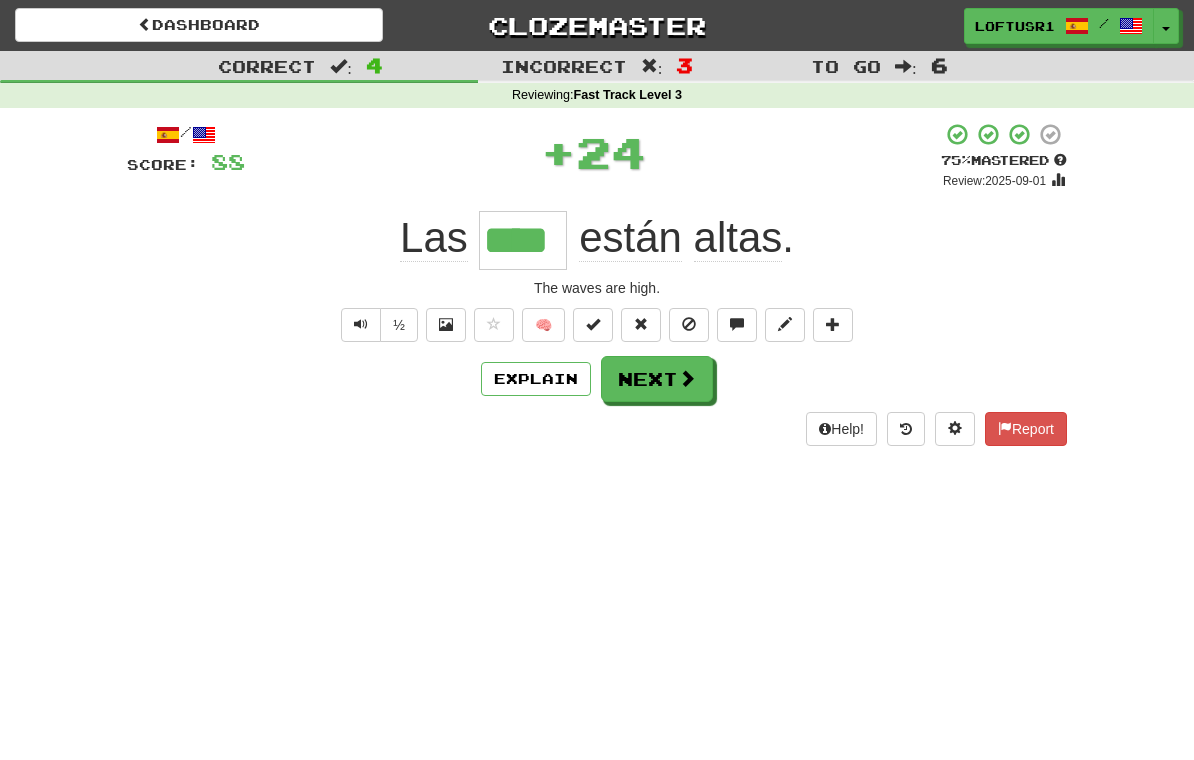 click on "Next" at bounding box center [657, 379] 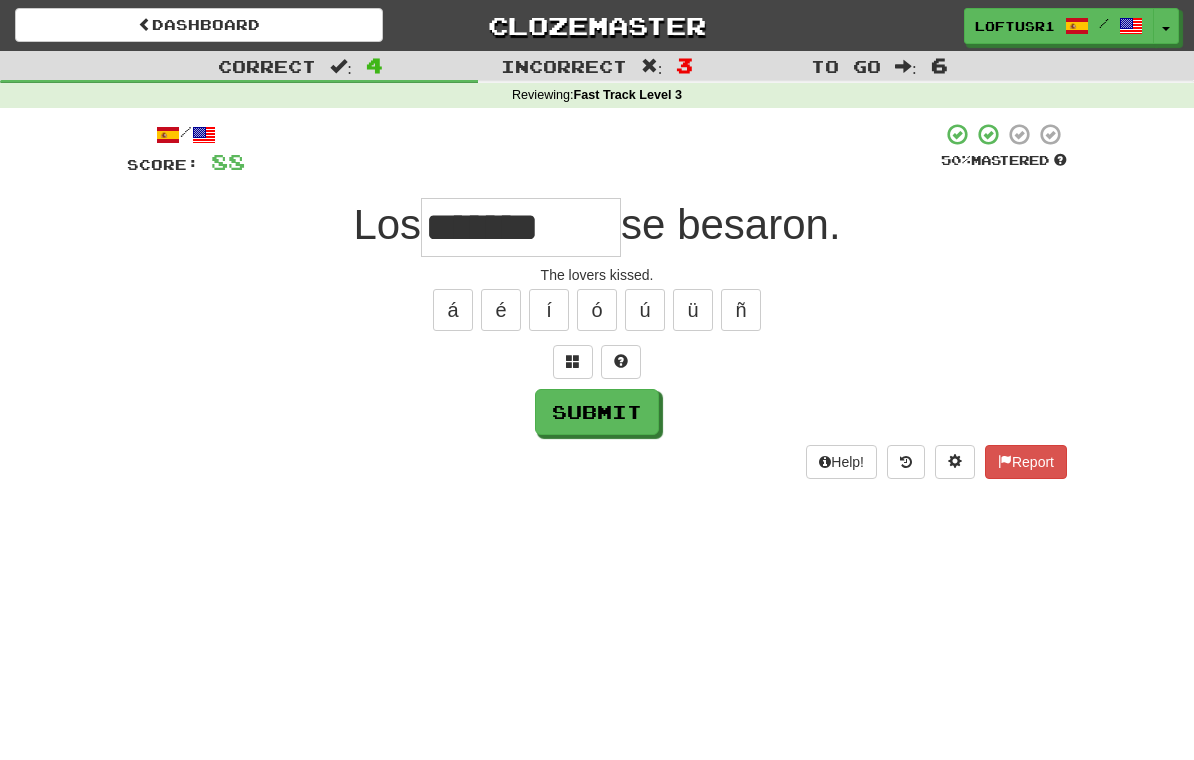 type on "*******" 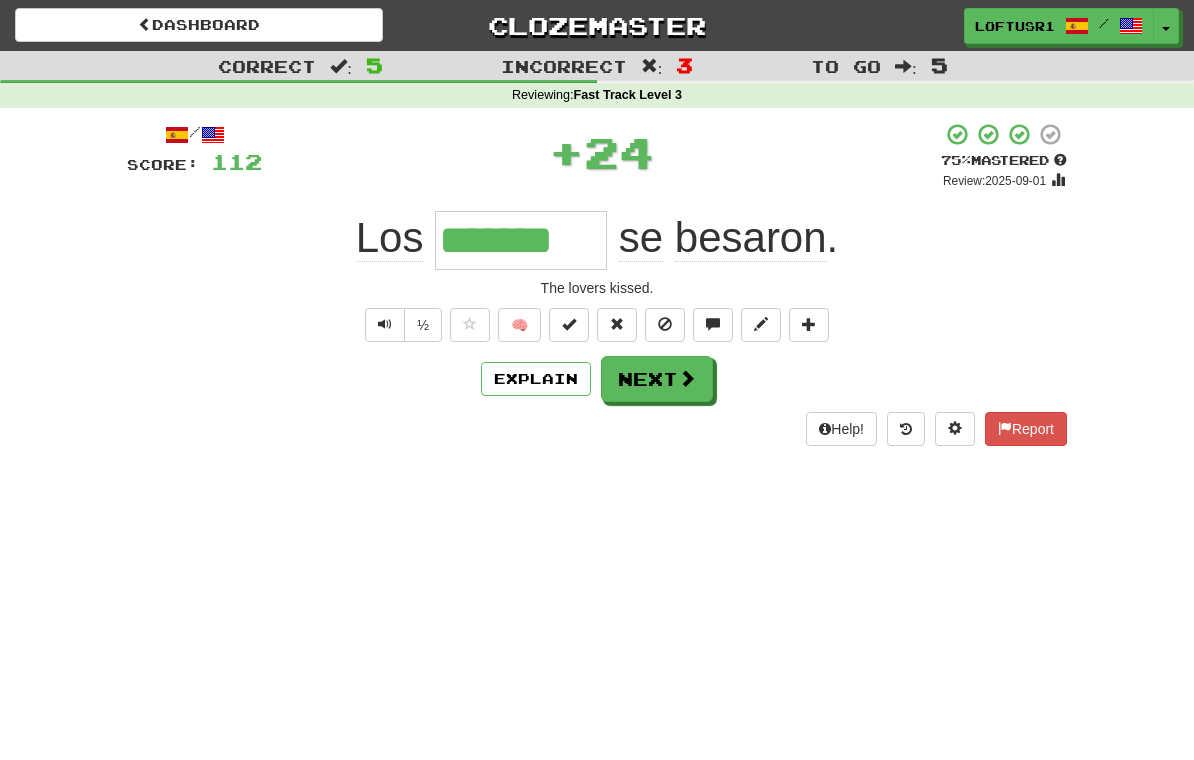 click on "Next" at bounding box center (657, 379) 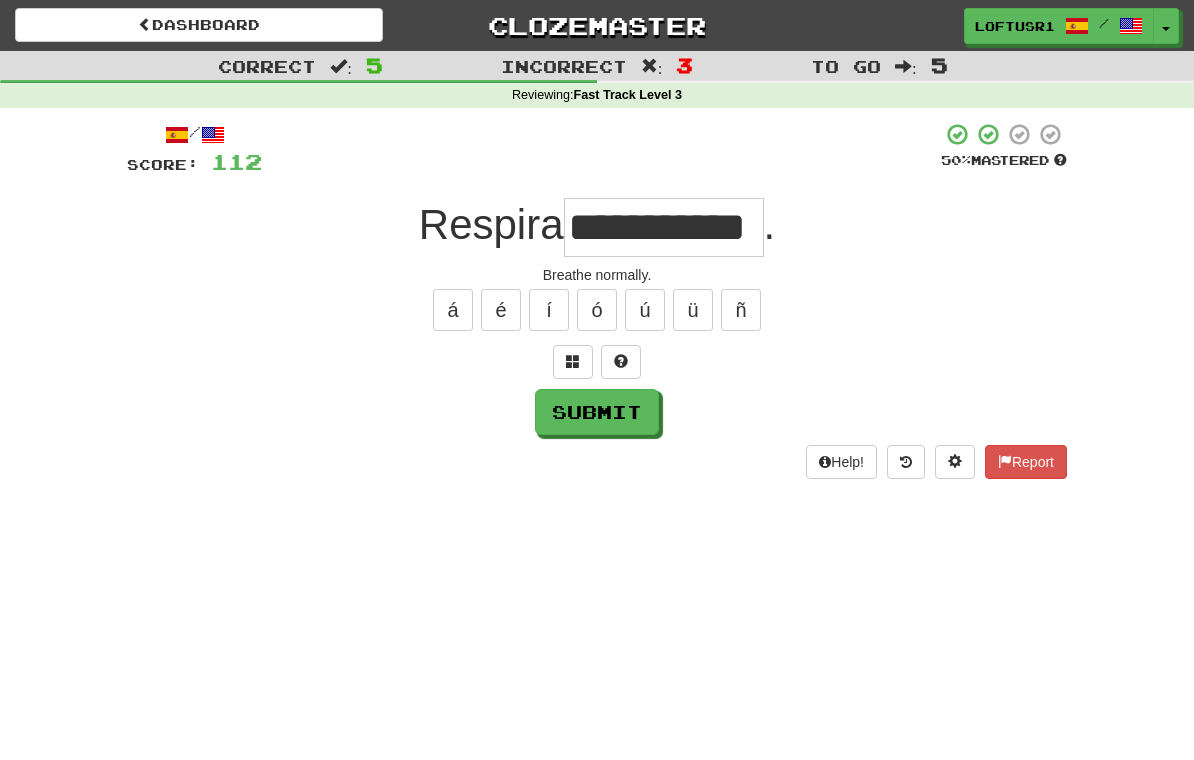 type on "**********" 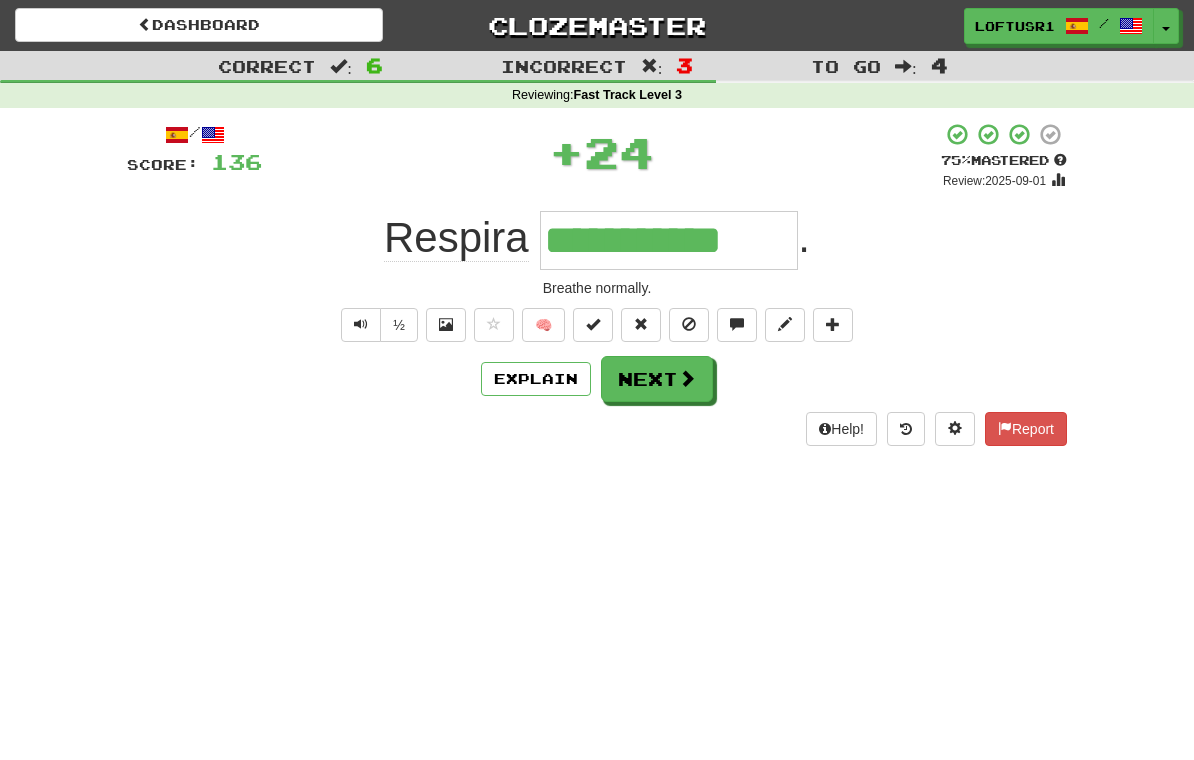 click on "Next" at bounding box center [657, 379] 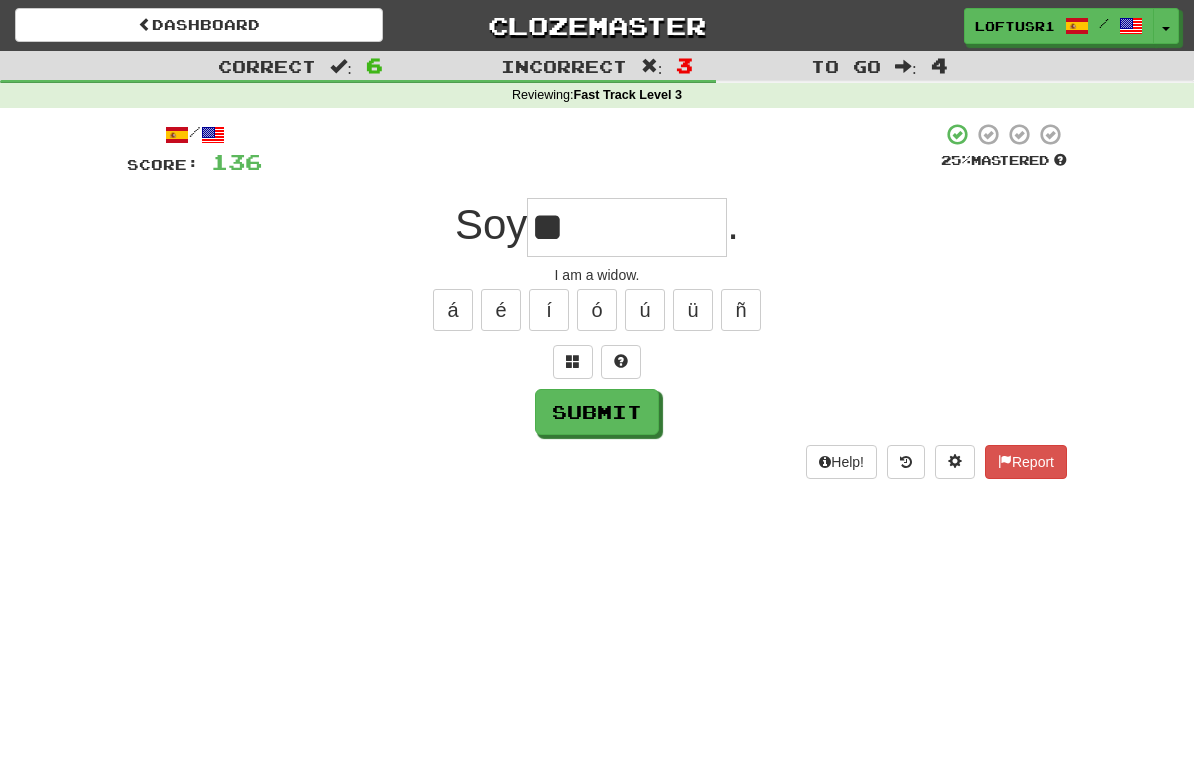 click on "Submit" at bounding box center [597, 412] 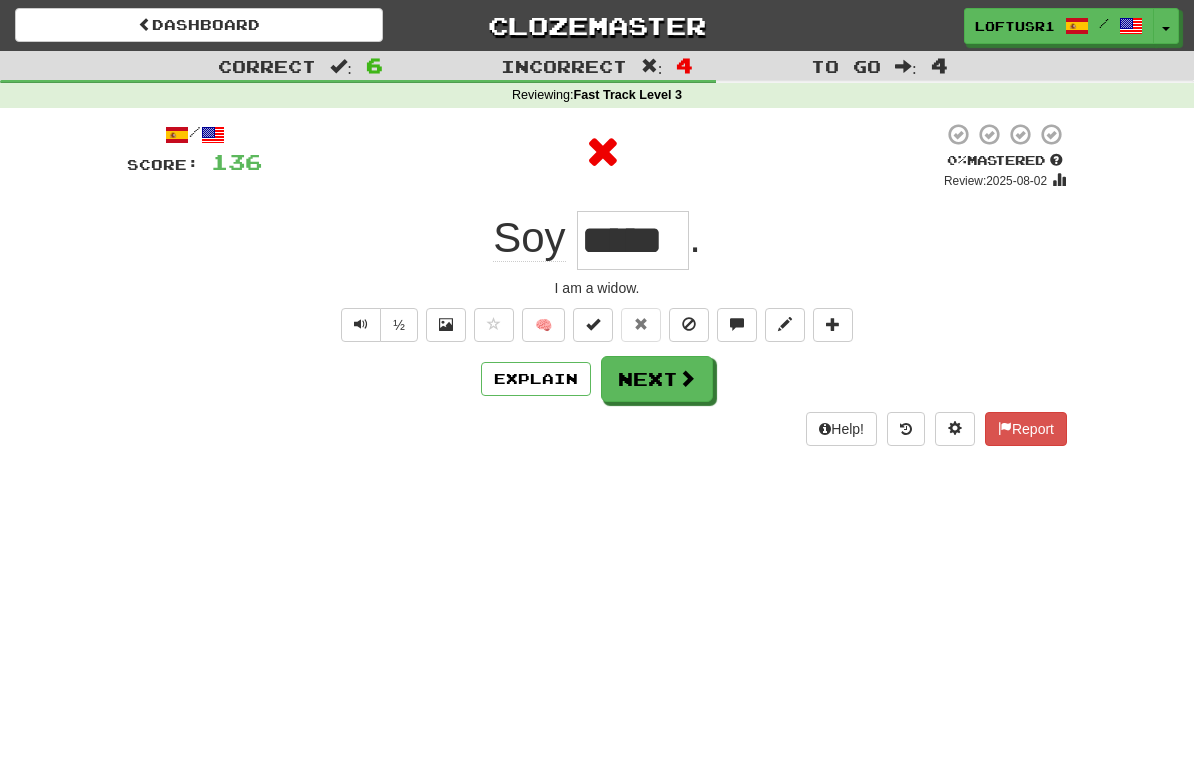 click on "Next" at bounding box center (657, 379) 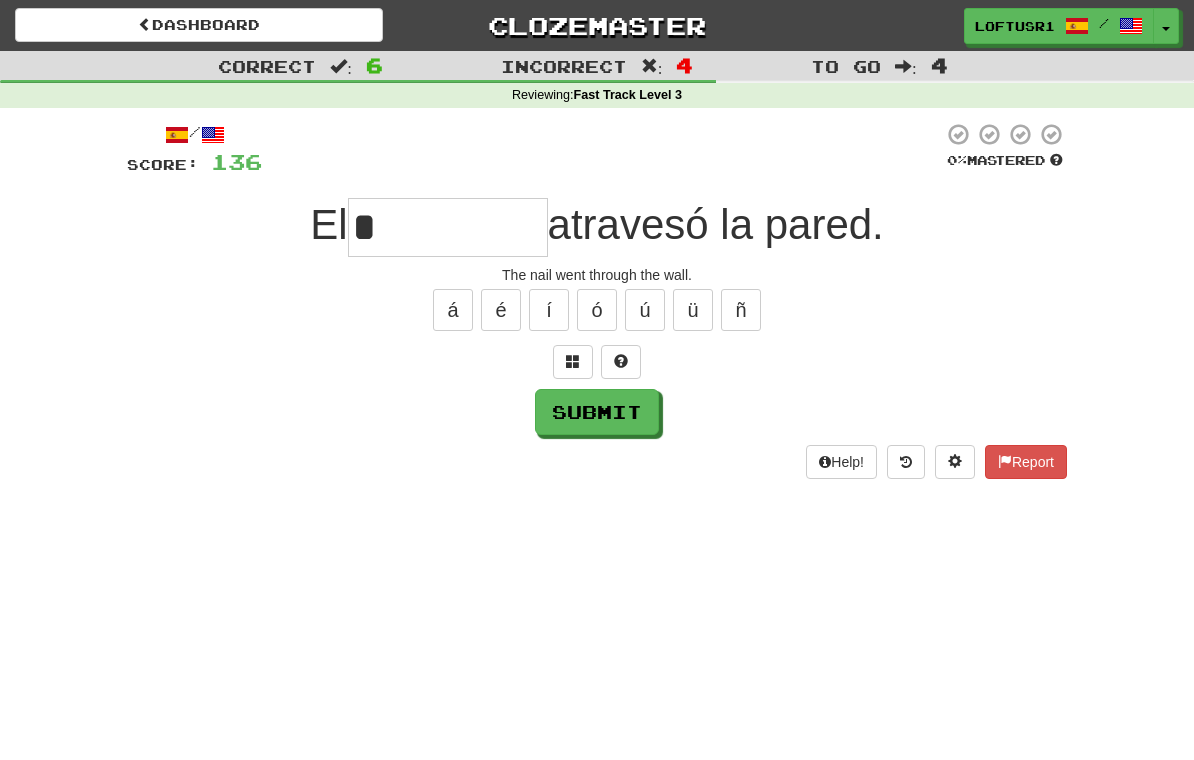 click on "Submit" at bounding box center [597, 412] 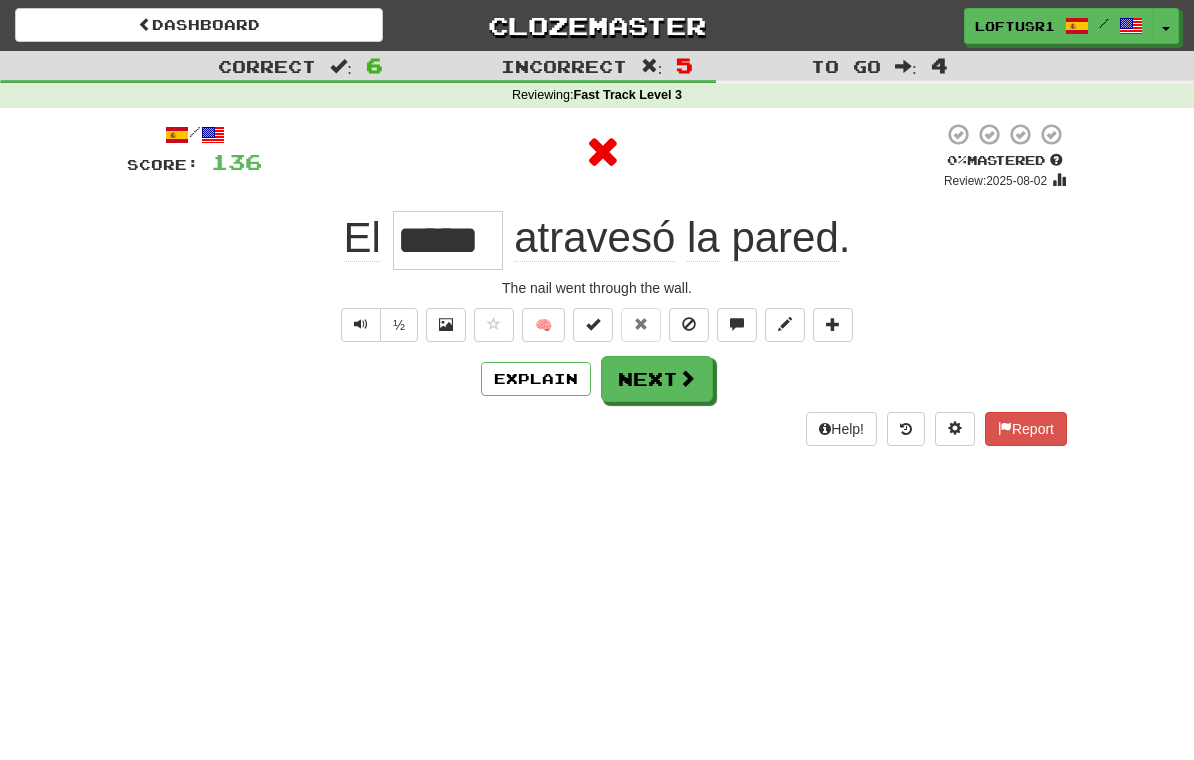 click on "Next" at bounding box center (657, 379) 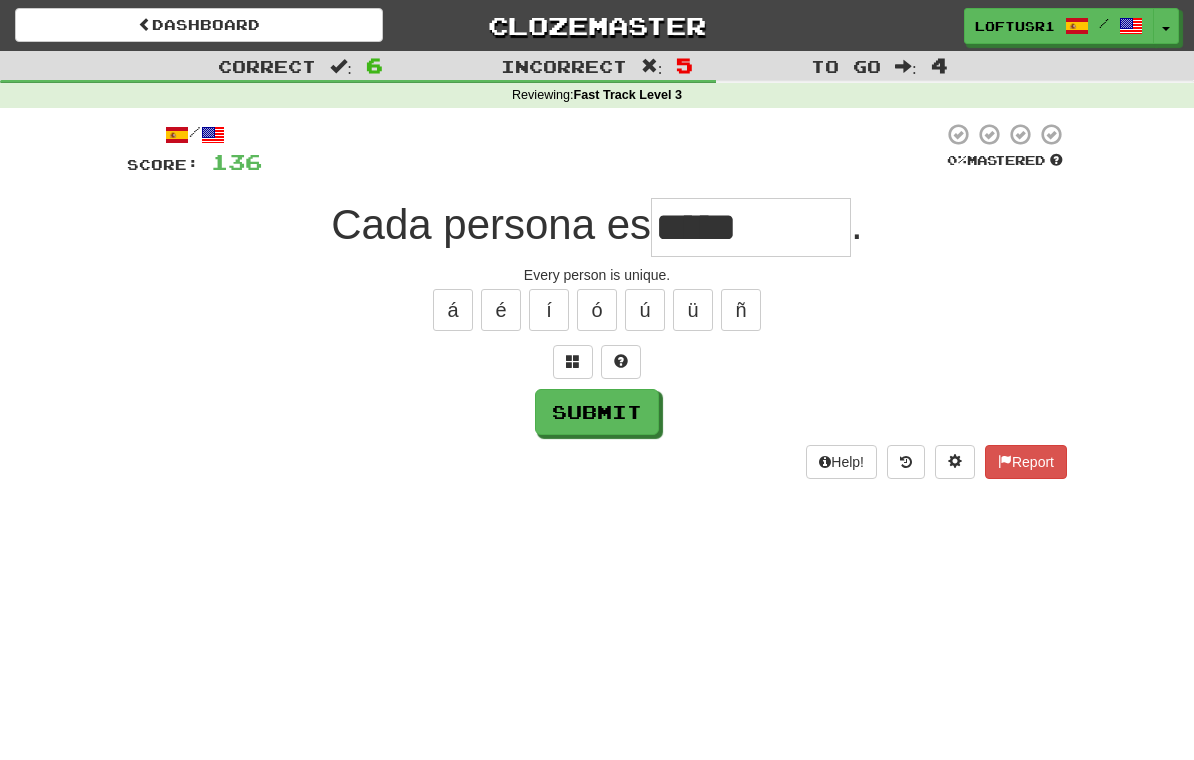 click on "Submit" at bounding box center (597, 412) 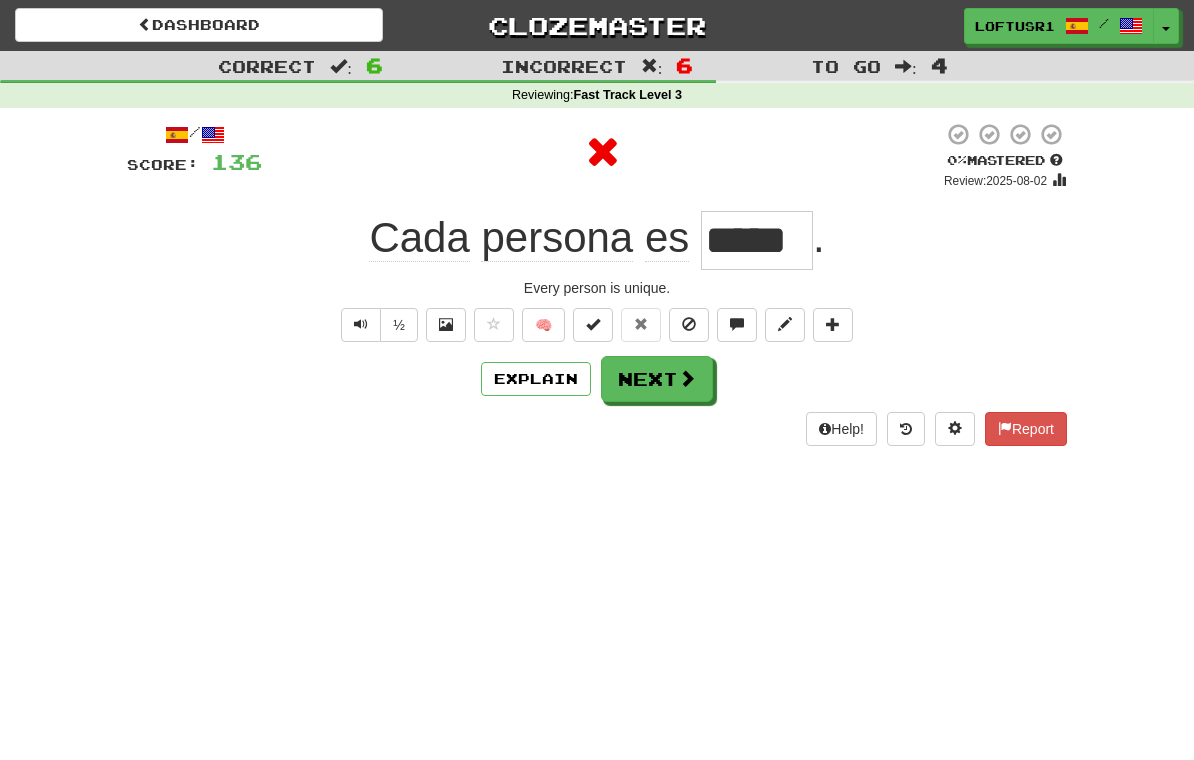 click on "Next" at bounding box center (657, 379) 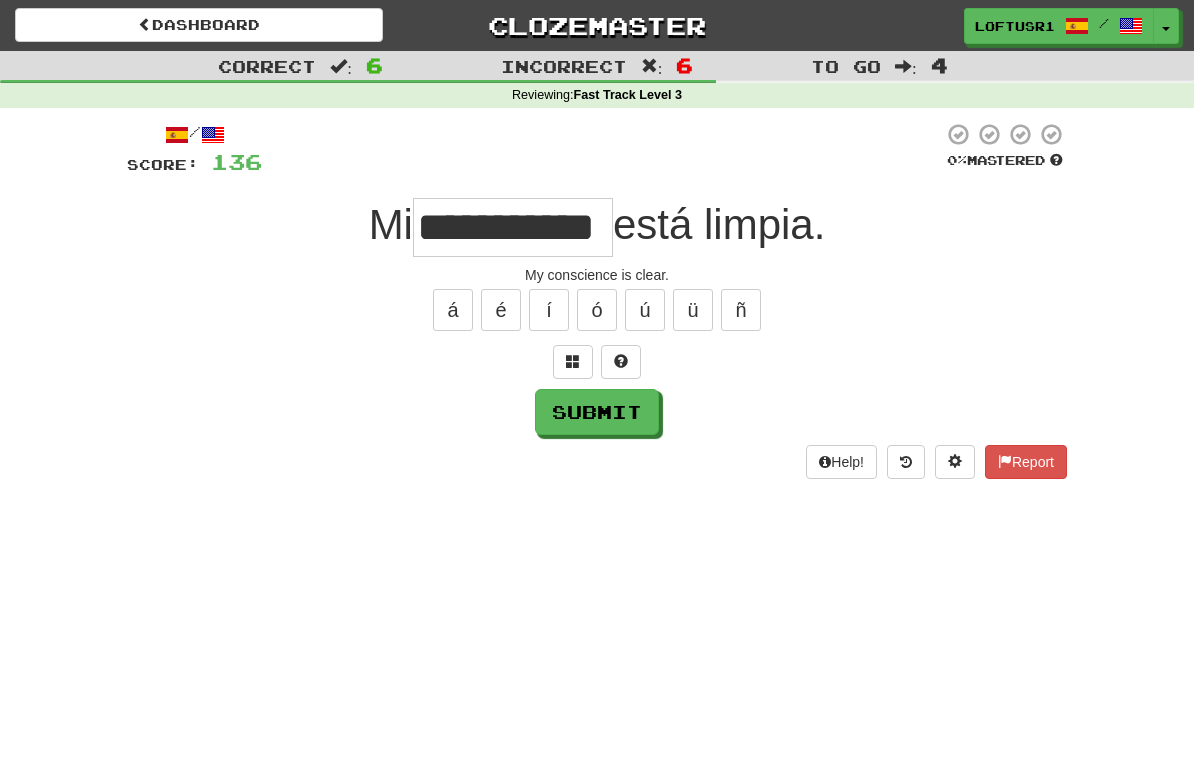 click on "Submit" at bounding box center (597, 412) 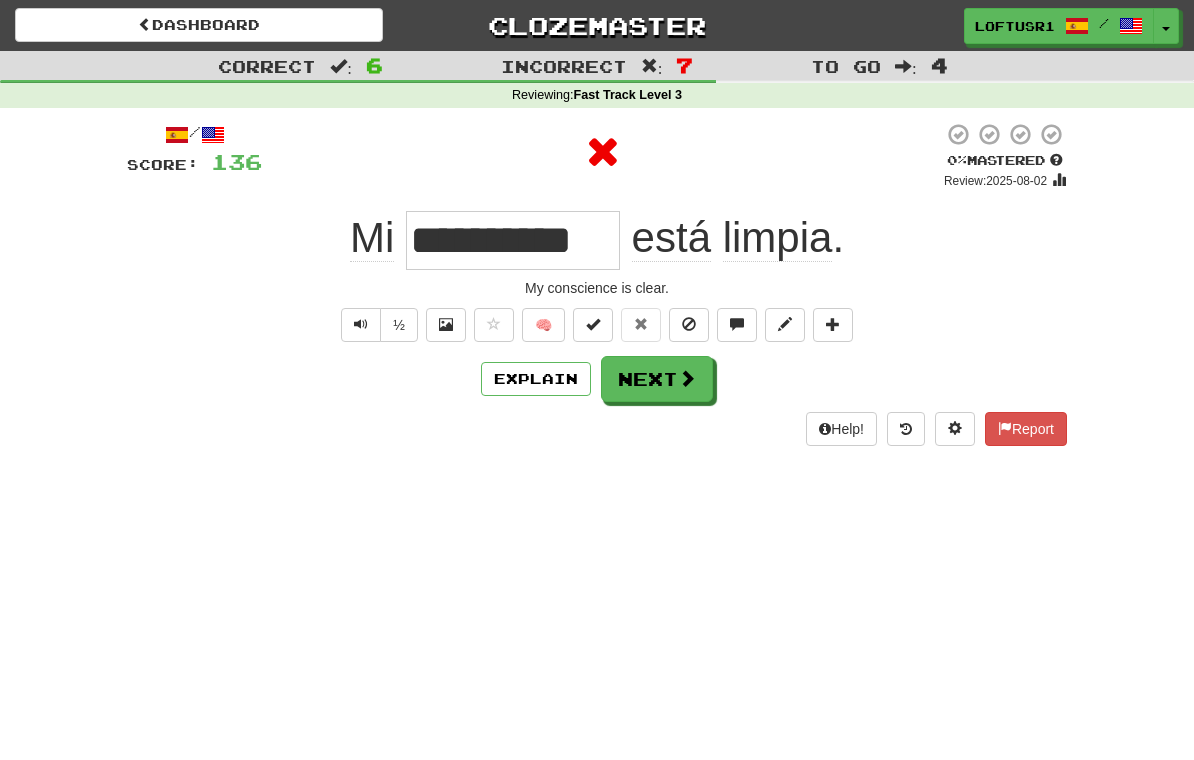 click on "Next" at bounding box center [657, 379] 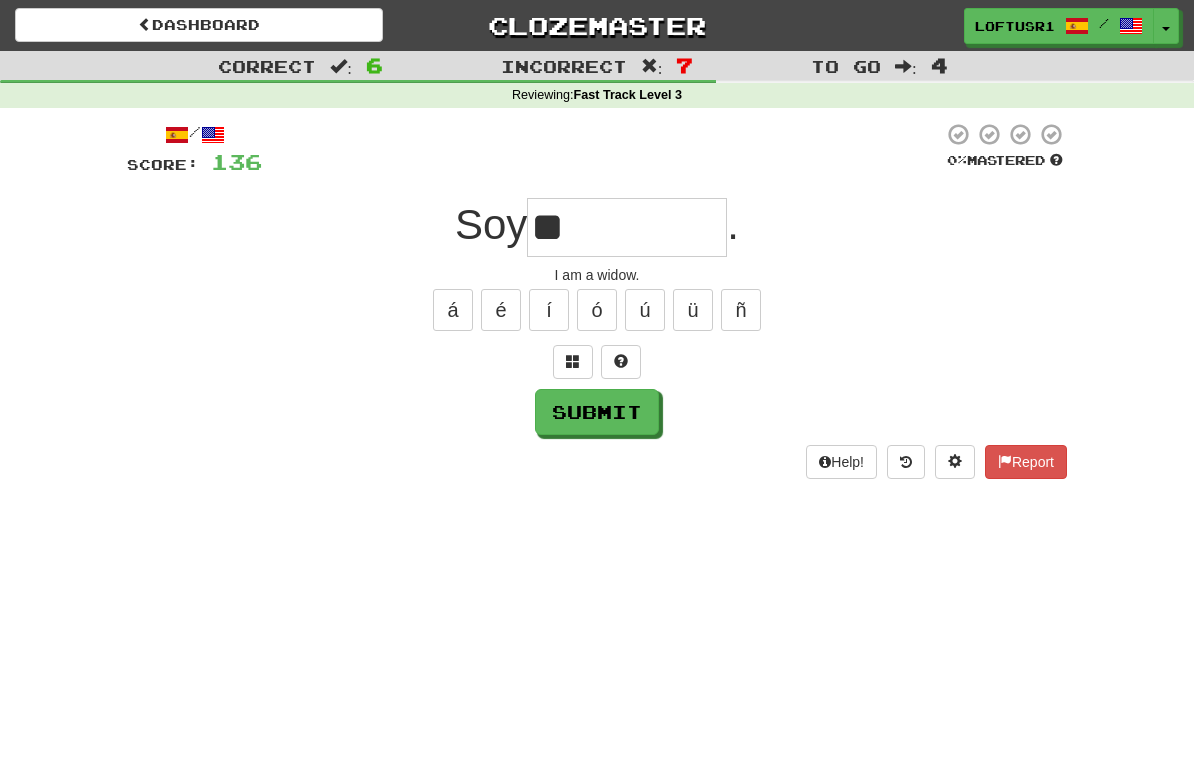 click on "Submit" at bounding box center [597, 412] 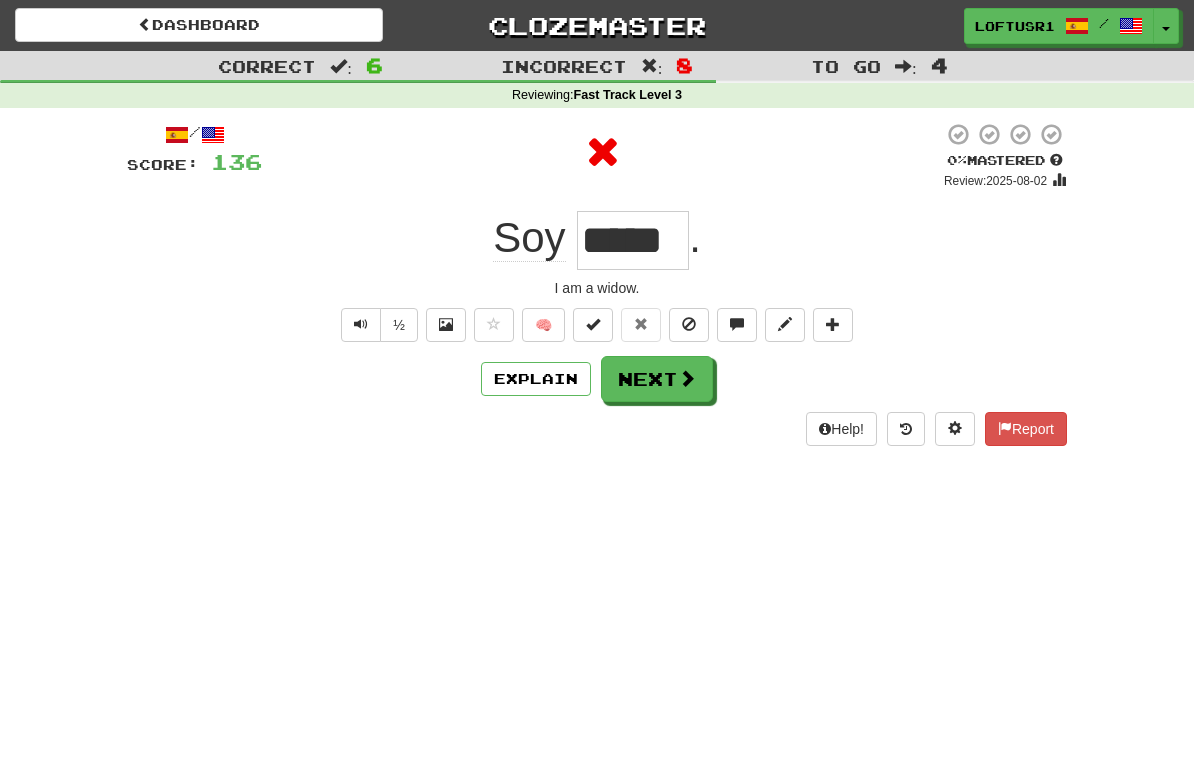 click on "Next" at bounding box center [657, 379] 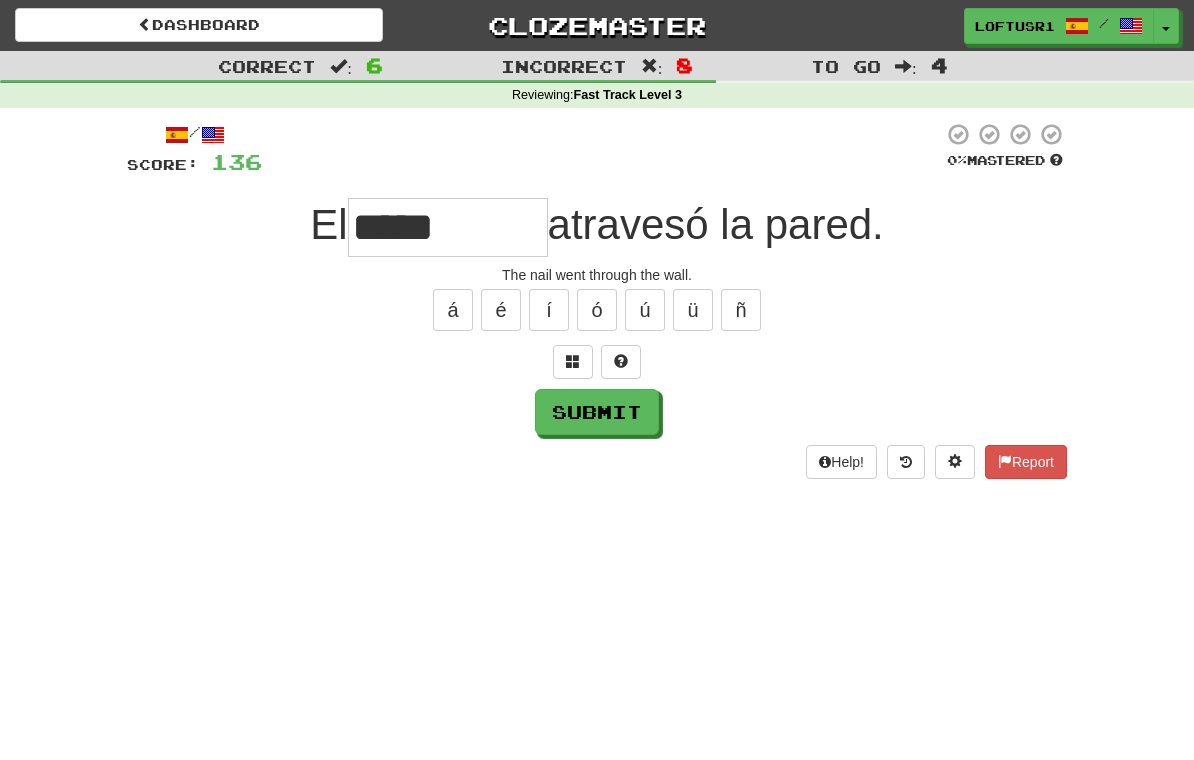 type on "*****" 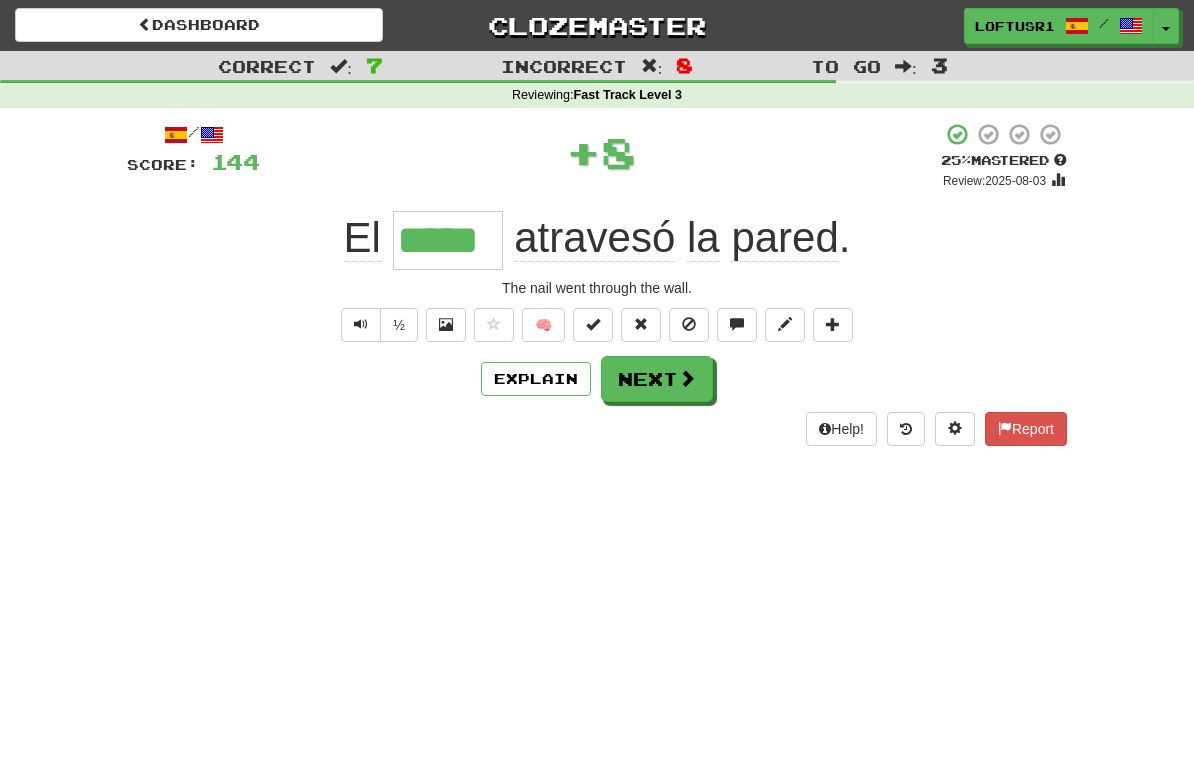 click on "Next" at bounding box center [657, 379] 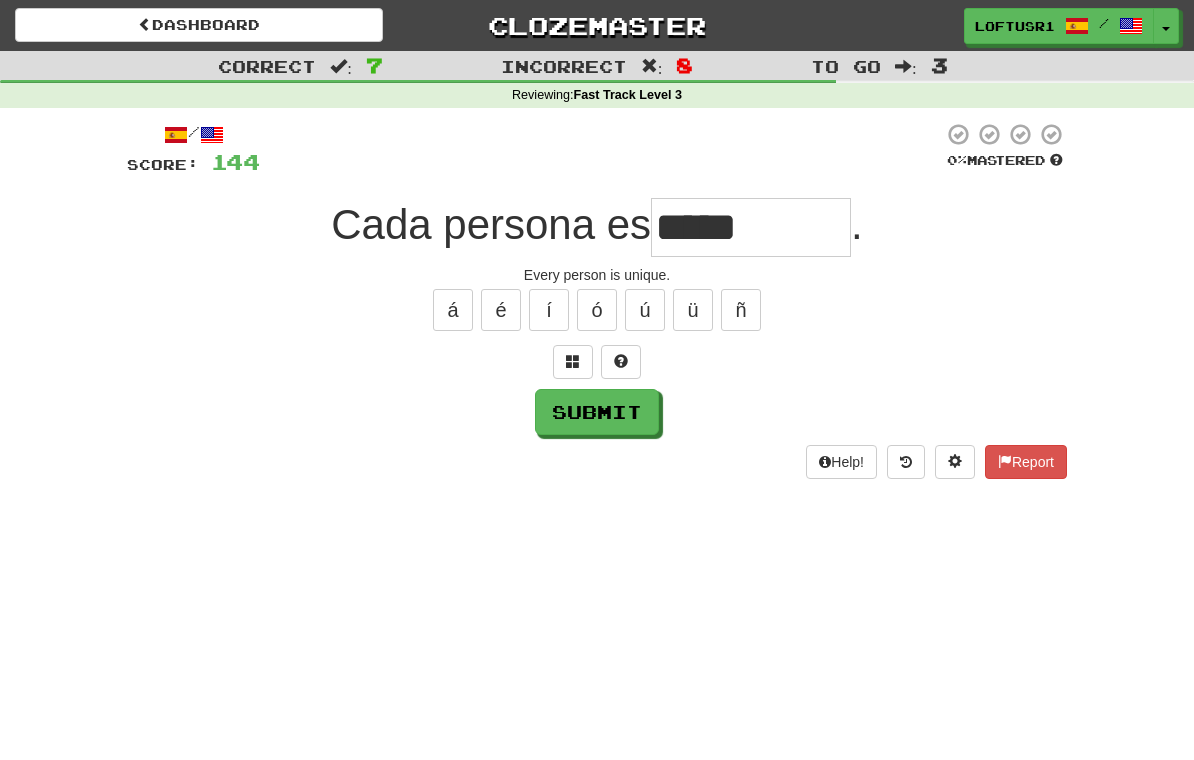 type on "*****" 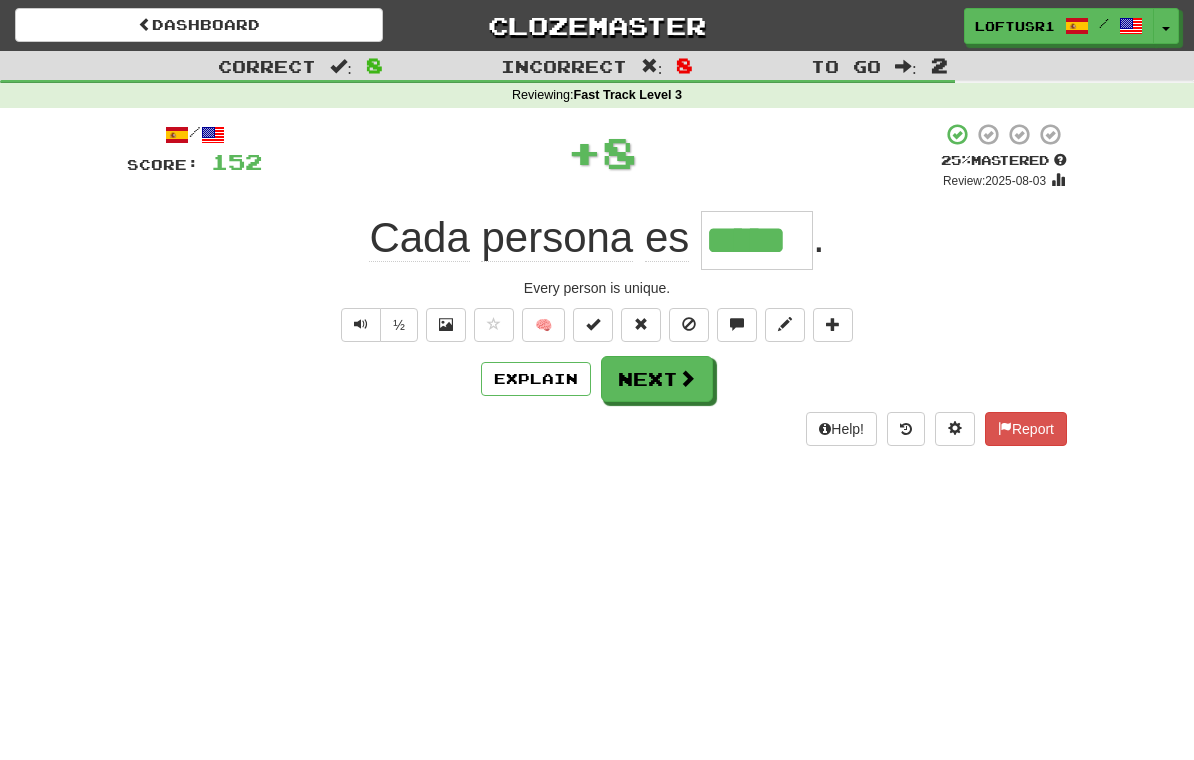 click on "Explain" at bounding box center [536, 379] 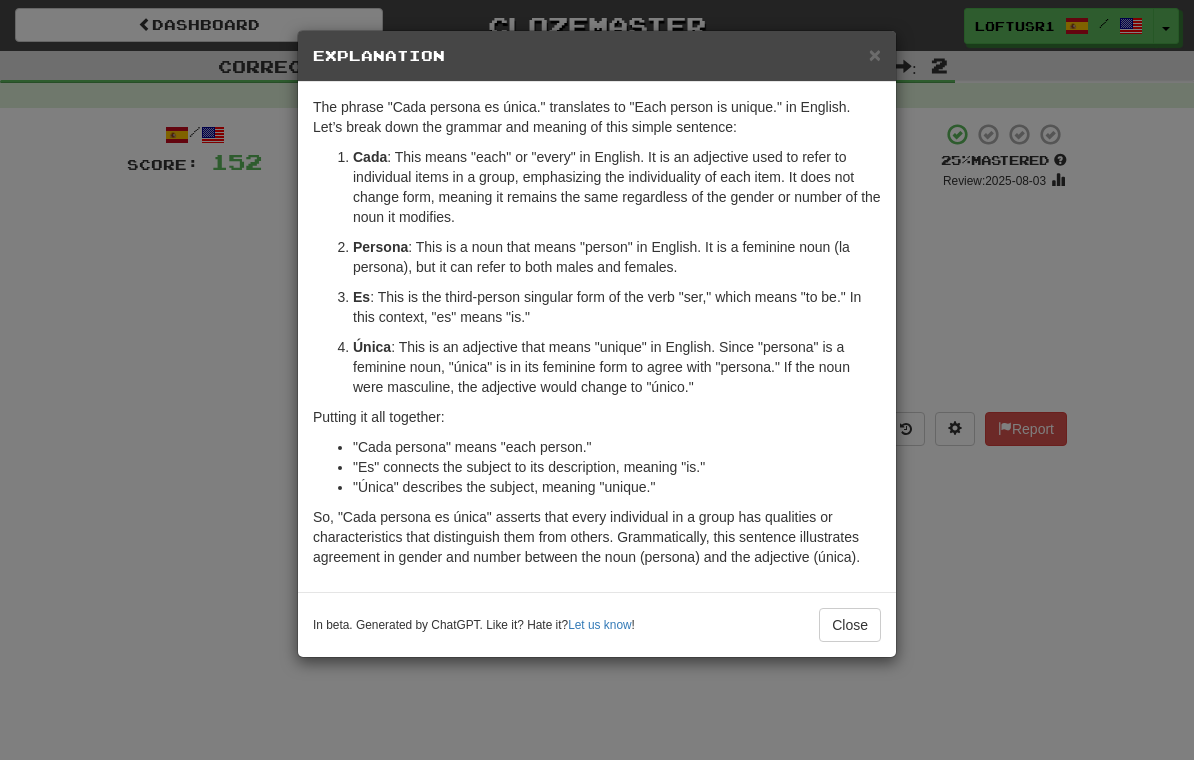 click on "Close" at bounding box center (850, 625) 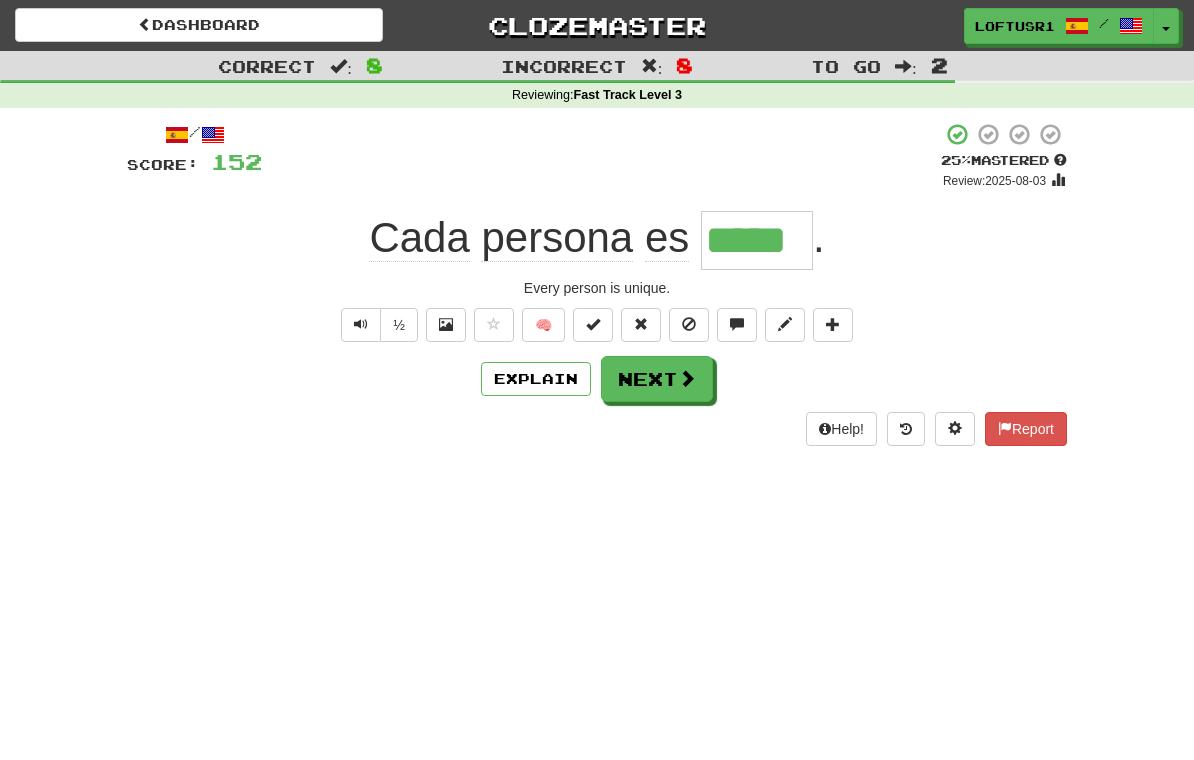 click on "Next" at bounding box center [657, 379] 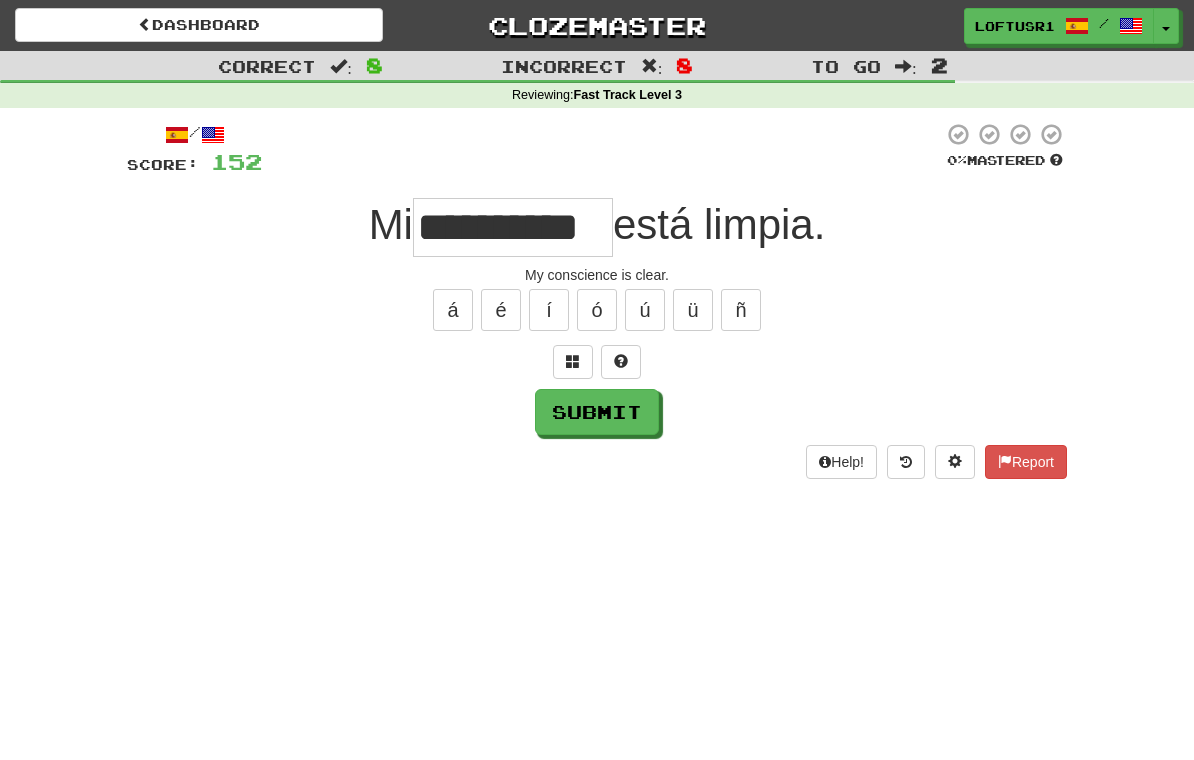 type on "**********" 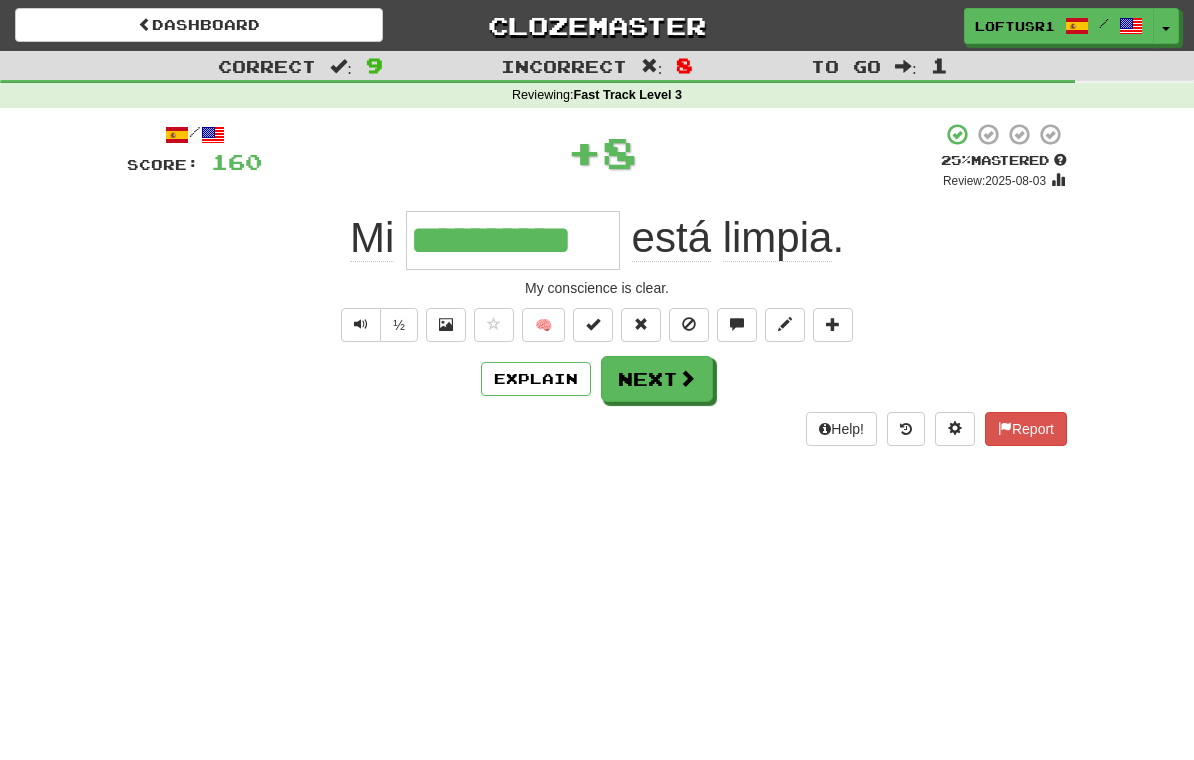 click on "Next" at bounding box center [657, 379] 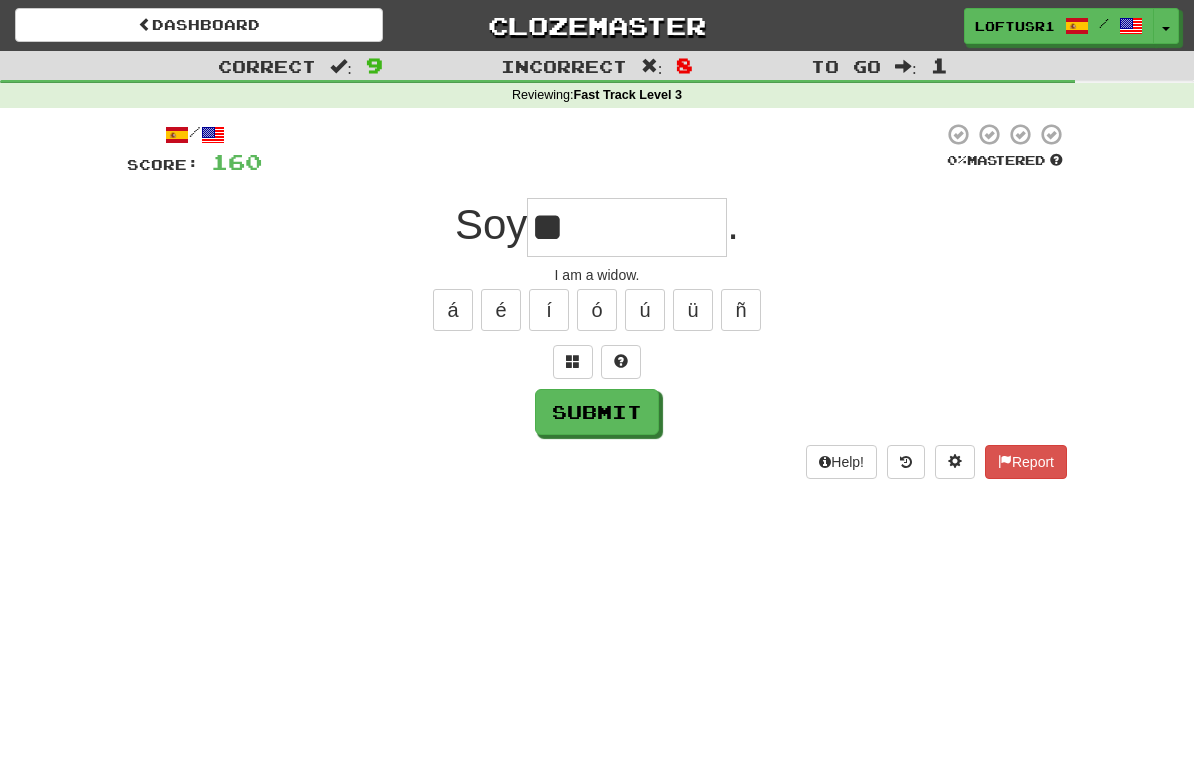 click on "Submit" at bounding box center [597, 412] 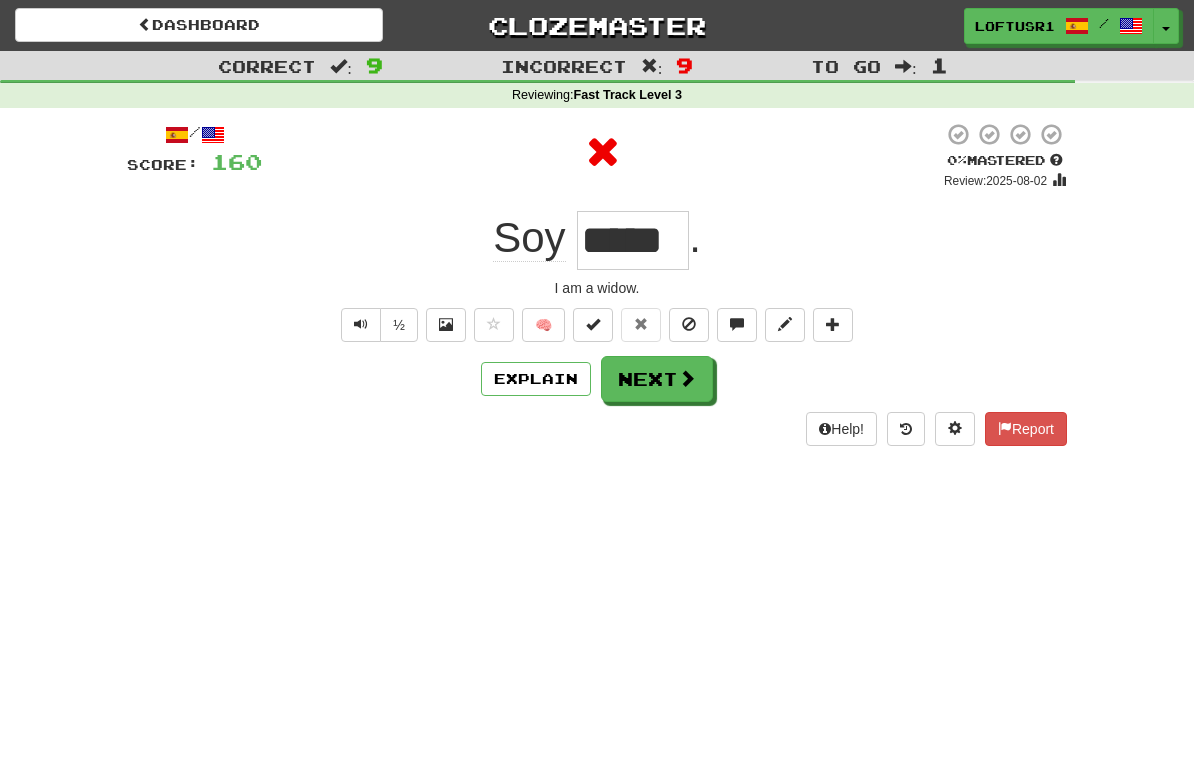 click on "Next" at bounding box center [657, 379] 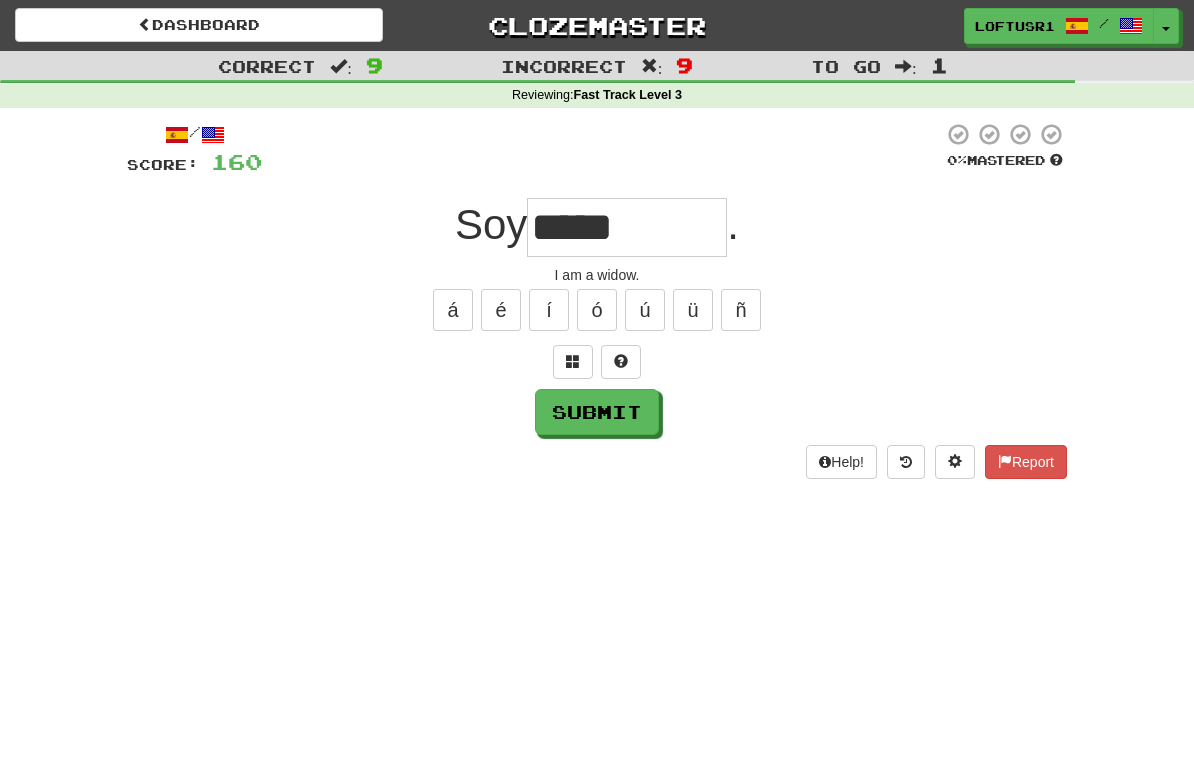type on "*****" 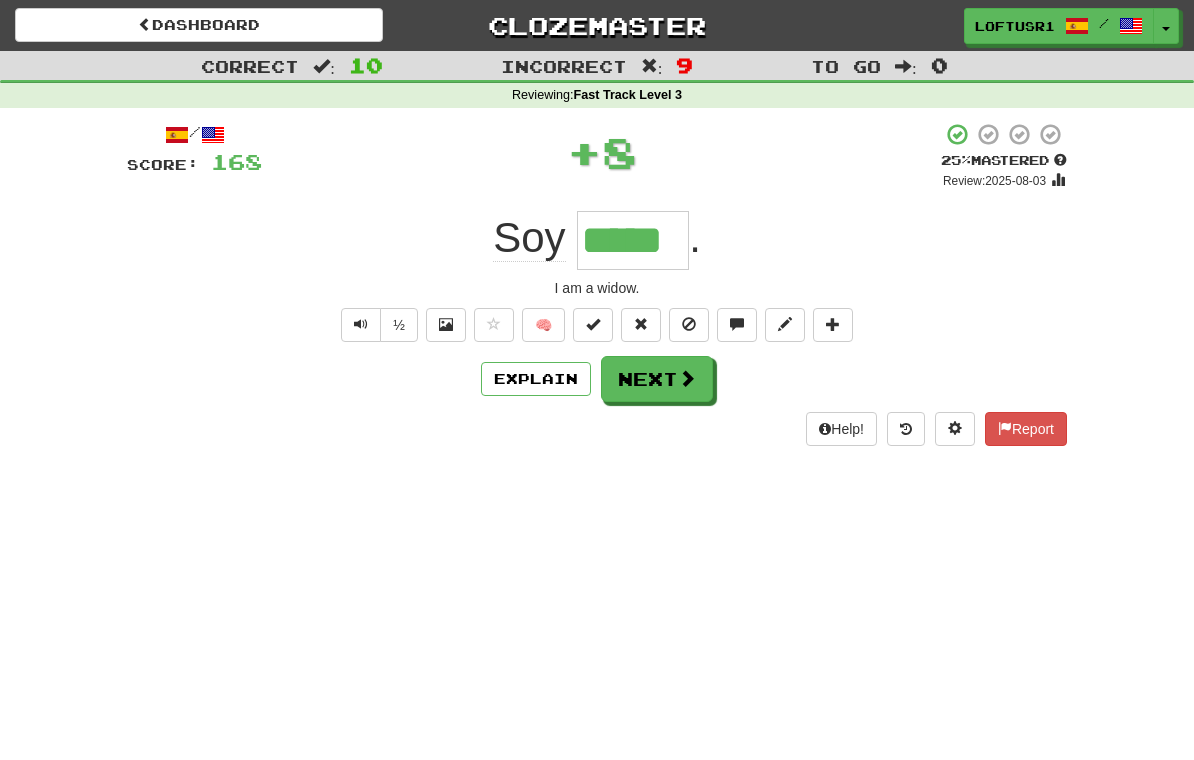 click on "Next" at bounding box center [657, 379] 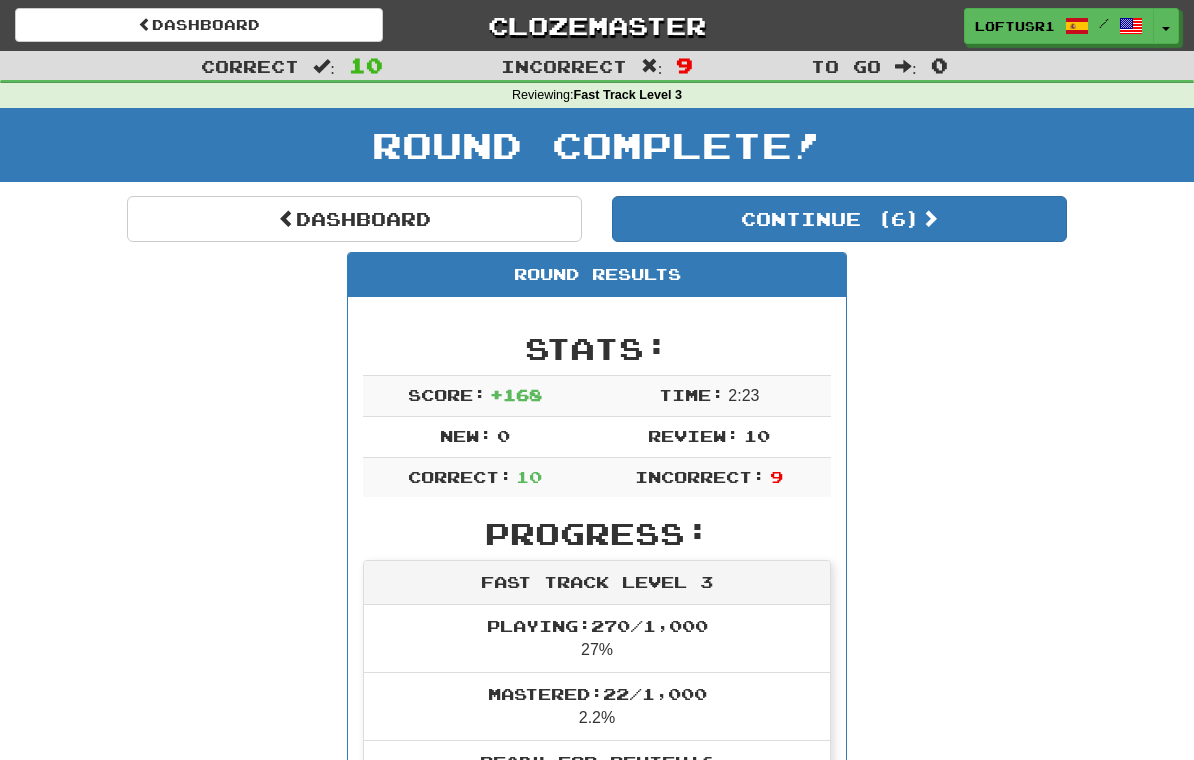 click on "Dashboard" at bounding box center [354, 219] 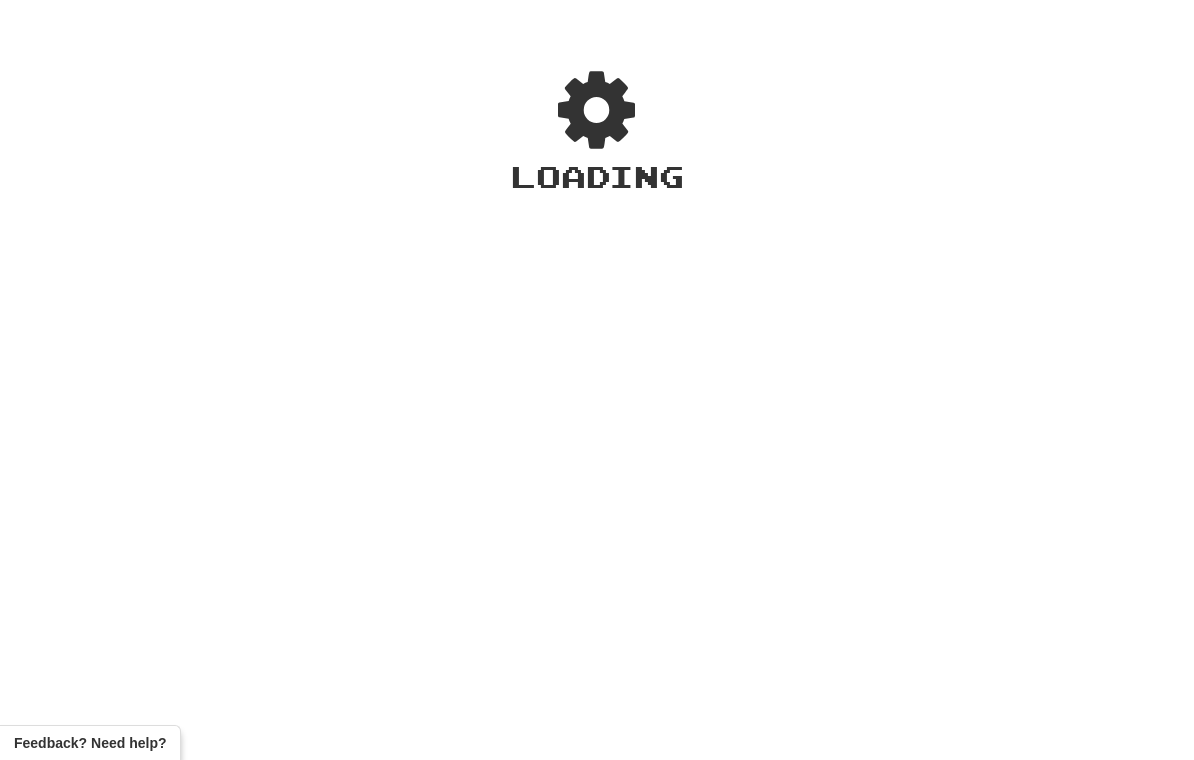 scroll, scrollTop: 0, scrollLeft: 0, axis: both 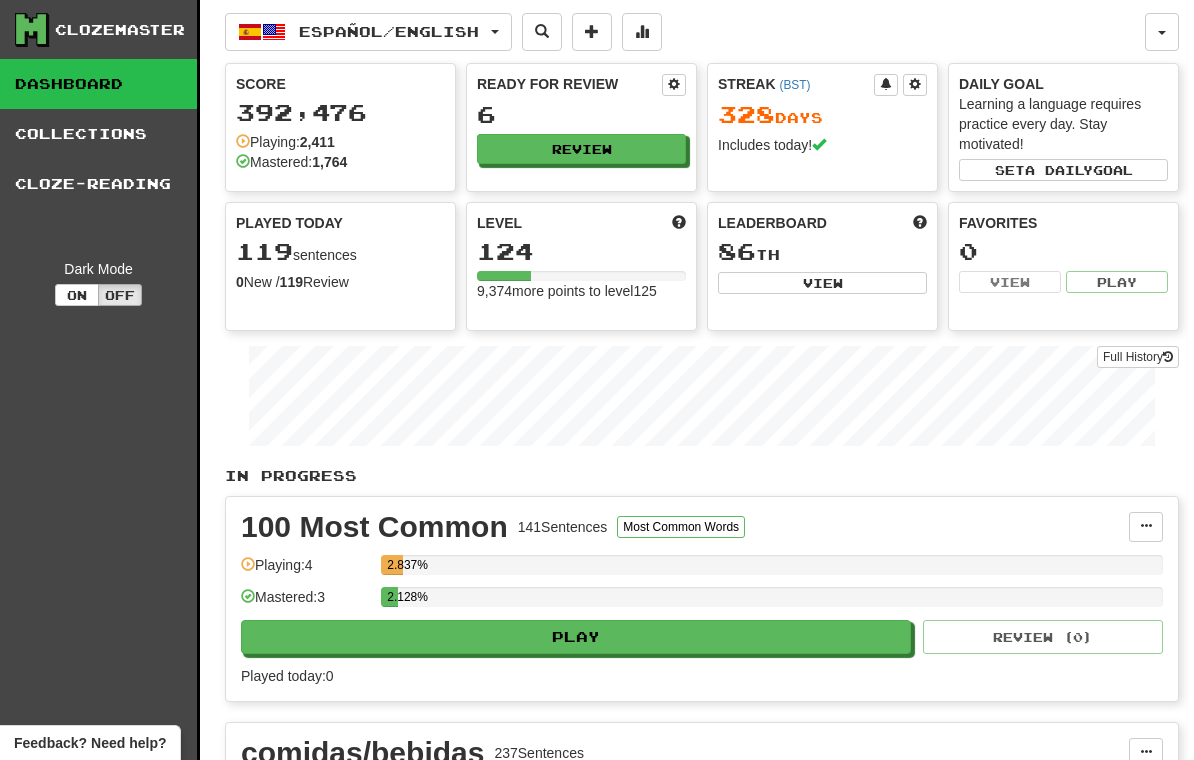 click on "Full History" at bounding box center (1138, 357) 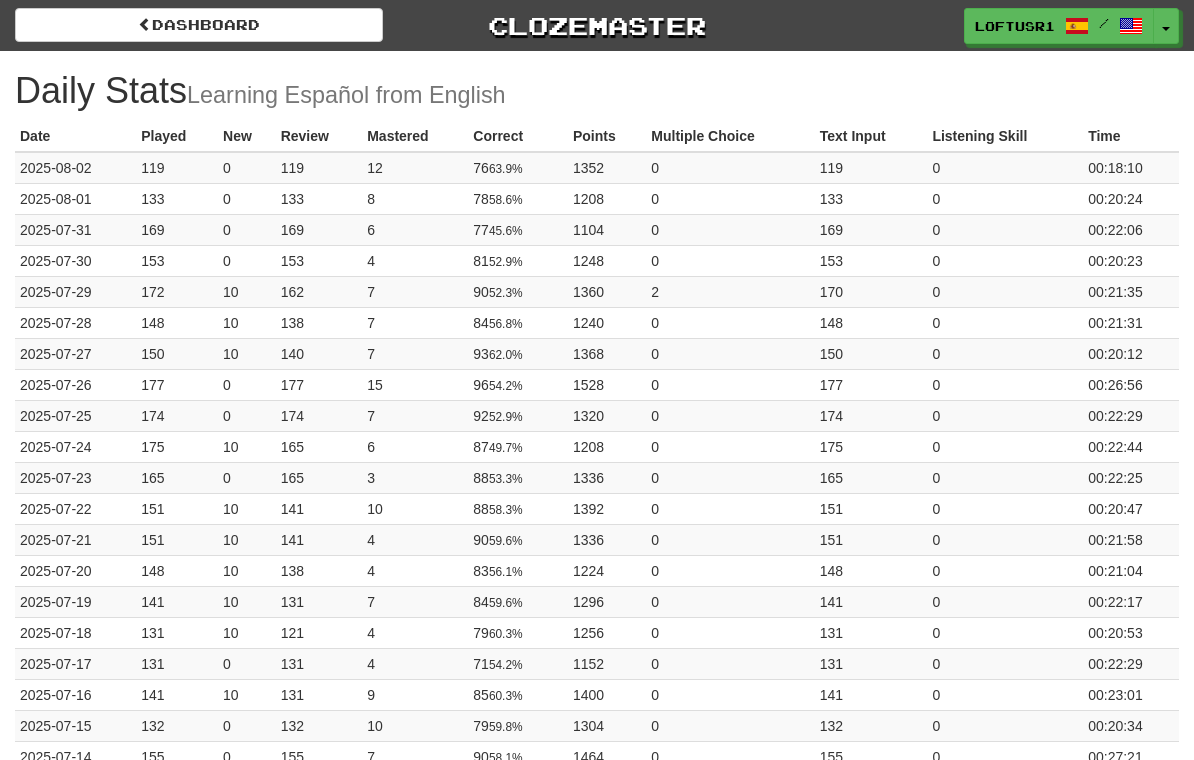 scroll, scrollTop: 0, scrollLeft: 0, axis: both 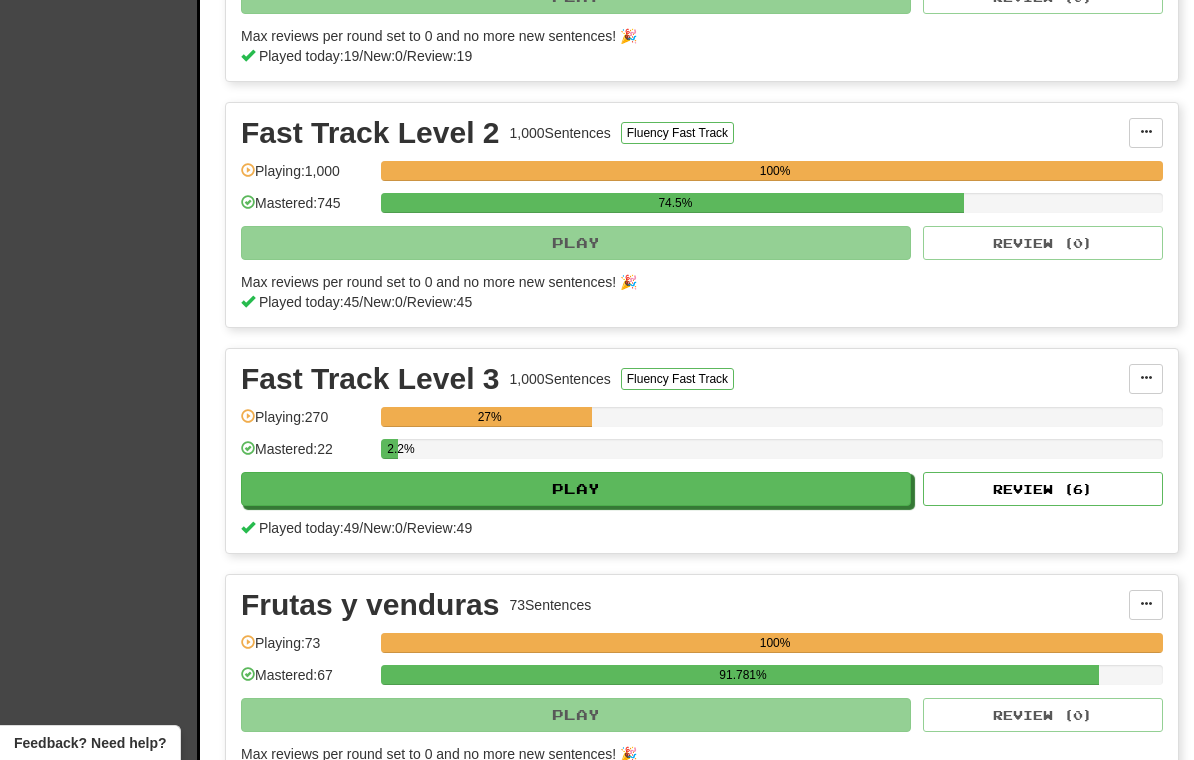 click on "Review ( 6 )" at bounding box center (1043, 489) 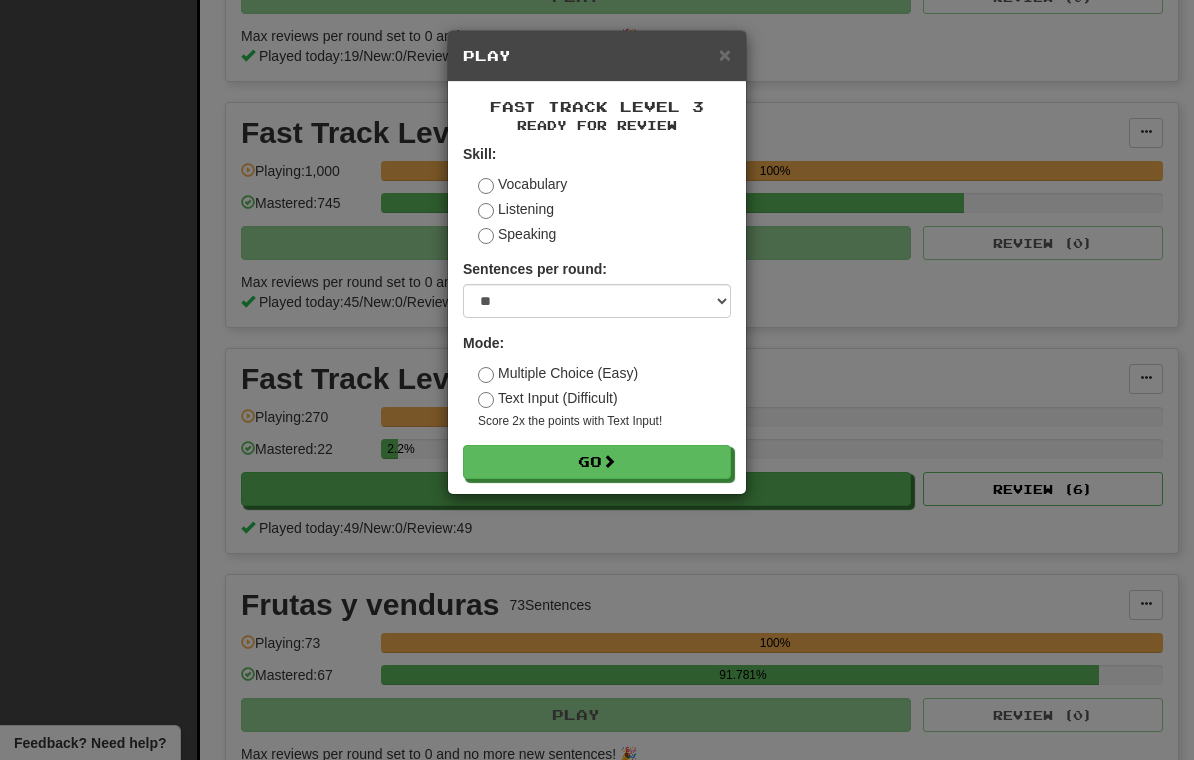 click on "Go" at bounding box center [597, 462] 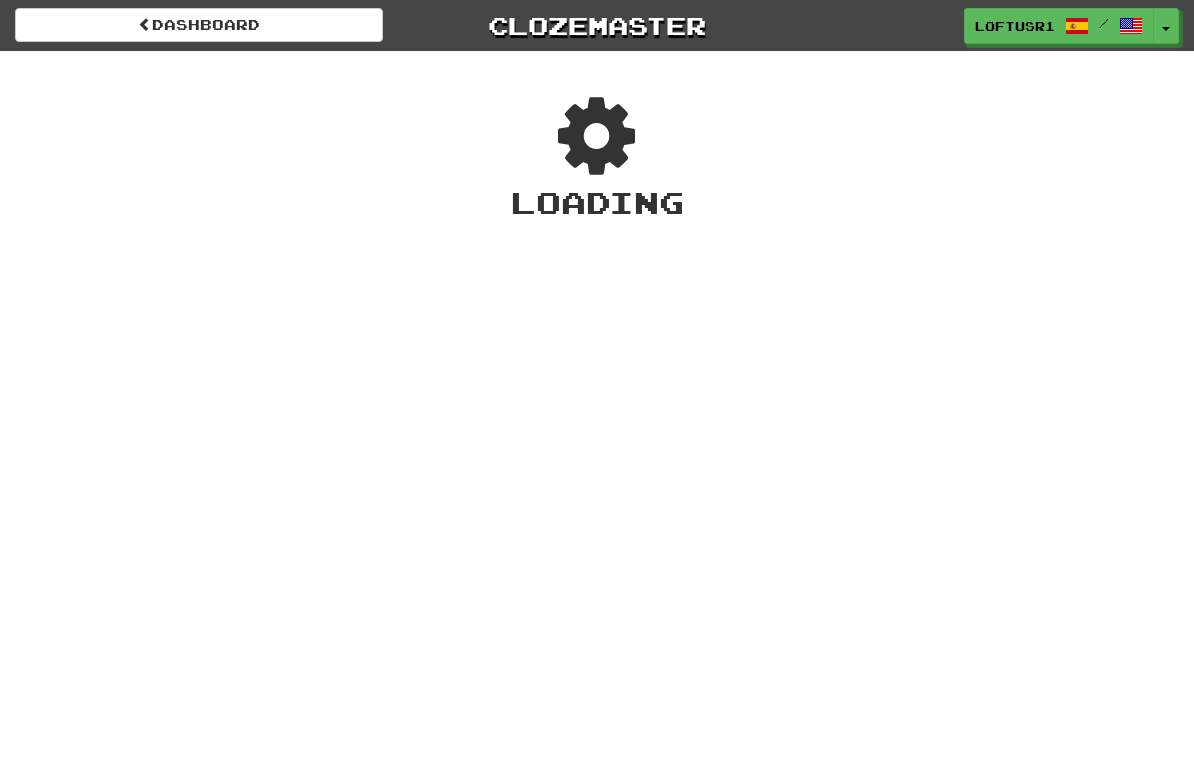 scroll, scrollTop: 0, scrollLeft: 0, axis: both 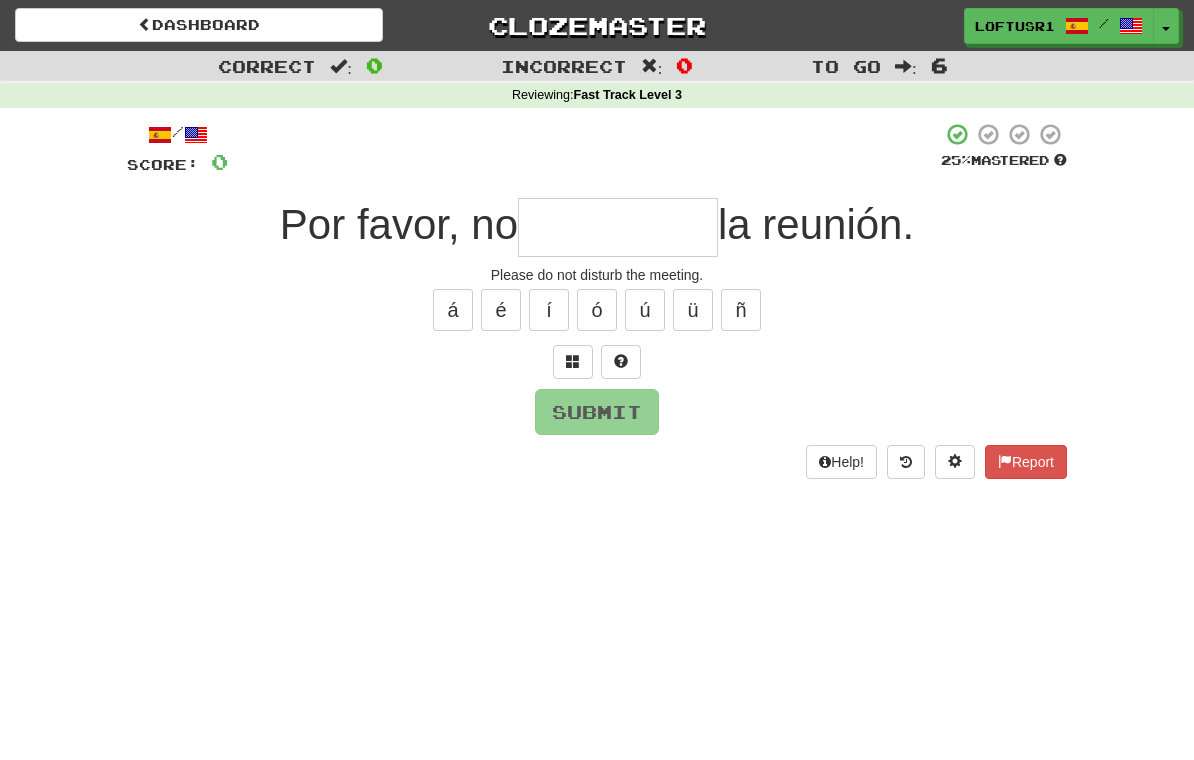 click at bounding box center [618, 227] 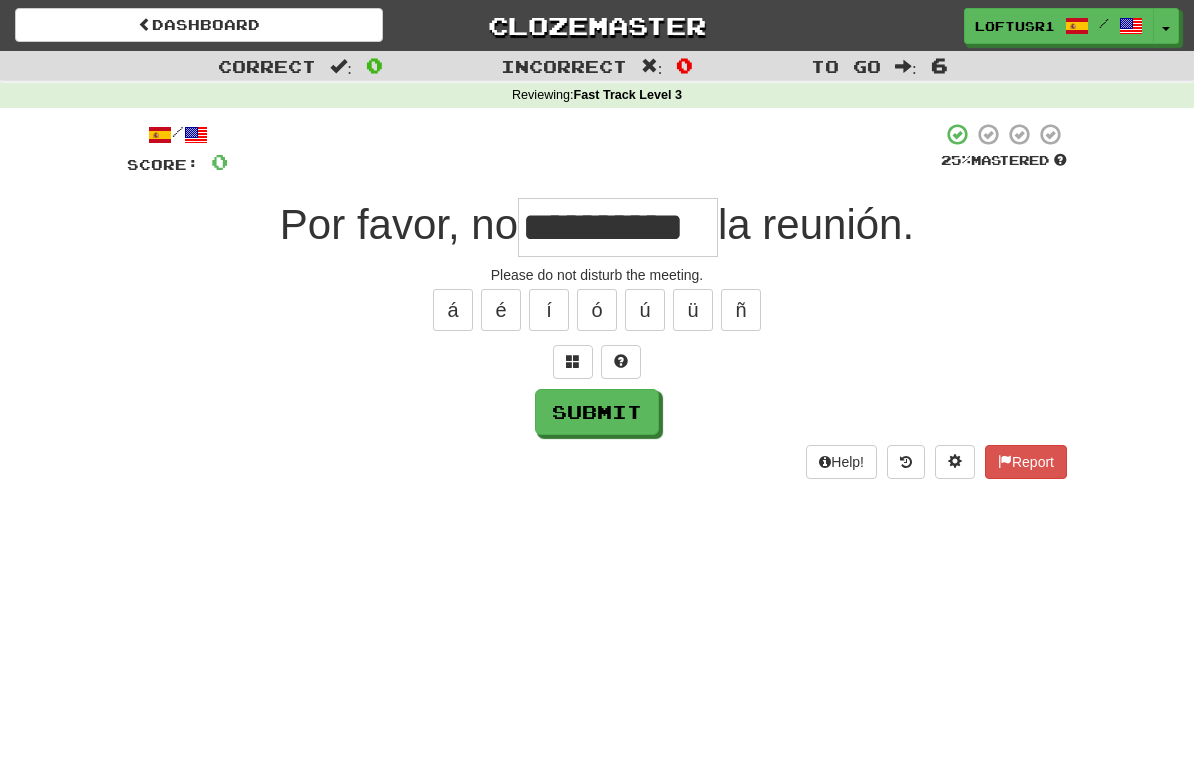 click on "Submit" at bounding box center (597, 412) 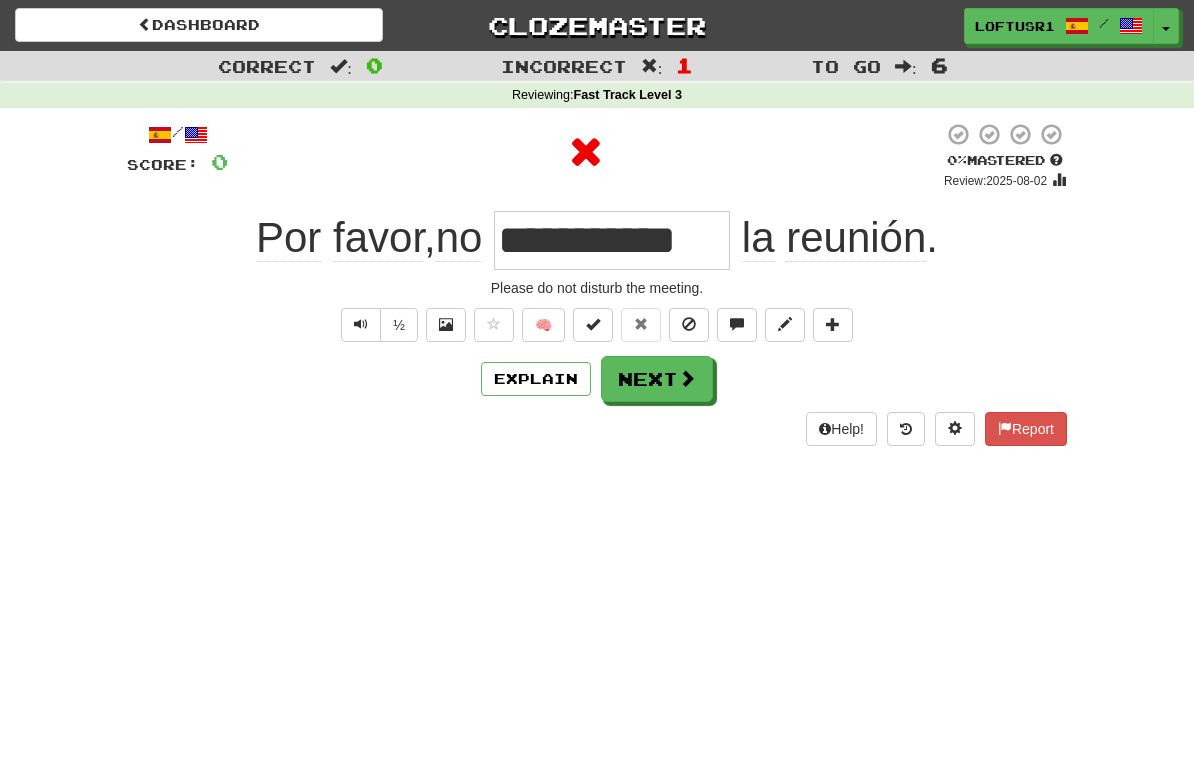 click on "Explain" at bounding box center (536, 379) 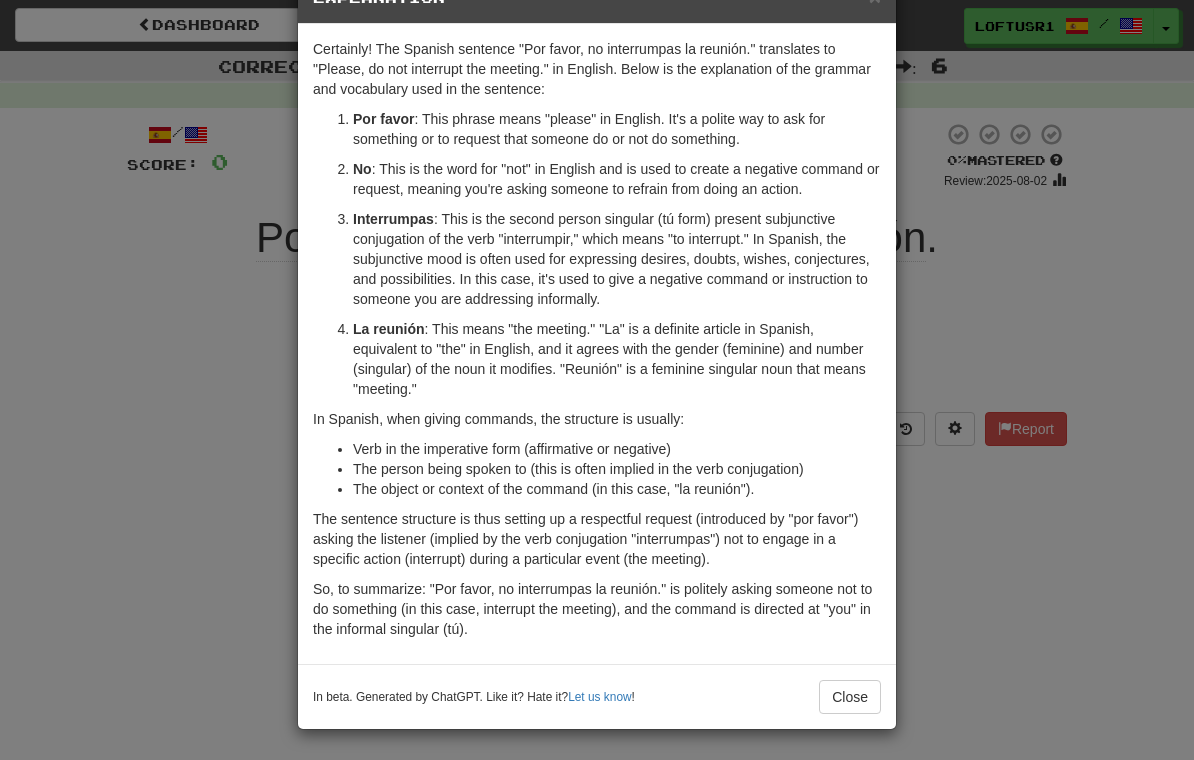 scroll, scrollTop: 58, scrollLeft: 0, axis: vertical 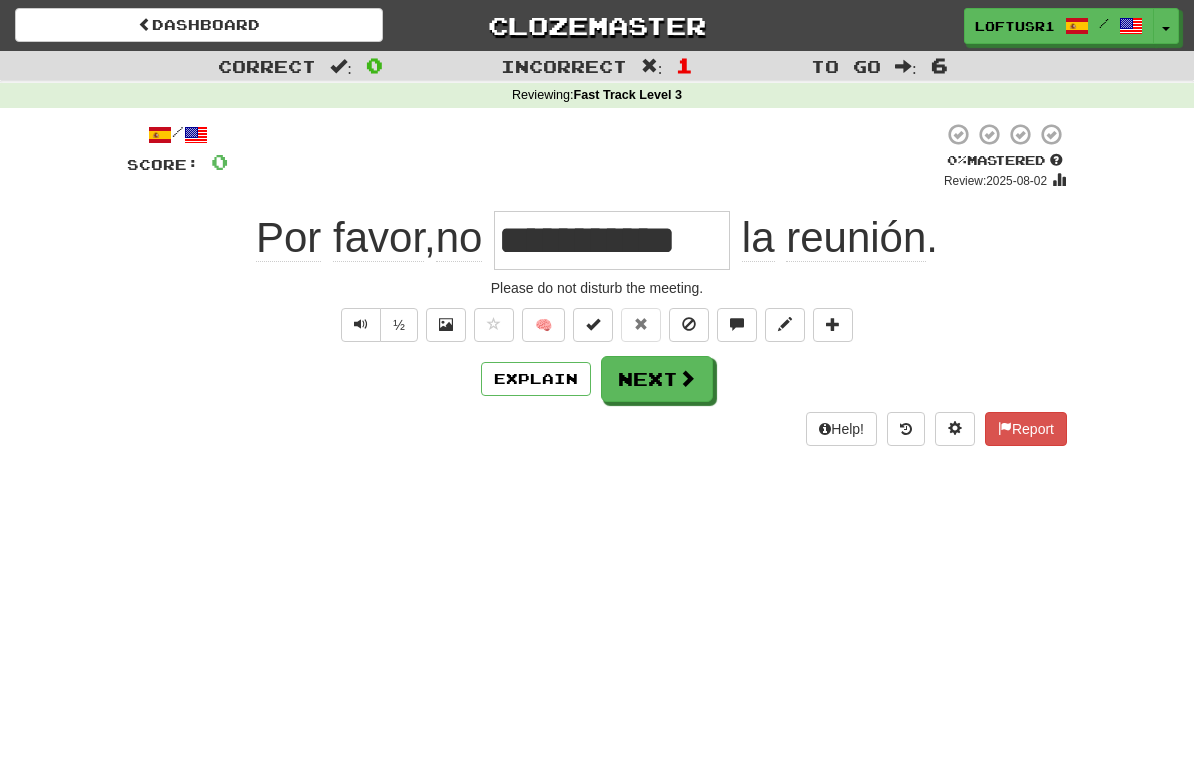 click at bounding box center [687, 378] 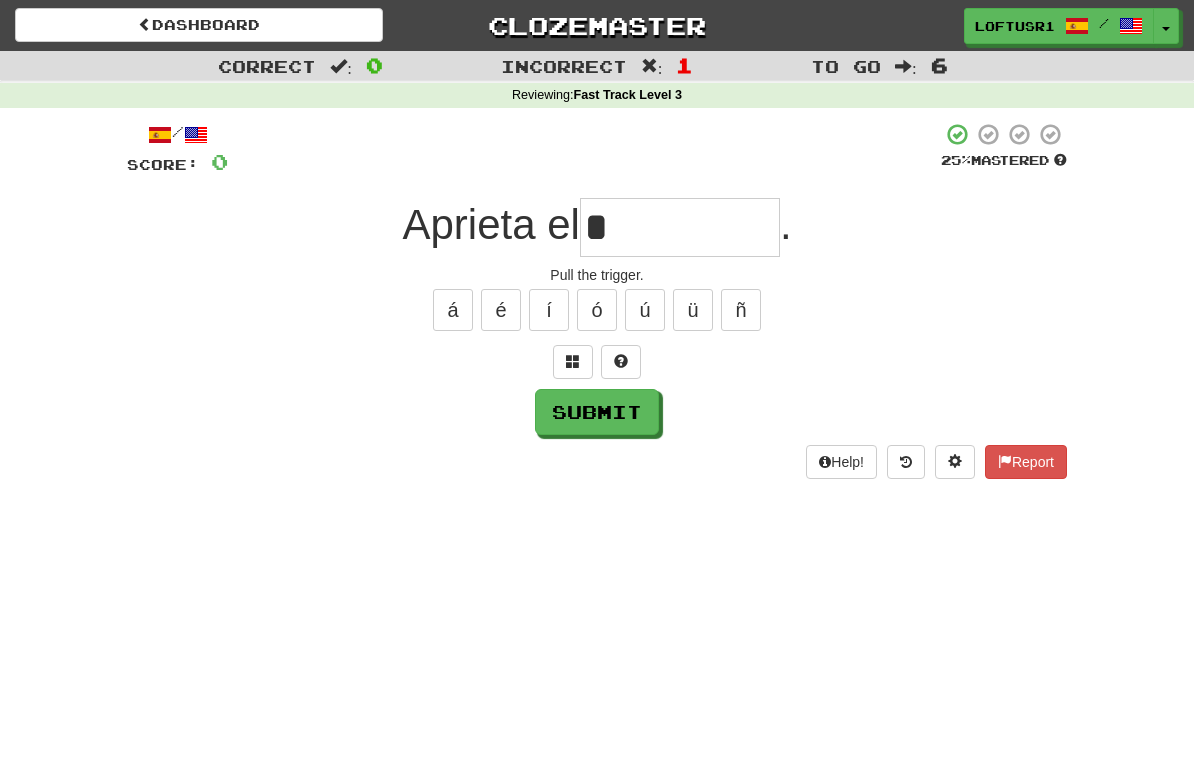 click on "Submit" at bounding box center (597, 412) 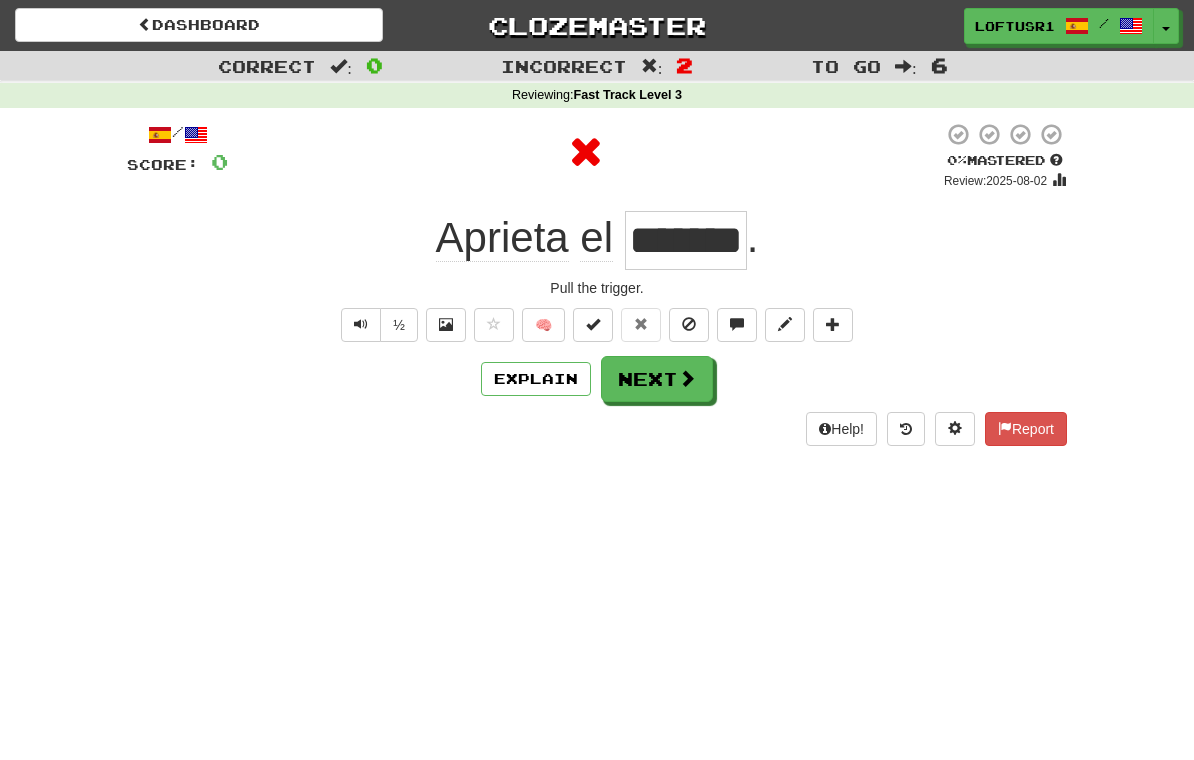 click at bounding box center [687, 378] 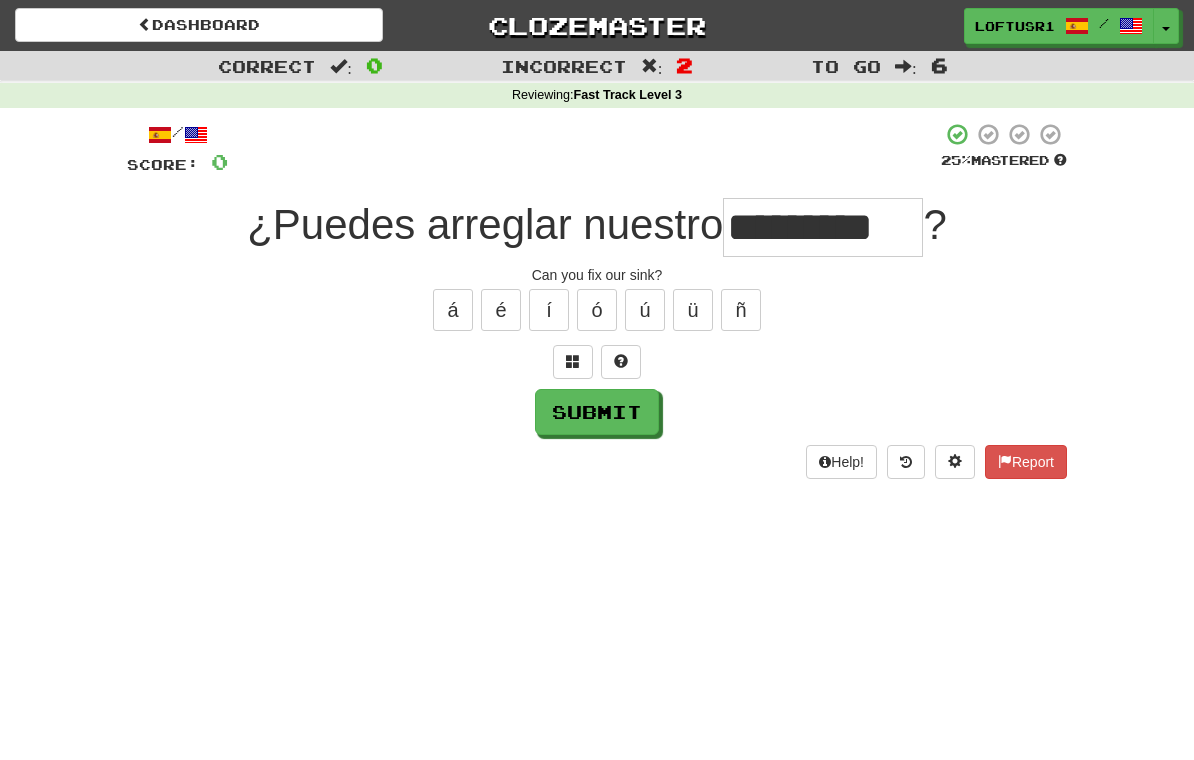 click on "Submit" at bounding box center [597, 412] 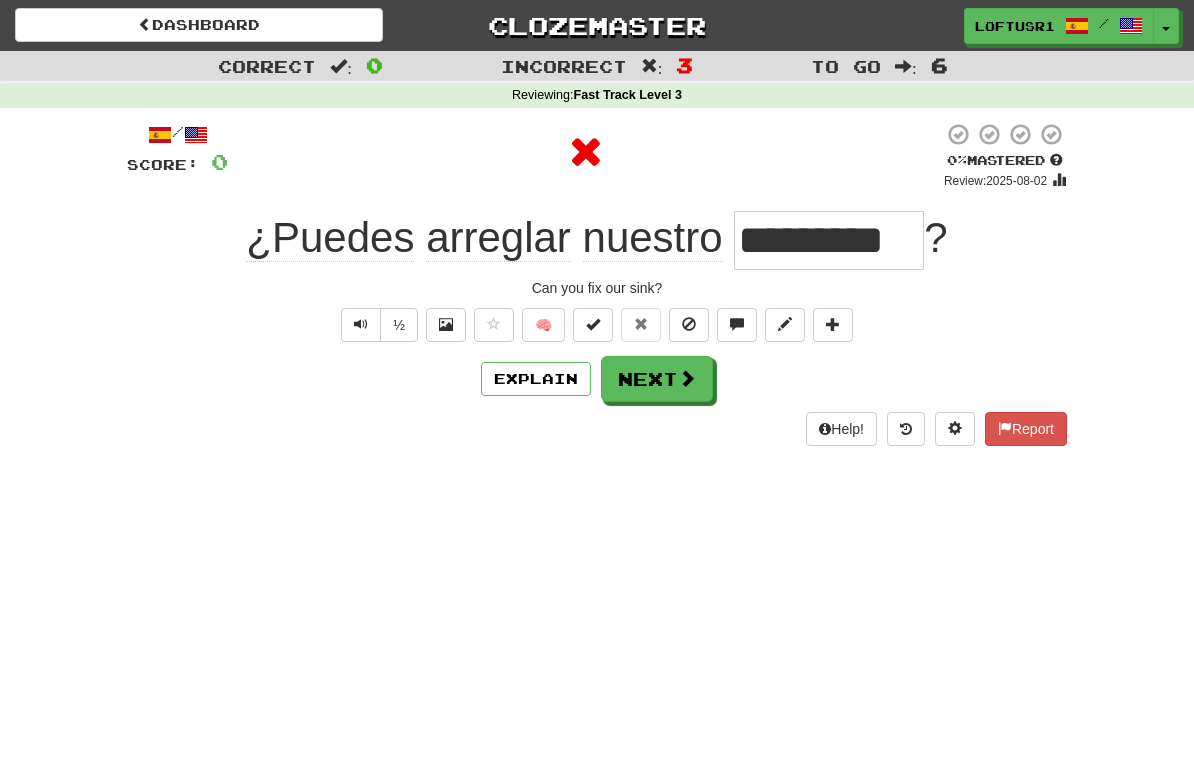 click on "Next" at bounding box center [657, 379] 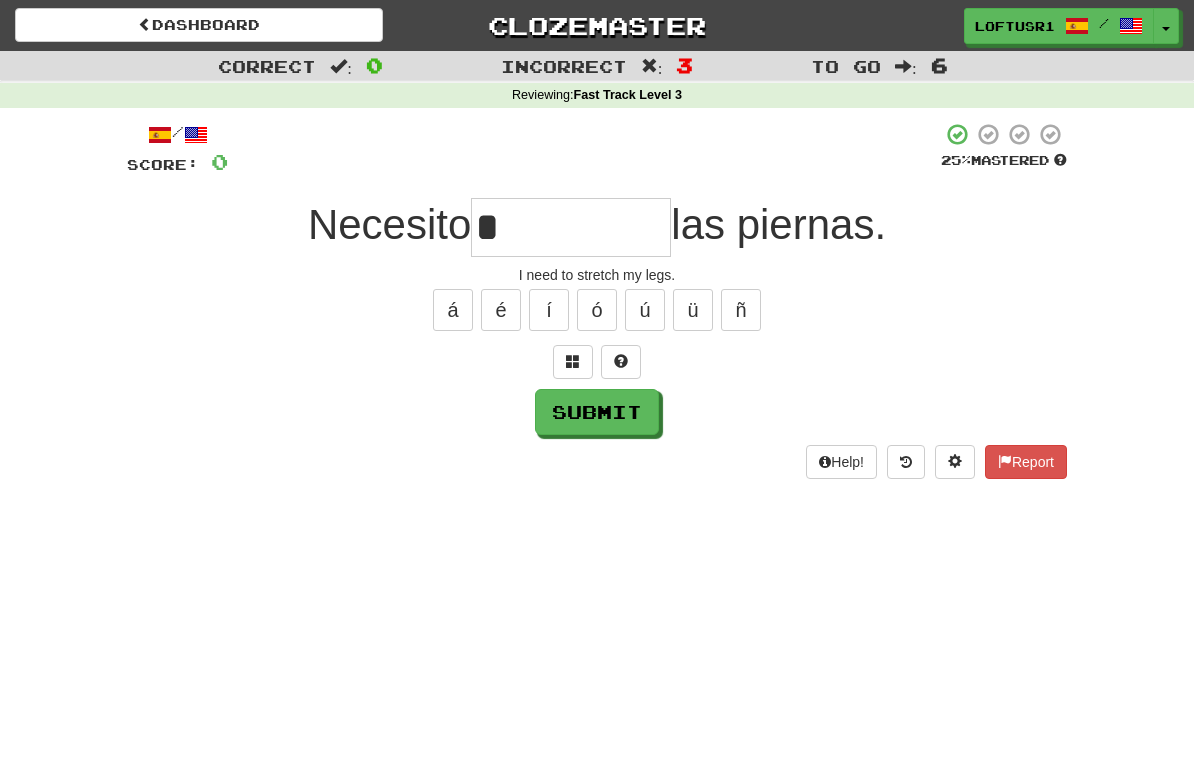 click on "Submit" at bounding box center (597, 412) 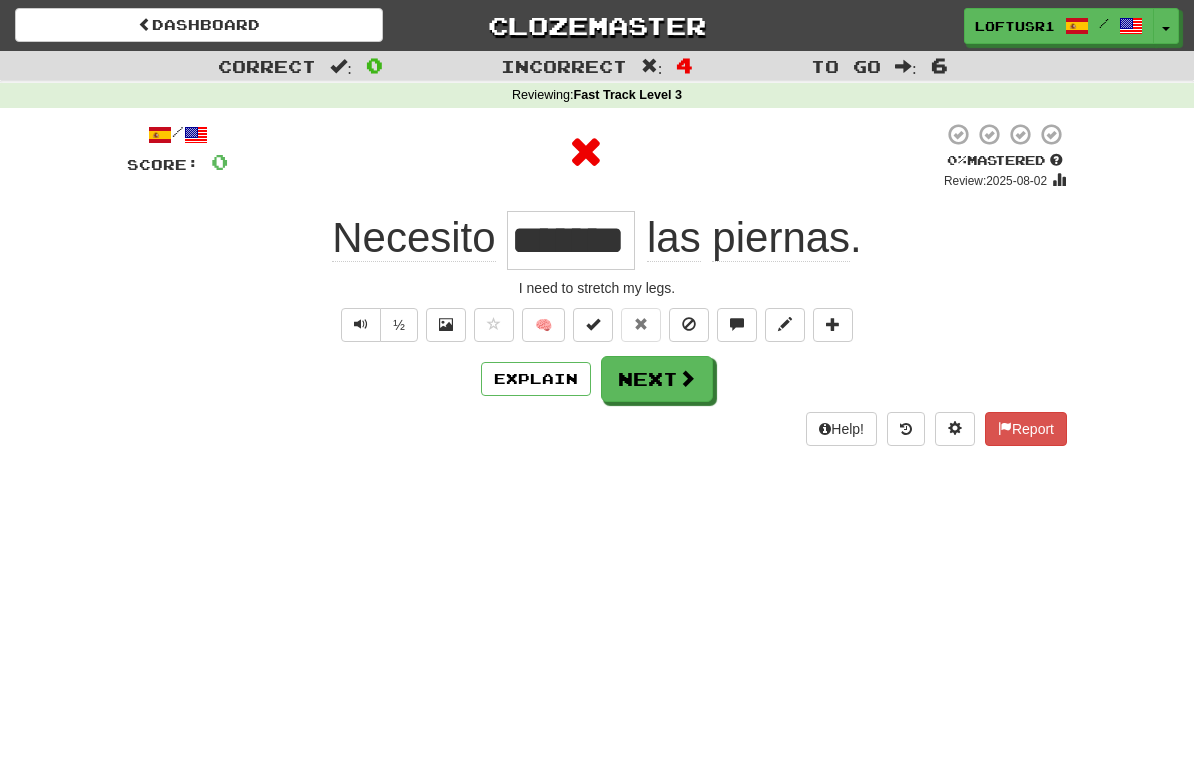 click on "Explain" at bounding box center [536, 379] 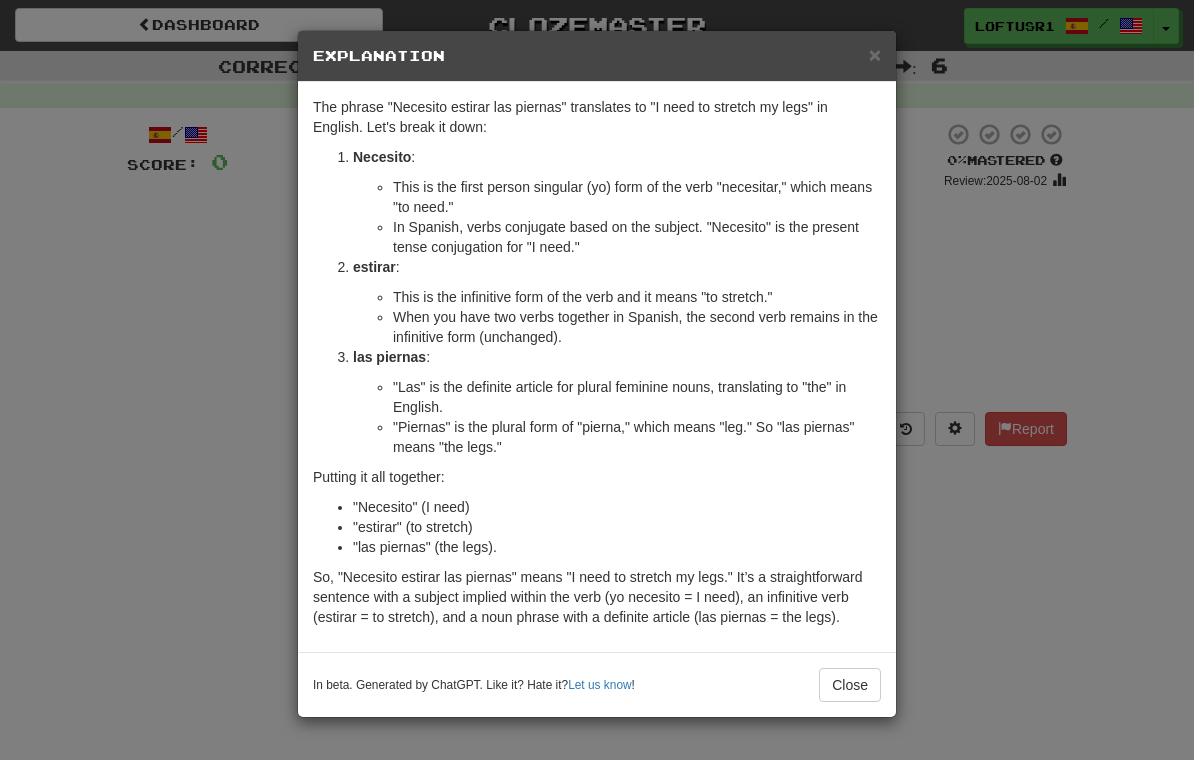 click on "Close" at bounding box center (850, 685) 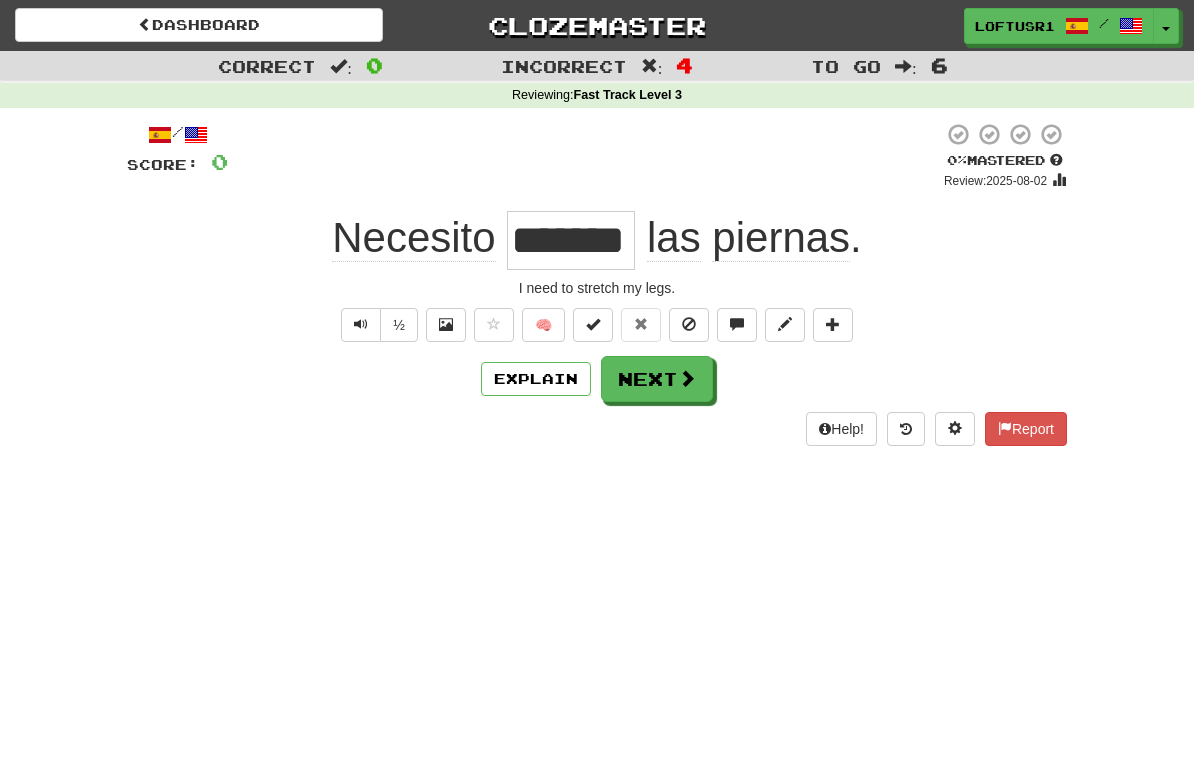 click at bounding box center [687, 378] 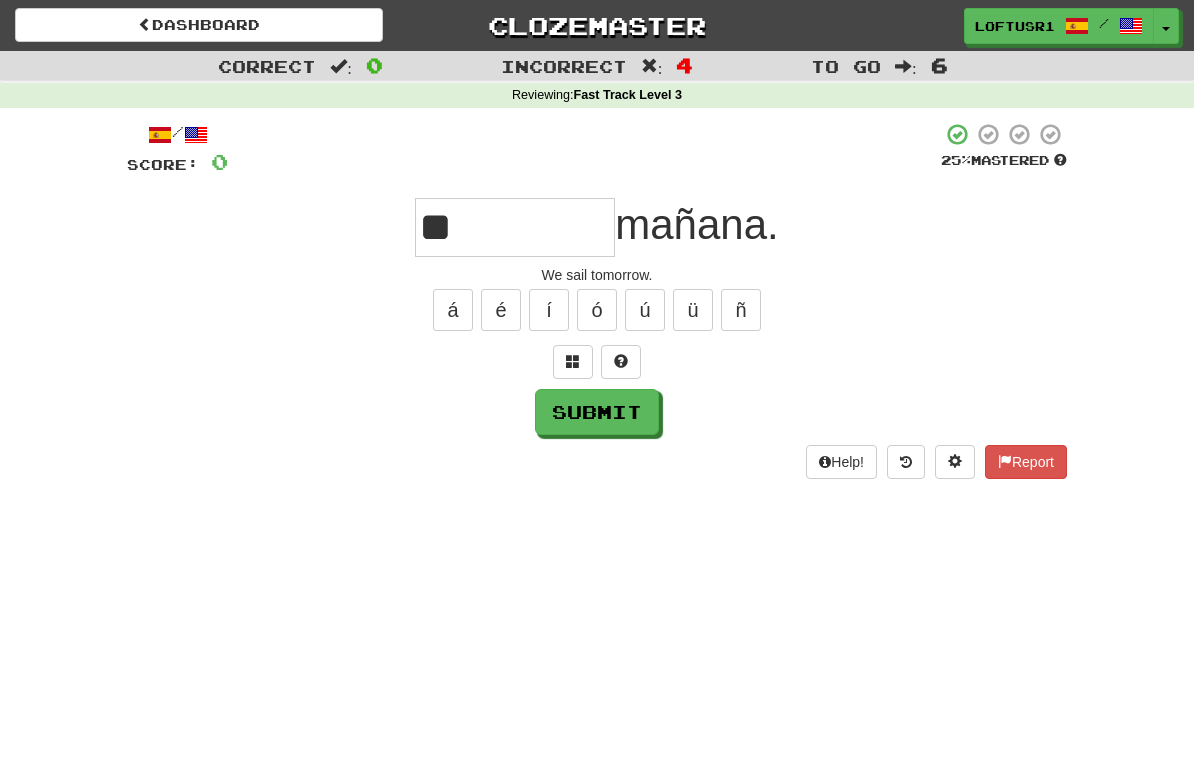 click on "Submit" at bounding box center [597, 412] 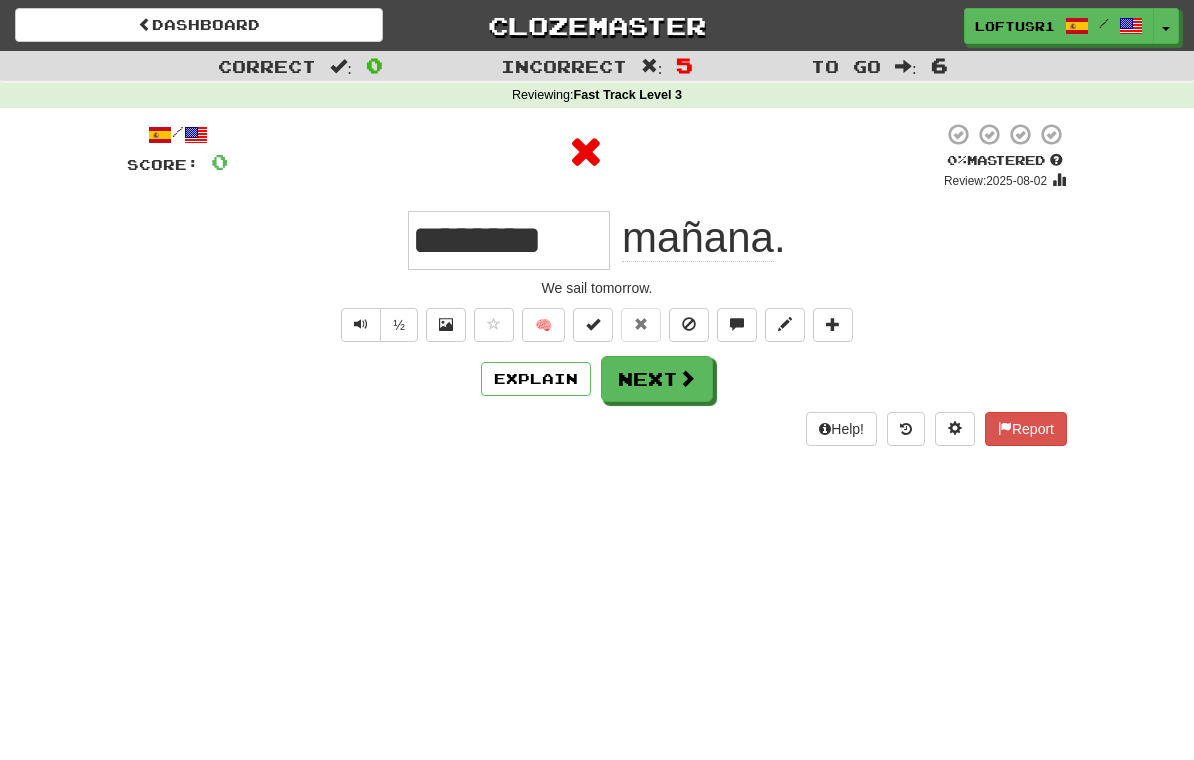 click on "Next" at bounding box center [657, 379] 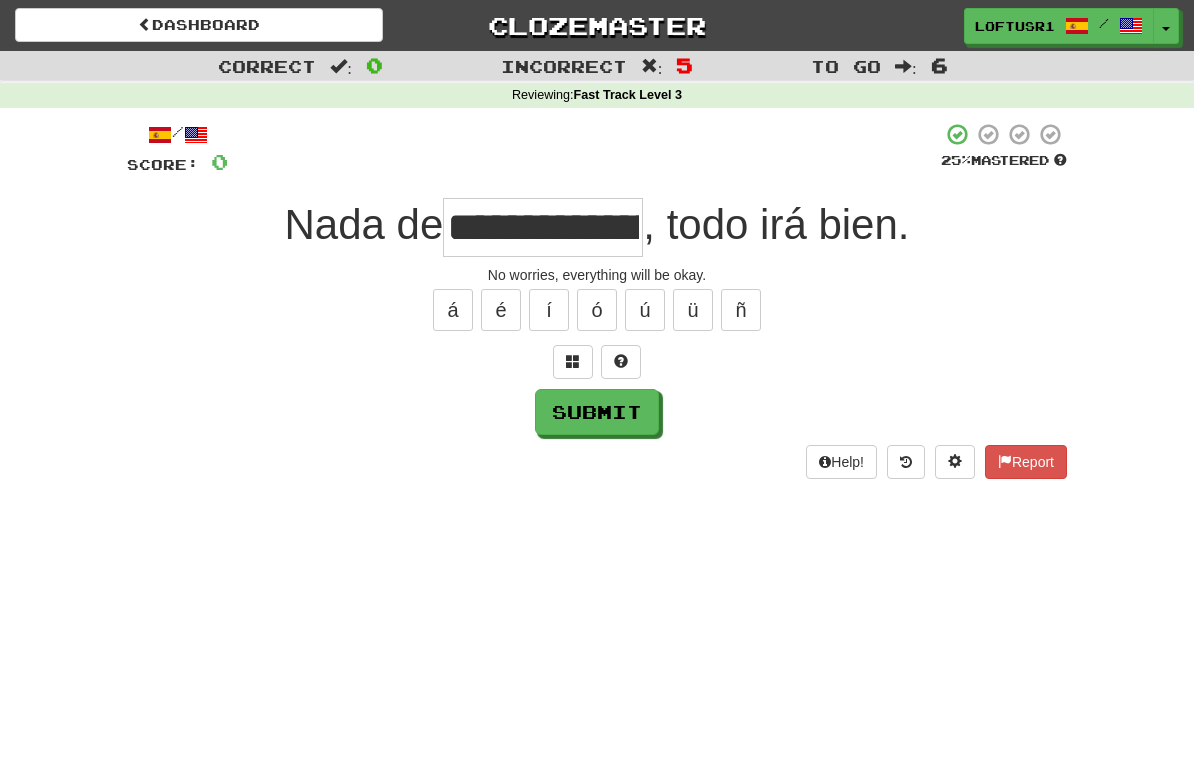 type on "**********" 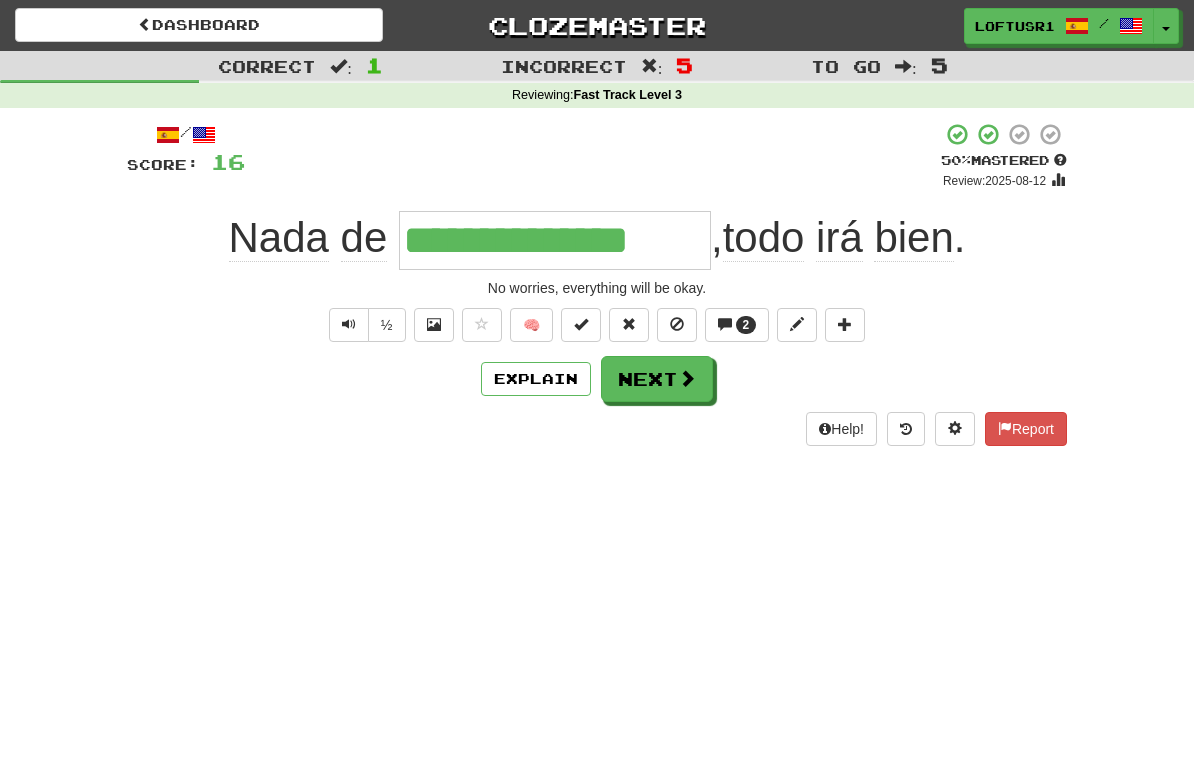 click on "Next" at bounding box center (657, 379) 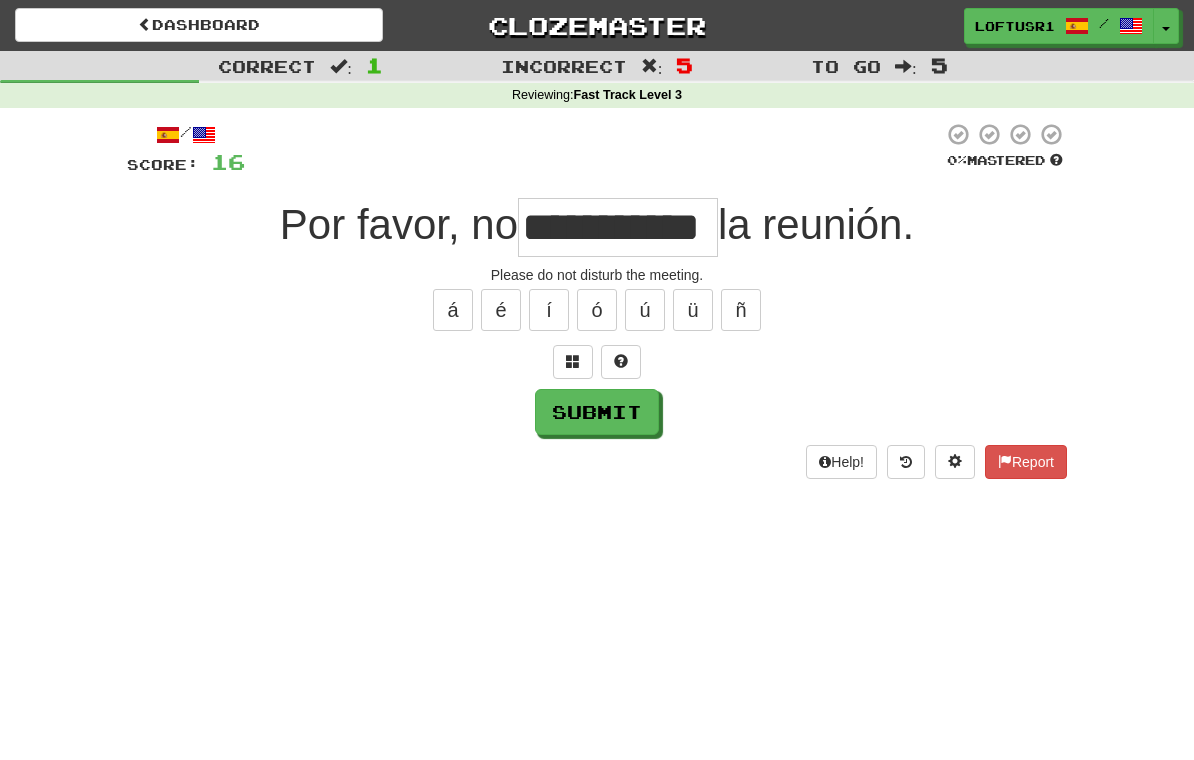 type on "**********" 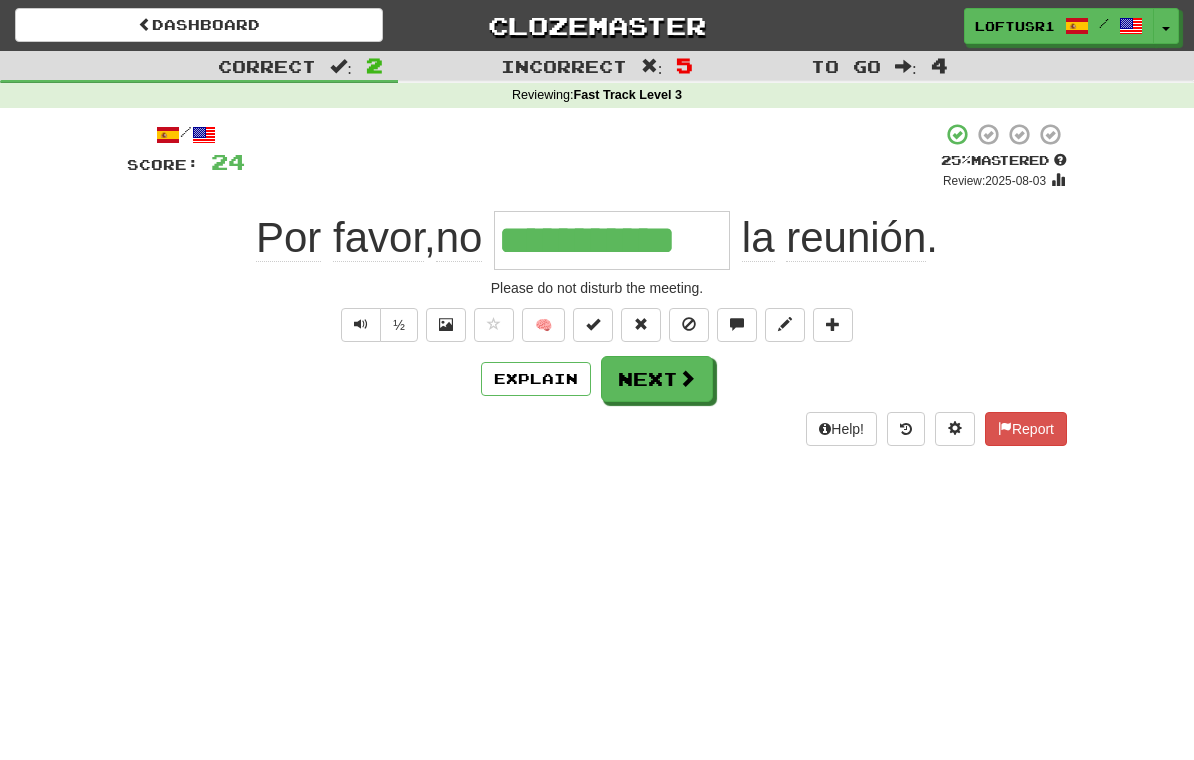 click on "Next" at bounding box center [657, 379] 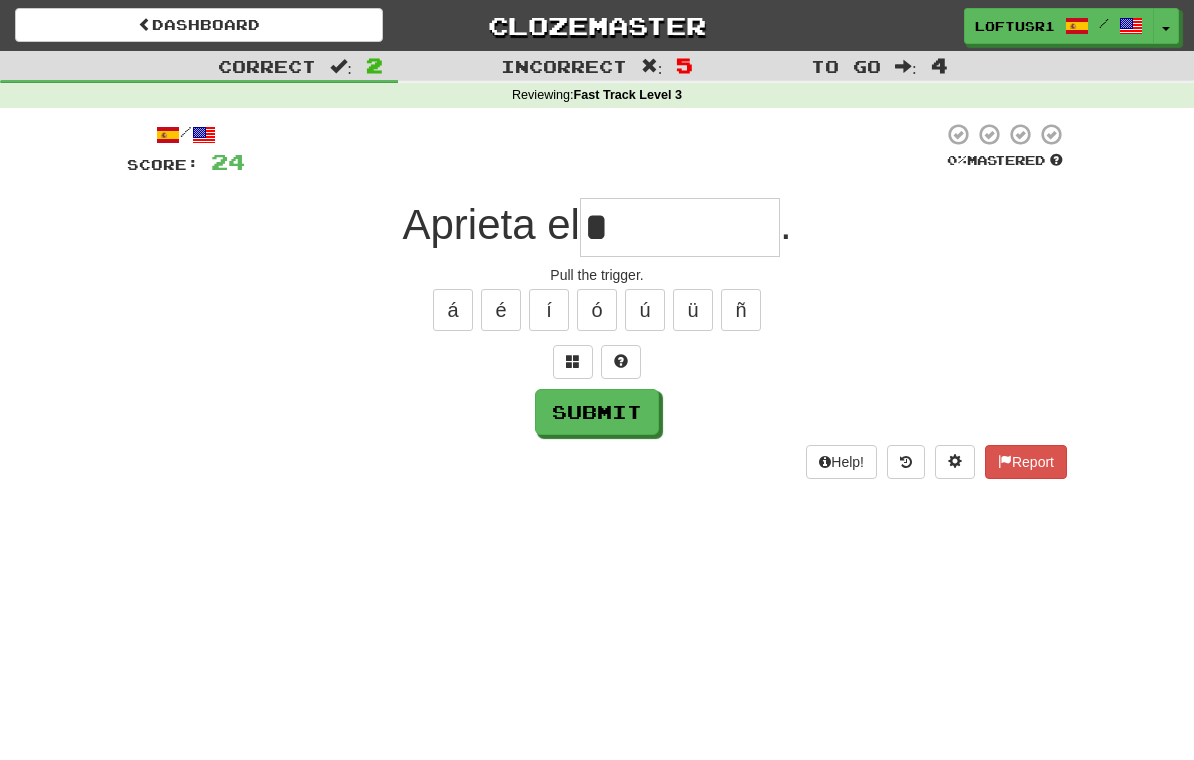 click on "Submit" at bounding box center [597, 412] 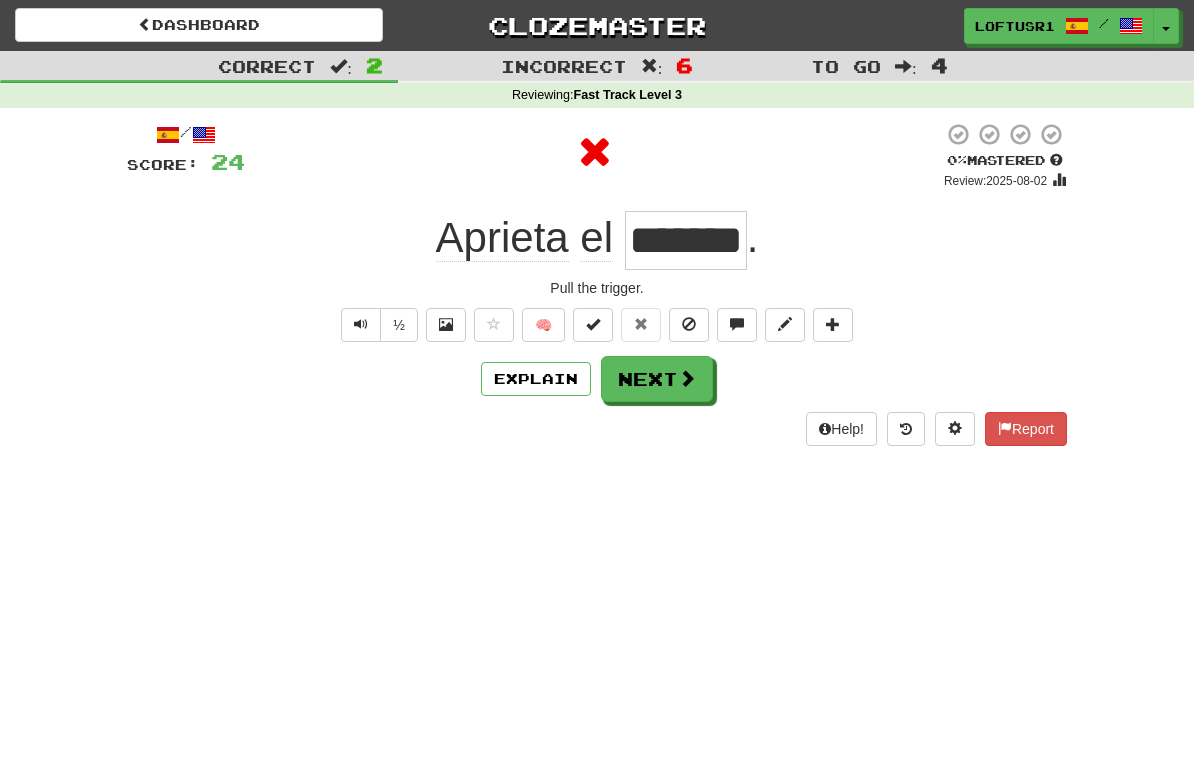 click on "/  Score:   24 0 %  Mastered Review:  2025-08-02 Aprieta   el   ******* . Pull the trigger. ½ 🧠 Explain Next  Help!  Report" at bounding box center (597, 291) 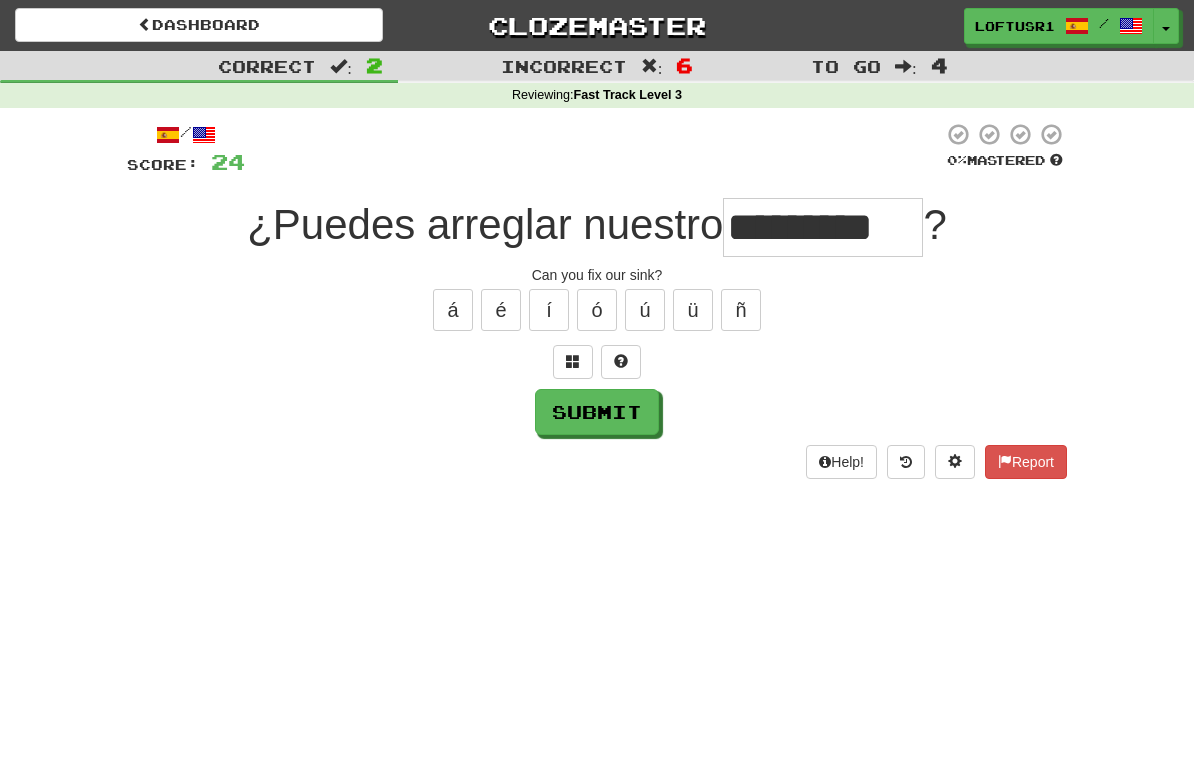 click on "Submit" at bounding box center [597, 412] 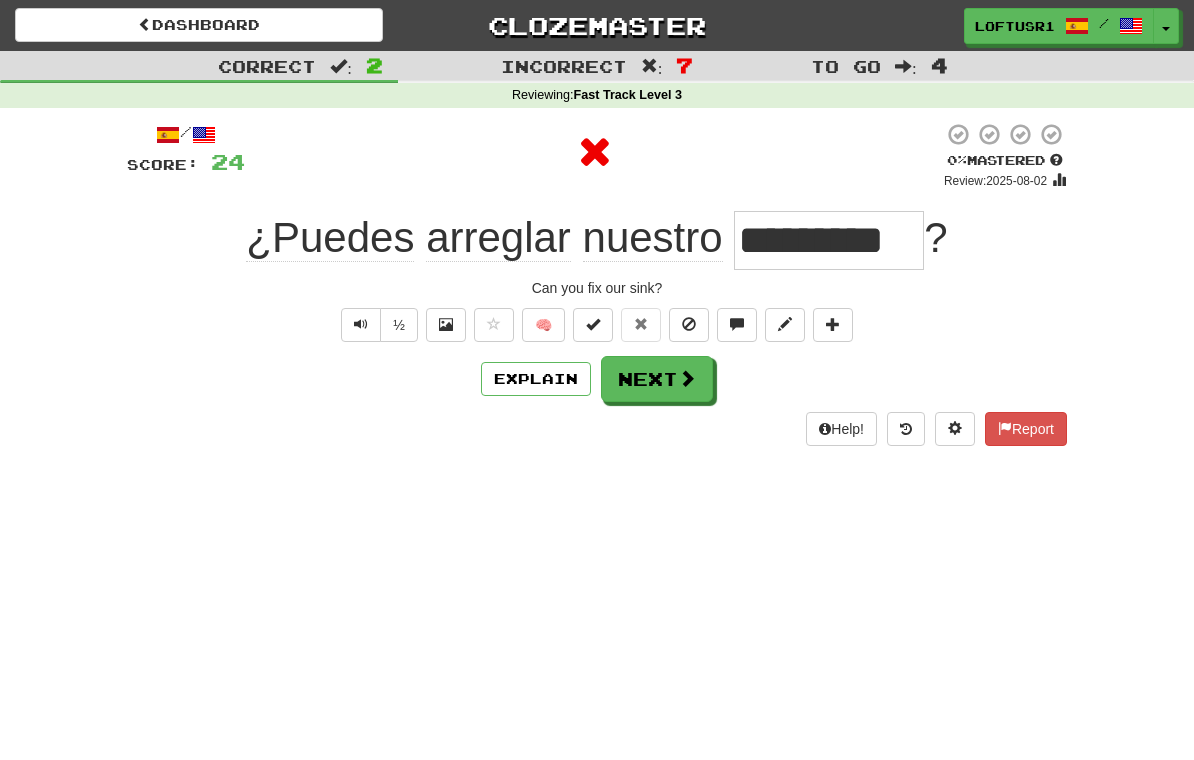 click at bounding box center [687, 378] 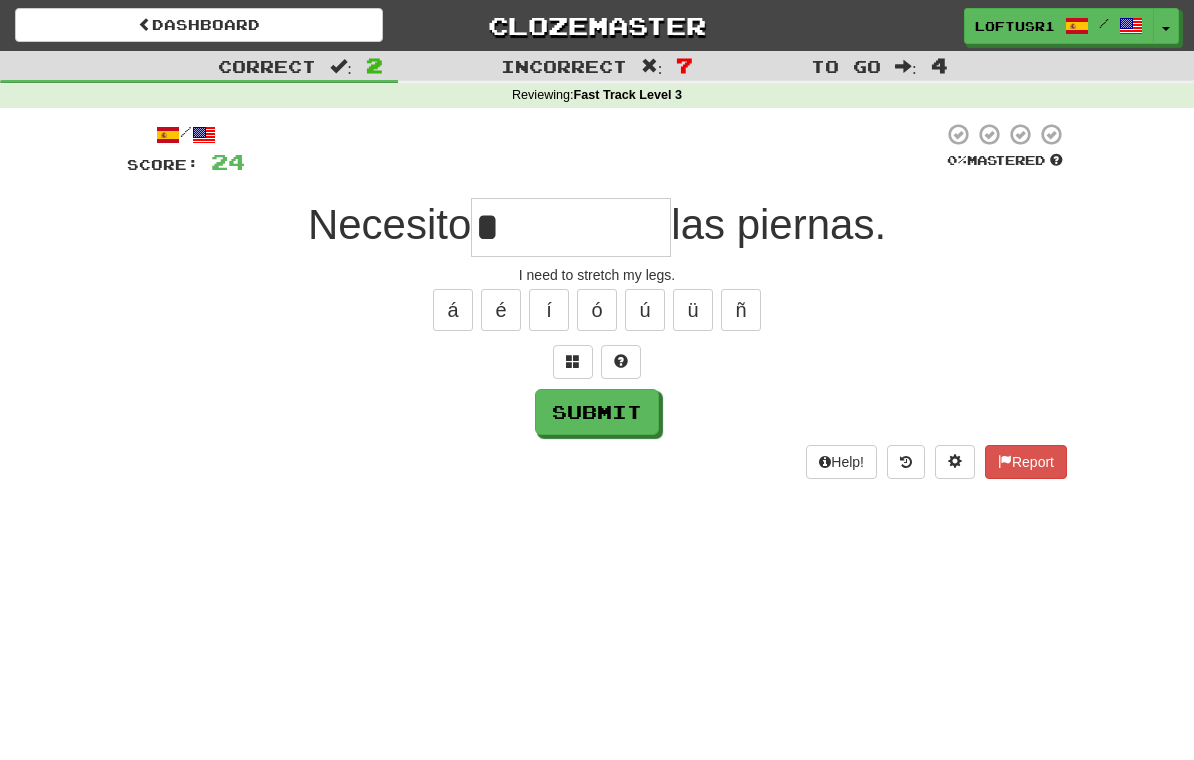 click on "Submit" at bounding box center (597, 412) 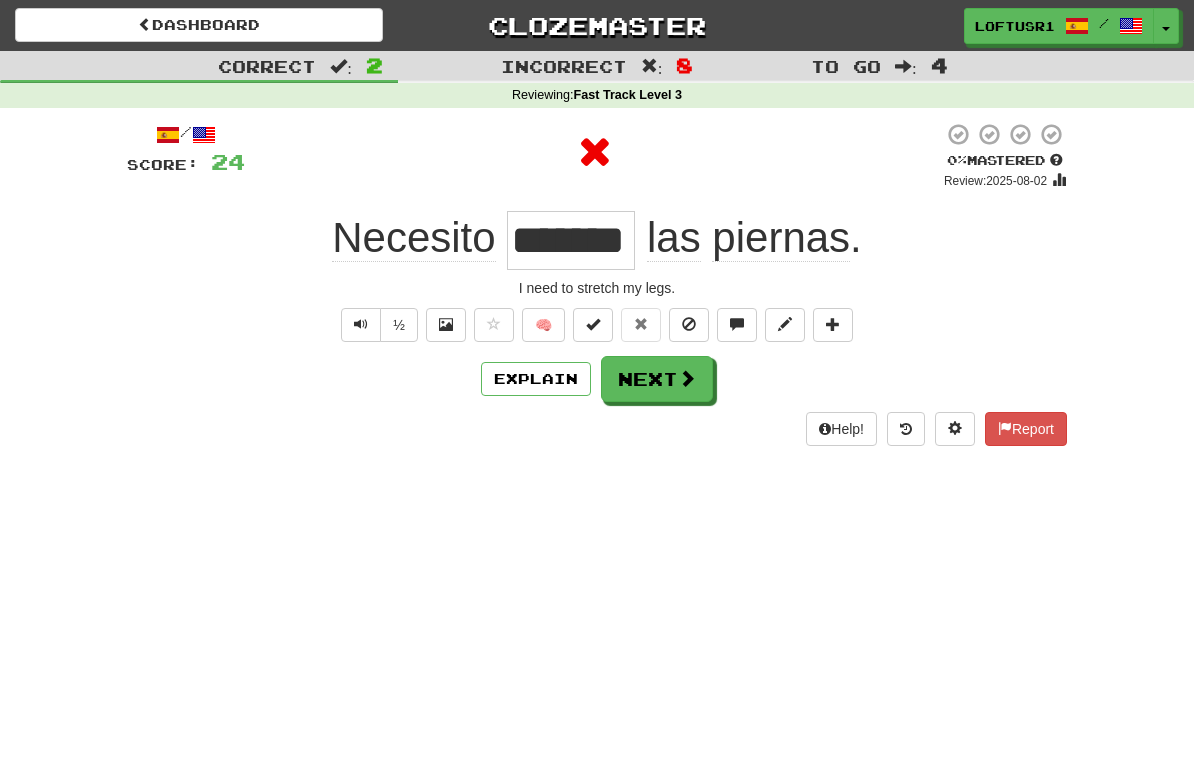 click on "Next" at bounding box center (657, 379) 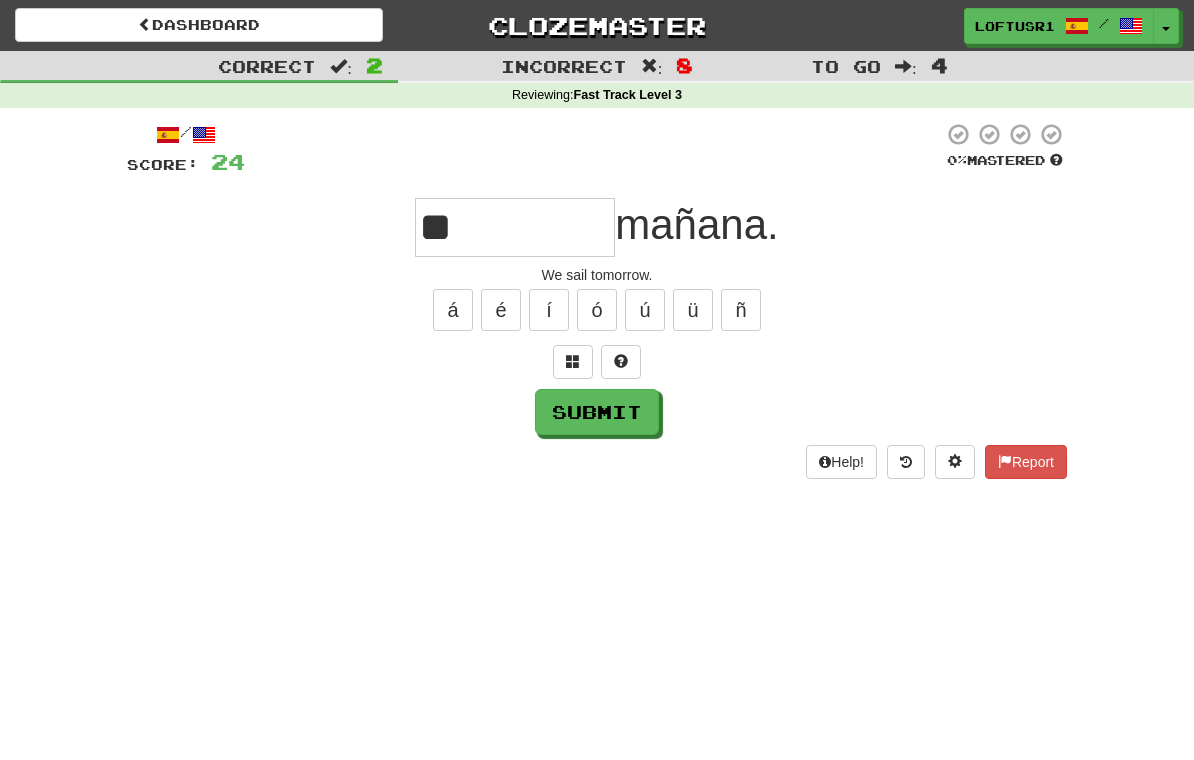 click on "Submit" at bounding box center (597, 412) 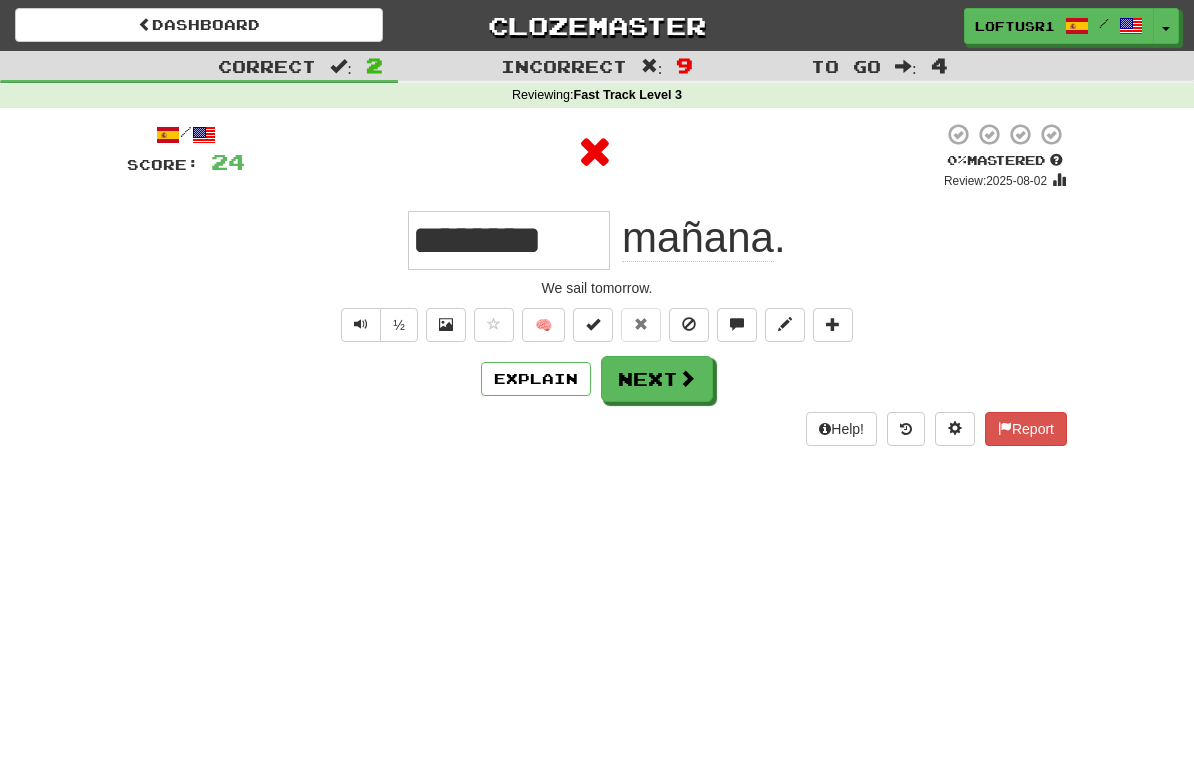 click on "Next" at bounding box center [657, 379] 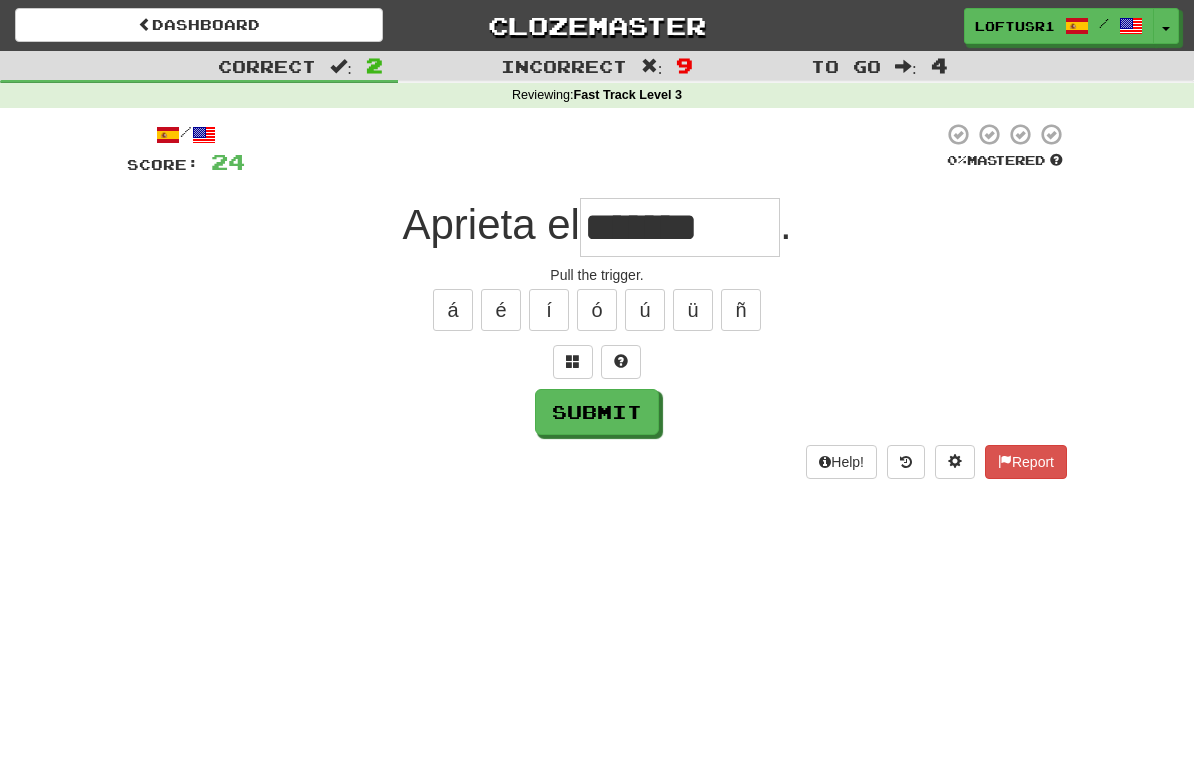 type on "*******" 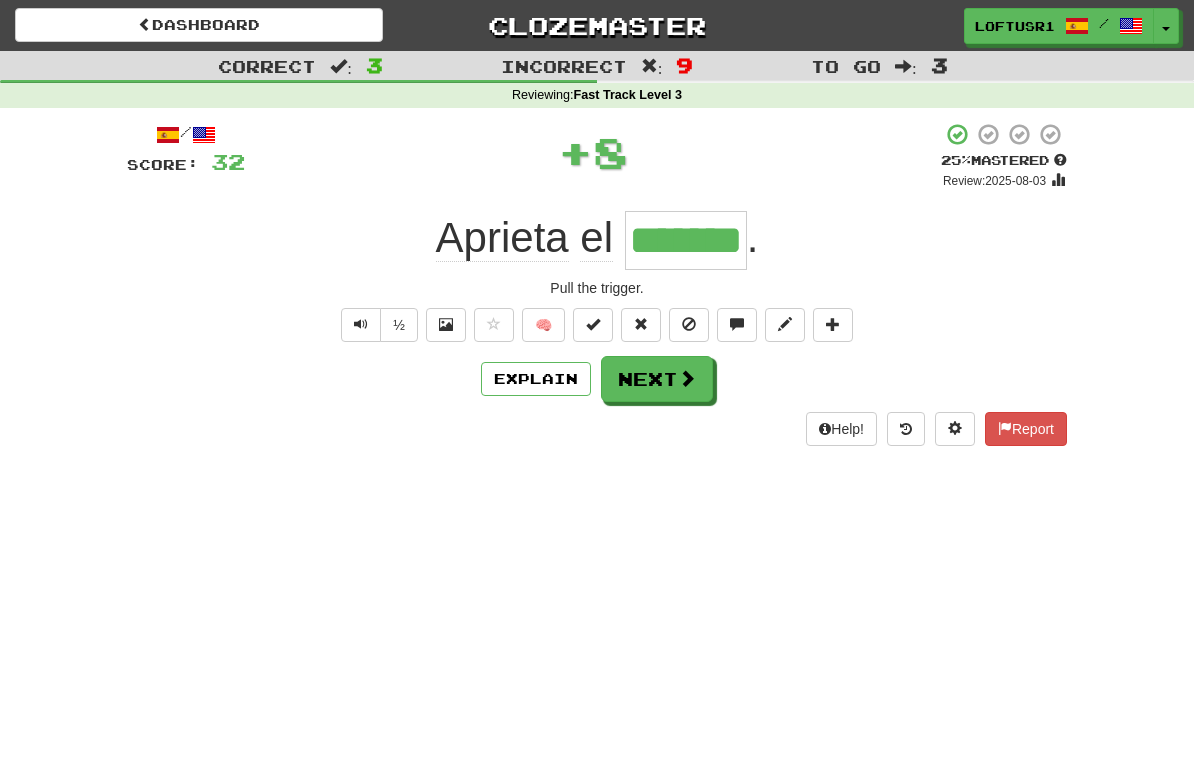 click on "Next" at bounding box center (657, 379) 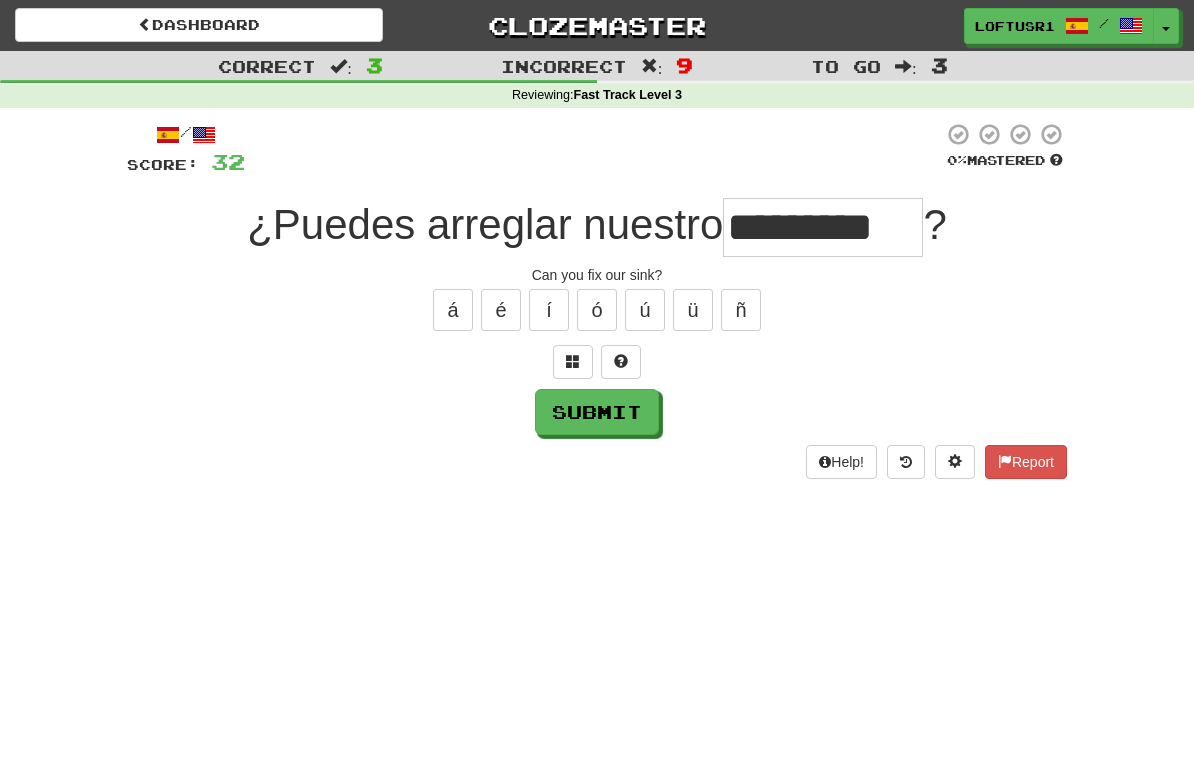 click on "Submit" at bounding box center [597, 412] 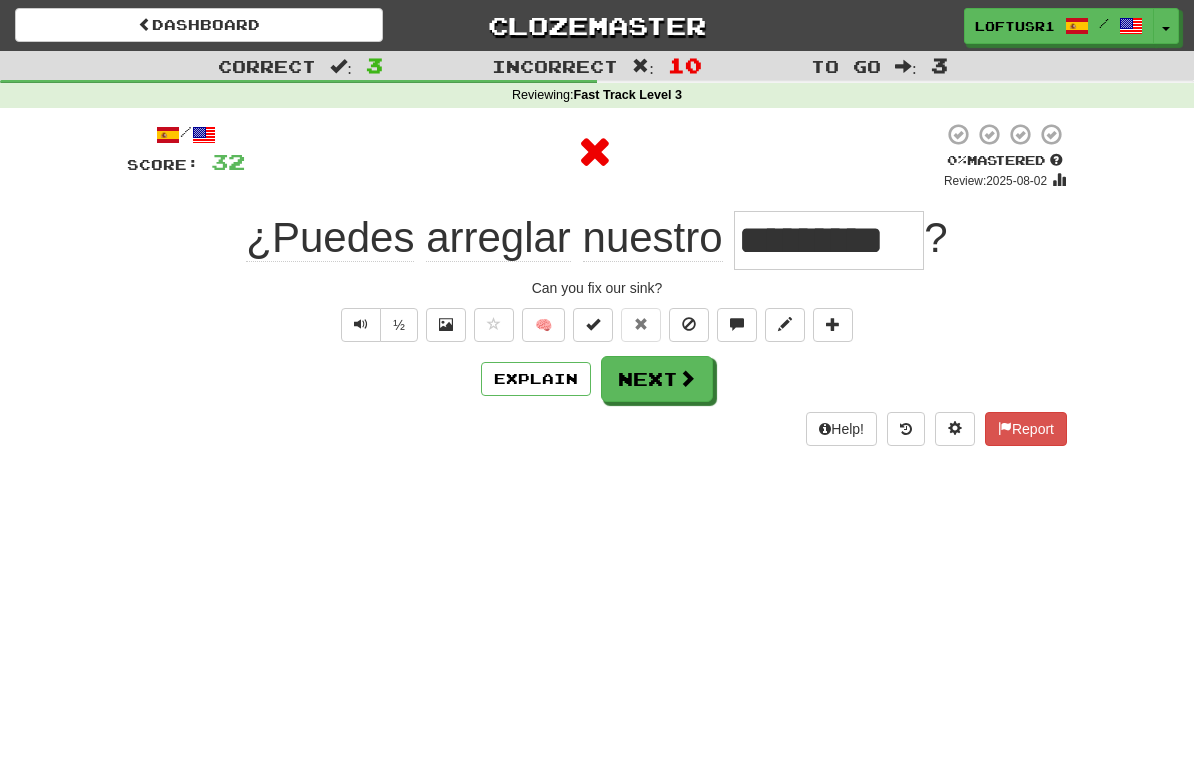 click at bounding box center (687, 378) 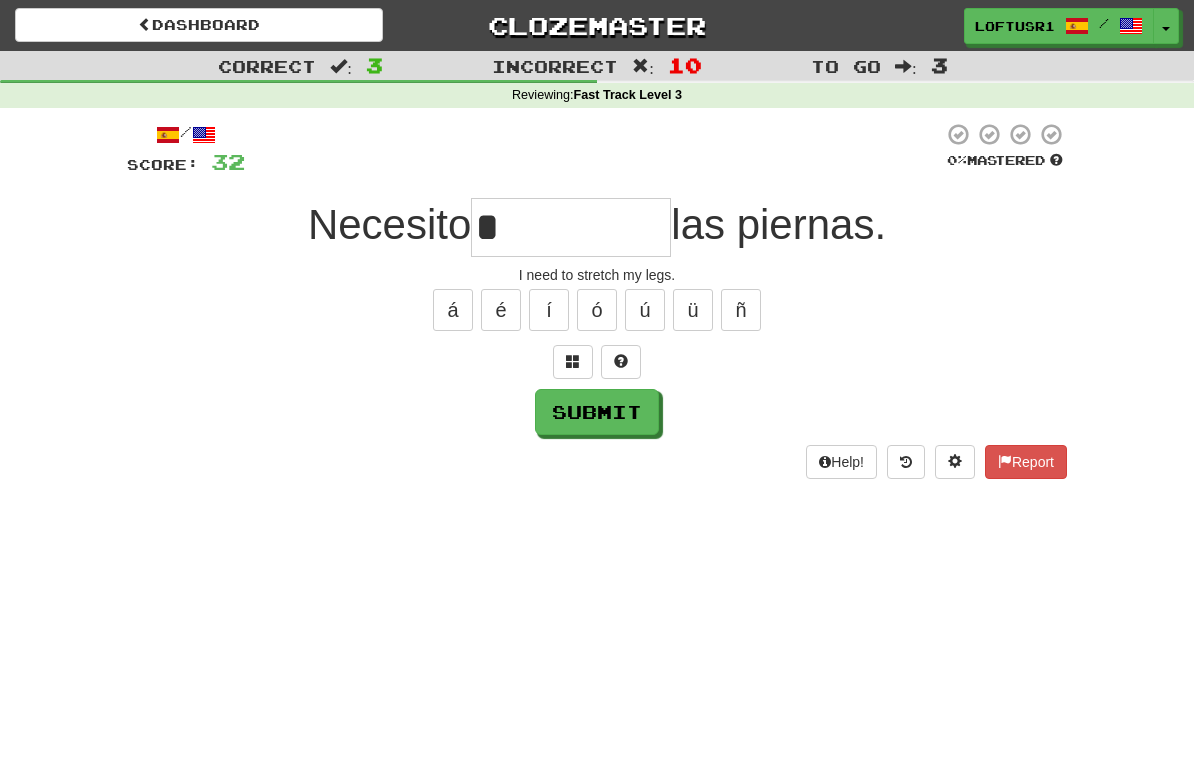 click on "Submit" at bounding box center (597, 412) 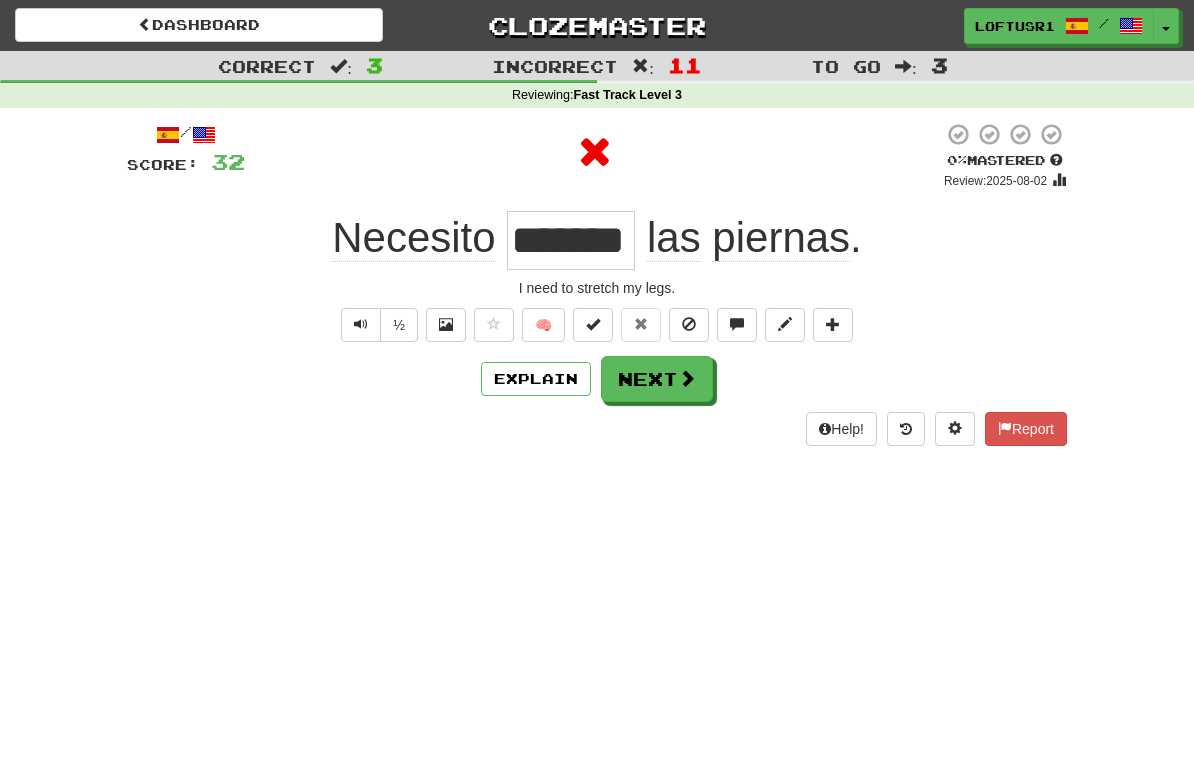 click on "Next" at bounding box center [657, 379] 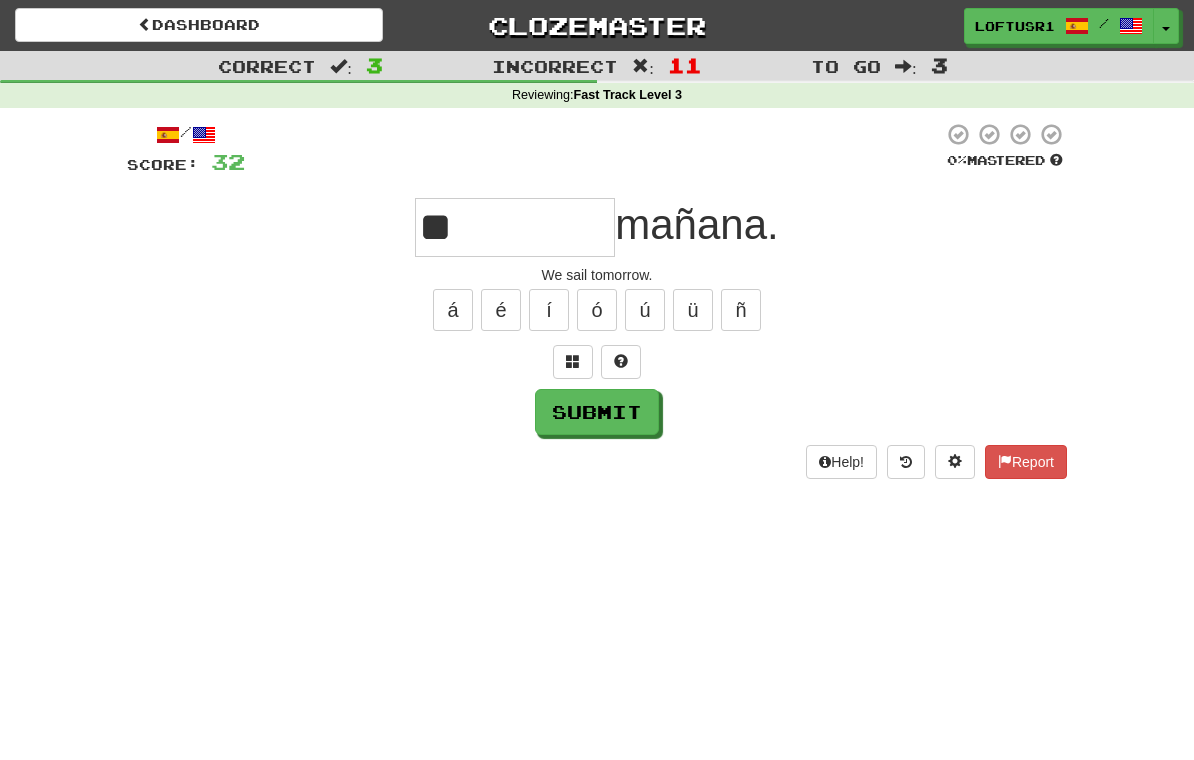 click on "Submit" at bounding box center [597, 412] 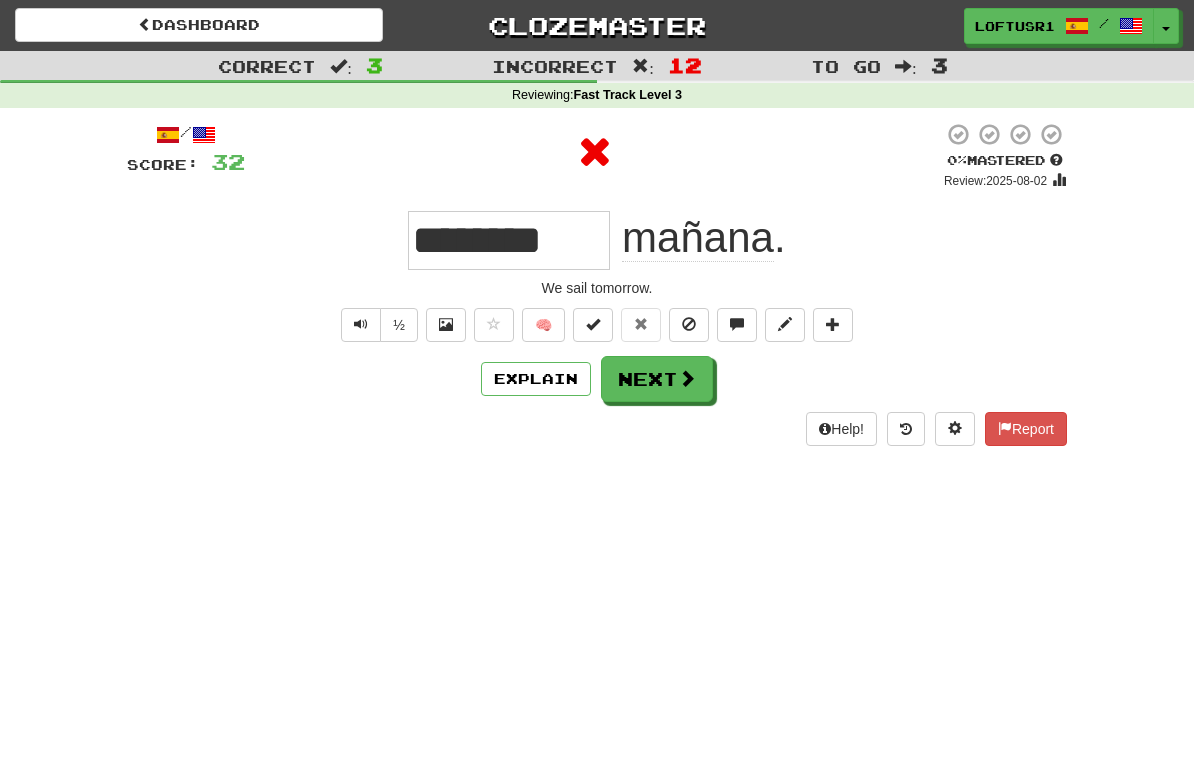 click on "Next" at bounding box center (657, 379) 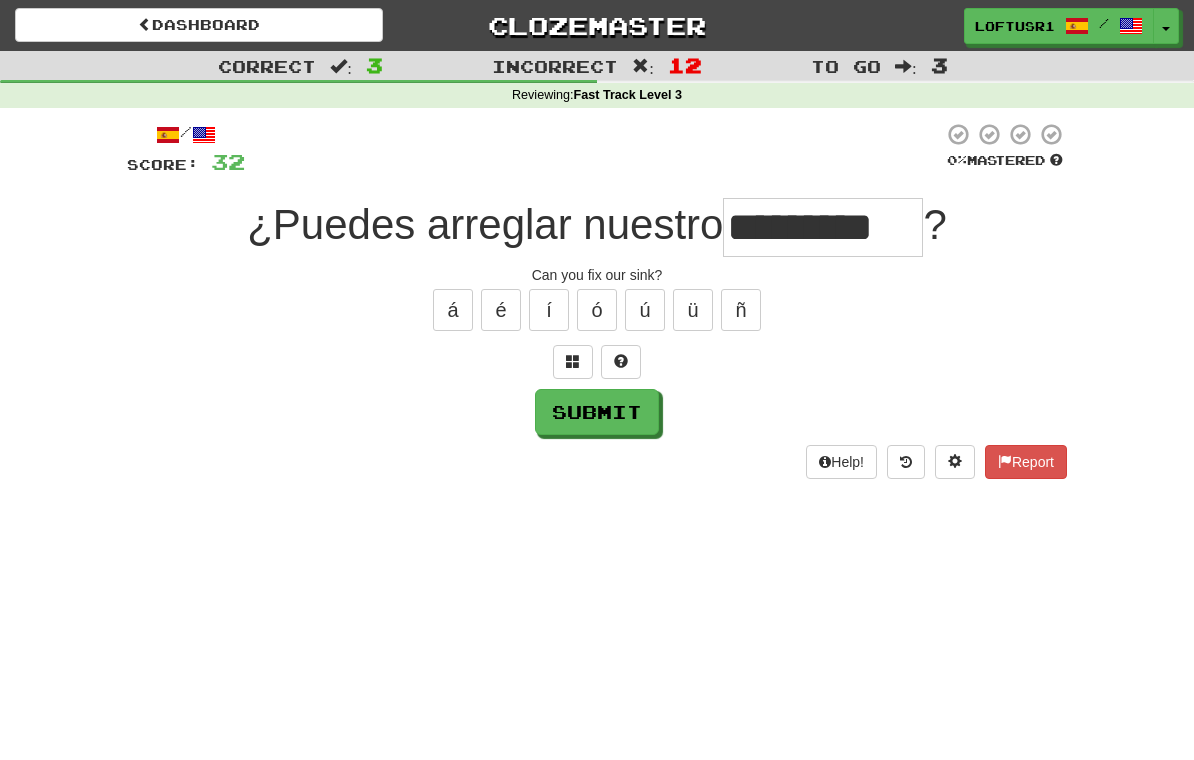 type on "*********" 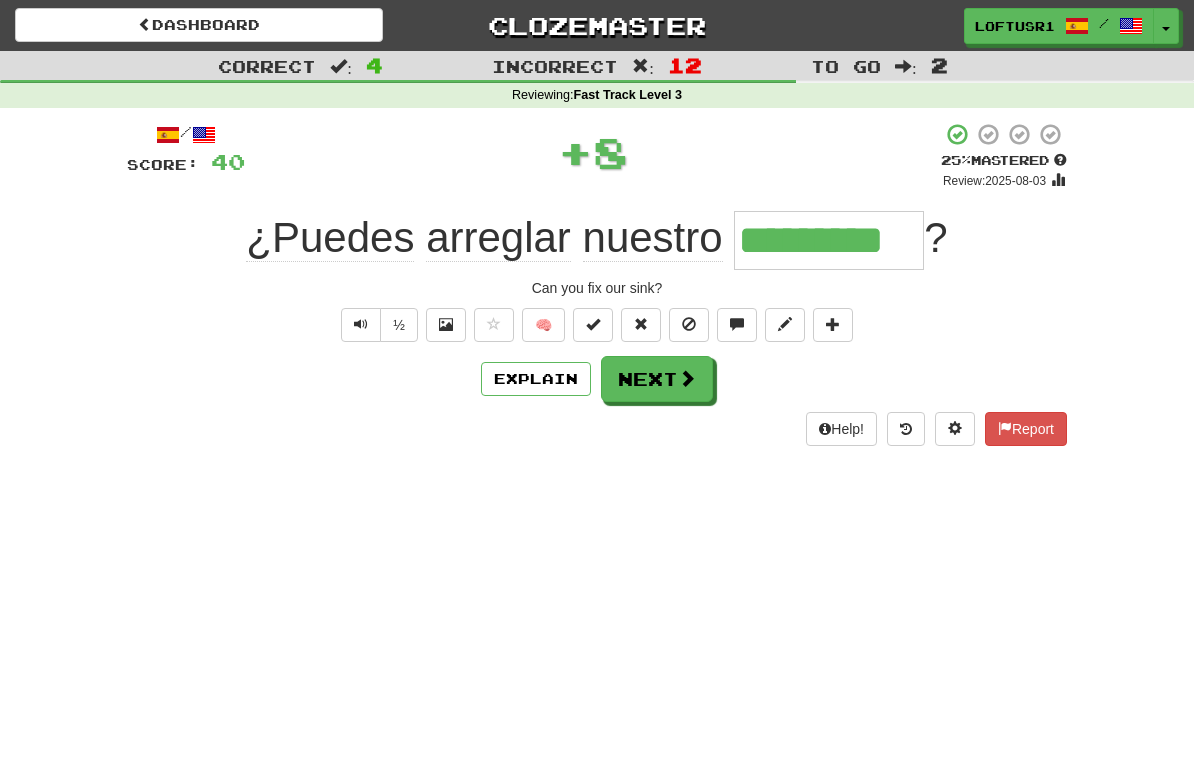 click on "Next" at bounding box center (657, 379) 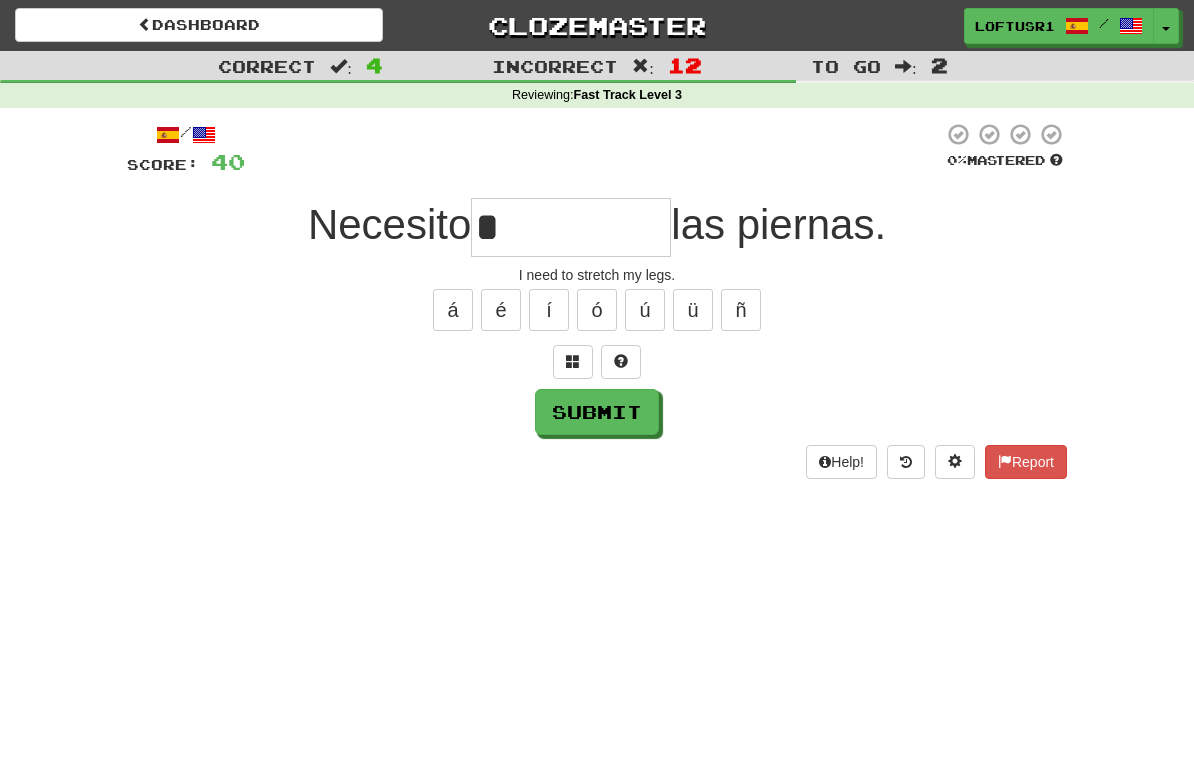 click on "Submit" at bounding box center (597, 412) 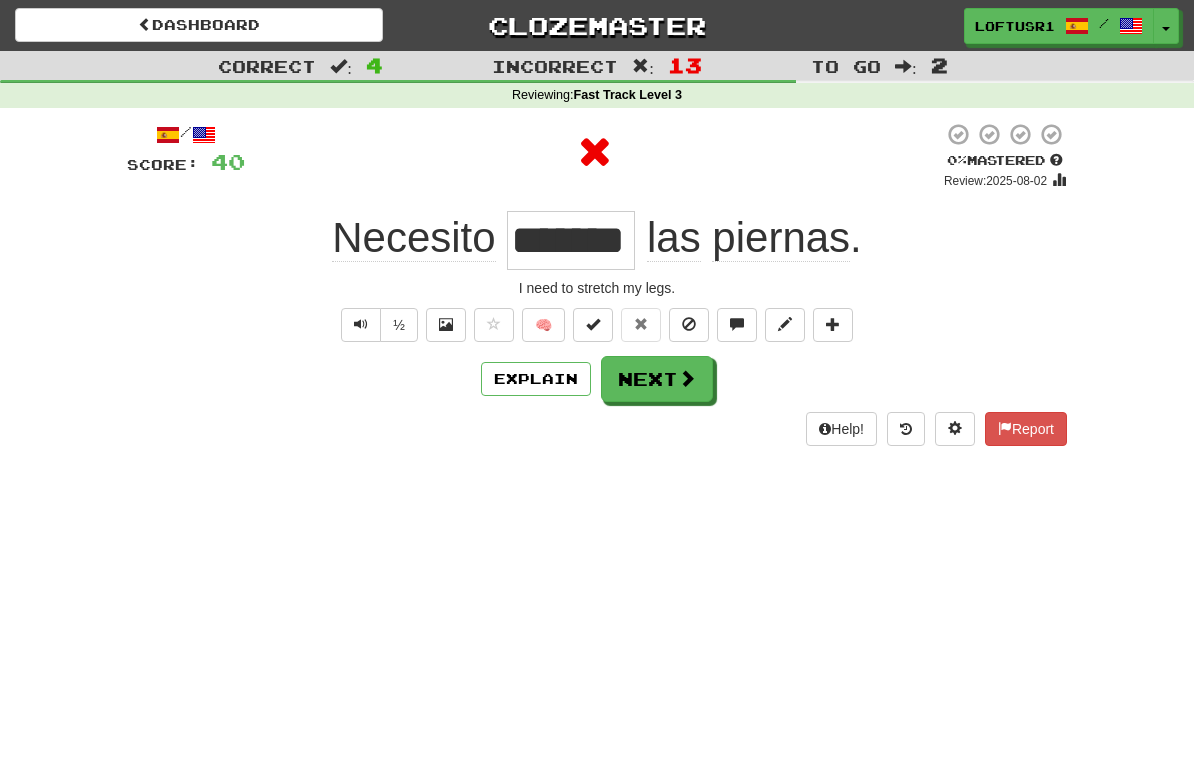 click on "Next" at bounding box center (657, 379) 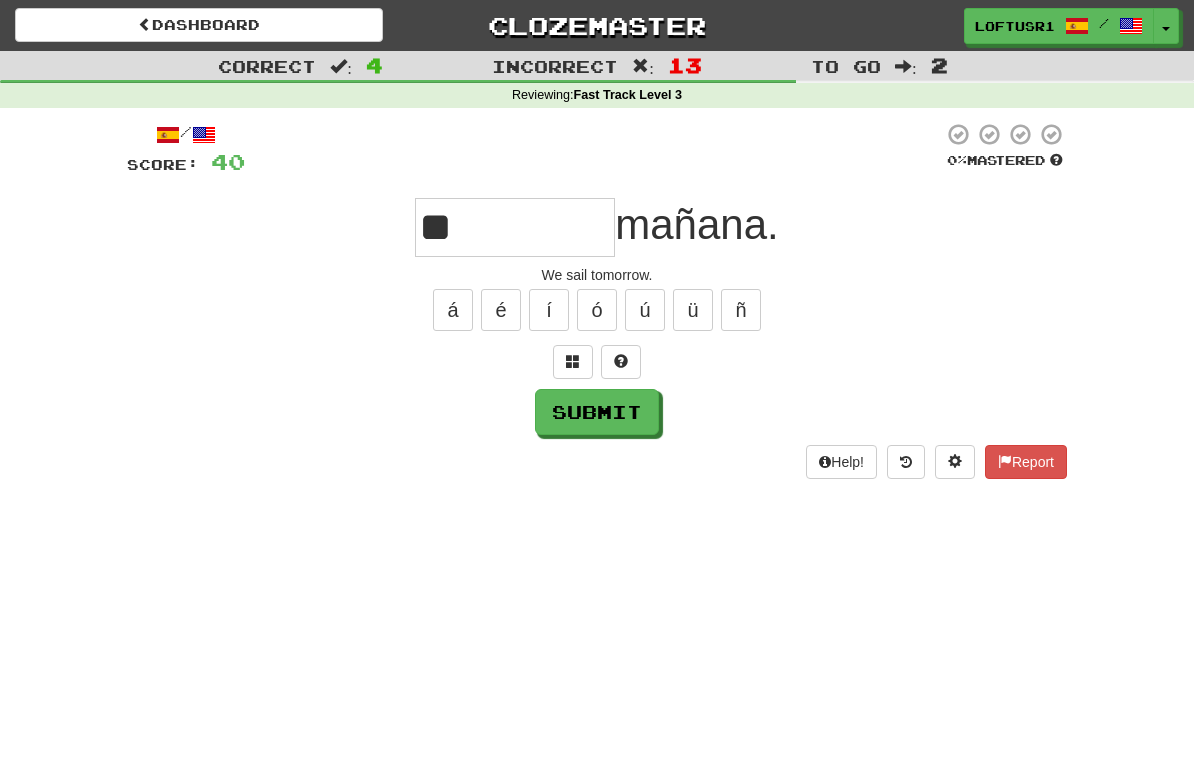 click on "Submit" at bounding box center [597, 412] 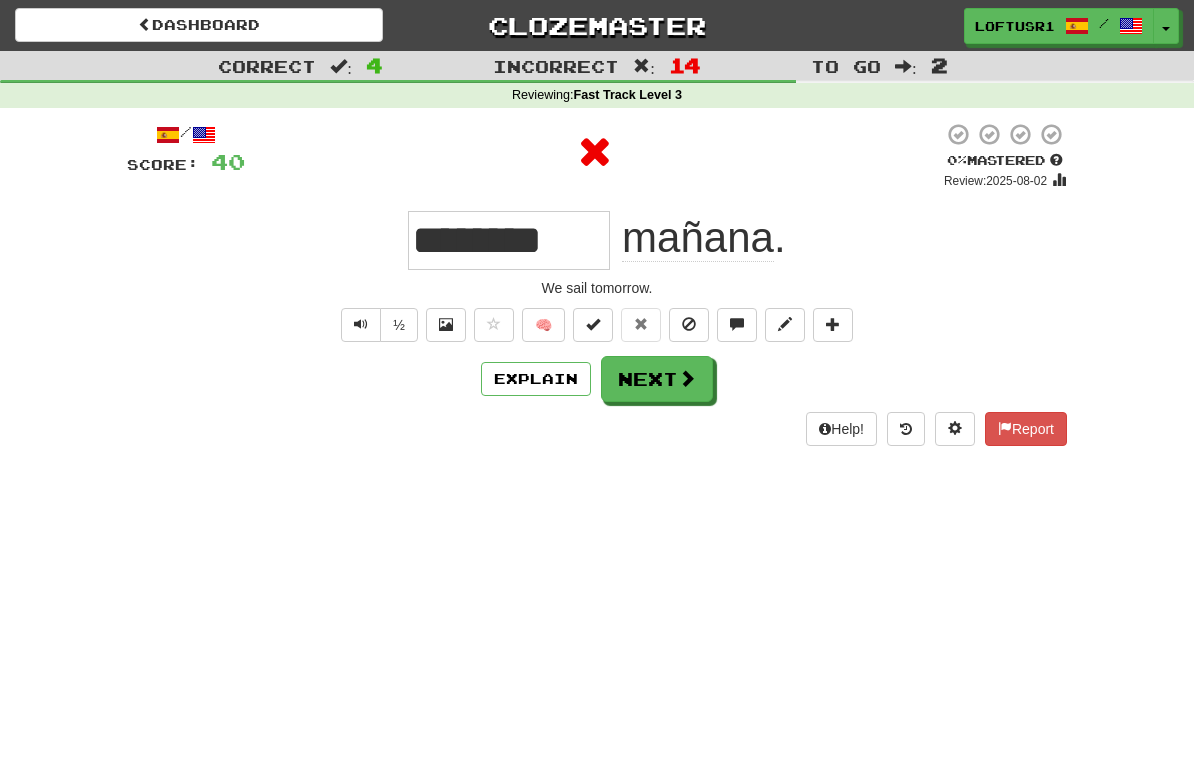 click on "Next" at bounding box center (657, 379) 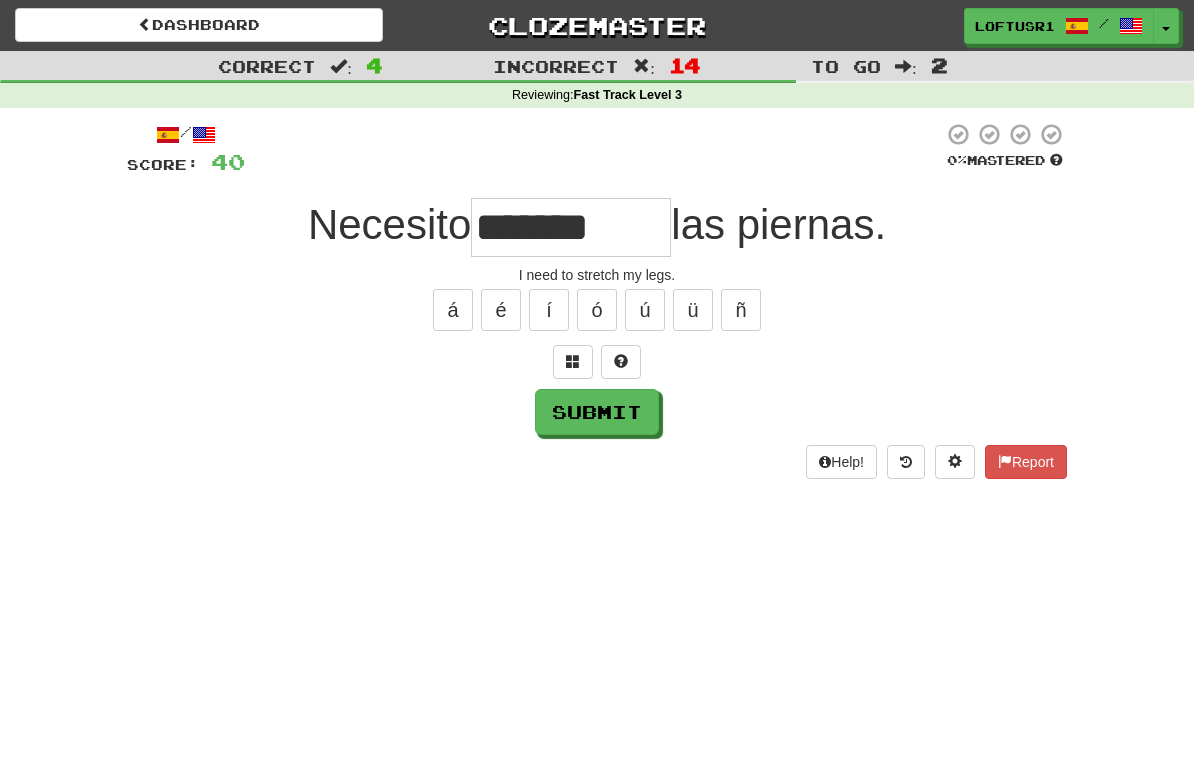 type on "*******" 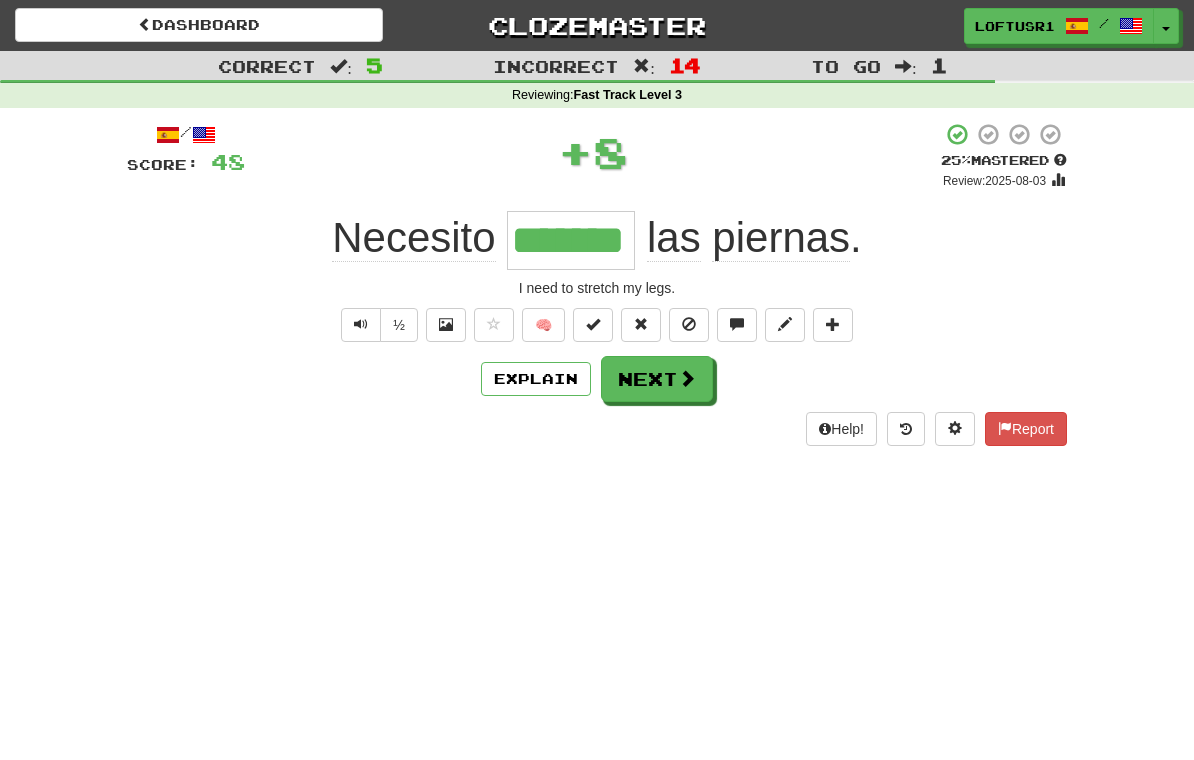 click on "Next" at bounding box center [657, 379] 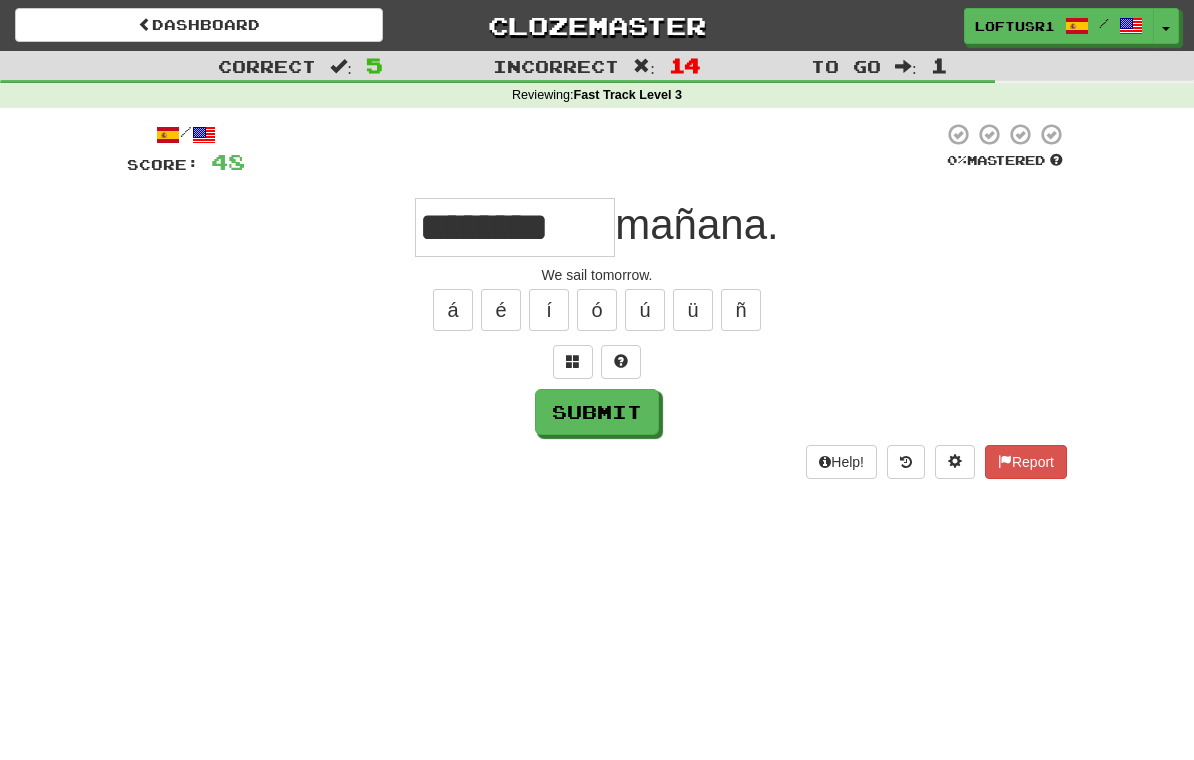 click on "Submit" at bounding box center [597, 412] 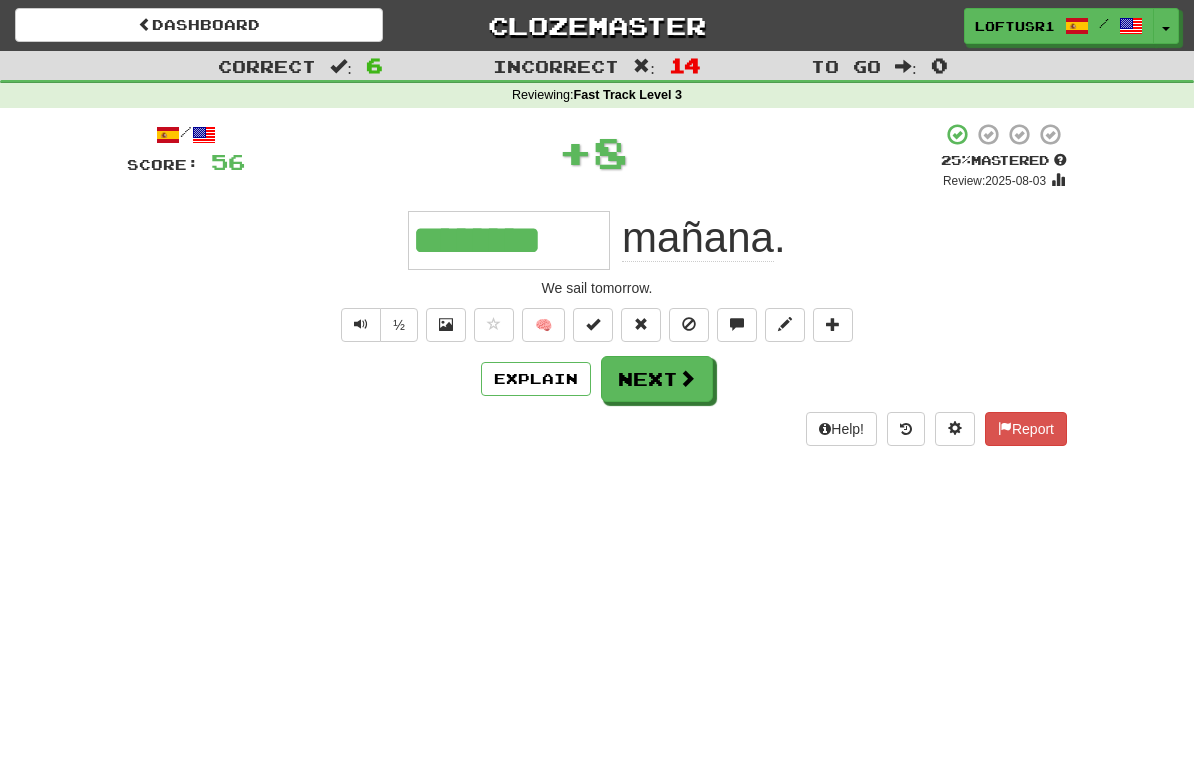 click on "Next" at bounding box center (657, 379) 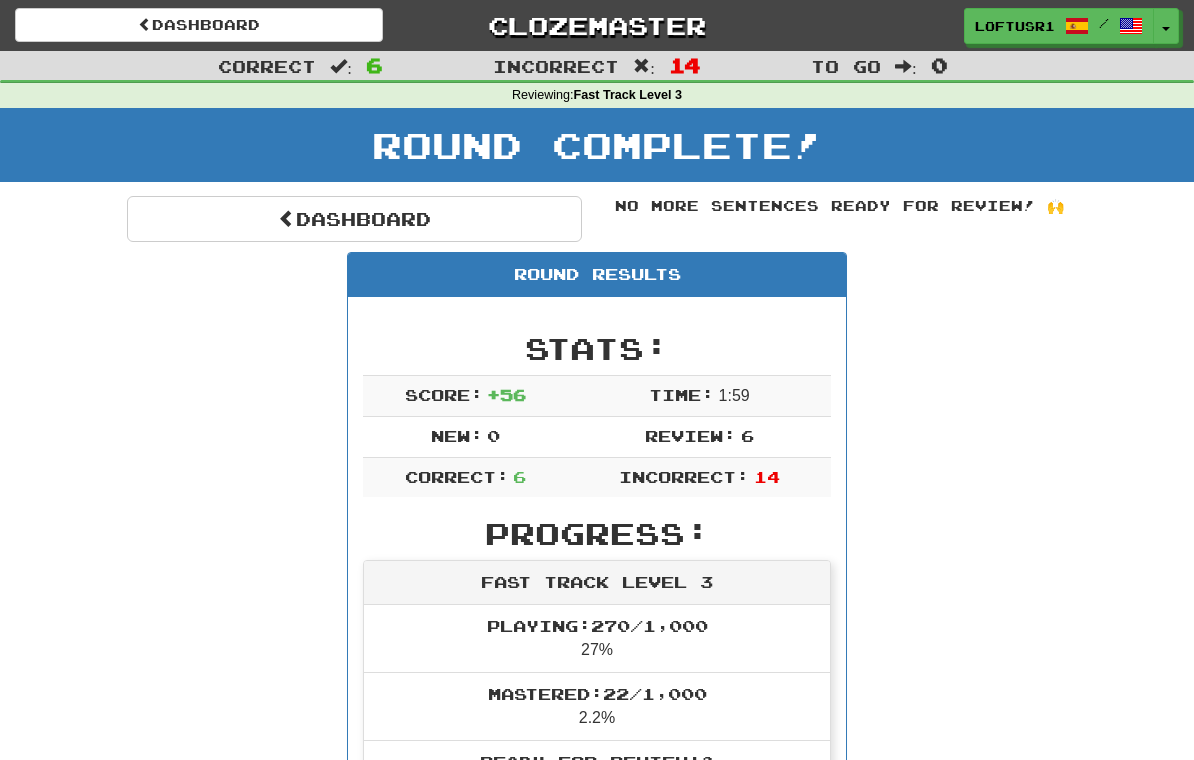 click on "Dashboard" at bounding box center [354, 219] 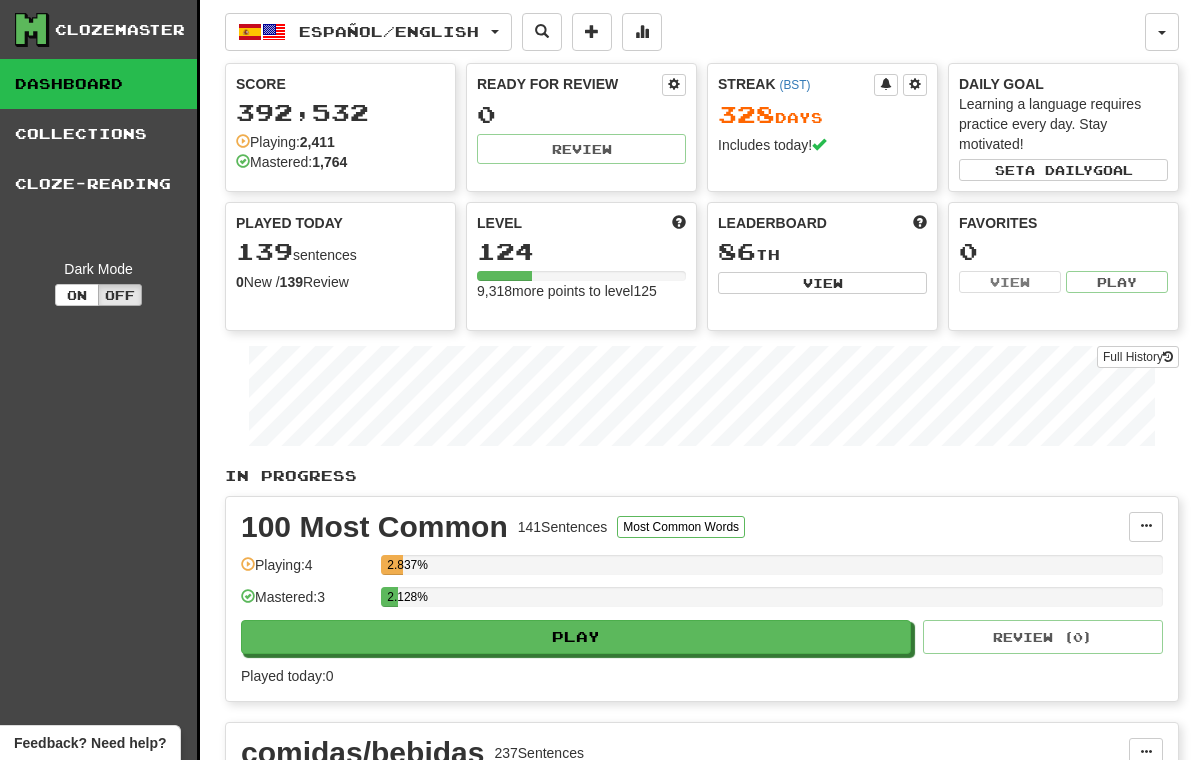 scroll, scrollTop: 0, scrollLeft: 0, axis: both 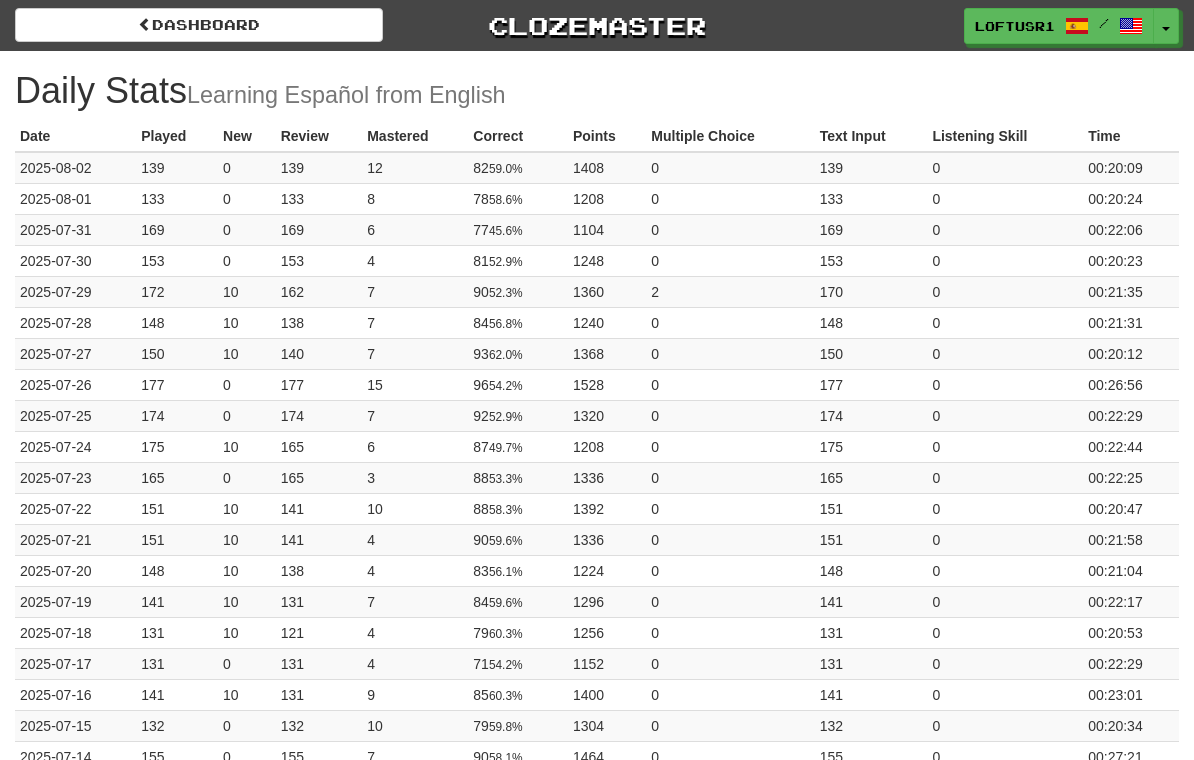 click on "Dashboard" at bounding box center (199, 25) 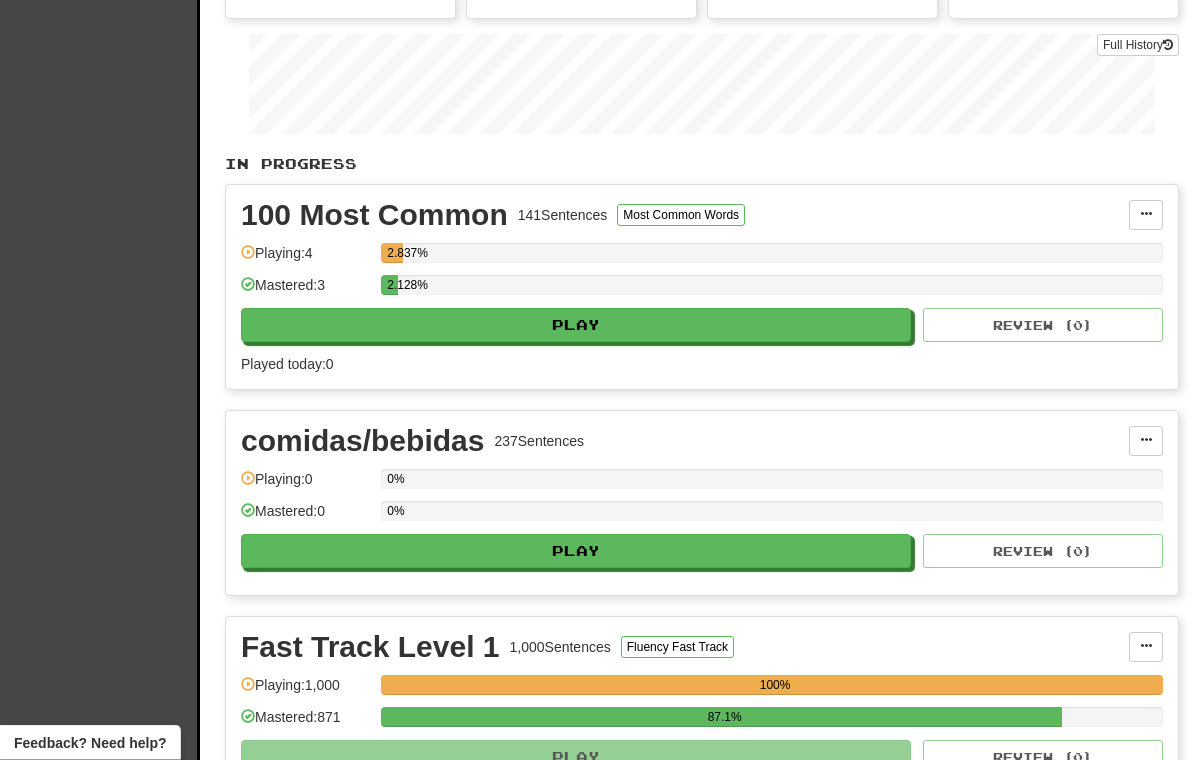 scroll, scrollTop: 0, scrollLeft: 0, axis: both 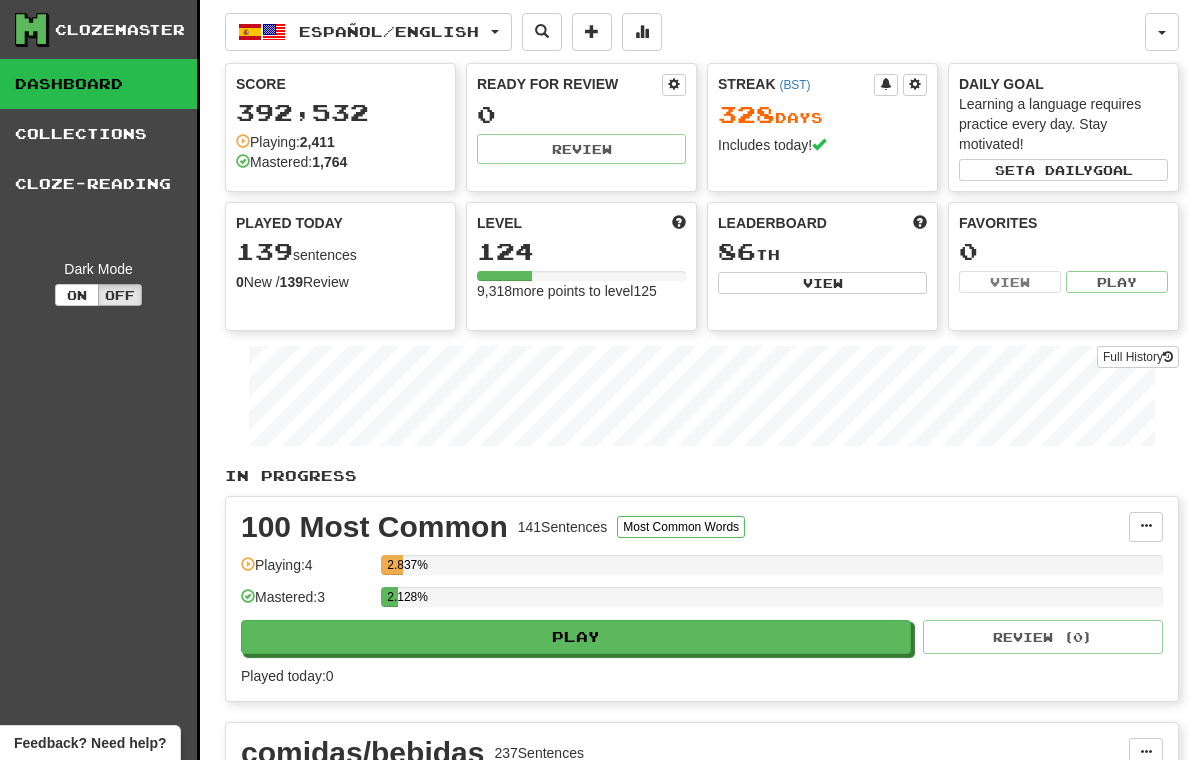 click on "Full History" at bounding box center [1138, 357] 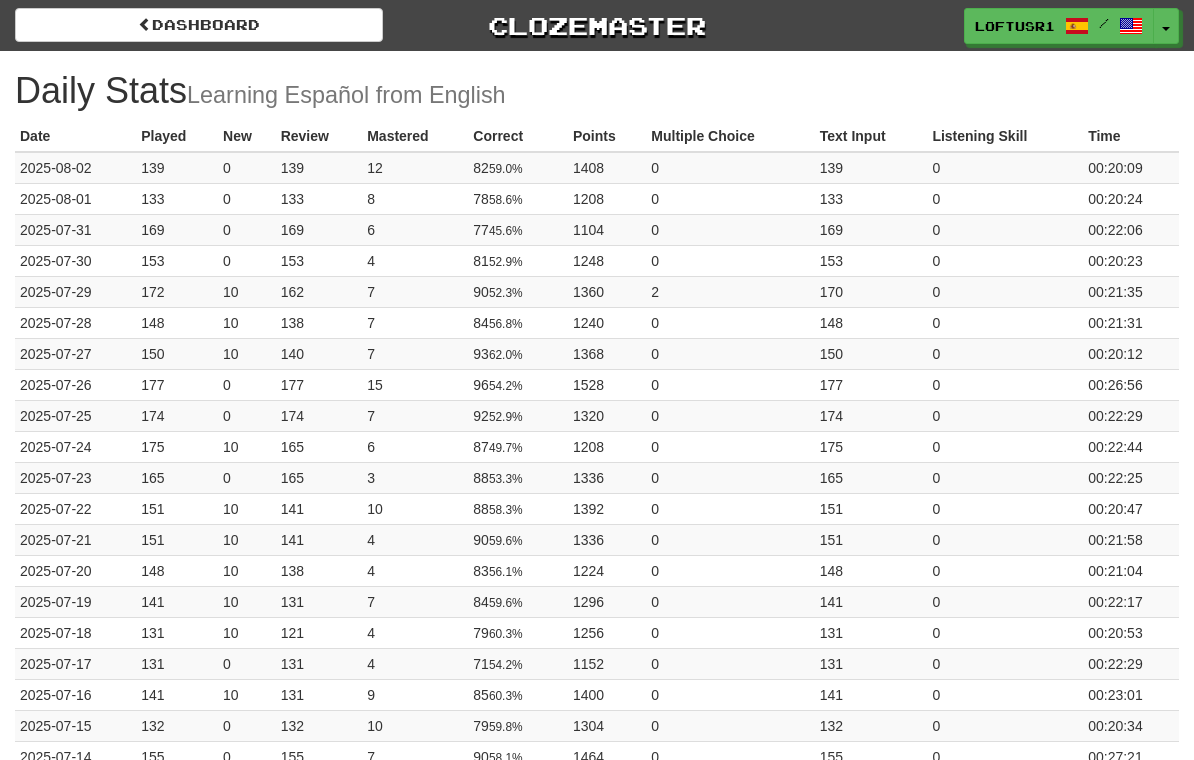 scroll, scrollTop: 0, scrollLeft: 0, axis: both 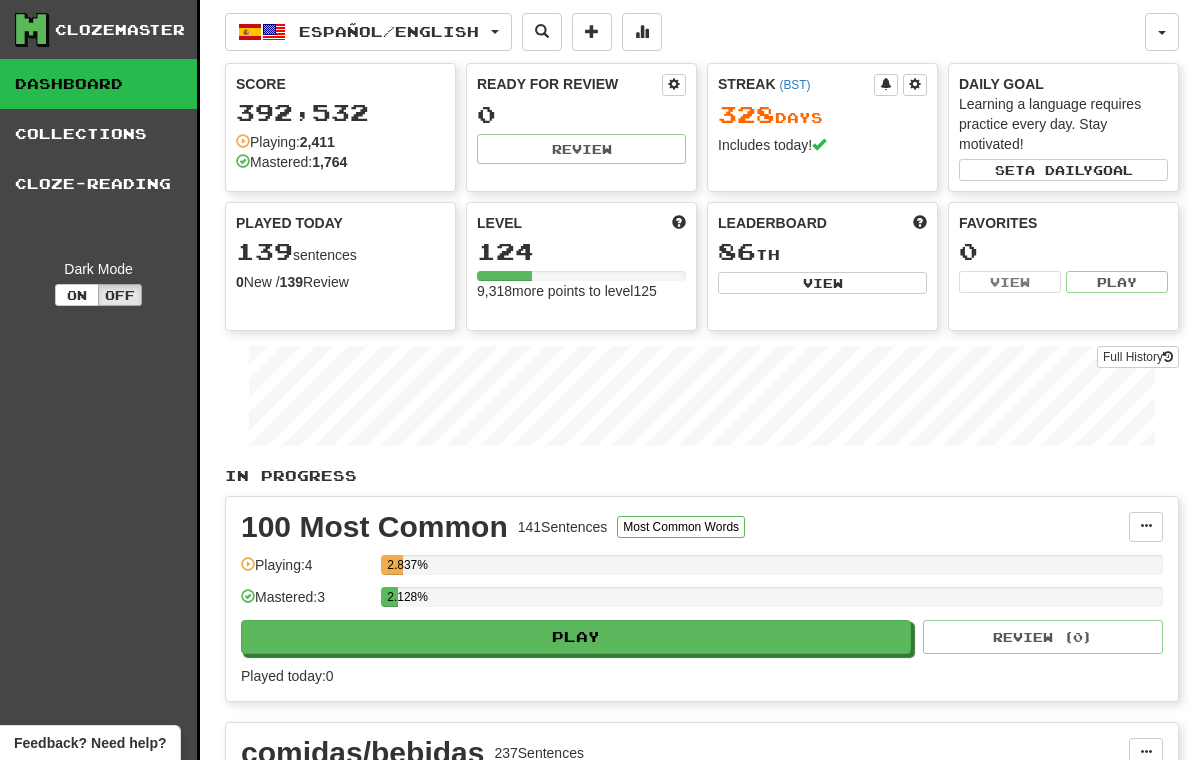 click on "Full History" at bounding box center [1138, 357] 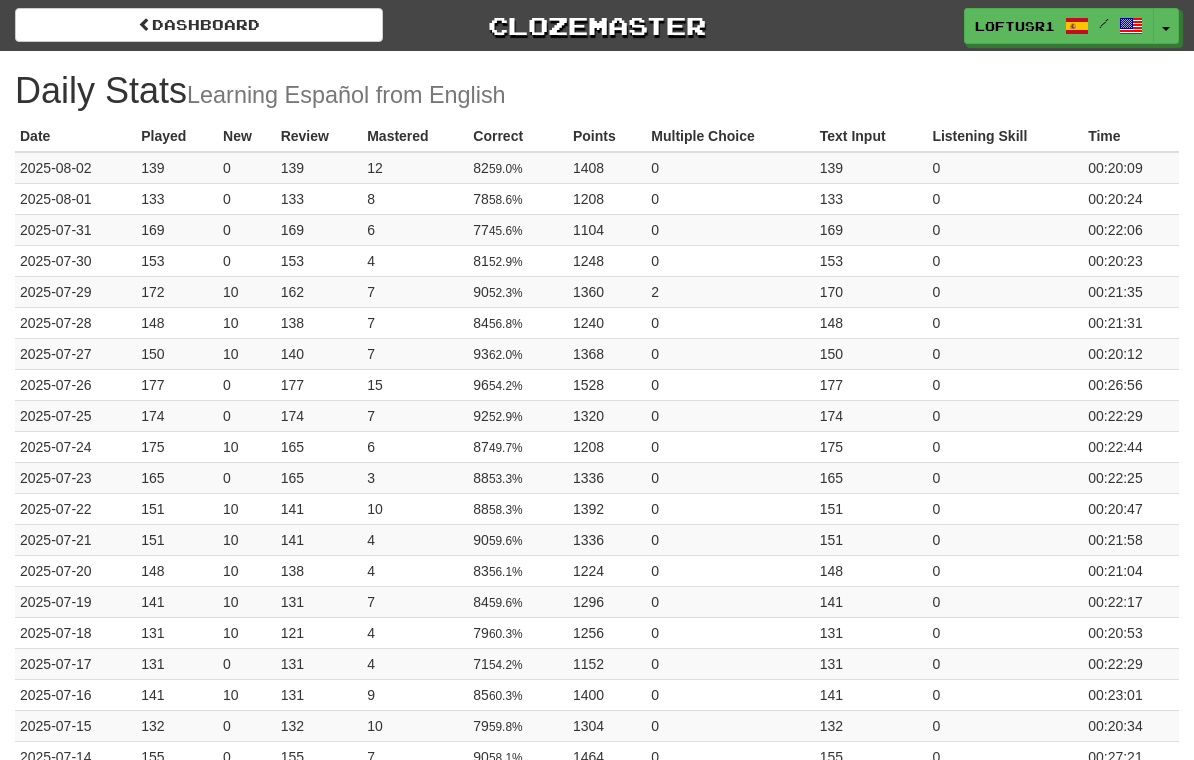 scroll, scrollTop: 0, scrollLeft: 0, axis: both 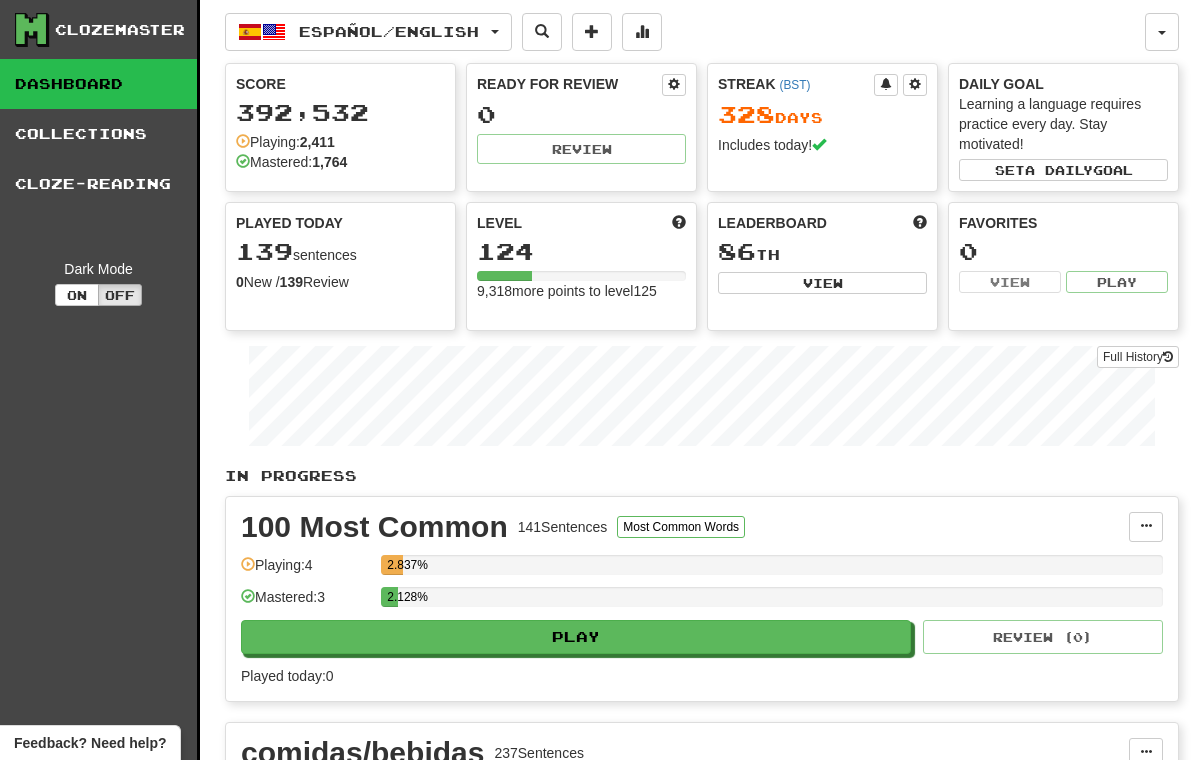 click on "Full History" at bounding box center [1138, 357] 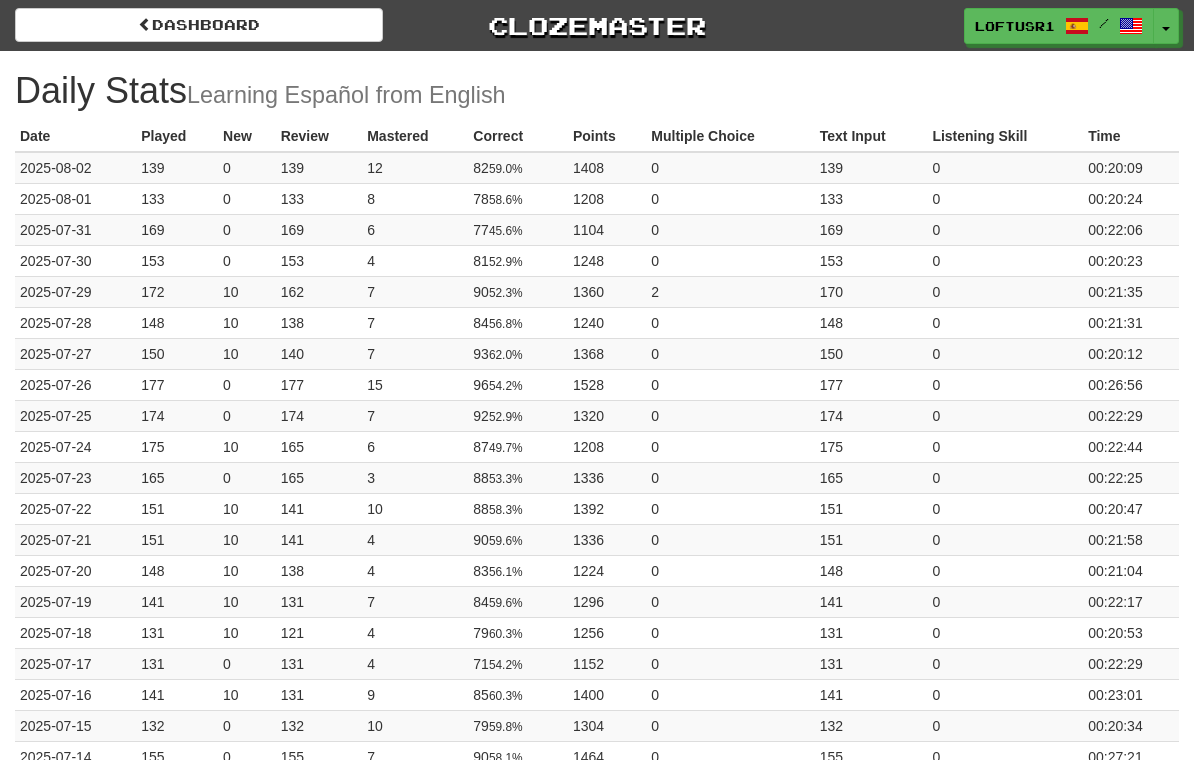 scroll, scrollTop: 0, scrollLeft: 0, axis: both 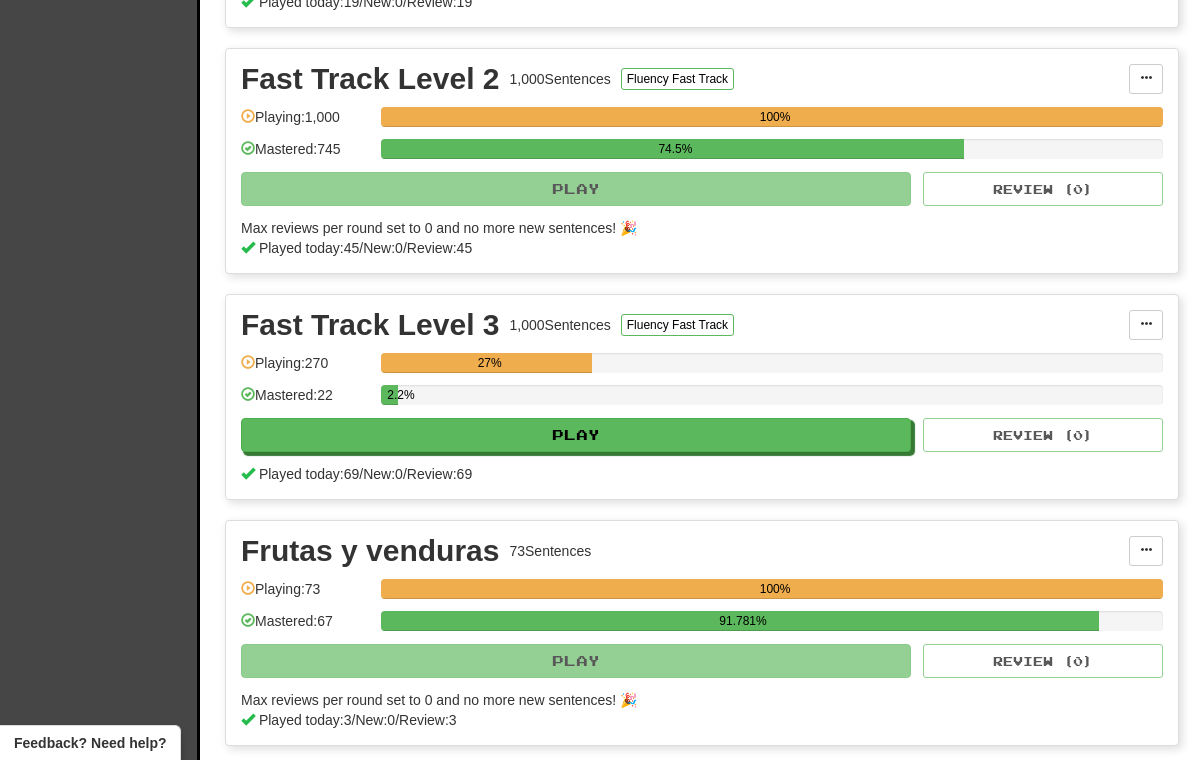 click on "Play" at bounding box center (576, 435) 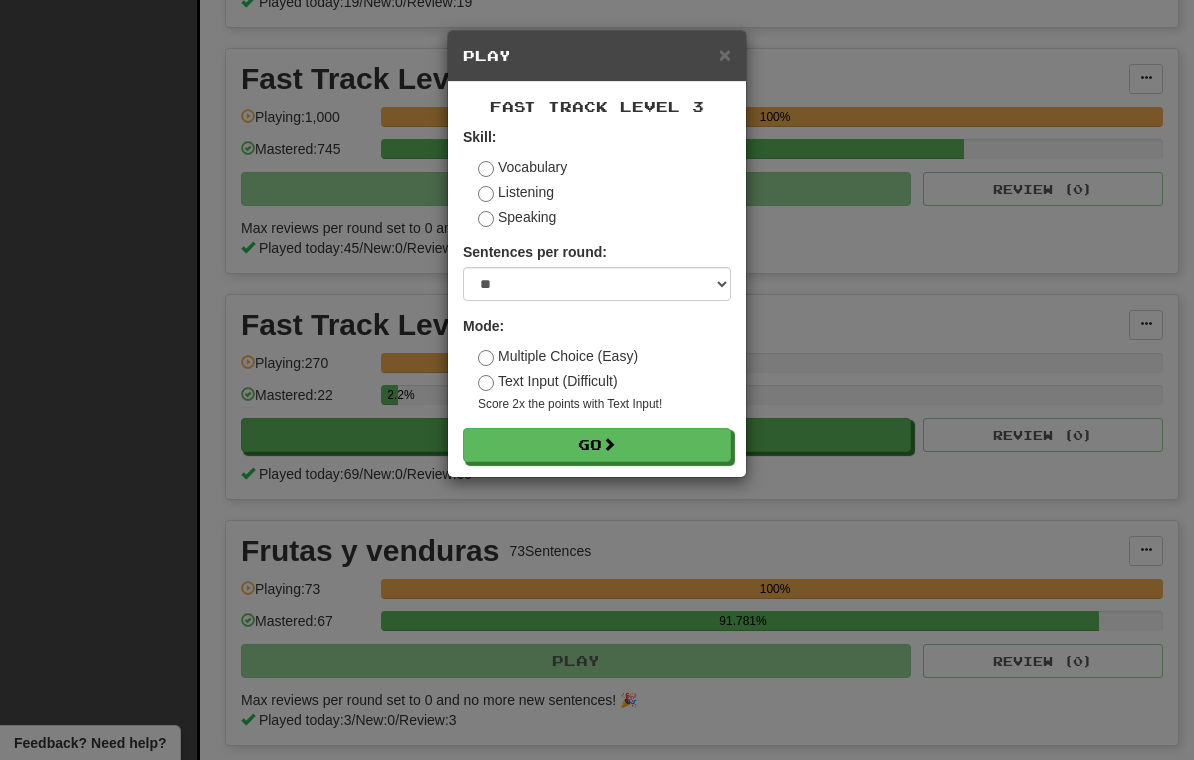 click on "Go" at bounding box center (597, 445) 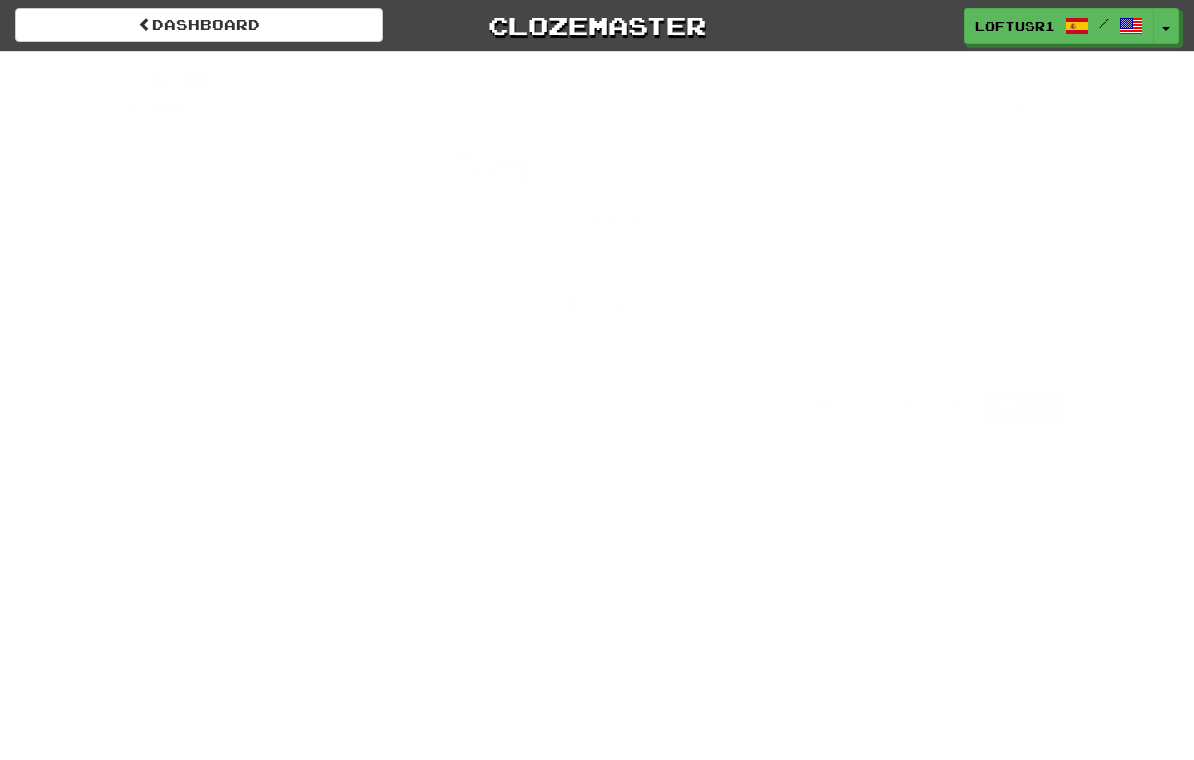 scroll, scrollTop: 0, scrollLeft: 0, axis: both 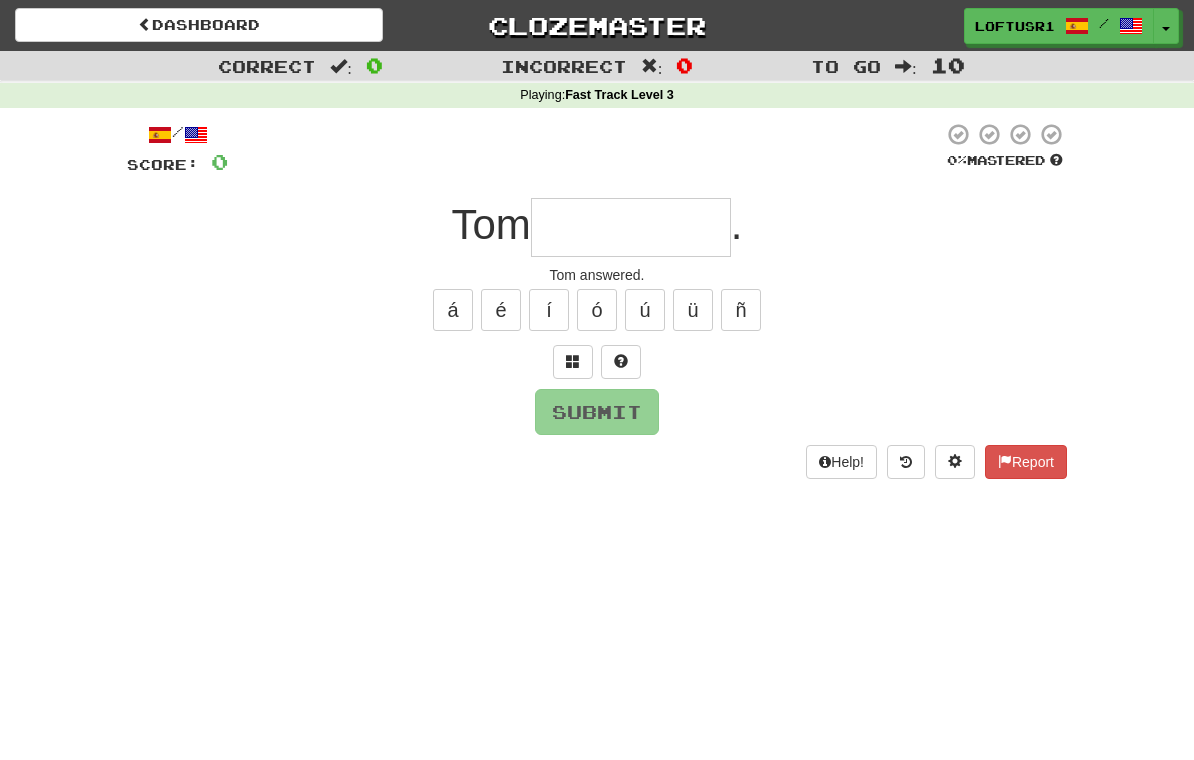 click at bounding box center [631, 227] 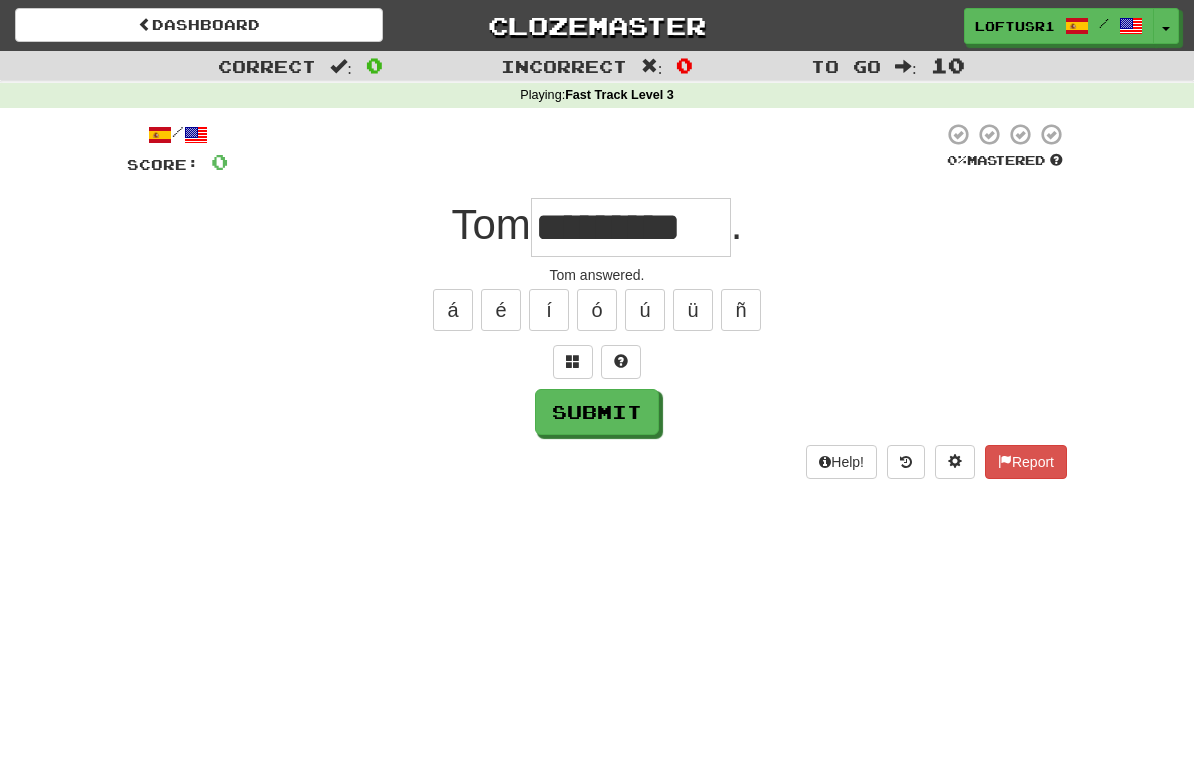 type on "*********" 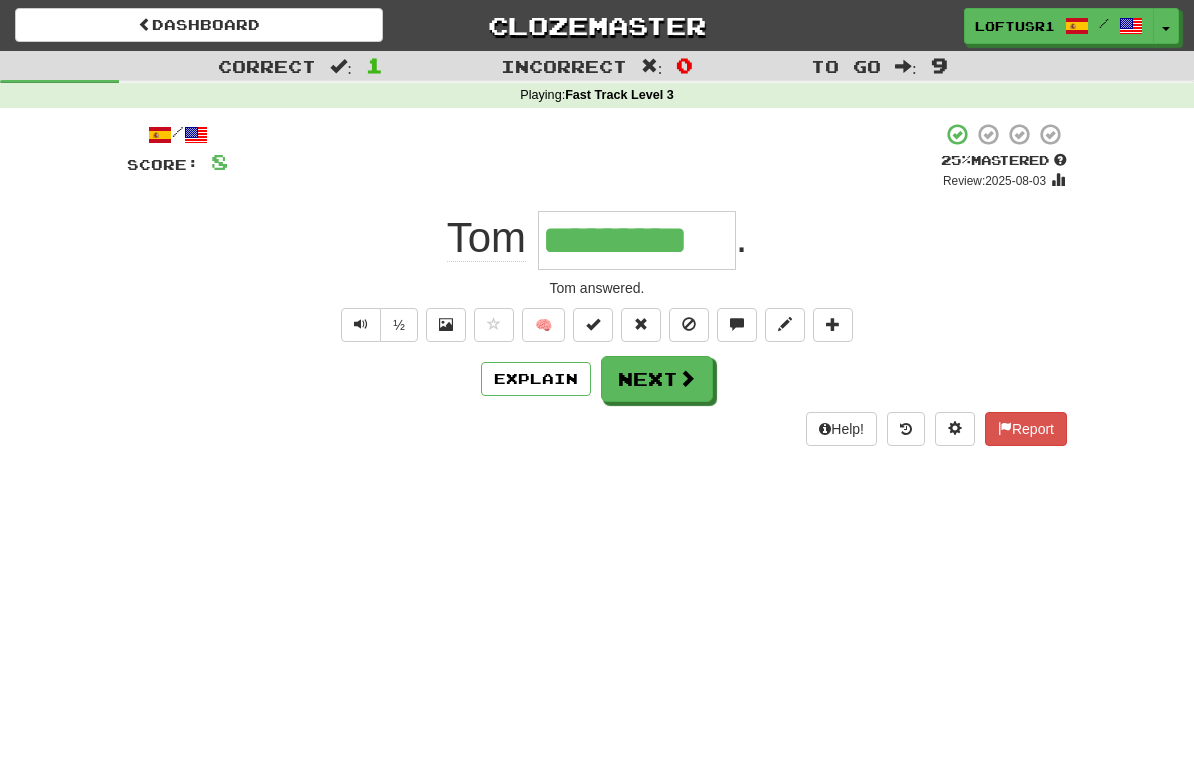 click on "Next" at bounding box center [657, 379] 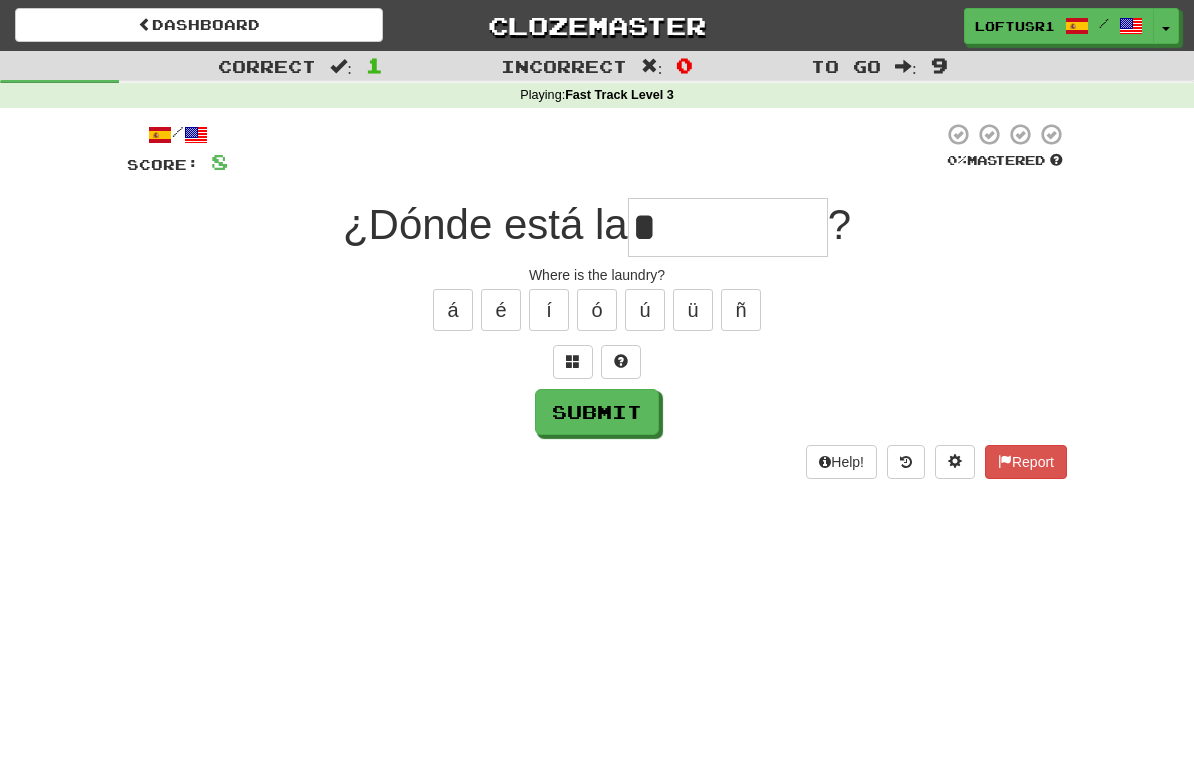 click on "Submit" at bounding box center [597, 412] 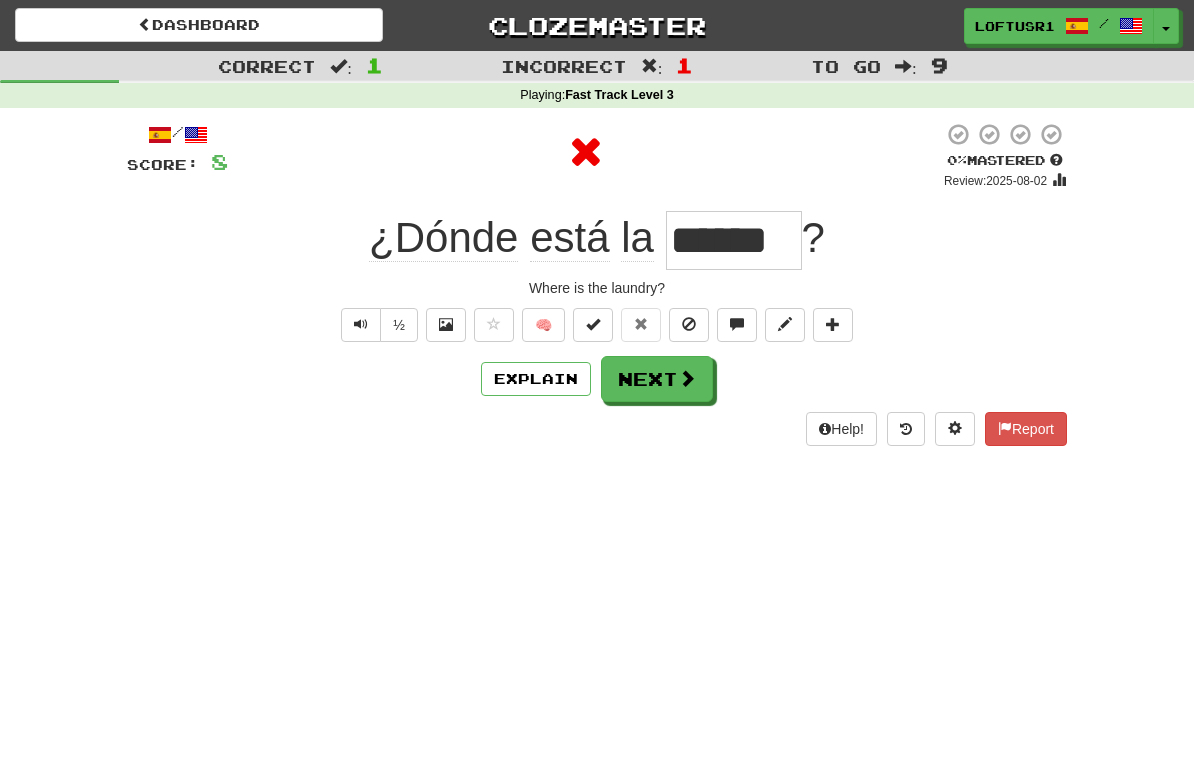click at bounding box center [687, 378] 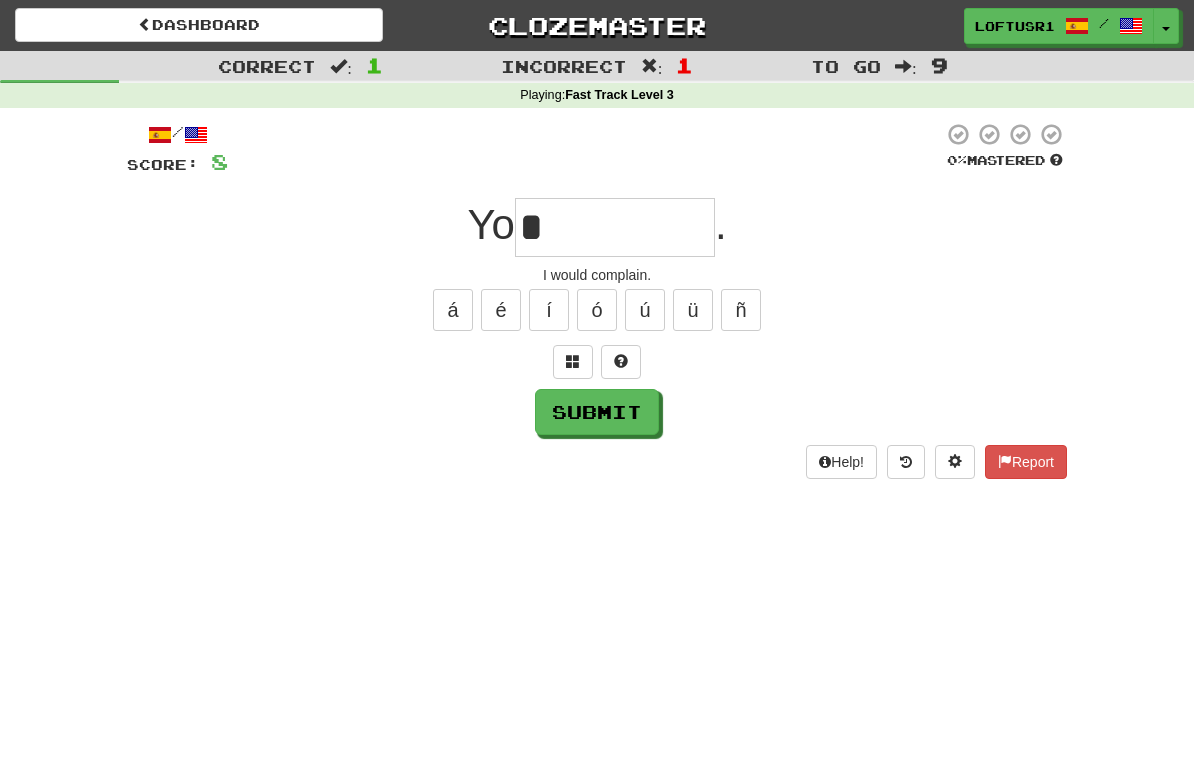 click on "Submit" at bounding box center (597, 412) 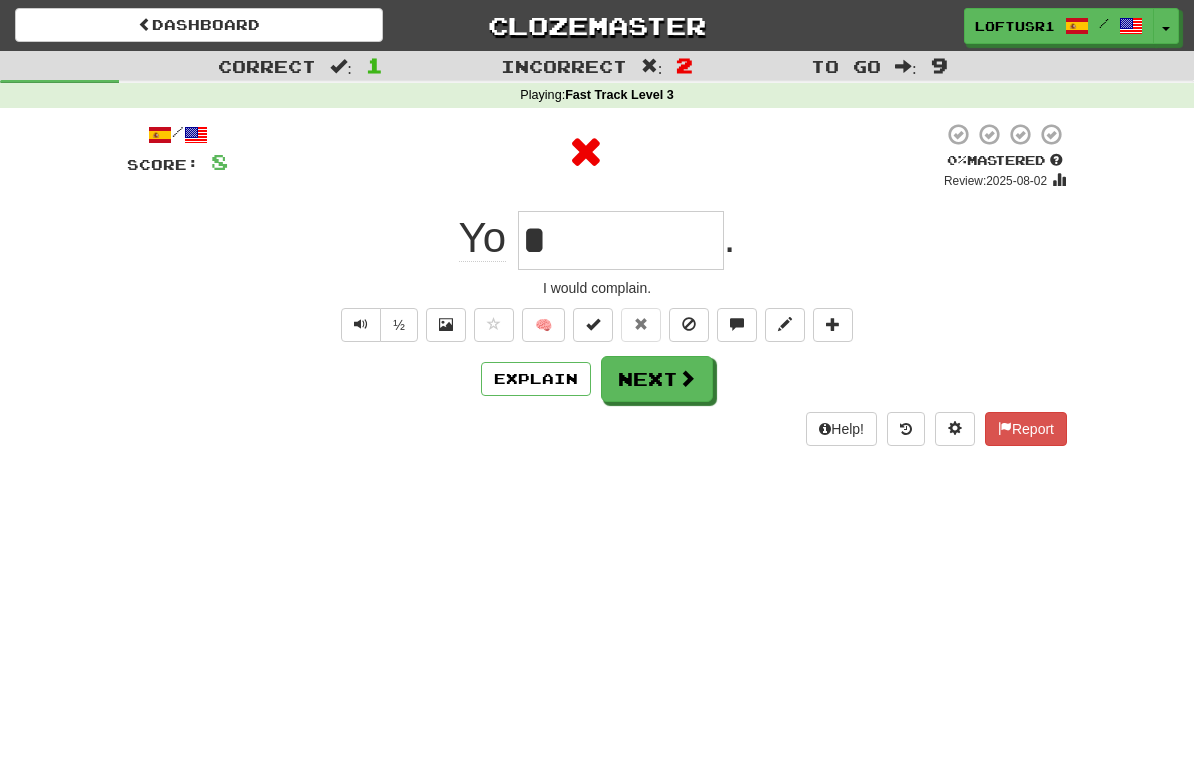 type on "**********" 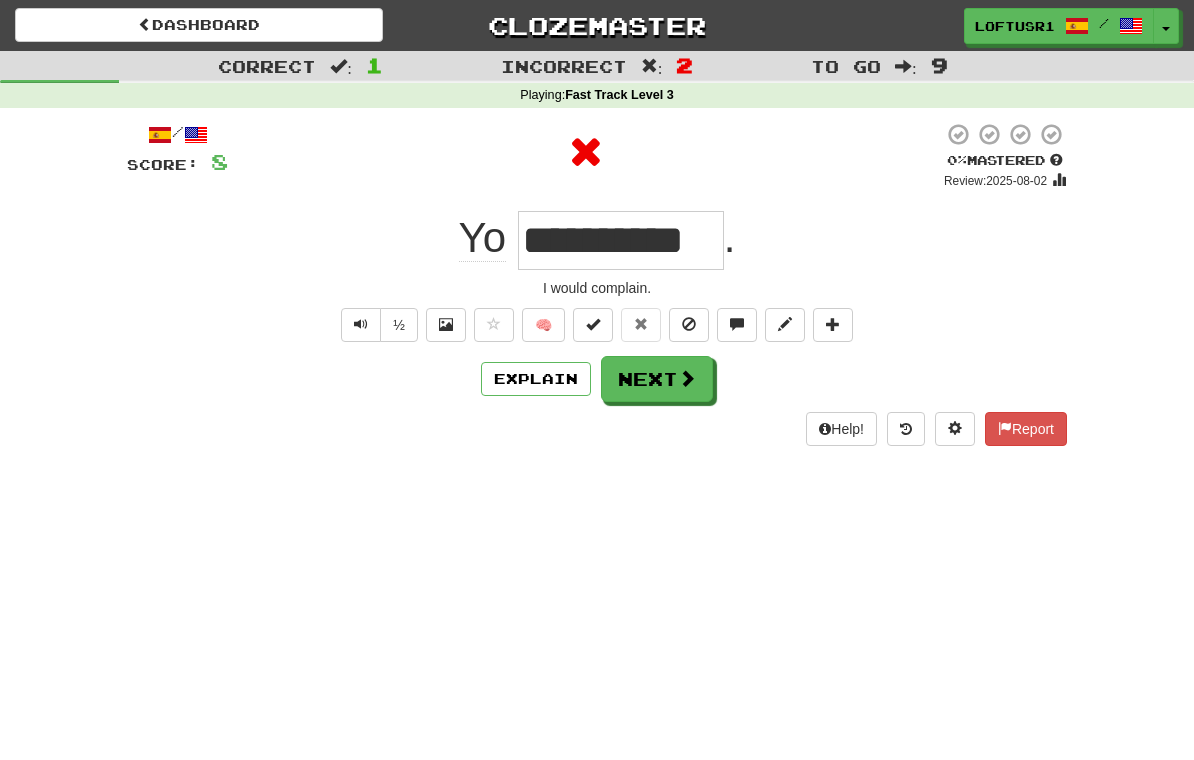 click on "Explain" at bounding box center [536, 379] 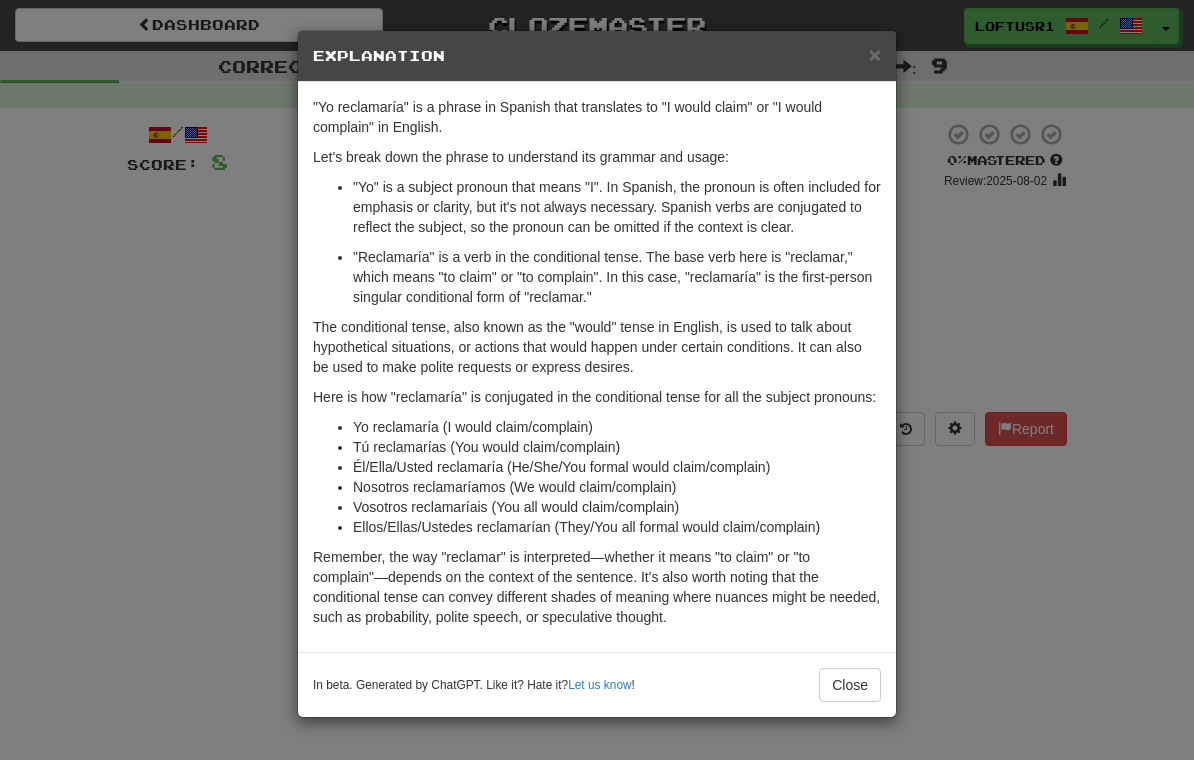 click on "Close" at bounding box center (850, 685) 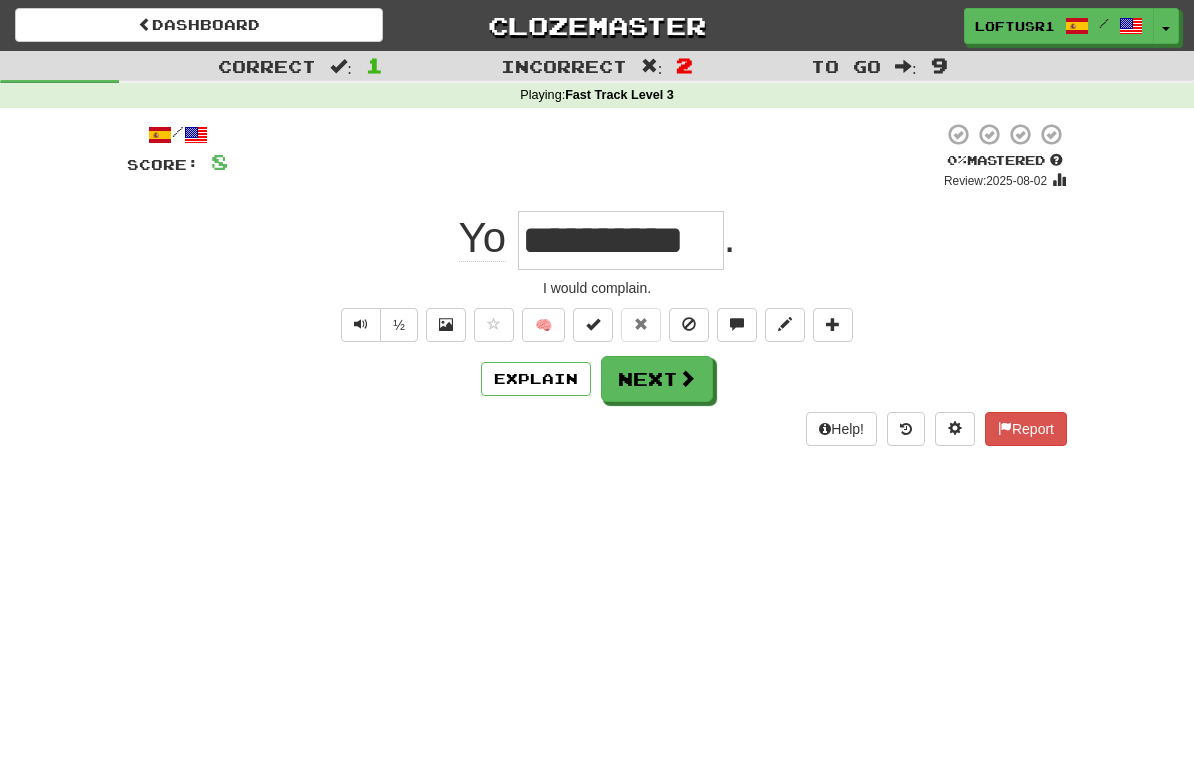 click on "Next" at bounding box center (657, 379) 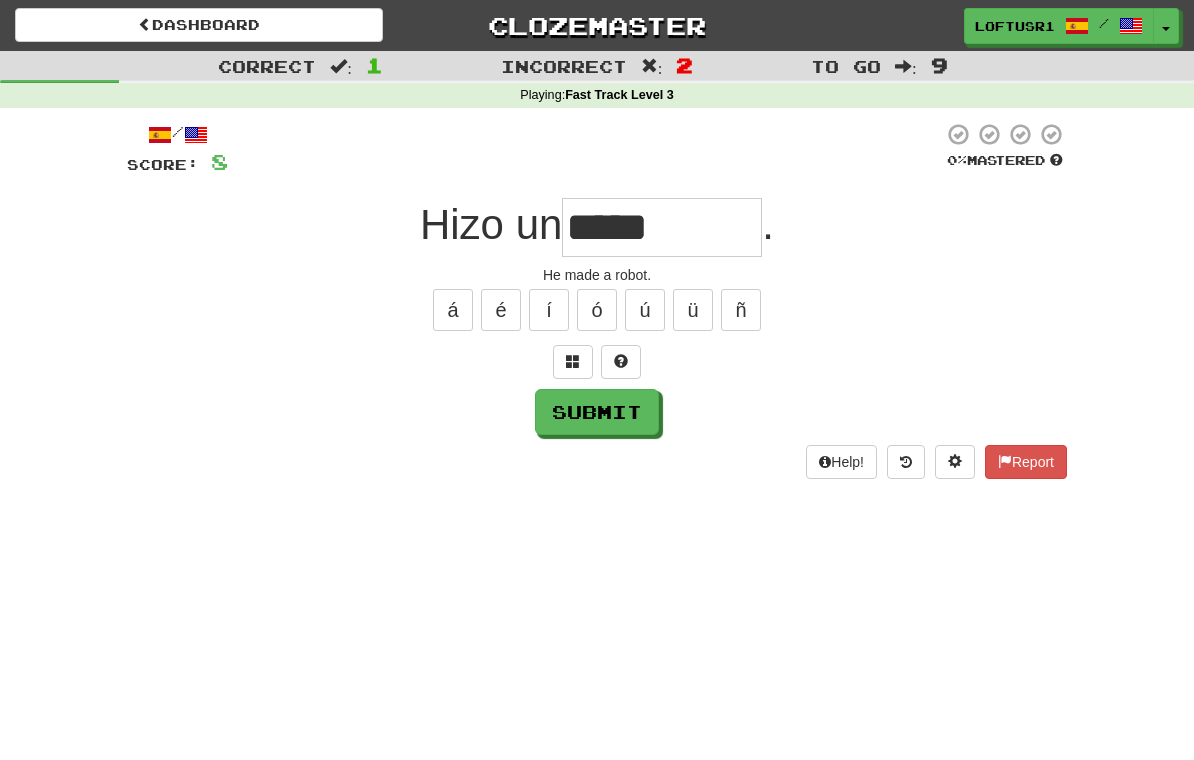 type on "*****" 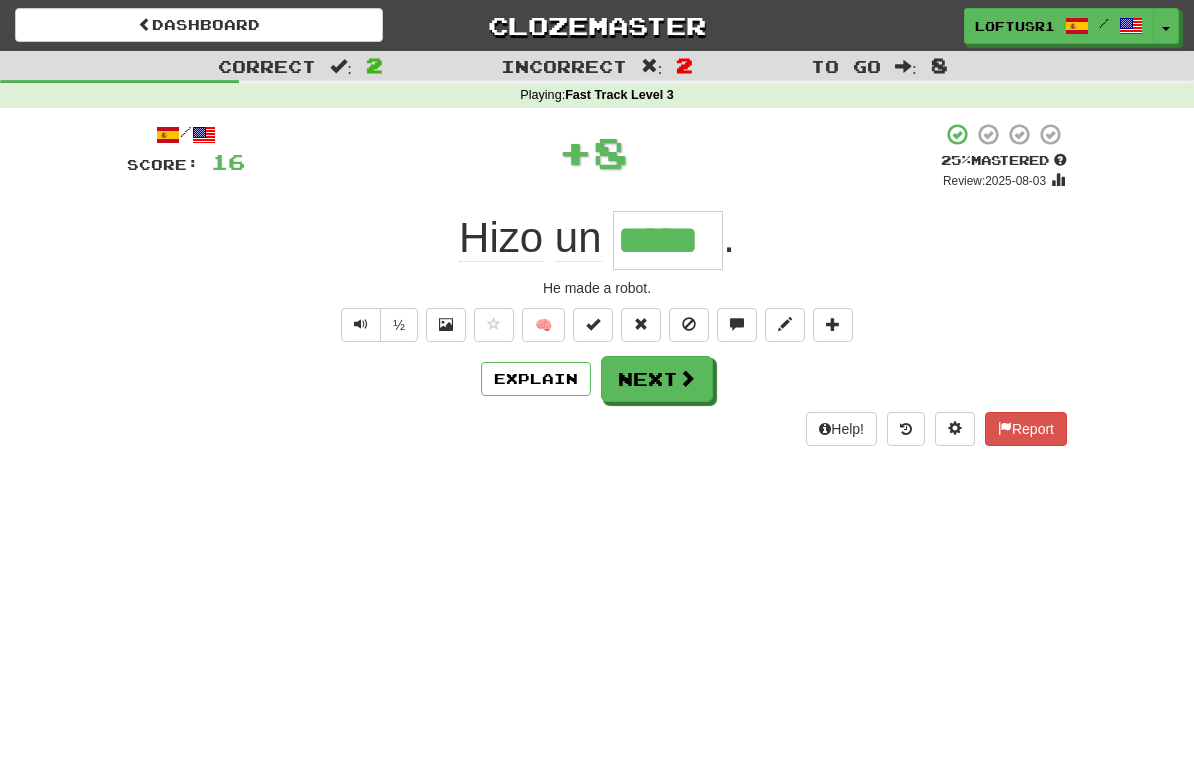 click on "Next" at bounding box center (657, 379) 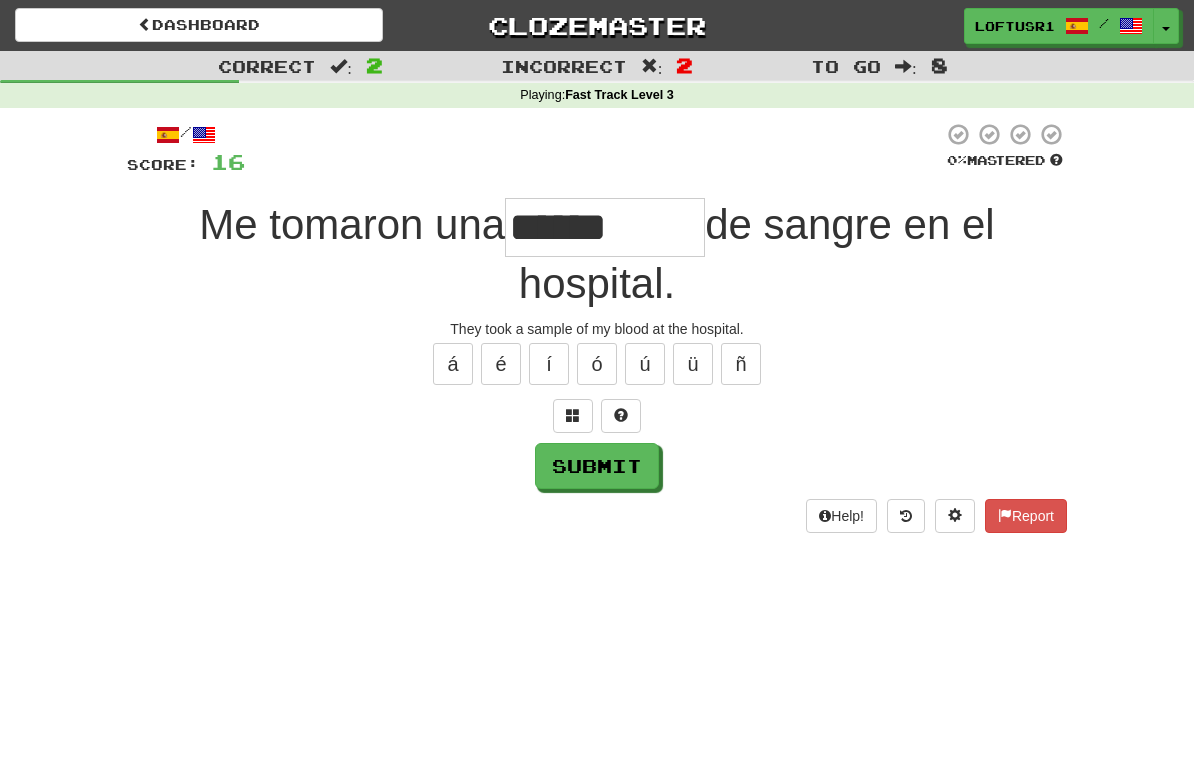 click on "Submit" at bounding box center [597, 466] 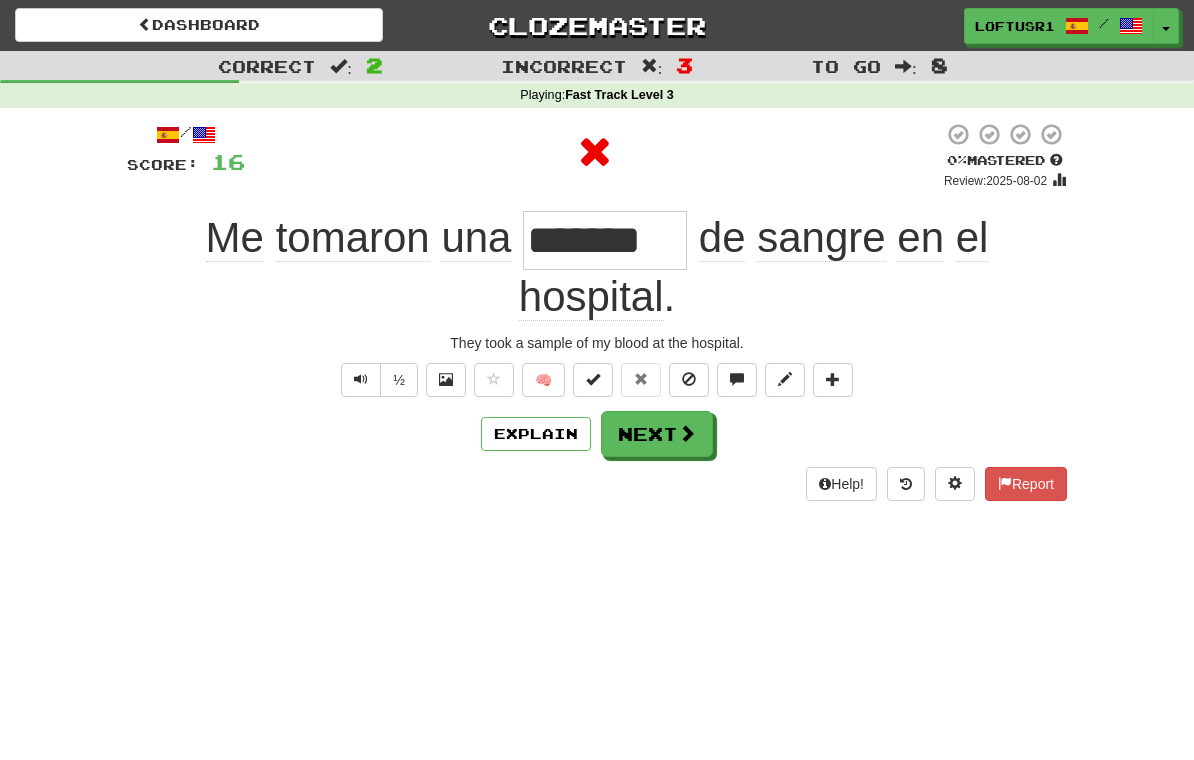 click on "Explain" at bounding box center (536, 434) 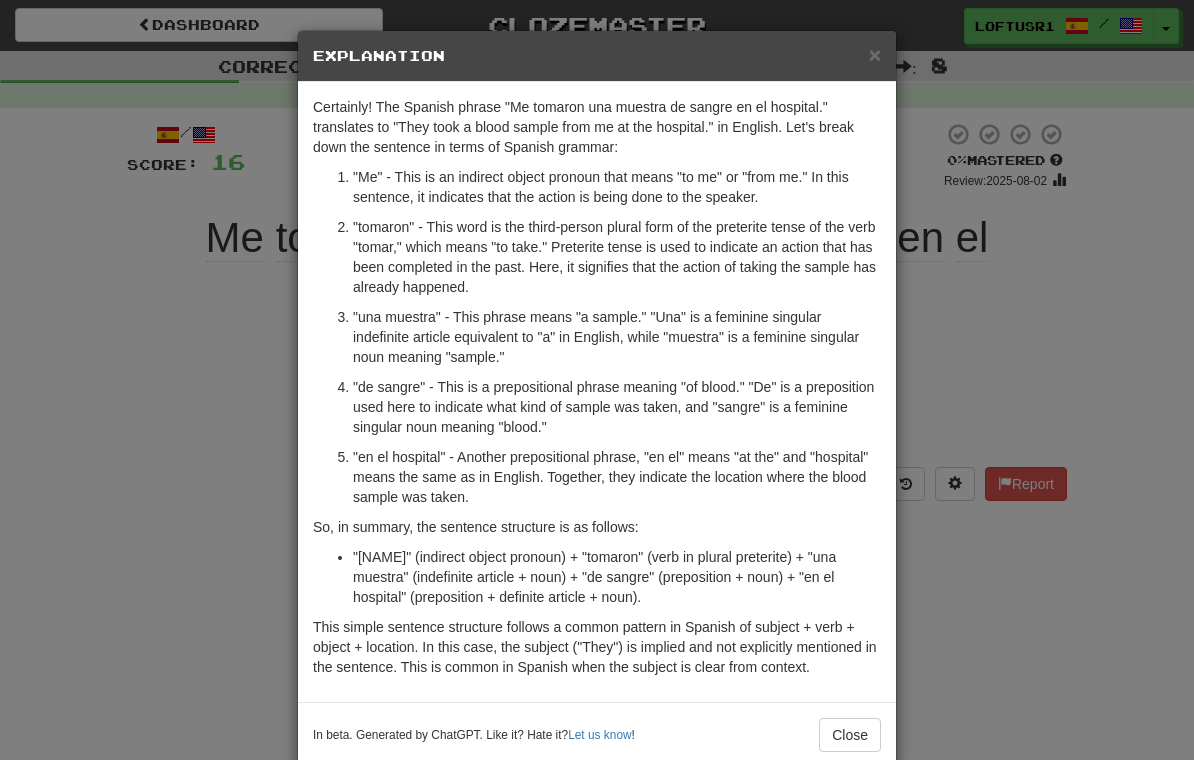click on "Close" at bounding box center (850, 735) 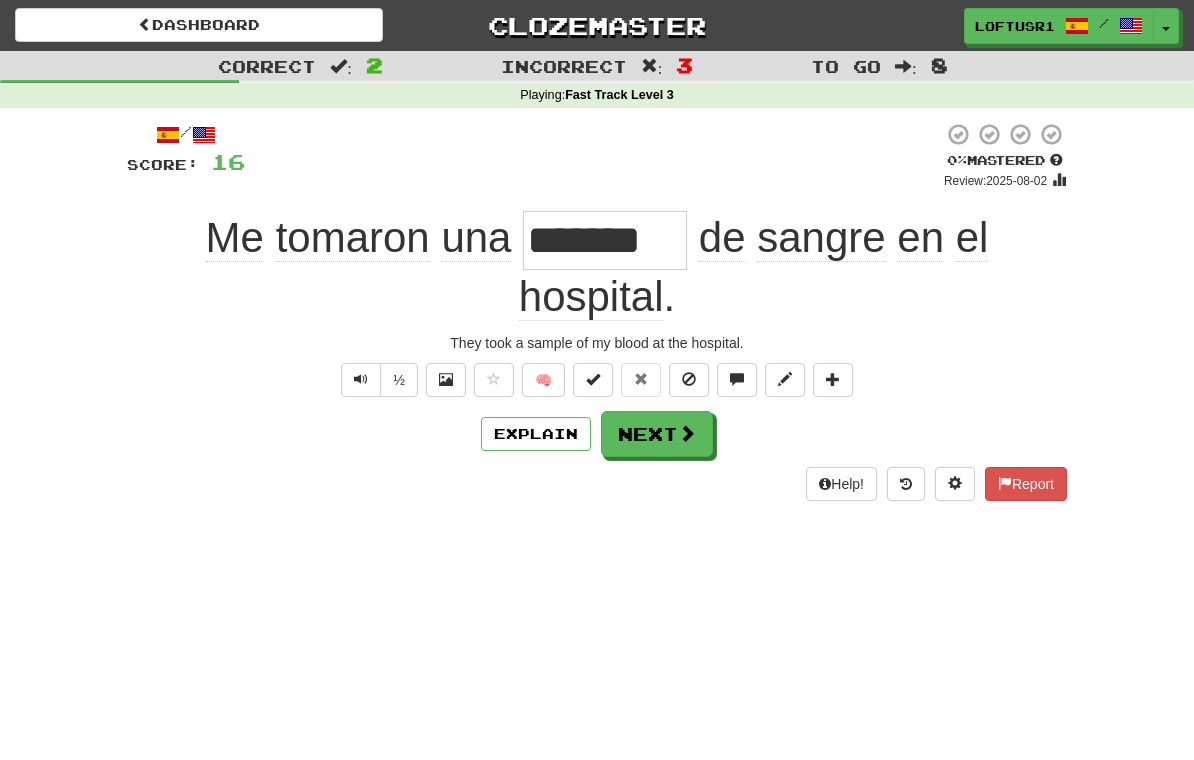 click on "Next" at bounding box center [657, 434] 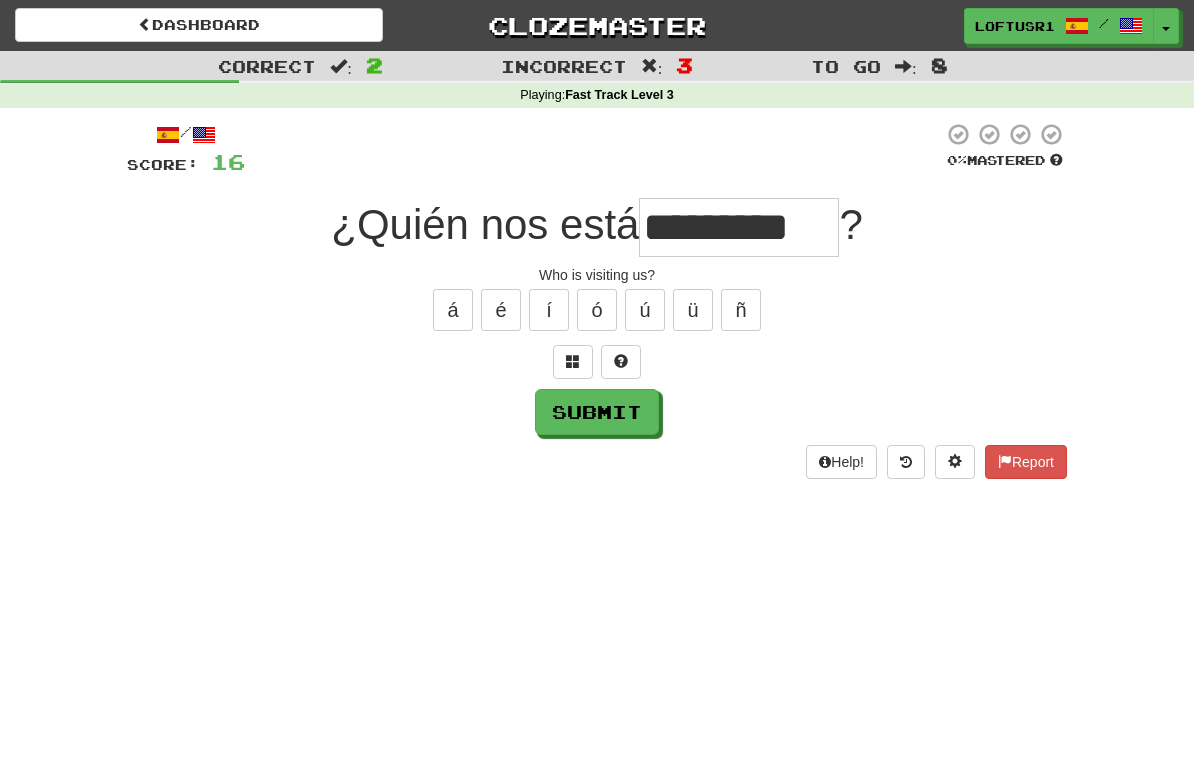 type on "*********" 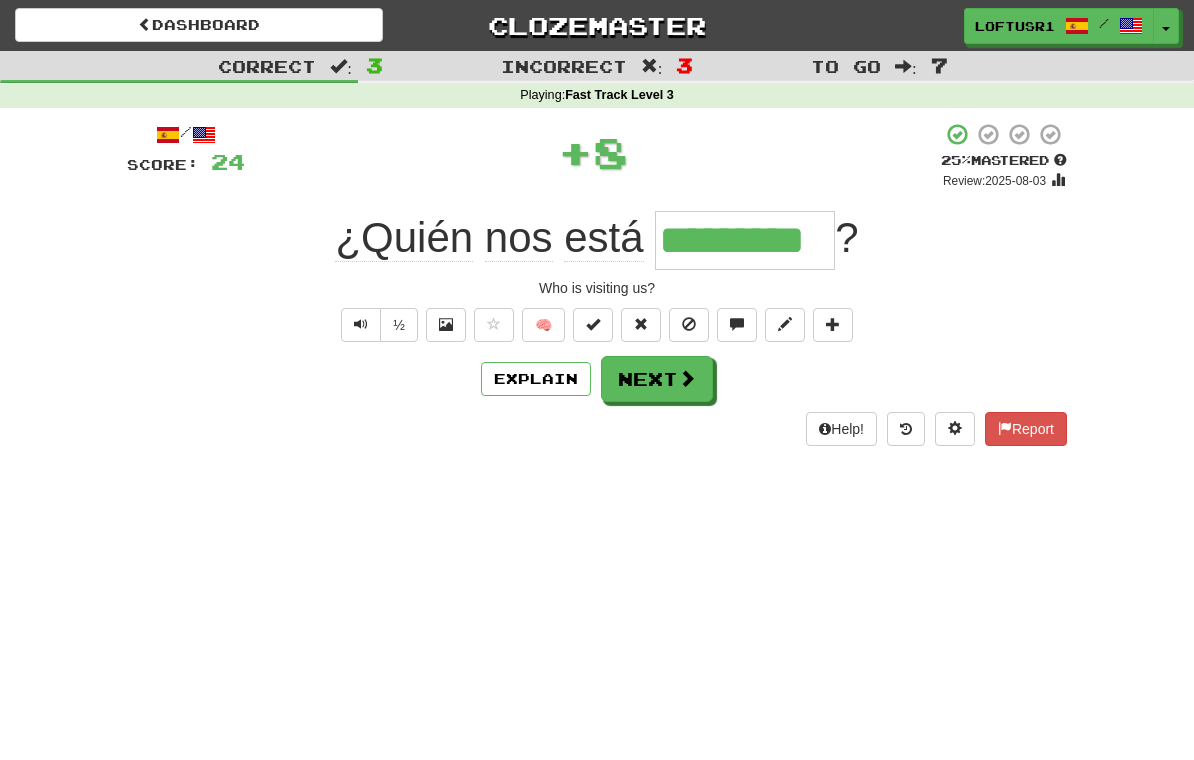 click on "Next" at bounding box center [657, 379] 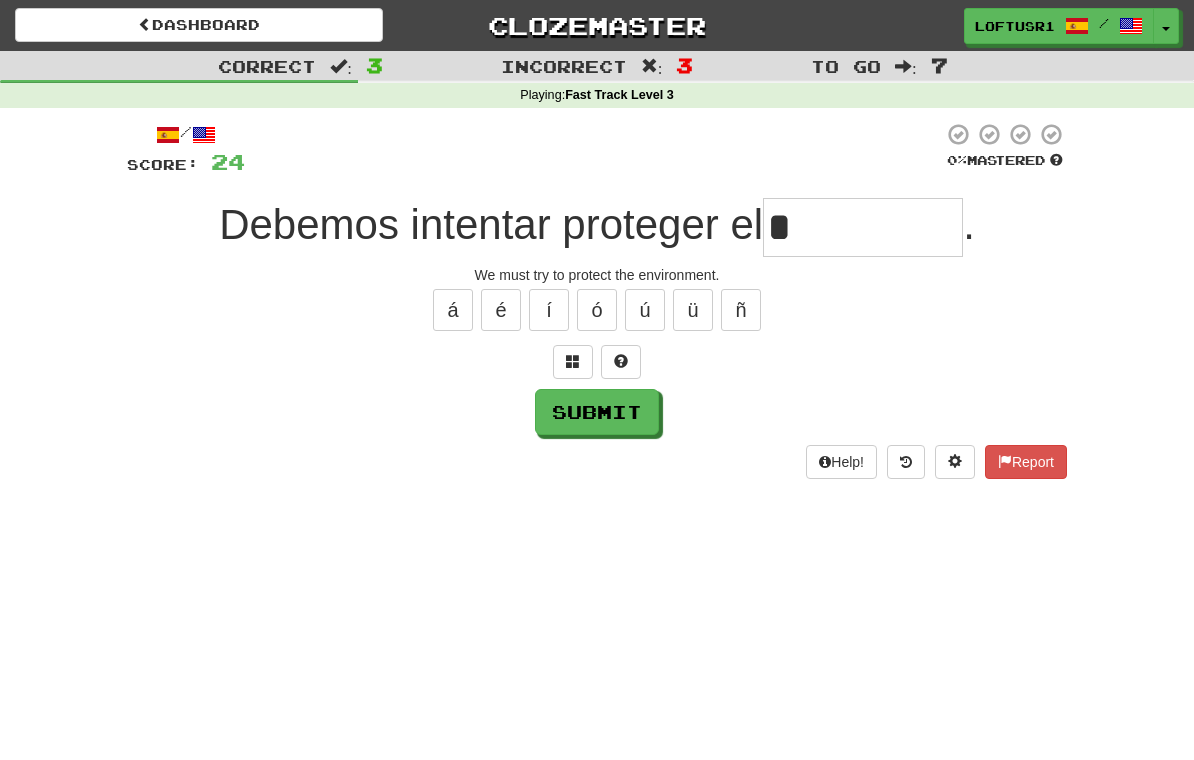 click on "Submit" at bounding box center [597, 412] 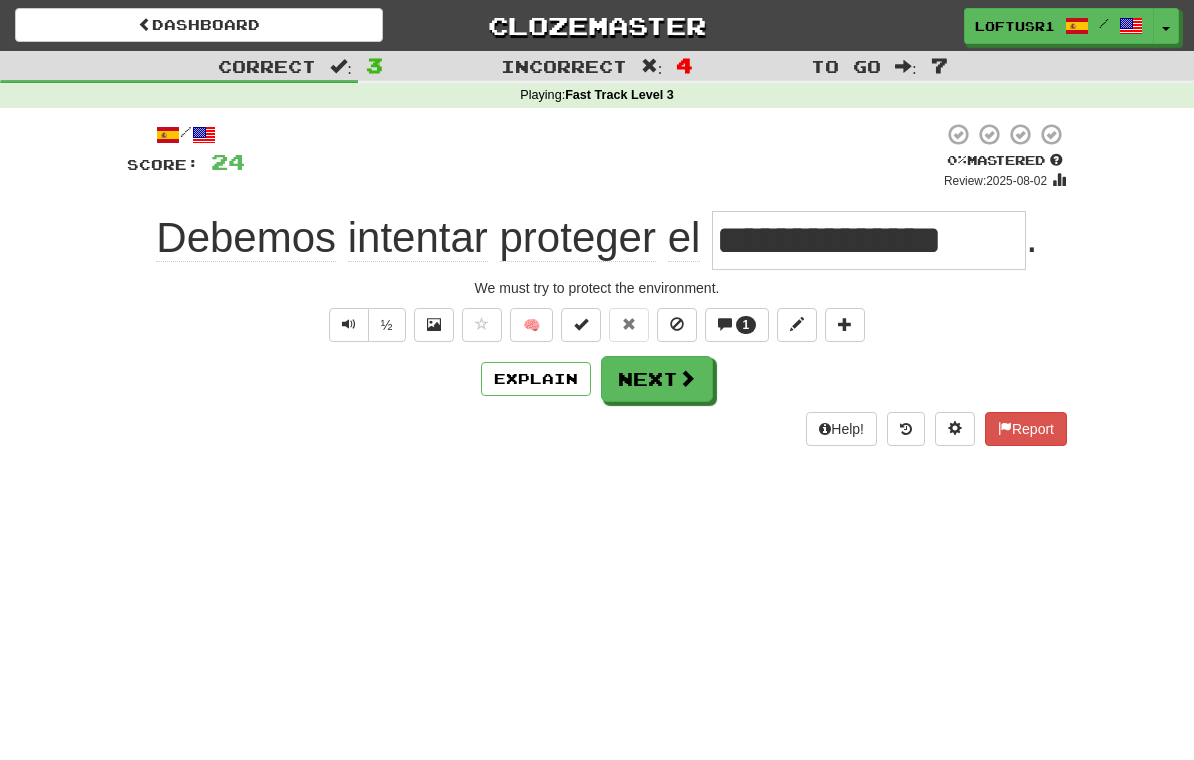 click on "Next" at bounding box center [657, 379] 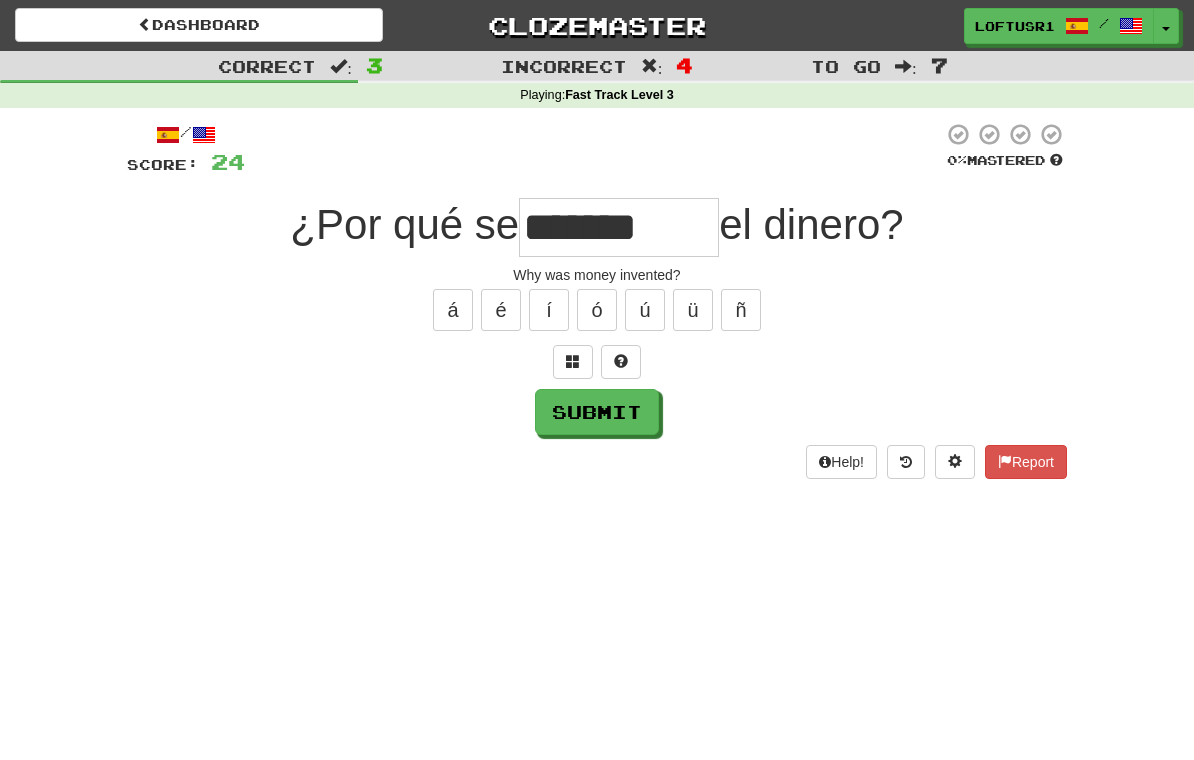 type on "*******" 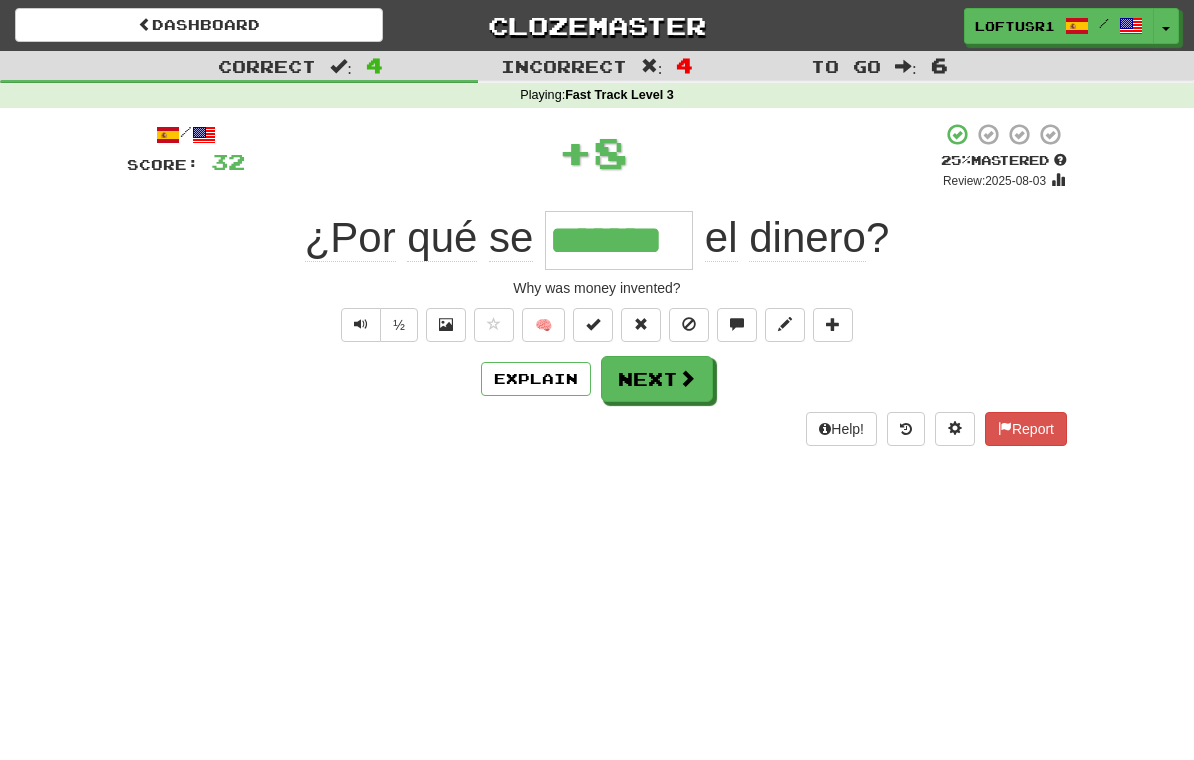 click on "/  Score:   32 + 8 25 %  Mastered Review:  2025-08-03 ¿Por   qué   se   *******   el   dinero ? Why was money invented? ½ 🧠 Explain Next  Help!  Report" at bounding box center [597, 284] 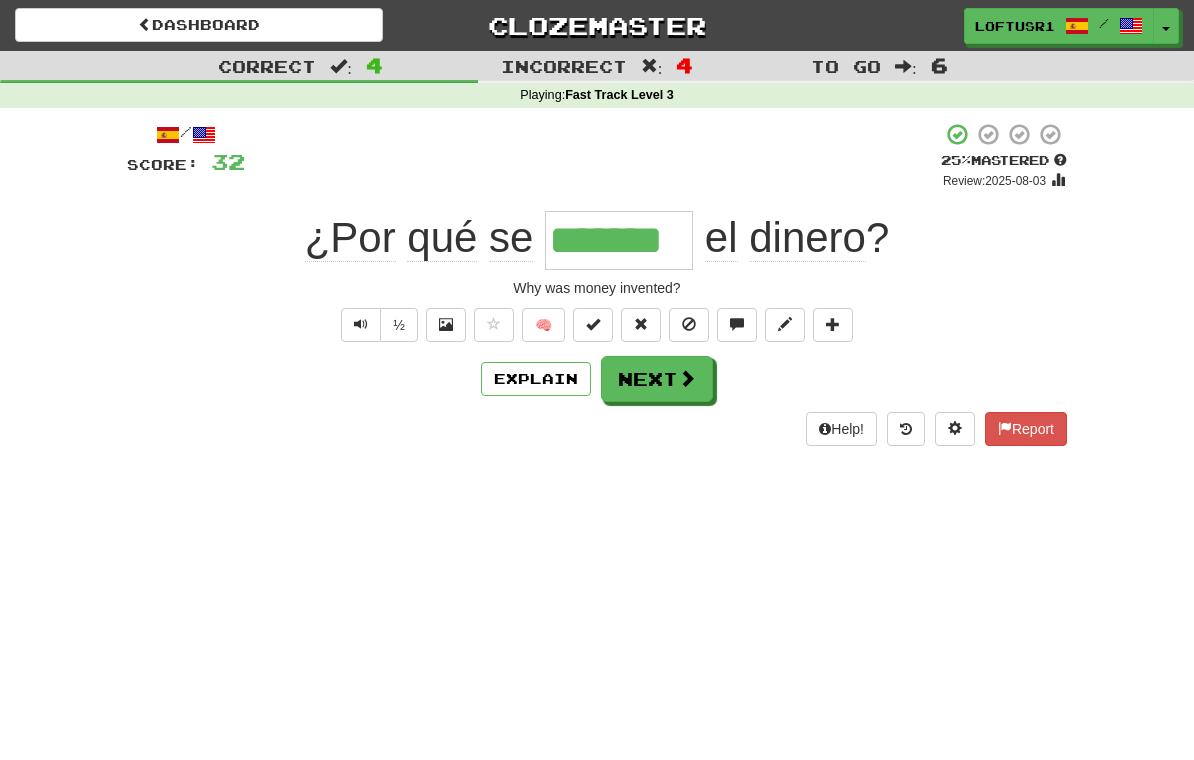 click on "Explain" at bounding box center [536, 379] 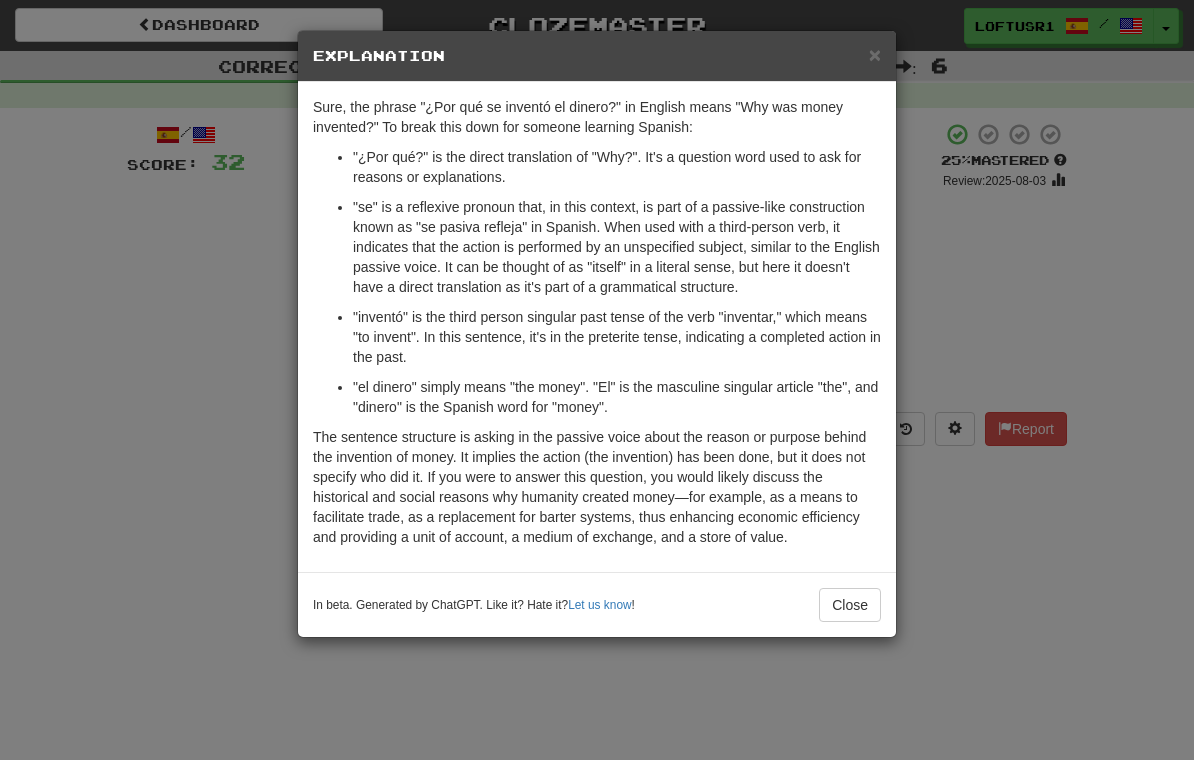 click on "Close" at bounding box center (850, 605) 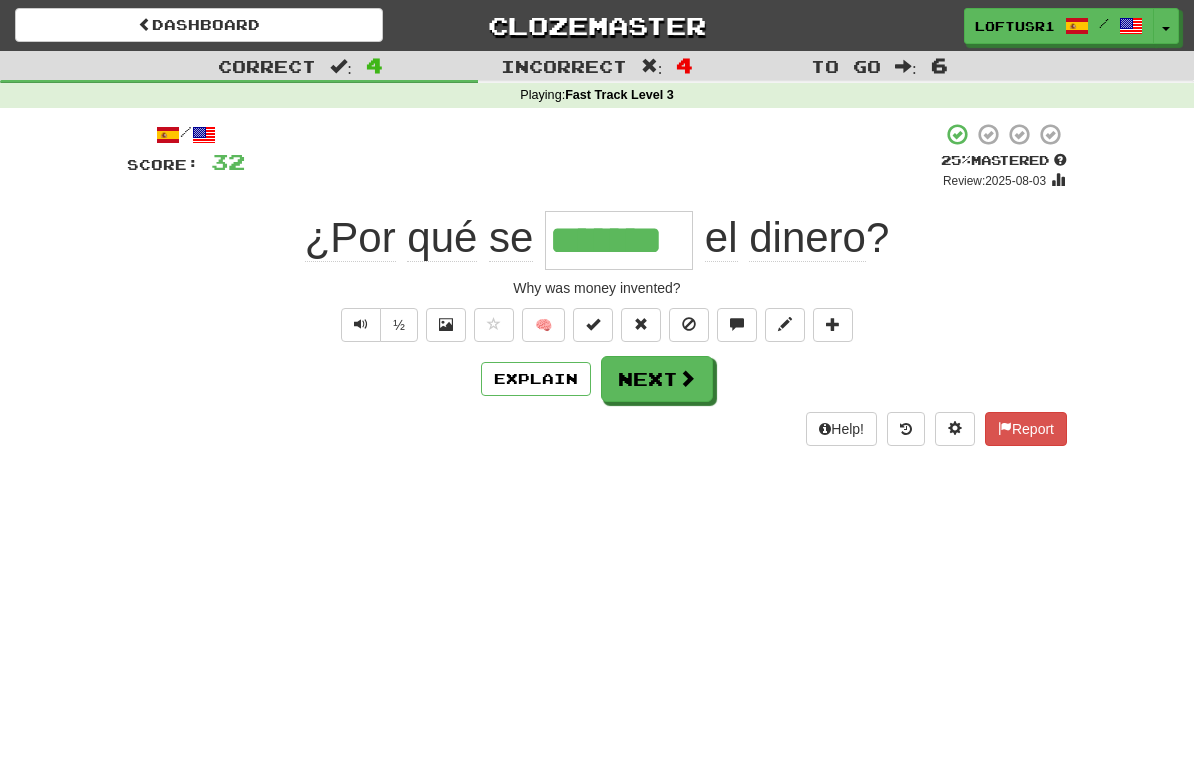 click on "Next" at bounding box center [657, 379] 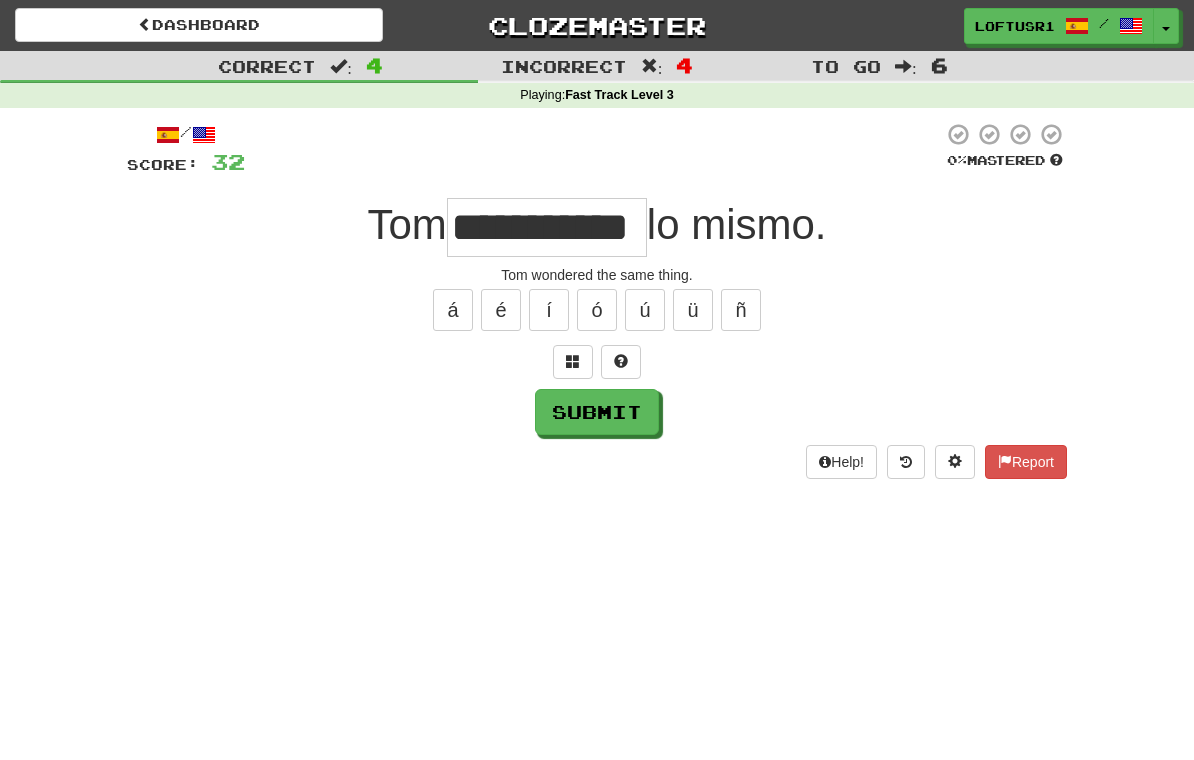 type on "**********" 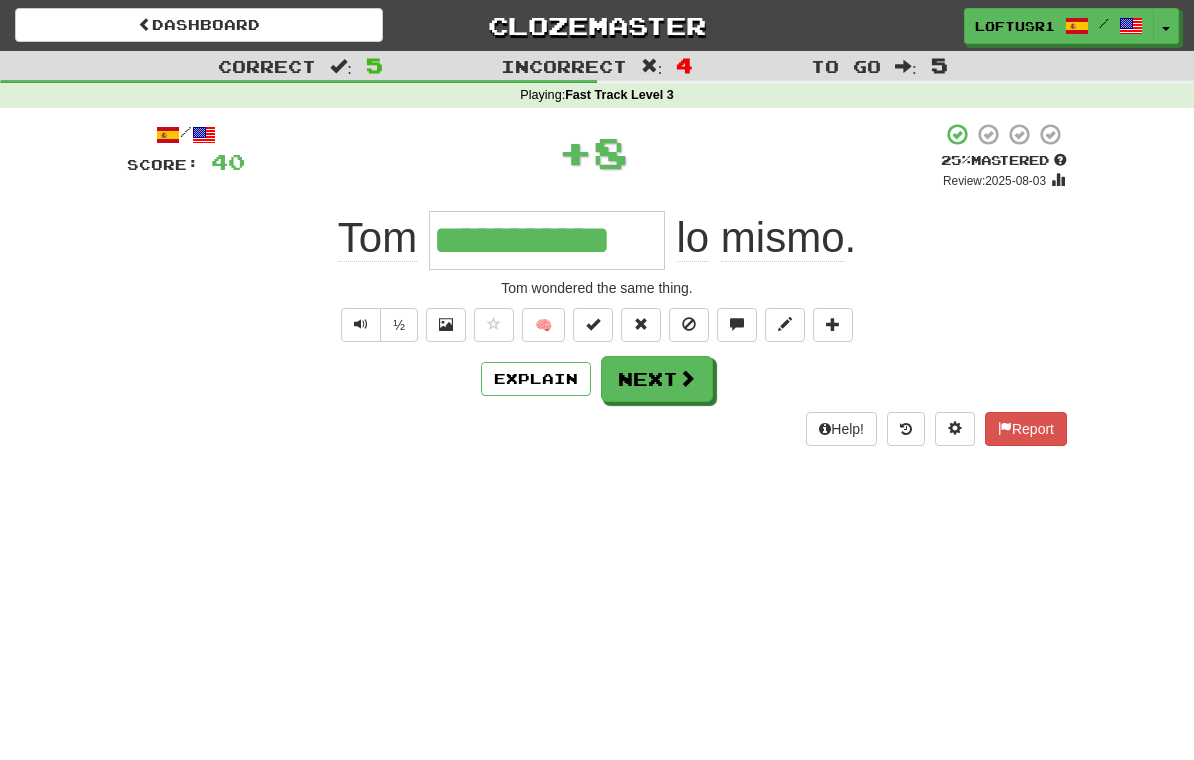 click on "Explain" at bounding box center [536, 379] 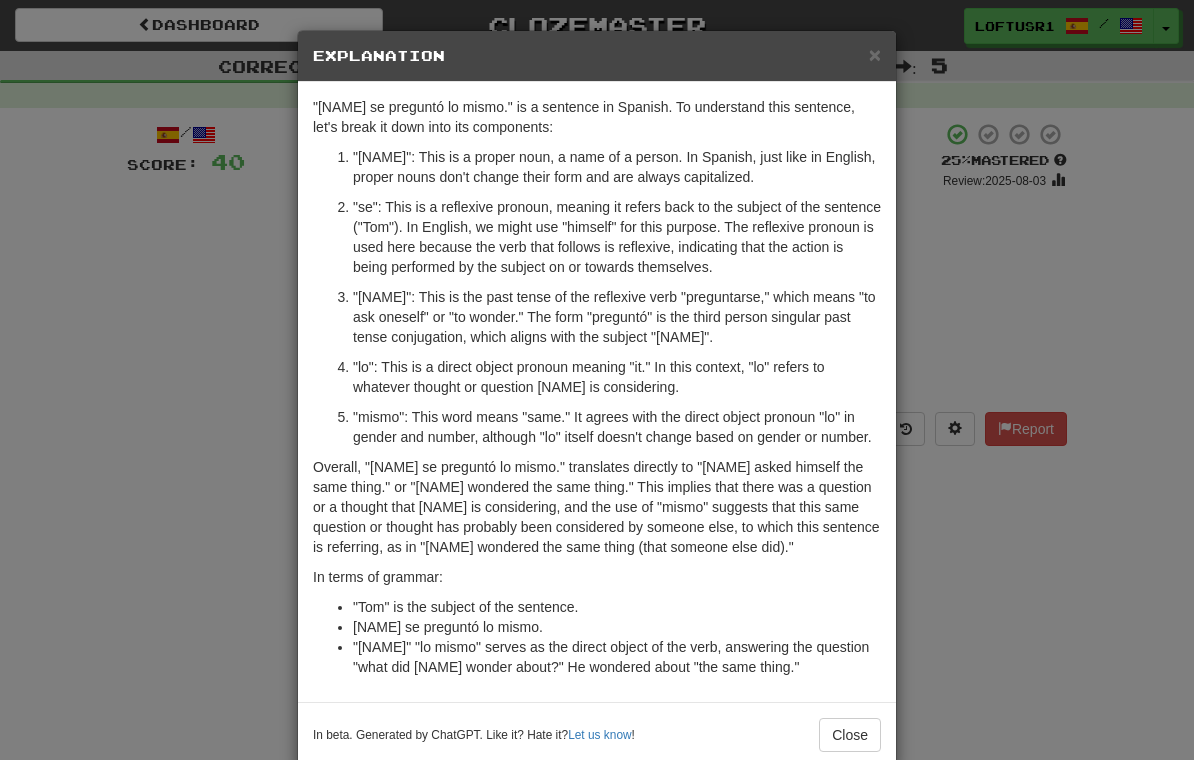 click on "× Explanation "Tom se preguntó lo mismo." is a sentence in Spanish. To understand this sentence, let's break it down into its components:
"Tom": This is a proper noun, a name of a person. In Spanish, just like in English, proper nouns don't change their form and are always capitalized.
"se": This is a reflexive pronoun, meaning it refers back to the subject of the sentence ("Tom"). In English, we might use "himself" for this purpose. The reflexive pronoun is used here because the verb that follows is reflexive, indicating that the action is being performed by the subject on or towards themselves.
"preguntó": This is the past tense of the reflexive verb "preguntarse," which means "to ask oneself" or "to wonder." The form "preguntó" is the third person singular past tense conjugation, which aligns with the subject "Tom."
"lo": This is a direct object pronoun meaning "it." In this context, "lo" refers to whatever thought or question Tom is considering.
! Close" at bounding box center (597, 380) 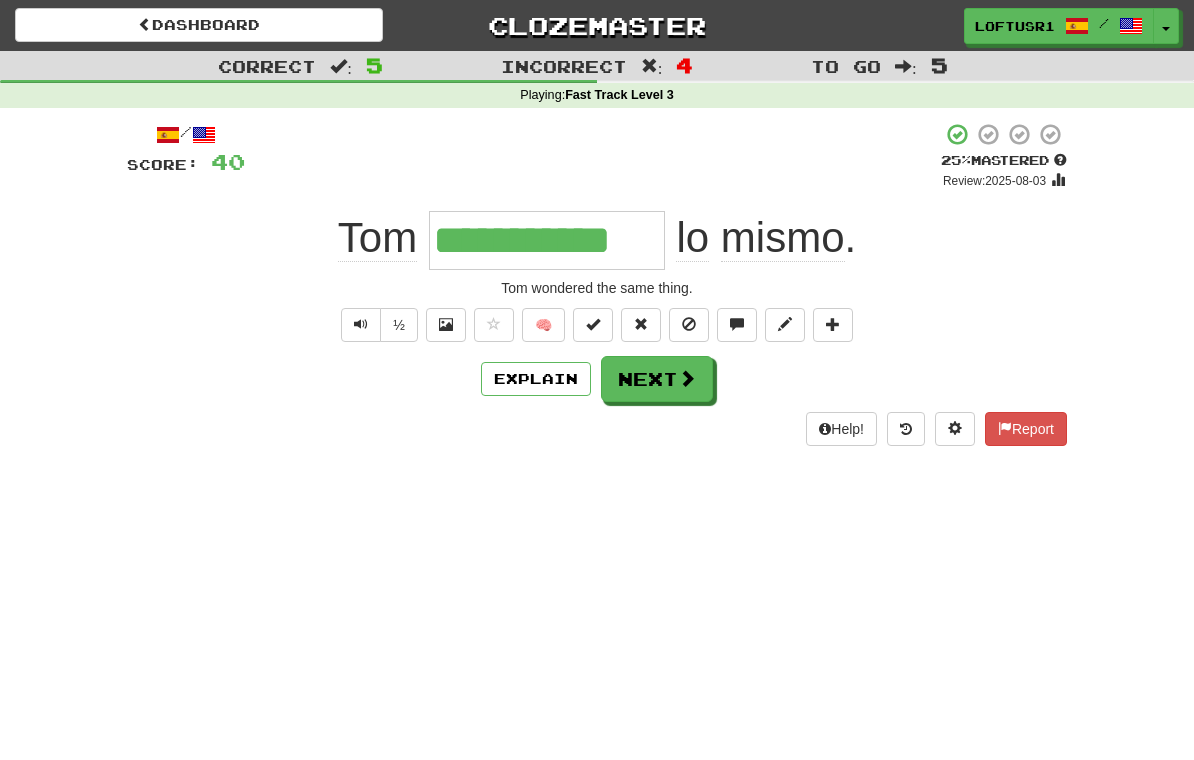 click on "Next" at bounding box center (657, 379) 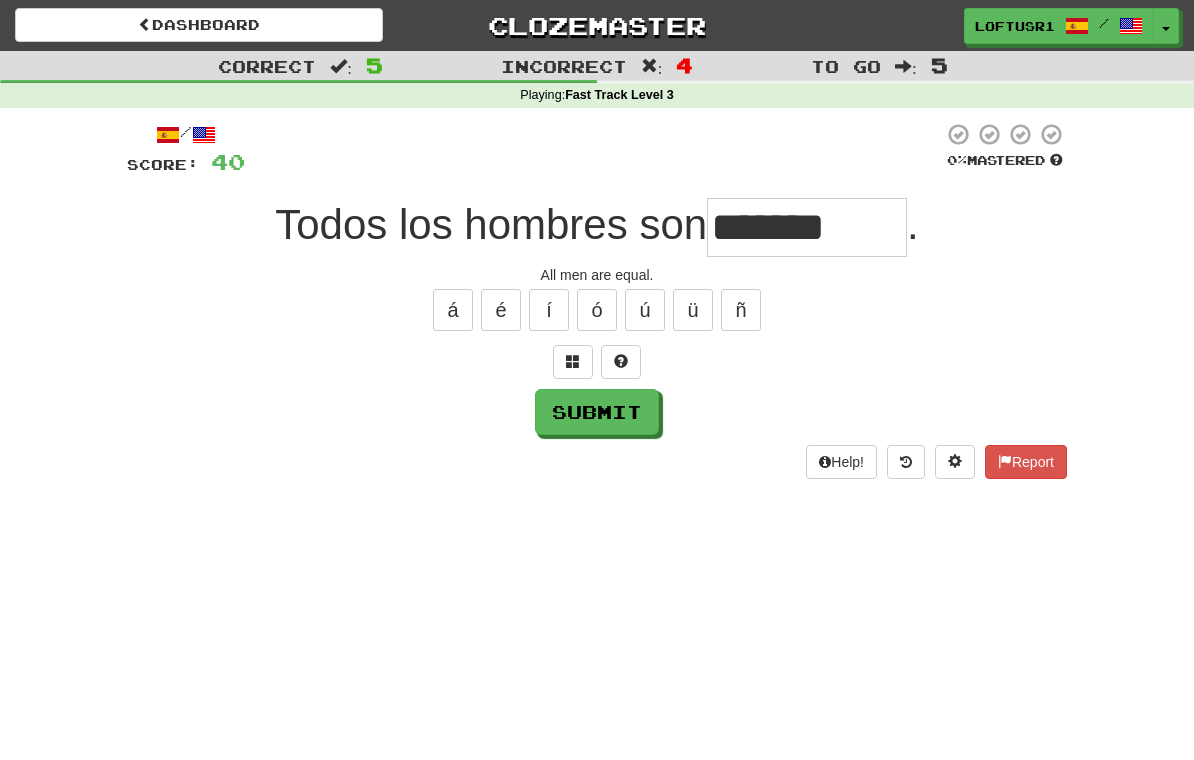 type on "*******" 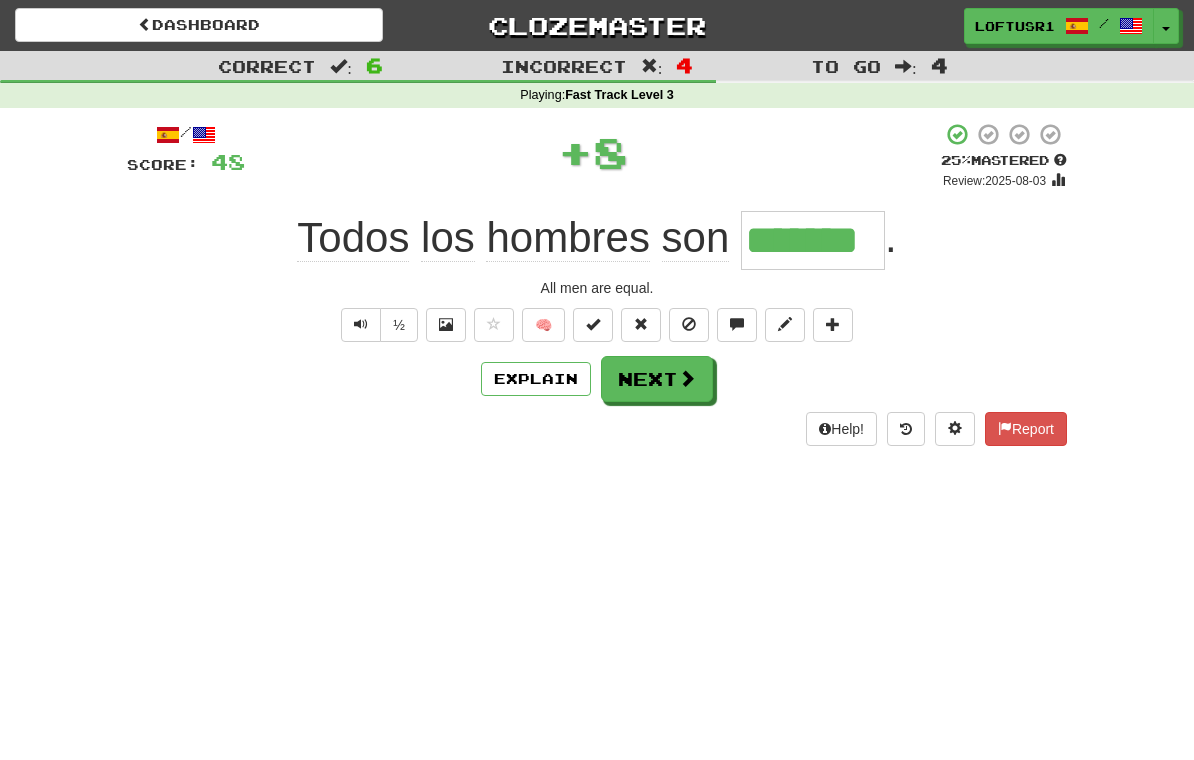 click on "Explain" at bounding box center [536, 379] 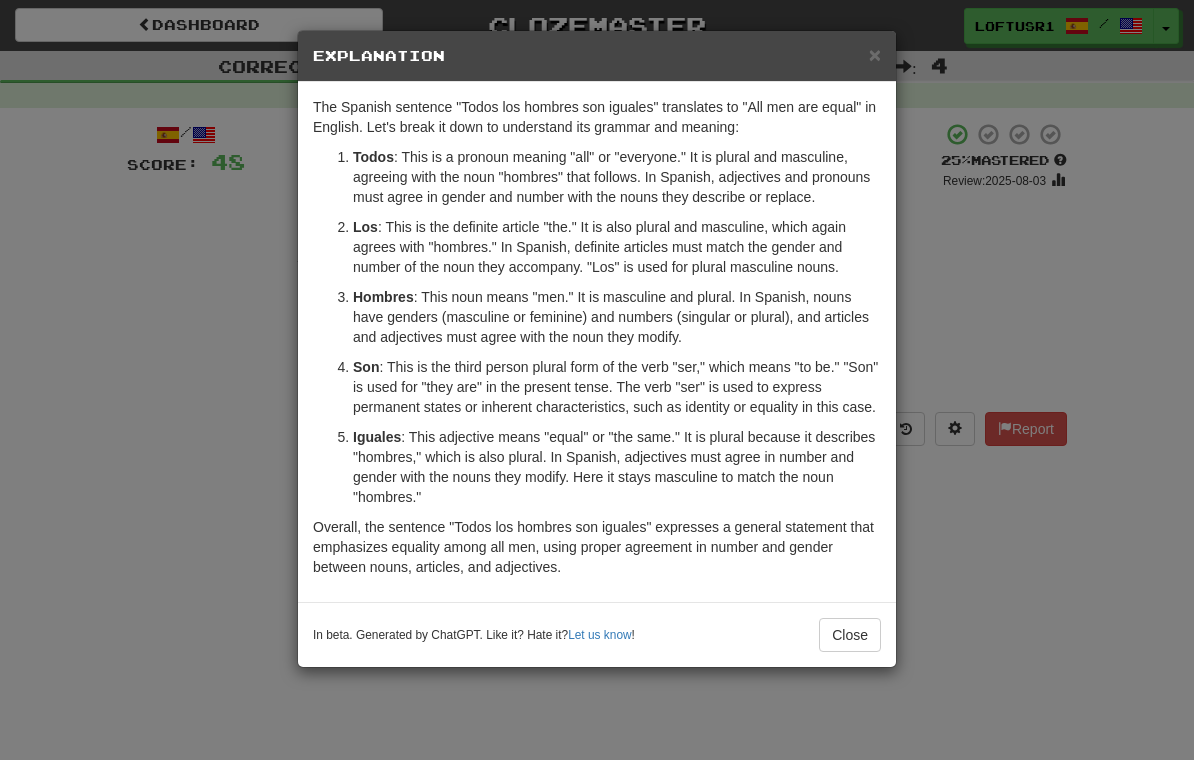 click on "Close" at bounding box center [850, 635] 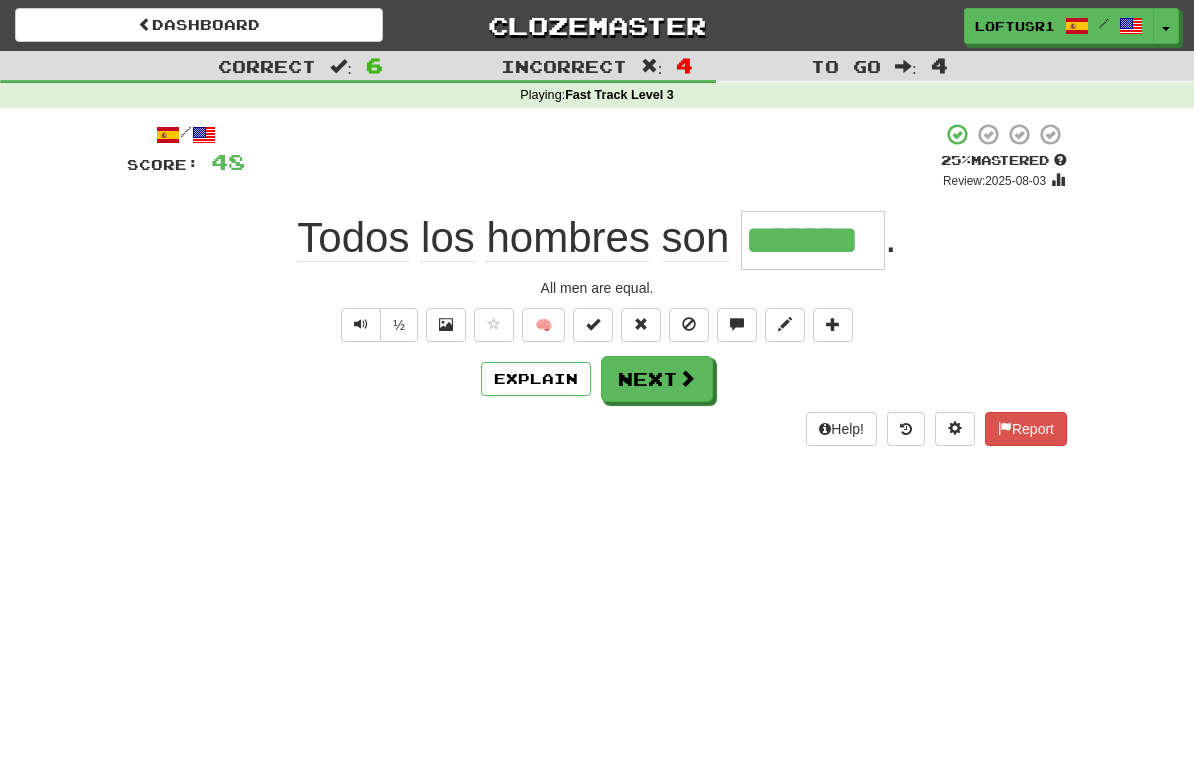 click at bounding box center (361, 324) 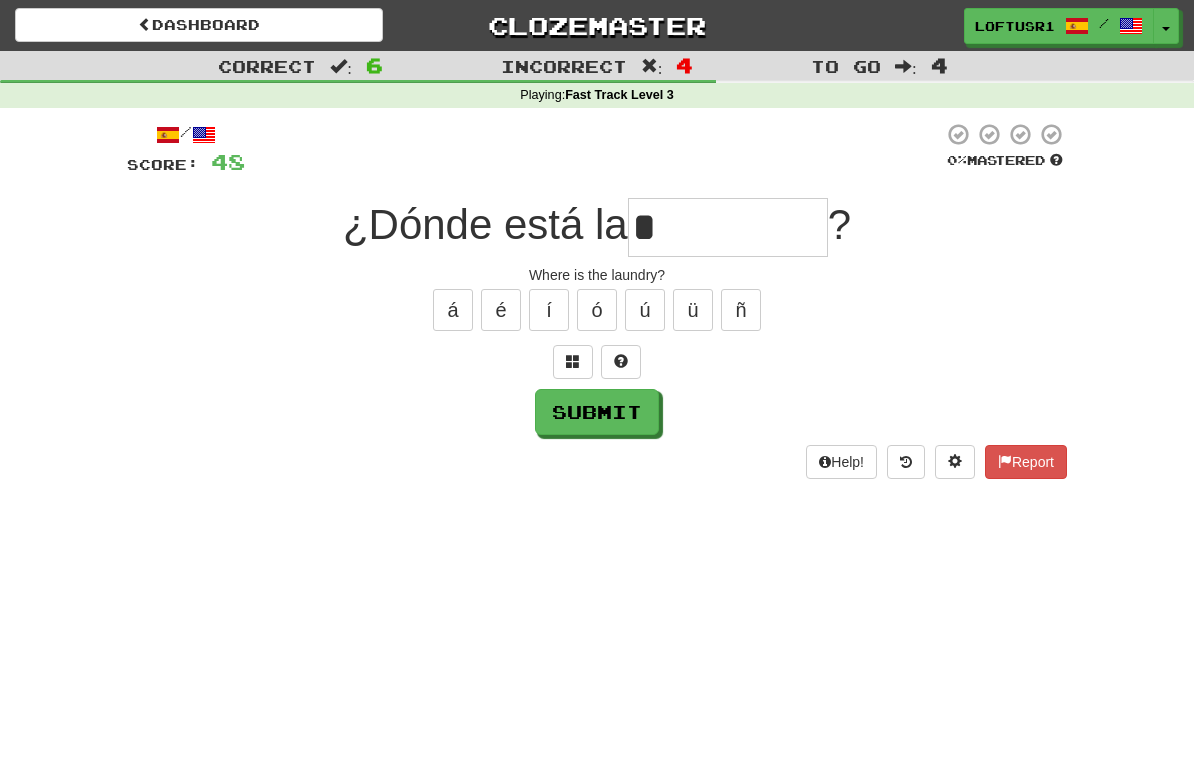 click on "Submit" at bounding box center [597, 412] 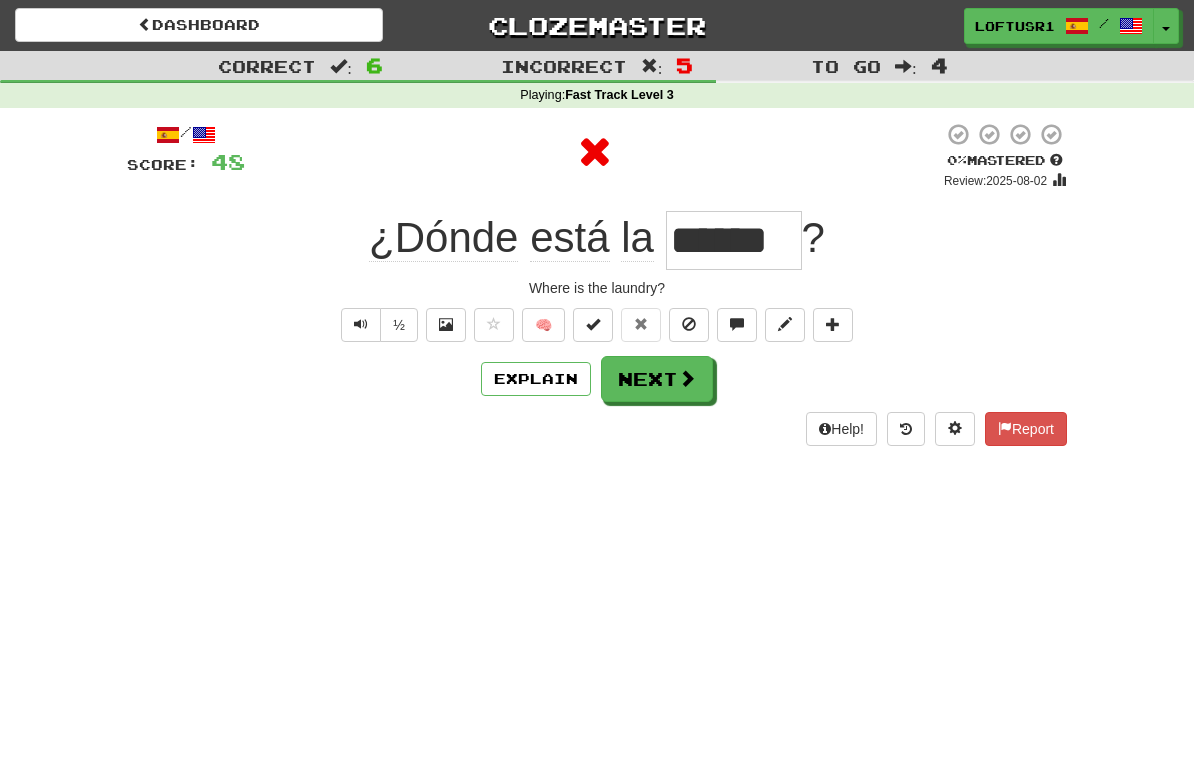 click on "Next" at bounding box center (657, 379) 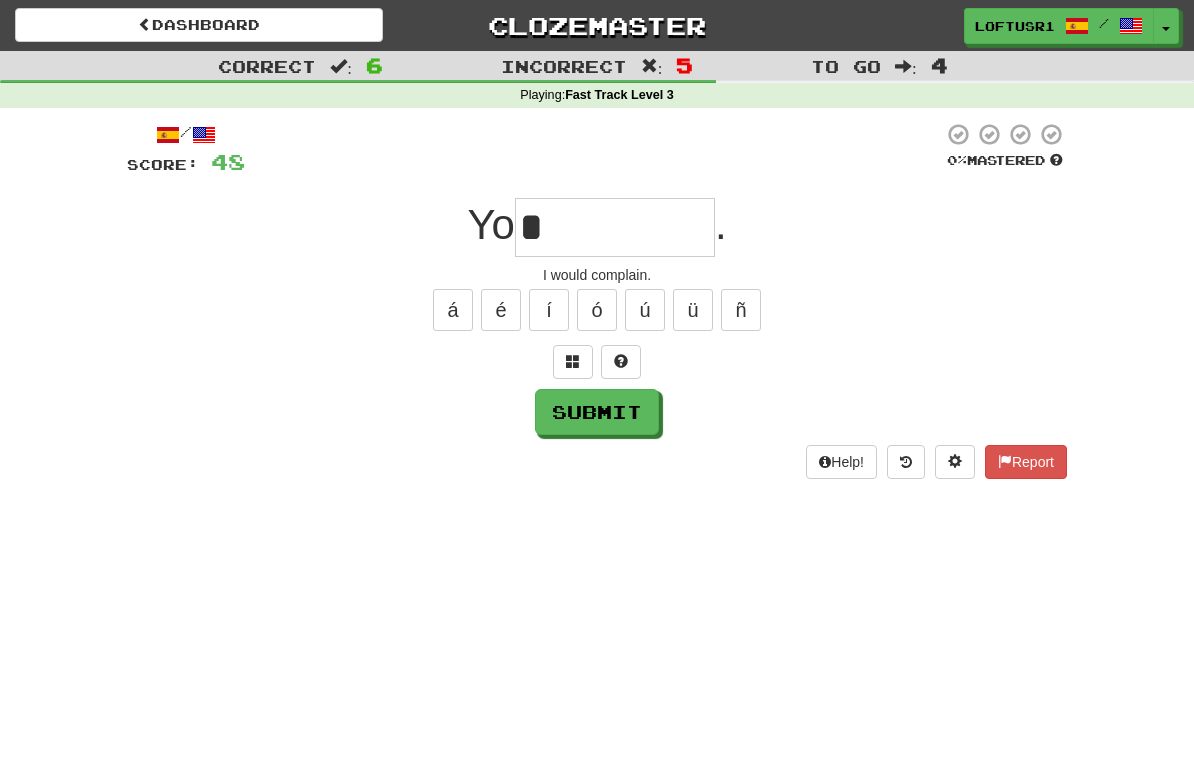 click on "Submit" at bounding box center [597, 412] 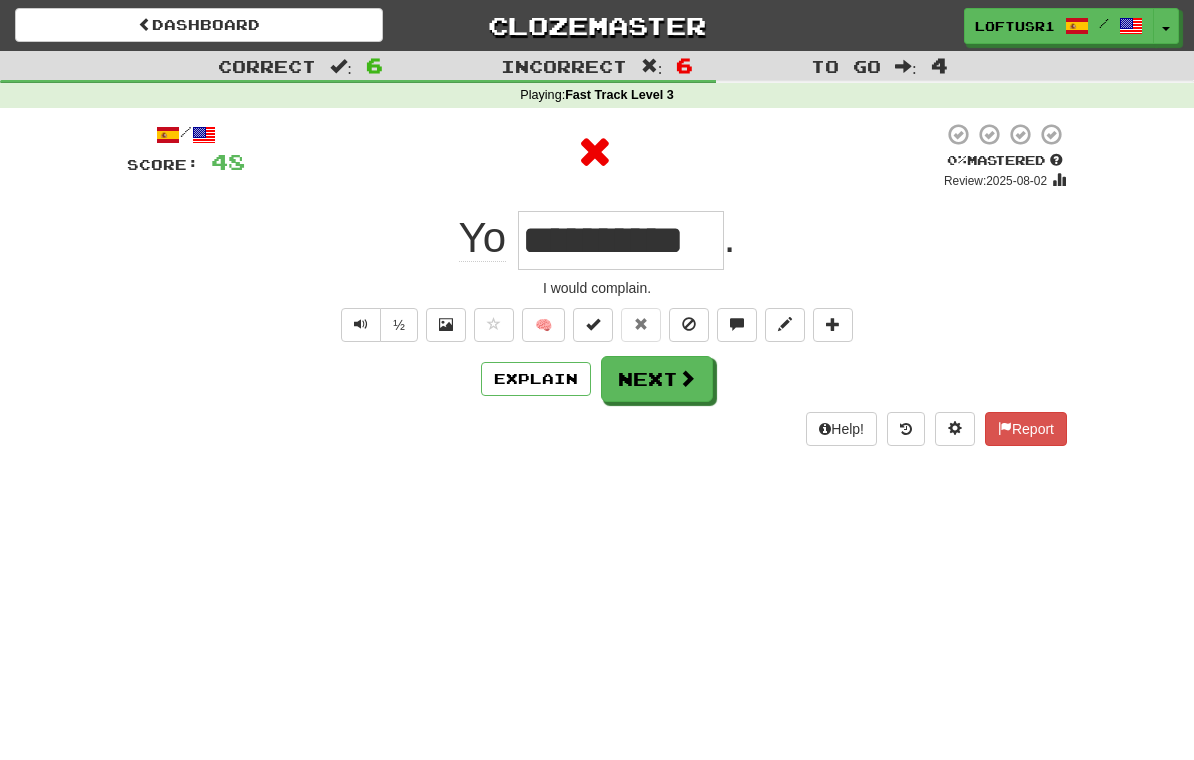 click on "Next" at bounding box center (657, 379) 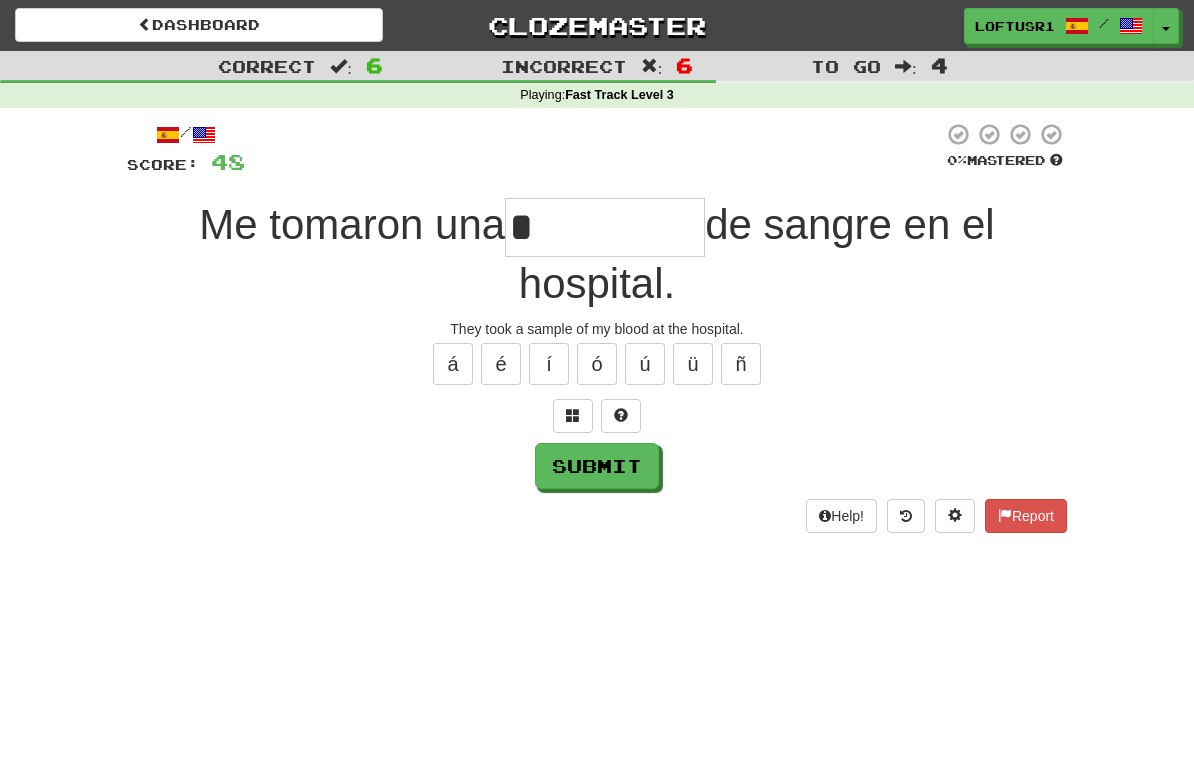 click on "Submit" at bounding box center [597, 466] 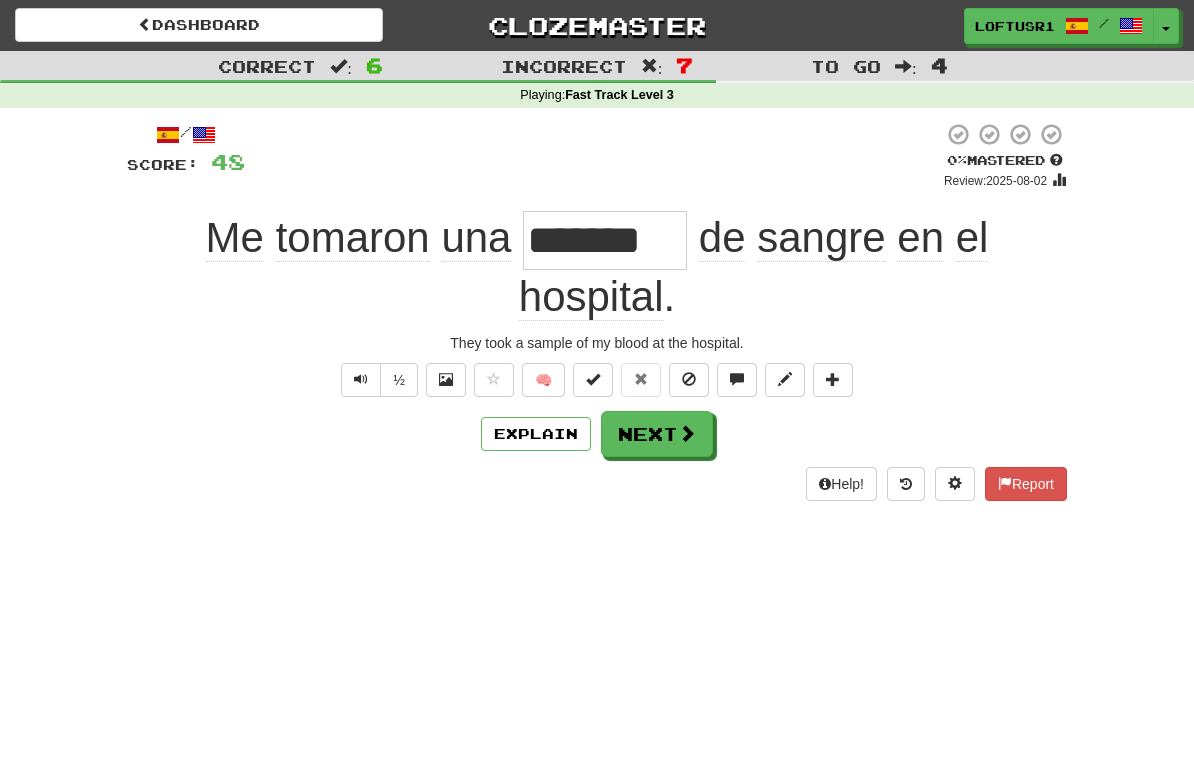 click on "Next" at bounding box center [657, 434] 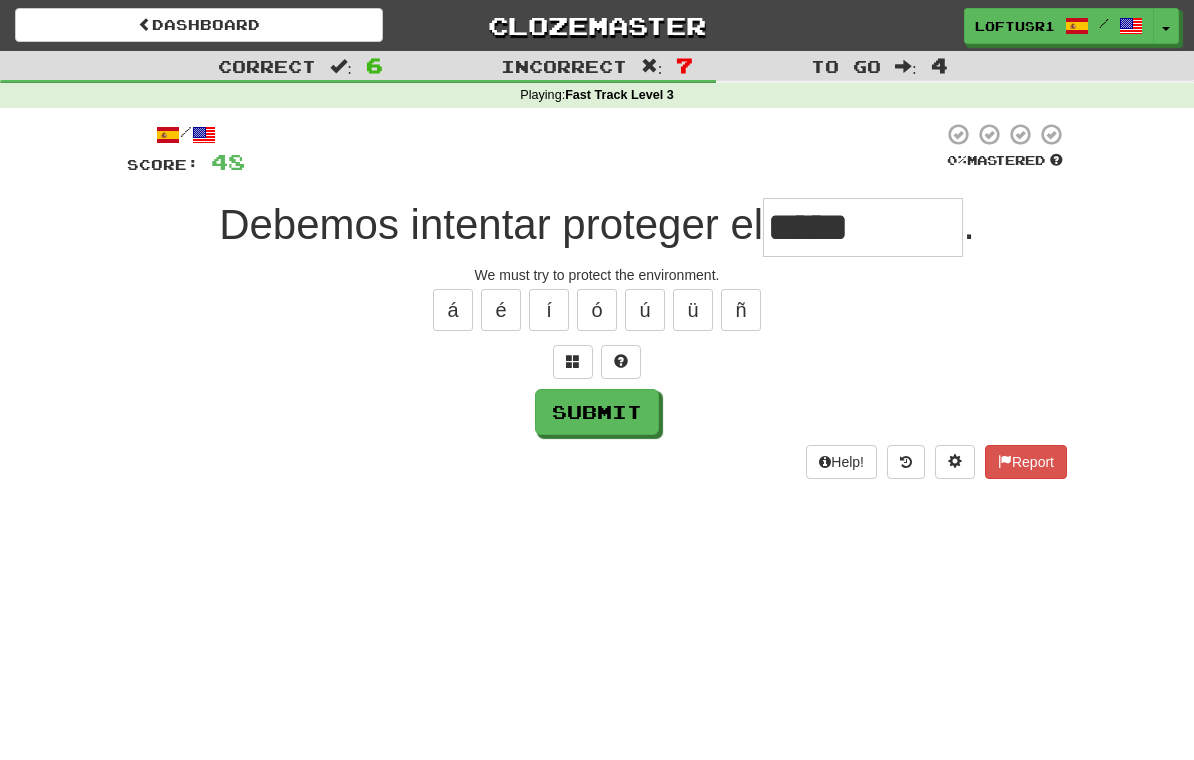 click on "Submit" at bounding box center [597, 412] 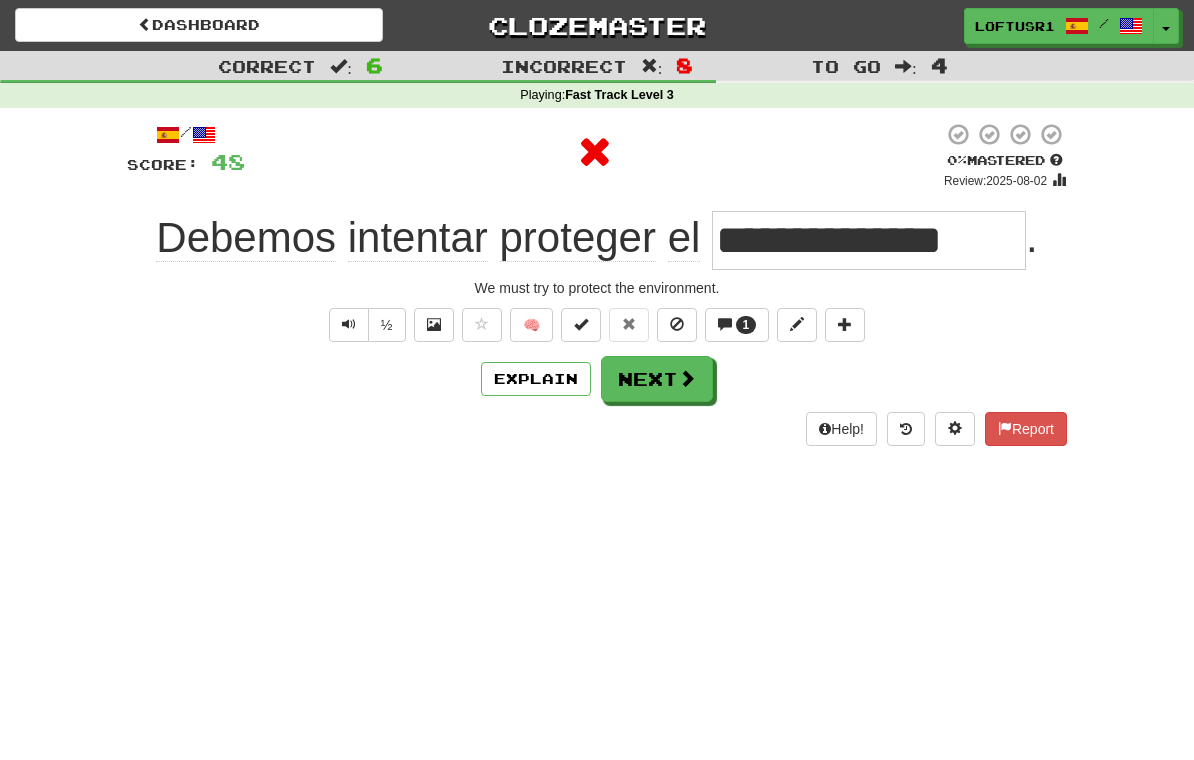 click on "Next" at bounding box center [657, 379] 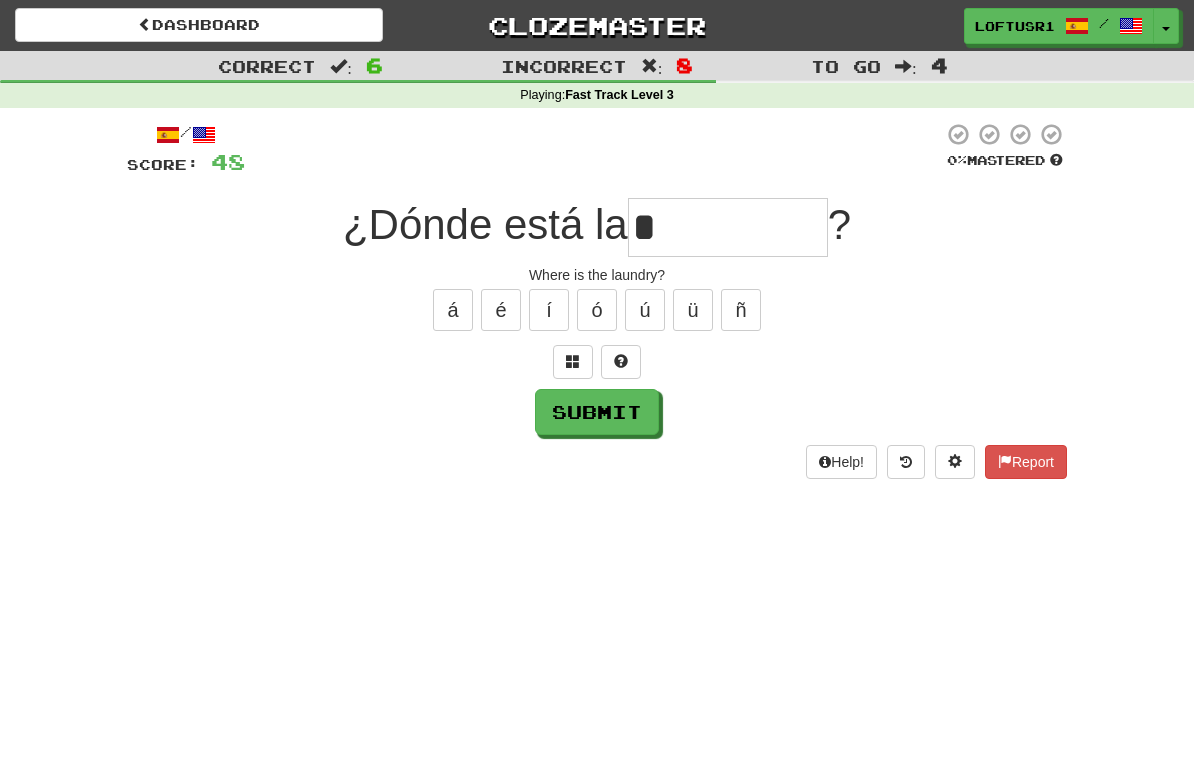 click on "Submit" at bounding box center (597, 412) 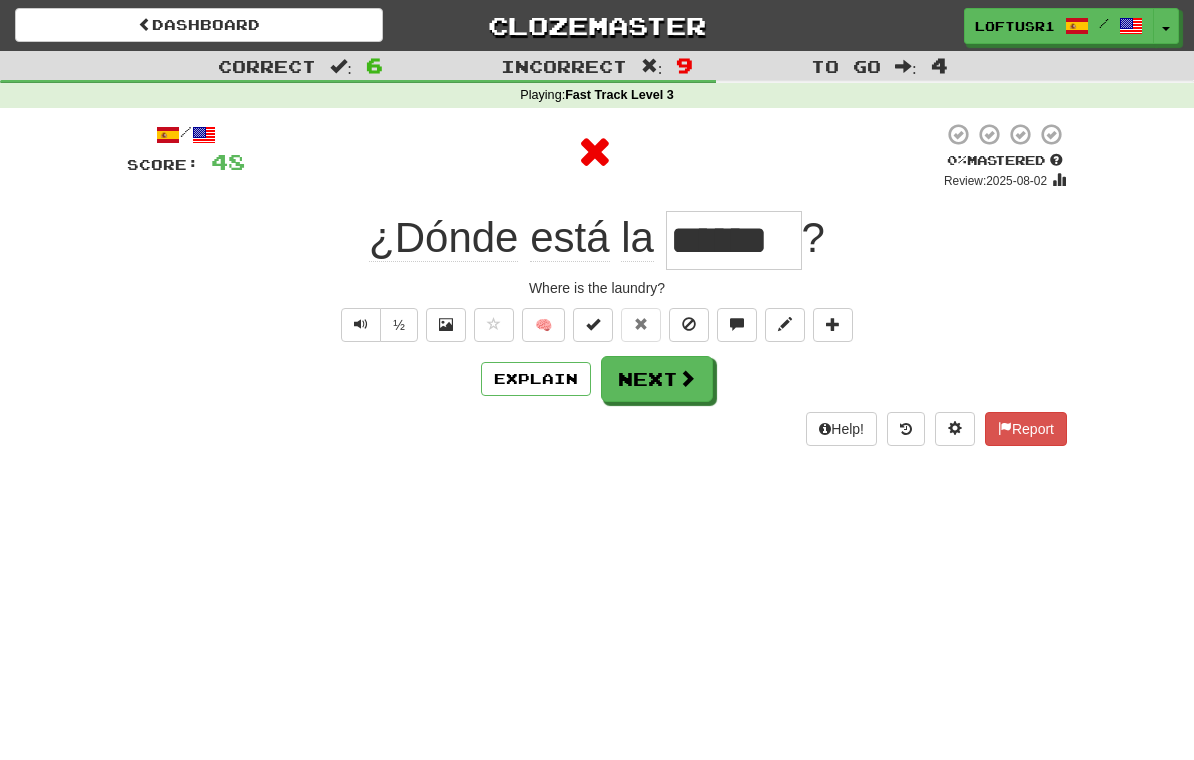 click on "Next" at bounding box center (657, 379) 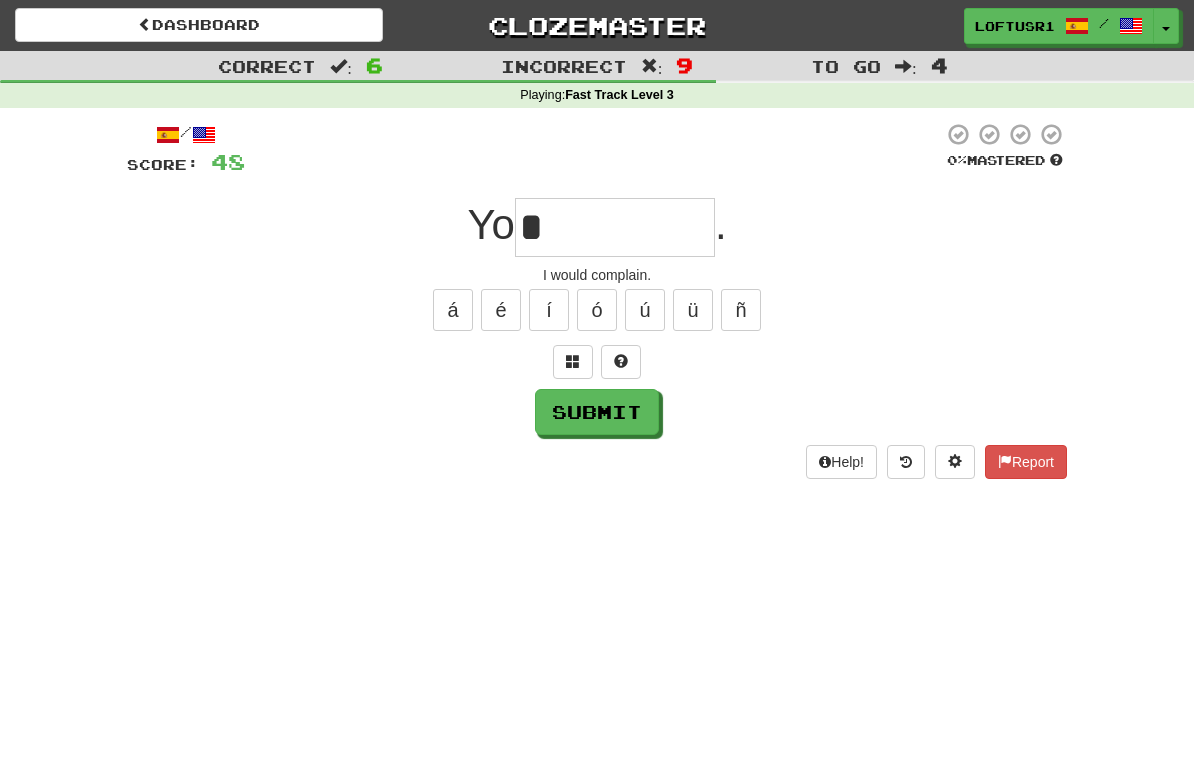 click on "Submit" at bounding box center [597, 412] 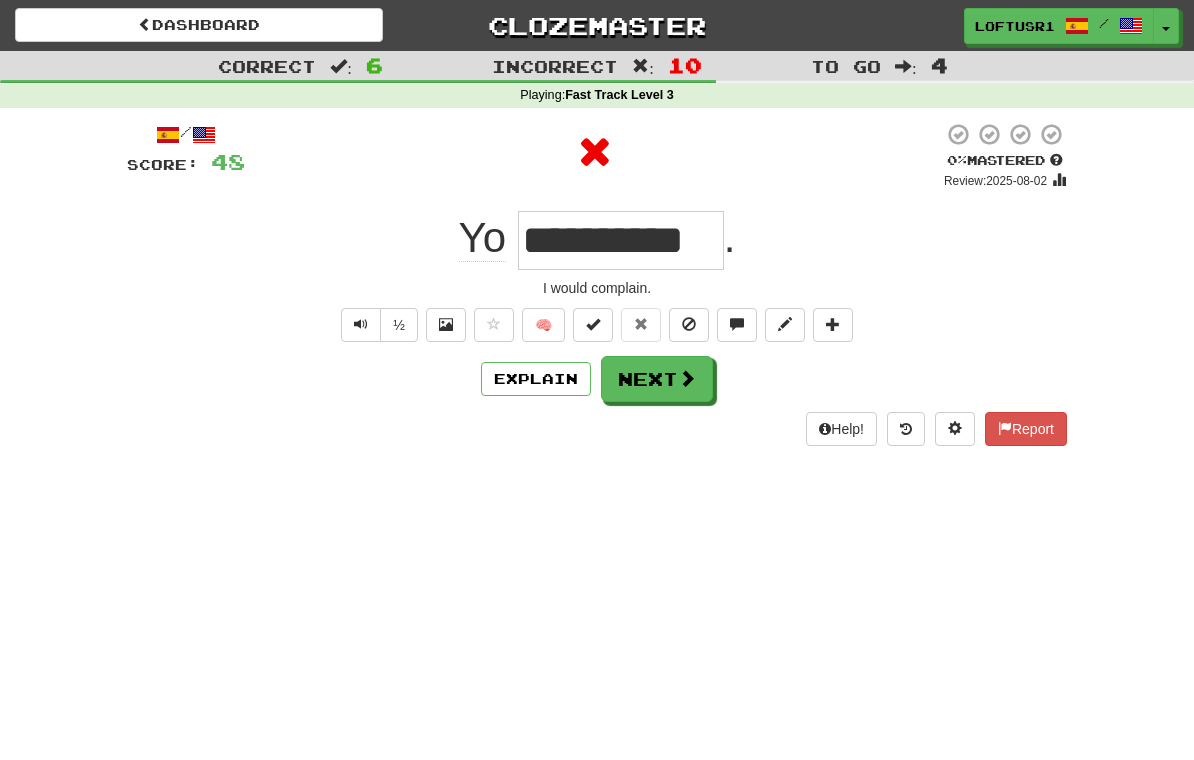 click on "Next" at bounding box center (657, 379) 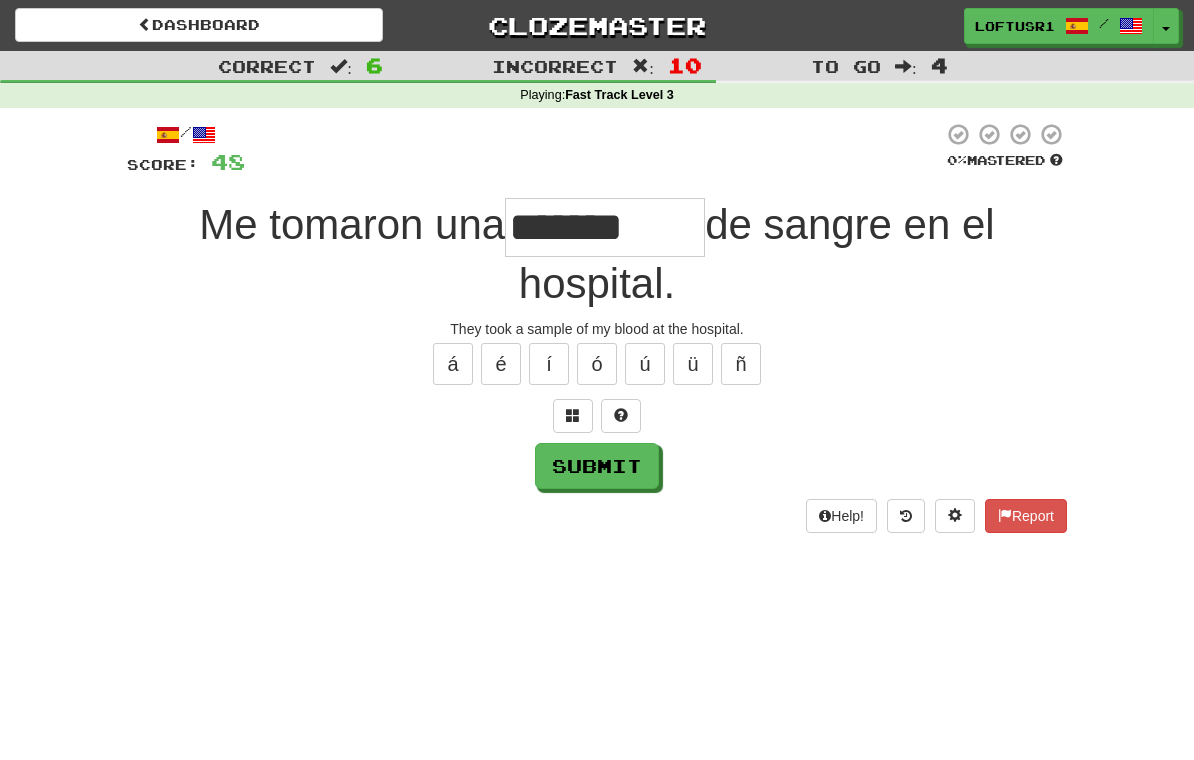 type on "*******" 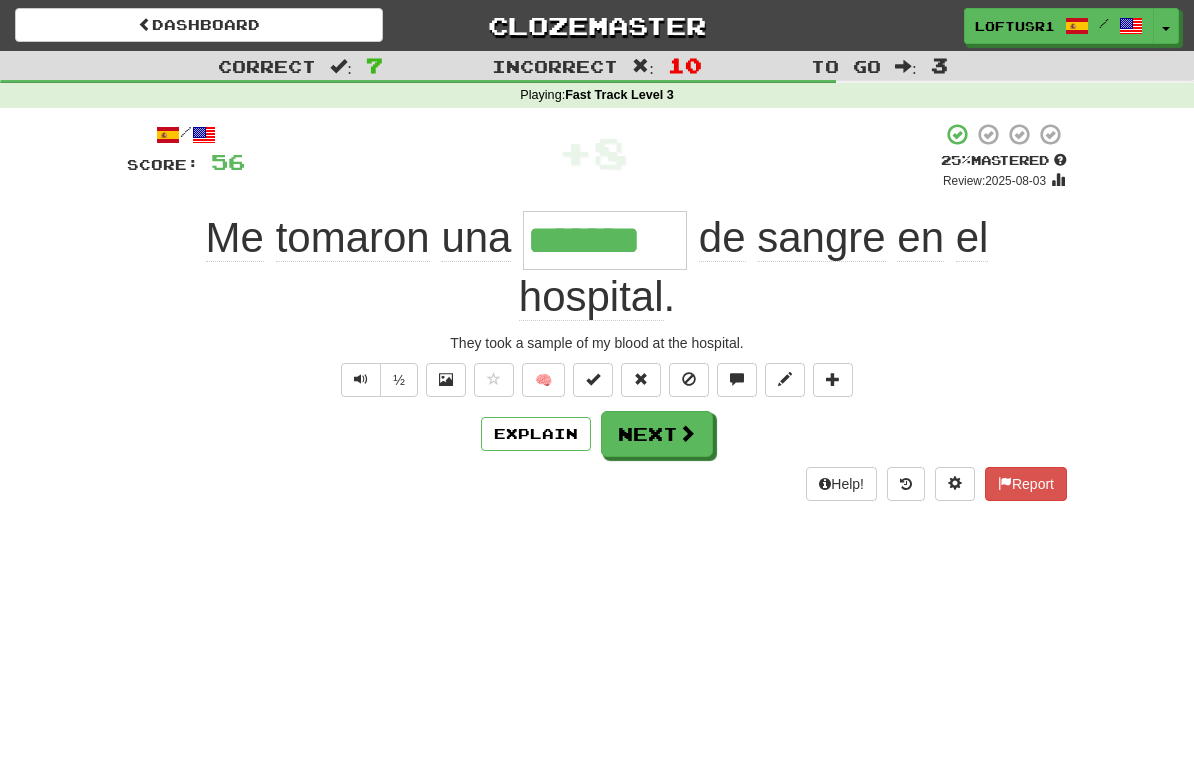 click on "Next" at bounding box center (657, 434) 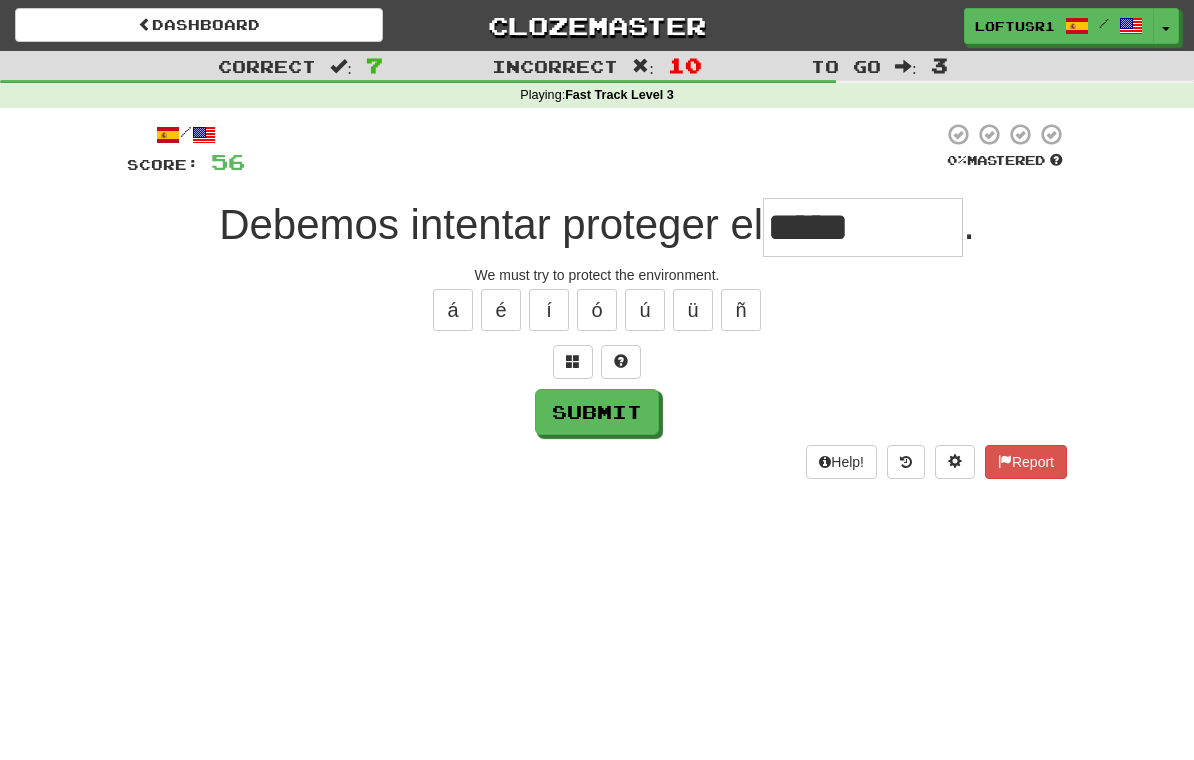 click on "Submit" at bounding box center [597, 412] 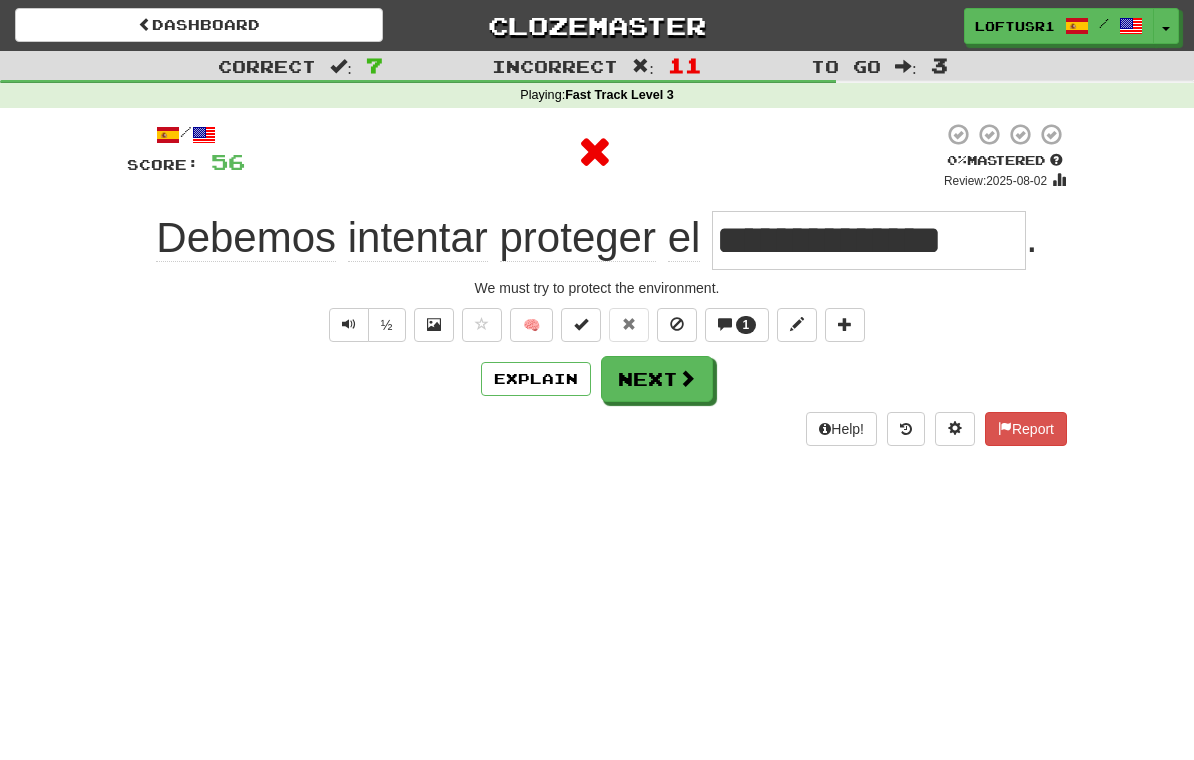 click on "Next" at bounding box center (657, 379) 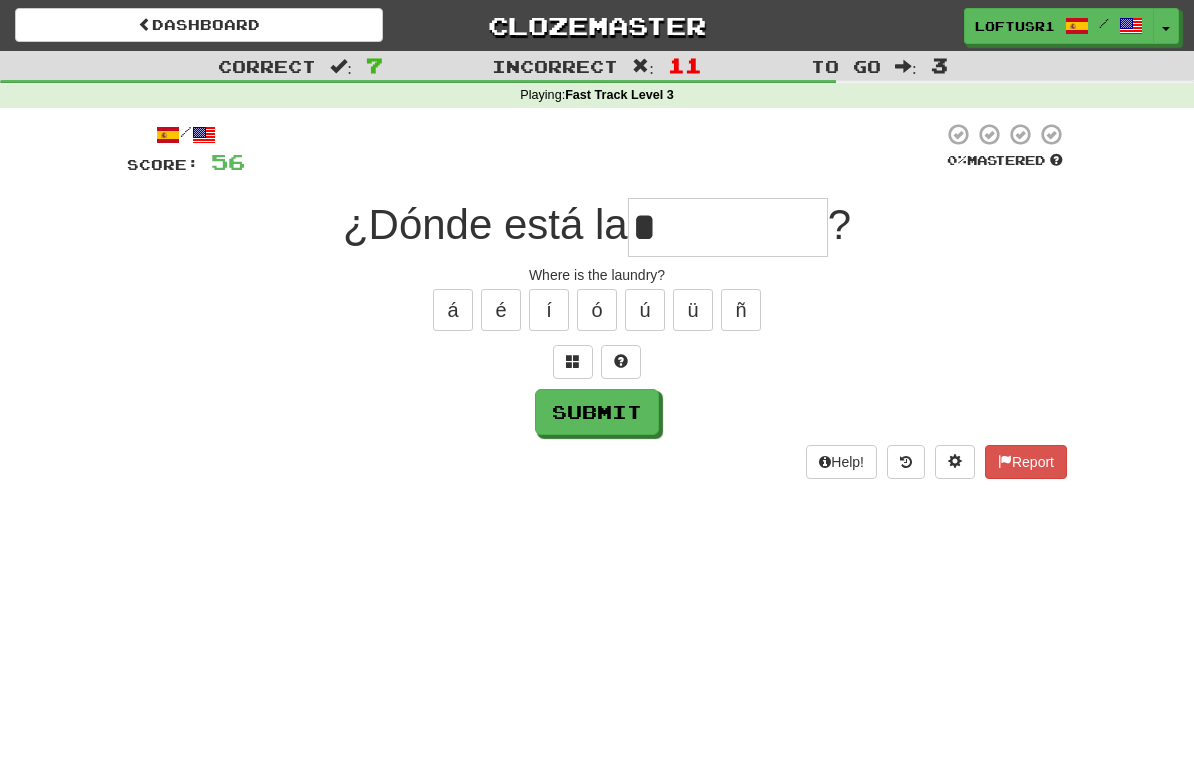 click on "Submit" at bounding box center [597, 412] 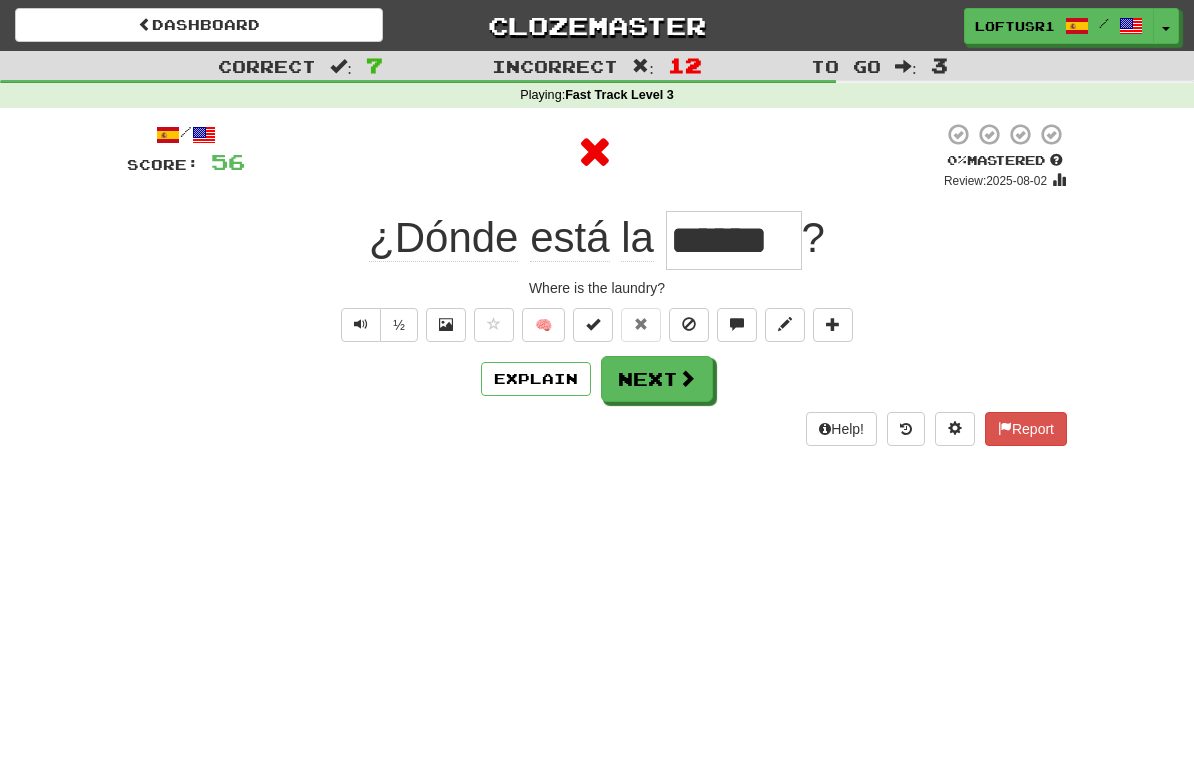 click on "Explain" at bounding box center [536, 379] 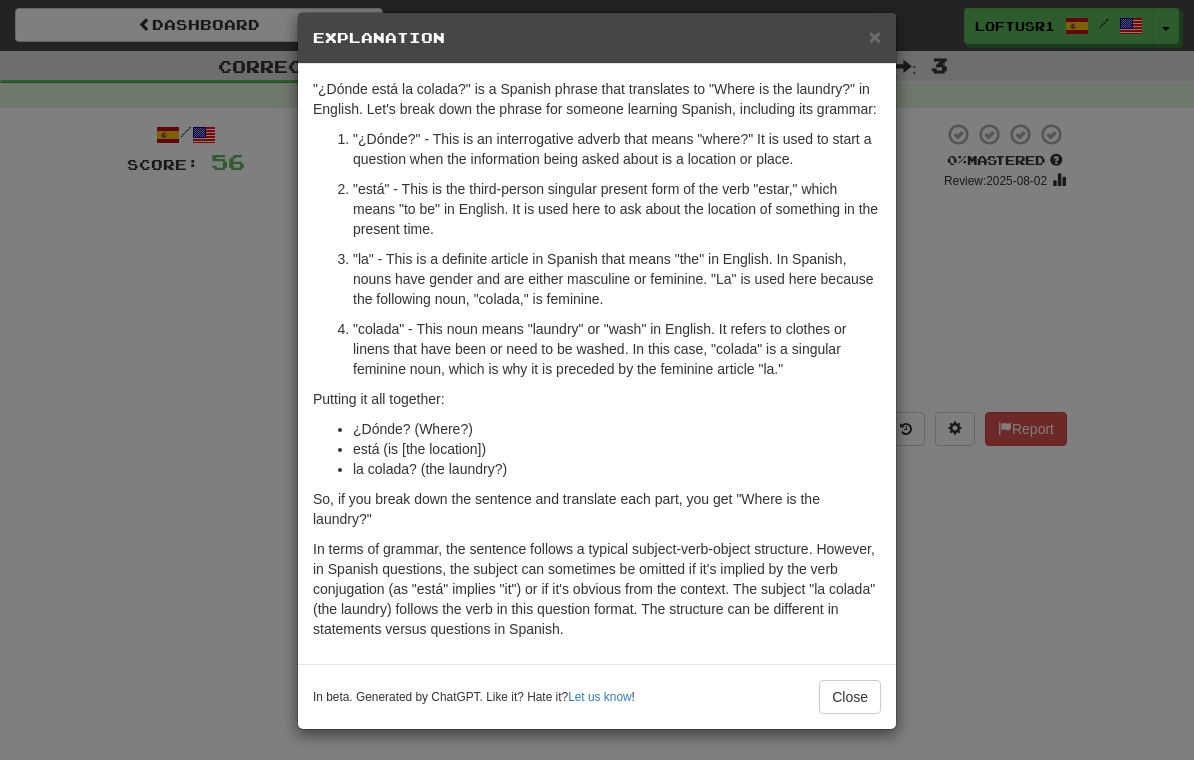 scroll, scrollTop: 38, scrollLeft: 0, axis: vertical 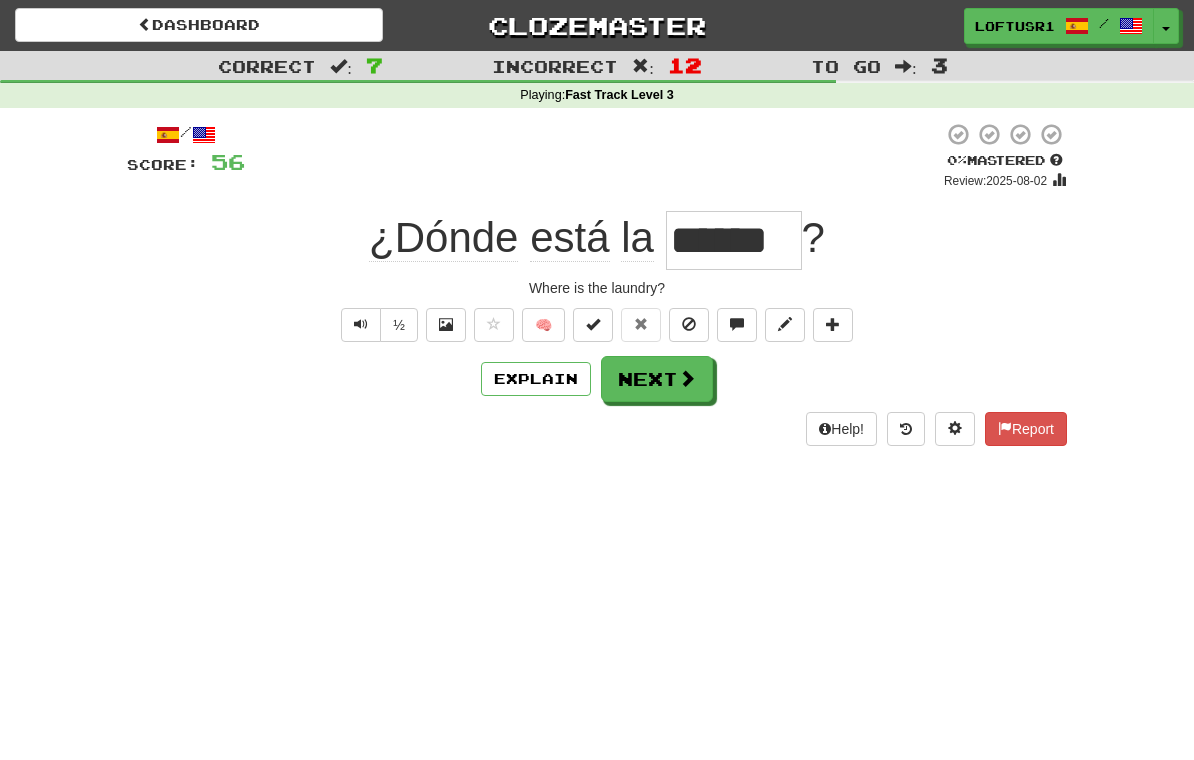 click on "Next" at bounding box center (657, 379) 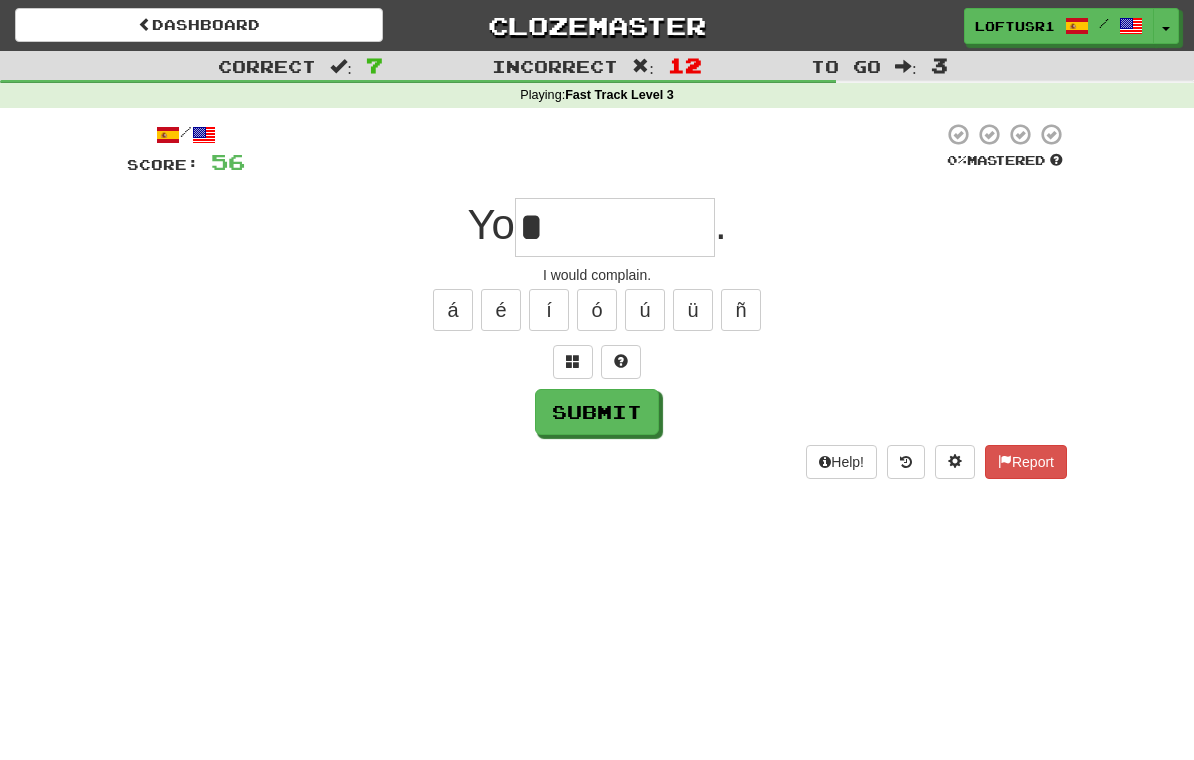 click on "Submit" at bounding box center [597, 412] 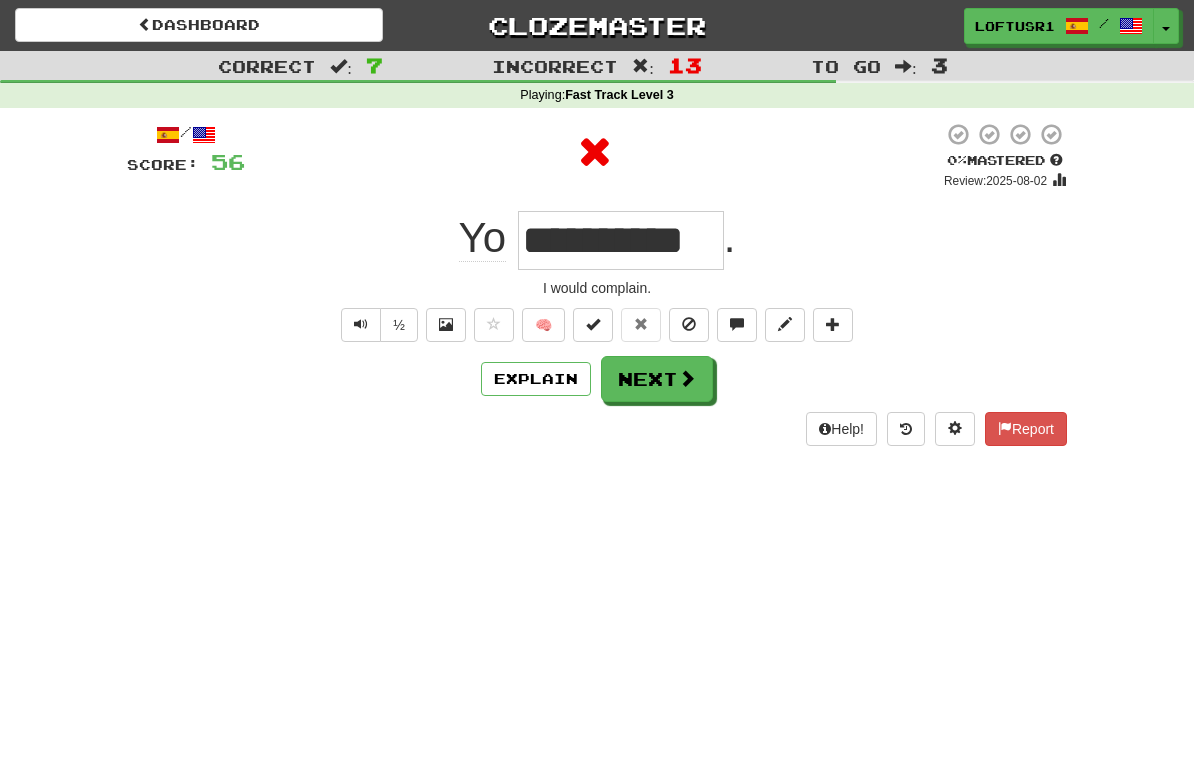 click on "Next" at bounding box center (657, 379) 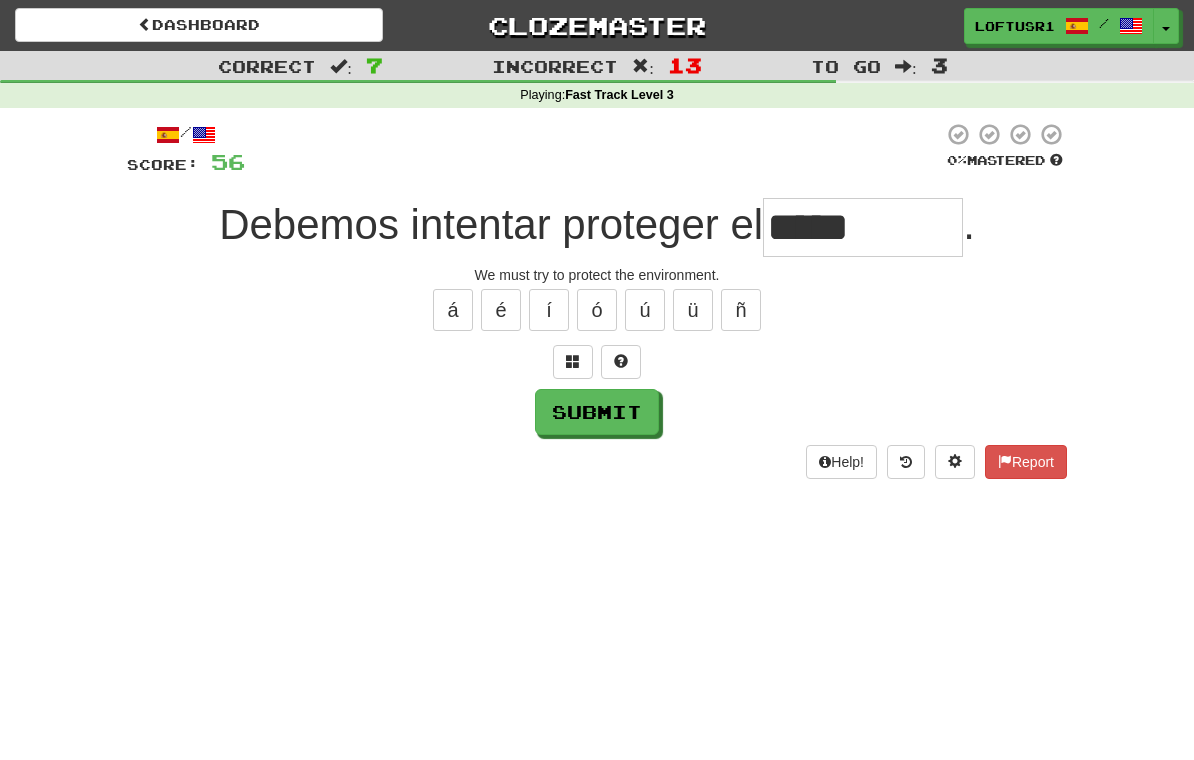 click on "Help!  Report" at bounding box center [597, 462] 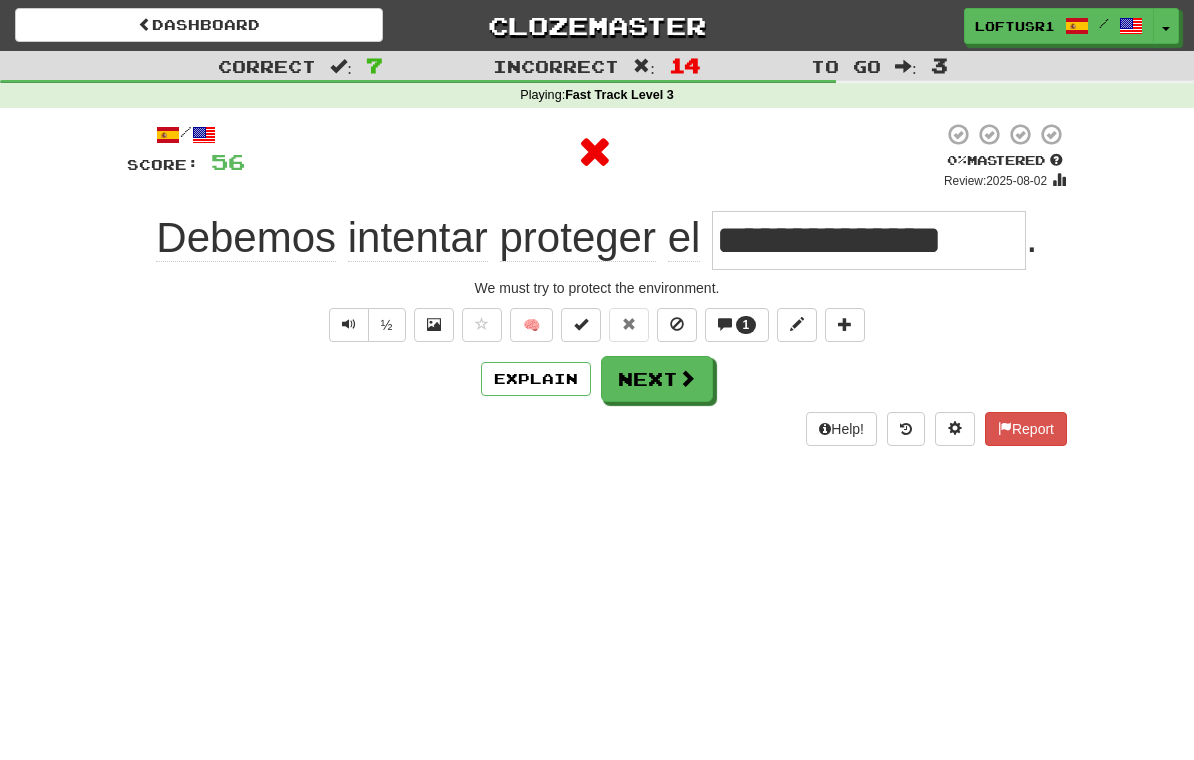 click on "Next" at bounding box center [657, 379] 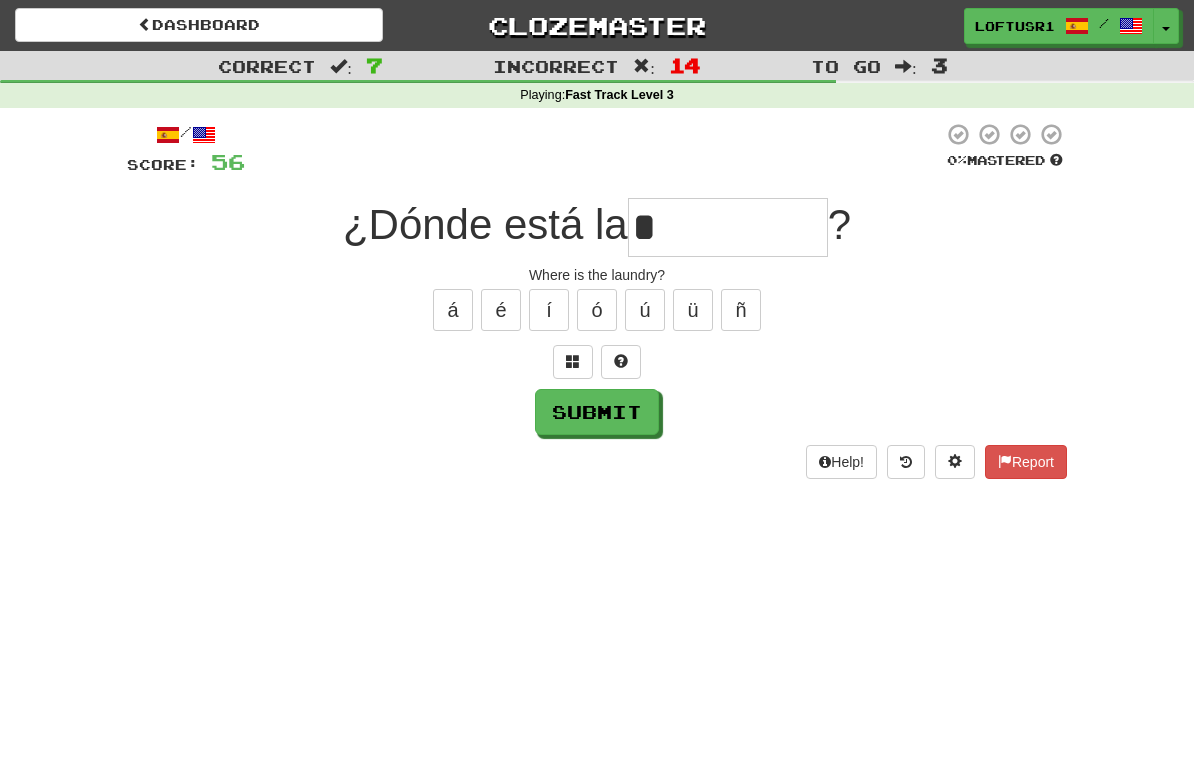click on "Submit" at bounding box center [597, 412] 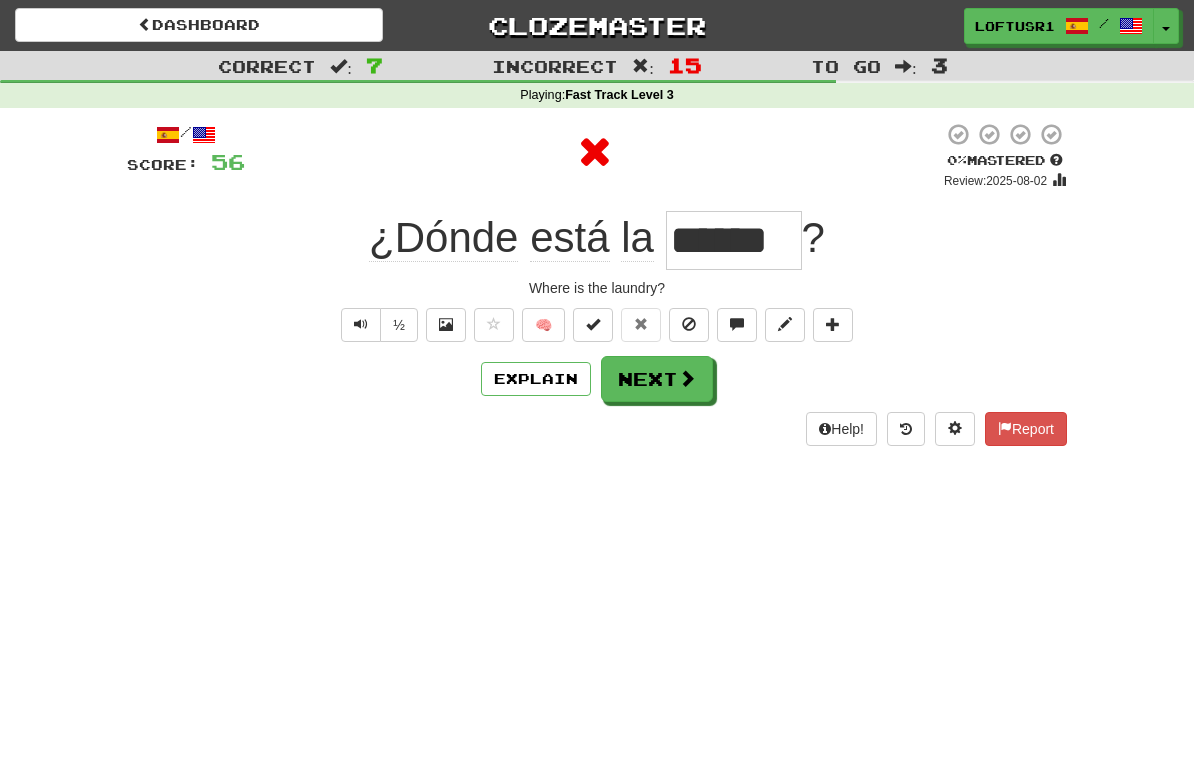 click on "Next" at bounding box center (657, 379) 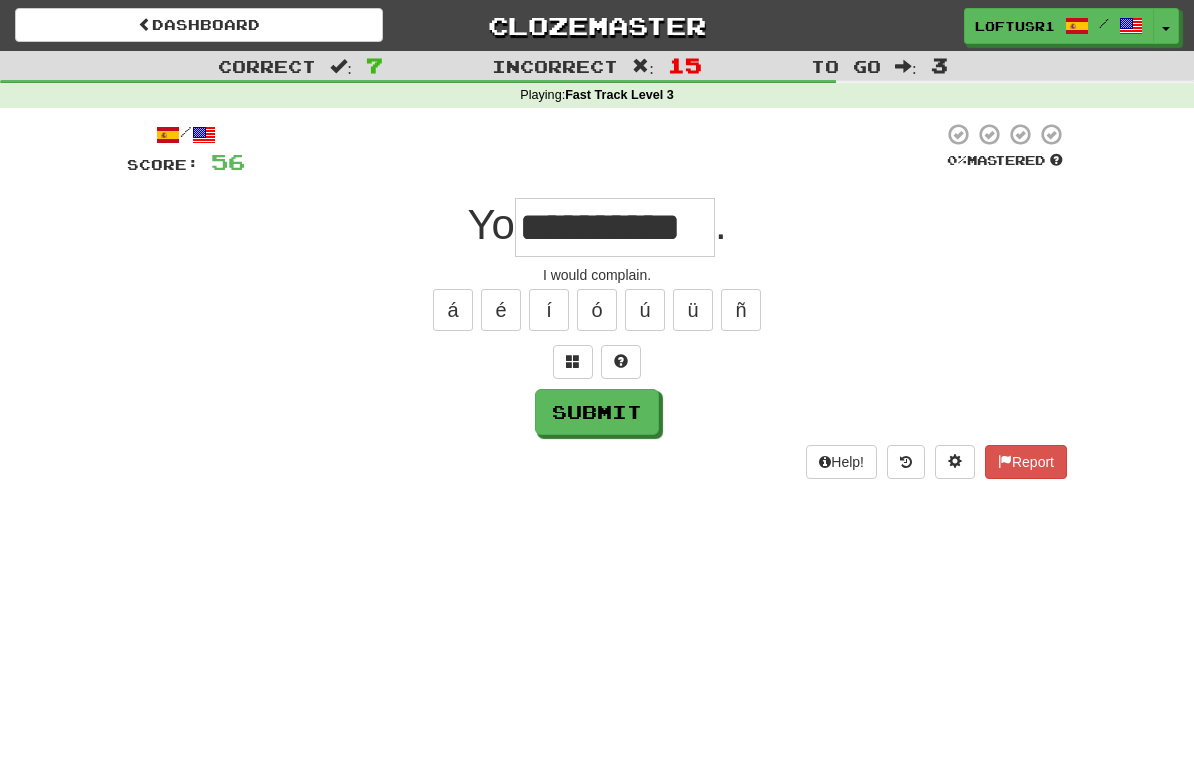 type on "**********" 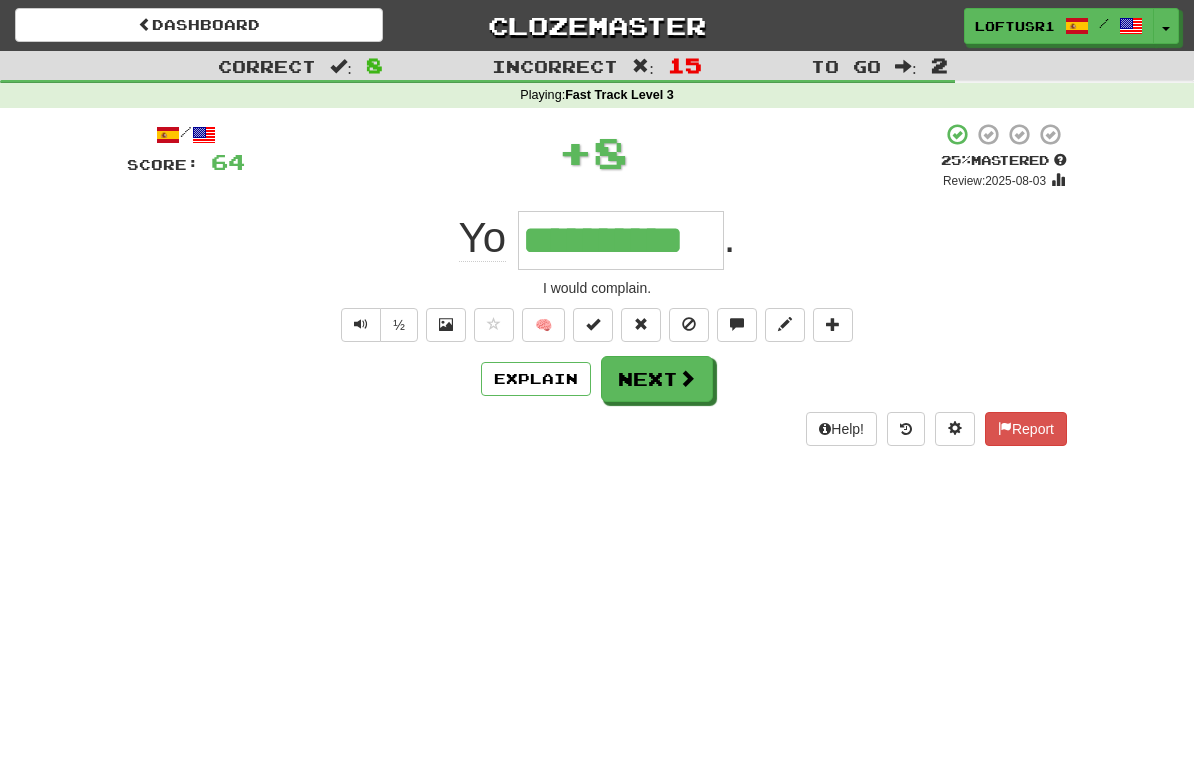 click on "Next" at bounding box center (657, 379) 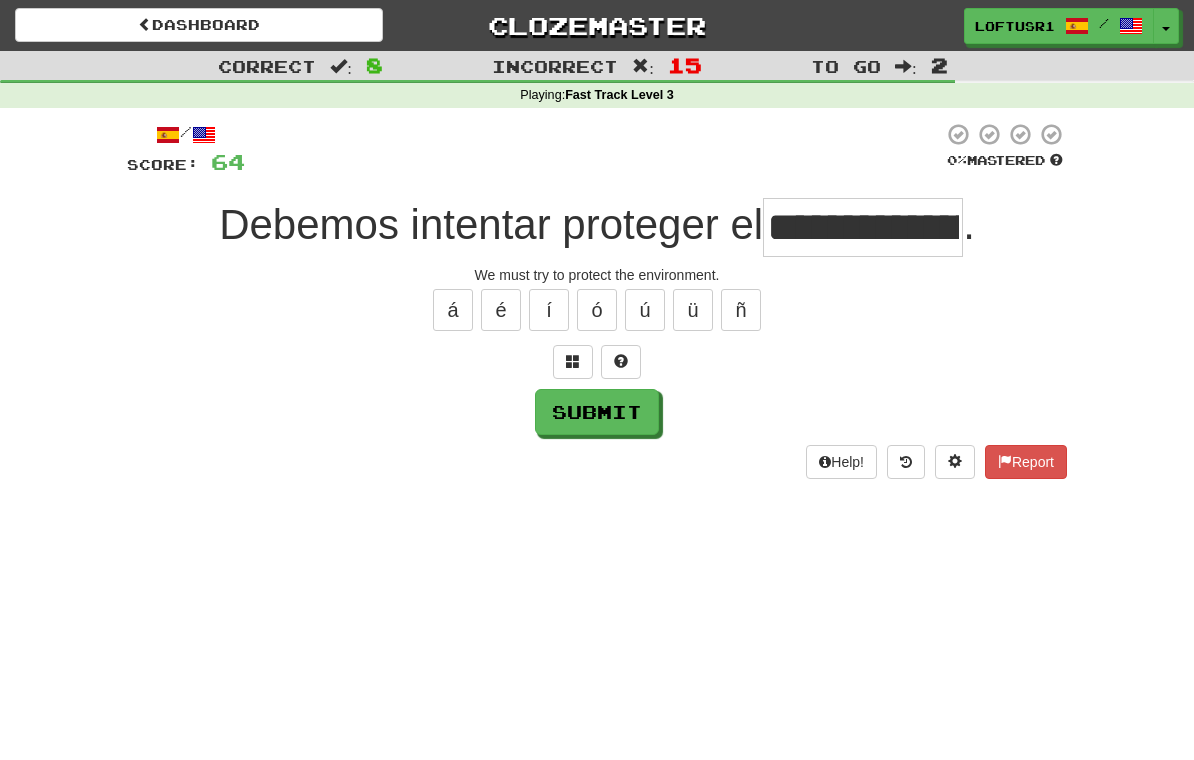 type on "**********" 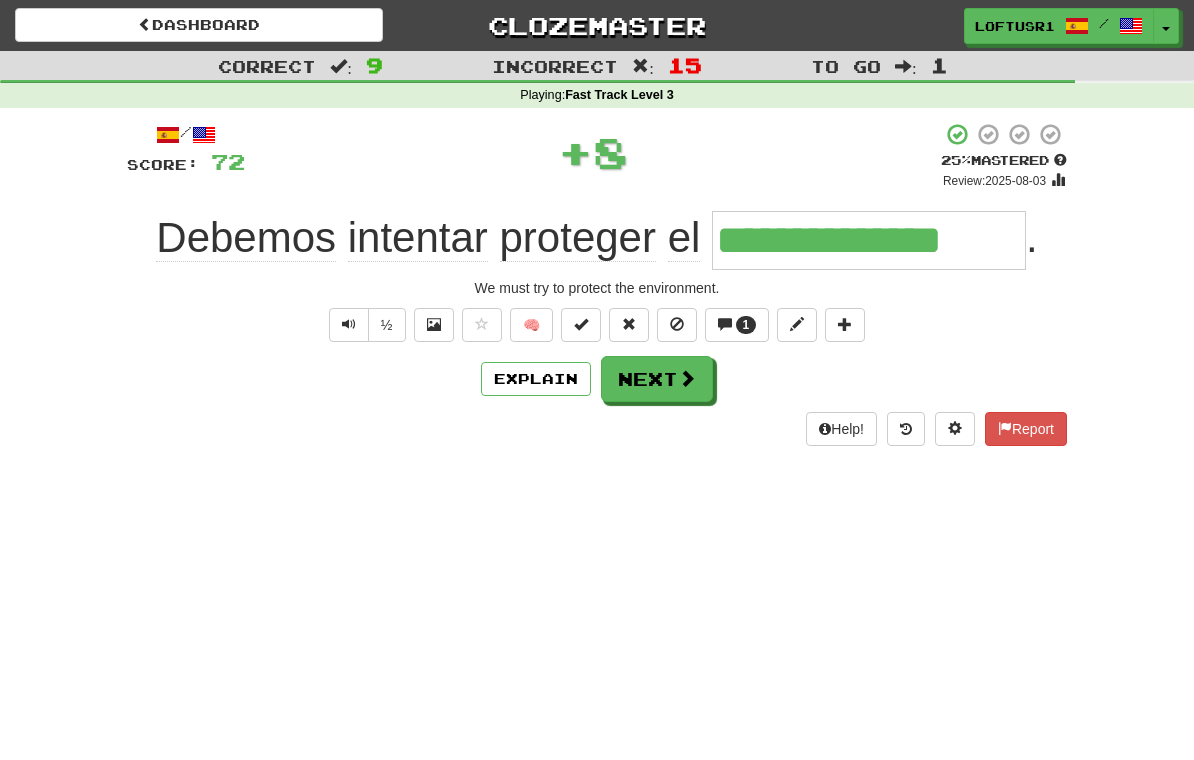 click on "Next" at bounding box center [657, 379] 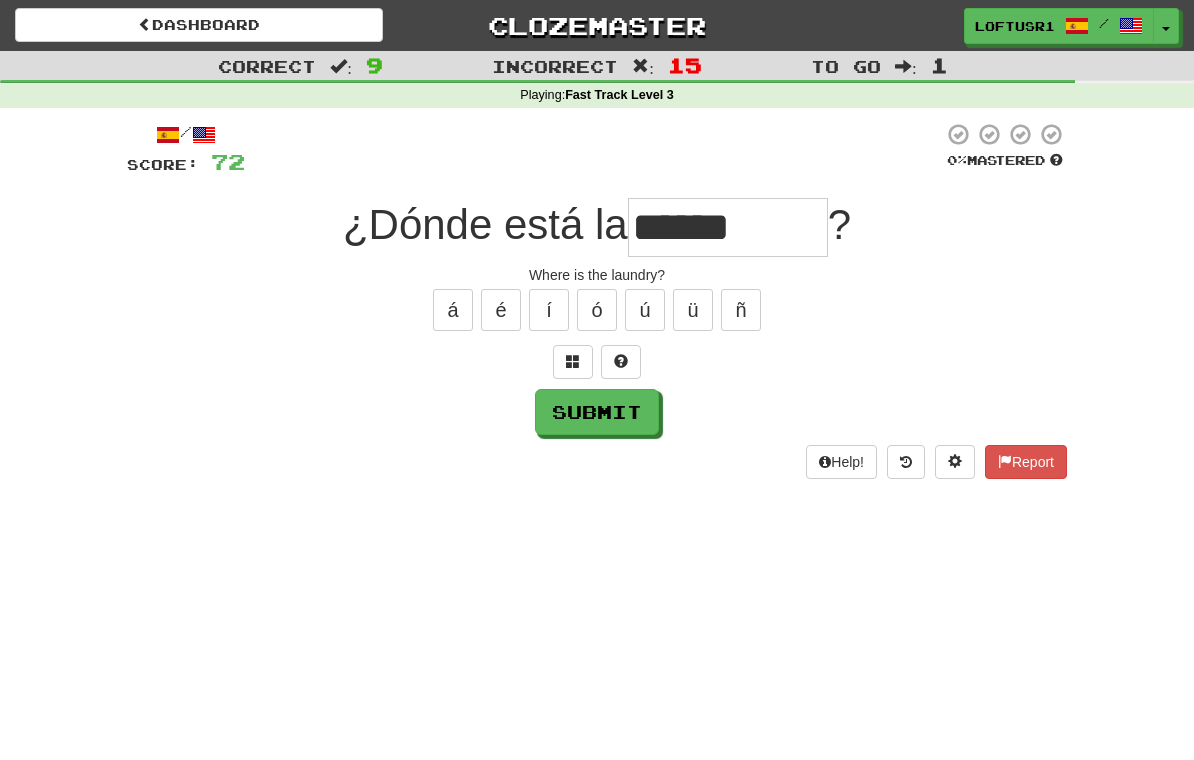 type on "******" 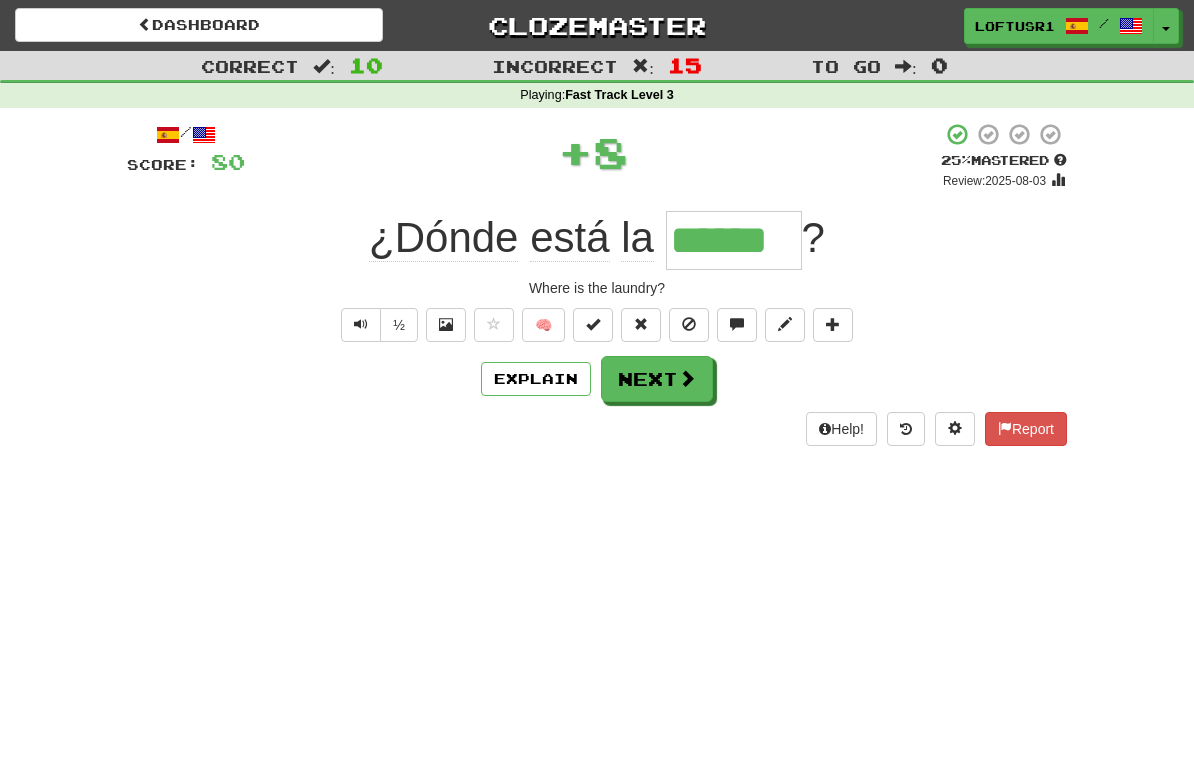 click at bounding box center (687, 378) 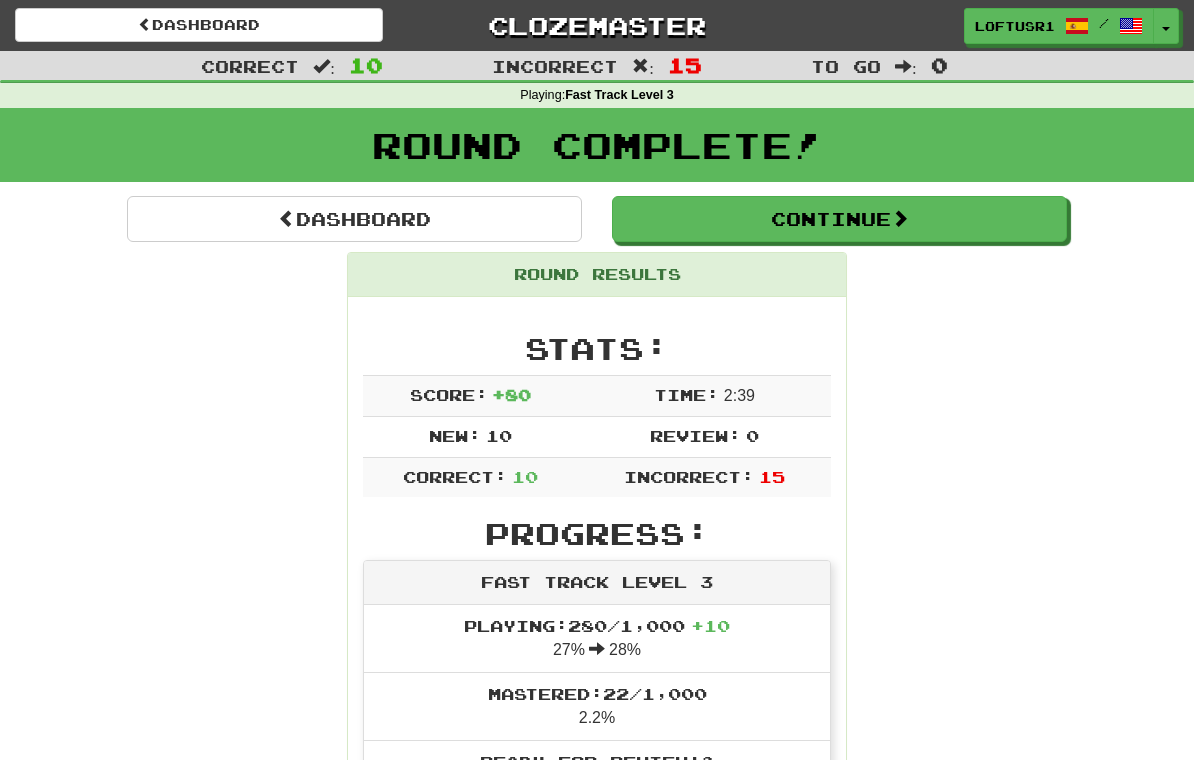 click on "Dashboard" at bounding box center [354, 219] 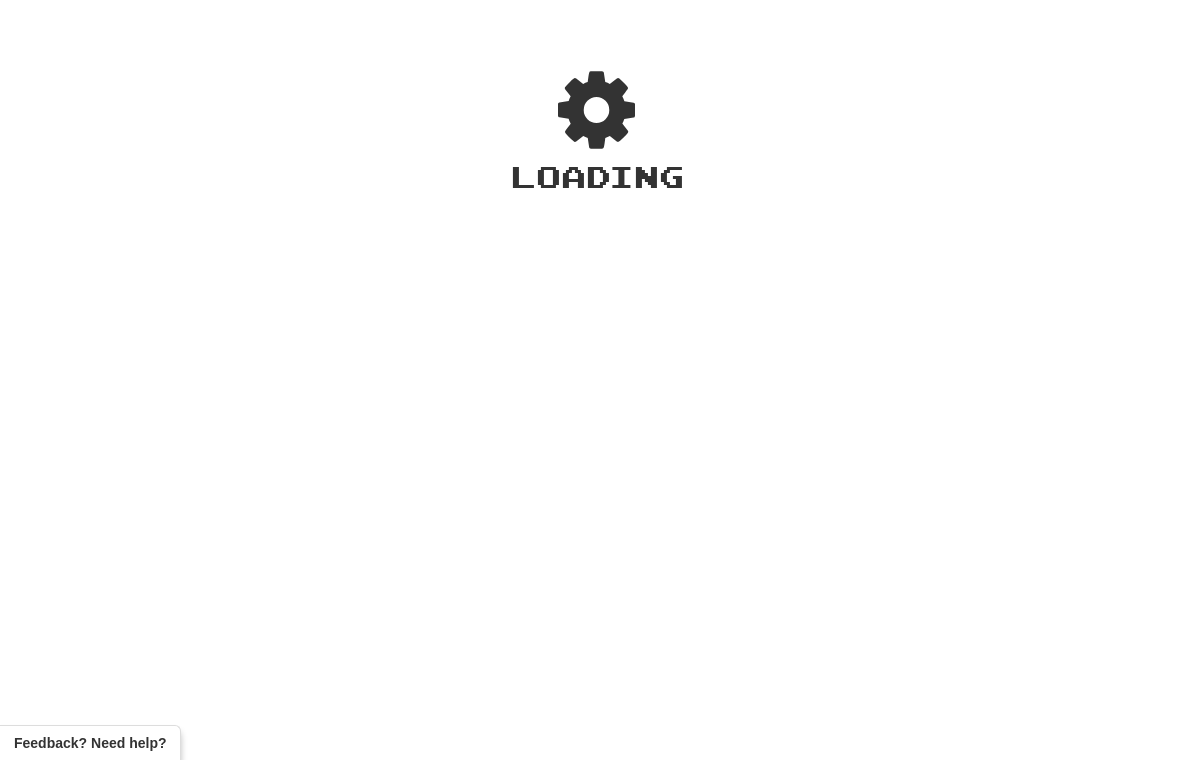 scroll, scrollTop: 0, scrollLeft: 0, axis: both 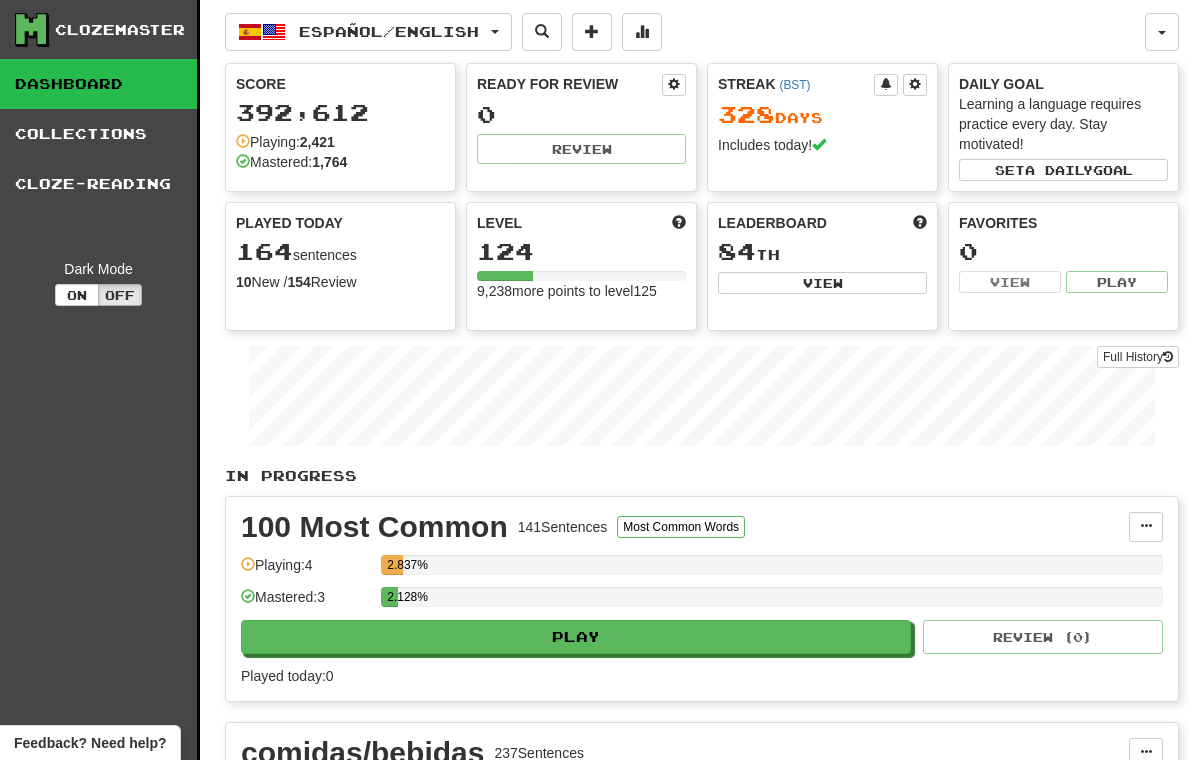 click at bounding box center [1168, 357] 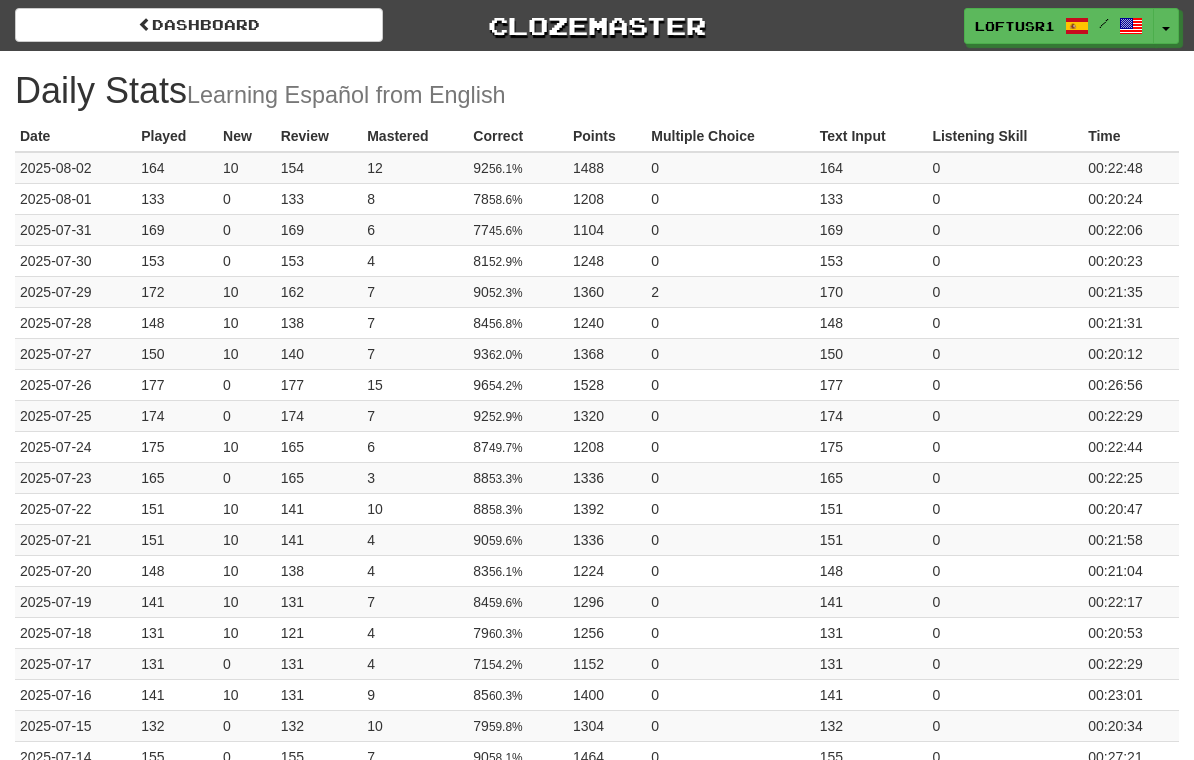 scroll, scrollTop: 0, scrollLeft: 0, axis: both 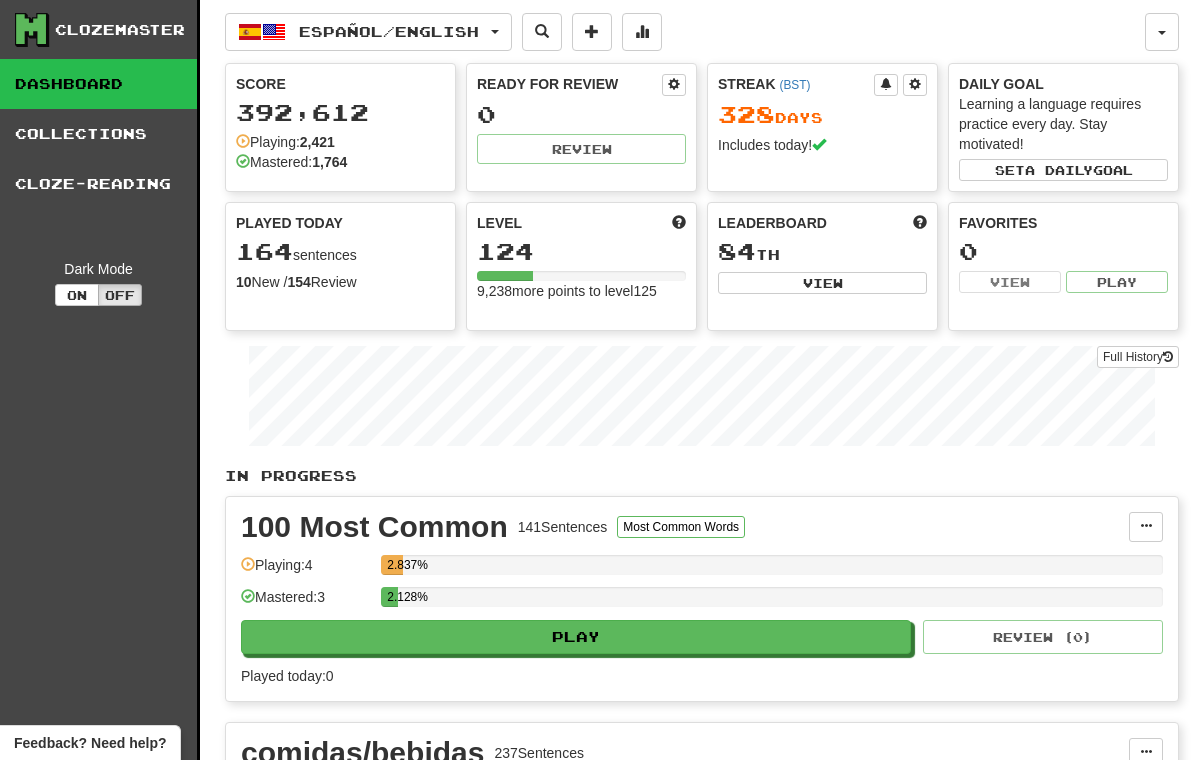 click at bounding box center (642, 31) 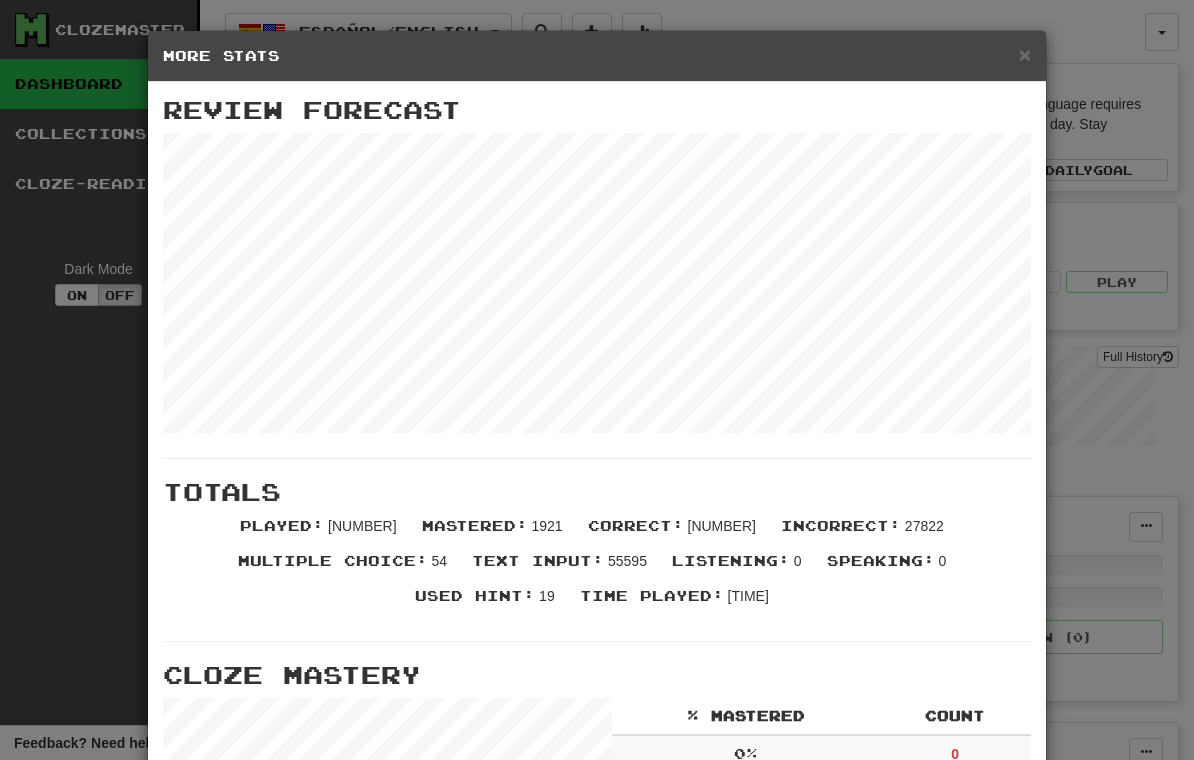 click on "× More Stats Review Forecast Totals Played :   55649 Mastered :   1921 Correct :   27827 Incorrect :   27822 Multiple Choice :   54 Text Input :   55595 Listening :   0 Speaking :   0 Used Hint :   19 Time Played :   [TIME] Cloze Mastery % Mastered Count 0 % 0 25 % 43 50 % 234 75 % 380 100 % 1764 Stats Per Day Close" at bounding box center [597, 380] 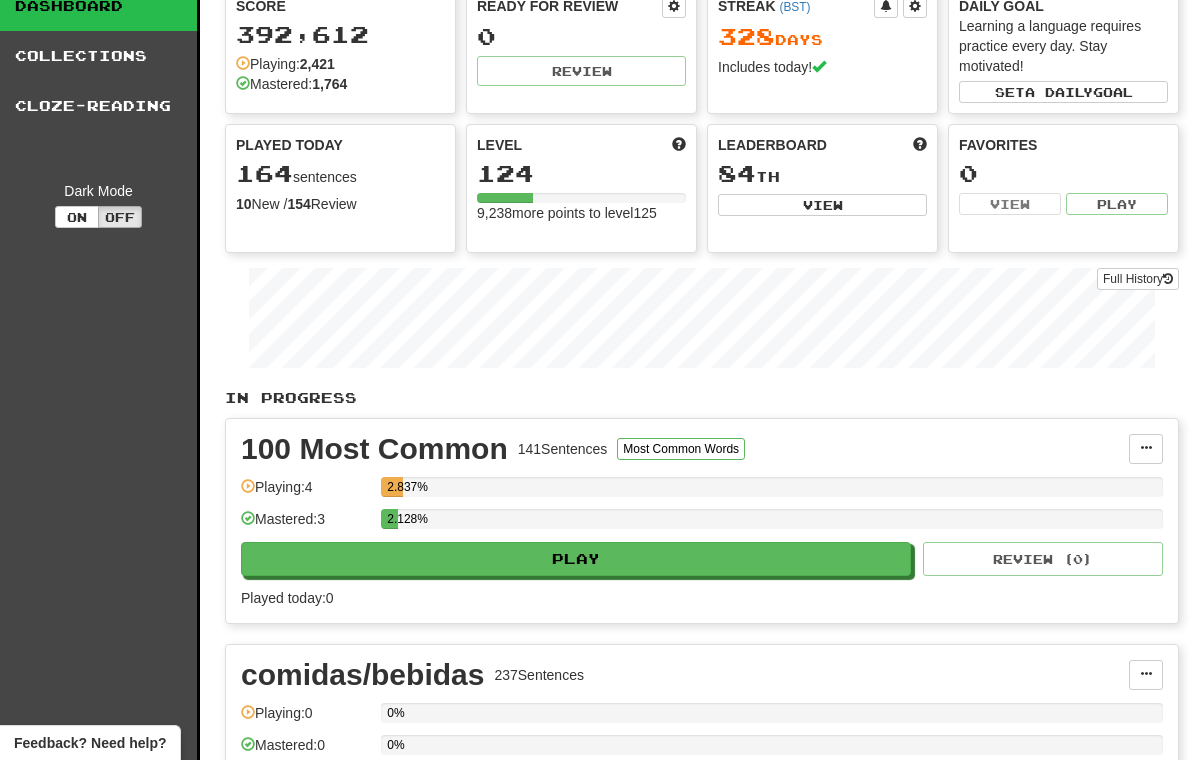 scroll, scrollTop: 0, scrollLeft: 0, axis: both 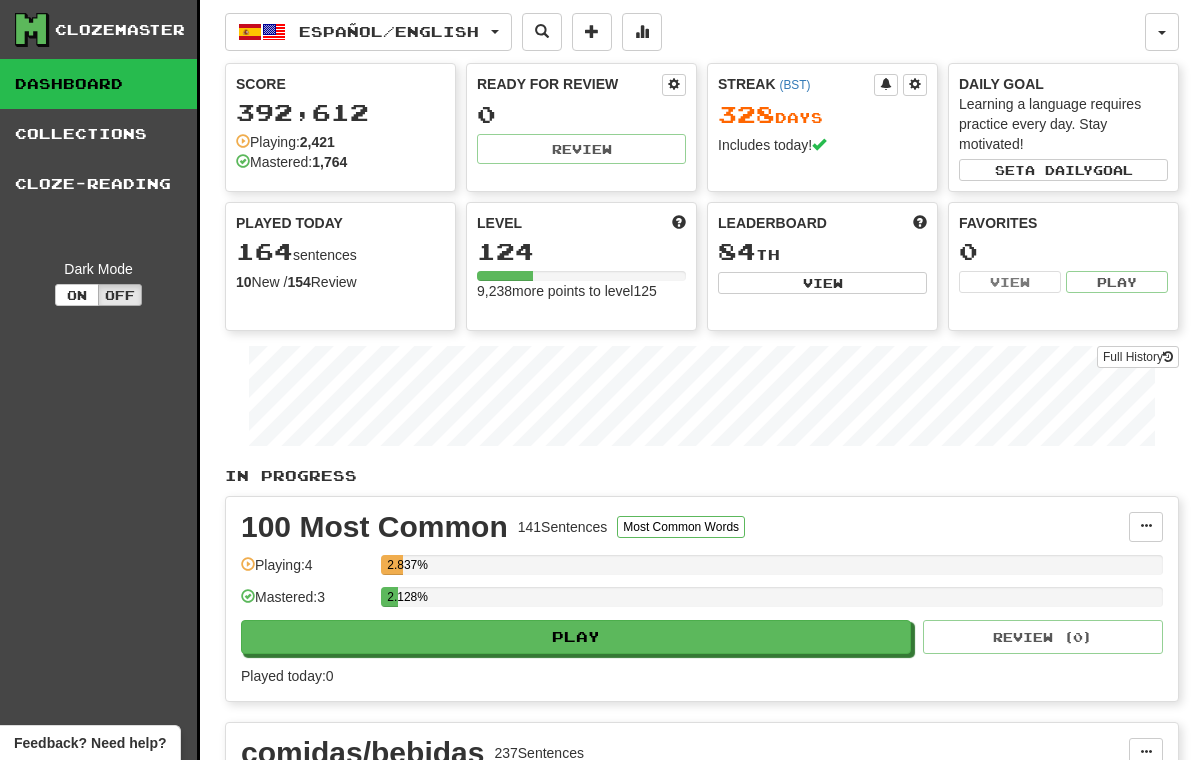 click at bounding box center (642, 31) 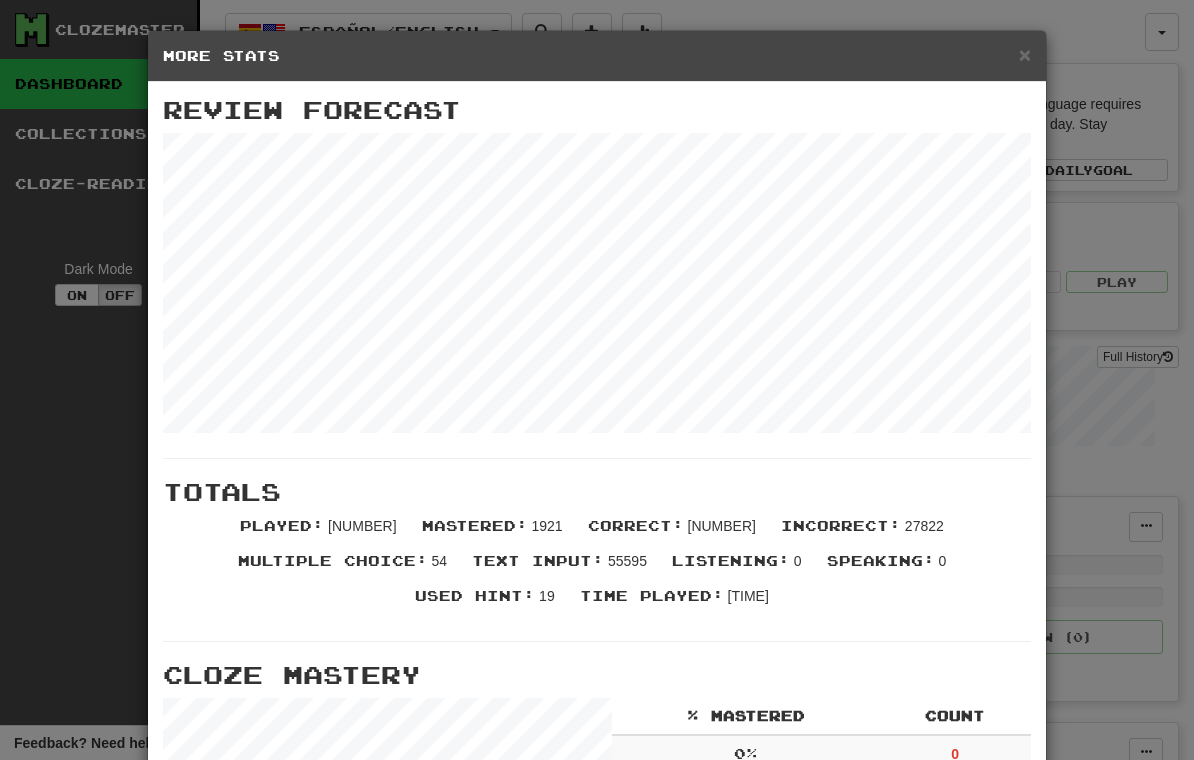 click on "×" at bounding box center (1025, 54) 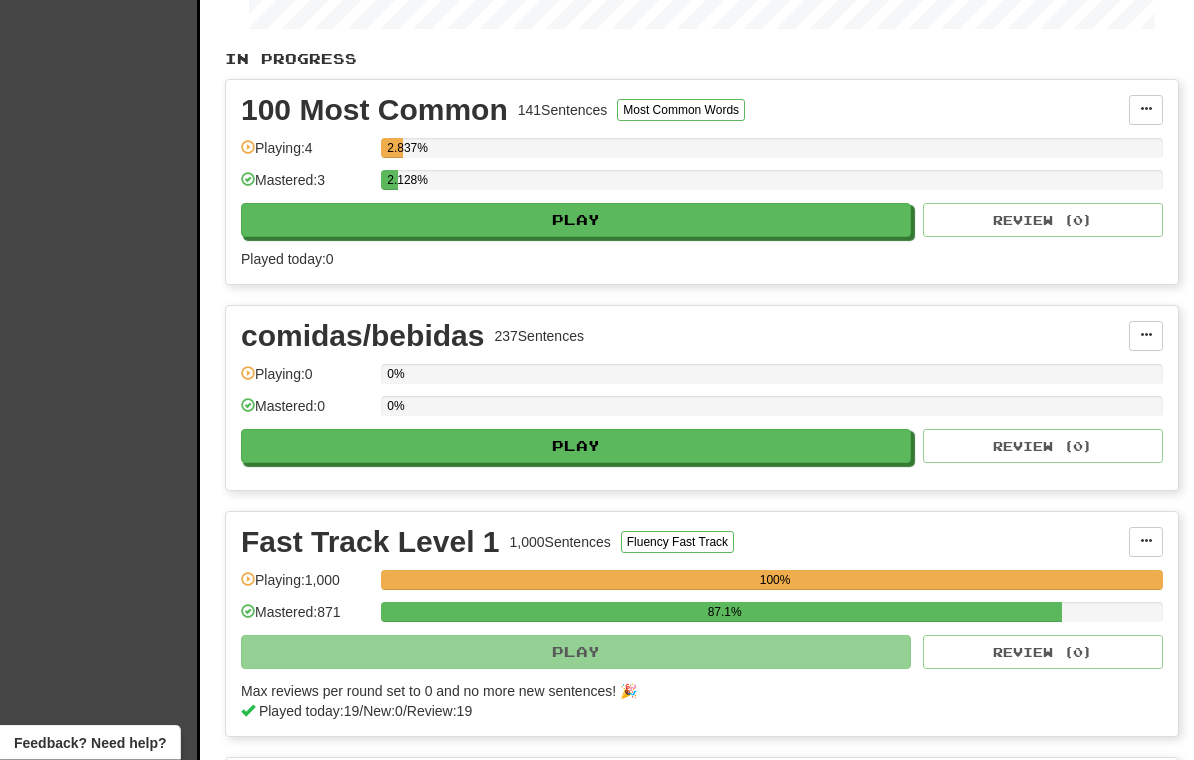 scroll, scrollTop: 0, scrollLeft: 0, axis: both 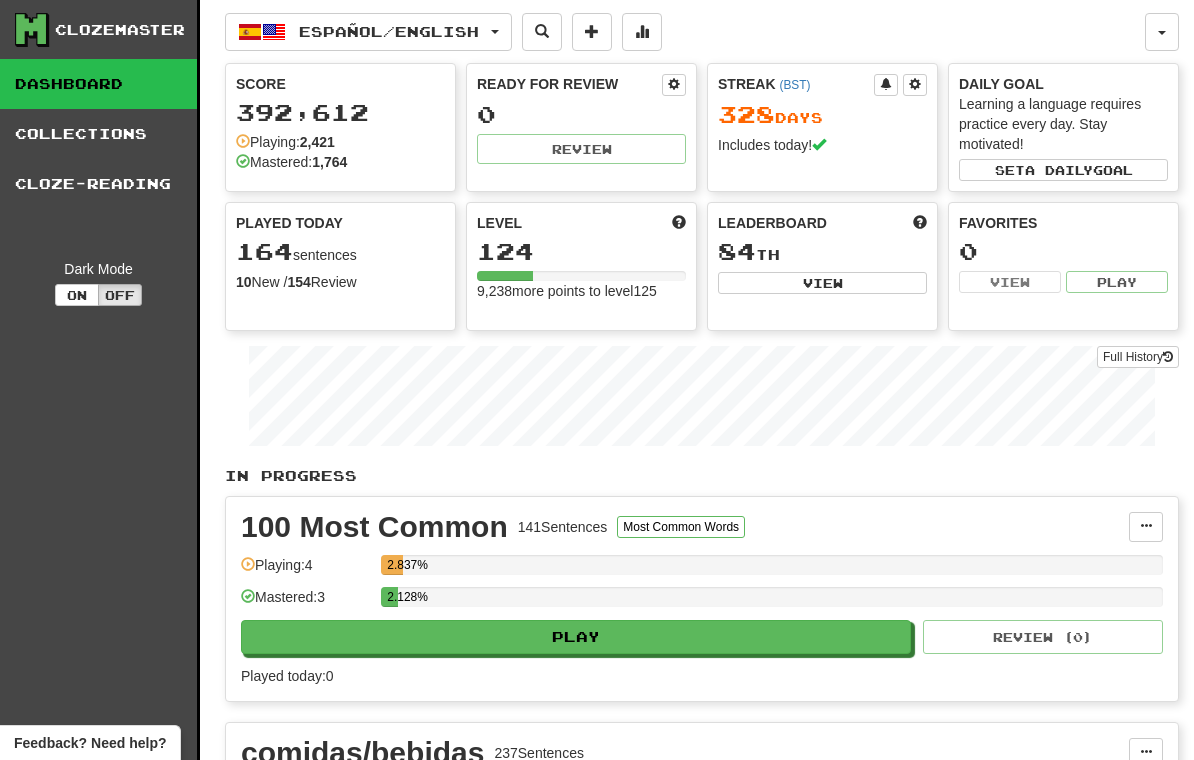click on "Full History" at bounding box center [1138, 357] 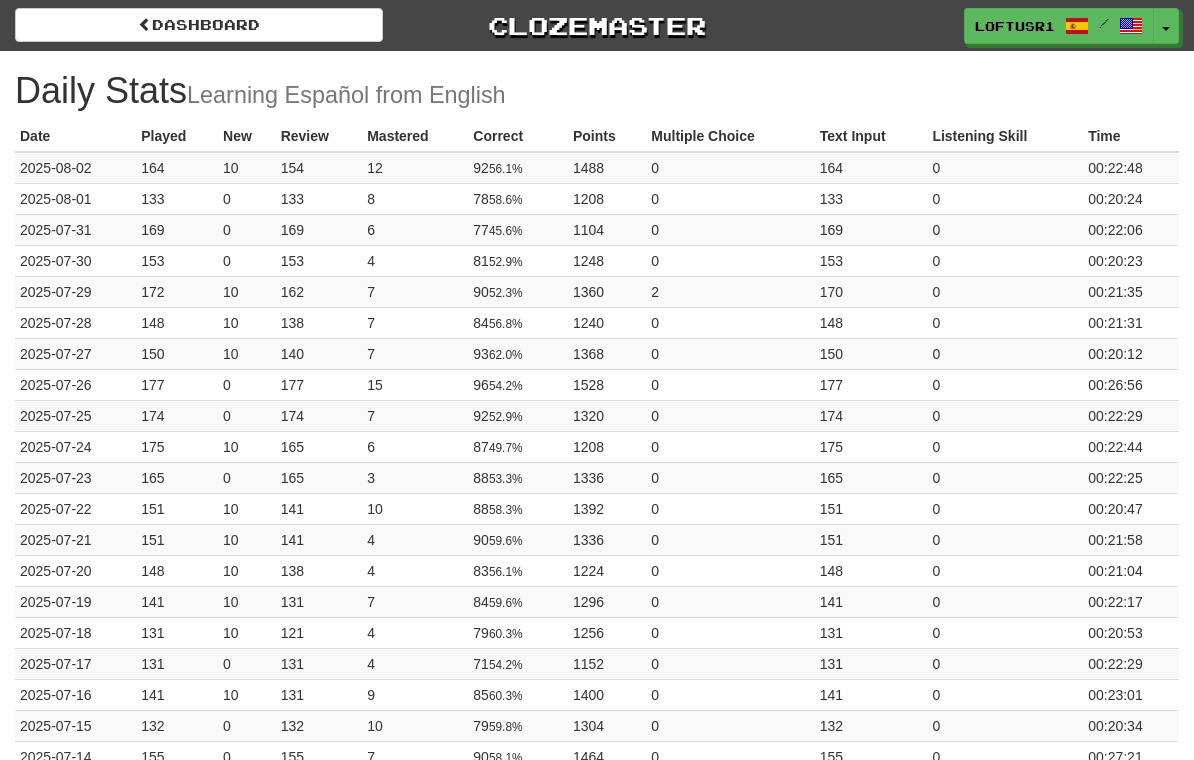 scroll, scrollTop: 0, scrollLeft: 0, axis: both 